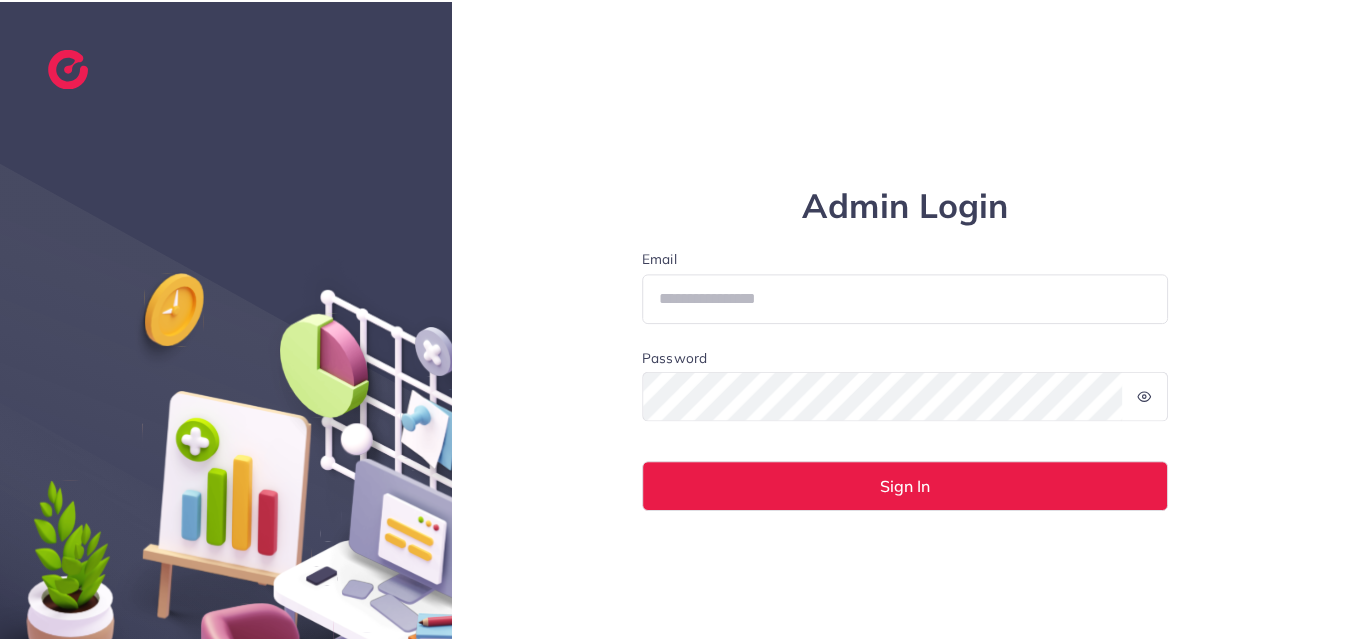 scroll, scrollTop: 0, scrollLeft: 0, axis: both 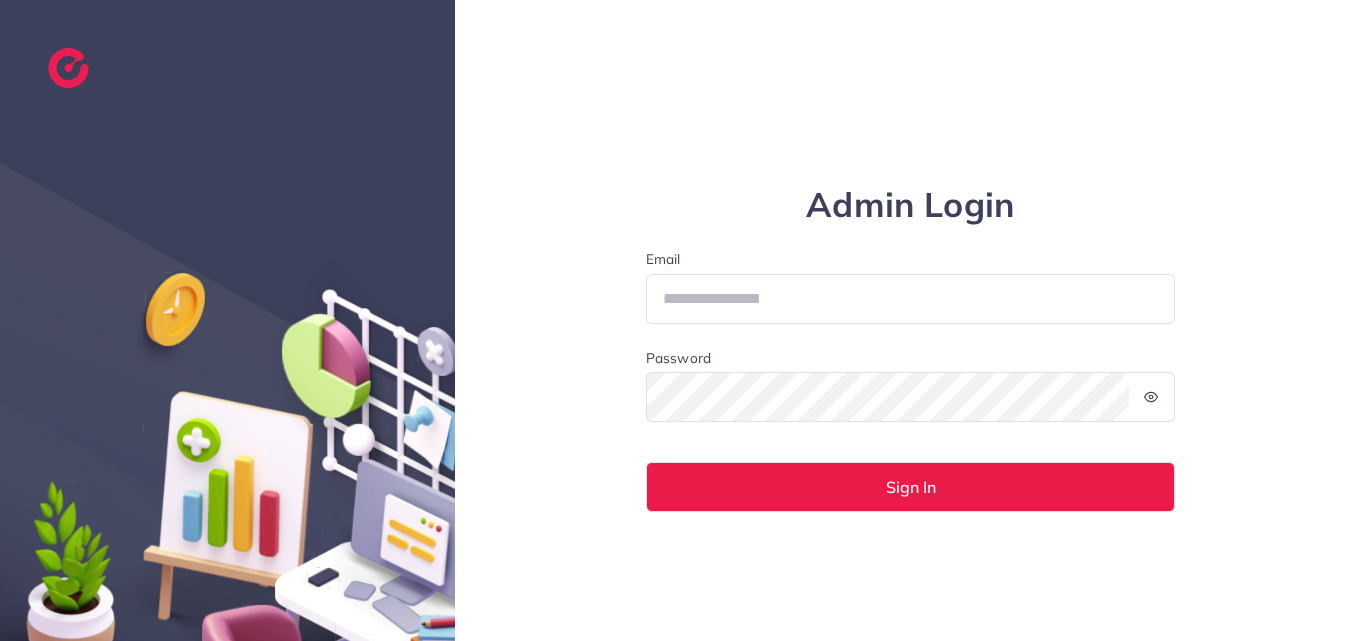 drag, startPoint x: 0, startPoint y: 0, endPoint x: 830, endPoint y: 591, distance: 1018.9117 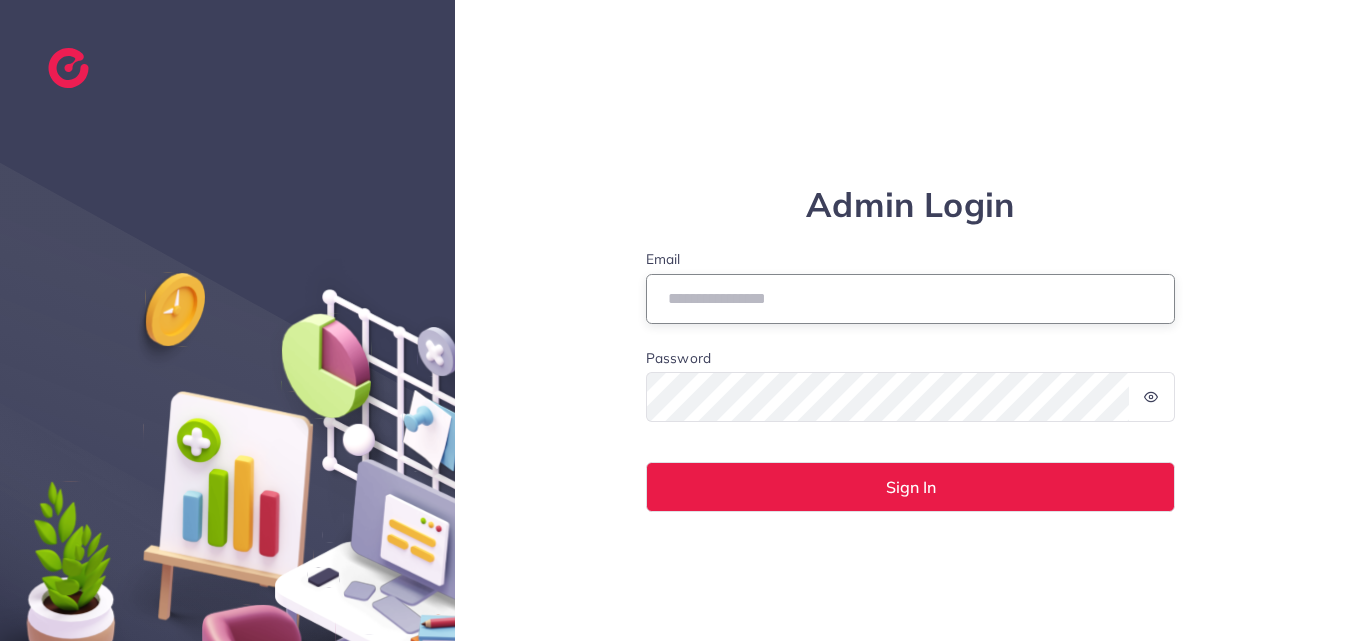 click on "Email" at bounding box center [911, 299] 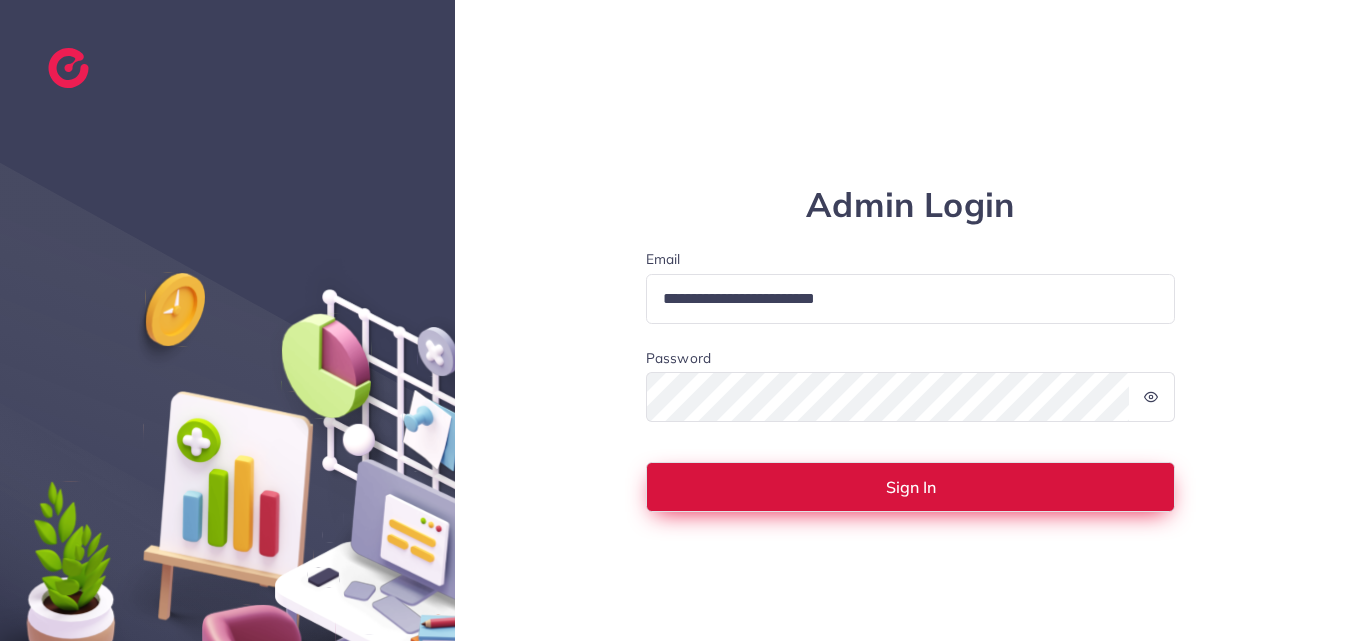 click on "Sign In" at bounding box center (911, 487) 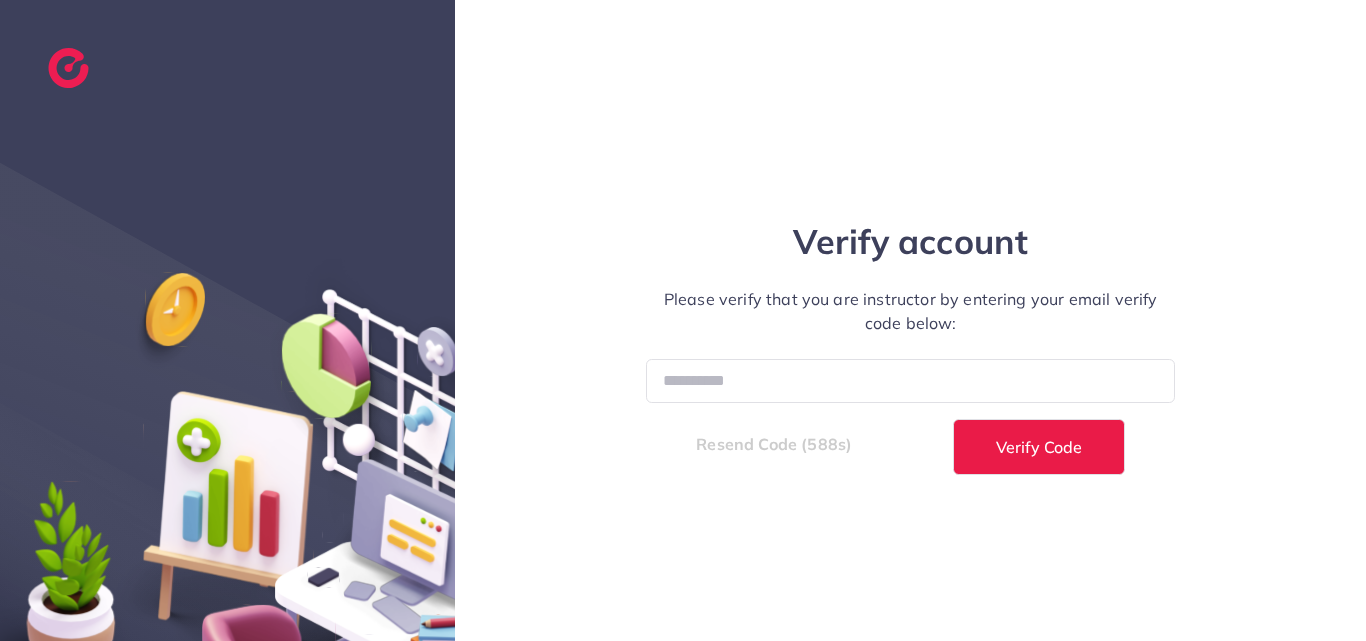 click on "Verify account   Please verify that you are instructor by entering your email verify code below:   Resend Code (588s)   Verify Code" at bounding box center (910, 320) 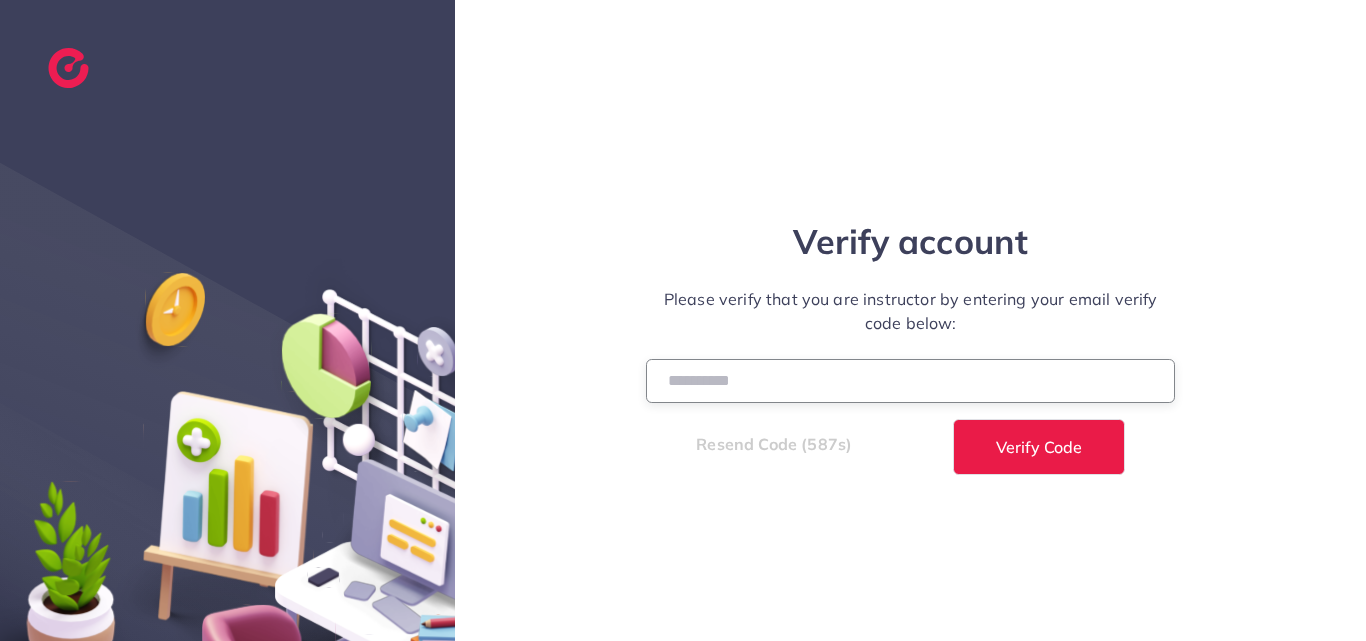 click at bounding box center [911, 380] 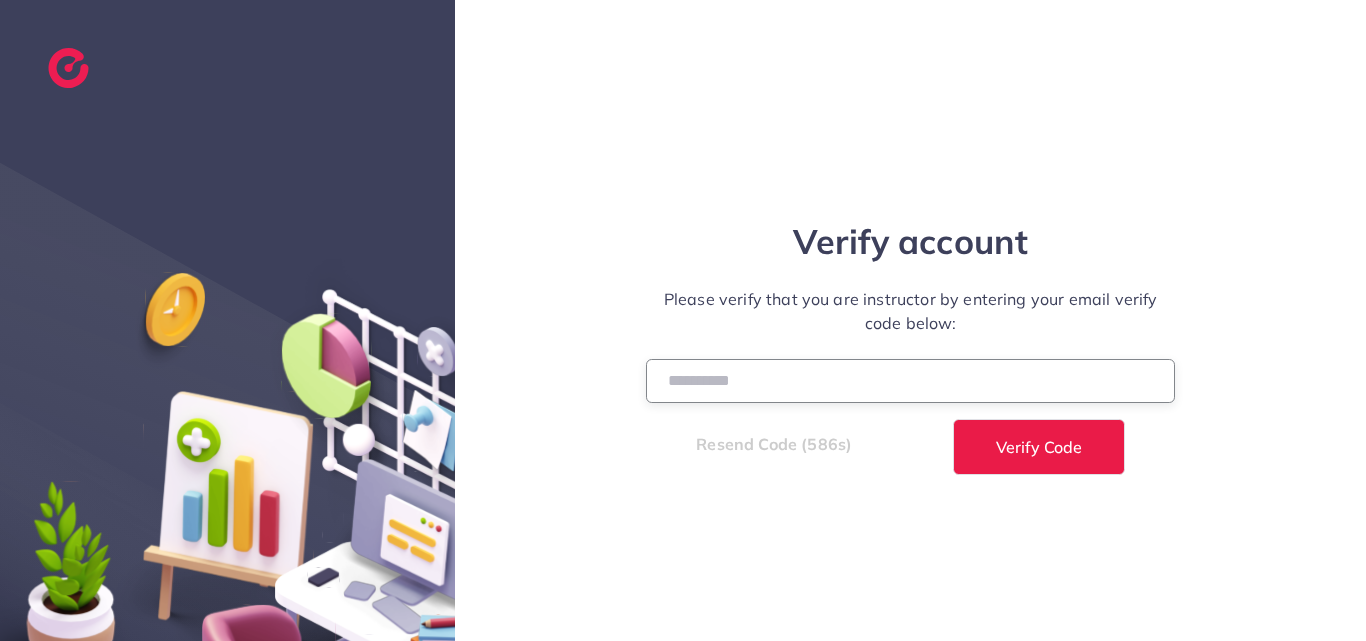 paste on "******" 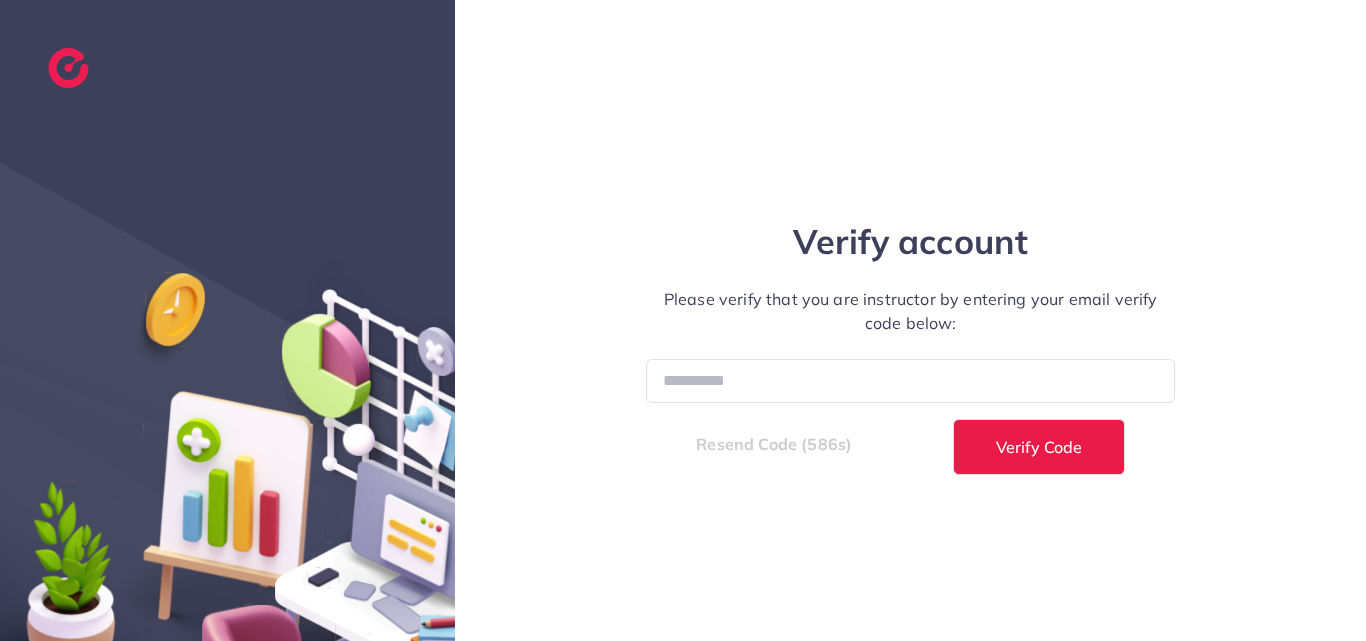 click on "Verify account   Please verify that you are instructor by entering your email verify code below:  ******  Resend Code (586s)   Verify Code" at bounding box center [910, 320] 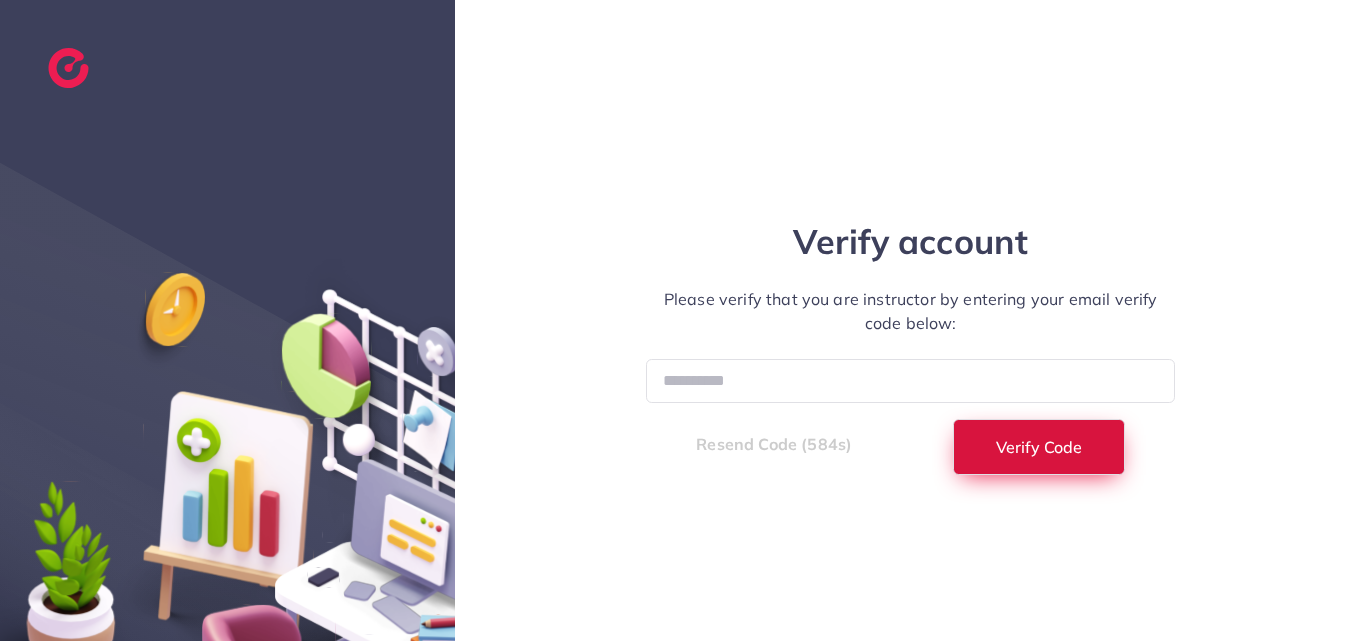 click on "Verify Code" at bounding box center [1039, 447] 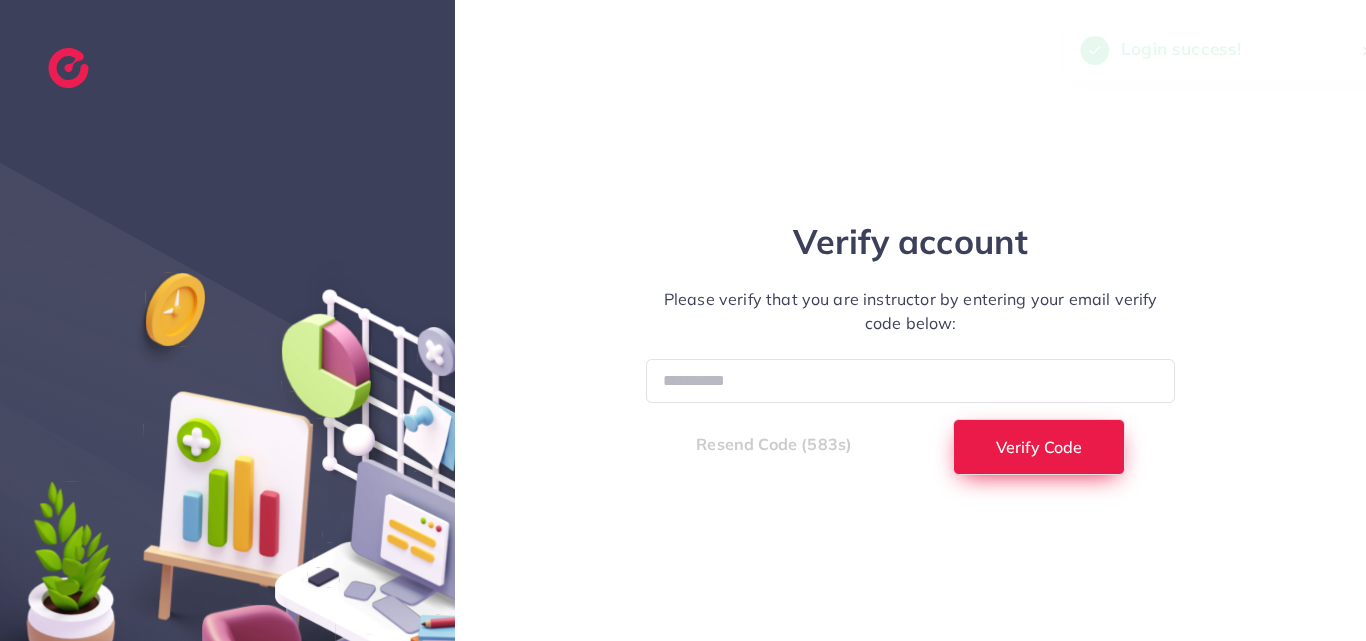 select on "*" 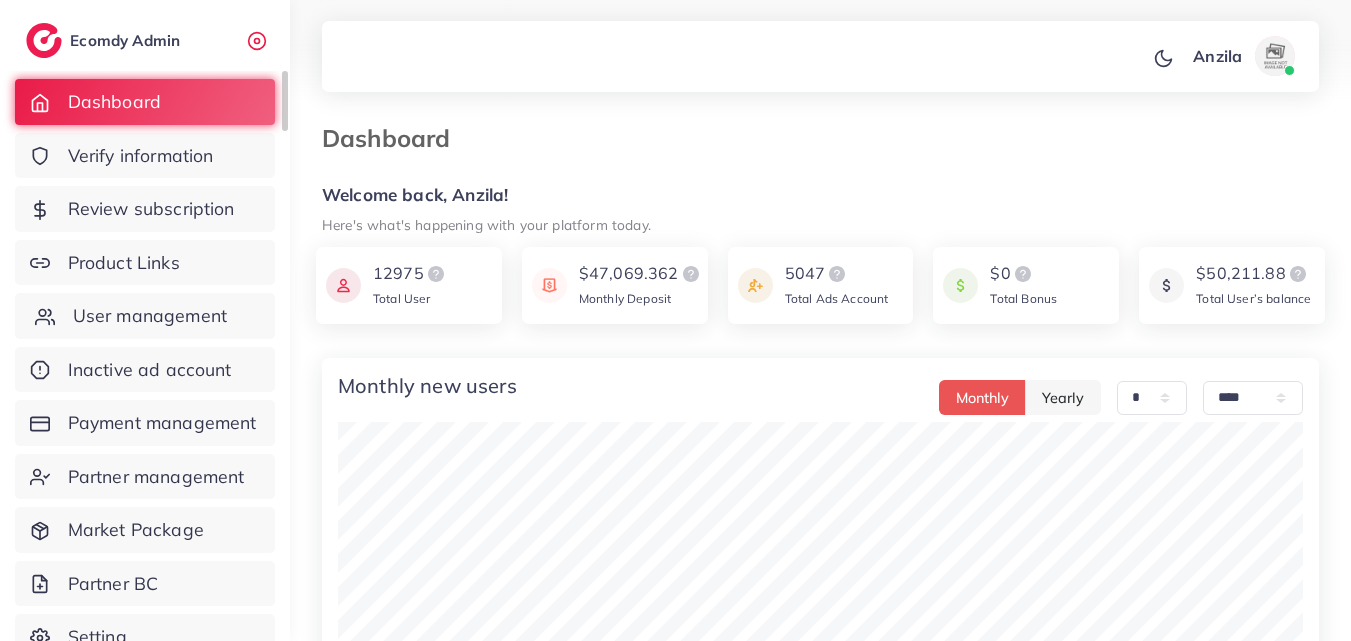 click on "User management" at bounding box center [150, 316] 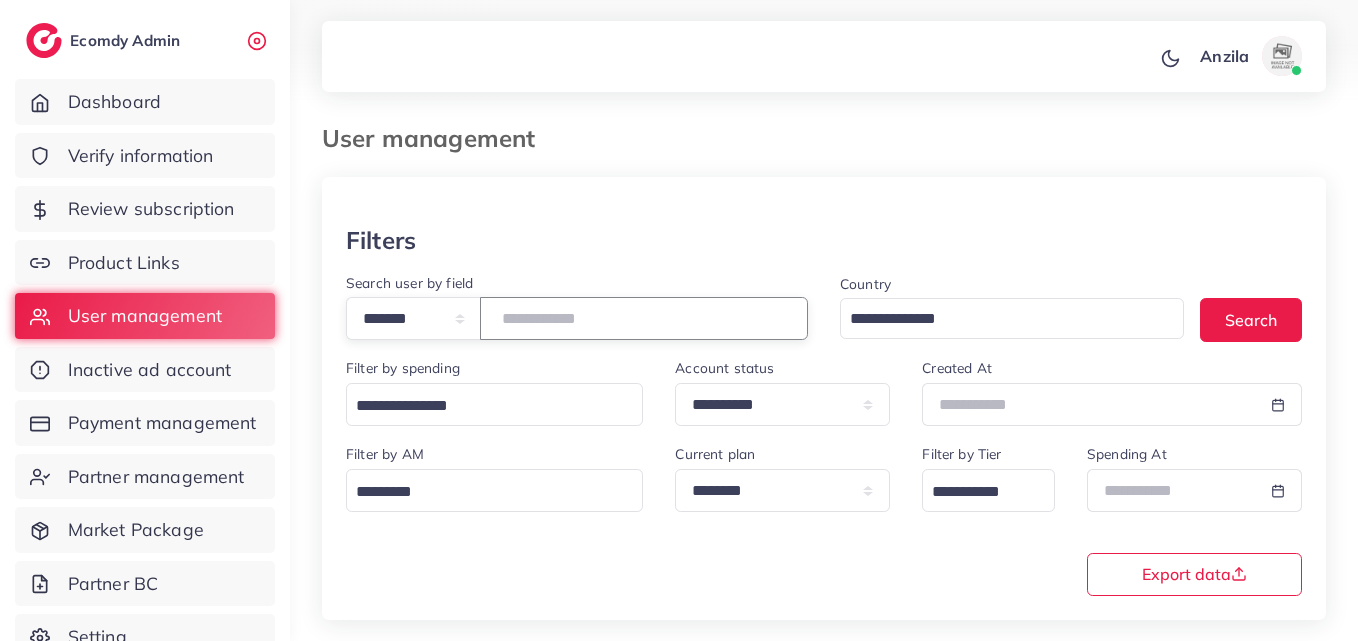 click at bounding box center (644, 318) 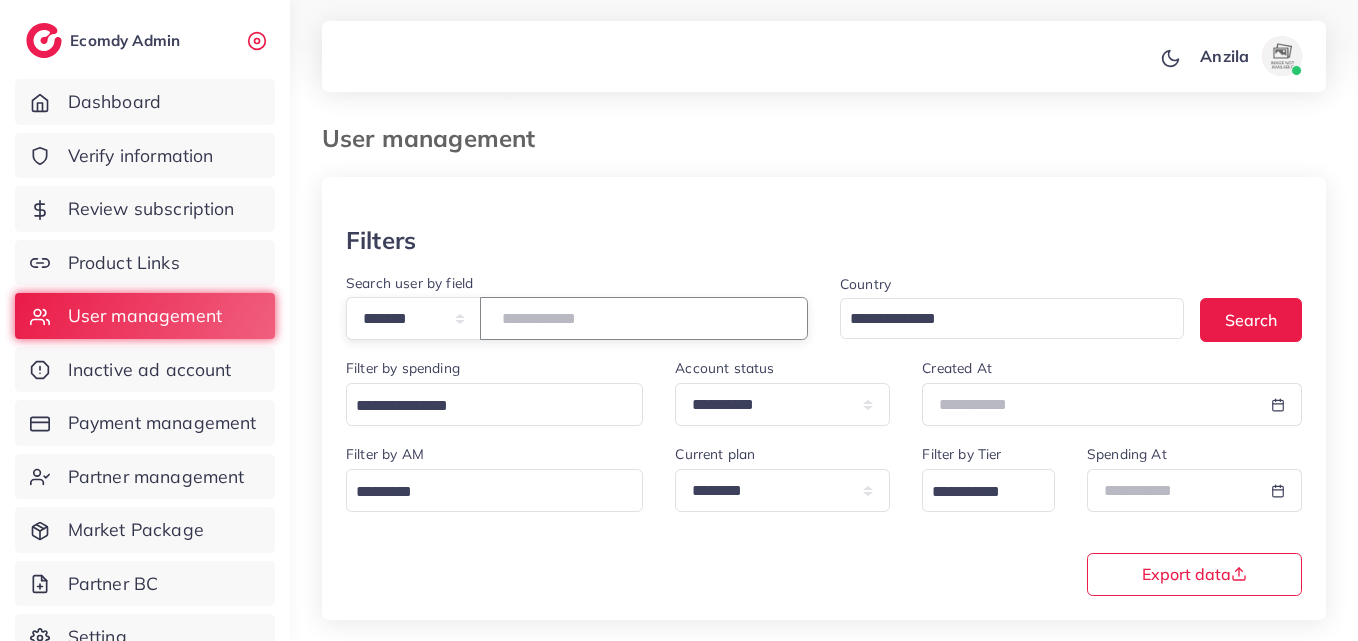 type on "*****" 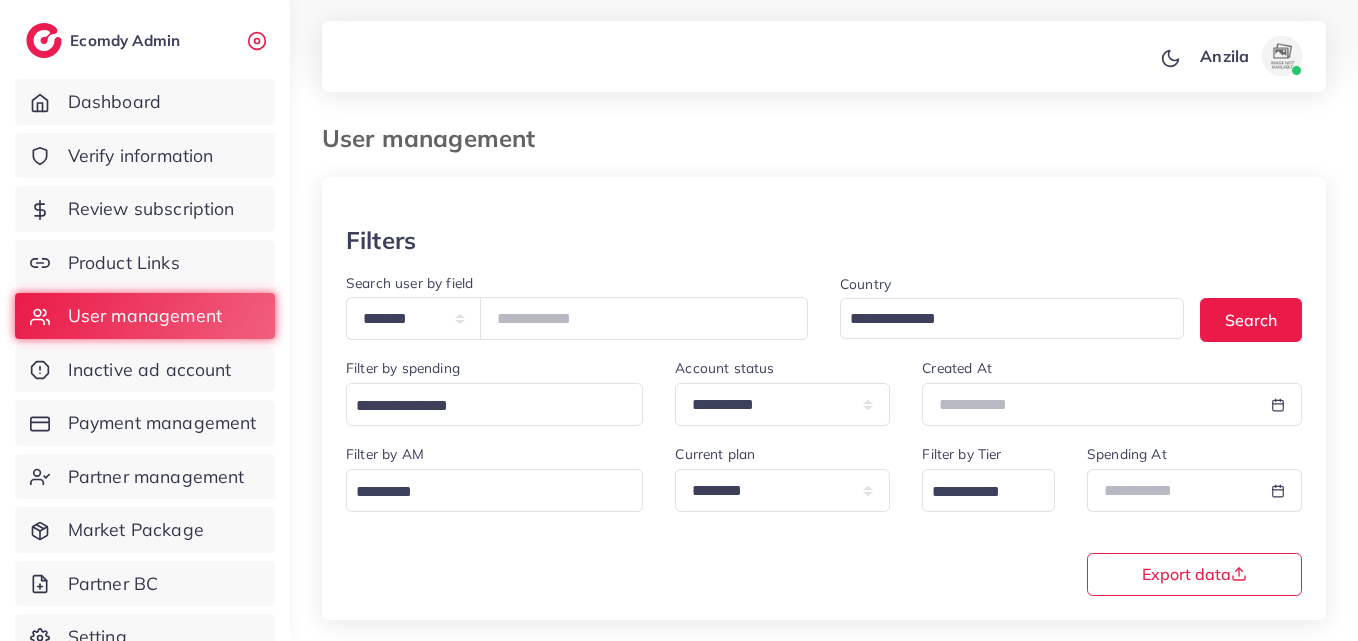 click on "**********" at bounding box center [824, 518] 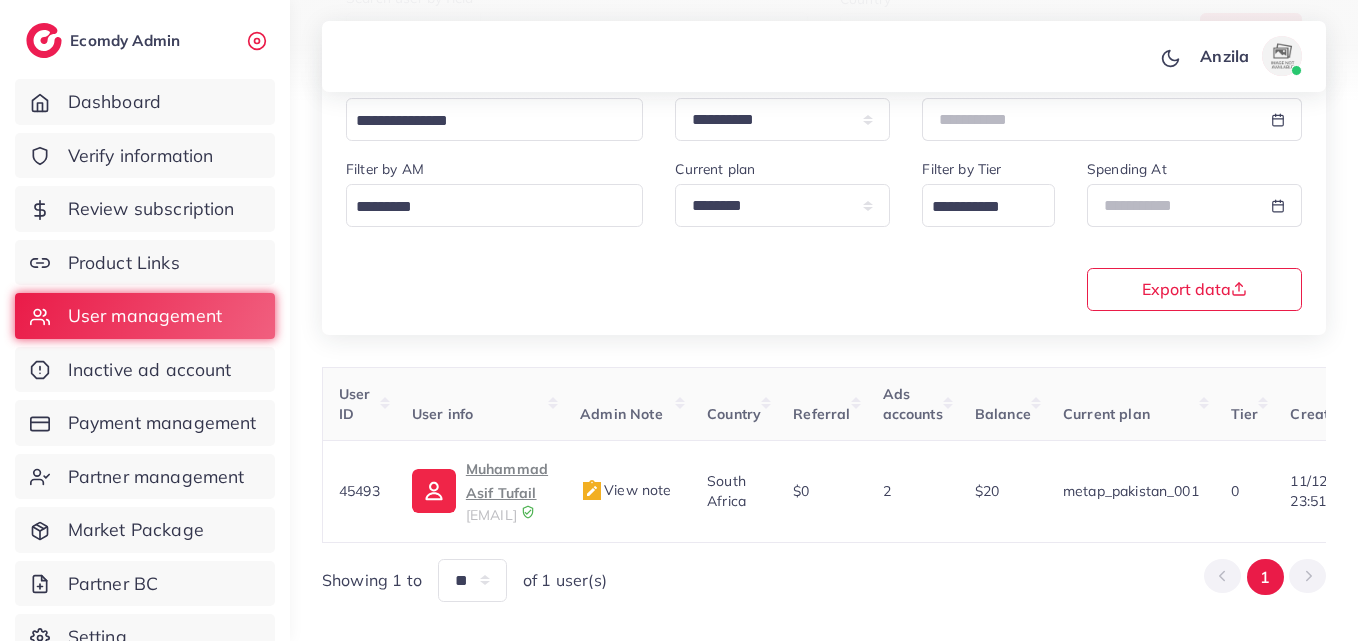 scroll, scrollTop: 316, scrollLeft: 0, axis: vertical 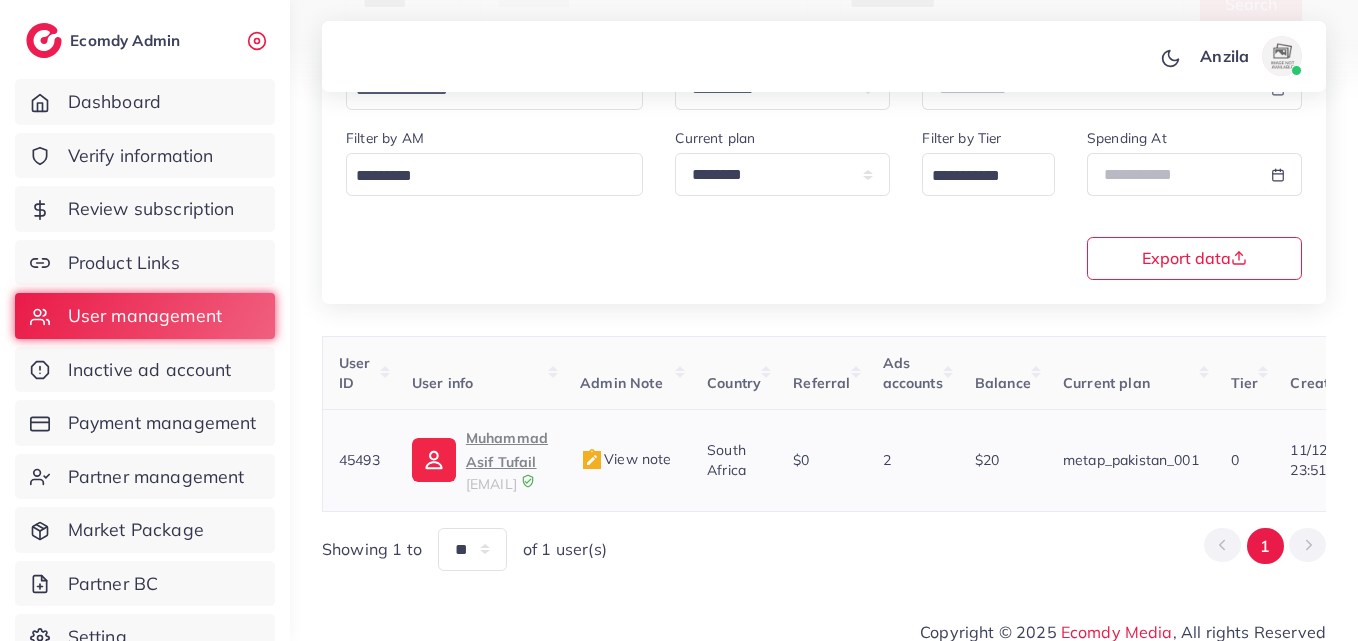 click on "Muhammad Asif Tufail" at bounding box center [507, 450] 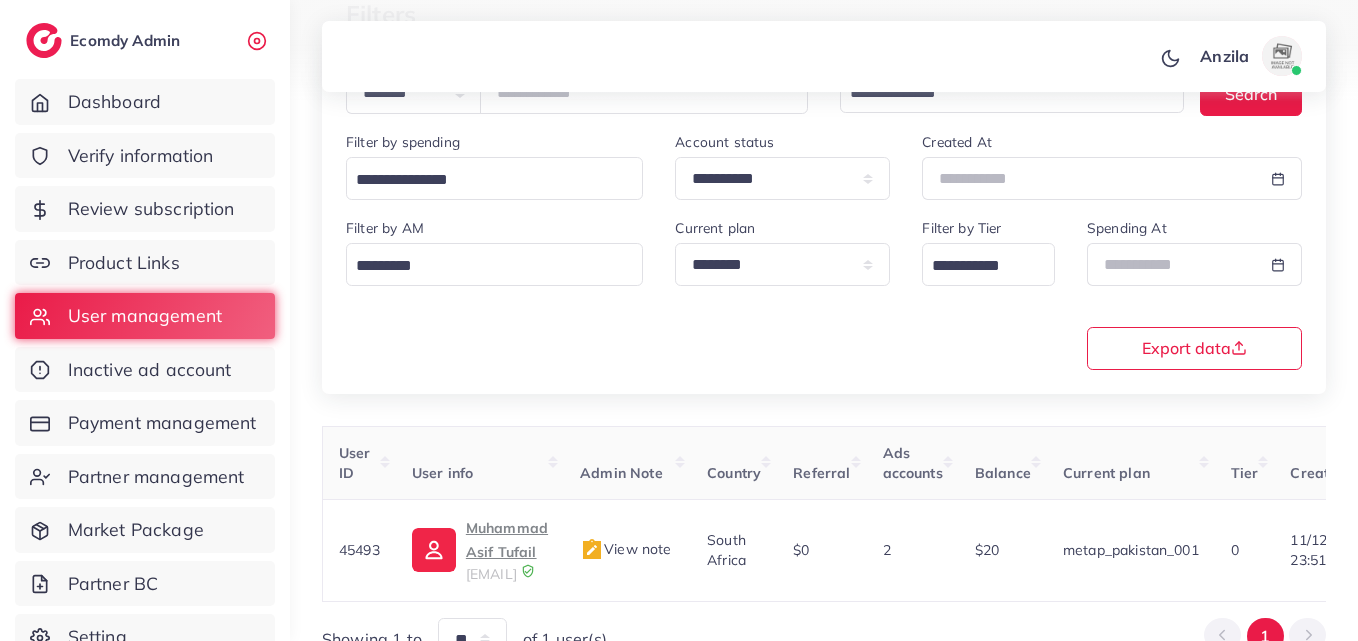 scroll, scrollTop: 181, scrollLeft: 0, axis: vertical 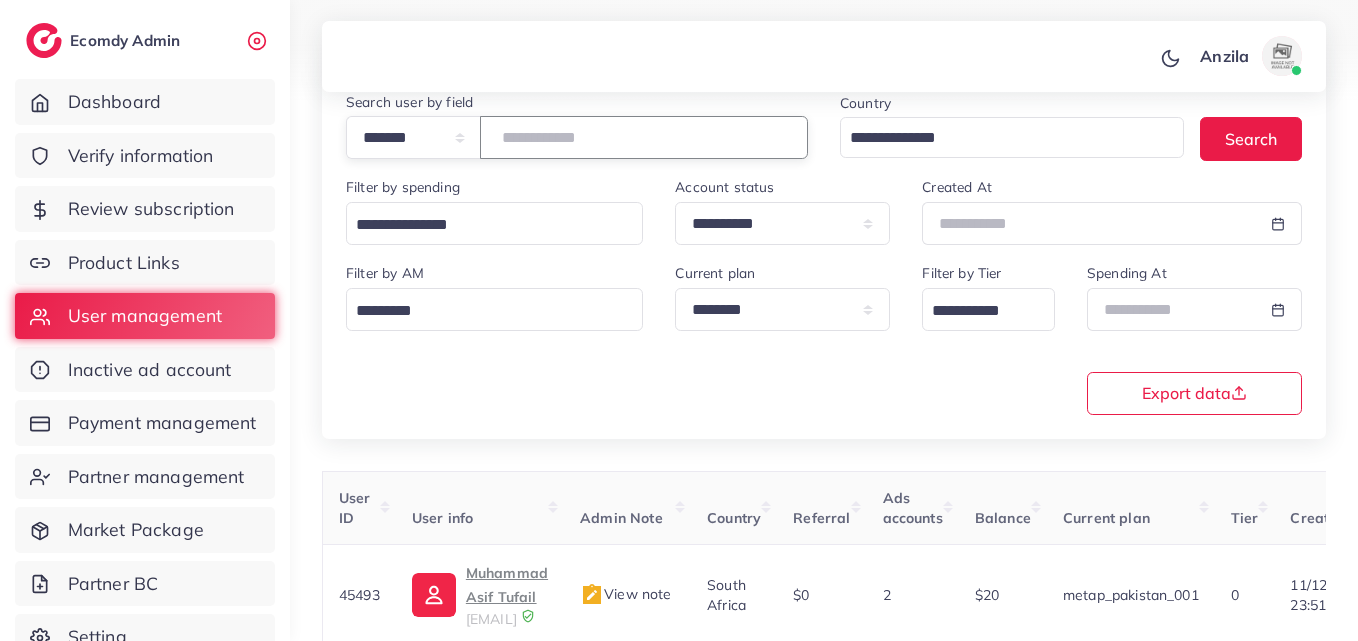 click on "*****" at bounding box center (644, 137) 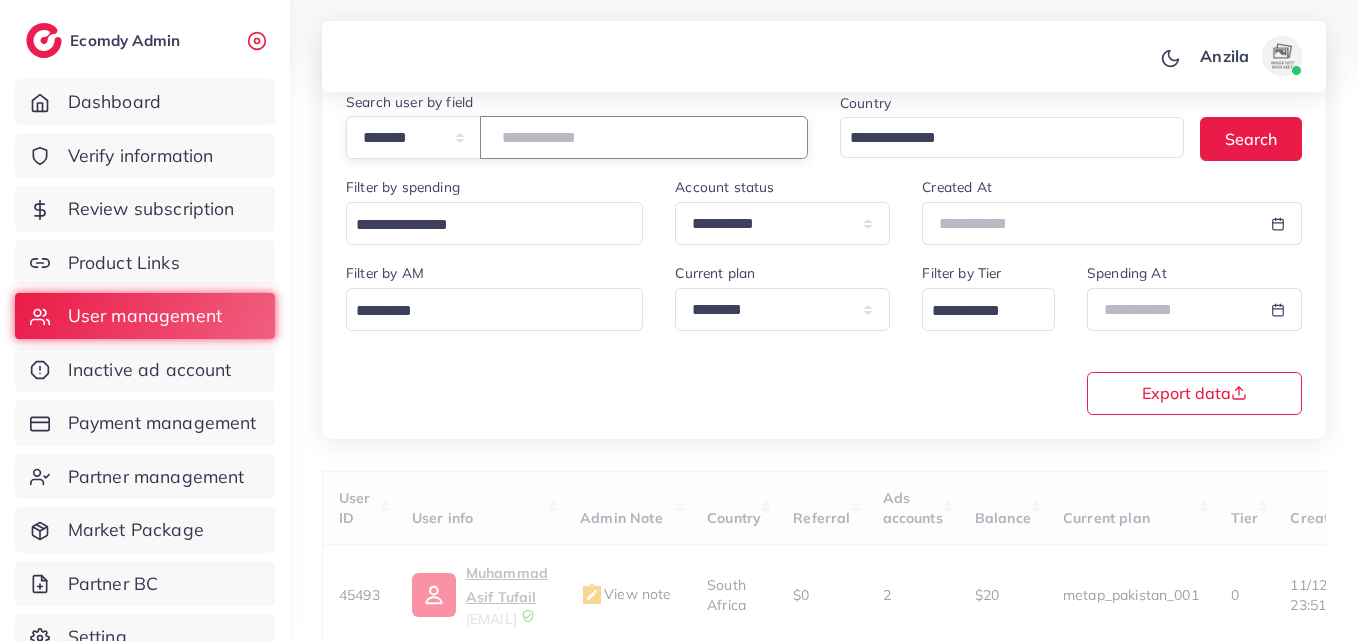 type on "*****" 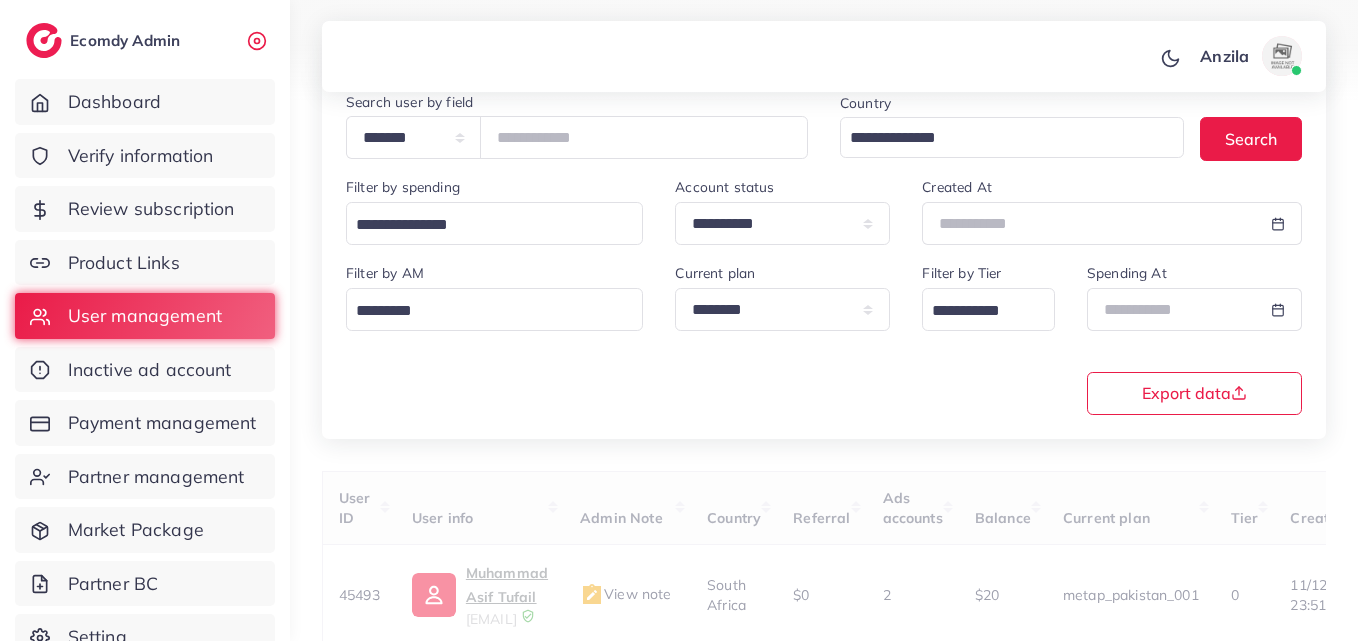click on "Filter by AM            Loading..." at bounding box center [494, 304] 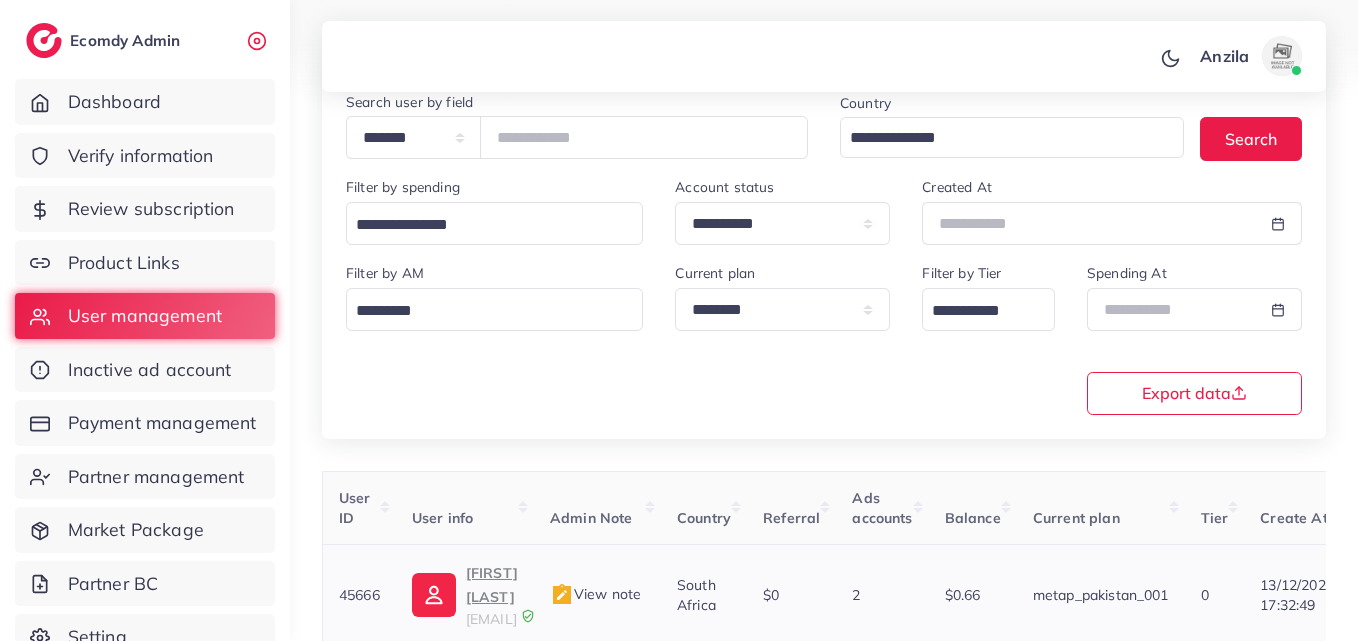 click on "sheikhsaif1997.pk@gmail.com" at bounding box center [491, 619] 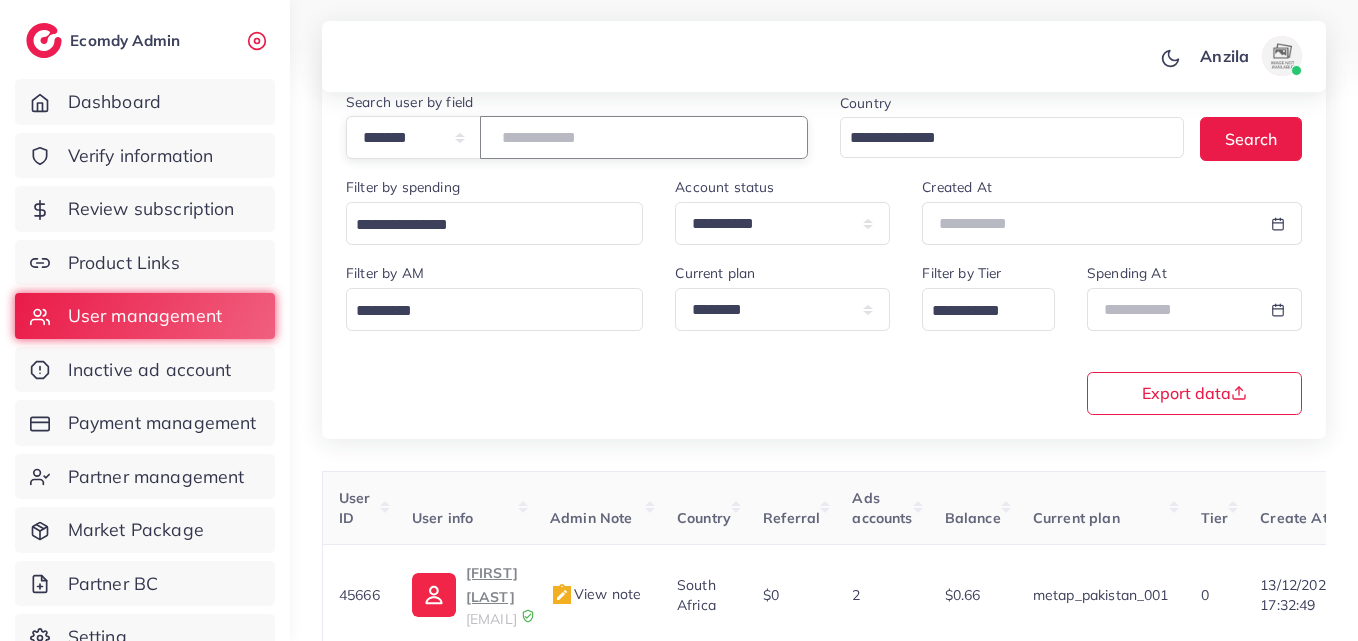 click on "*****" at bounding box center [644, 137] 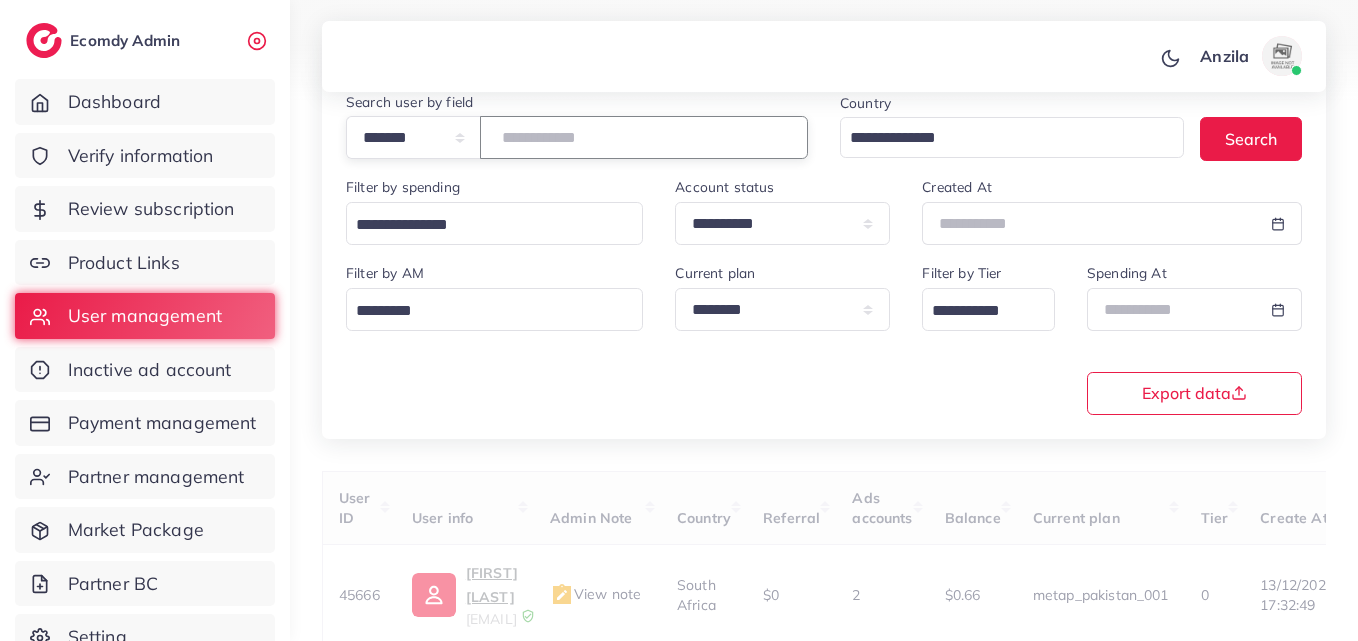 paste on "*****" 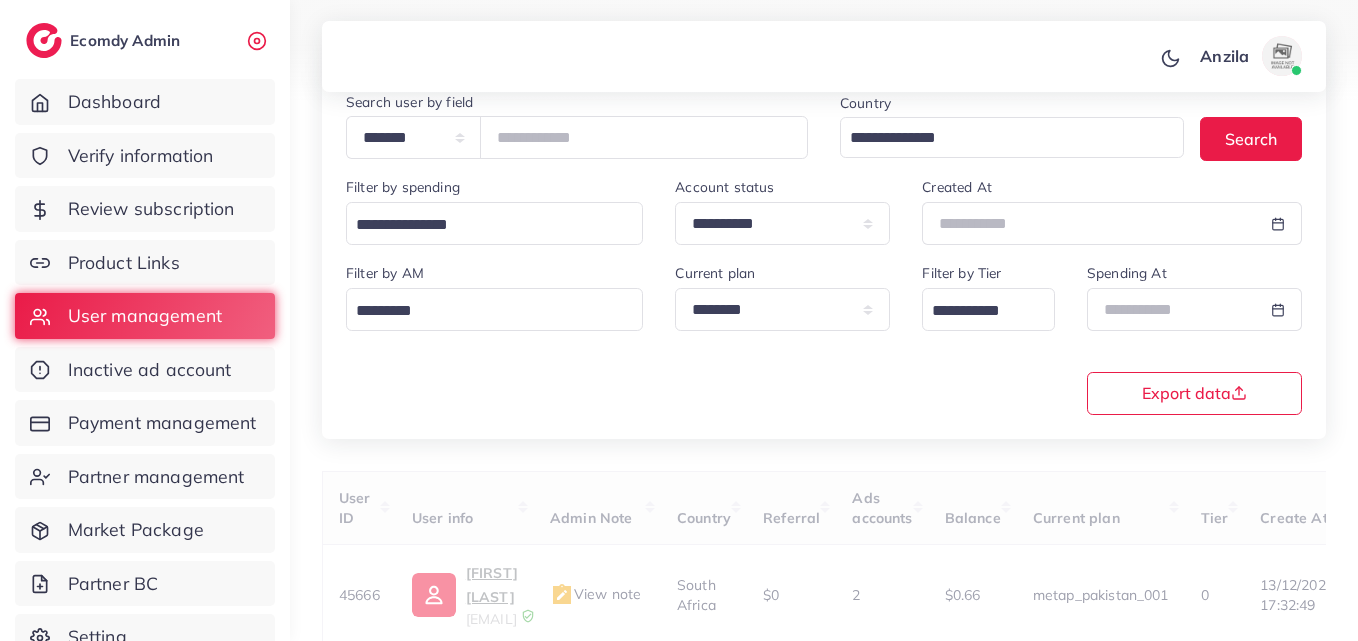 click on "Filter by spending            Loading..." at bounding box center (494, 218) 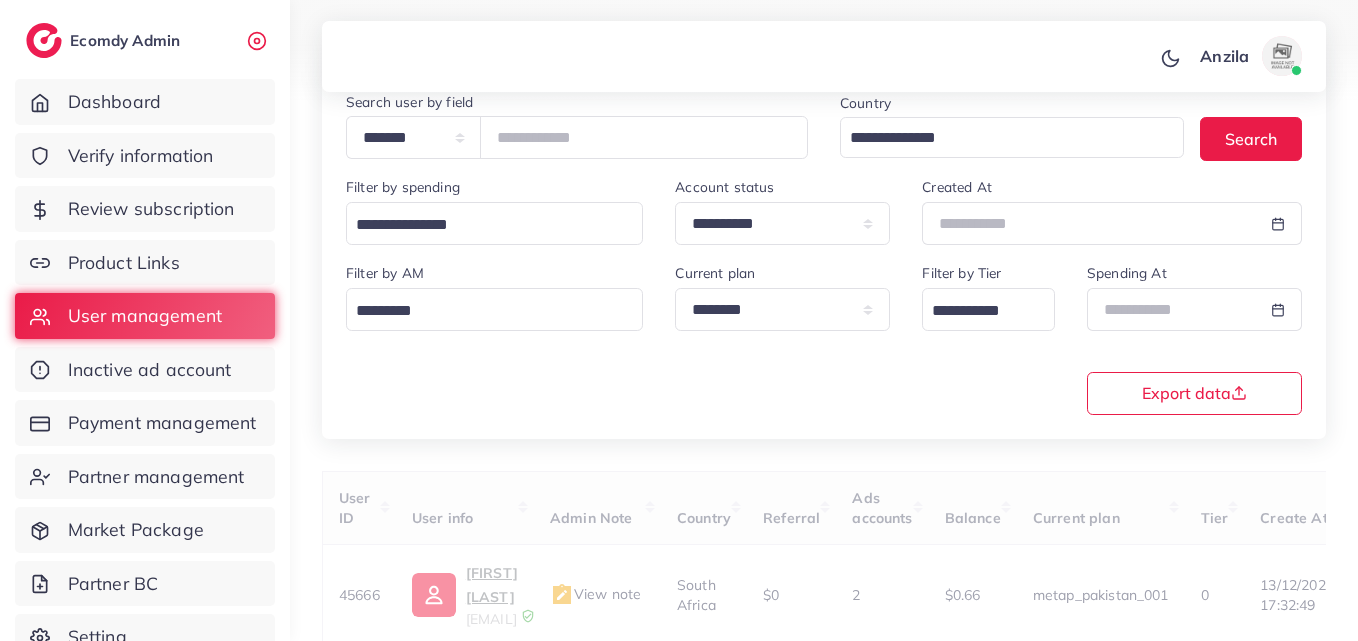 click on "**********" at bounding box center (824, 337) 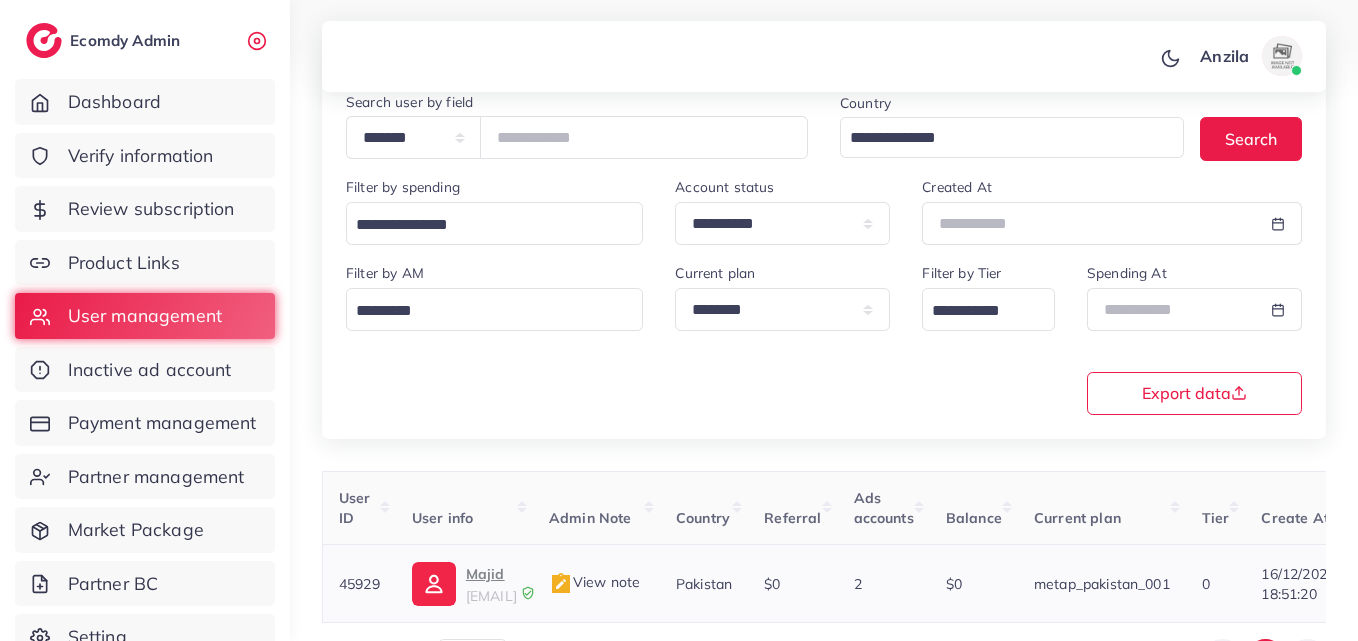 click on "majidmagsi3@gmail.com" at bounding box center [491, 596] 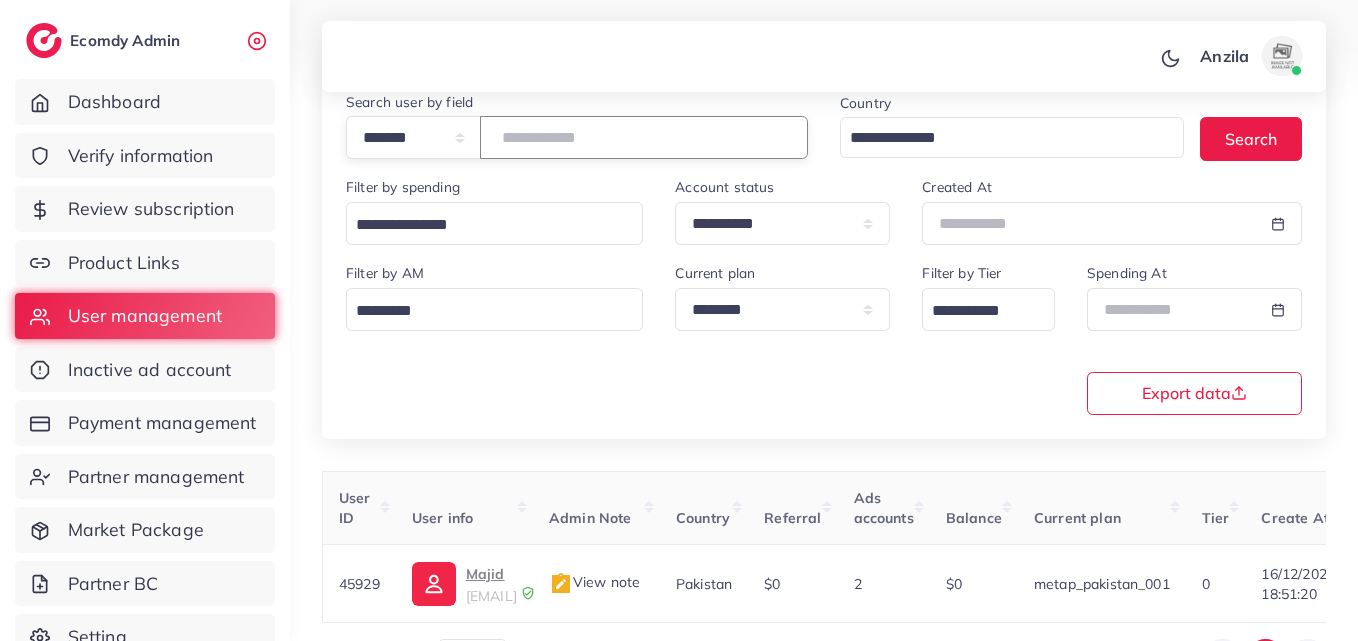 click on "*****" at bounding box center [644, 137] 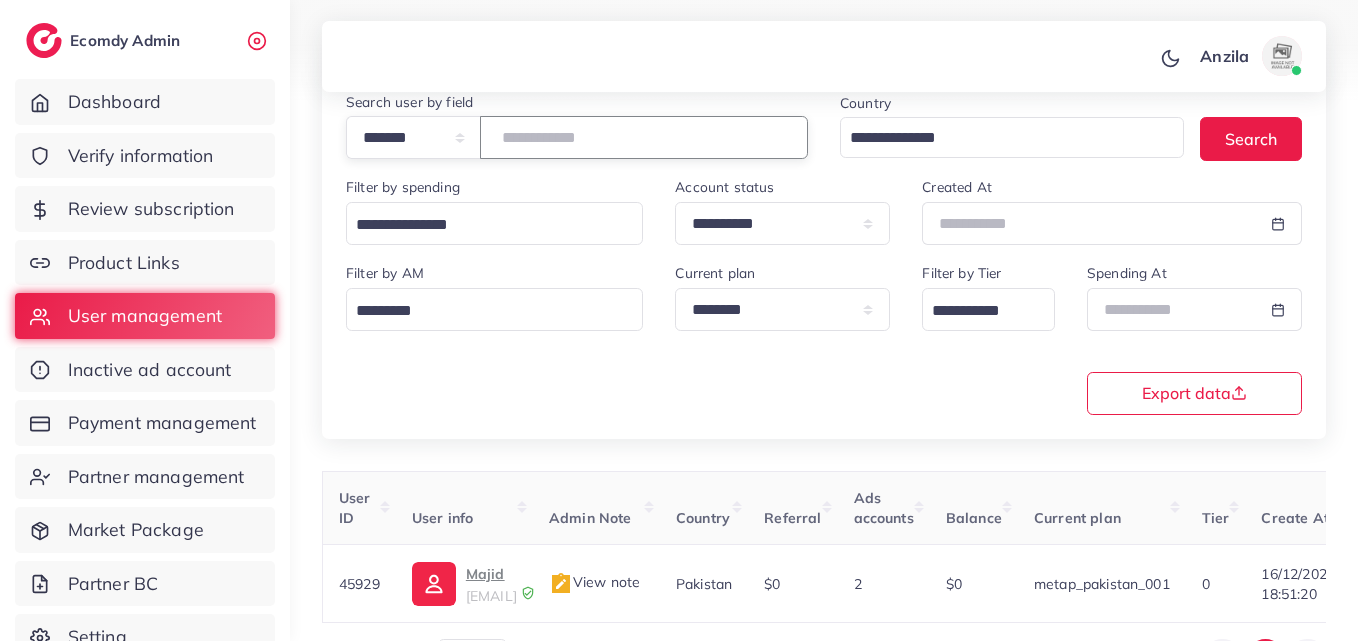 paste on "*****" 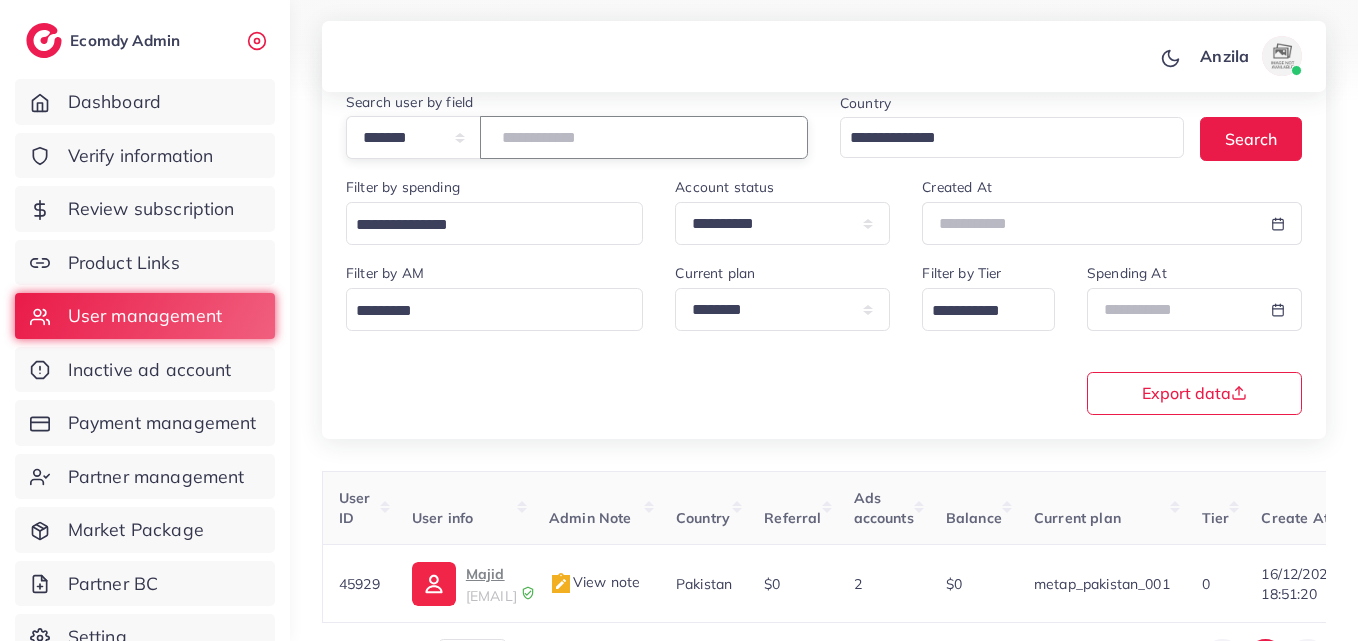 type on "*****" 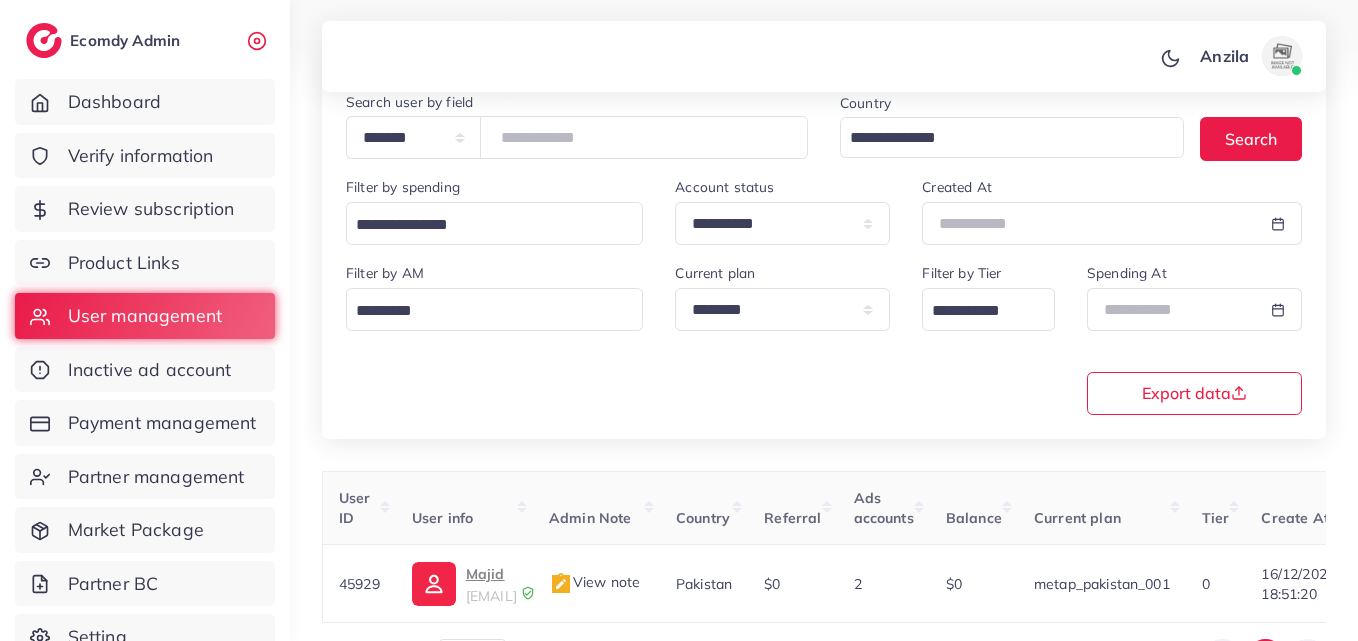 click on "**********" at bounding box center [824, 337] 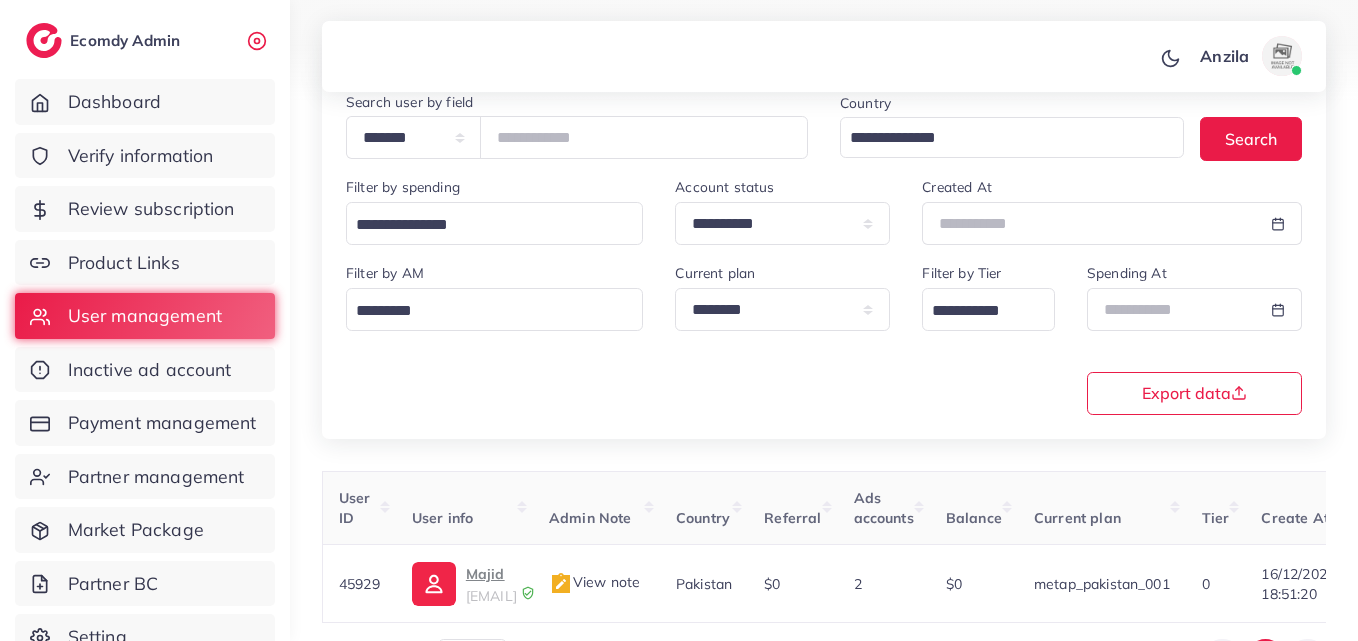 click on "**********" at bounding box center (824, 337) 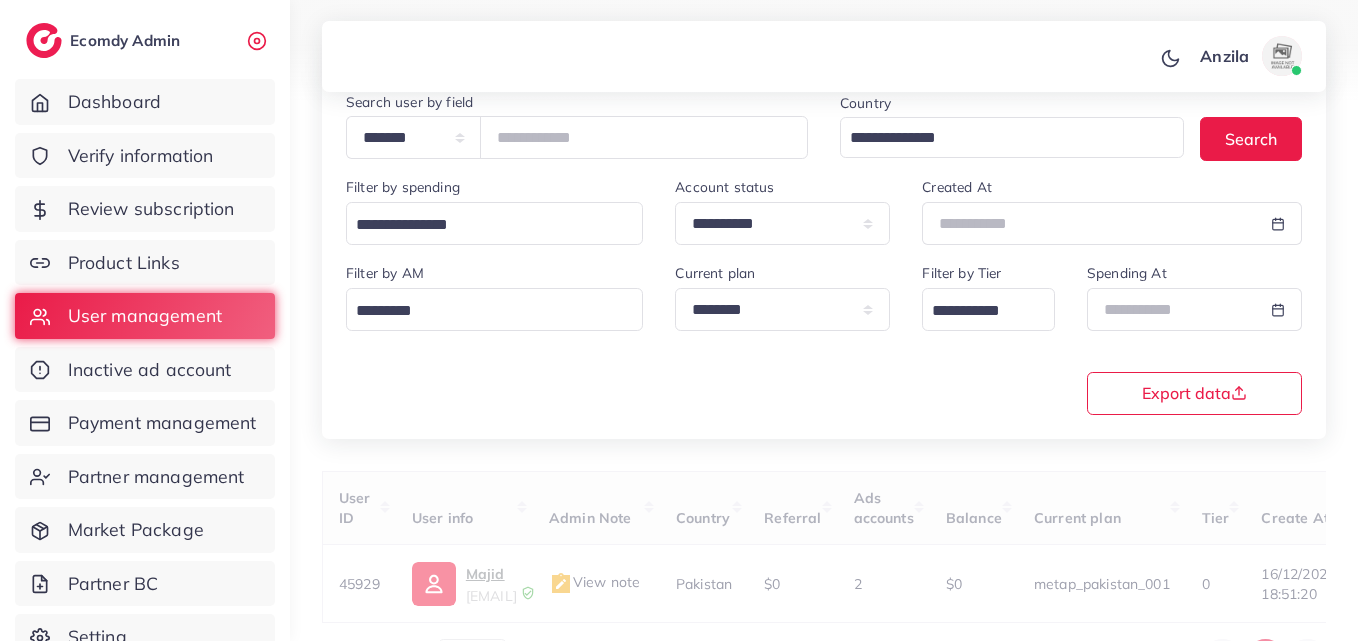 click on "**********" at bounding box center (824, 337) 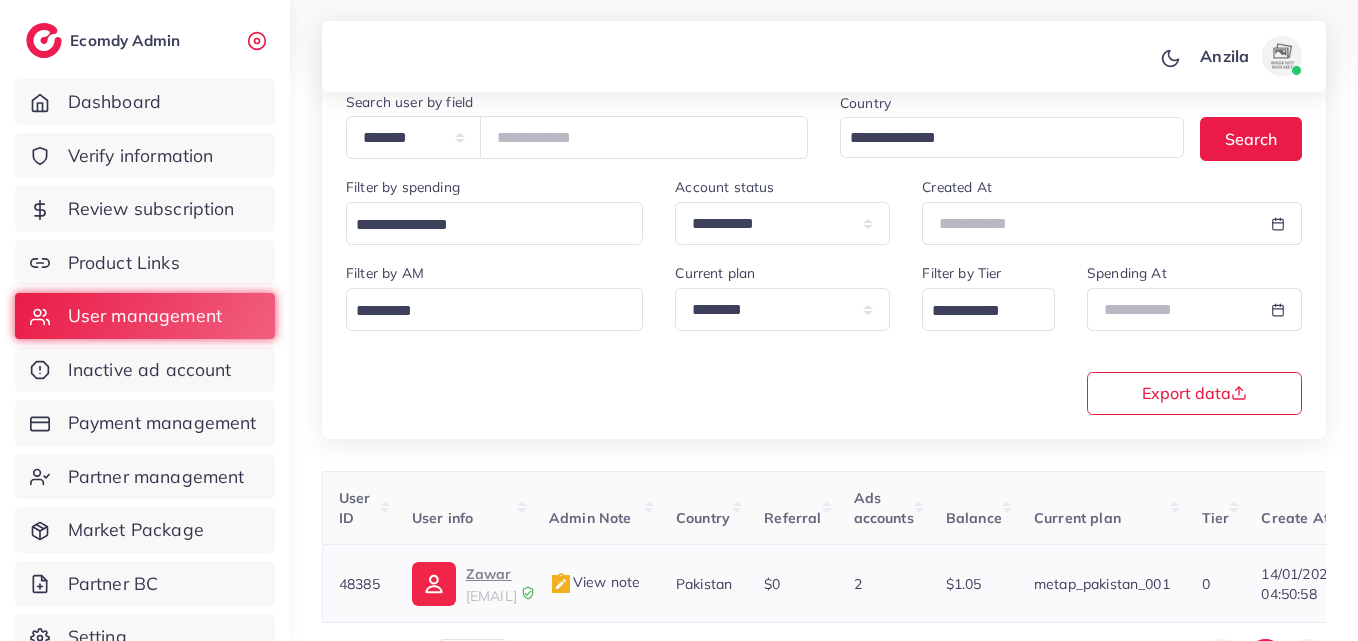 click on "Zawar" at bounding box center [491, 574] 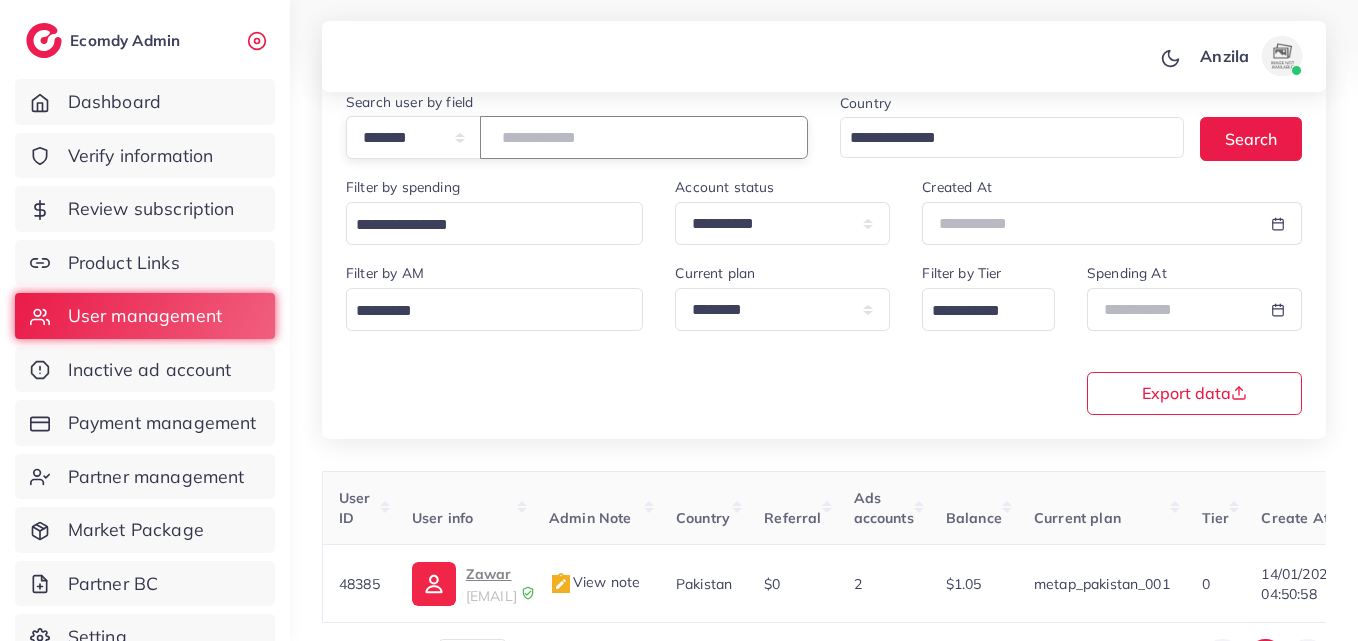 click on "*****" at bounding box center (644, 137) 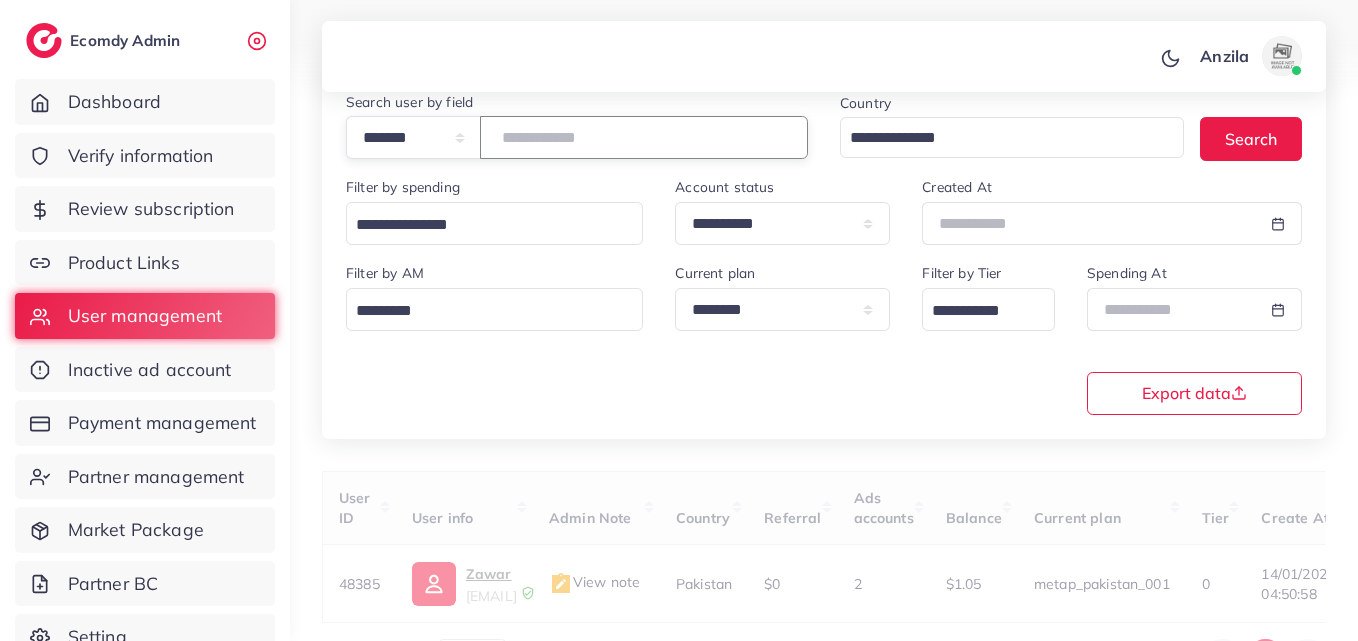 paste on "*******" 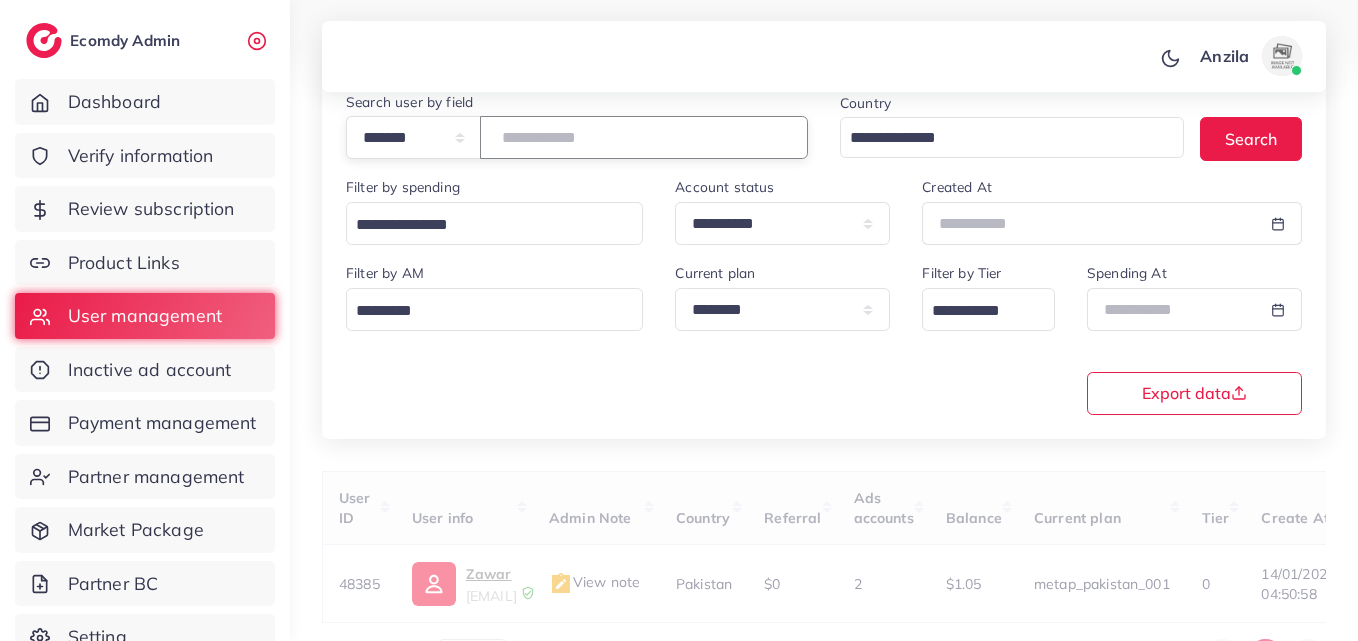 type on "*******" 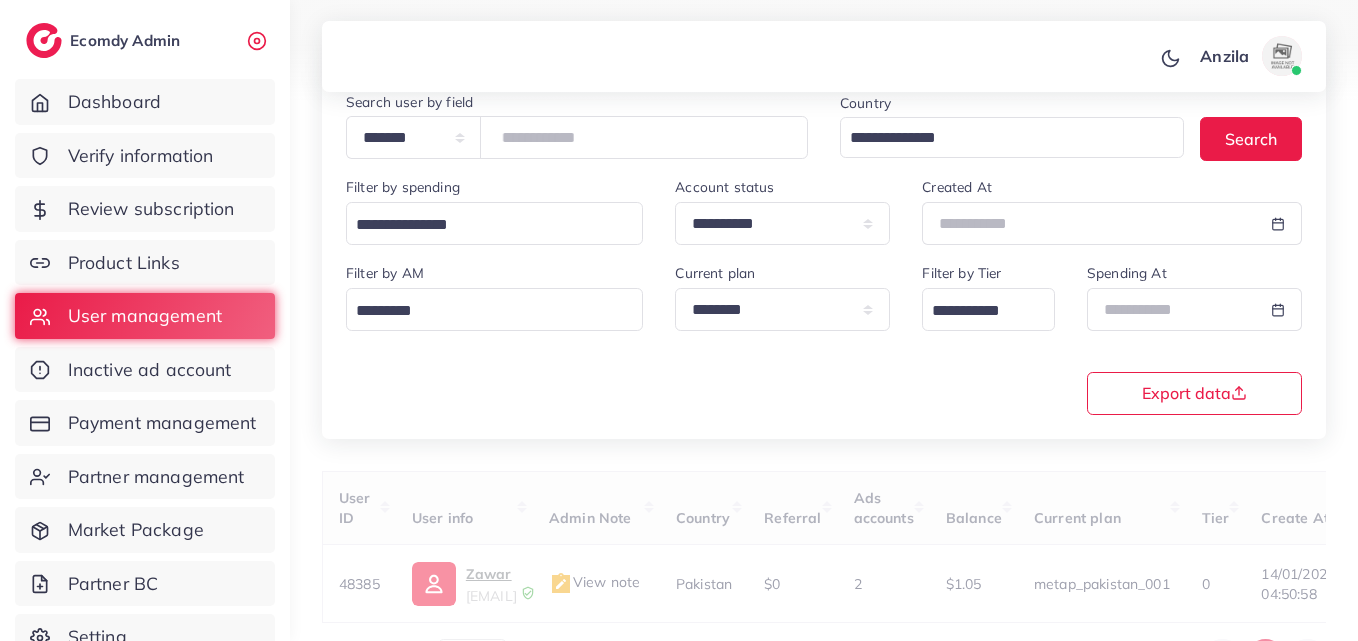 click on "**********" at bounding box center (824, 337) 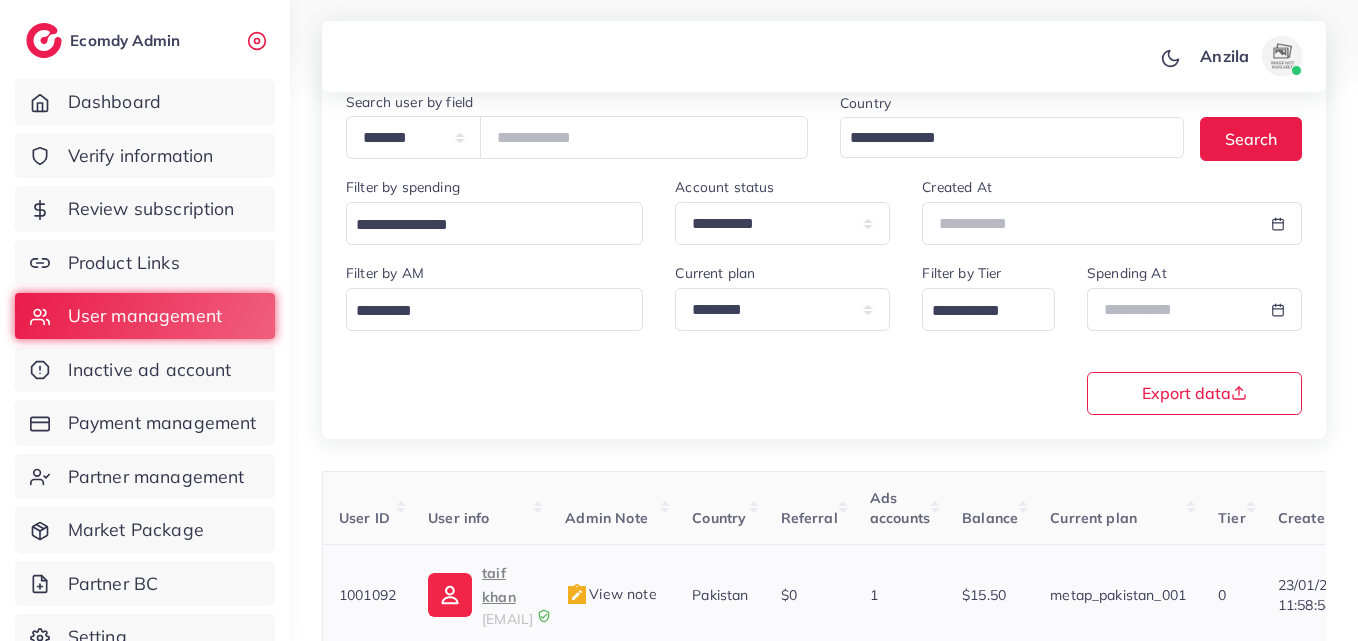 click on "taif khan" at bounding box center [507, 585] 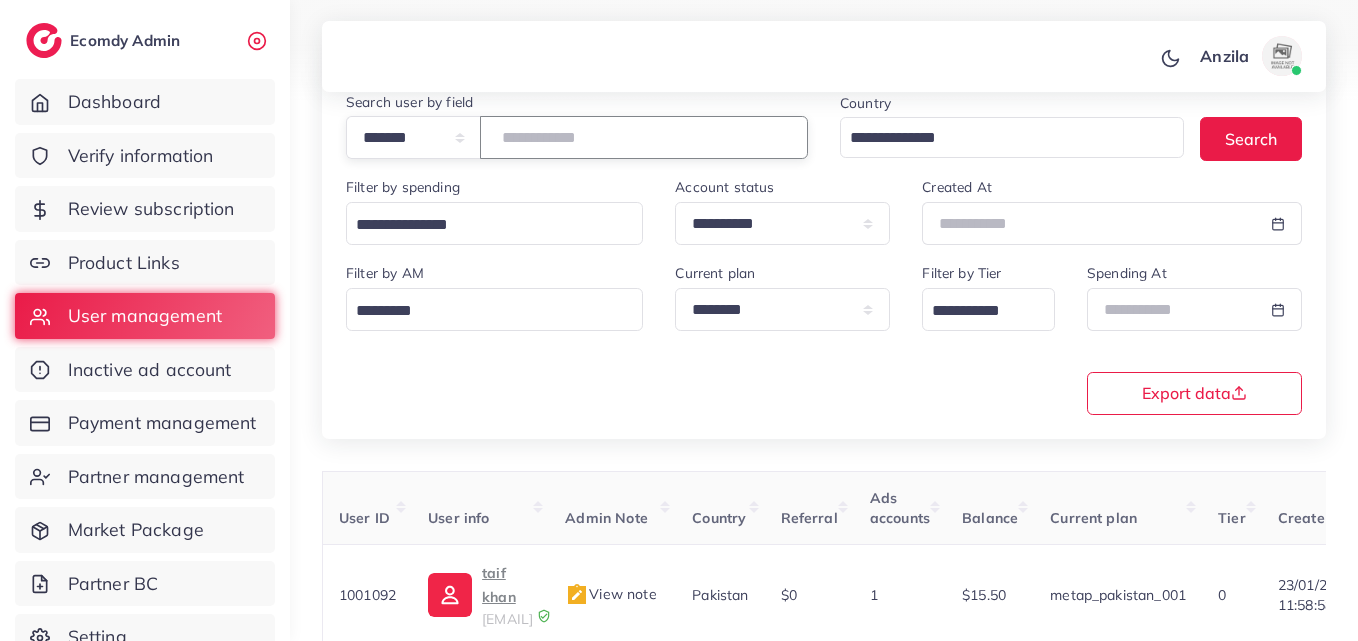 click on "*******" at bounding box center [644, 137] 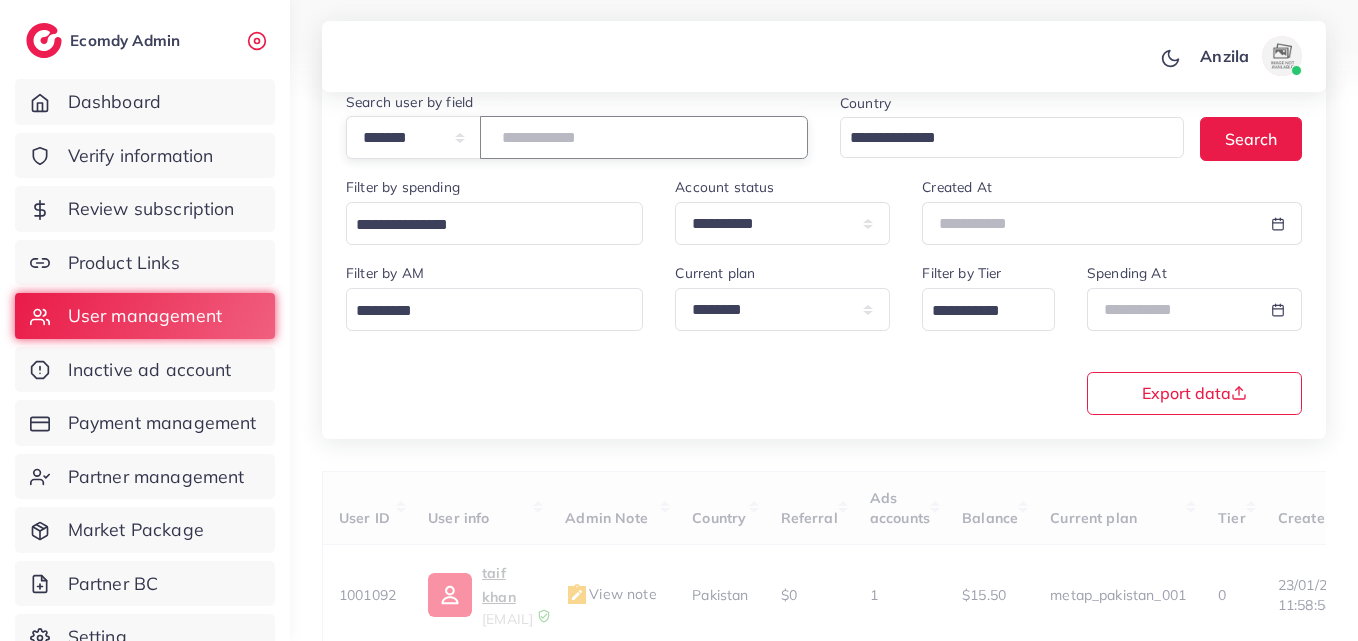 paste on "*******" 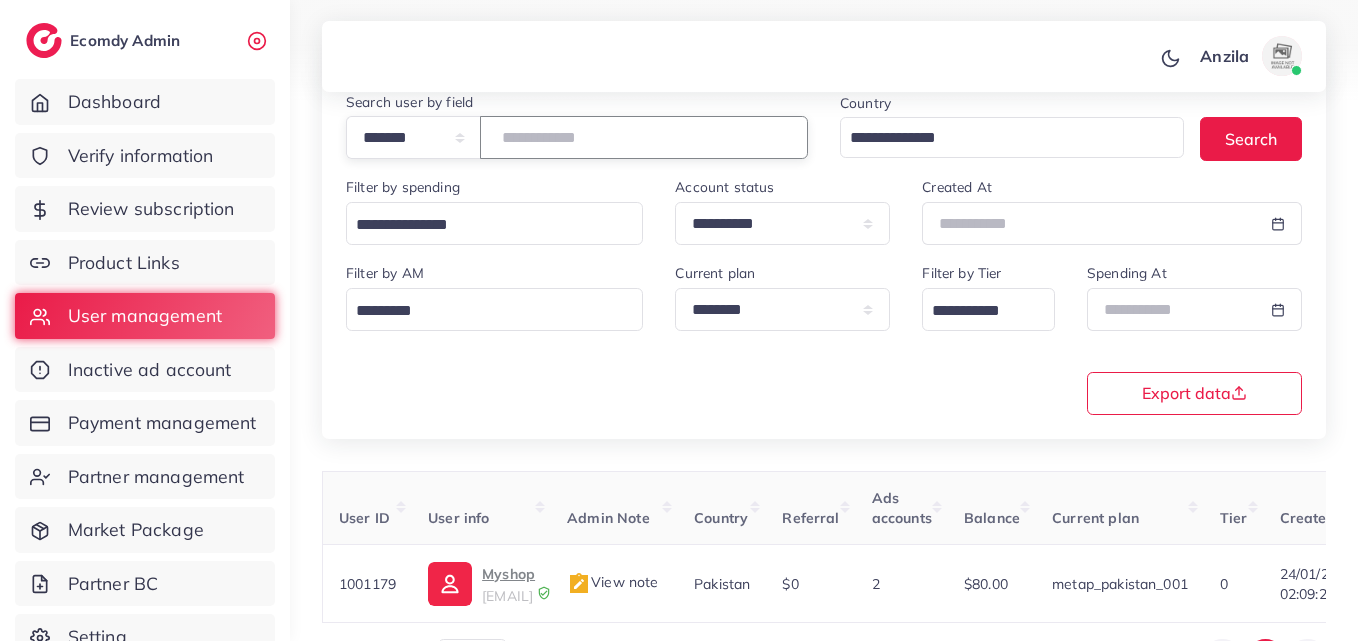 type on "*******" 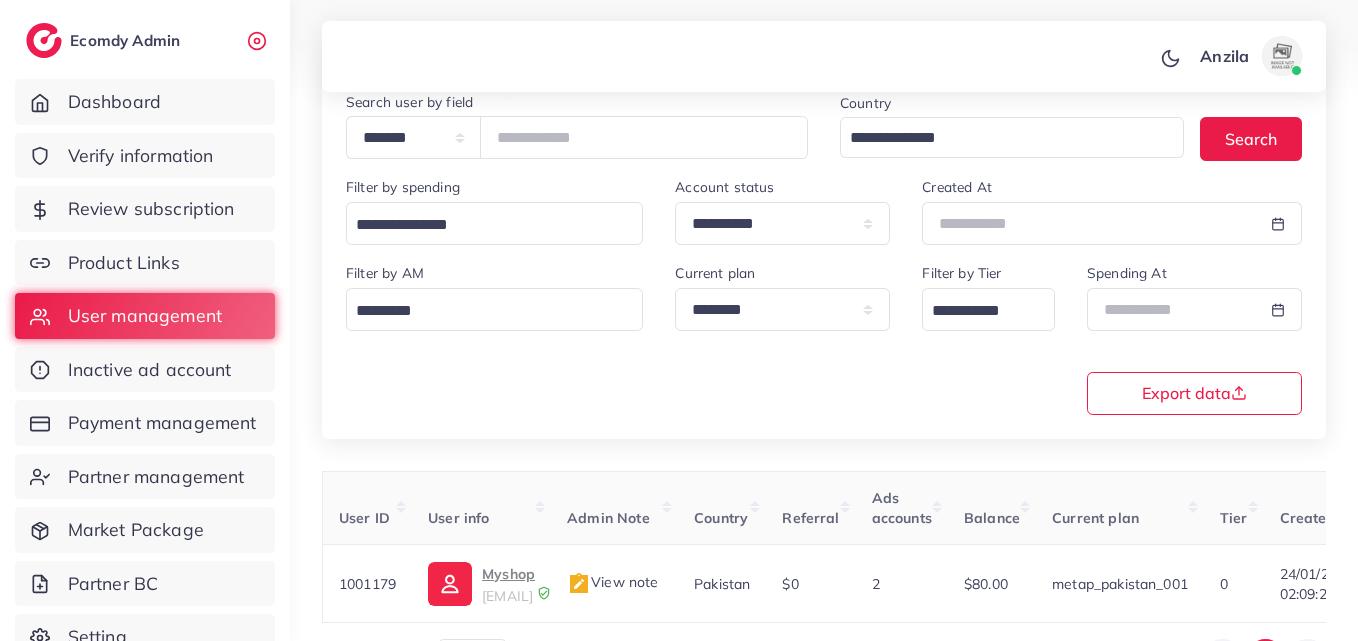 click on "**********" at bounding box center (824, 337) 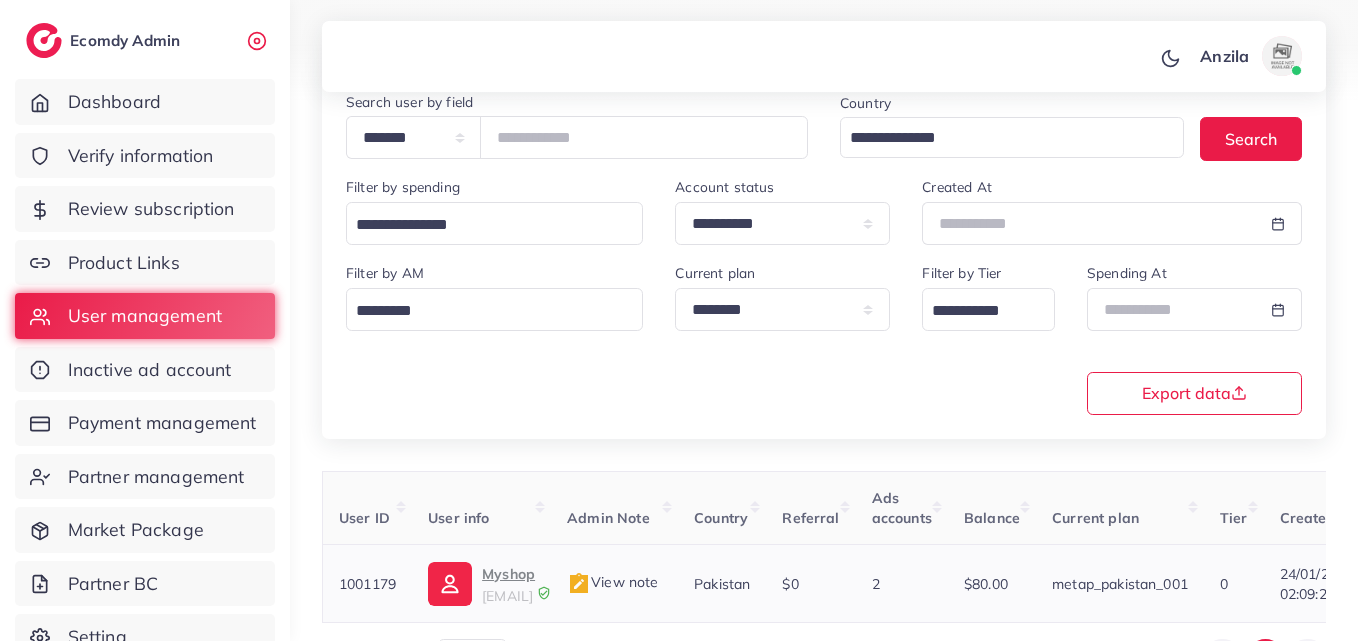 click on "Myshop" at bounding box center (508, 574) 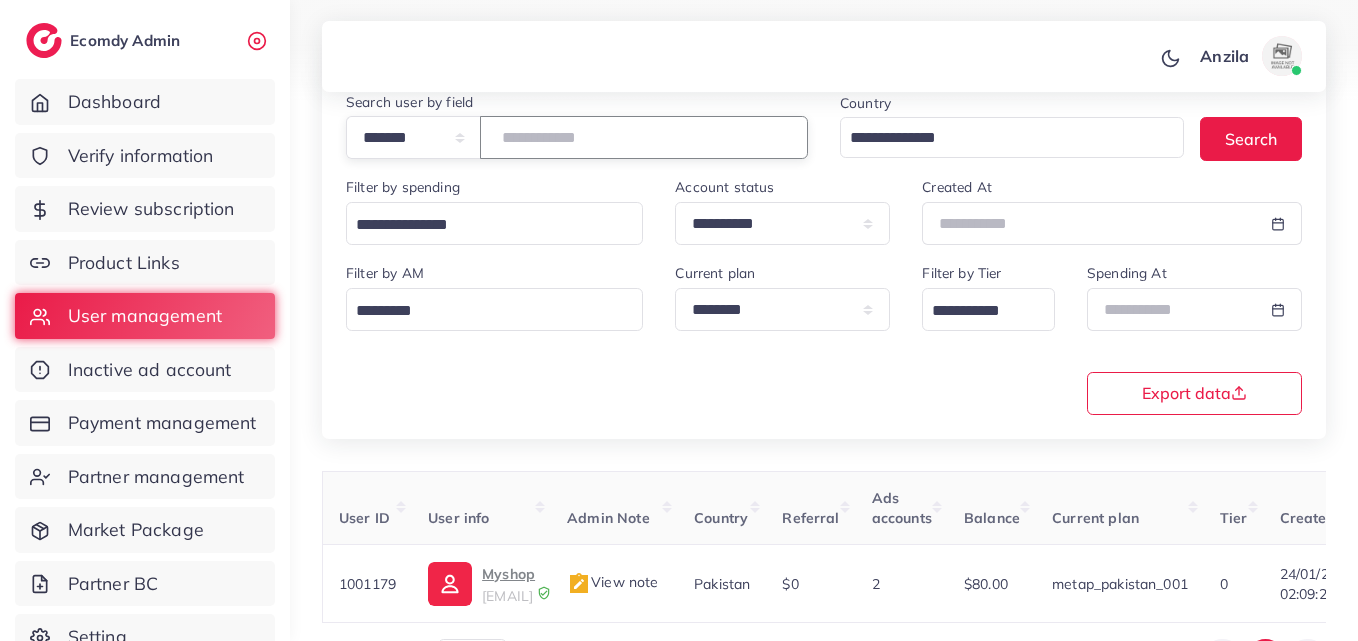 click on "*******" at bounding box center [644, 137] 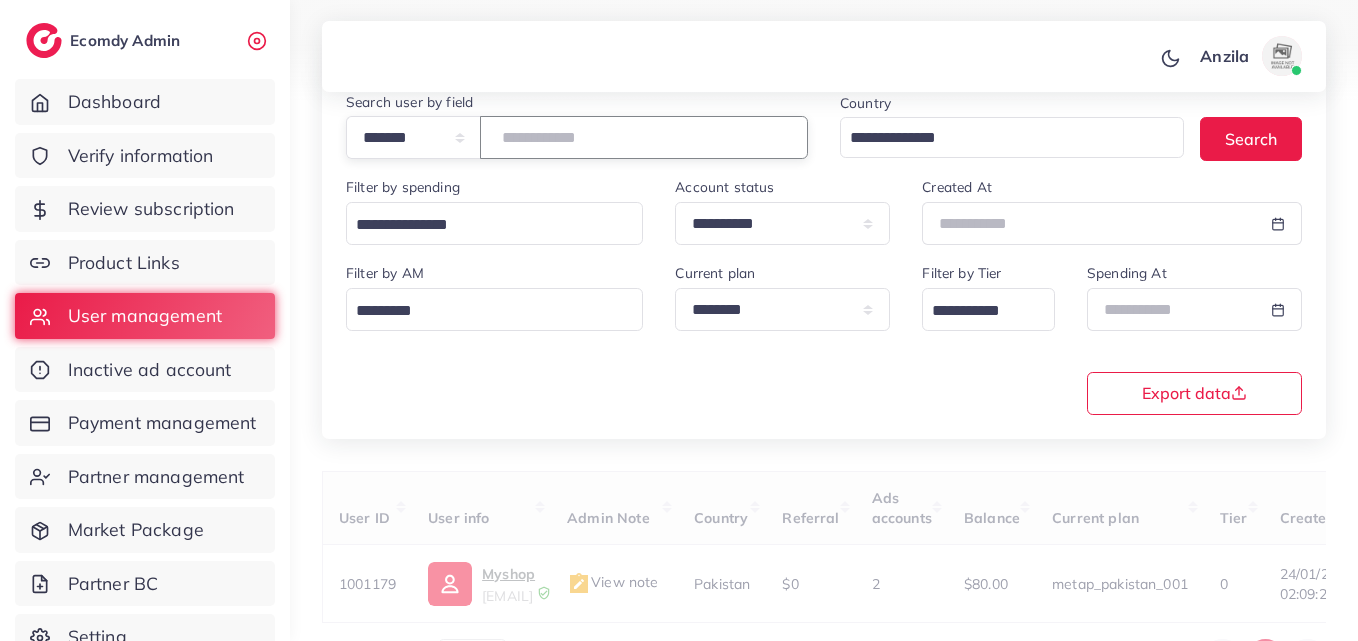 paste on "*******" 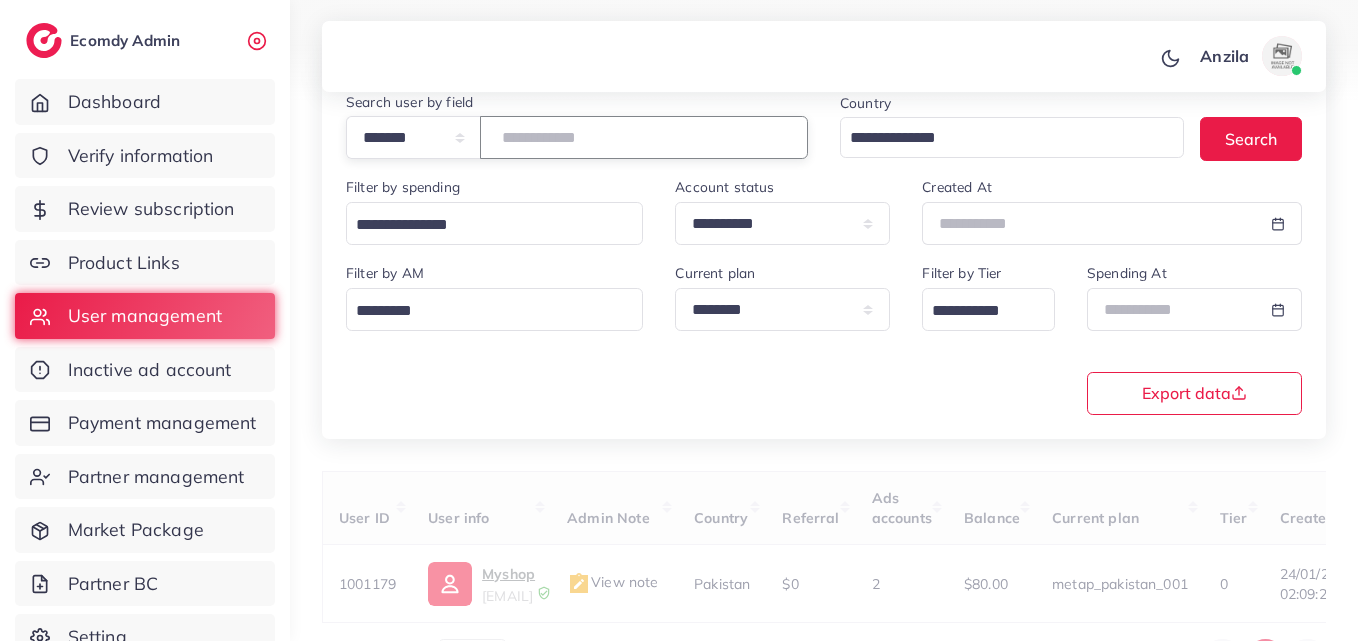 type on "*******" 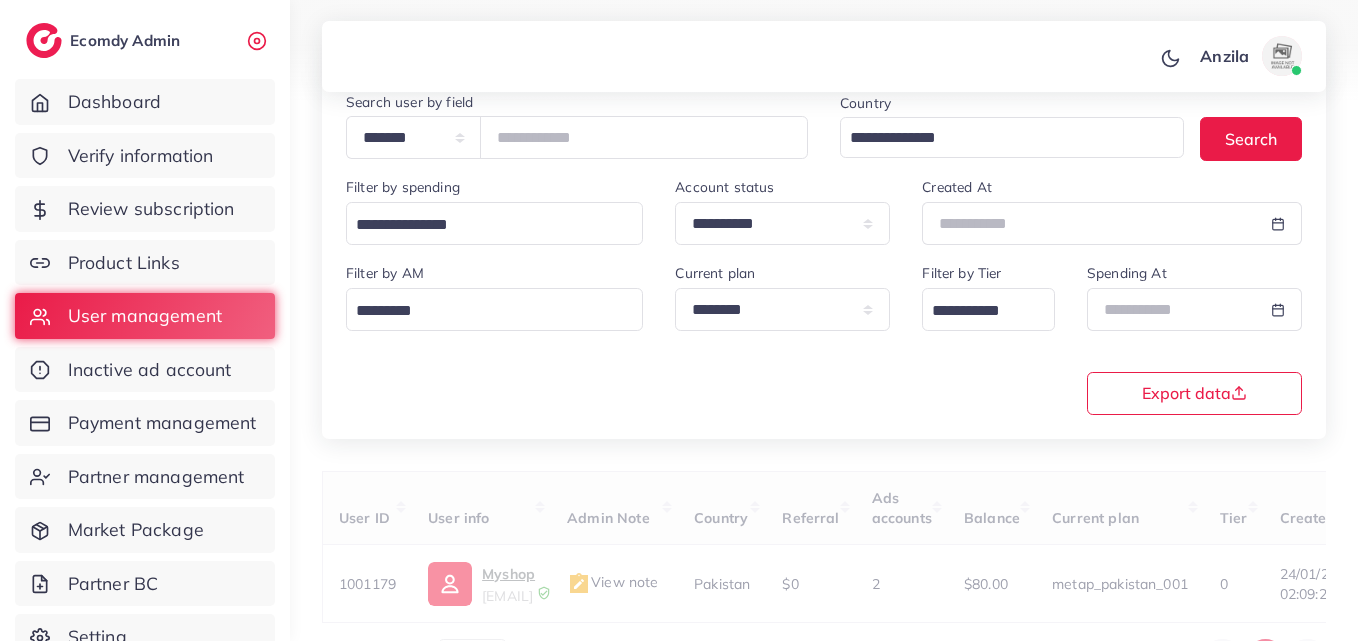 click on "**********" at bounding box center (824, 337) 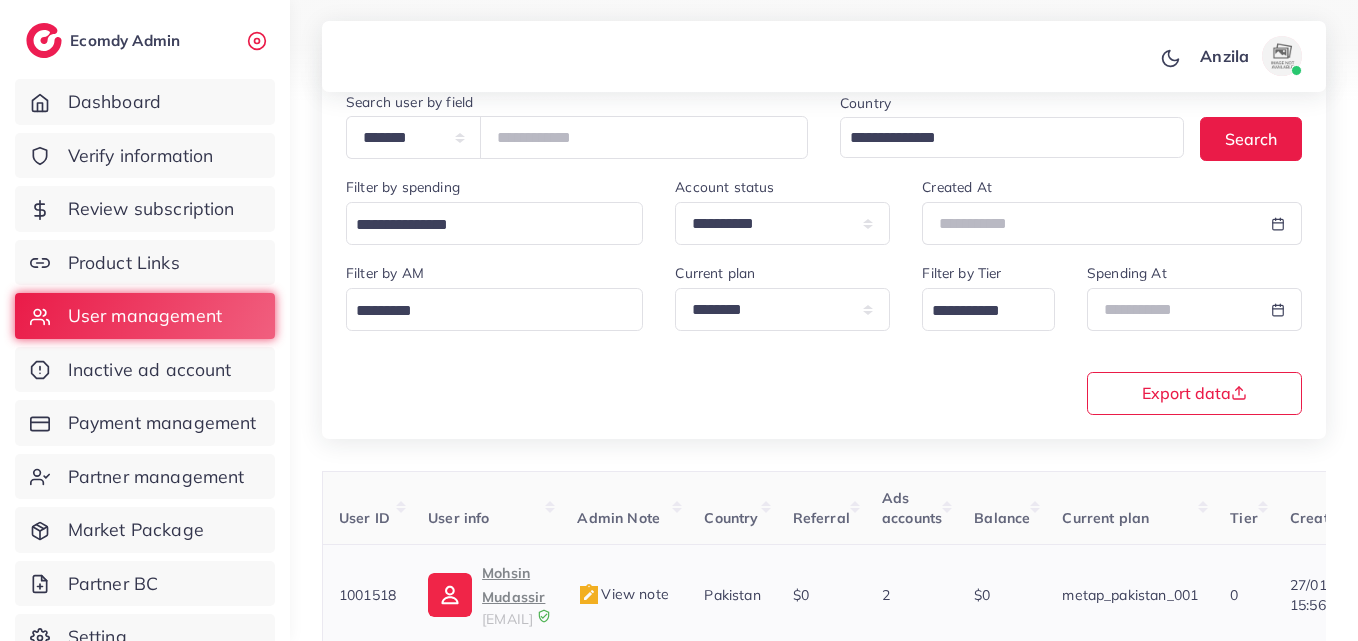 click on "Mohsin Mudassir" at bounding box center [513, 585] 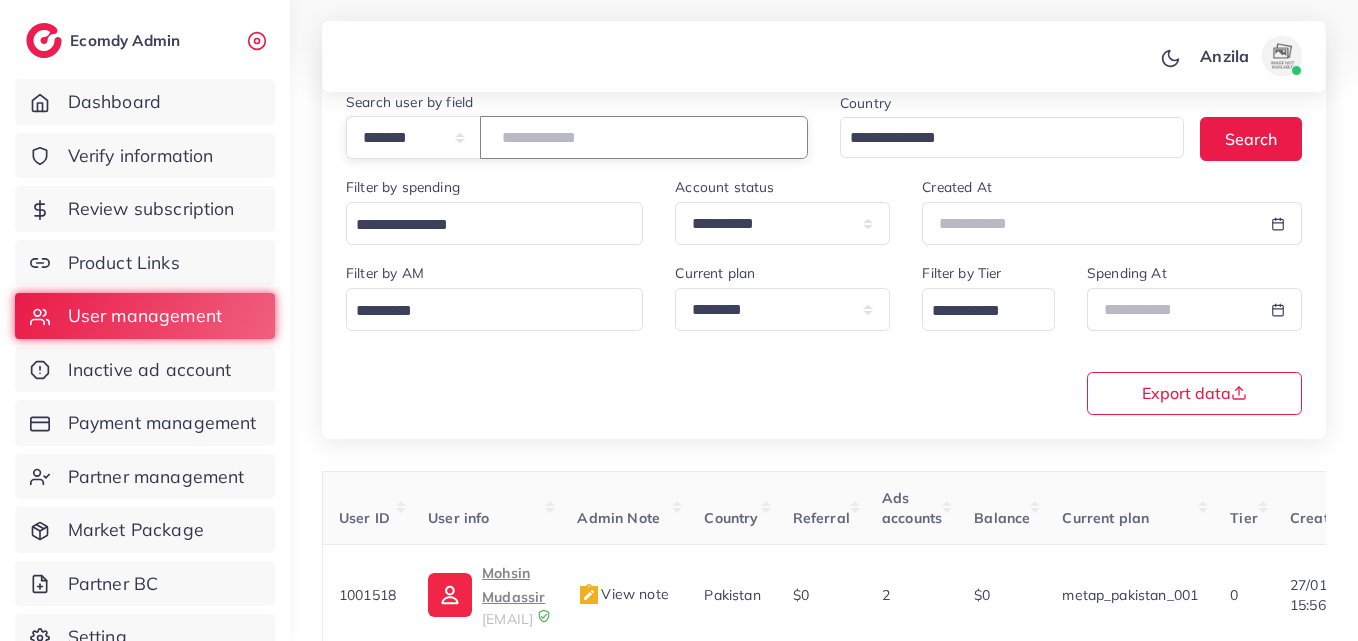 click on "*******" at bounding box center (644, 137) 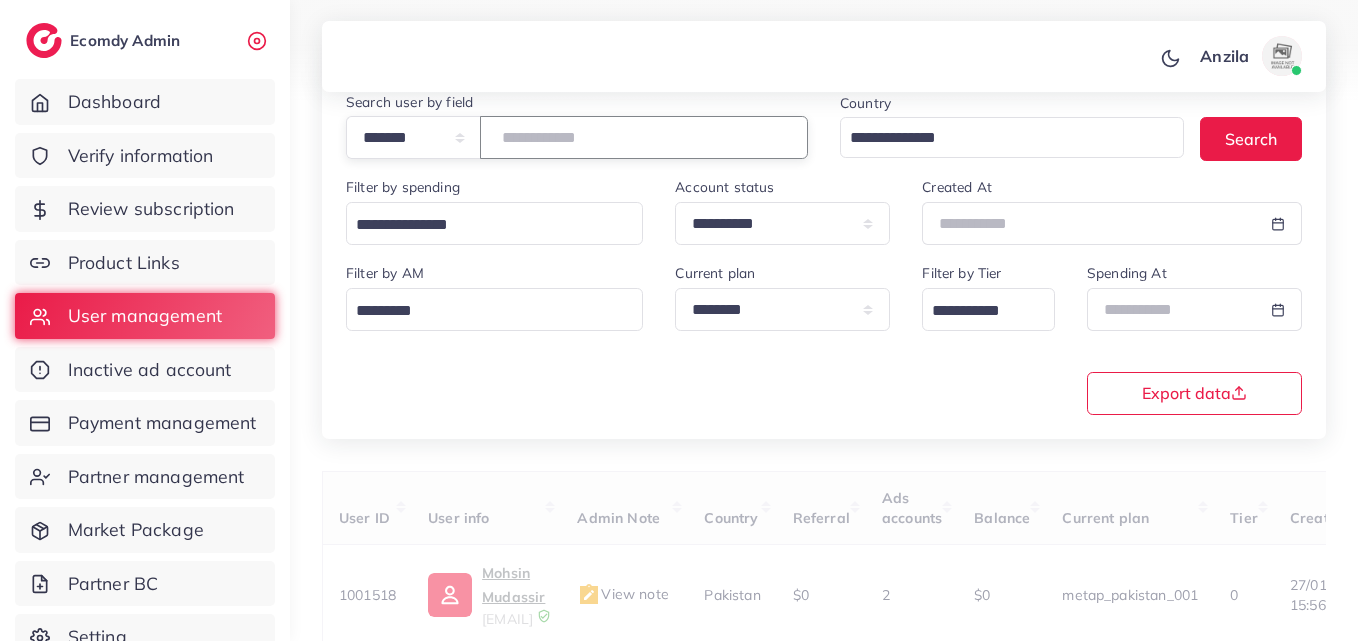paste on "*******" 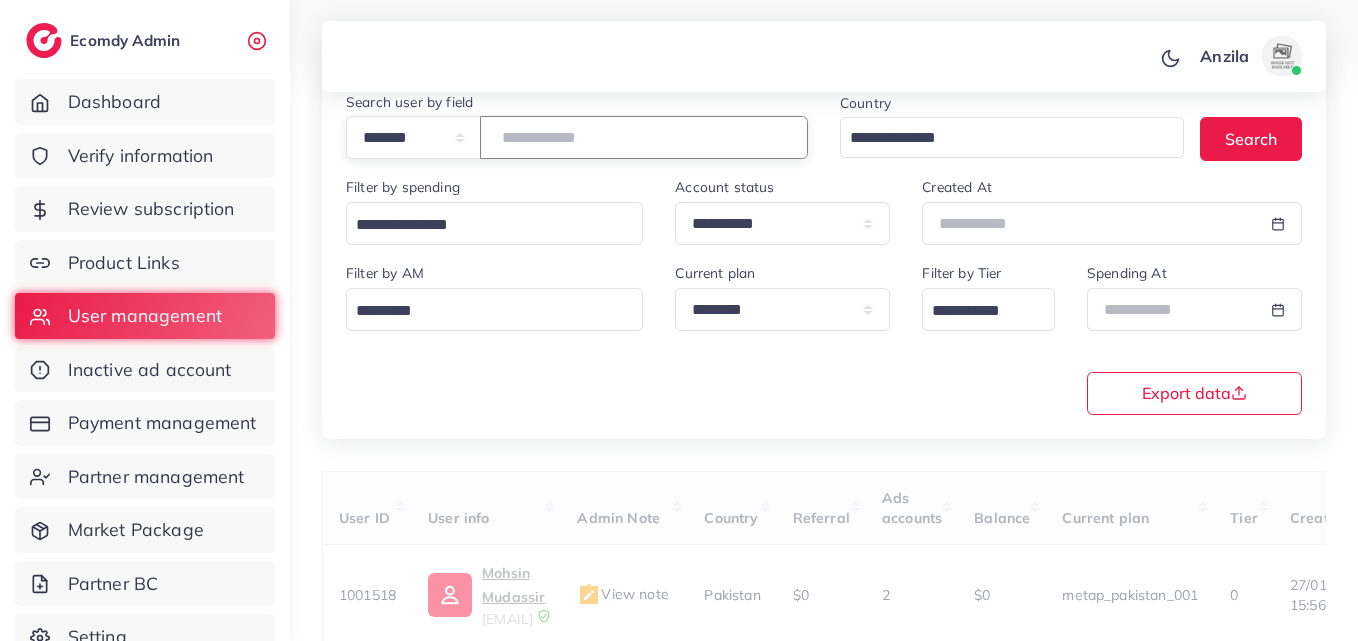 type on "*******" 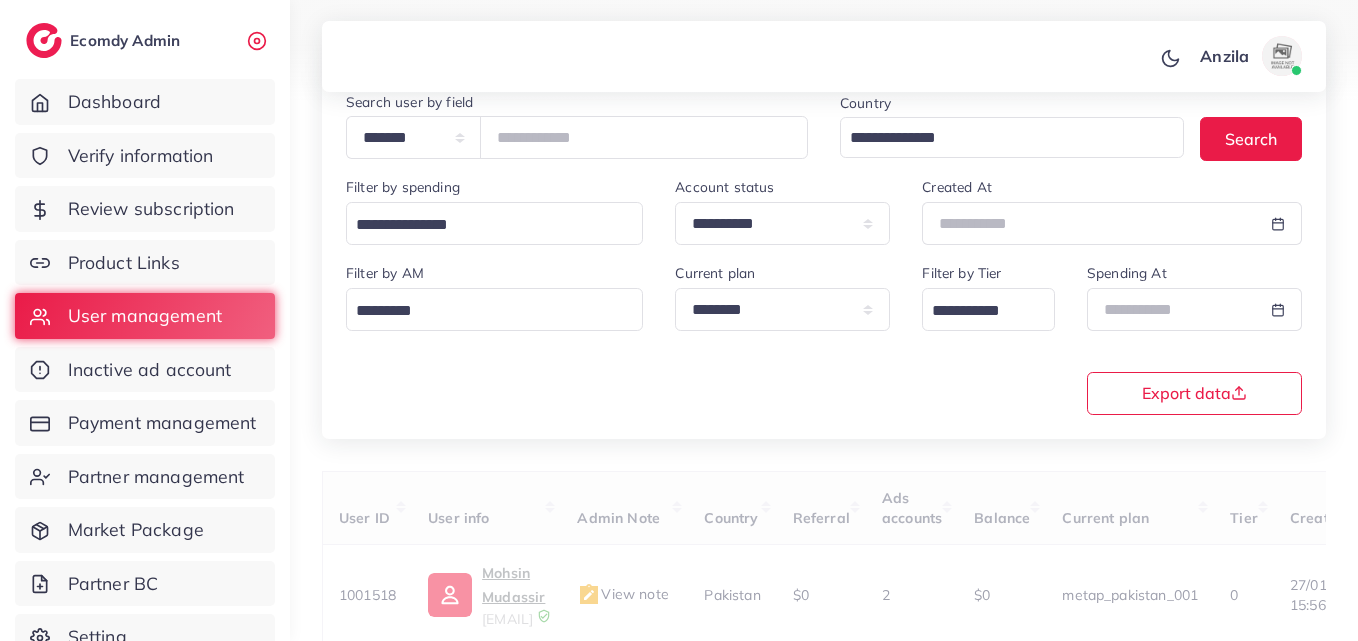 click on "Filter by AM            Loading..." at bounding box center [494, 296] 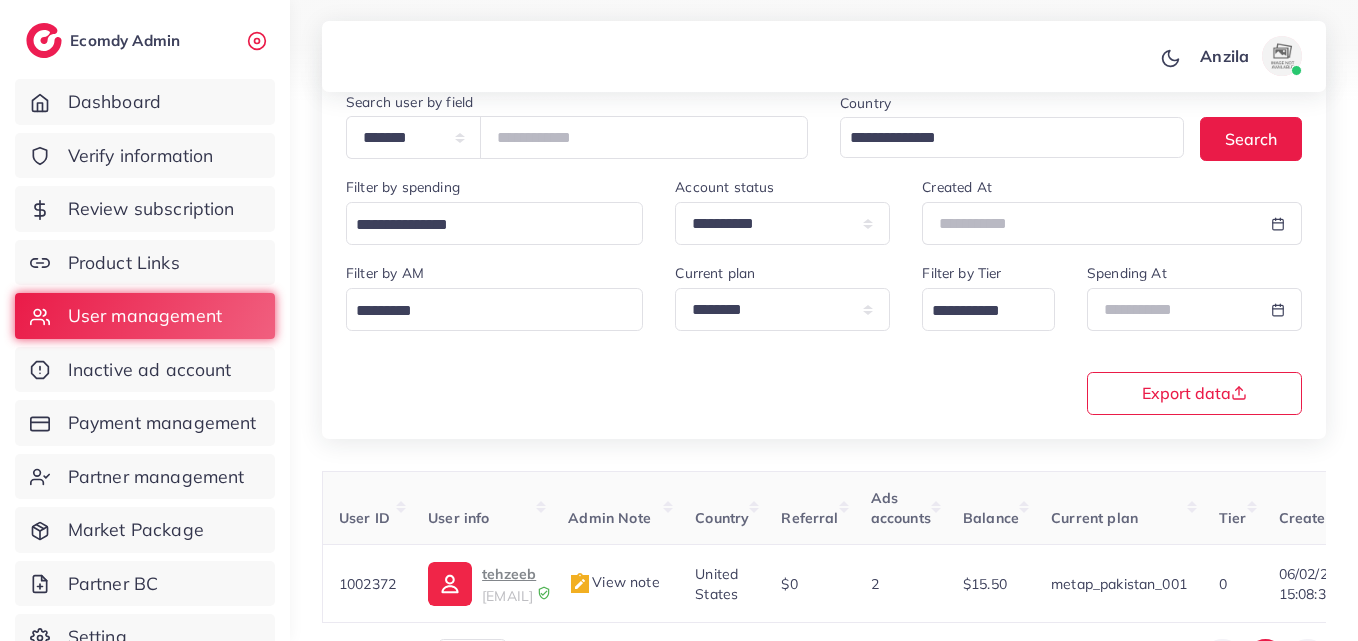 click on "**********" at bounding box center (824, 242) 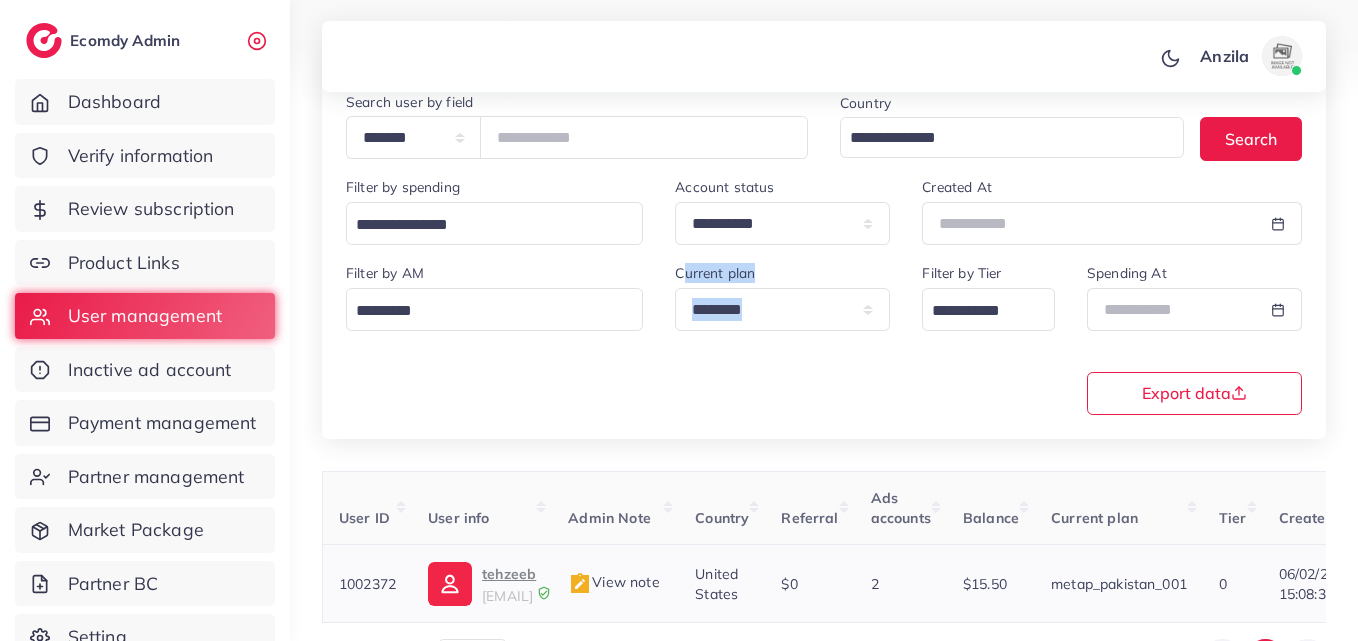 click on "tehzeeb" at bounding box center (509, 574) 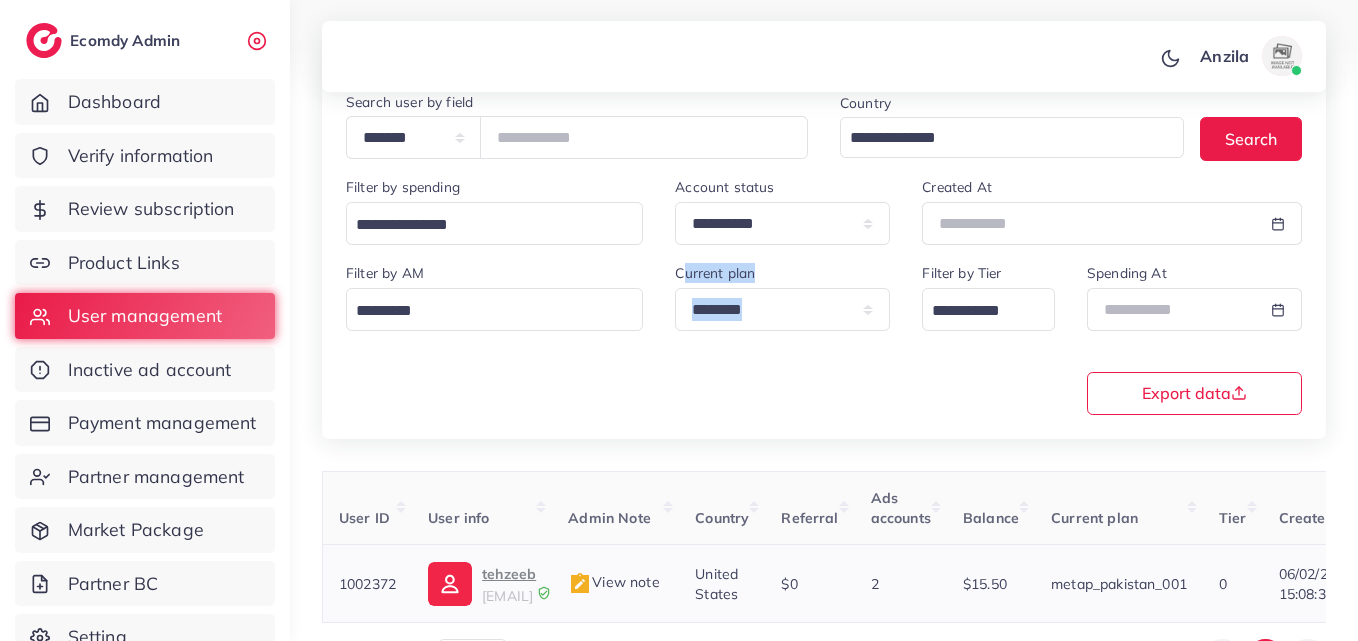 click on "tehzeeb" at bounding box center [509, 574] 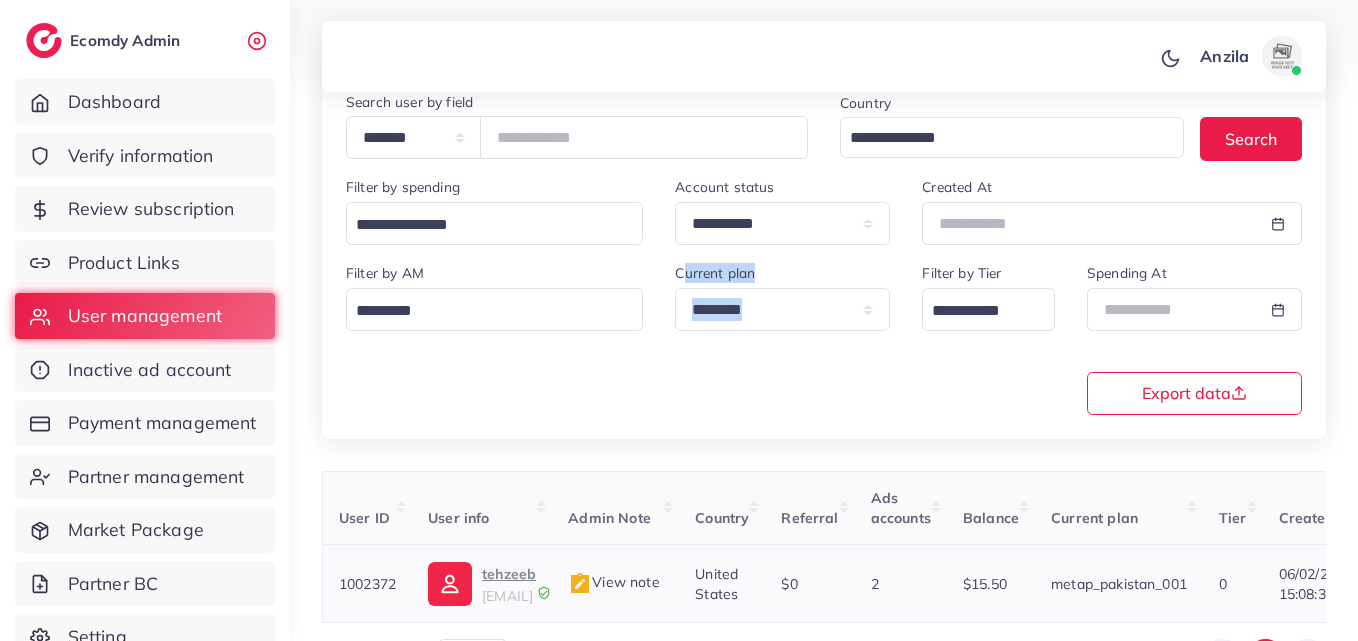 click on "tehzeeb" at bounding box center (509, 574) 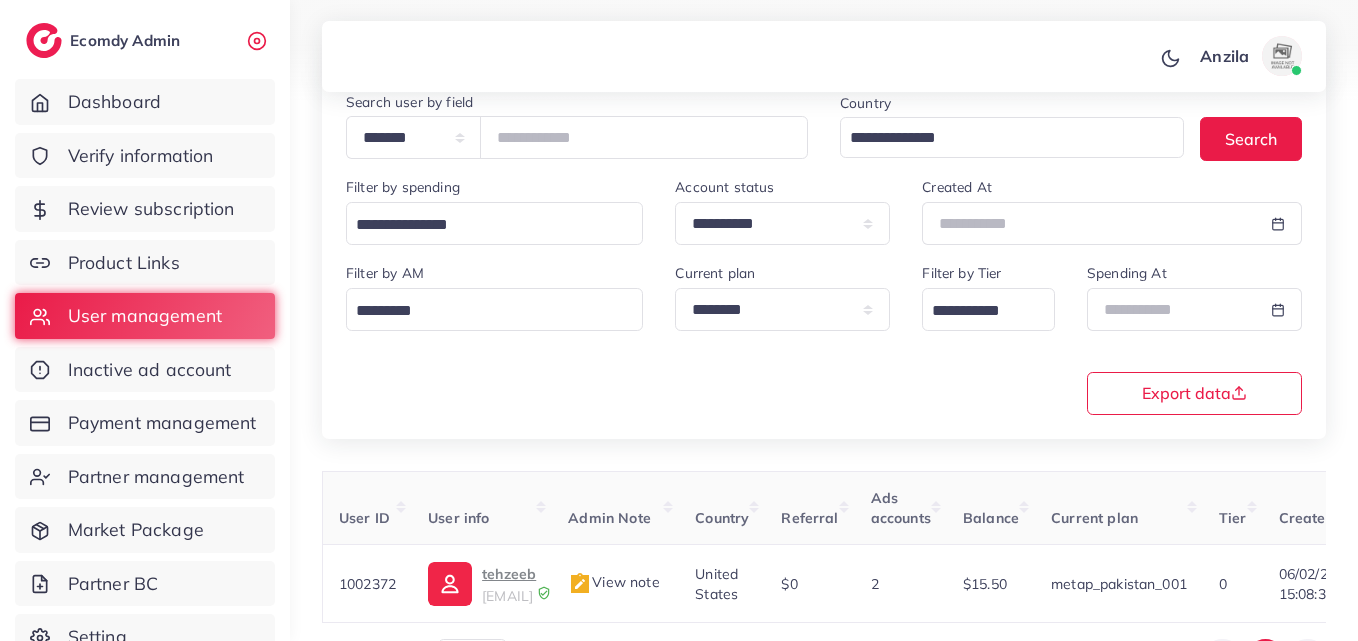 click on "**********" at bounding box center [824, 337] 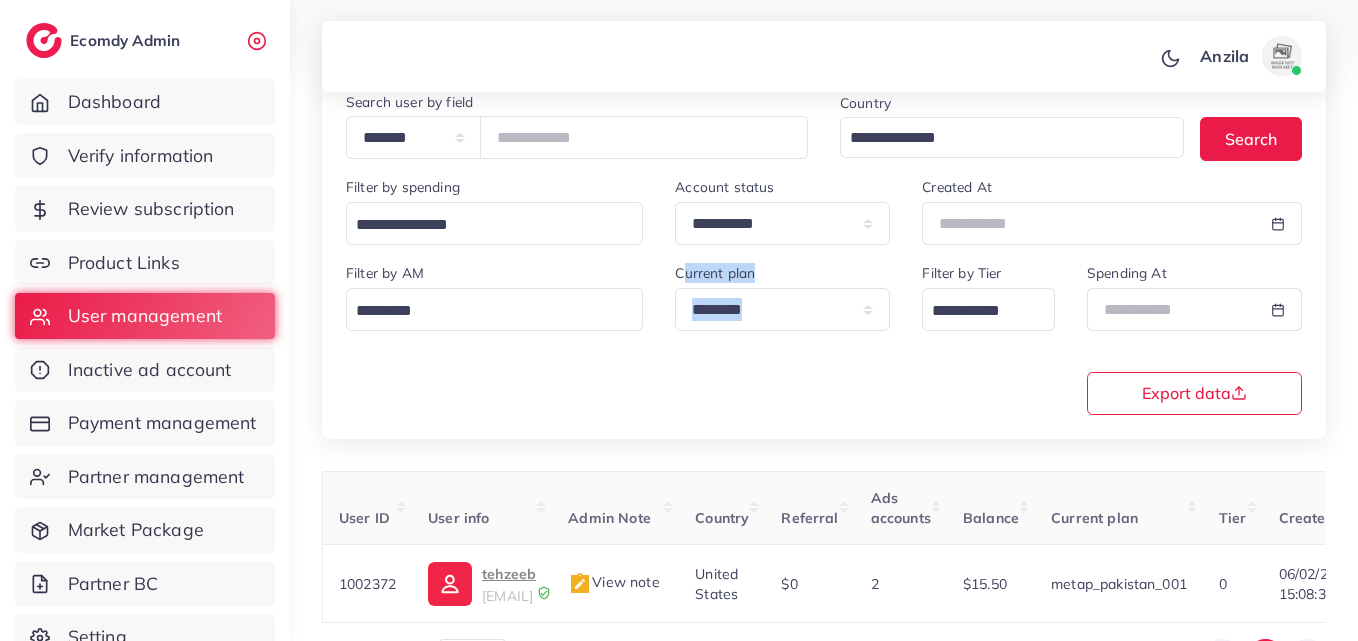 click on "**********" at bounding box center [824, 339] 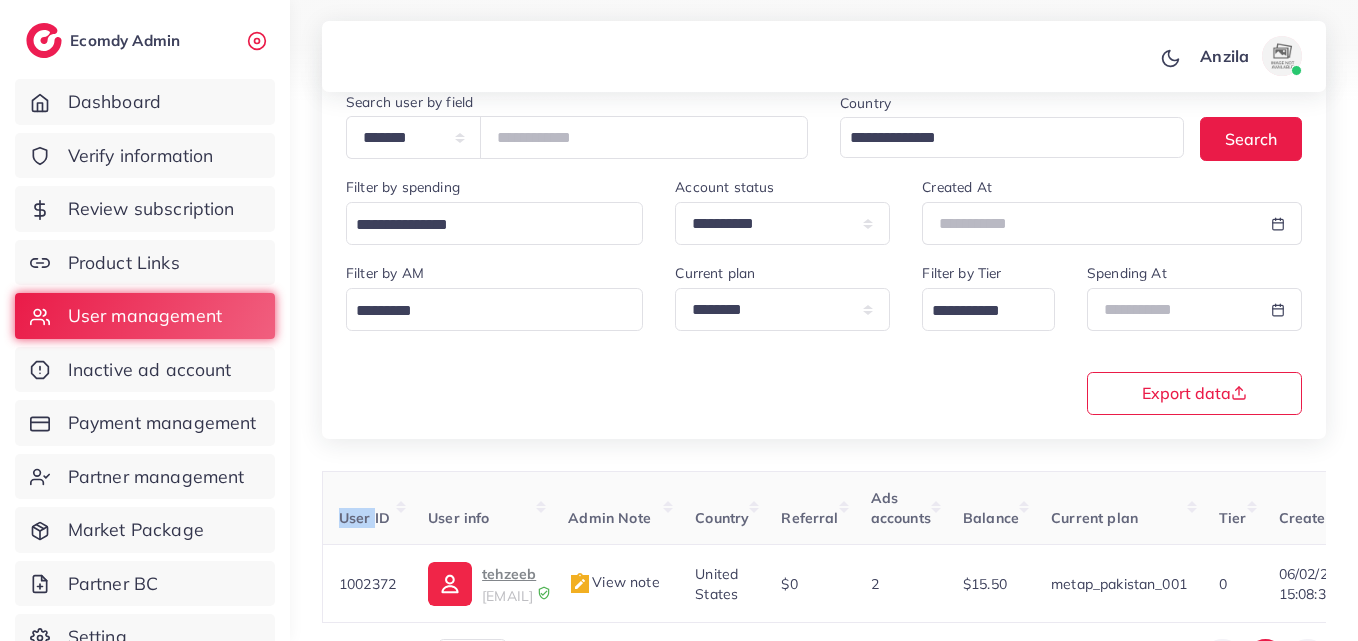 click on "**********" at bounding box center [824, 339] 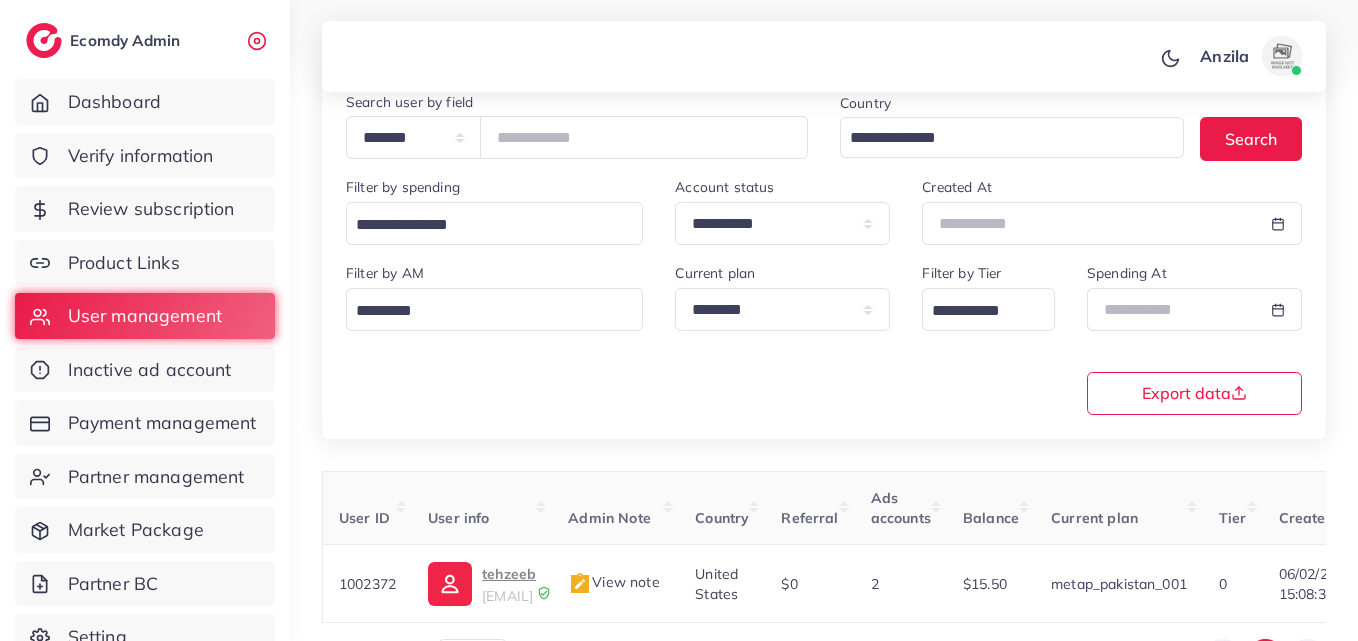 click on "**********" at bounding box center (824, 242) 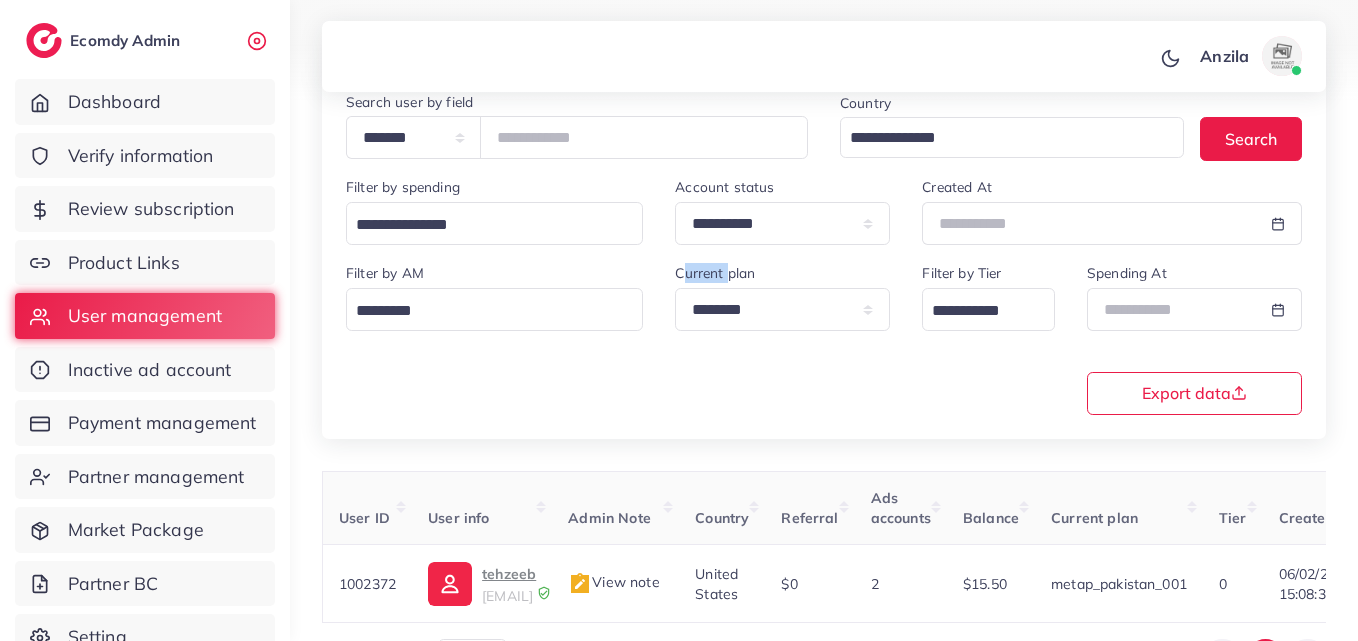 click on "**********" at bounding box center (824, 242) 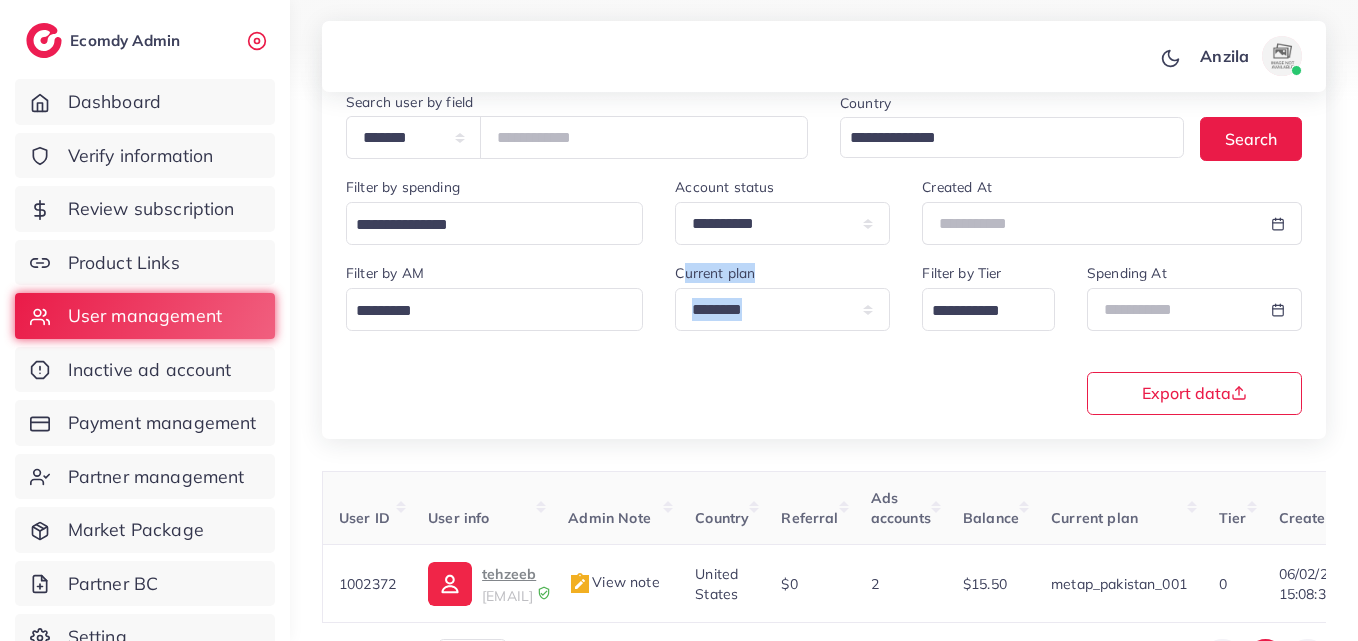 click on "**********" at bounding box center [824, 242] 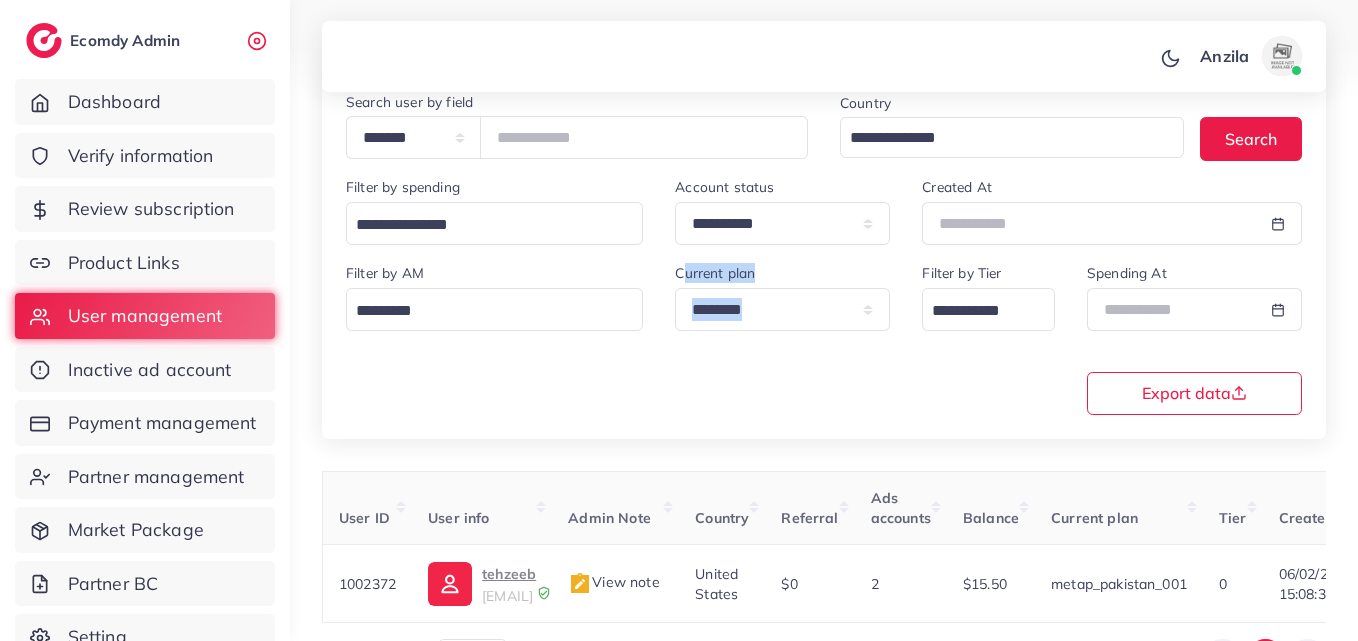 click on "**********" at bounding box center (824, 337) 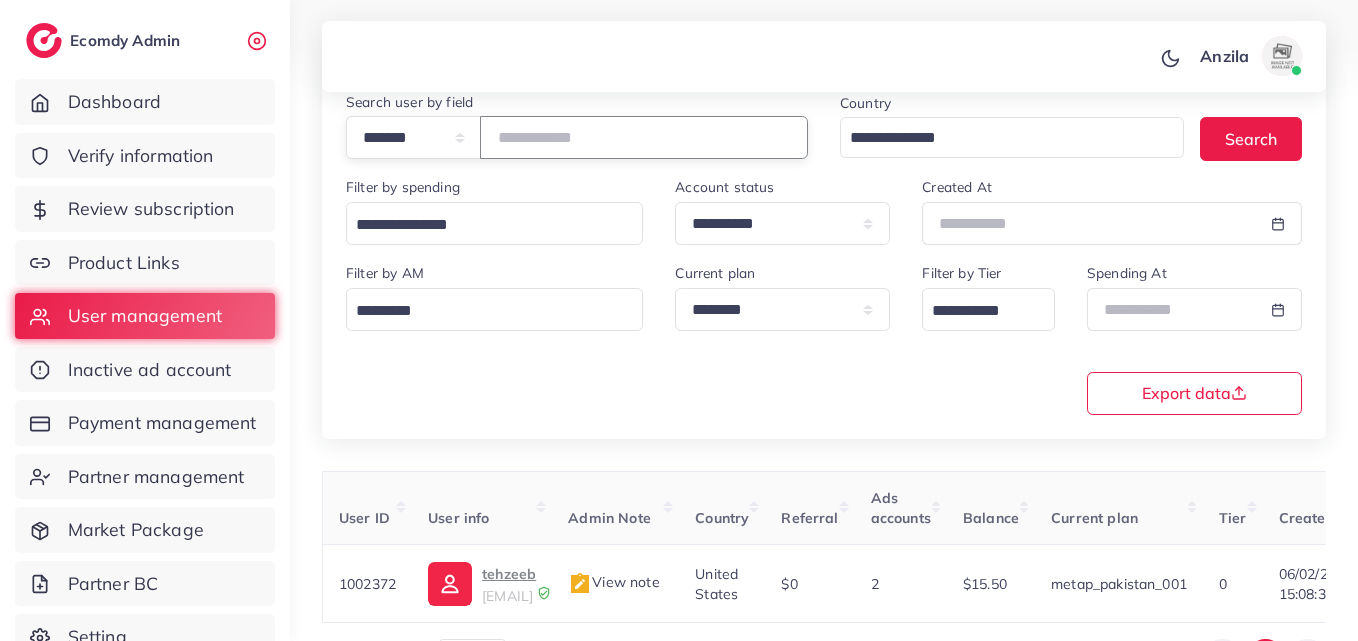 click on "*******" at bounding box center (644, 137) 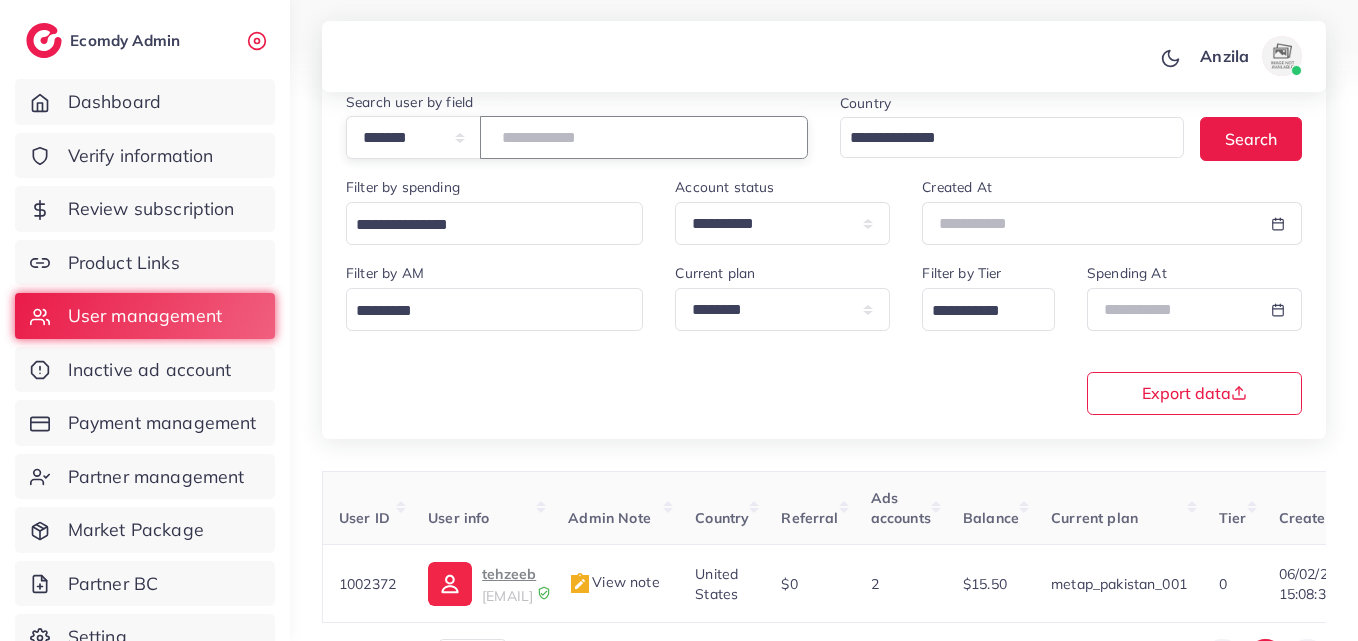 click on "*******" at bounding box center (644, 137) 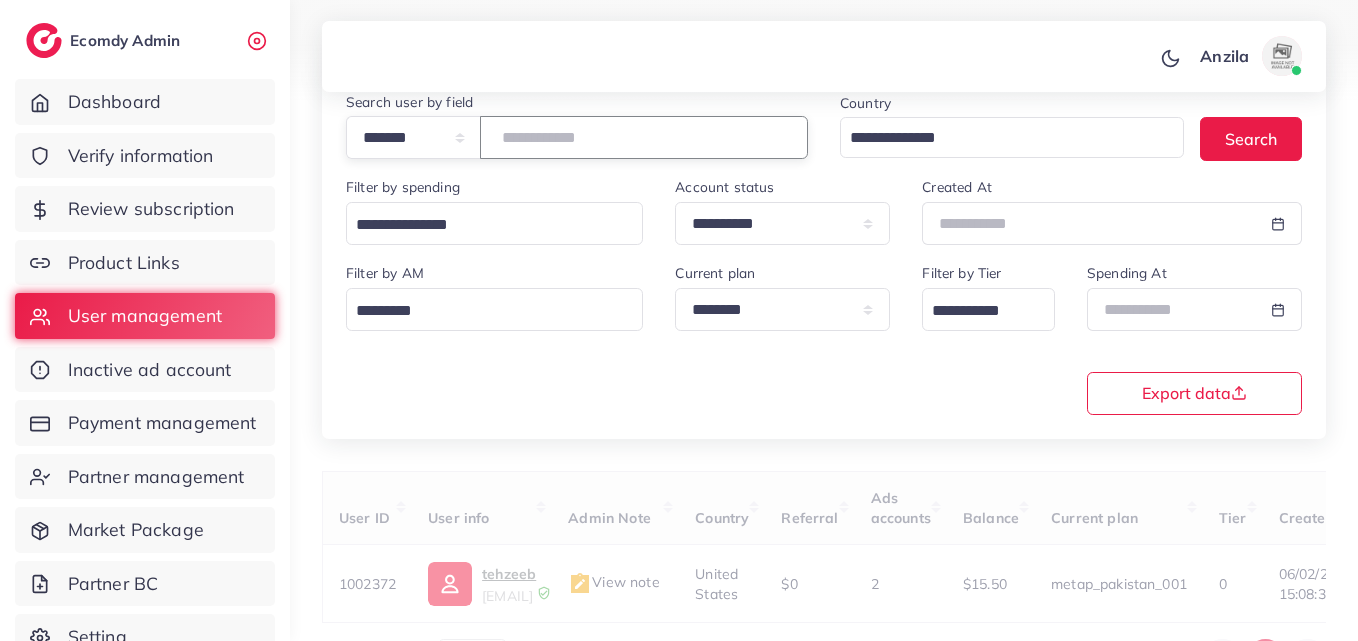 paste on "*******" 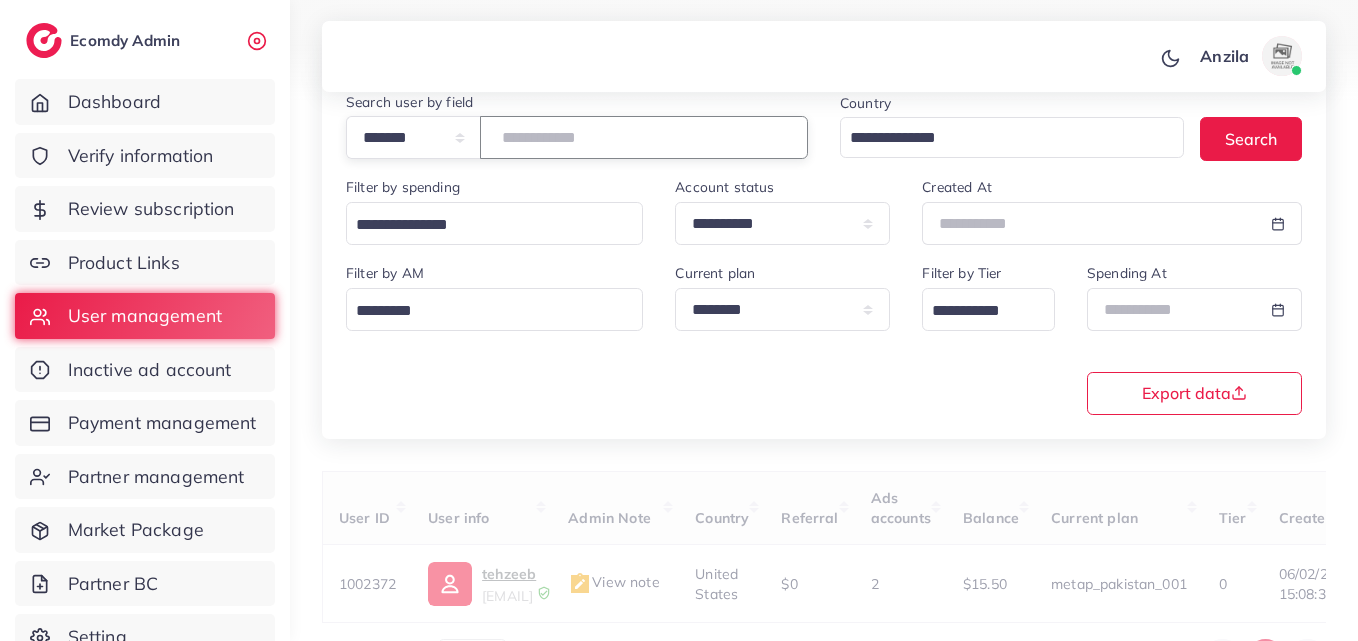 type on "*******" 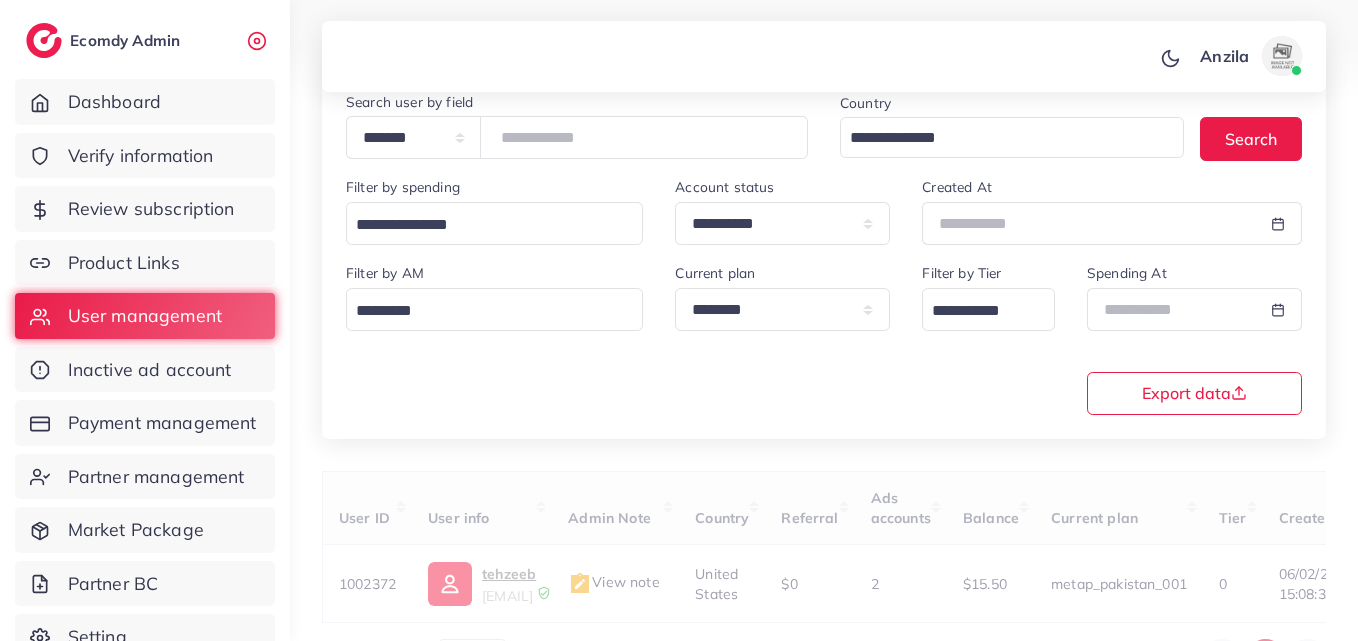 click on "**********" at bounding box center (824, 242) 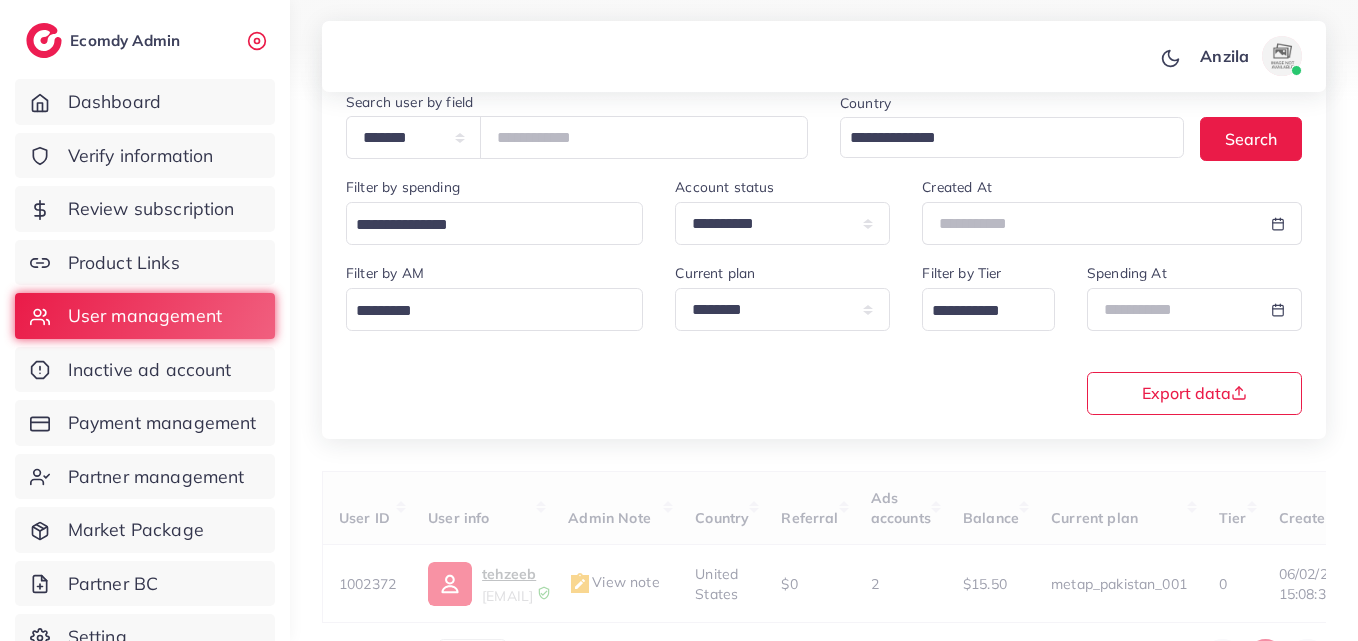 click on "**********" at bounding box center [824, 242] 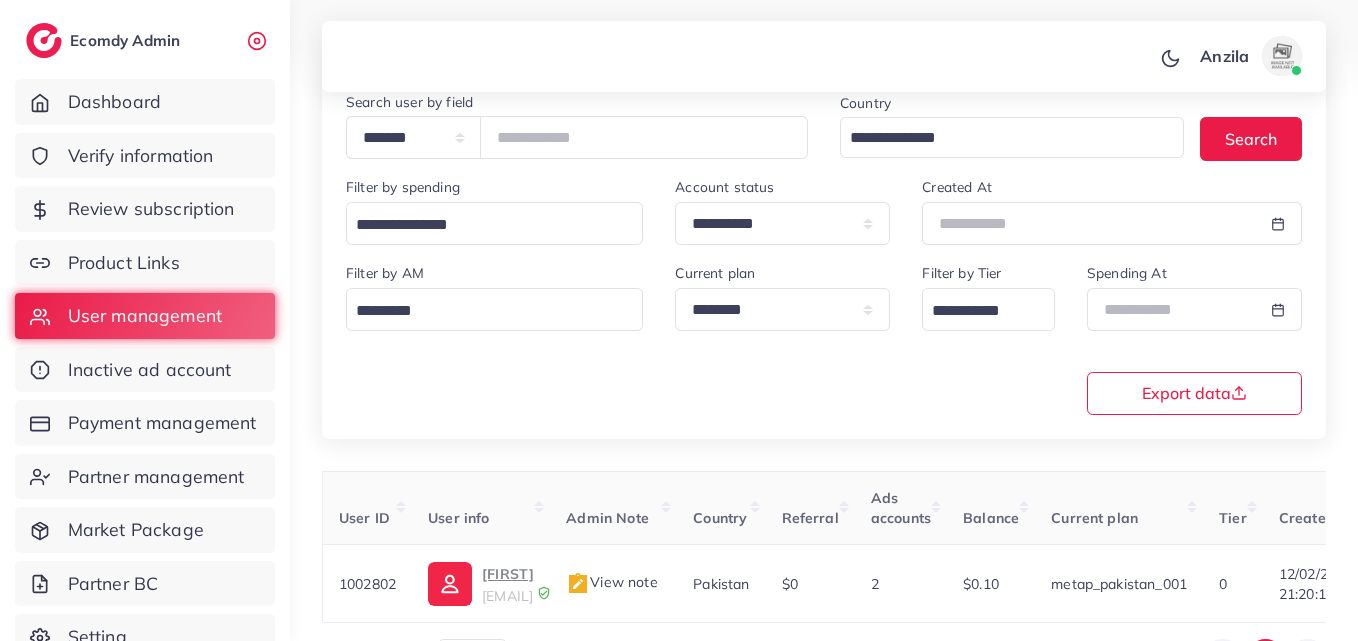 click on "**********" at bounding box center [824, 242] 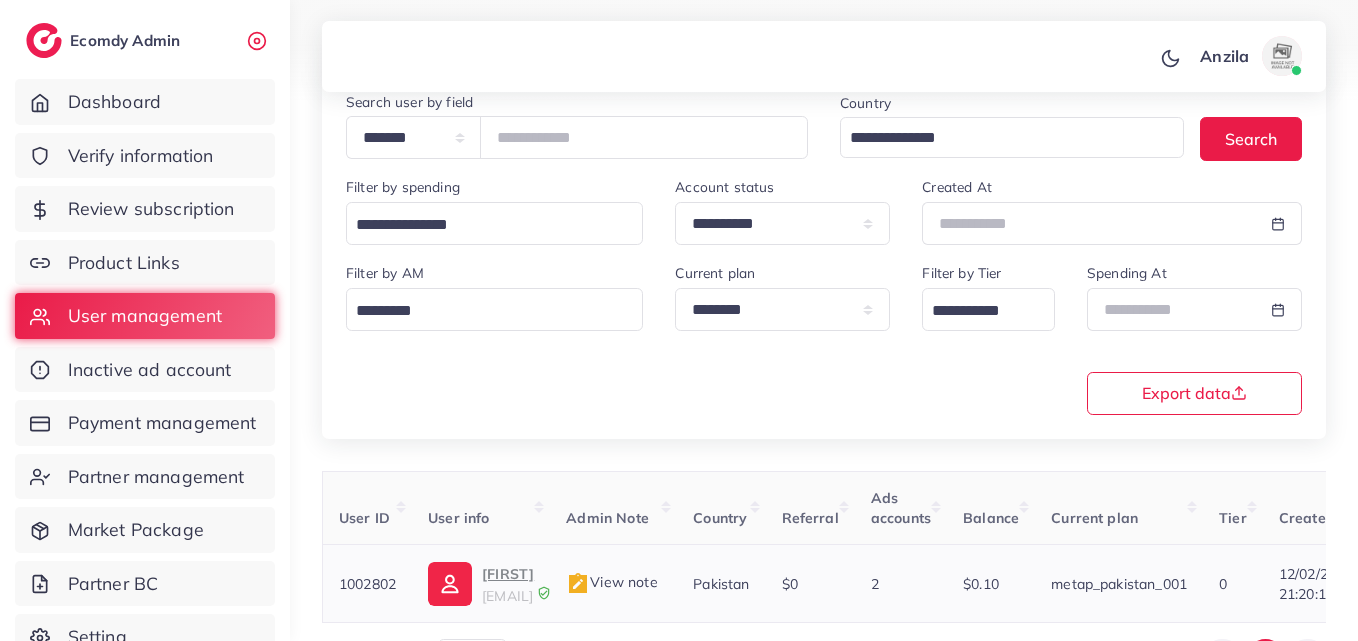 click on "ARSLAN" at bounding box center [508, 574] 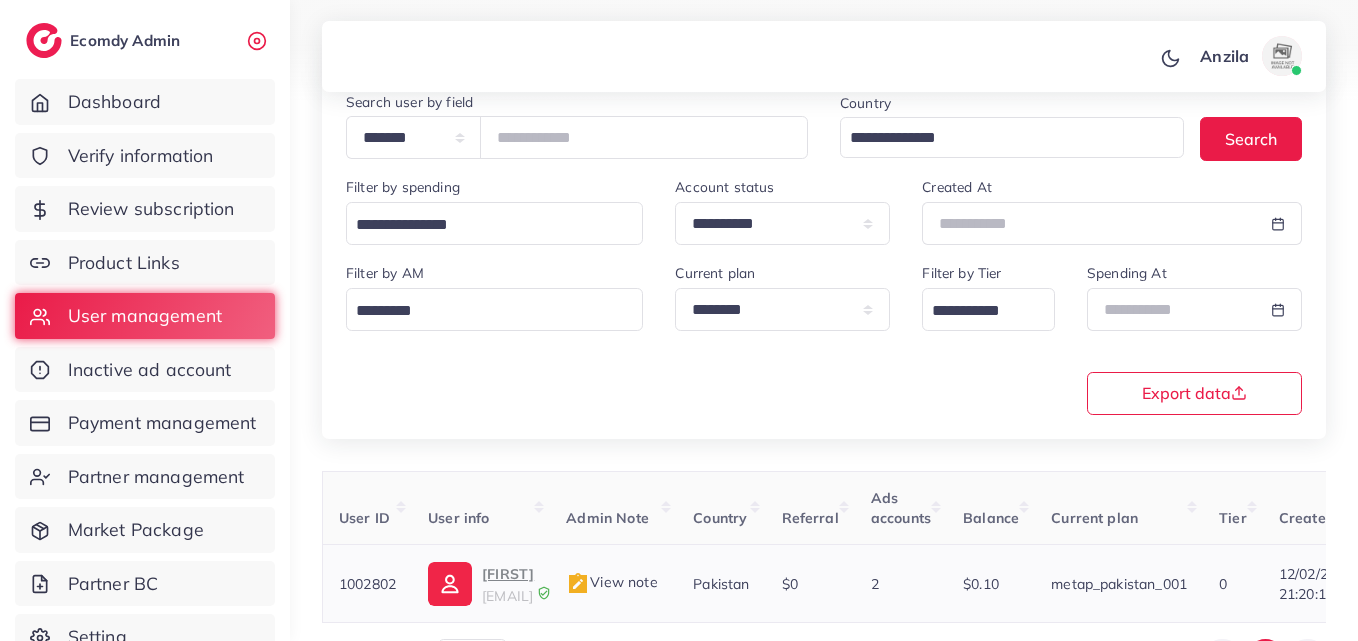 click on "ARSLAN" at bounding box center (508, 574) 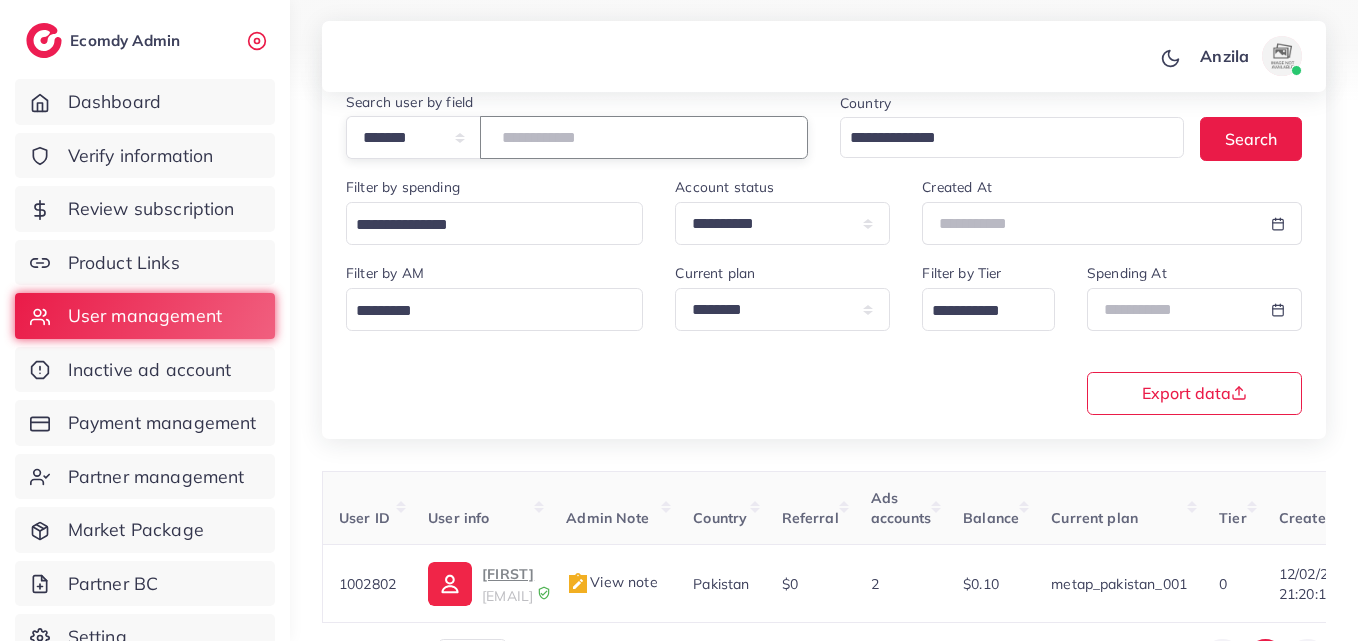 click on "*******" at bounding box center [644, 137] 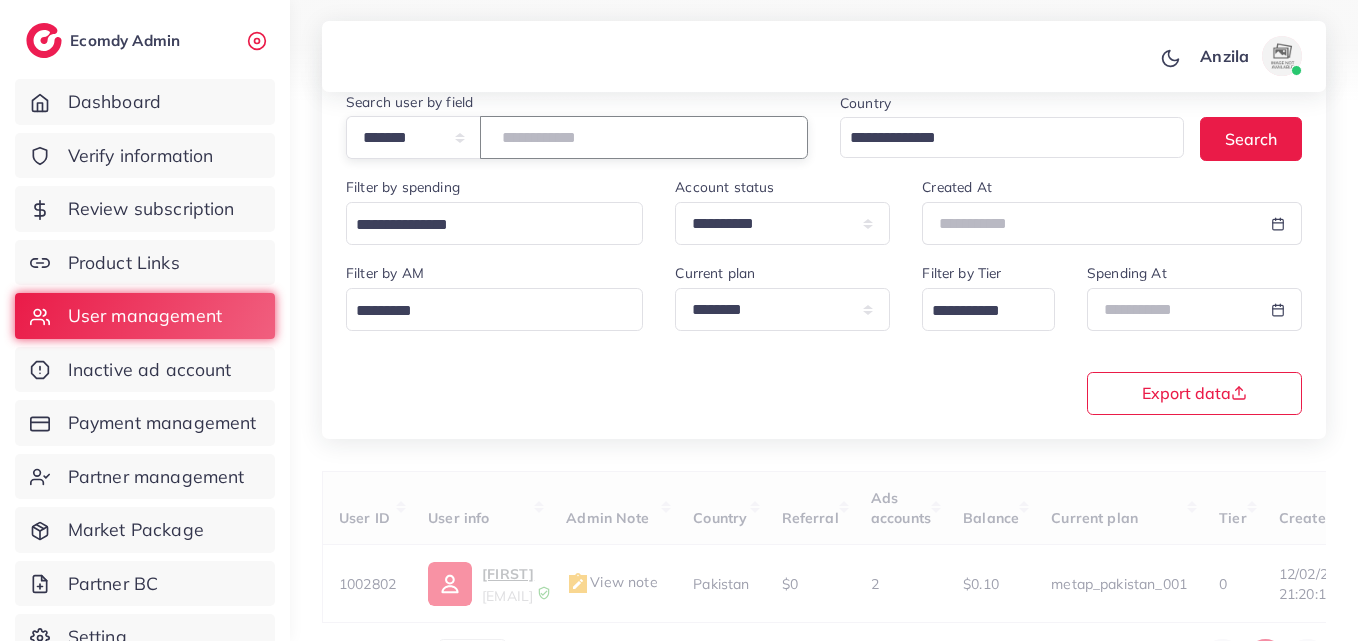 paste on "*******" 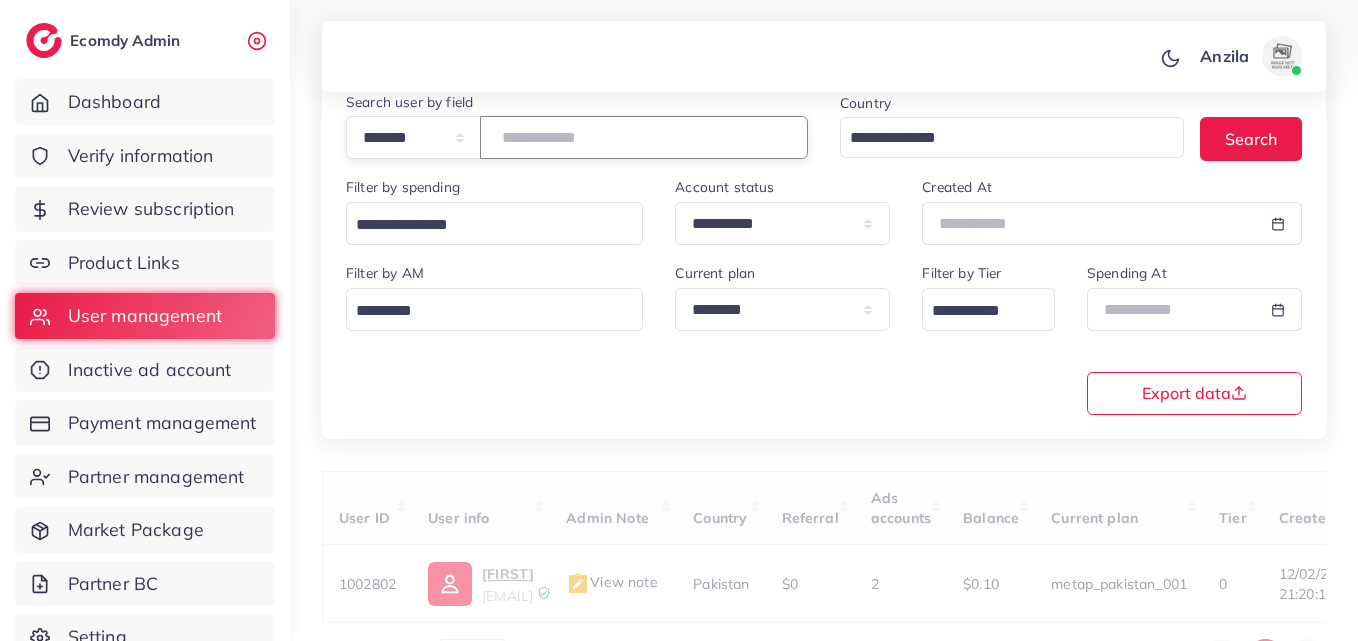 type on "*******" 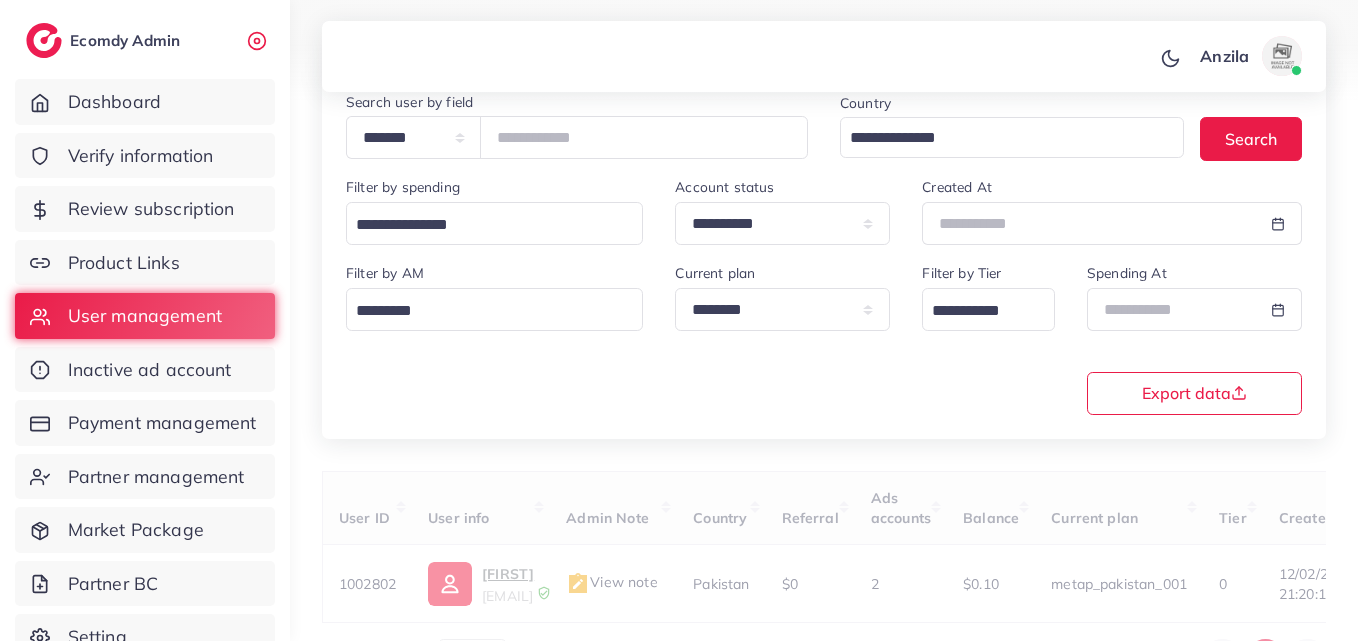 click on "Filter by AM            Loading..." at bounding box center [494, 296] 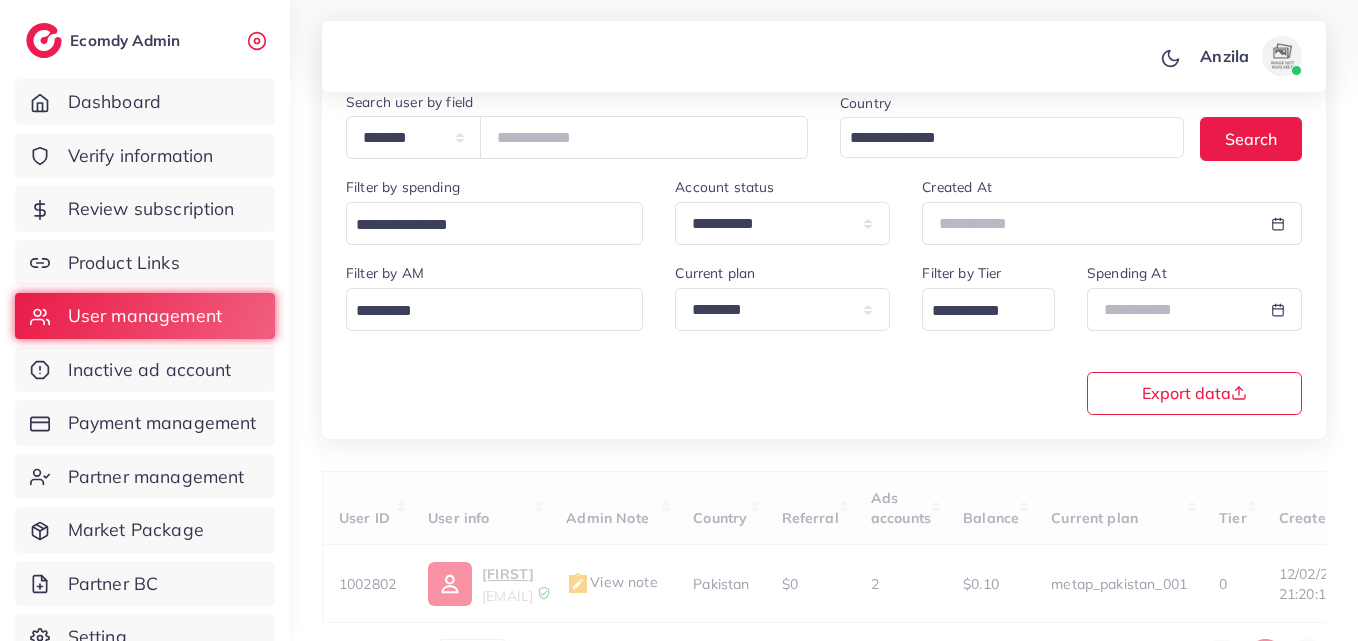 click on "**********" at bounding box center [824, 339] 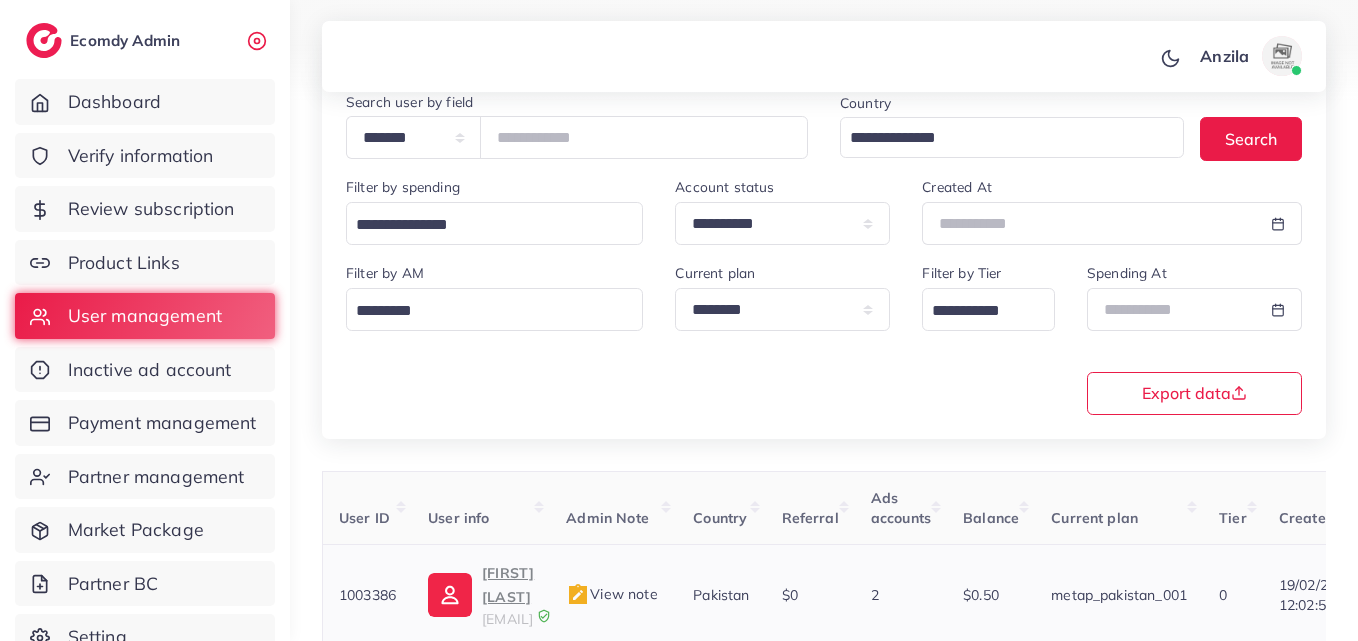 click on "zeeshan wazir ali lalani" at bounding box center [508, 585] 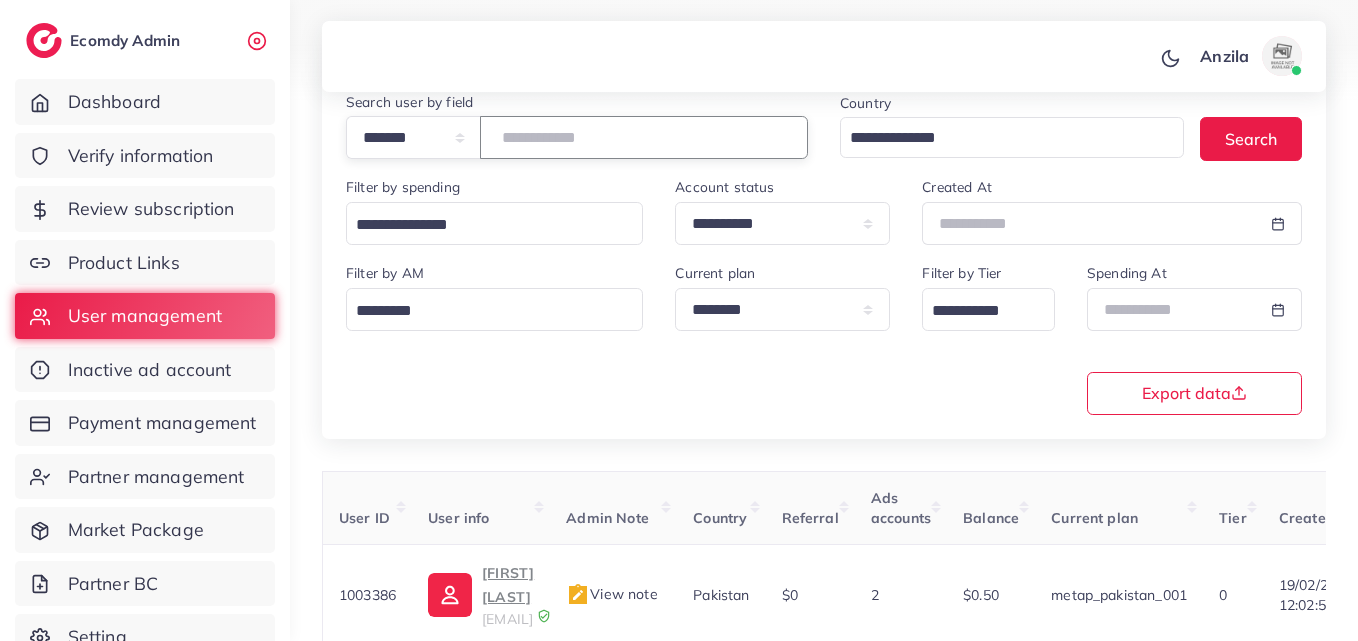 click on "*******" at bounding box center (644, 137) 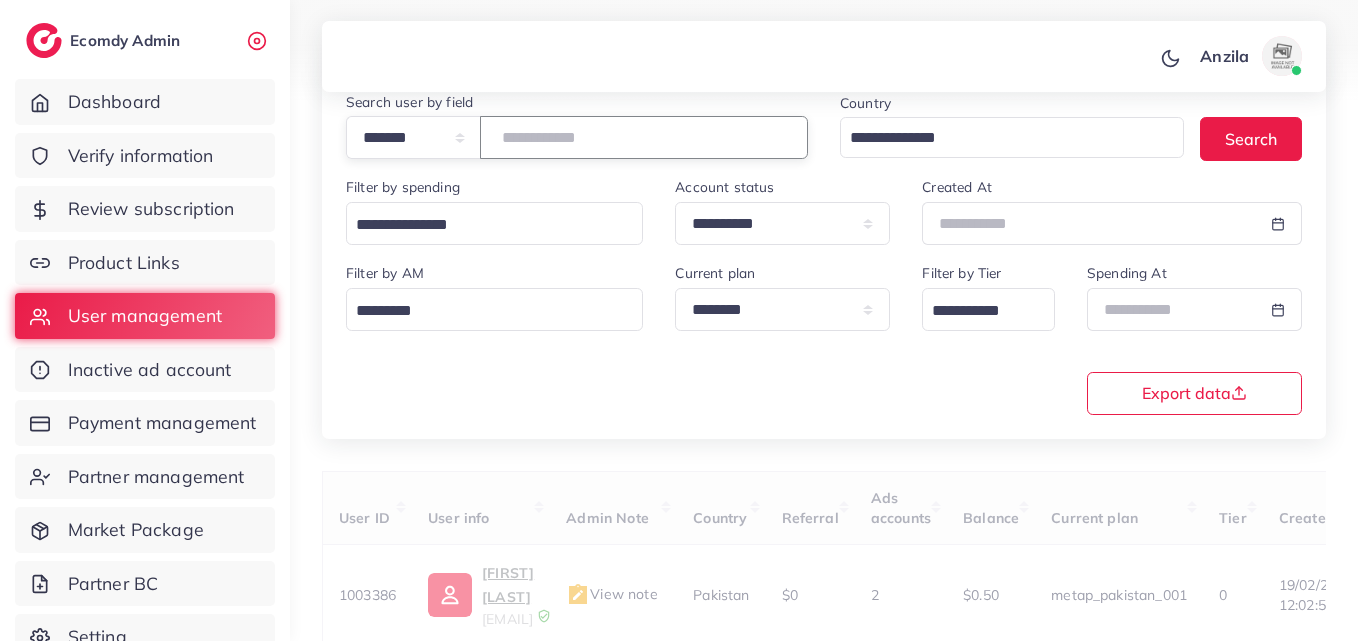 paste on "*******" 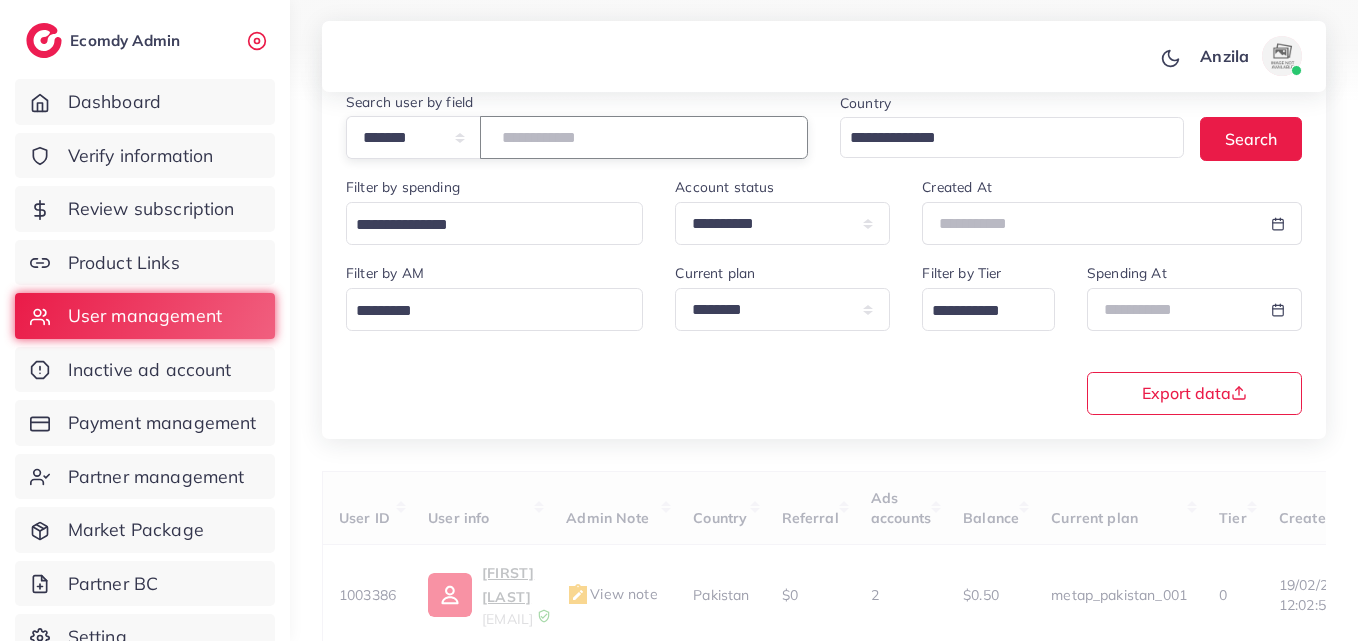 type on "*******" 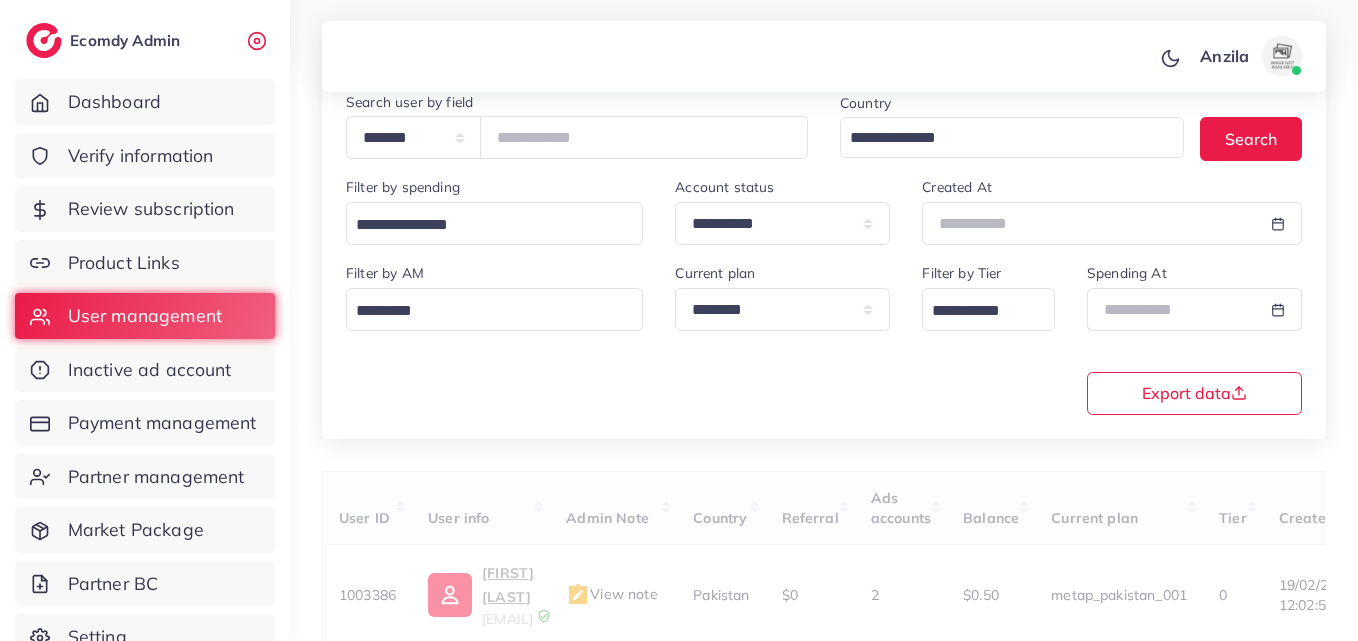 click on "**********" at bounding box center [824, 337] 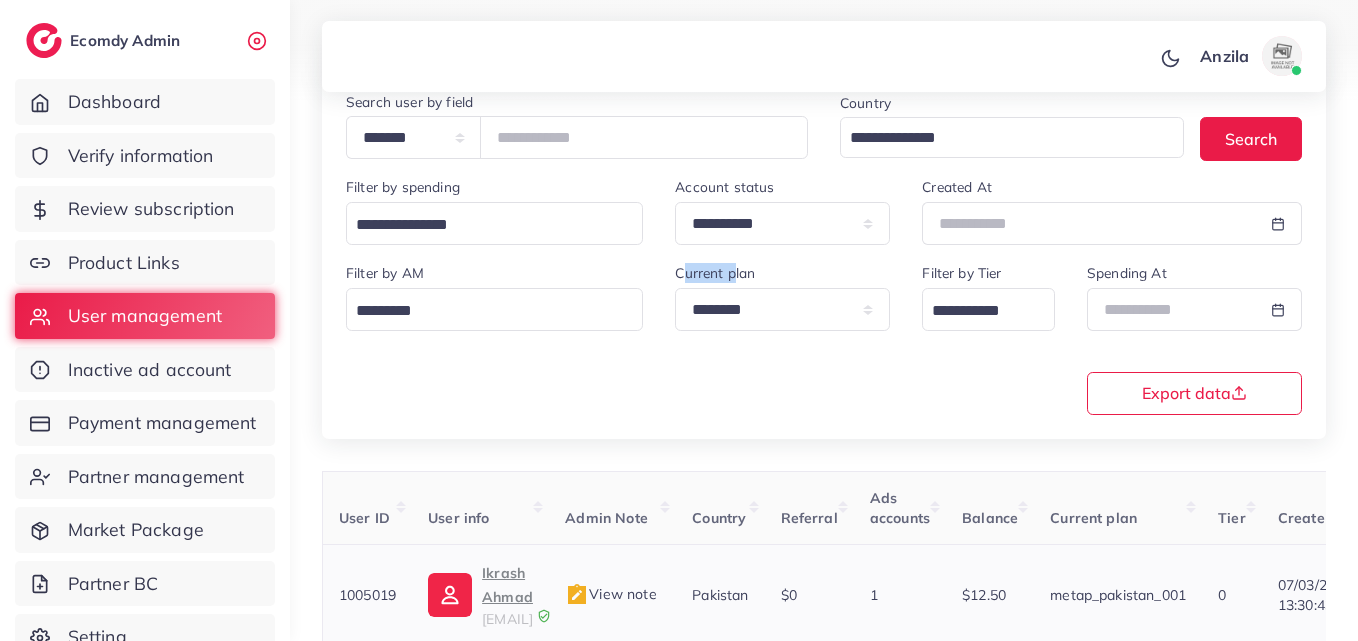 click on "Ikrash Ahmad" at bounding box center [507, 585] 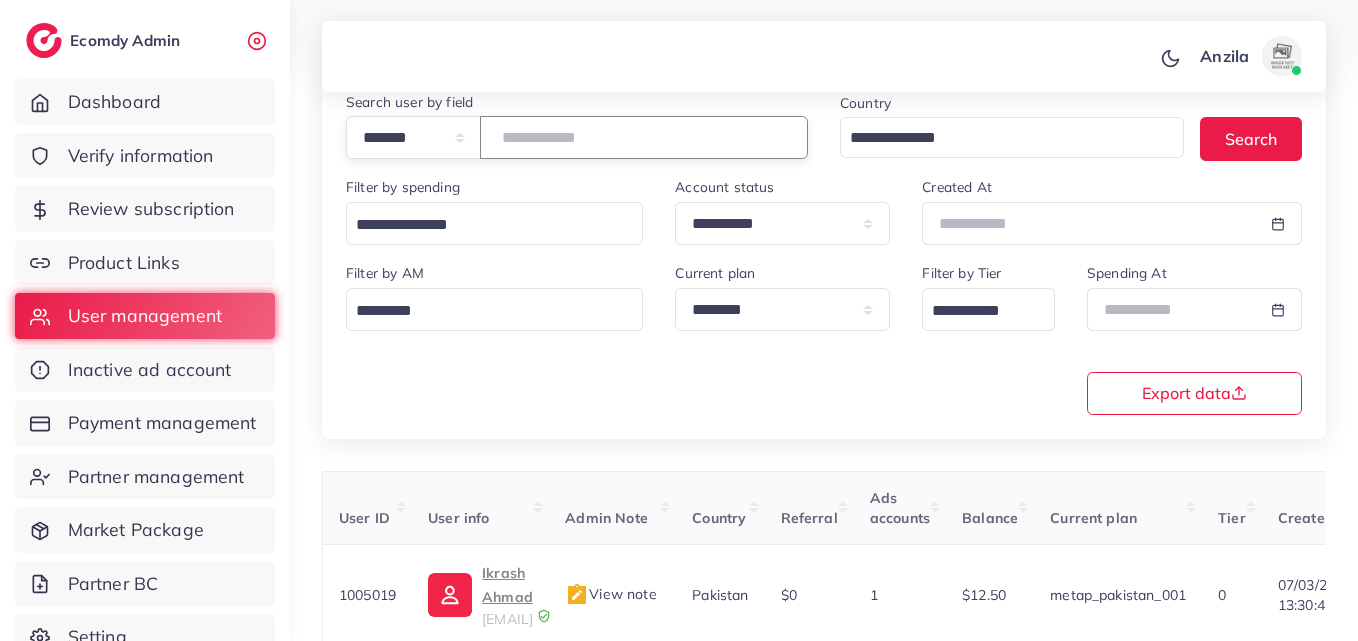 click on "*******" at bounding box center [644, 137] 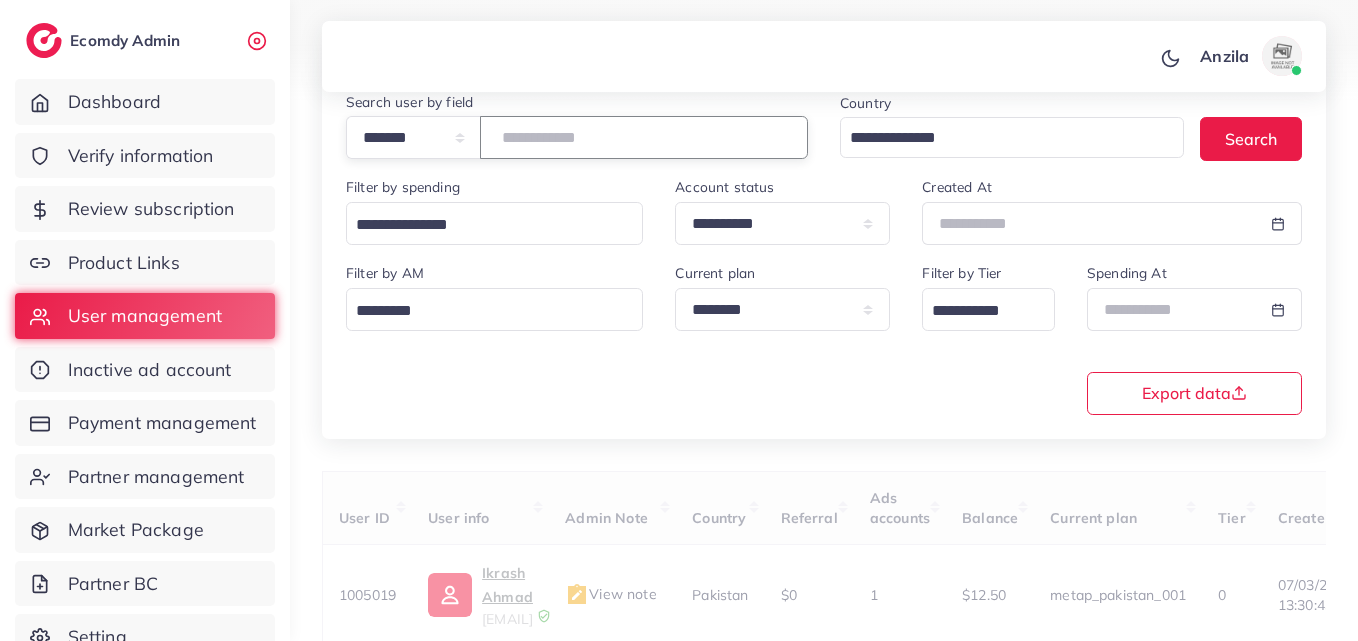 paste on "*******" 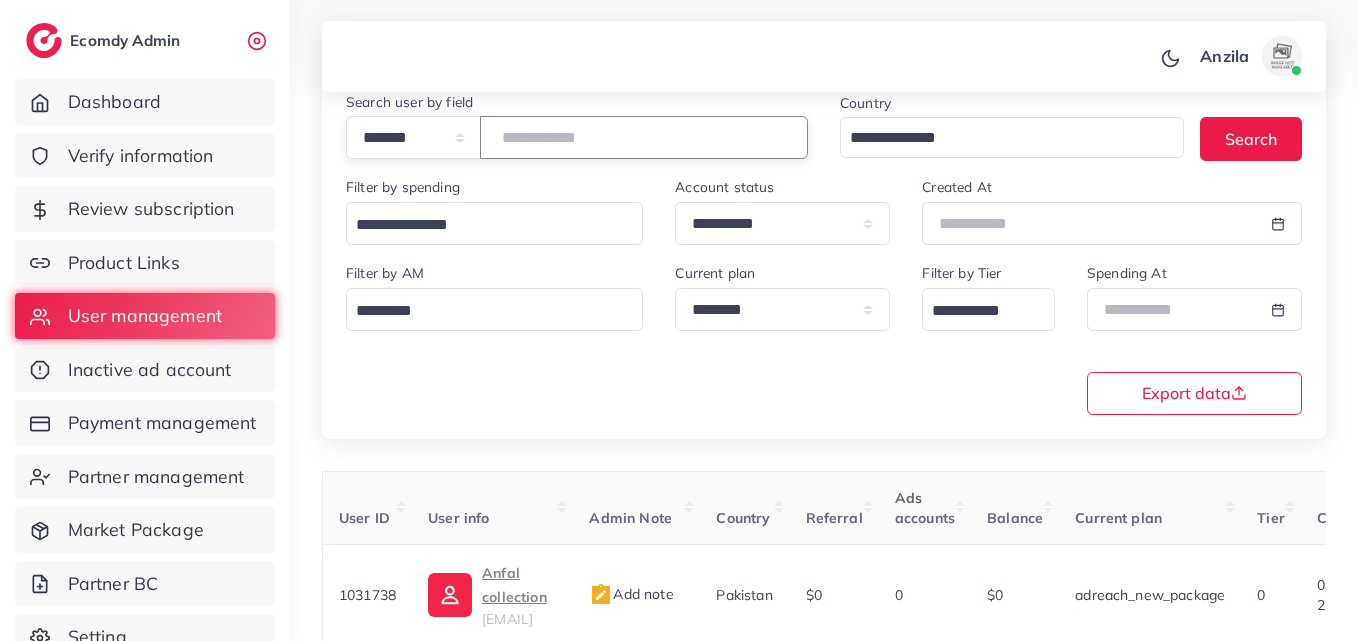 type on "*******" 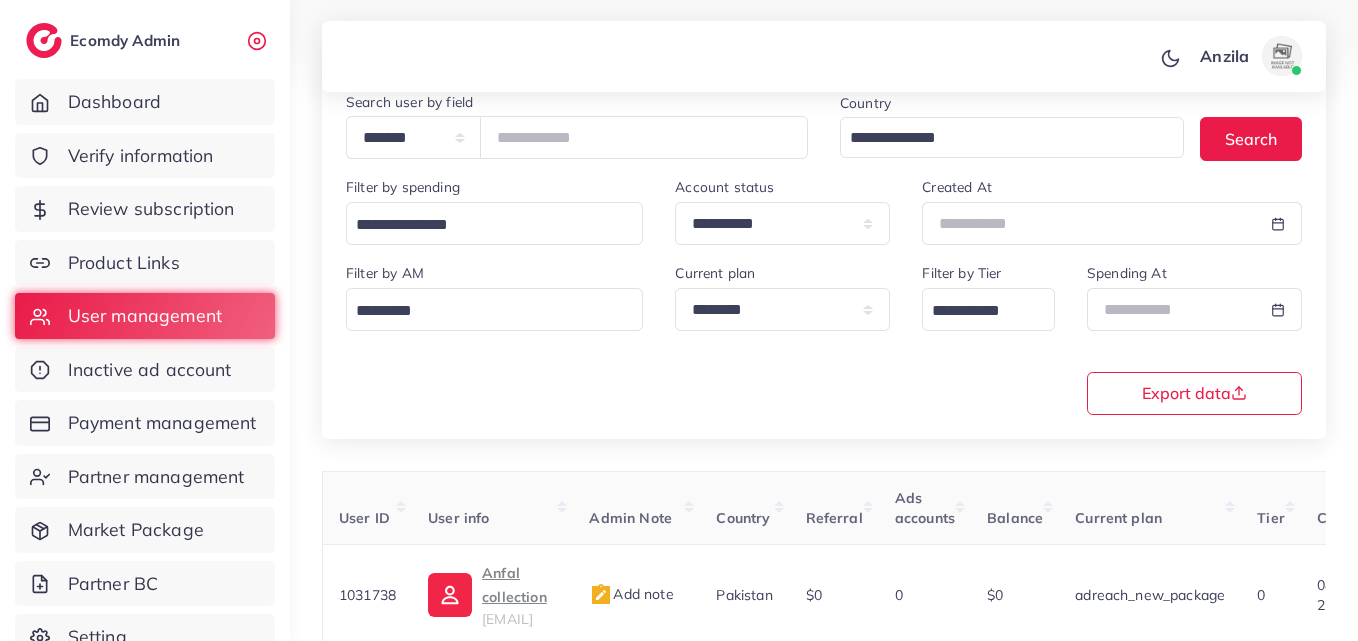 click on "**********" at bounding box center (824, 337) 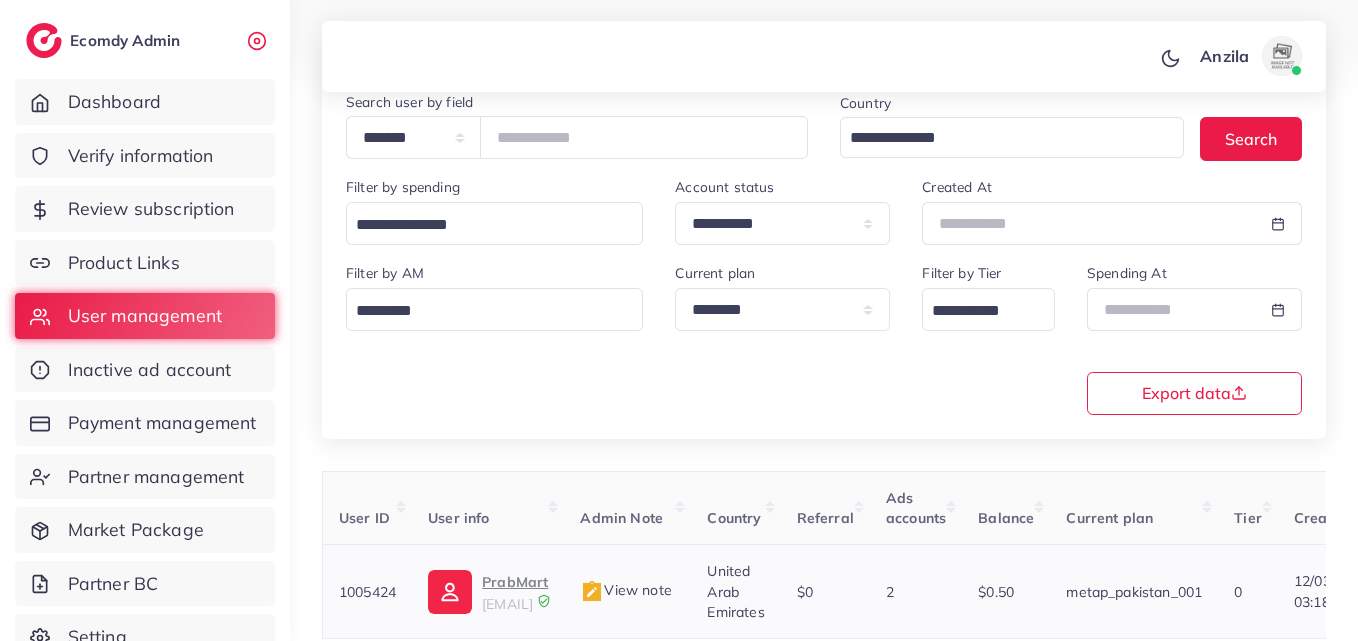 click on "PrabMart" at bounding box center (515, 582) 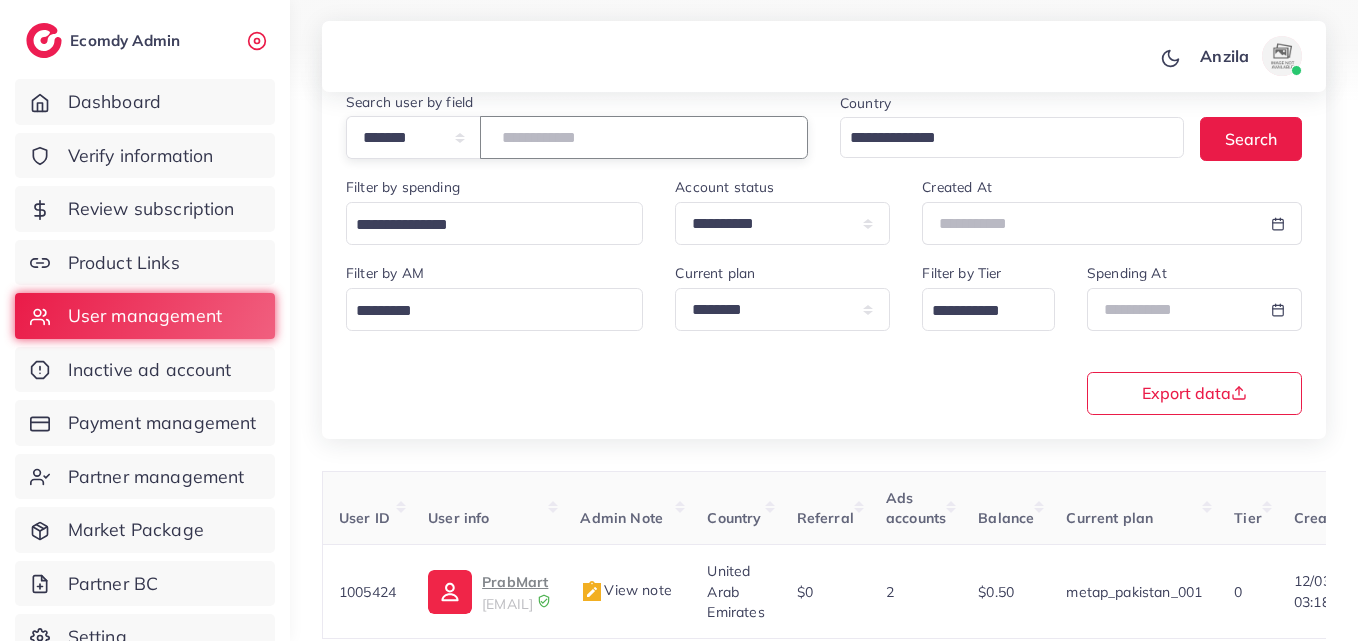 click on "*******" at bounding box center [644, 137] 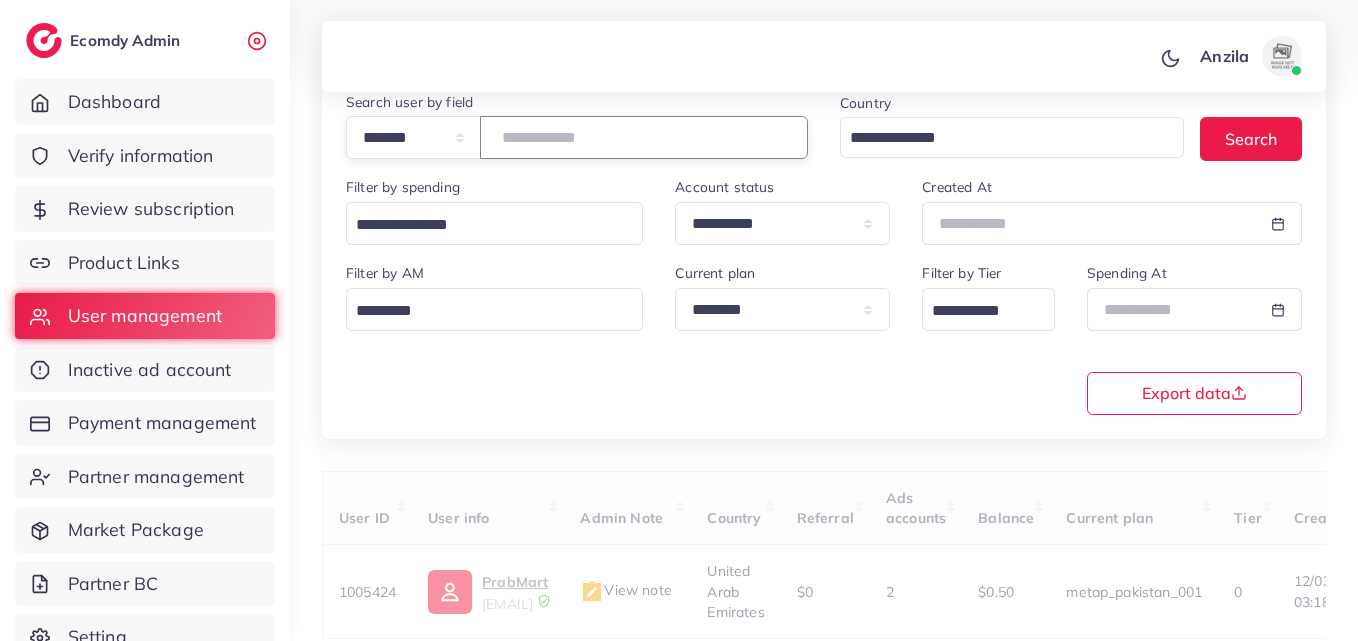 paste on "*******" 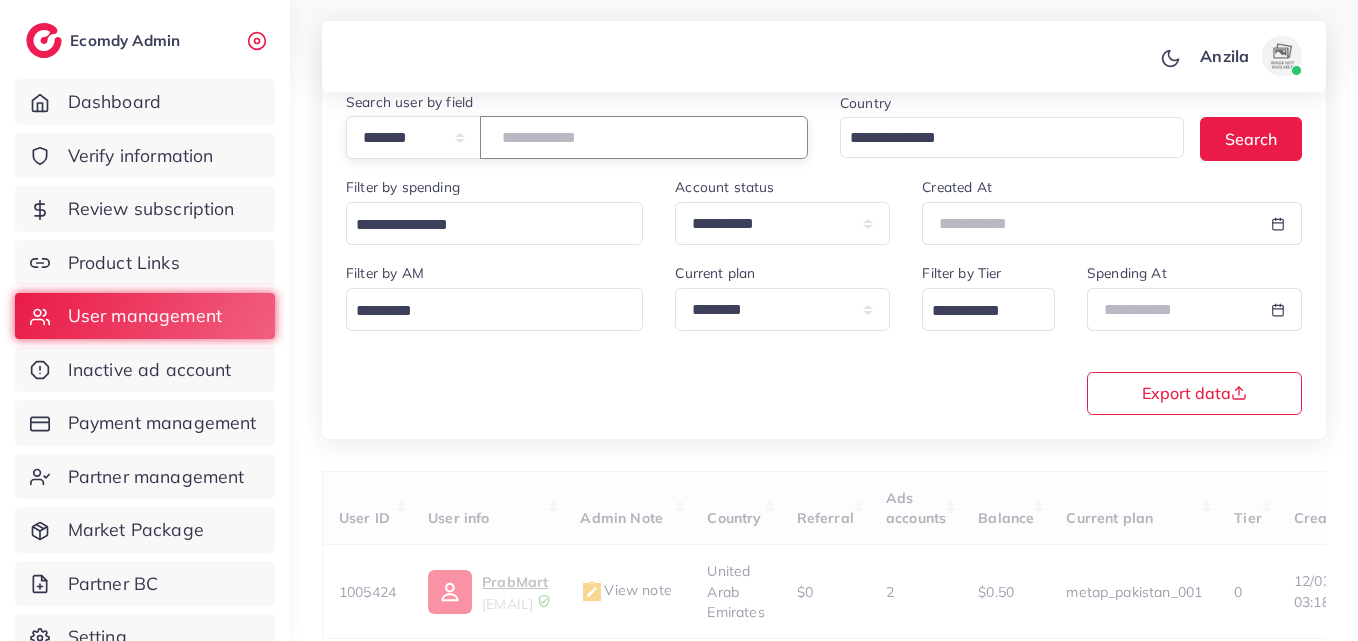 type on "*******" 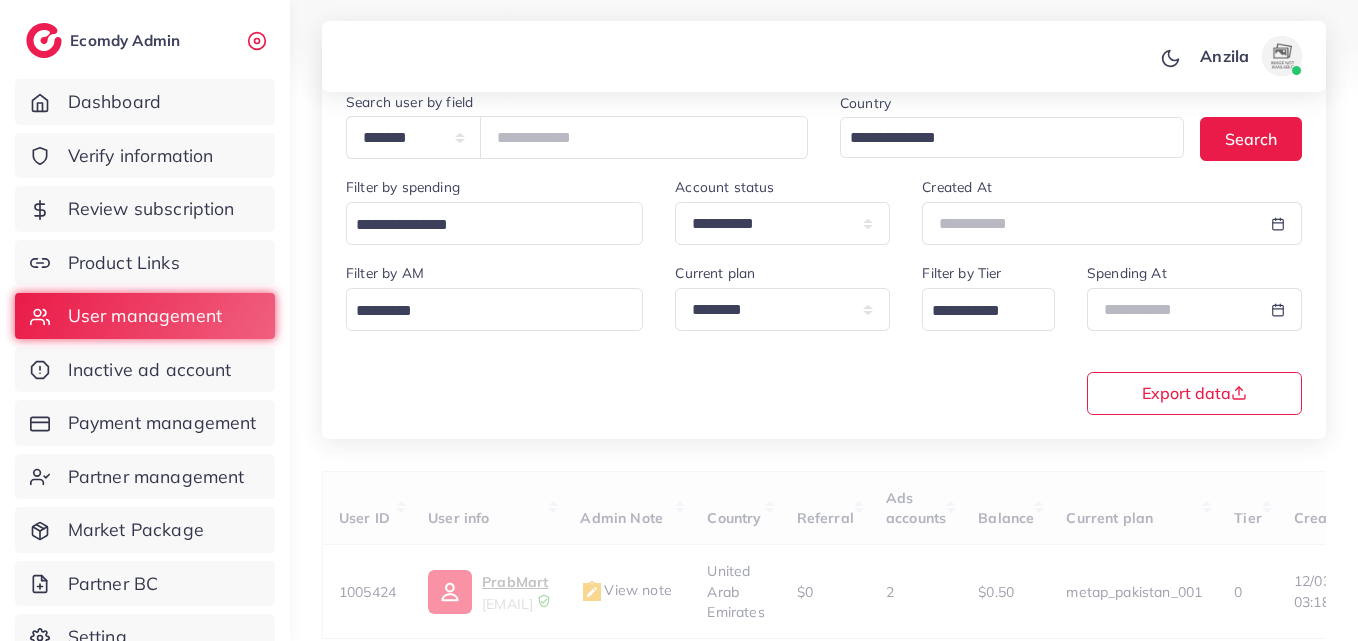 click on "**********" at bounding box center (824, 337) 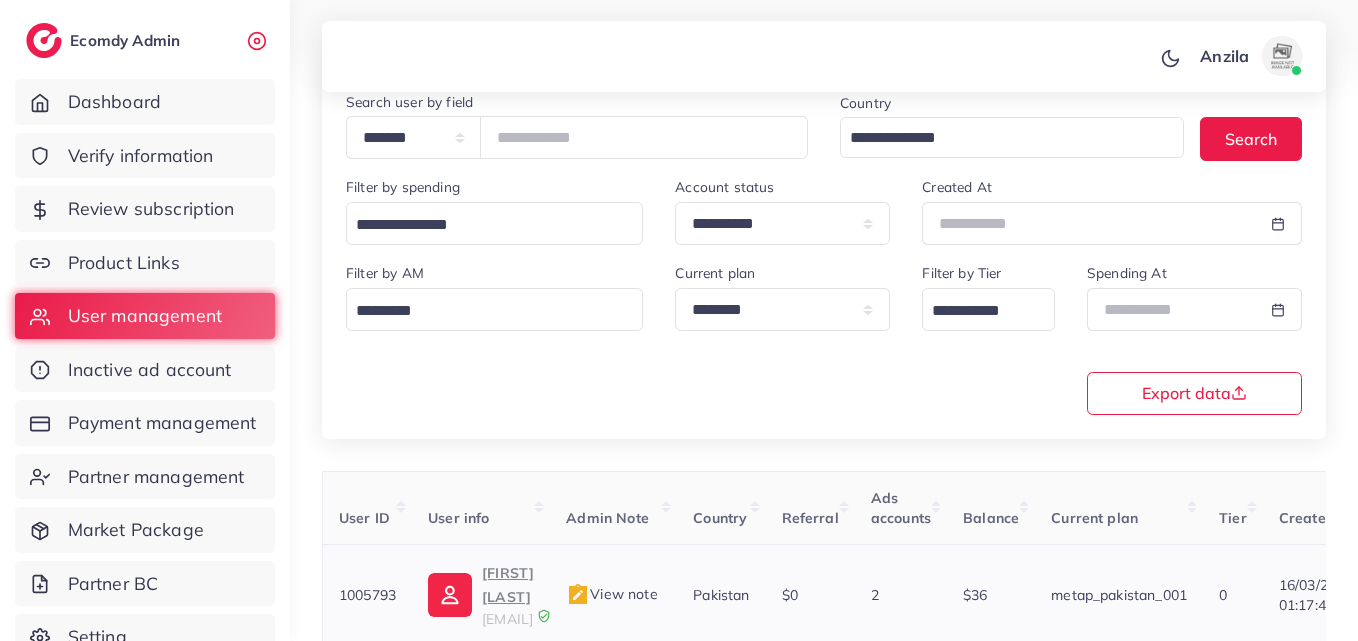 click on "mehtabahmed1381@gmail.com" at bounding box center (507, 619) 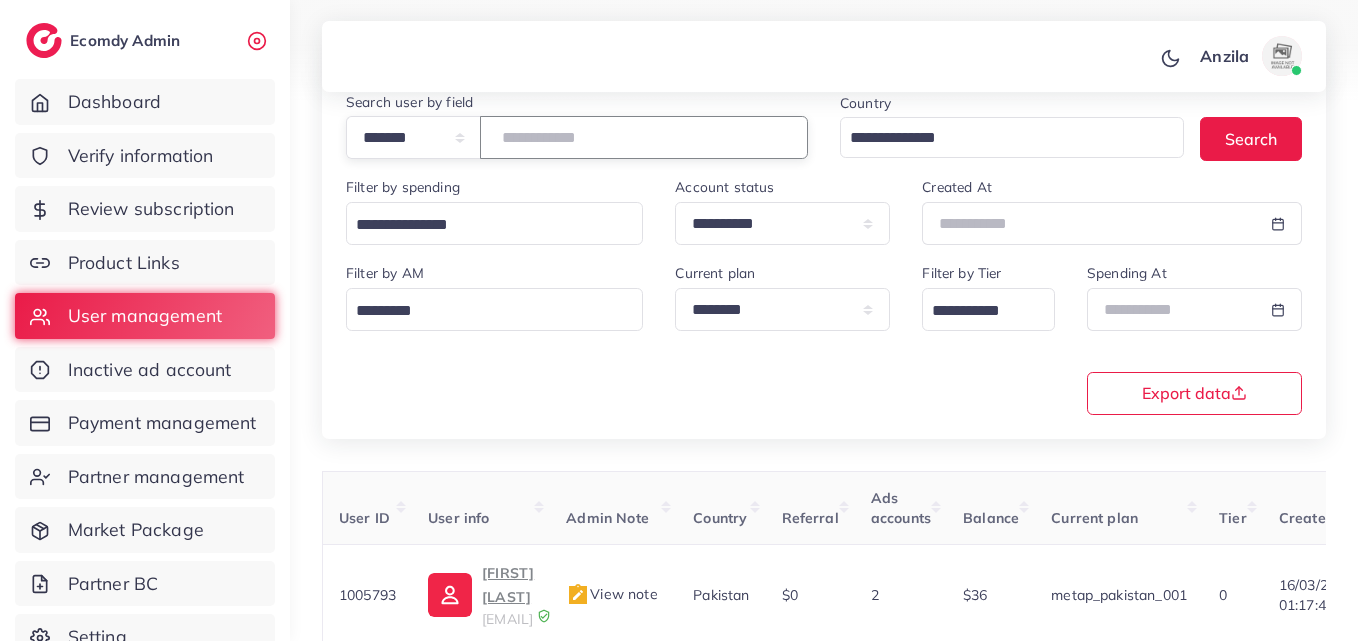 click on "*******" at bounding box center (644, 137) 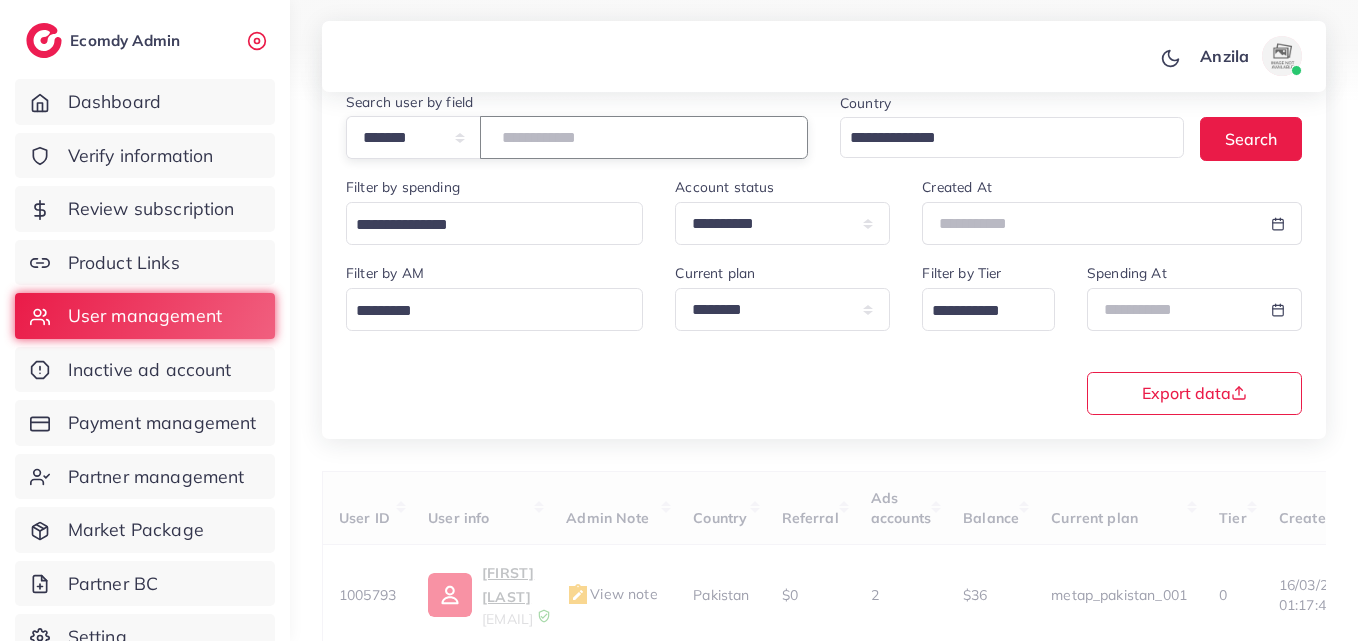paste on "*******" 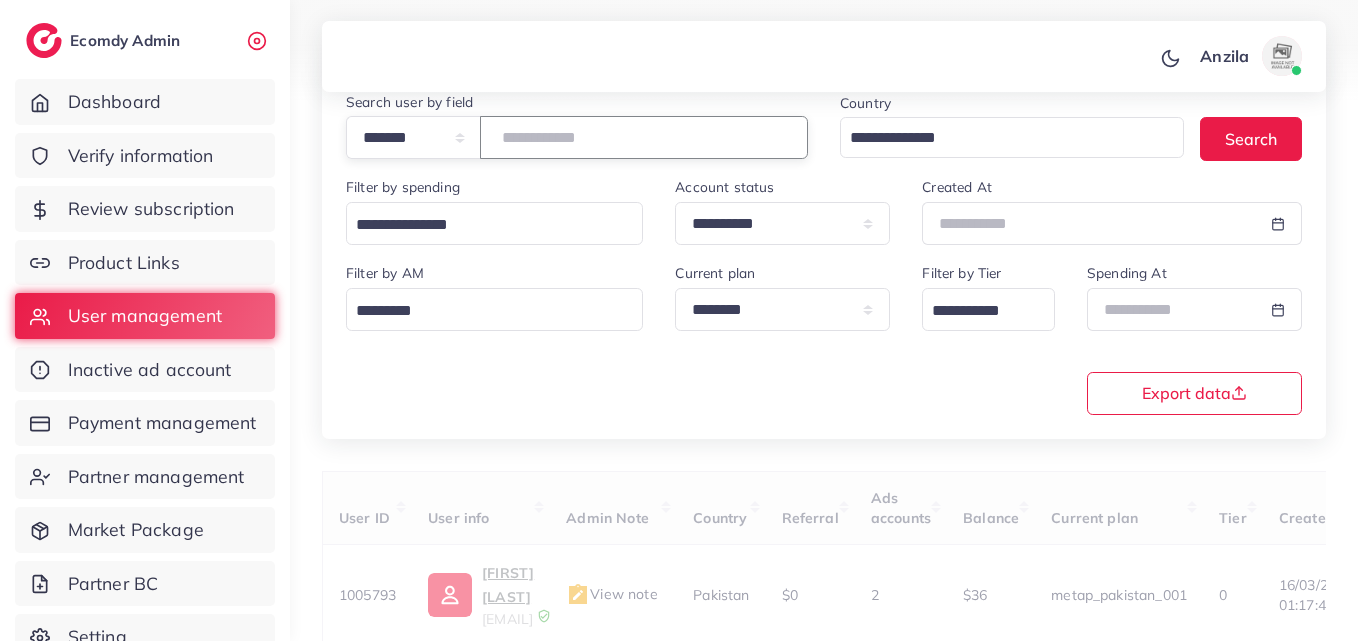 type on "*******" 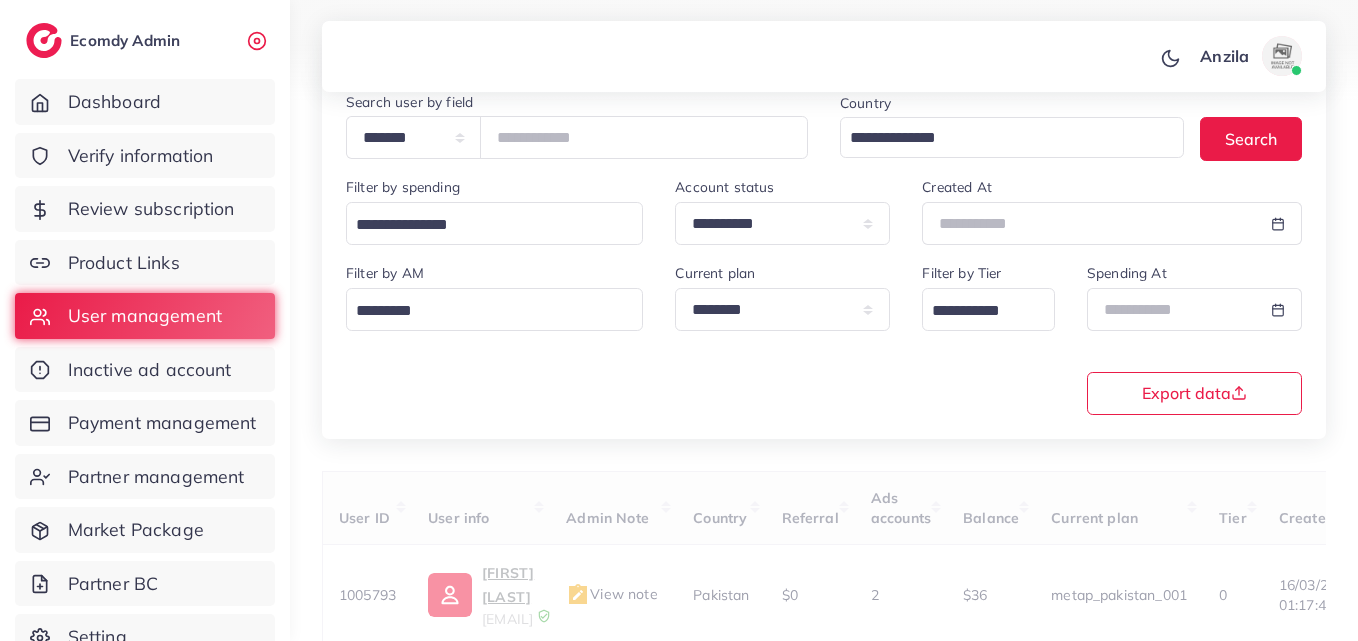 click on "**********" at bounding box center (824, 337) 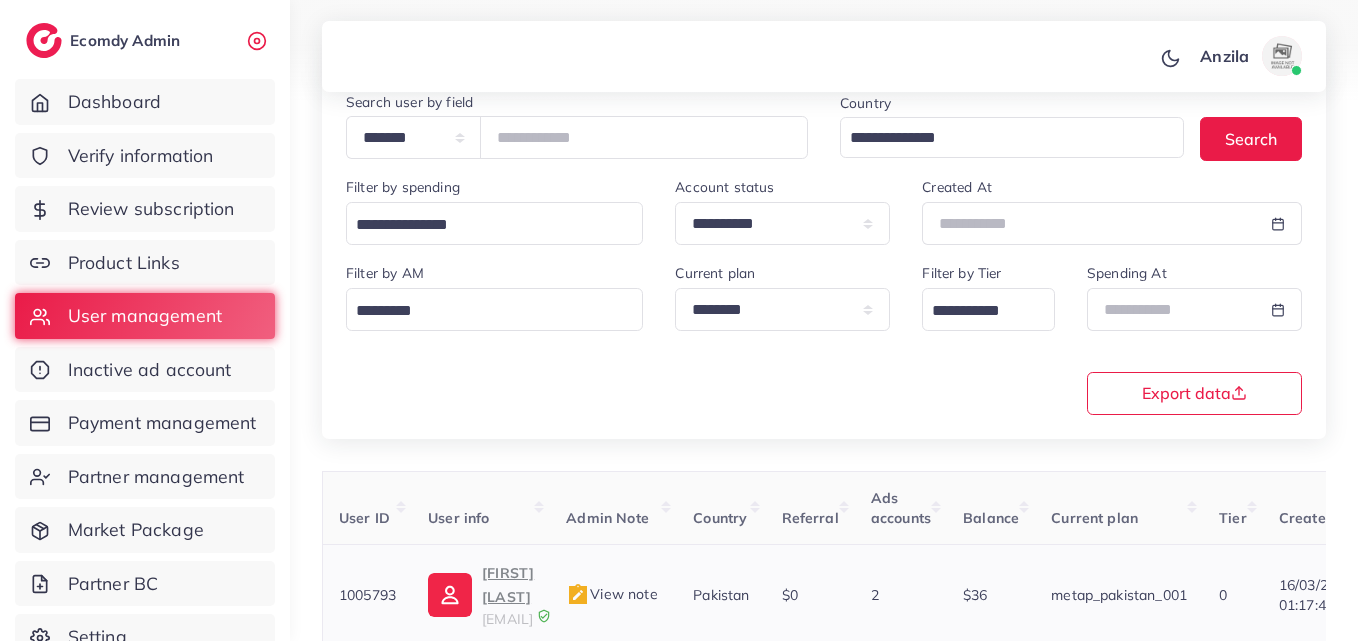 click on "mehtabahmed1381@gmail.com" at bounding box center (507, 619) 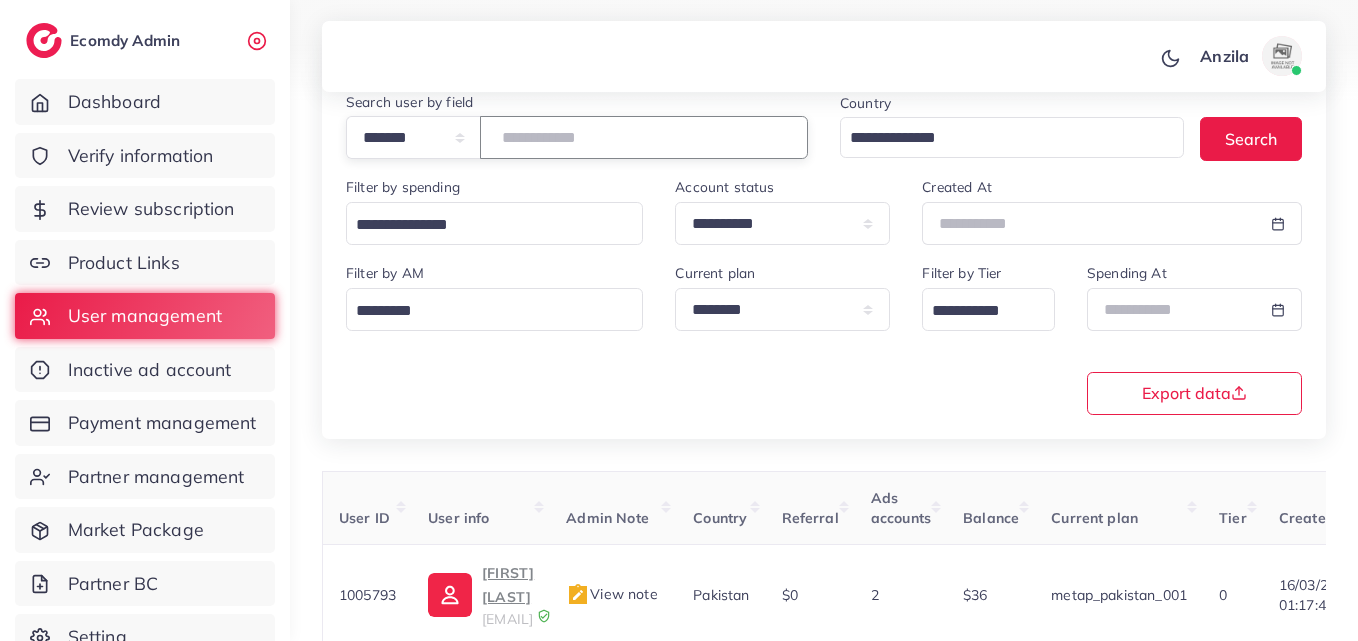 click on "*******" at bounding box center [644, 137] 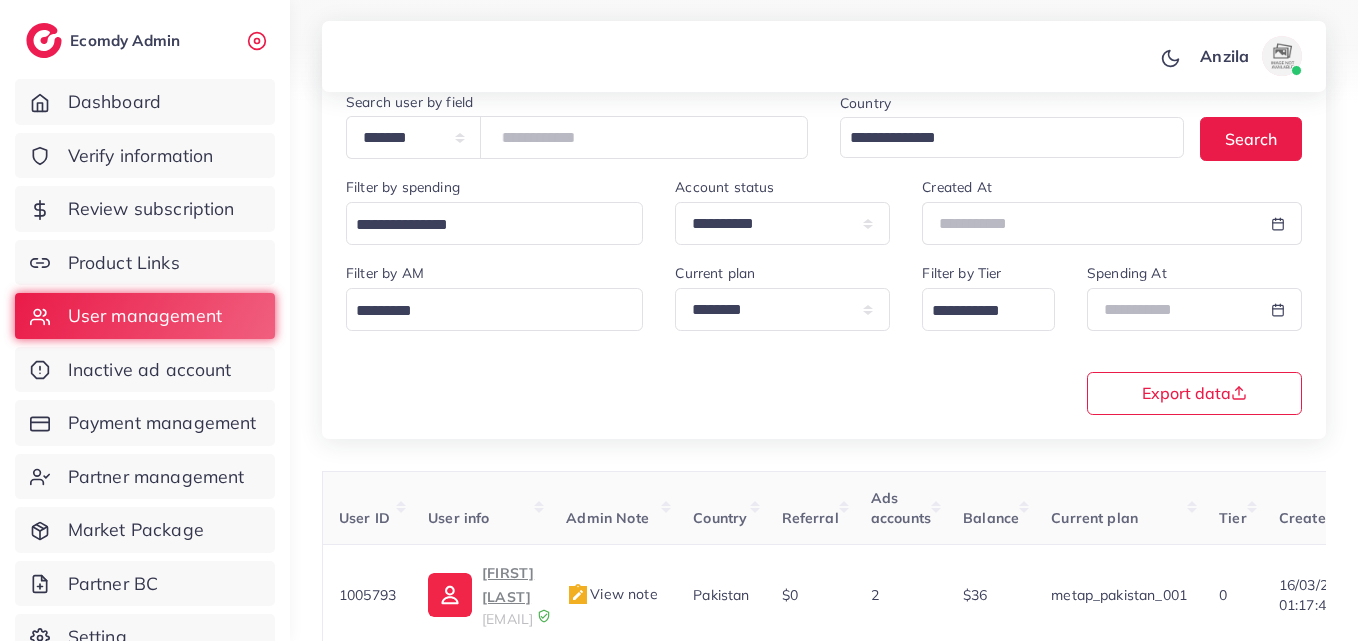 drag, startPoint x: 560, startPoint y: 134, endPoint x: 628, endPoint y: 295, distance: 174.77129 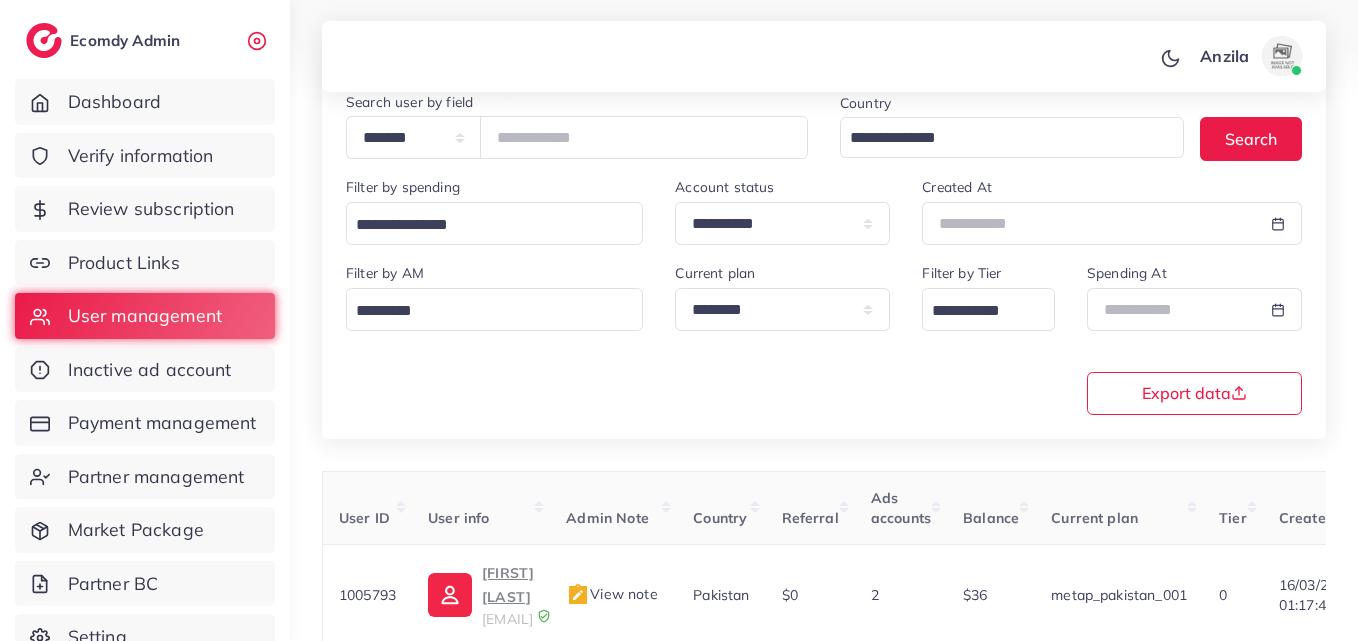 click on "Filter by spending            Loading..." at bounding box center [494, 218] 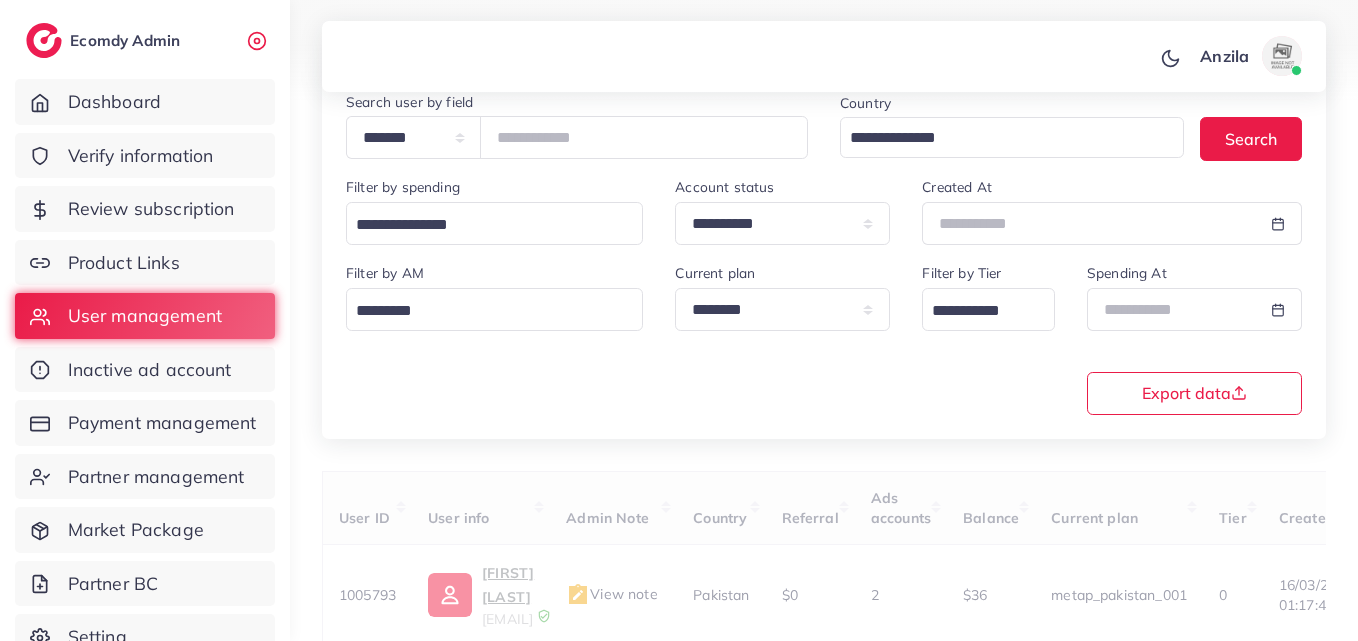 click on "**********" at bounding box center [824, 337] 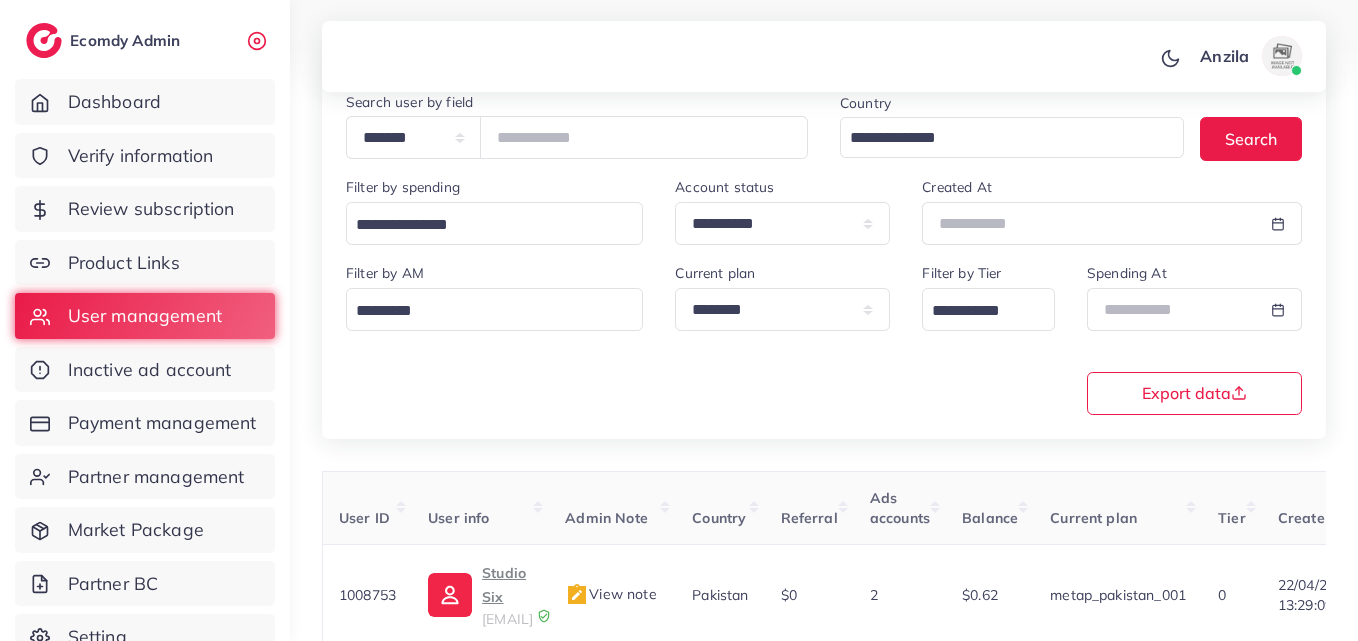 click on "**********" at bounding box center [824, 337] 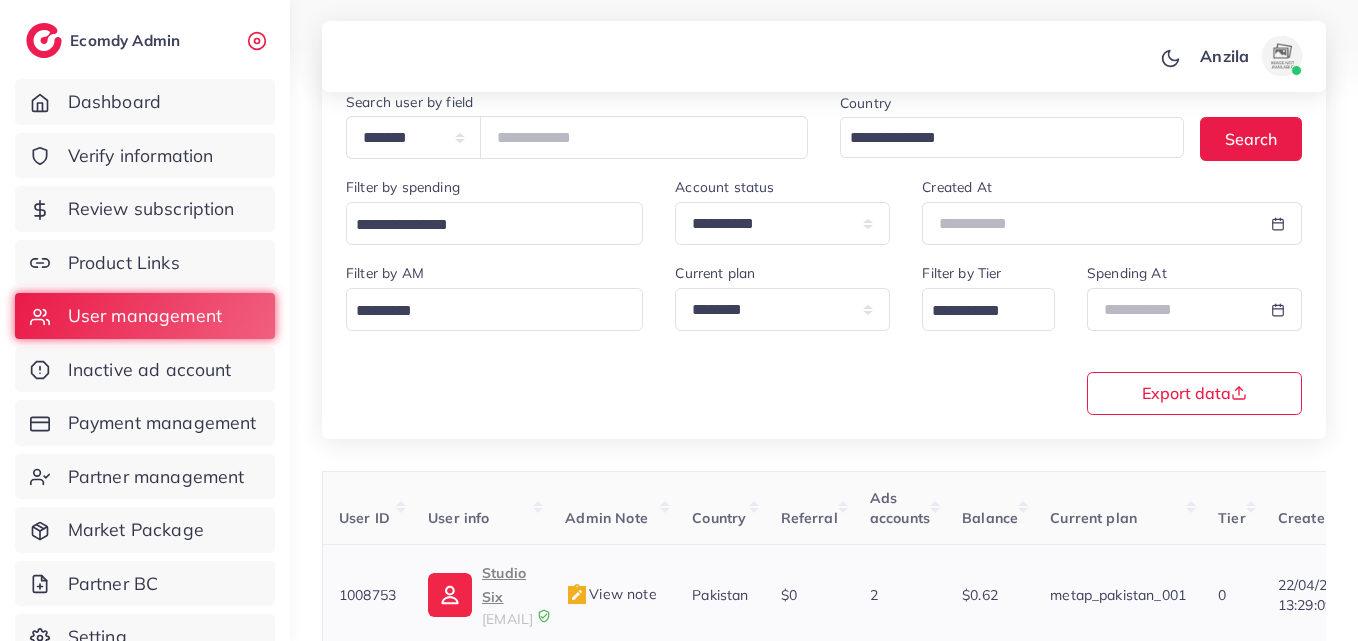 click on "Studio Six" at bounding box center [507, 585] 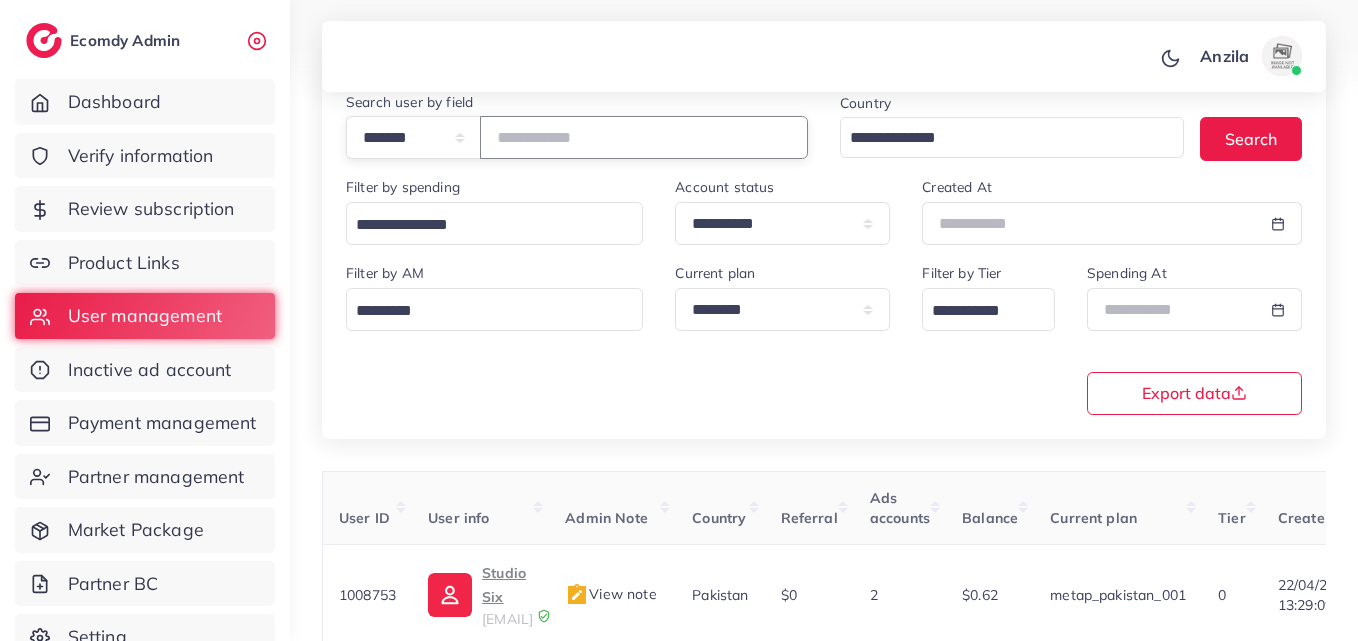 click on "*******" at bounding box center [644, 137] 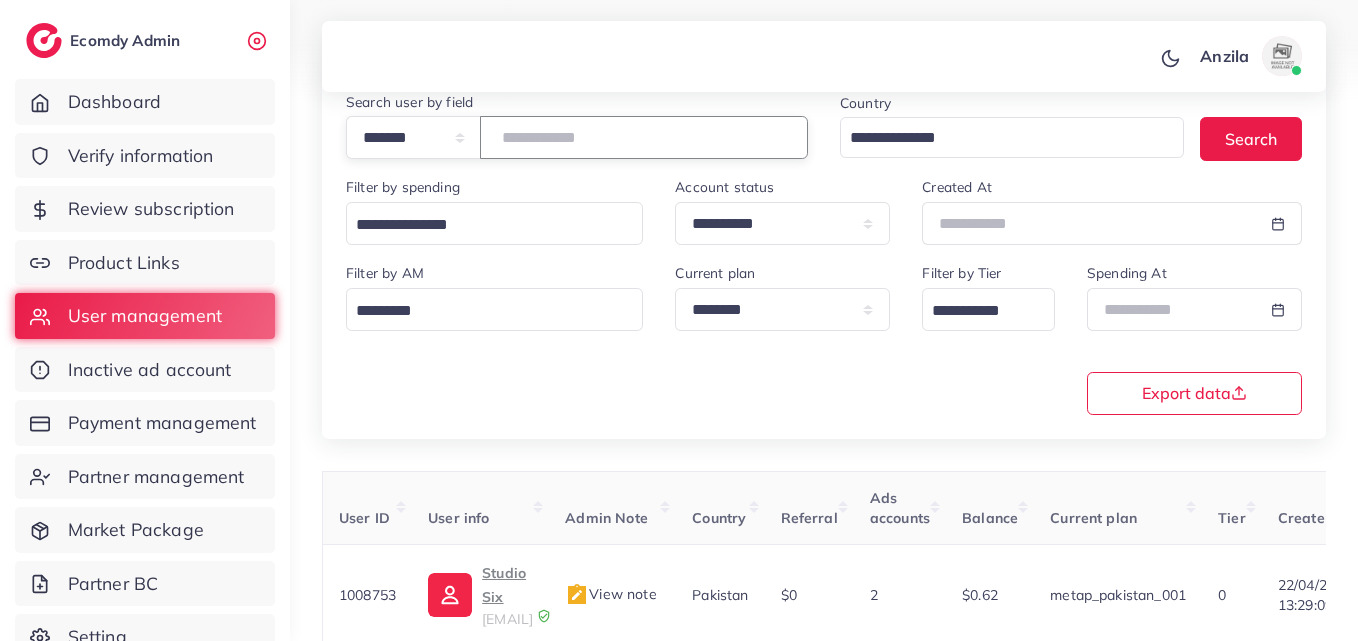 click on "*******" at bounding box center (644, 137) 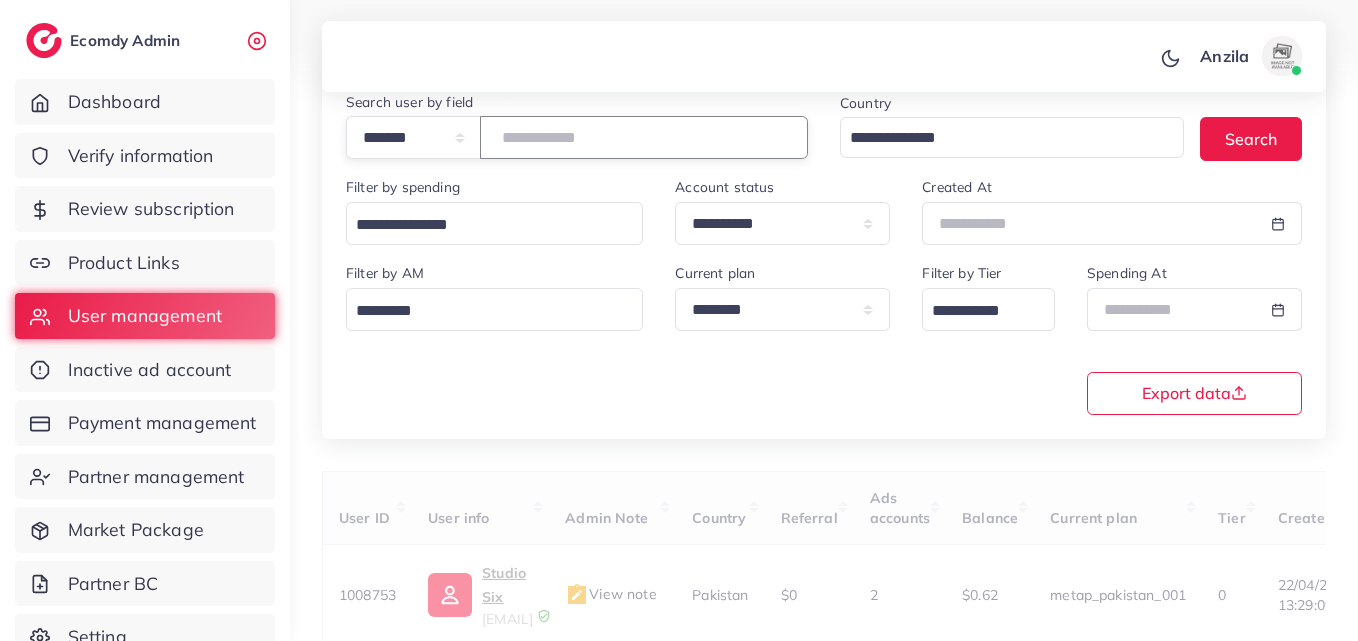 paste on "*******" 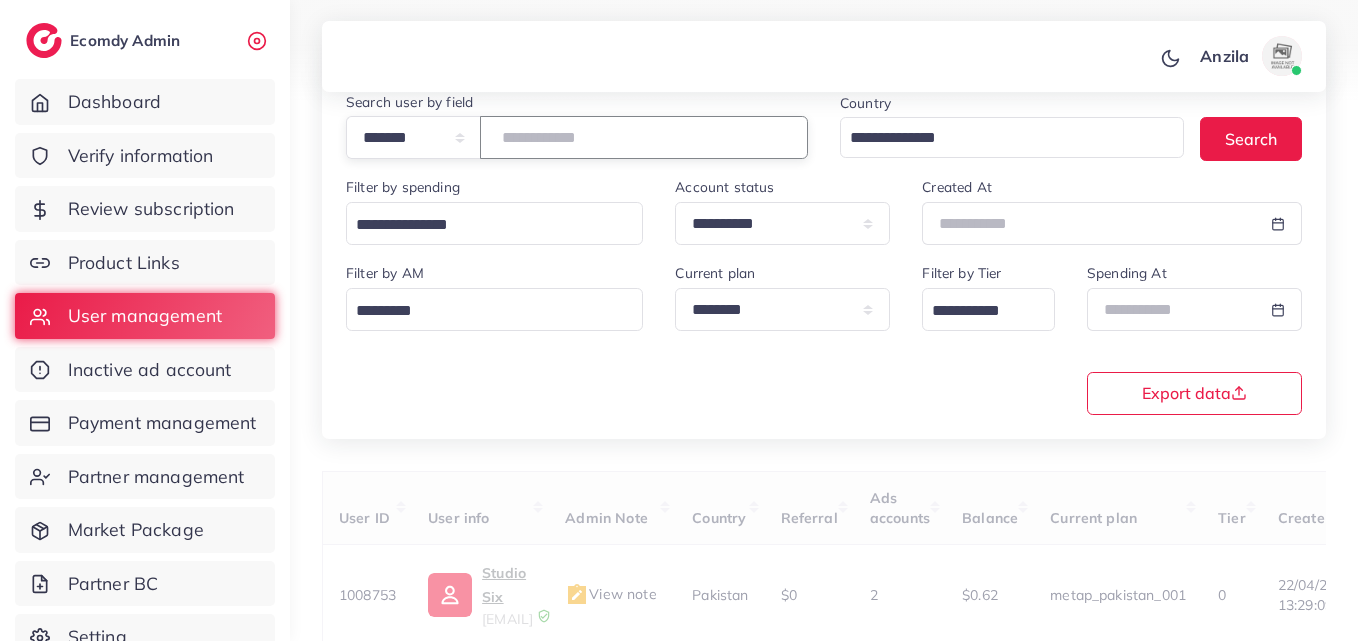 type on "*******" 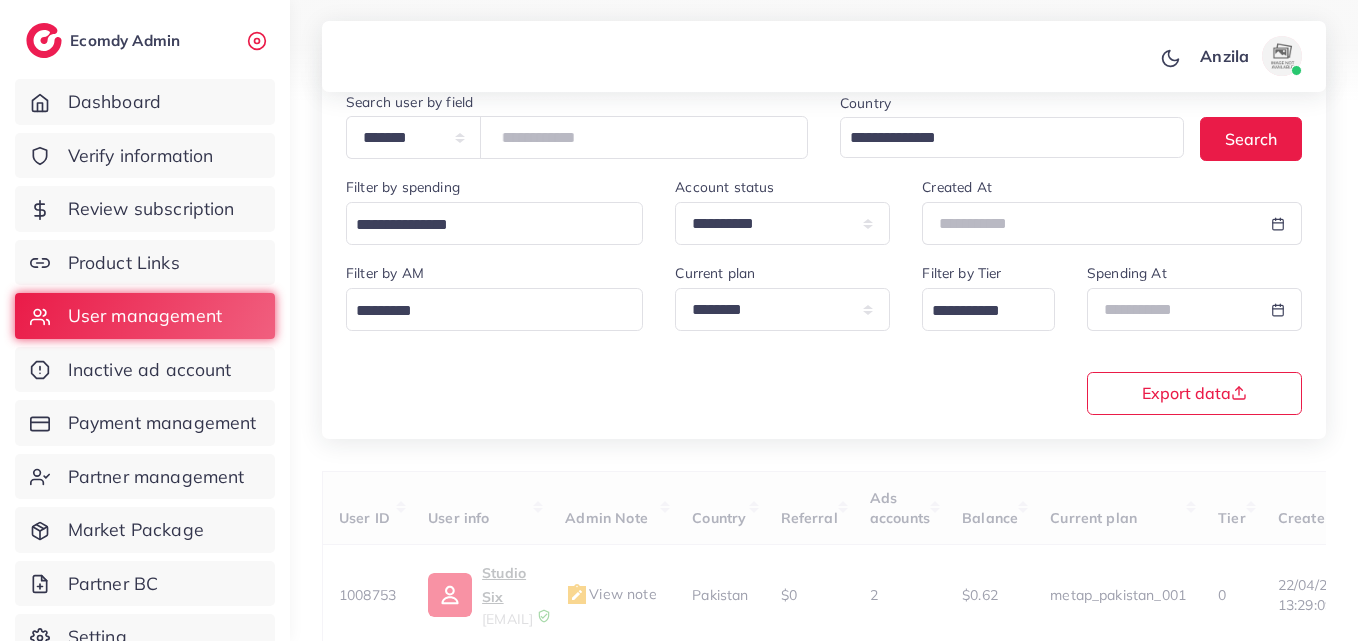 click on "**********" at bounding box center (824, 242) 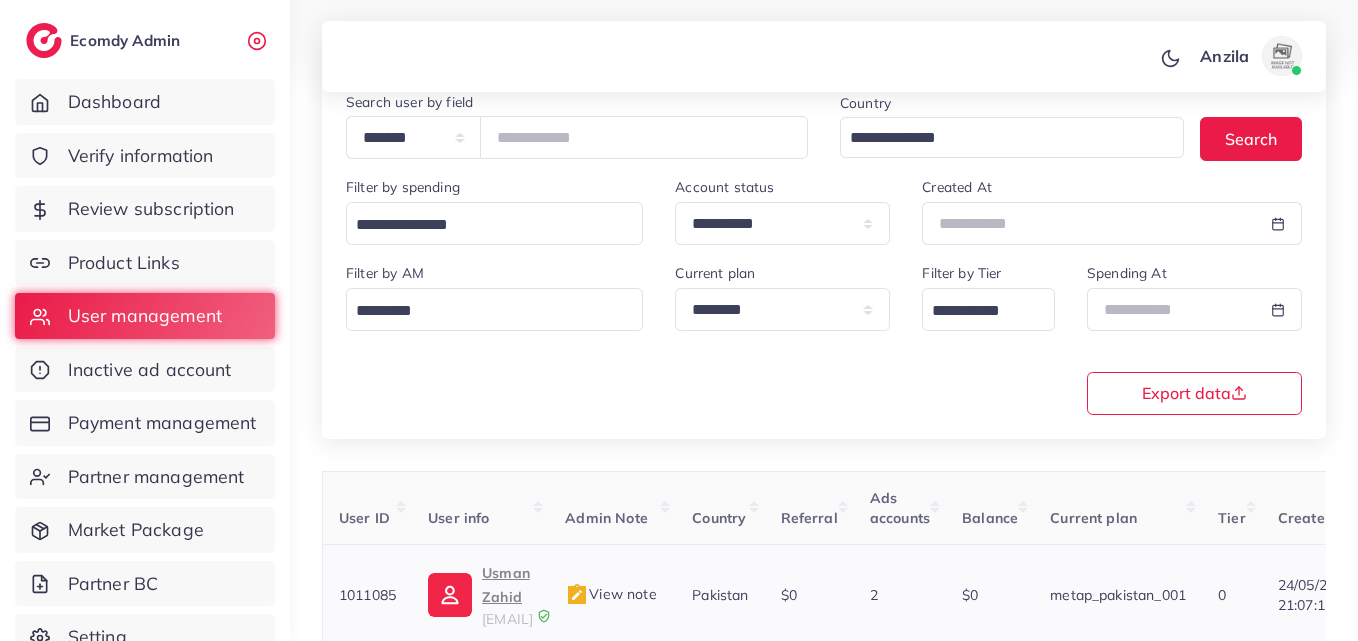 click on "jnzbazar63@gmail.com" at bounding box center [507, 619] 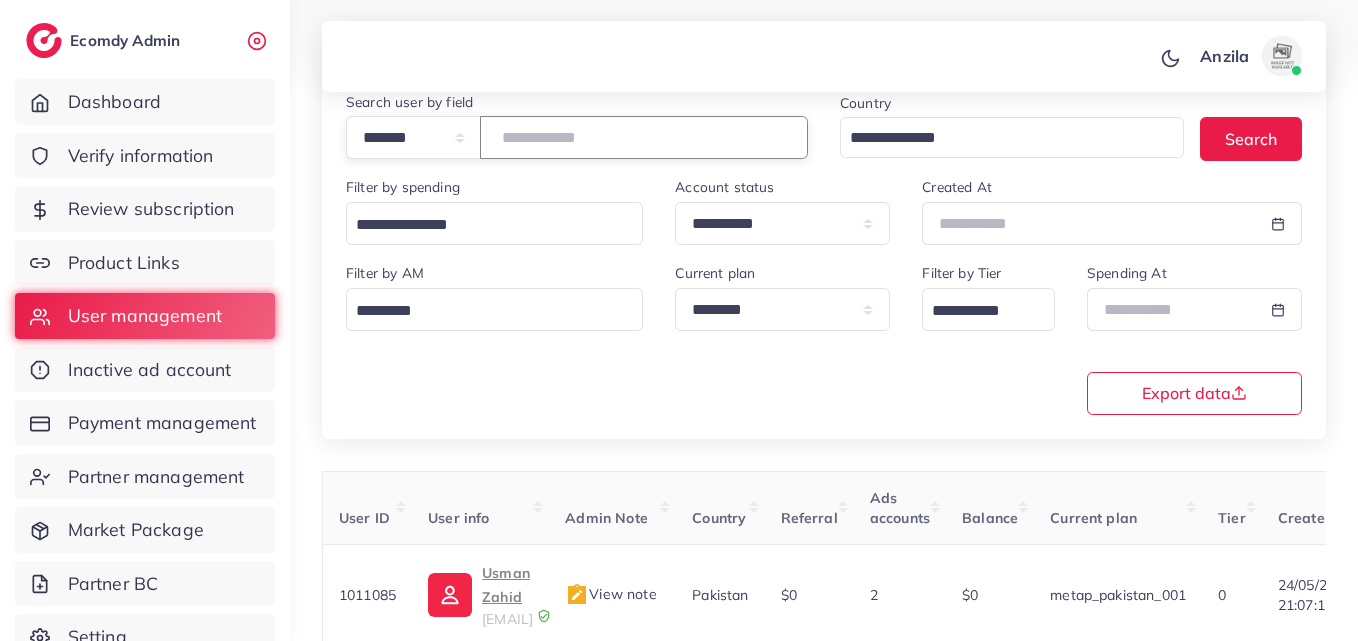 click on "*******" at bounding box center (644, 137) 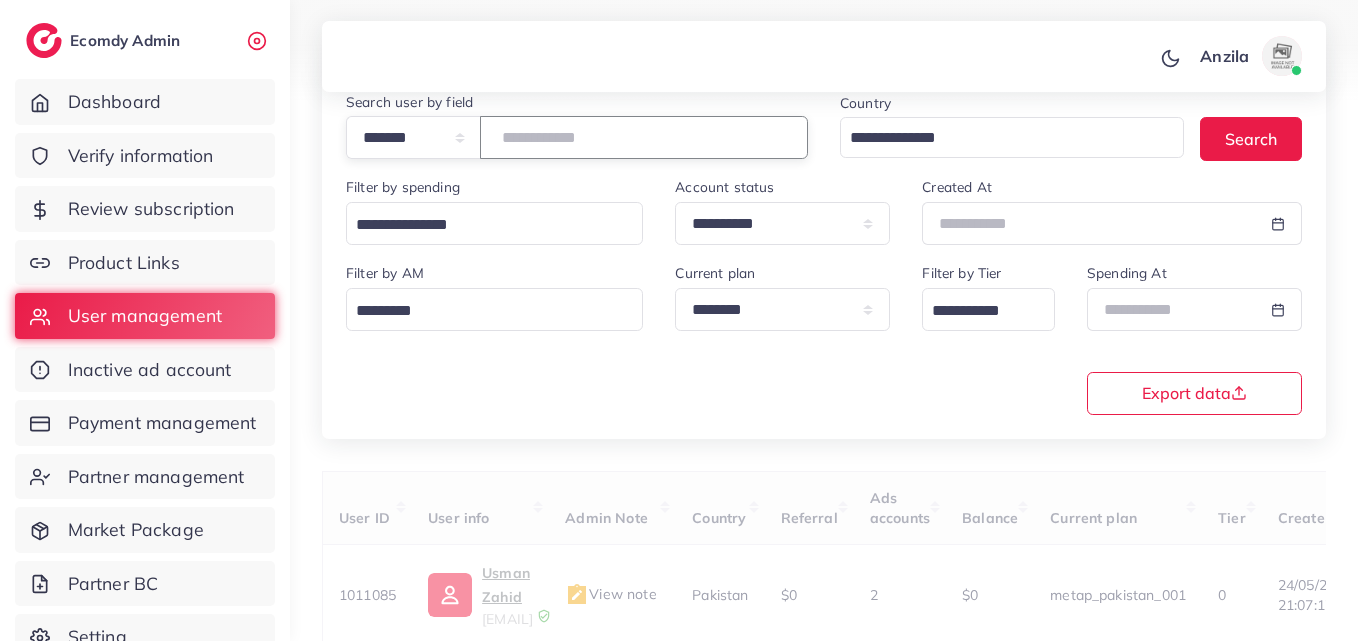 paste on "*******" 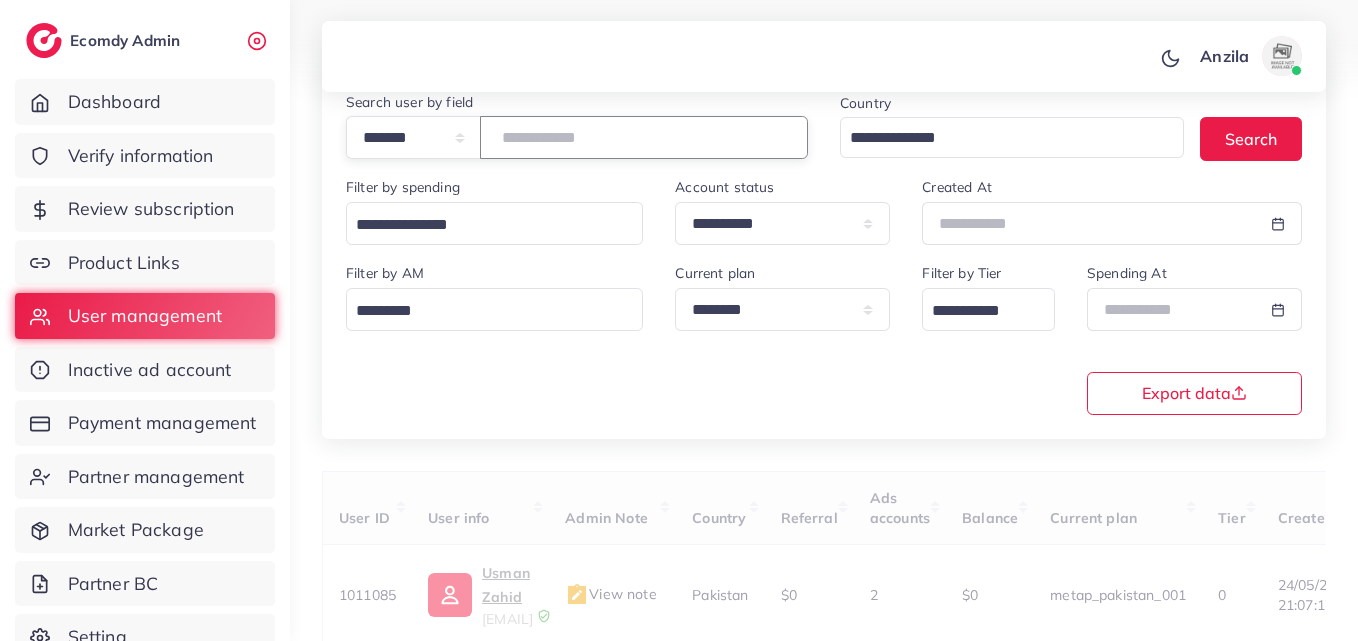 type on "*******" 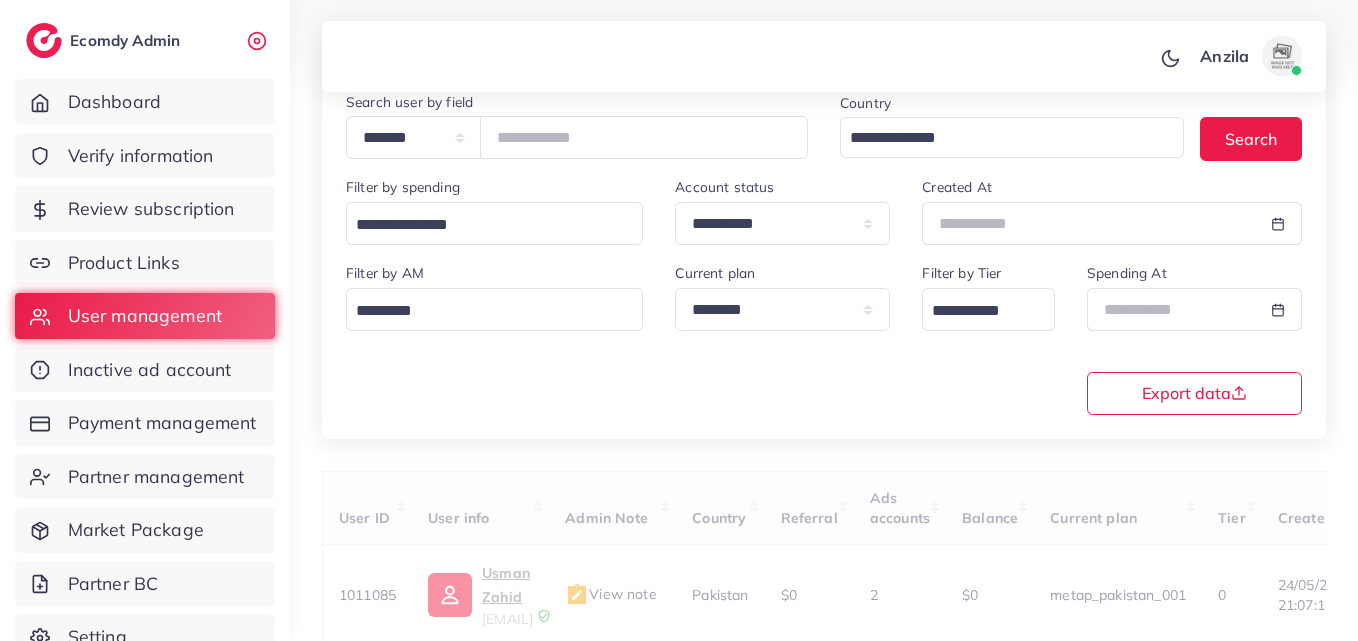 click on "**********" at bounding box center [824, 242] 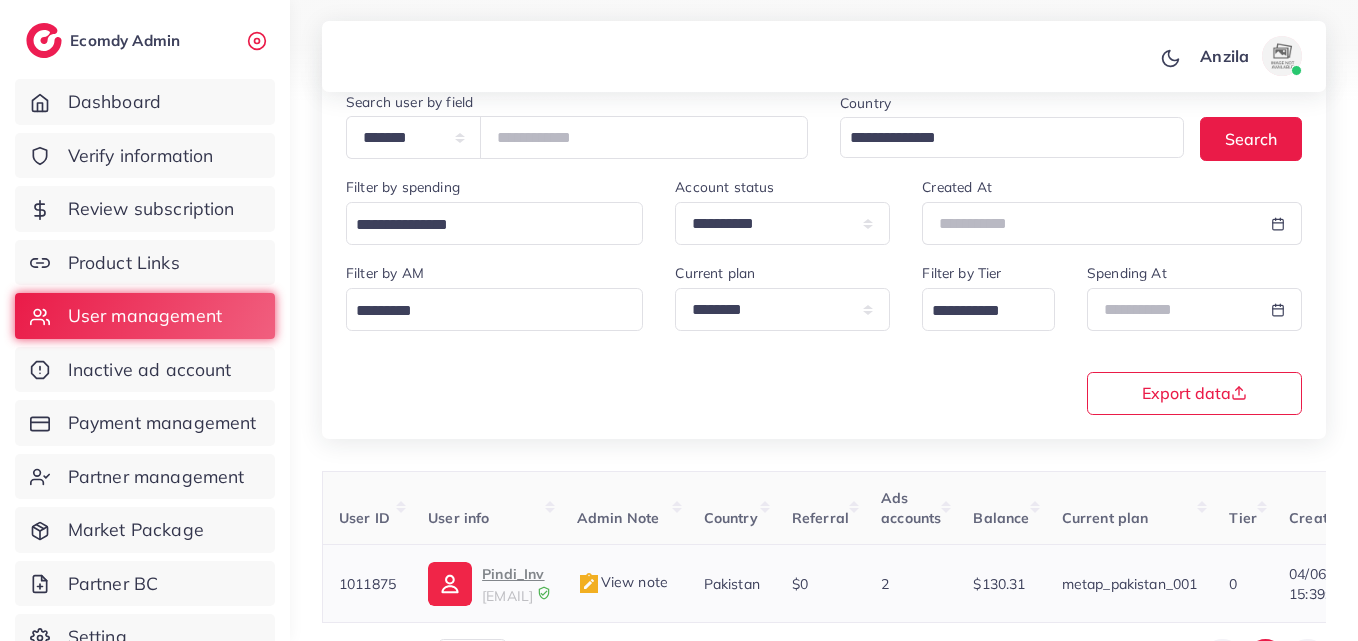 click on "Pindi_Inv" at bounding box center (513, 574) 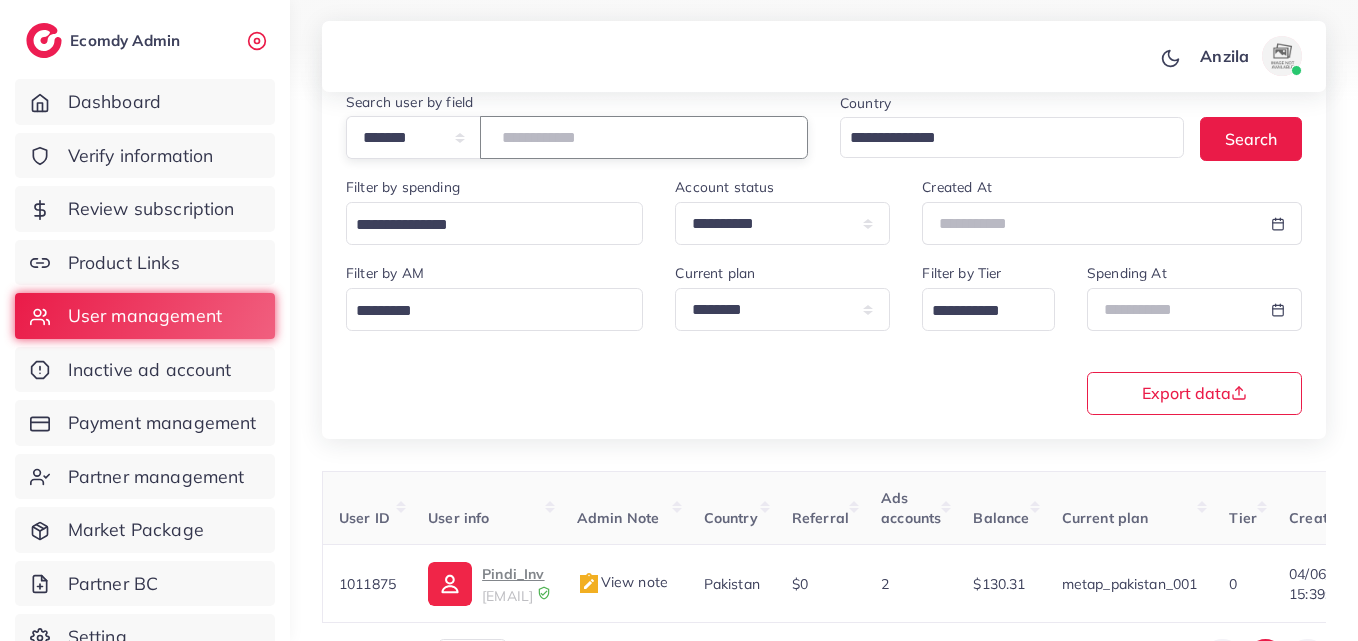 click on "*******" at bounding box center [644, 137] 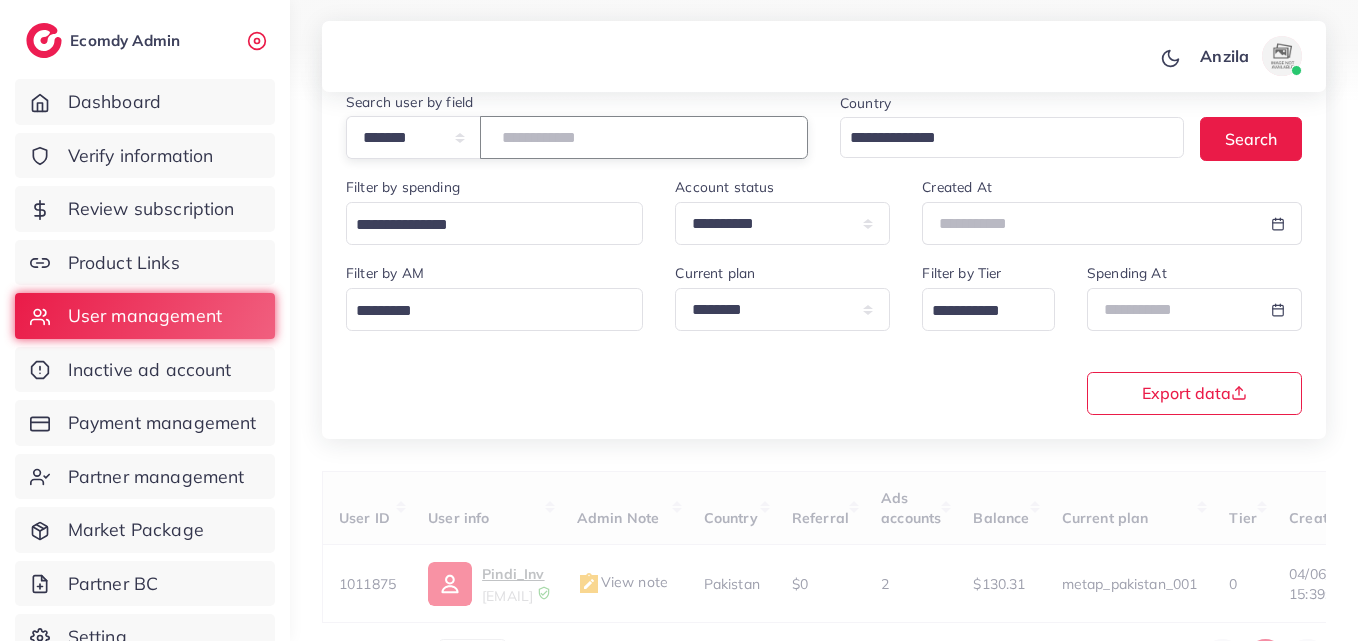 paste on "*******" 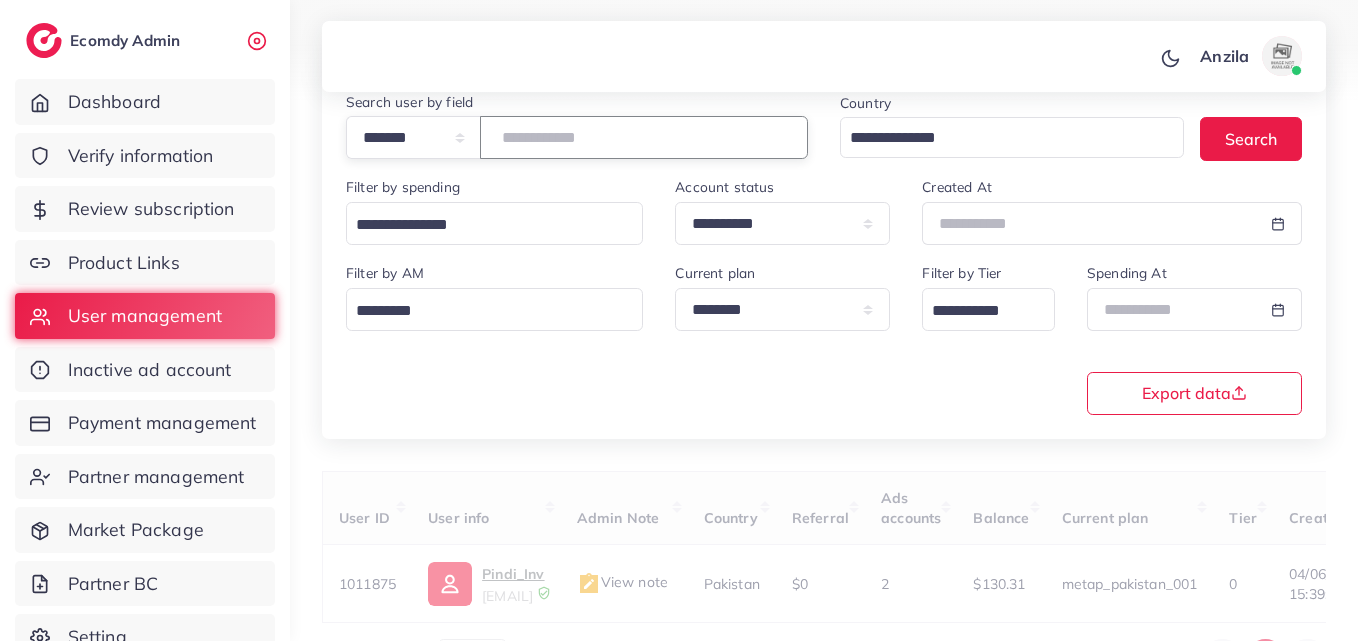 type on "*******" 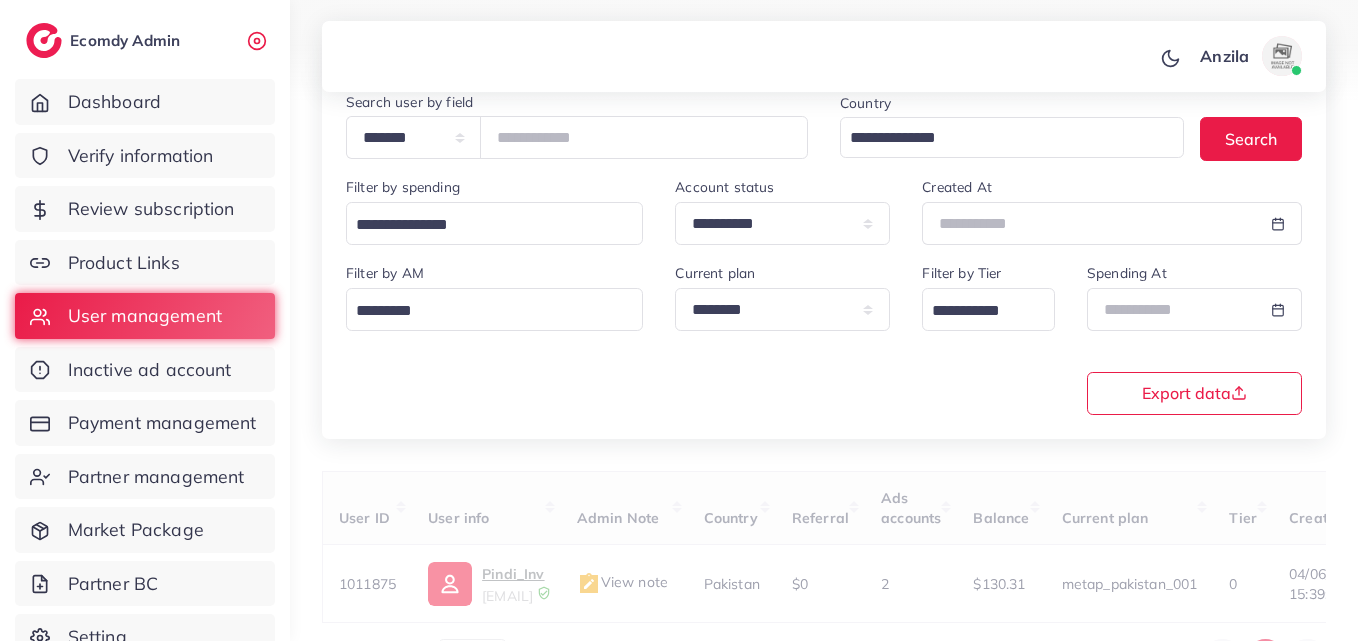 click on "**********" at bounding box center [824, 337] 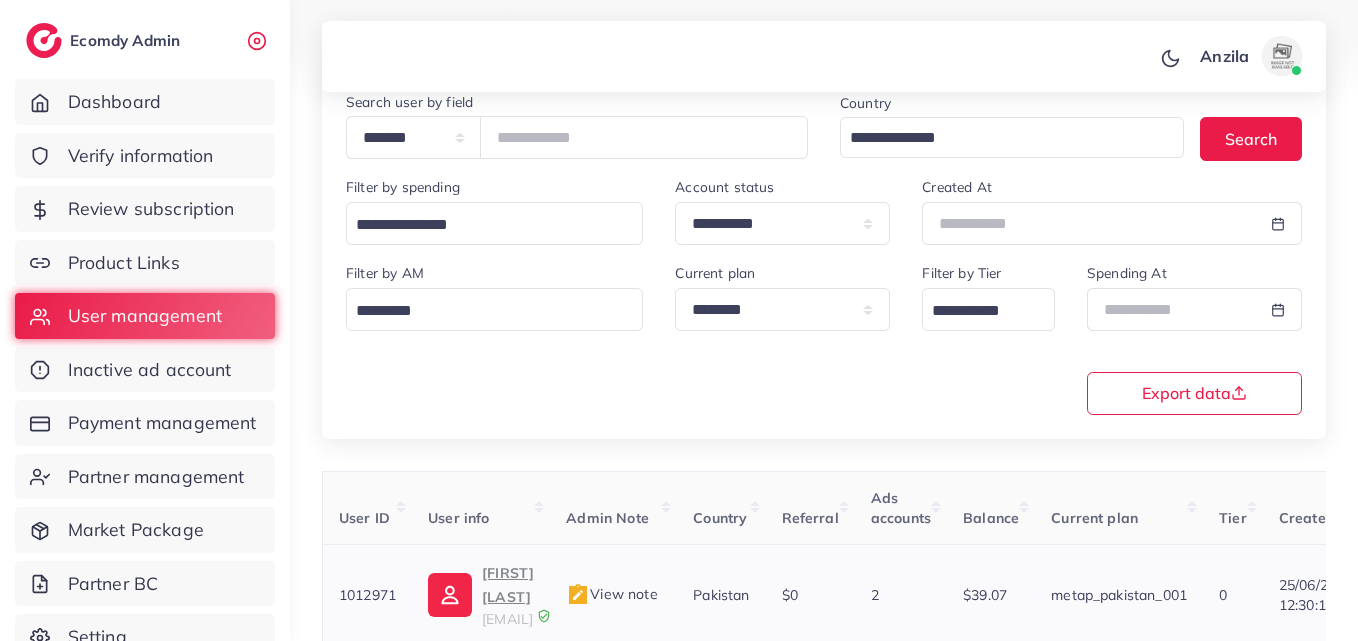click on "Areeb Khan" at bounding box center [508, 585] 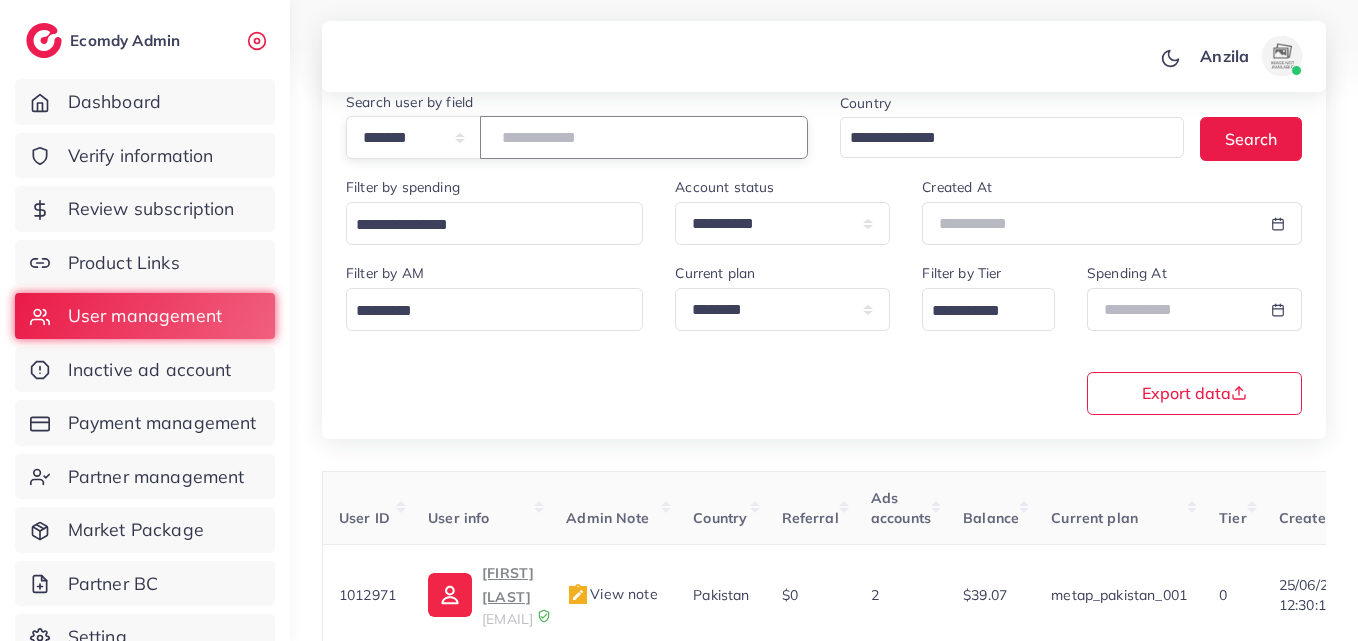 click on "*******" at bounding box center (644, 137) 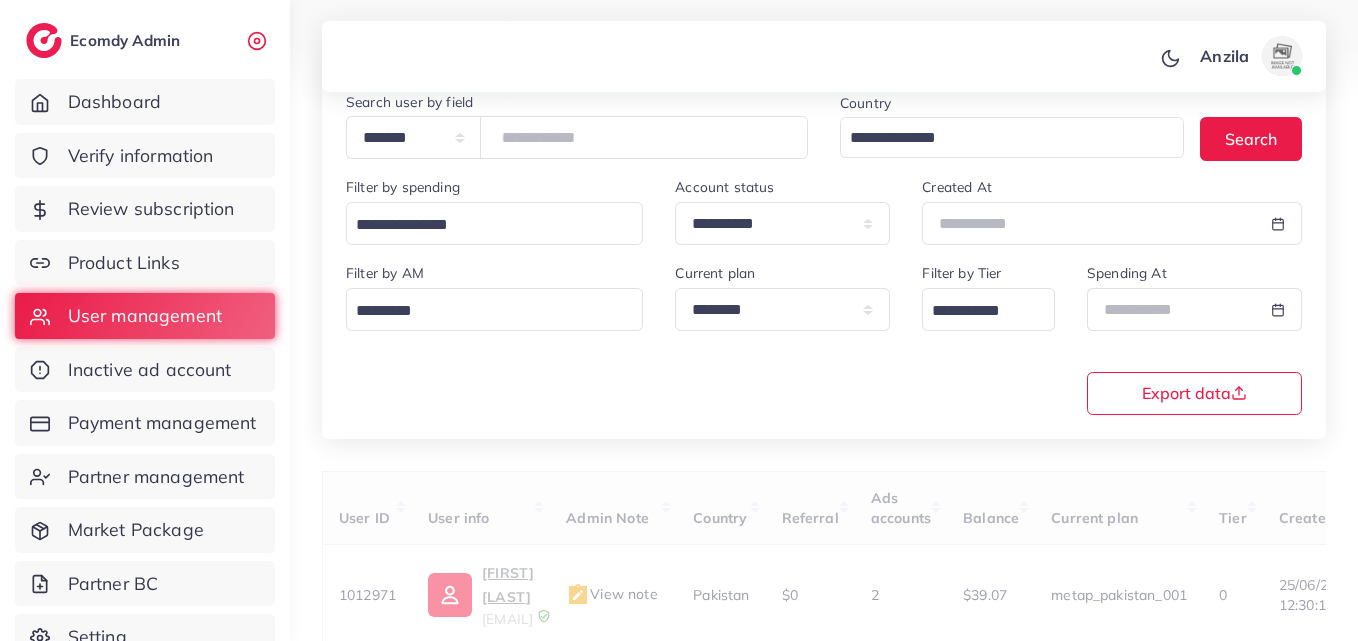 drag, startPoint x: 540, startPoint y: 138, endPoint x: 576, endPoint y: 287, distance: 153.28731 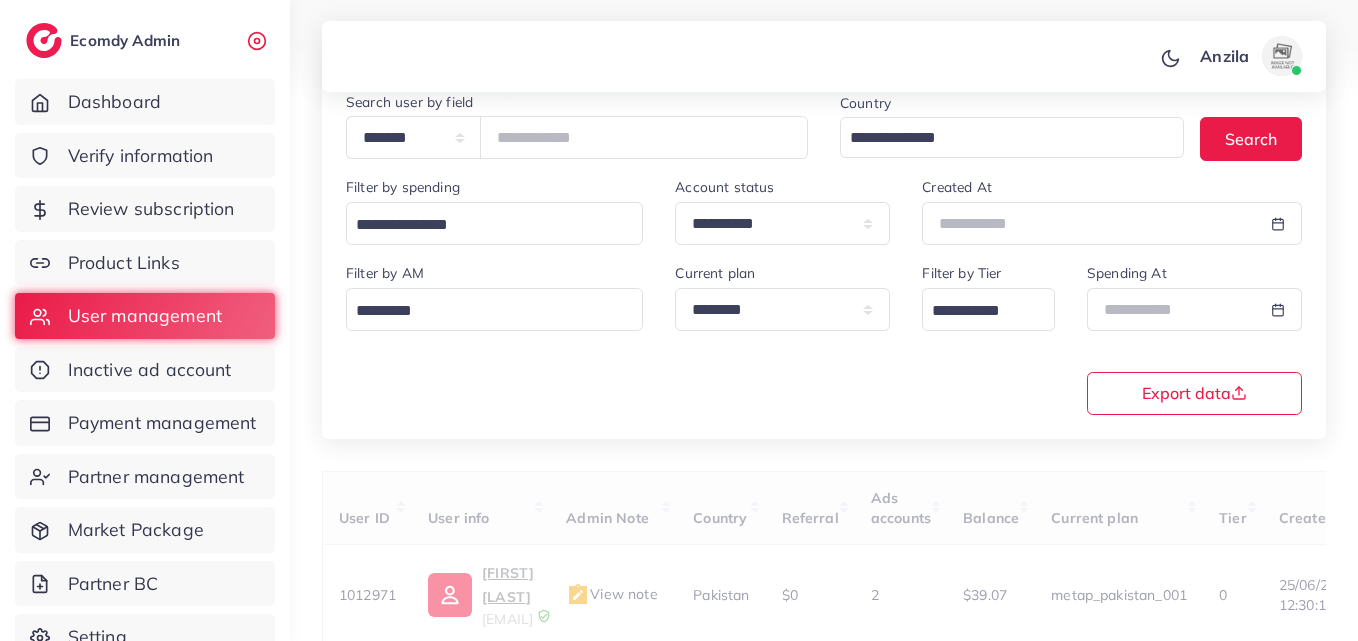 click on "Filter by AM            Loading..." at bounding box center [494, 296] 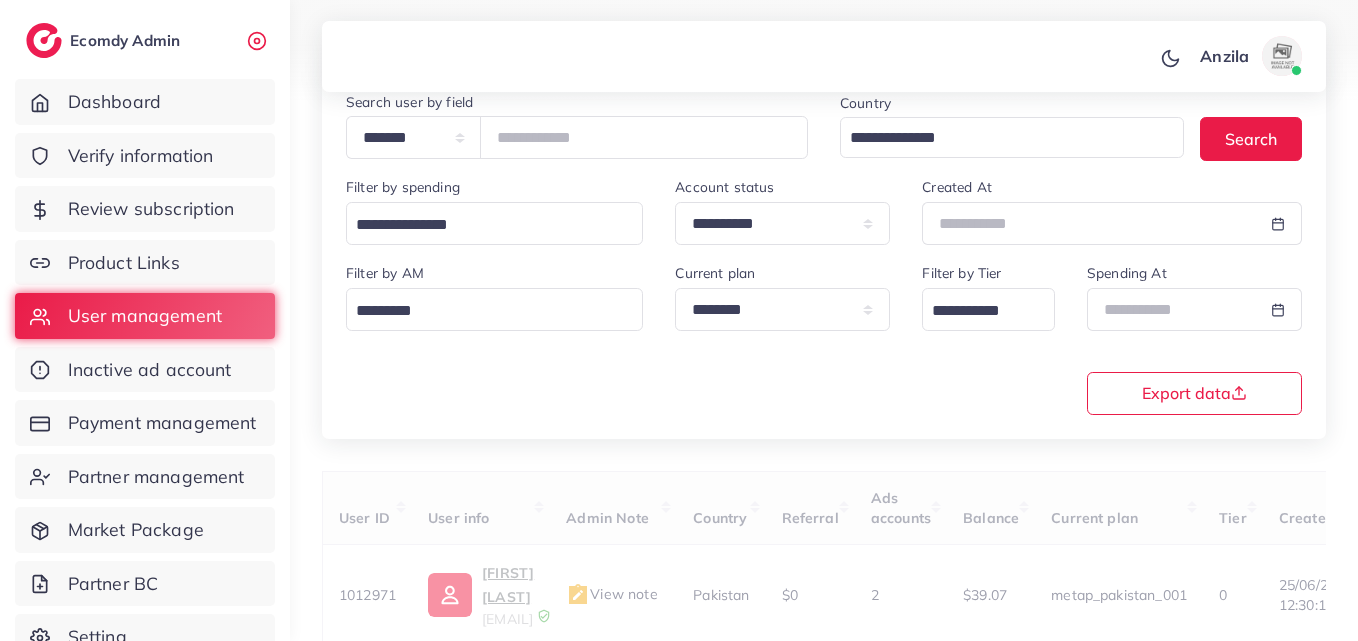 click on "**********" at bounding box center [824, 242] 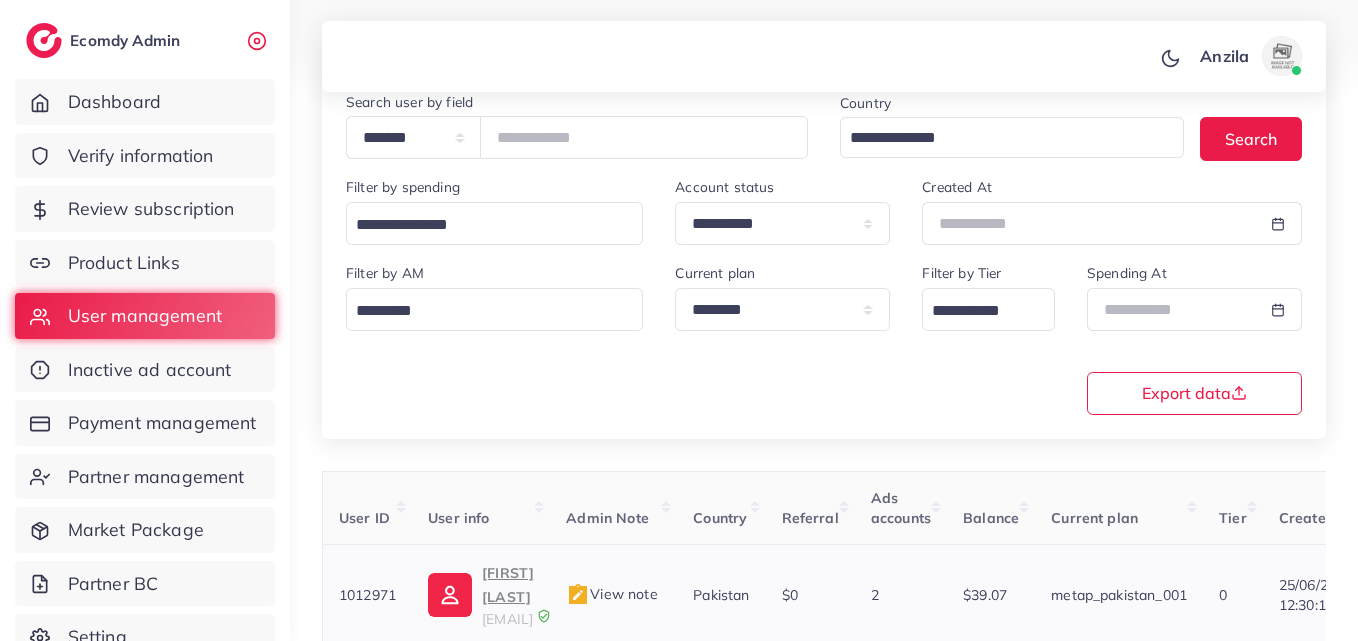click on "pakistanmegamarketing@gmail.com" at bounding box center (507, 619) 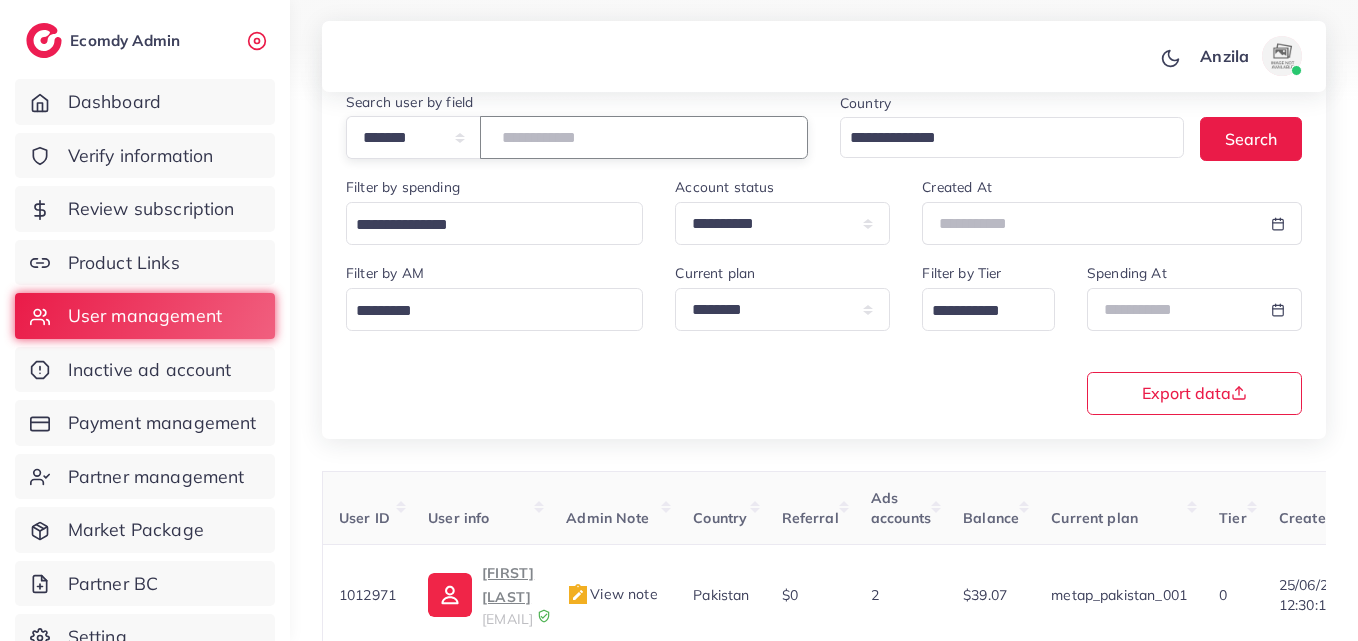 click on "*******" at bounding box center [644, 137] 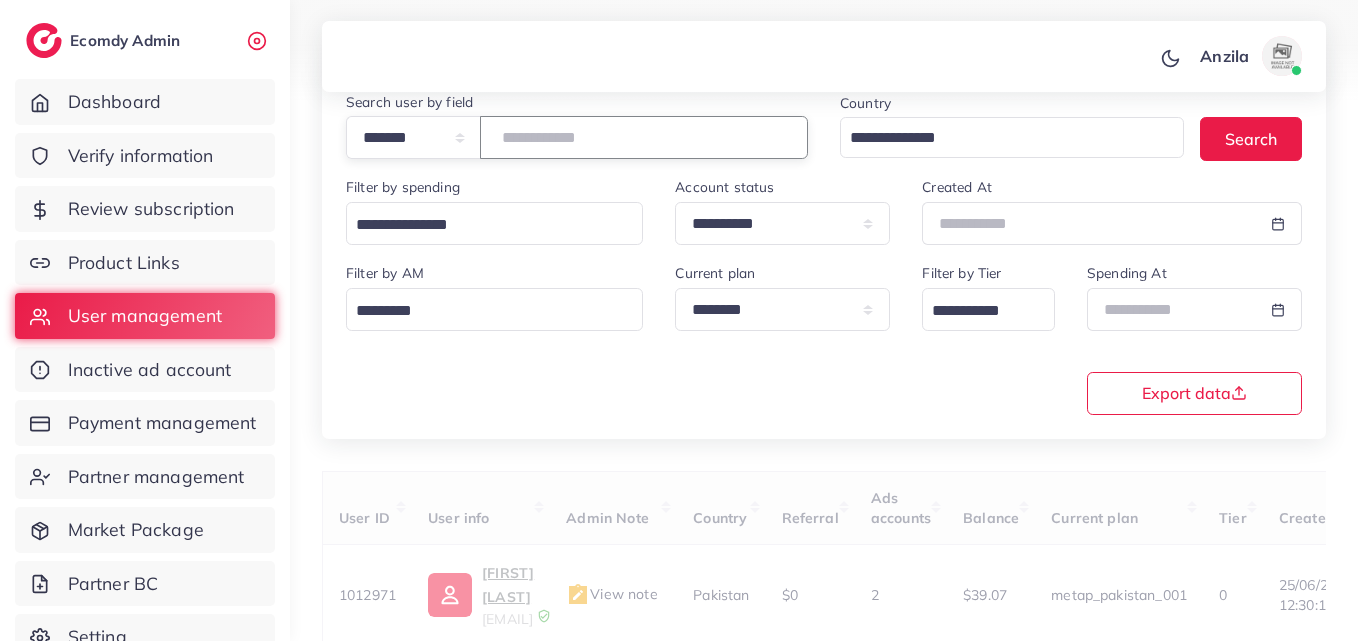 paste on "*******" 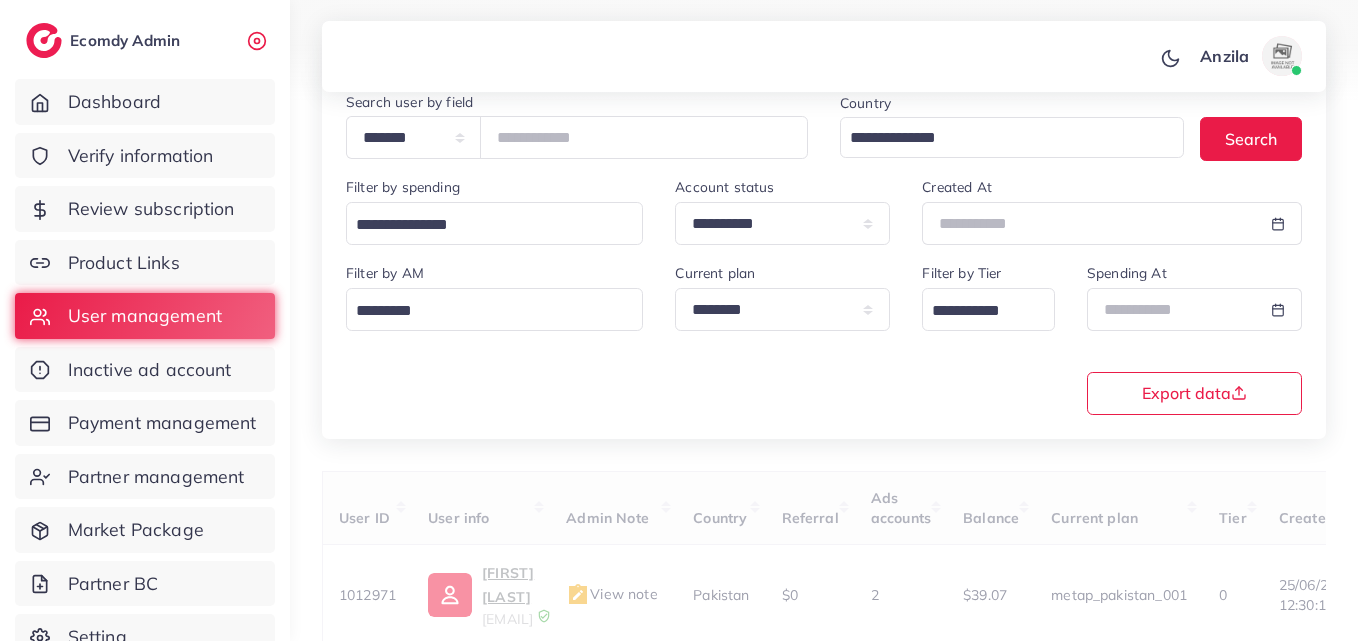 click on "Filter by AM            Loading..." at bounding box center (494, 296) 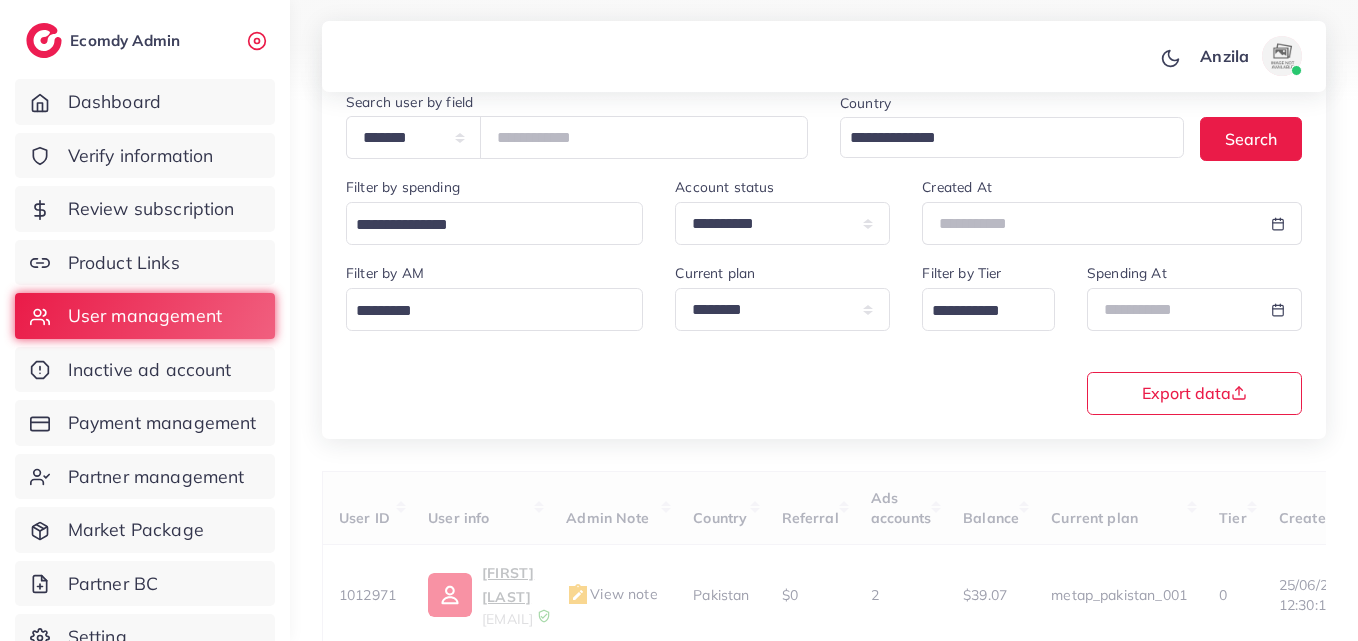 click on "Filter by AM            Loading..." at bounding box center (494, 296) 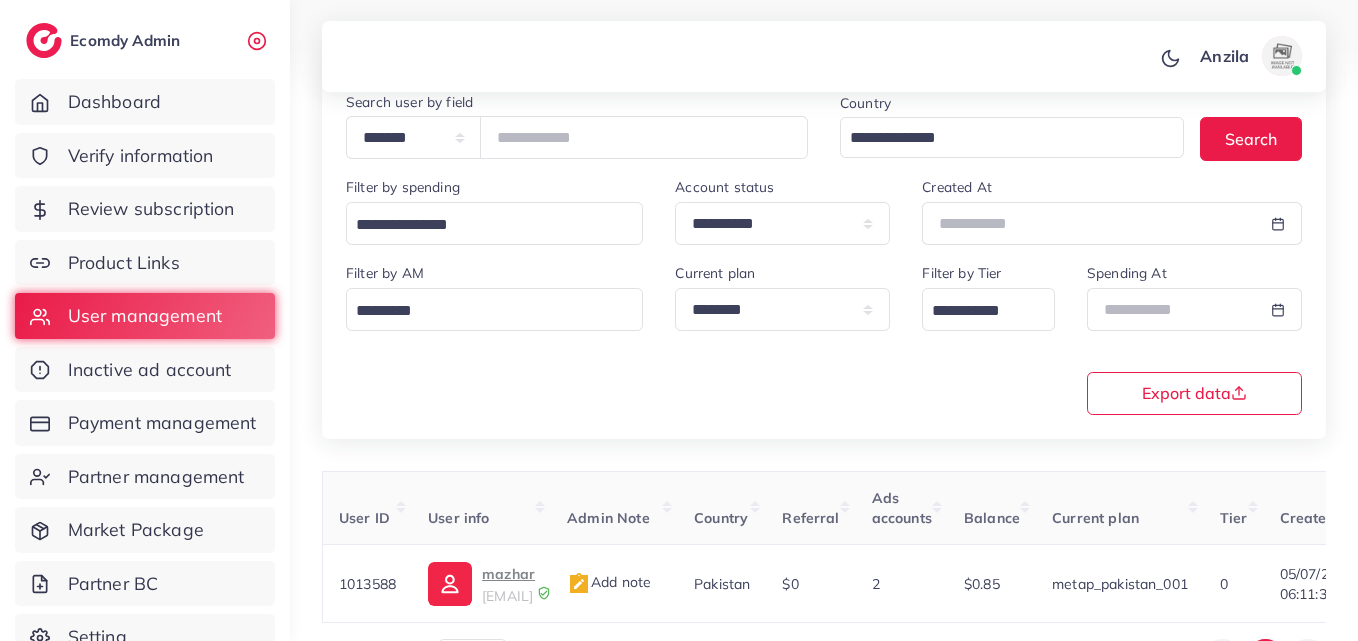 click on "**********" at bounding box center (824, 337) 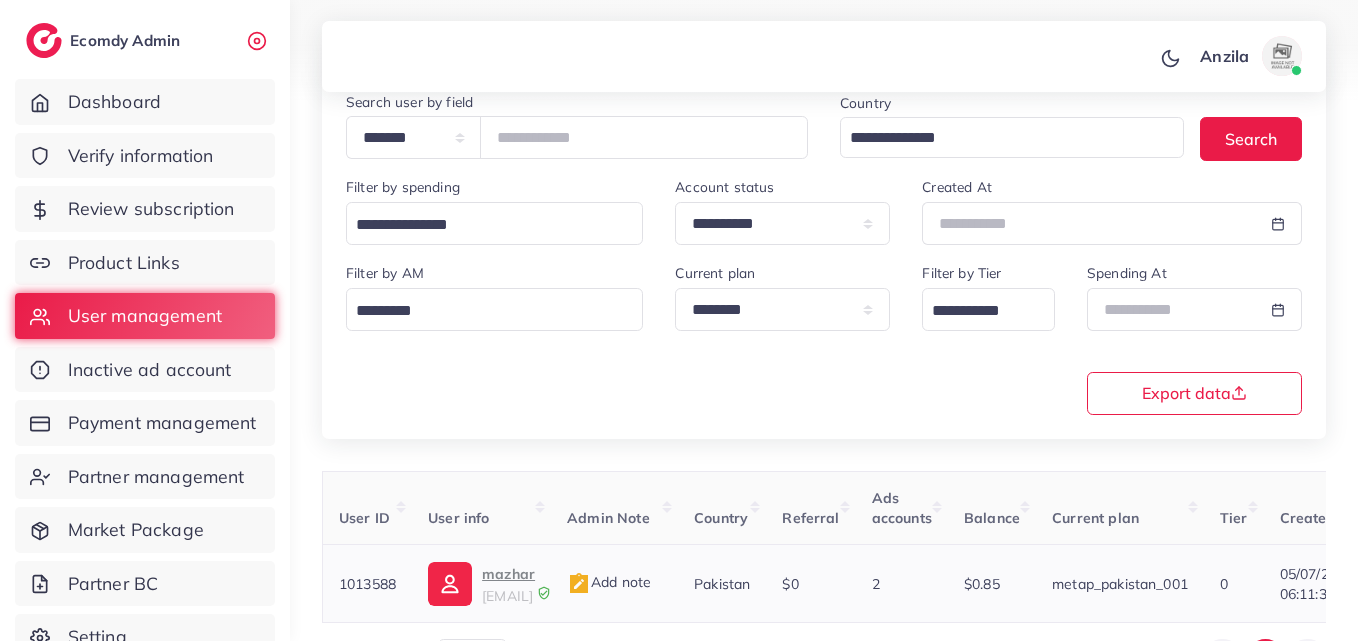 click on "mazhar" at bounding box center [508, 574] 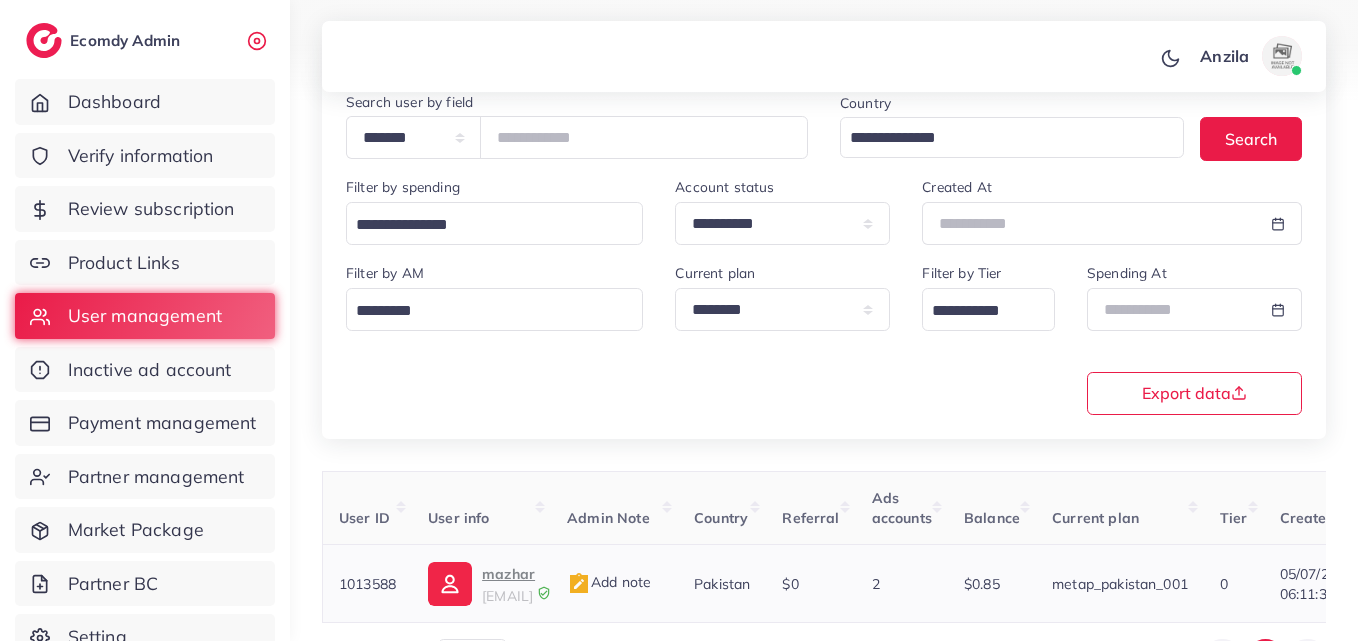 click on "mazhar" at bounding box center (508, 574) 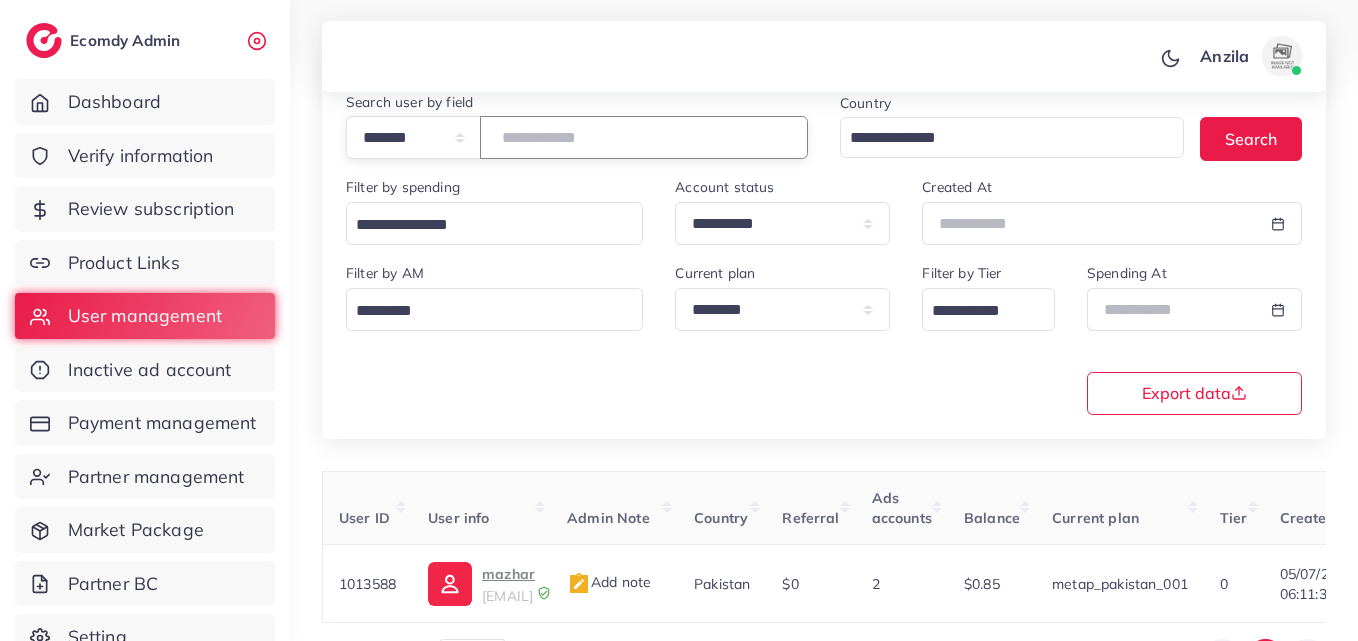 click on "*******" at bounding box center [644, 137] 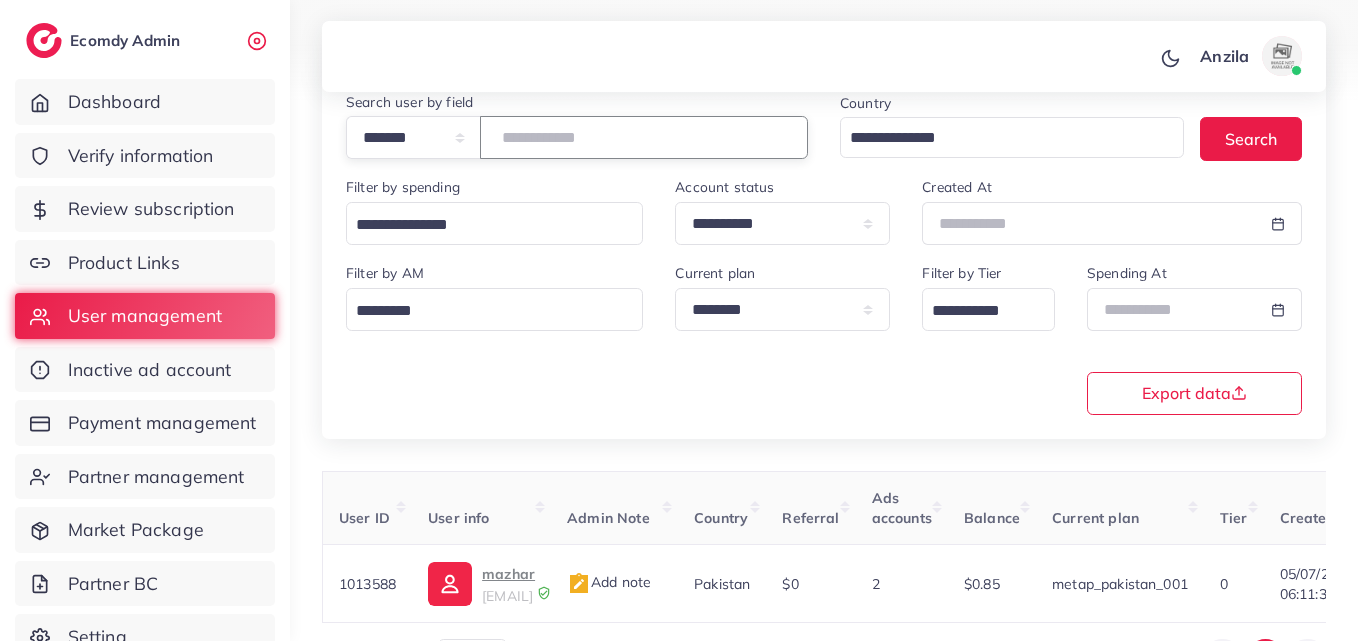 type on "*******" 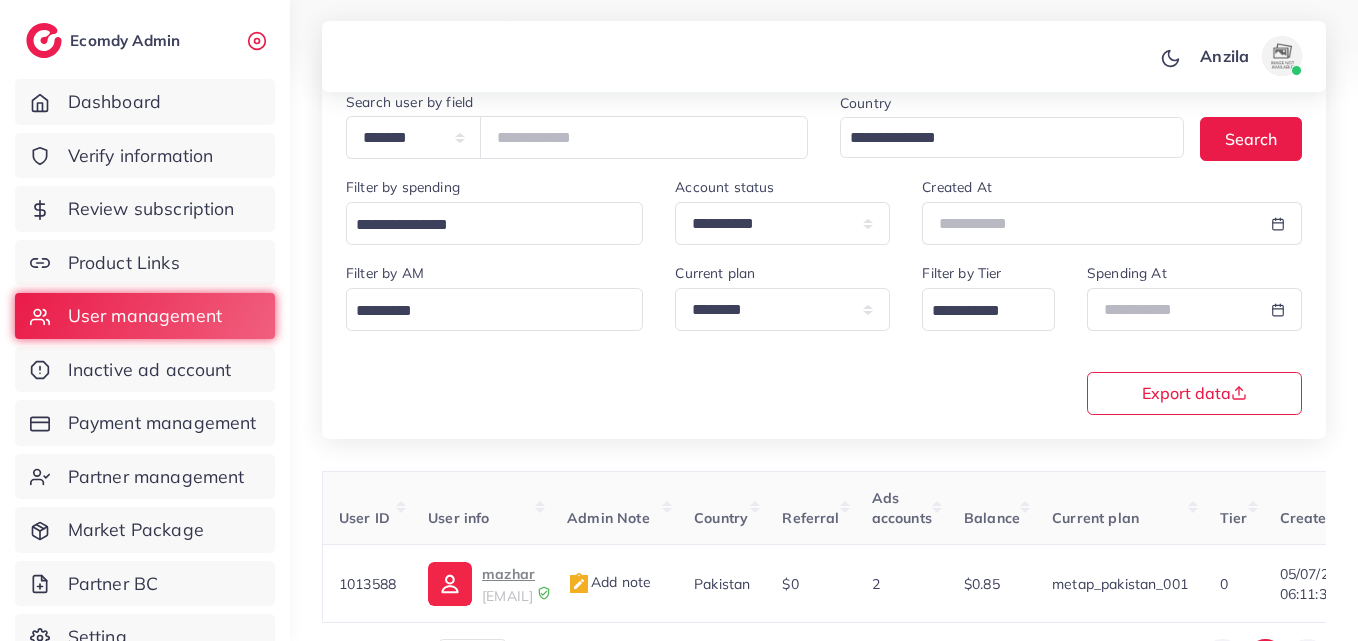 click on "**********" at bounding box center (824, 337) 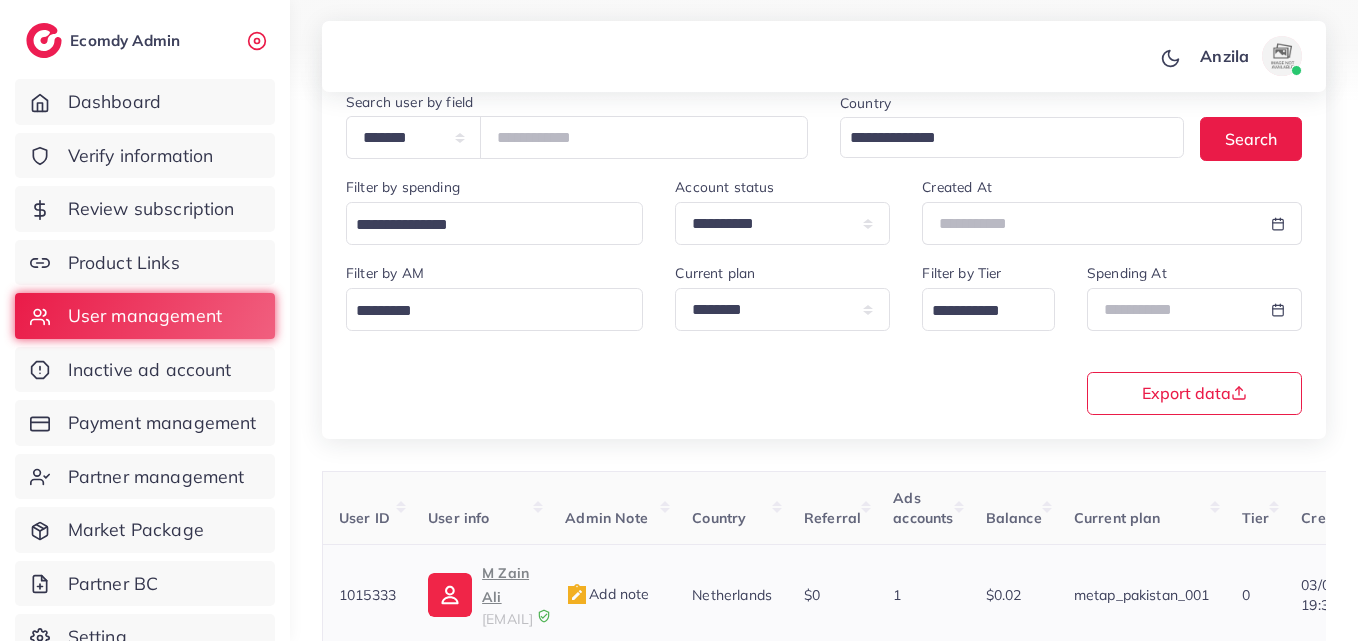 click on "M Zain Ali" at bounding box center (507, 585) 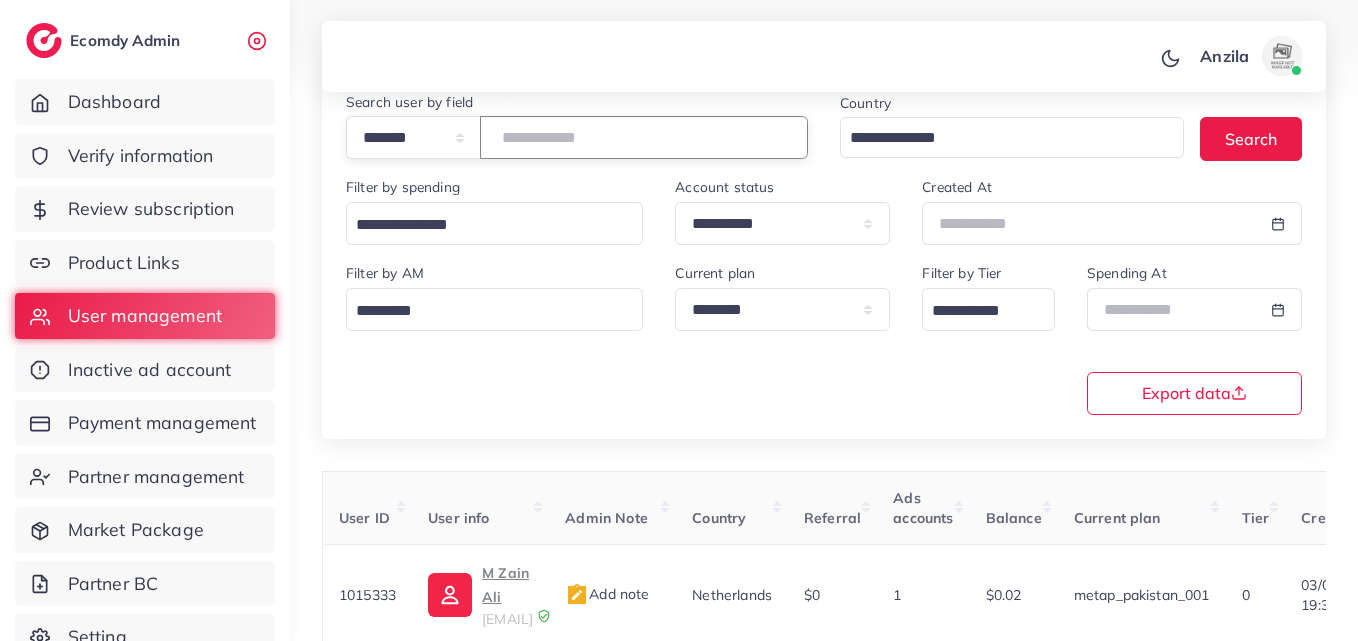 click on "*******" at bounding box center [644, 137] 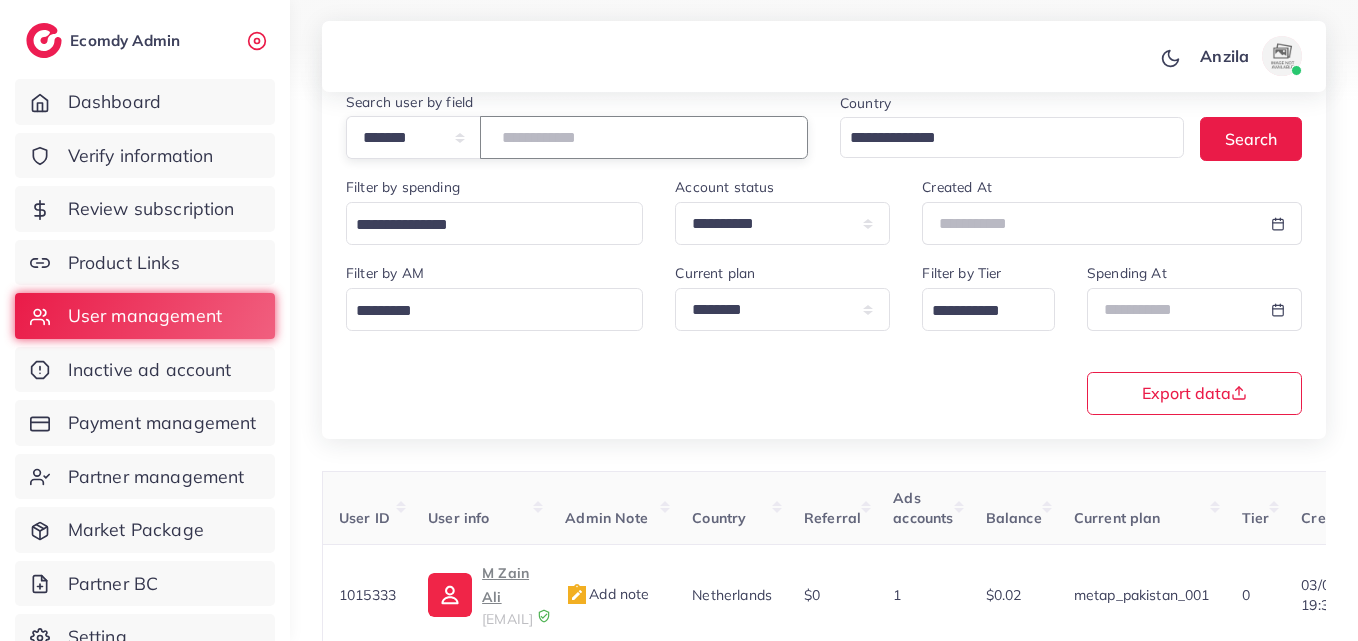 type on "*******" 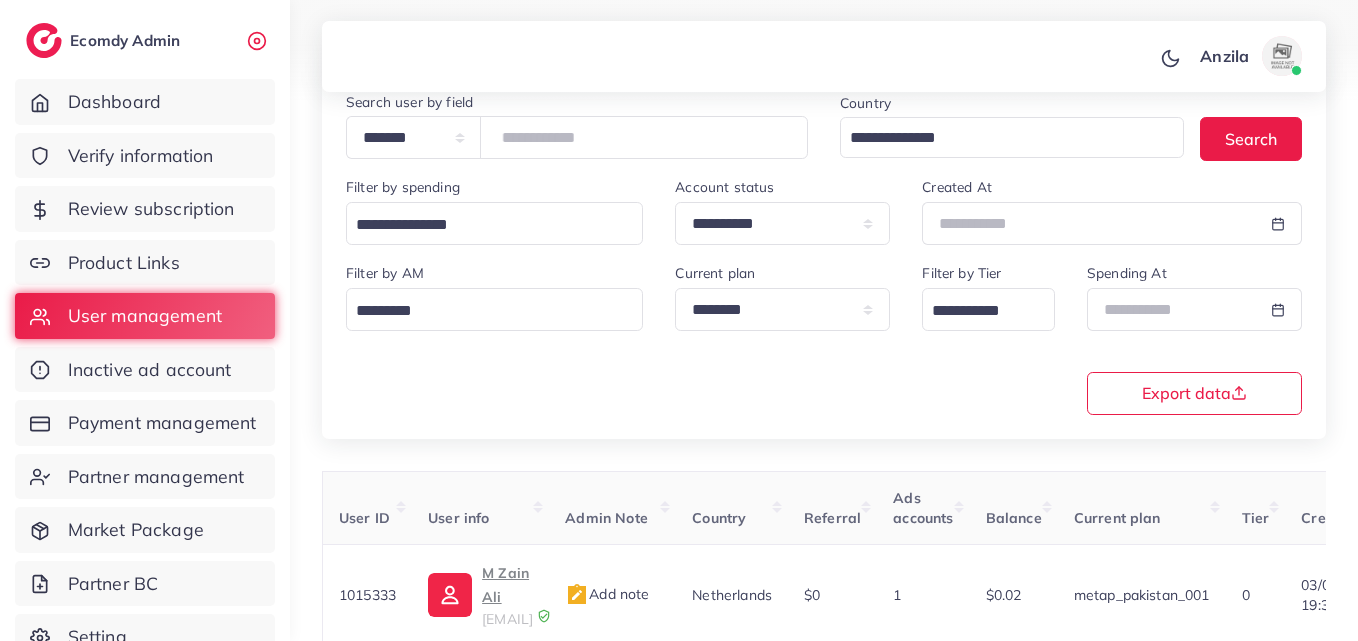 click on "**********" at bounding box center (824, 337) 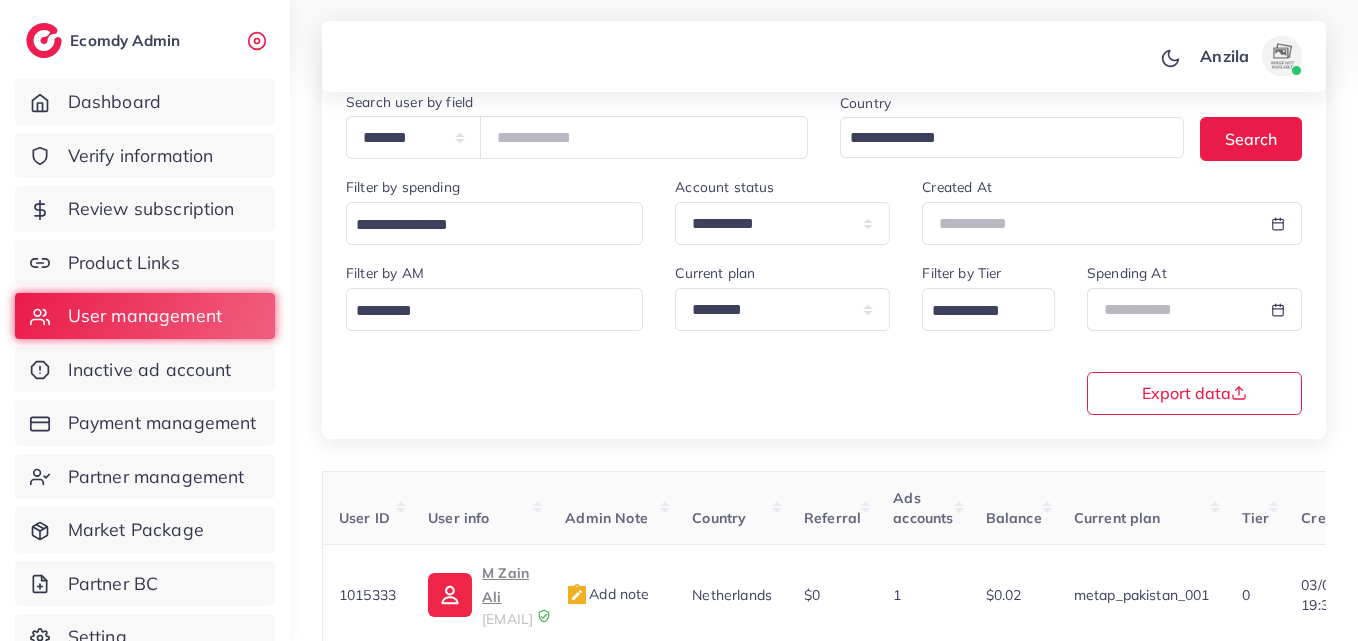 click on "**********" at bounding box center (824, 337) 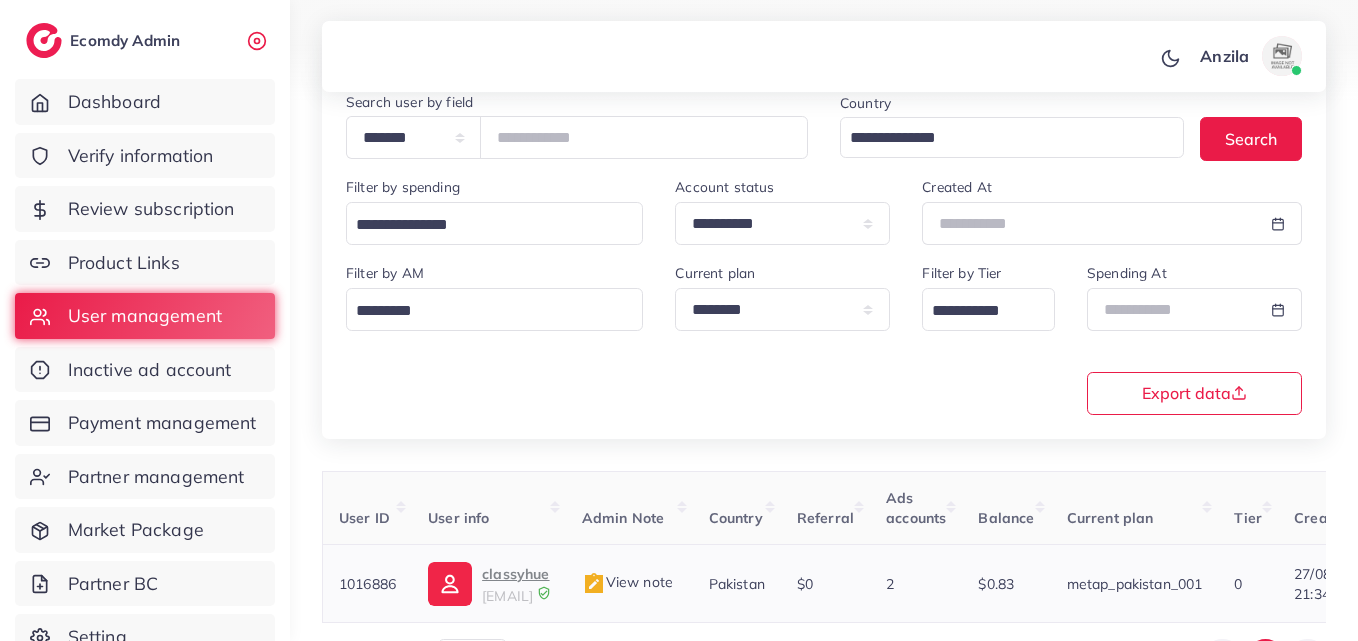 click on "classyhue" at bounding box center (515, 574) 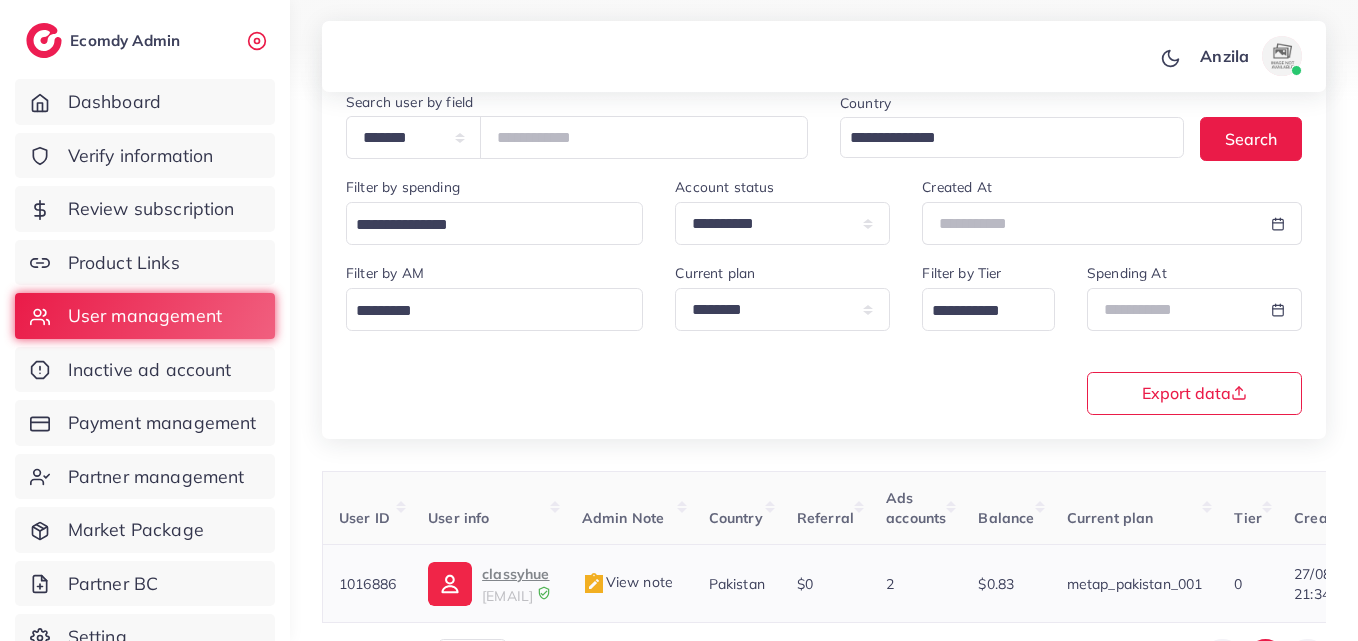click on "classyhue" at bounding box center (515, 574) 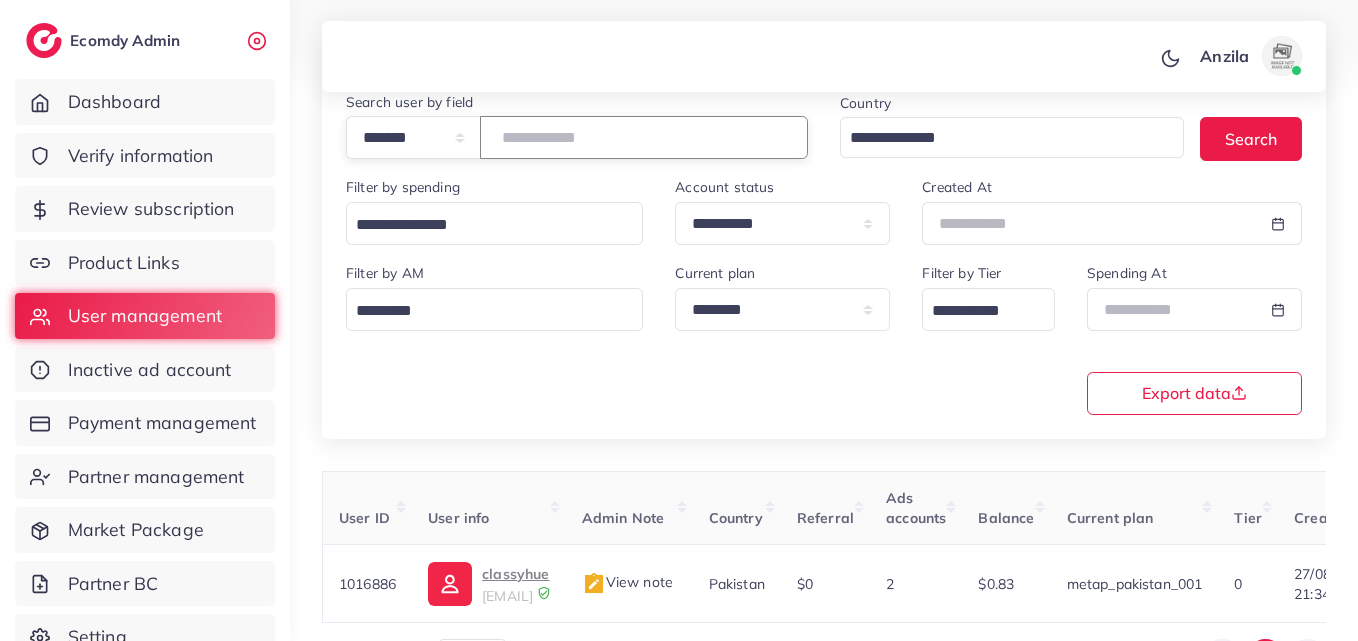 click on "*******" at bounding box center [644, 137] 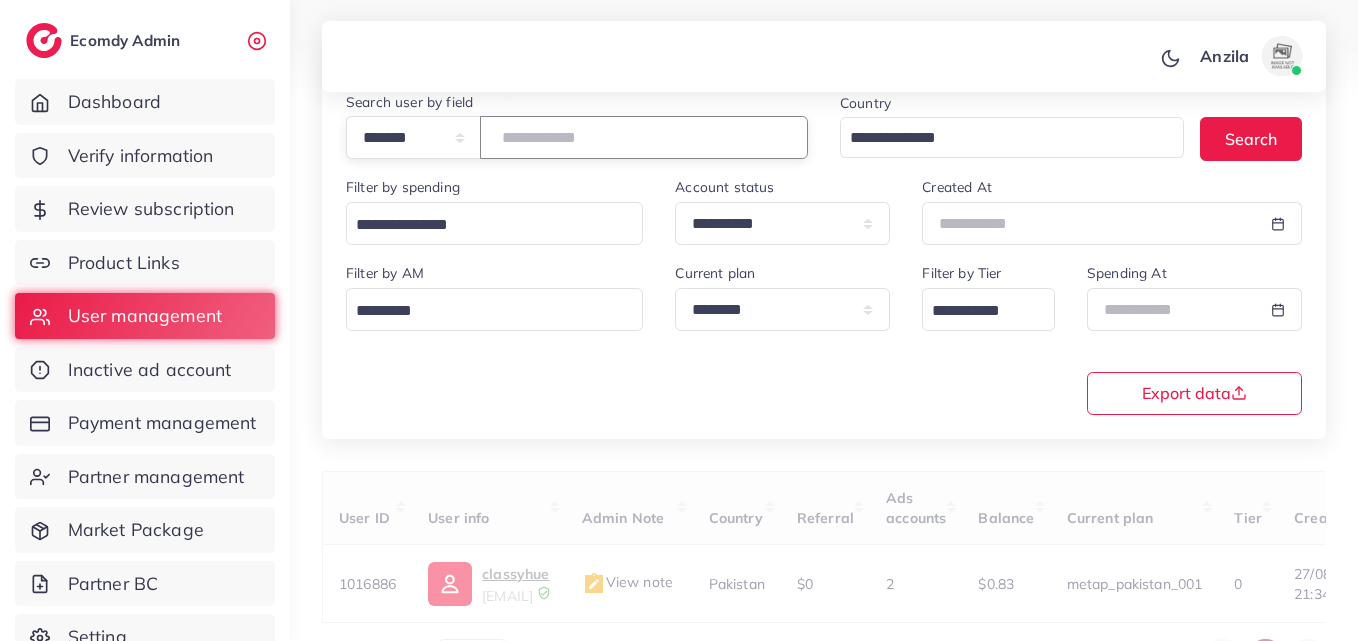 paste on "*******" 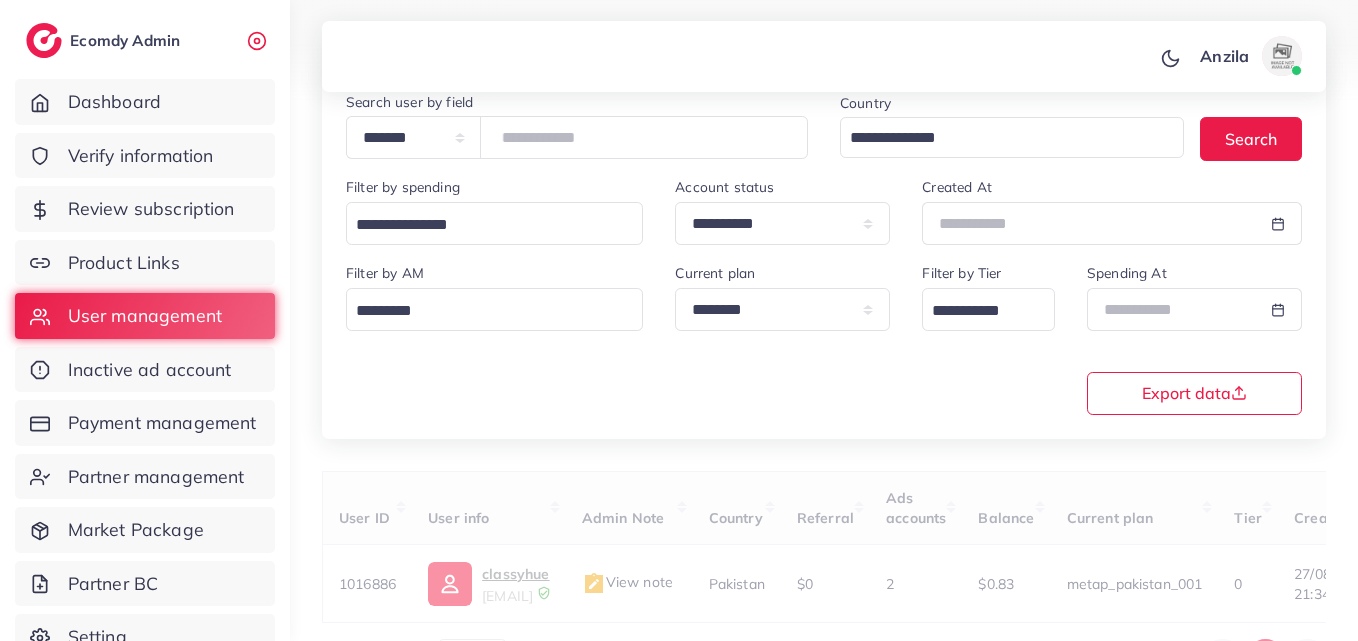 drag, startPoint x: 567, startPoint y: 135, endPoint x: 583, endPoint y: 266, distance: 131.97348 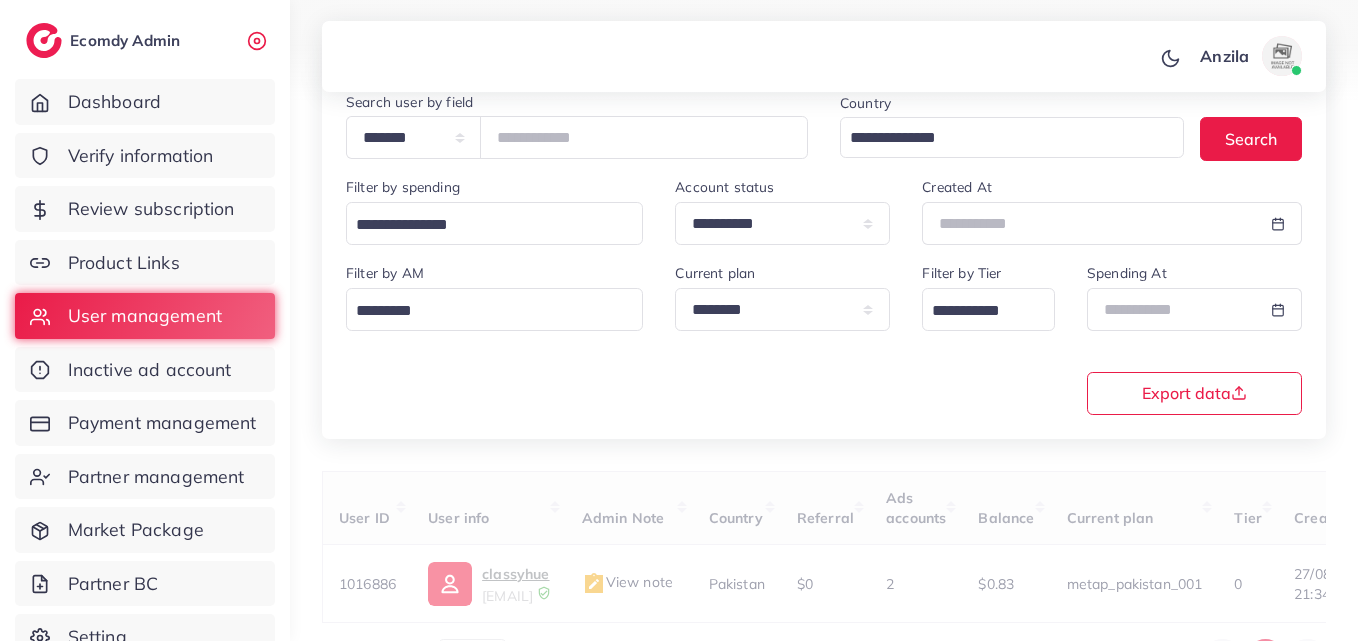 click on "Filter by AM            Loading..." at bounding box center [494, 296] 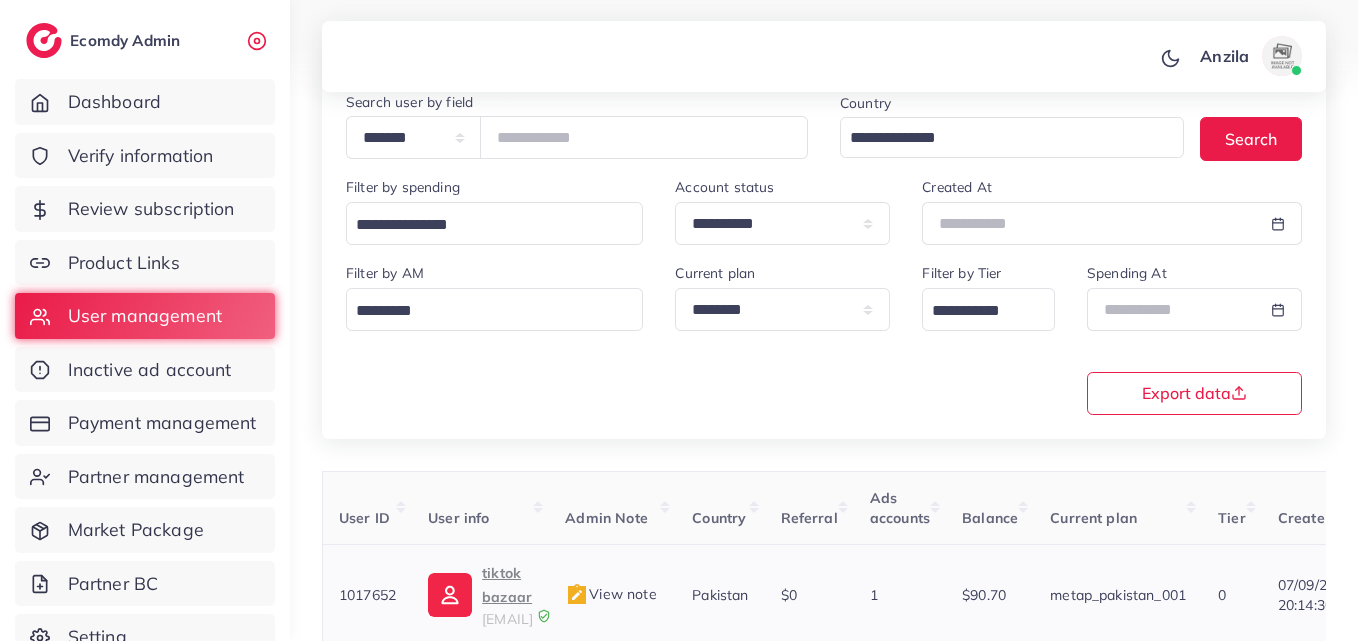 click on "tiktok bazaar" at bounding box center [507, 585] 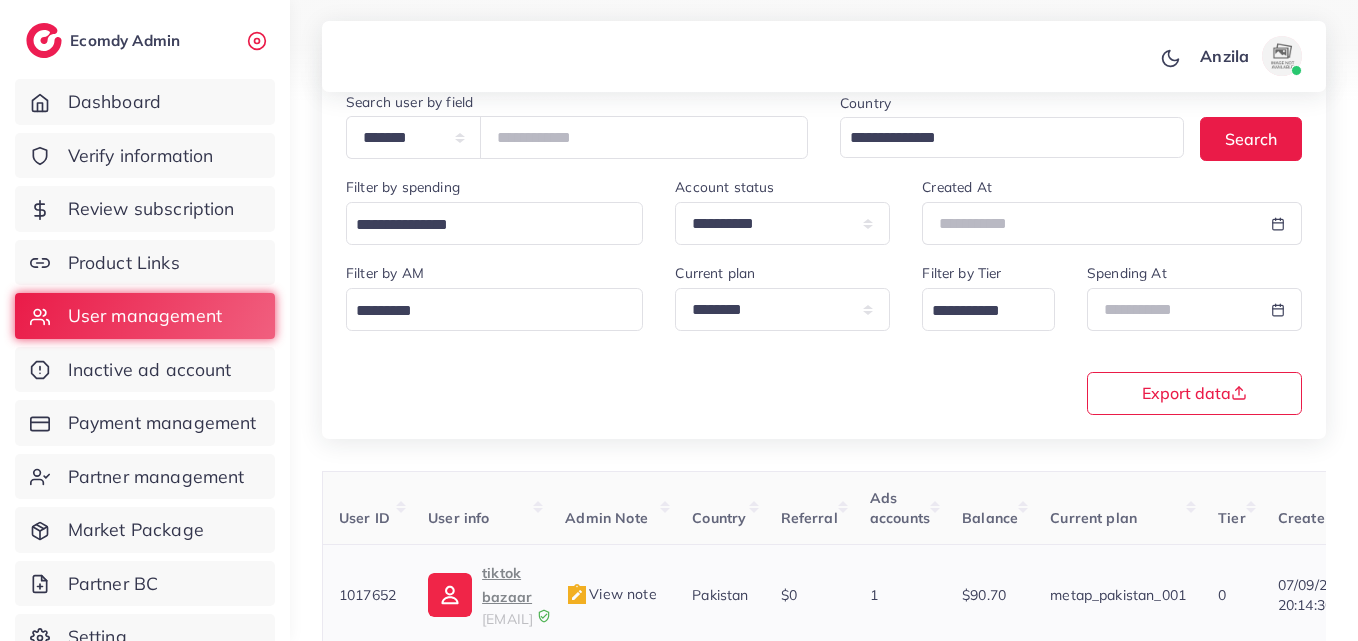 click on "tiktok bazaar" at bounding box center (507, 585) 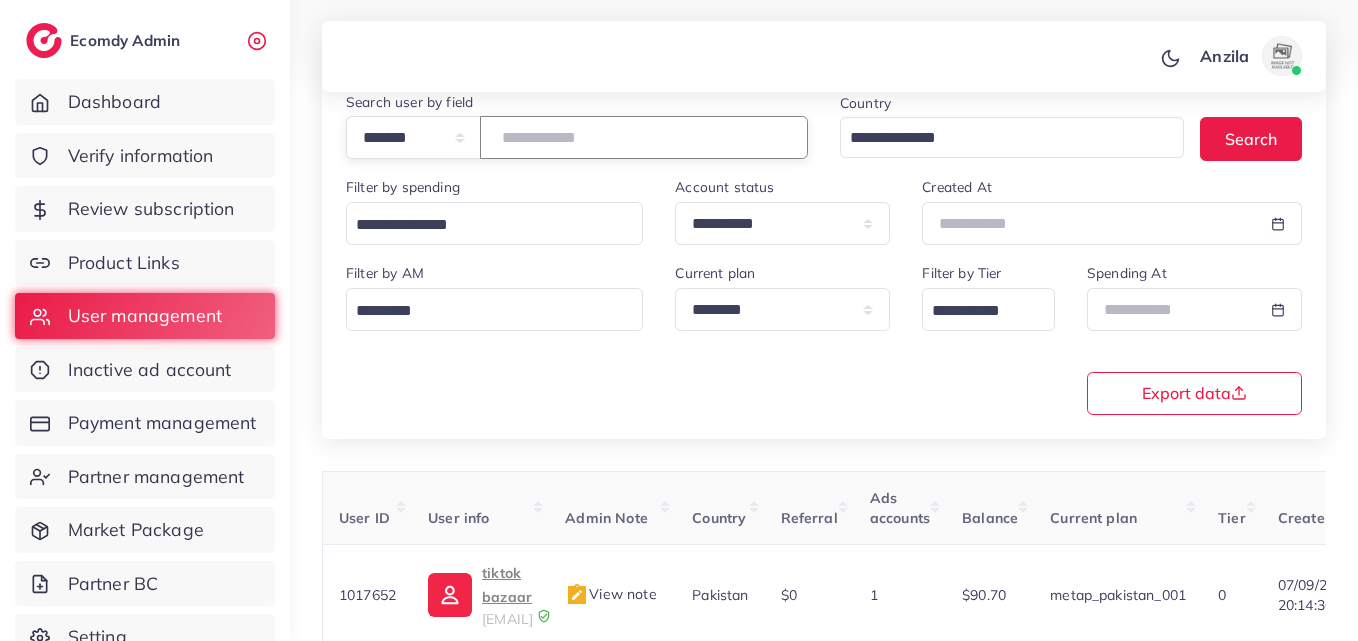 click on "*******" at bounding box center [644, 137] 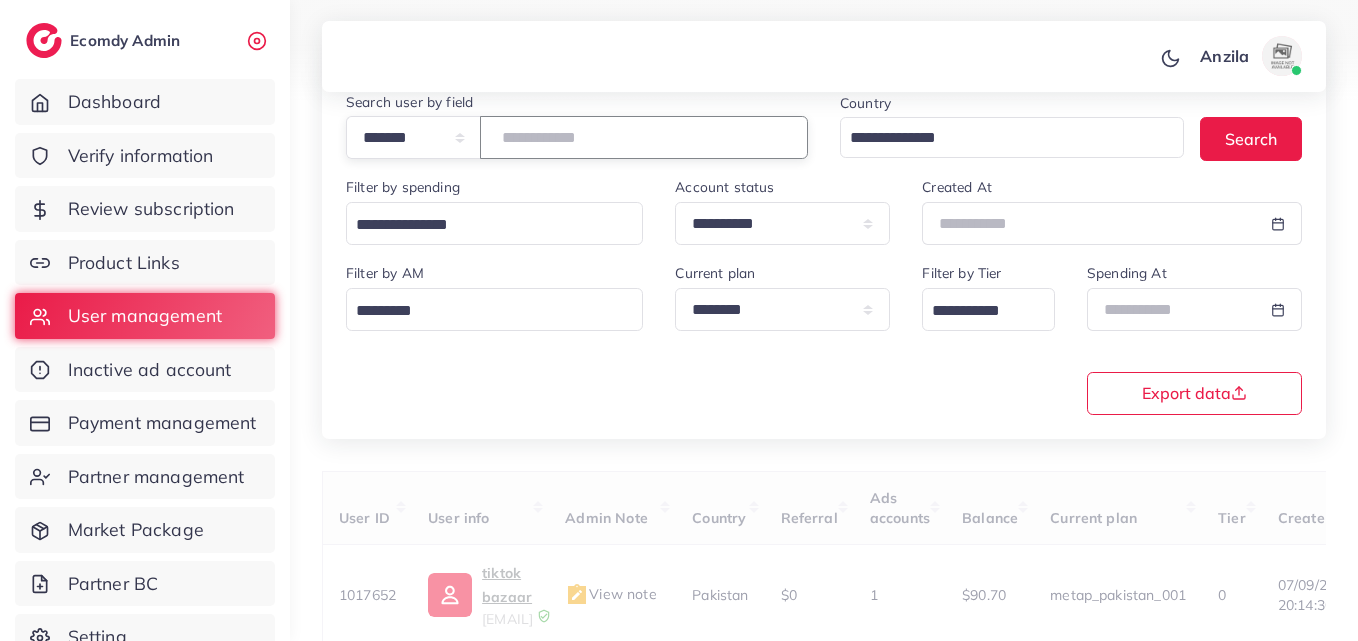 paste on "*******" 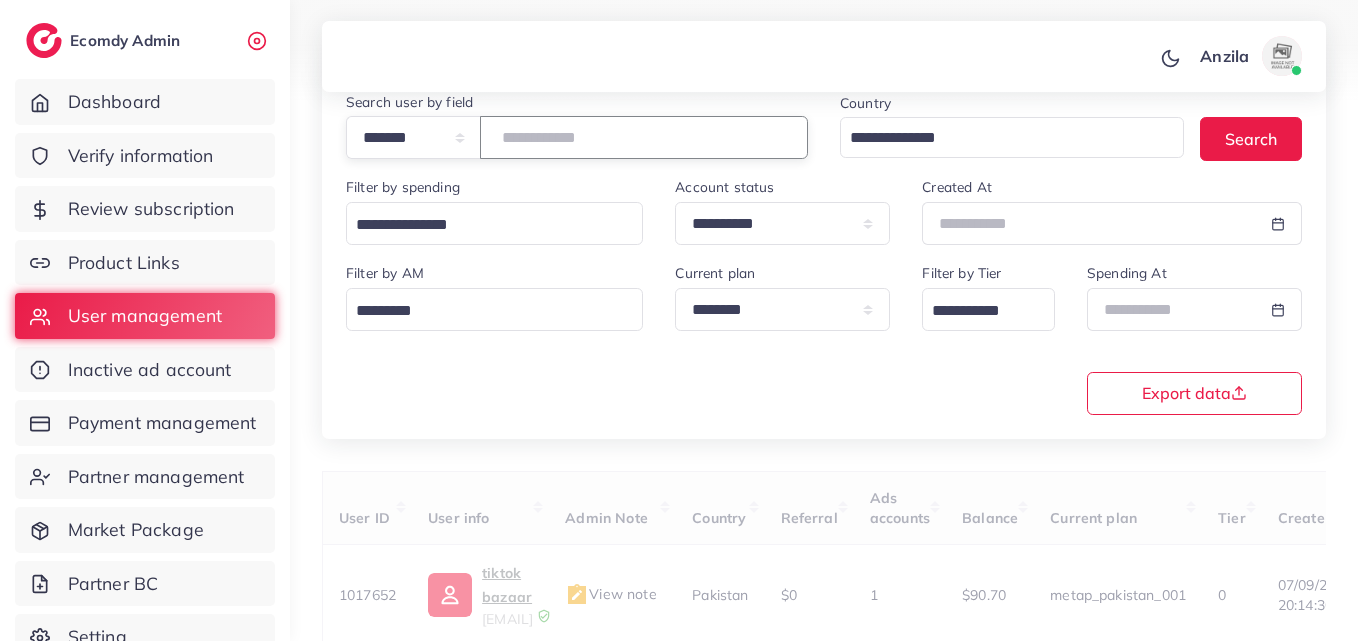 type on "*******" 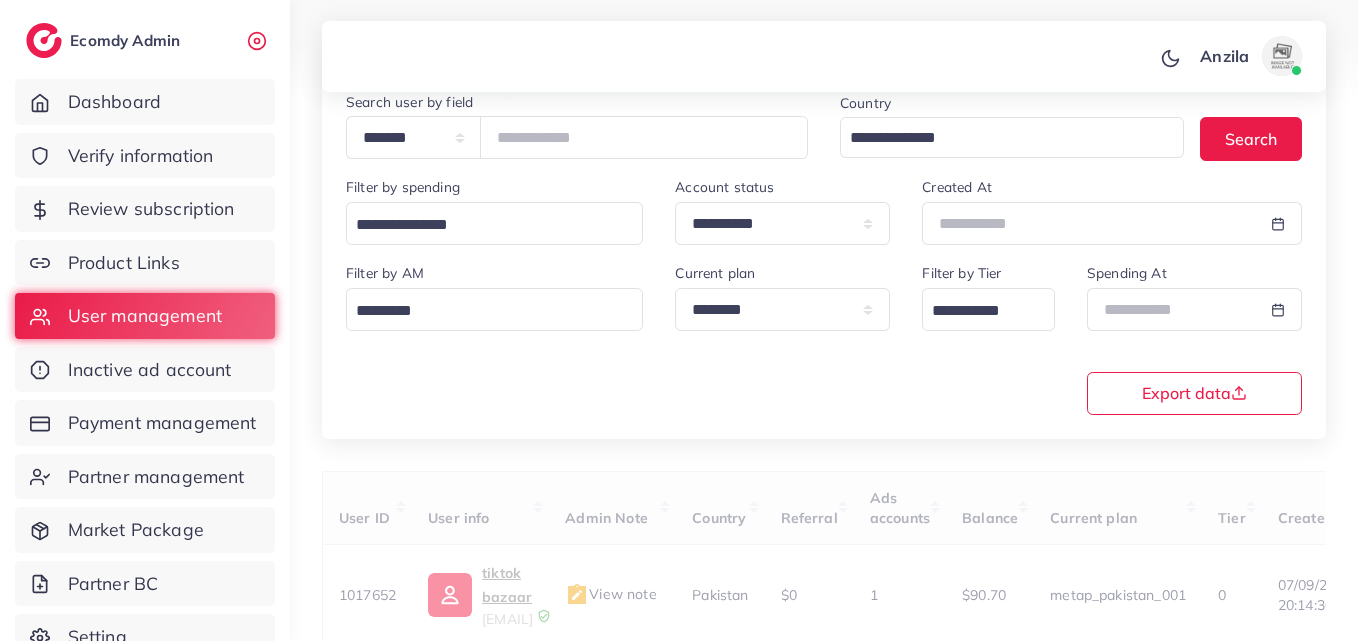 click on "**********" at bounding box center (824, 337) 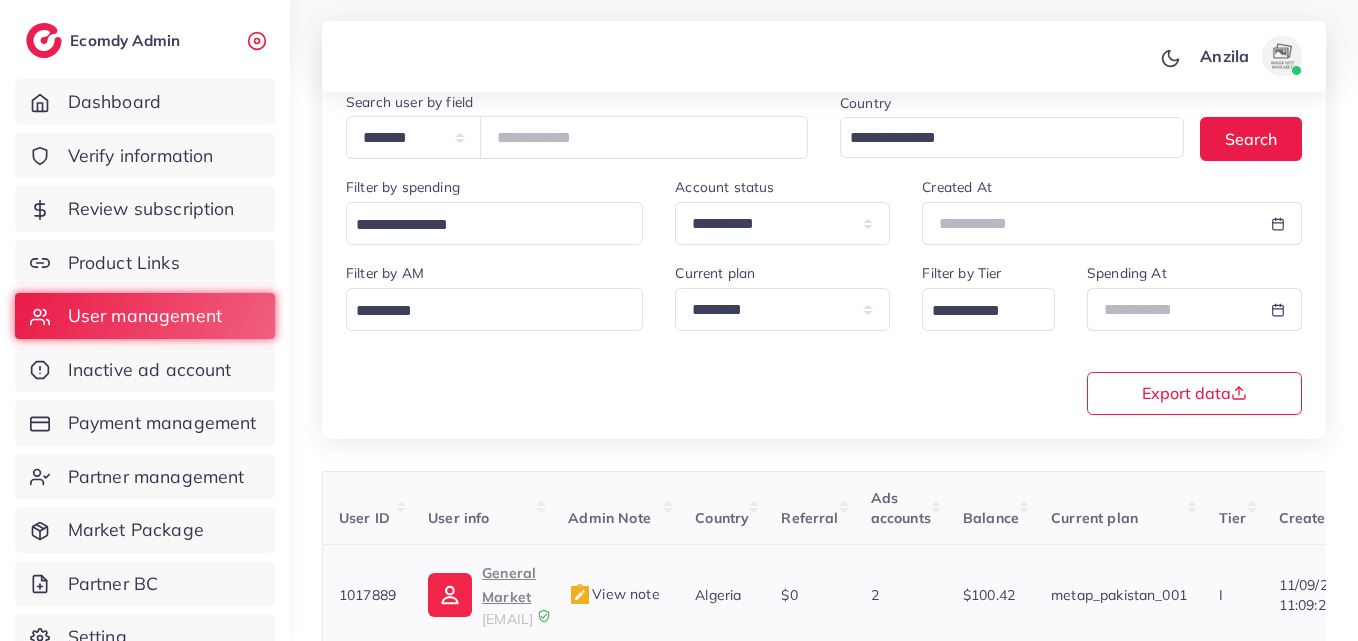 click on "nabildecfcm@gmail.com" at bounding box center [507, 619] 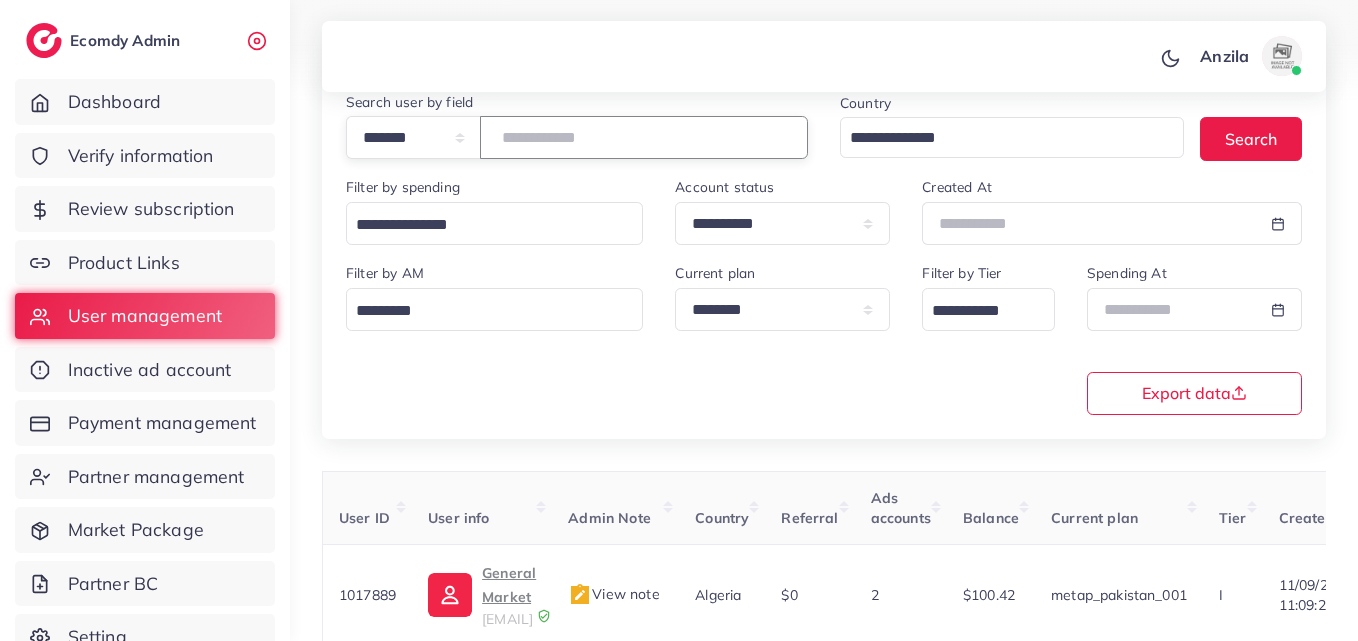 click on "*******" at bounding box center [644, 137] 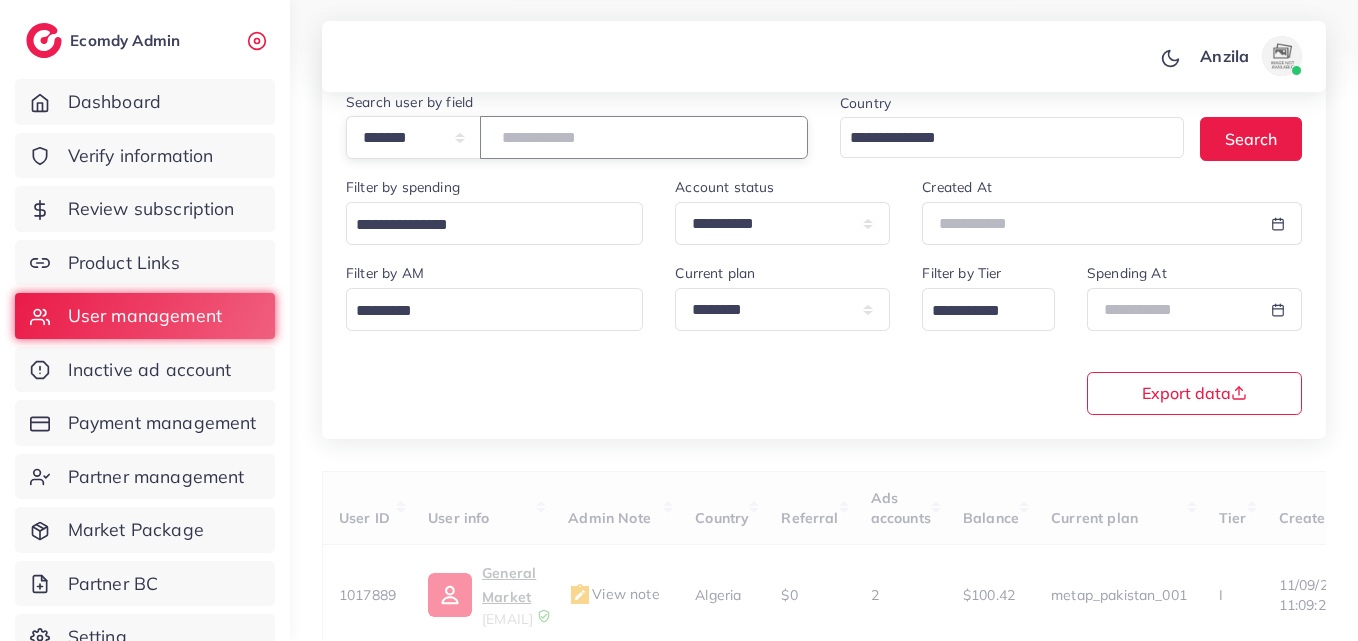 paste on "*******" 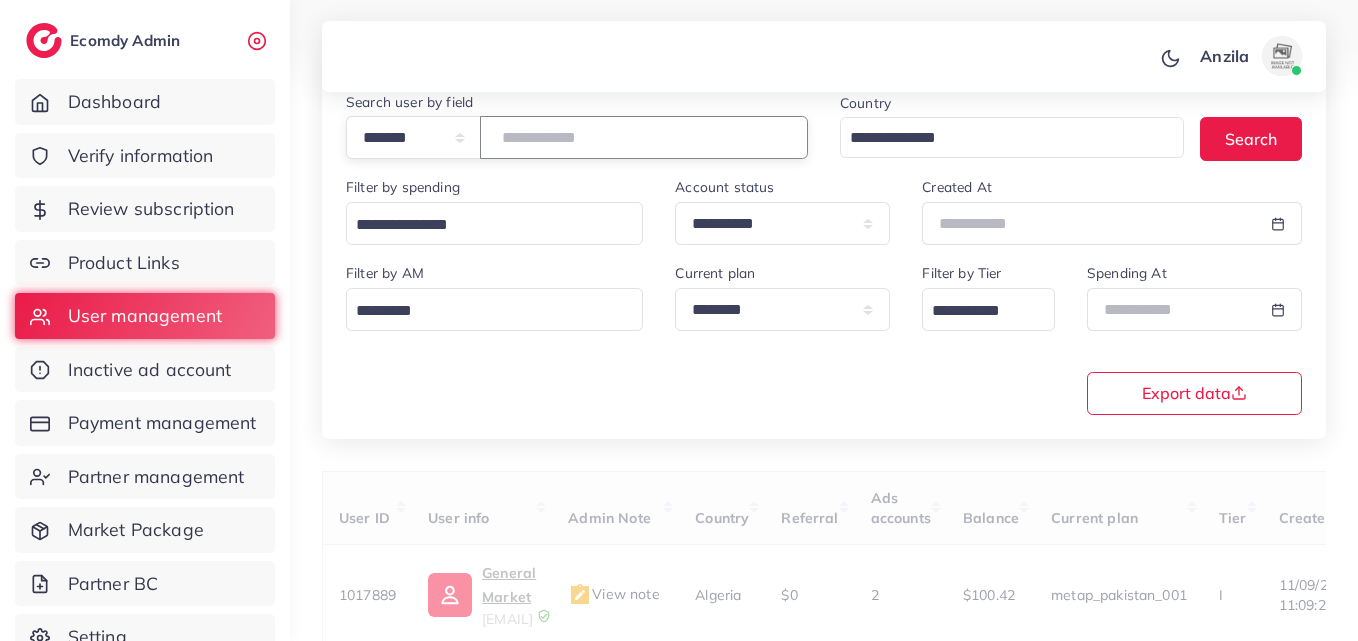 type on "*******" 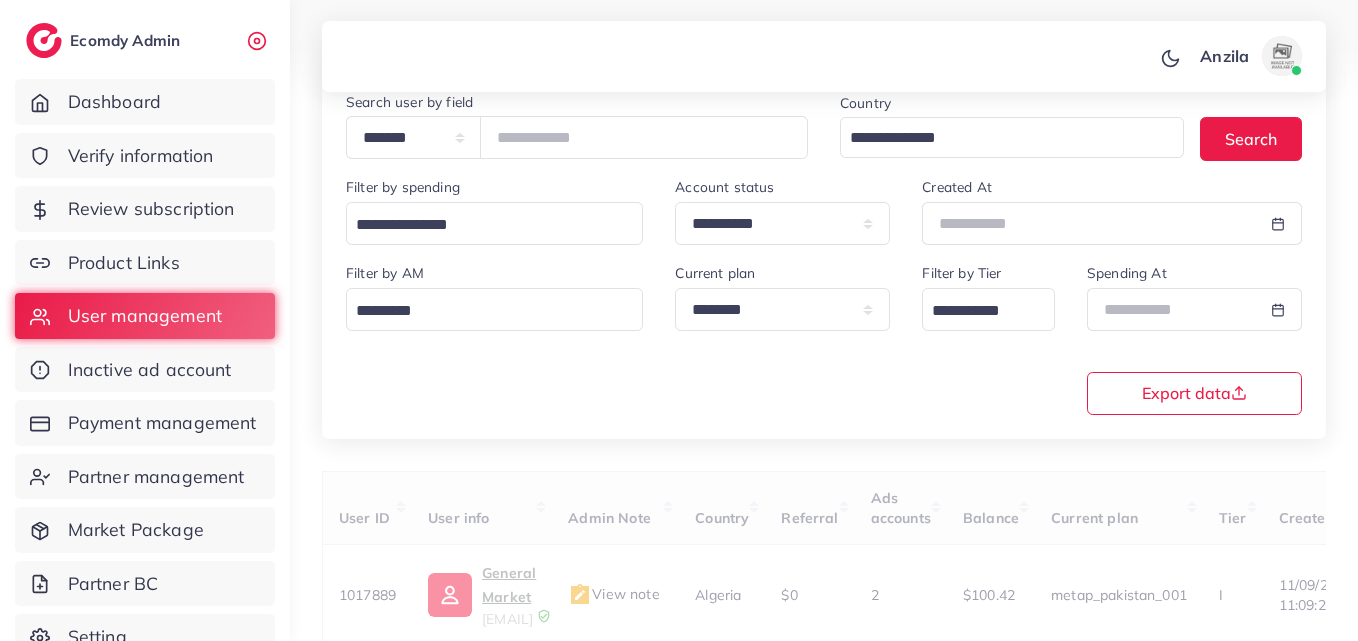 click on "**********" at bounding box center [824, 337] 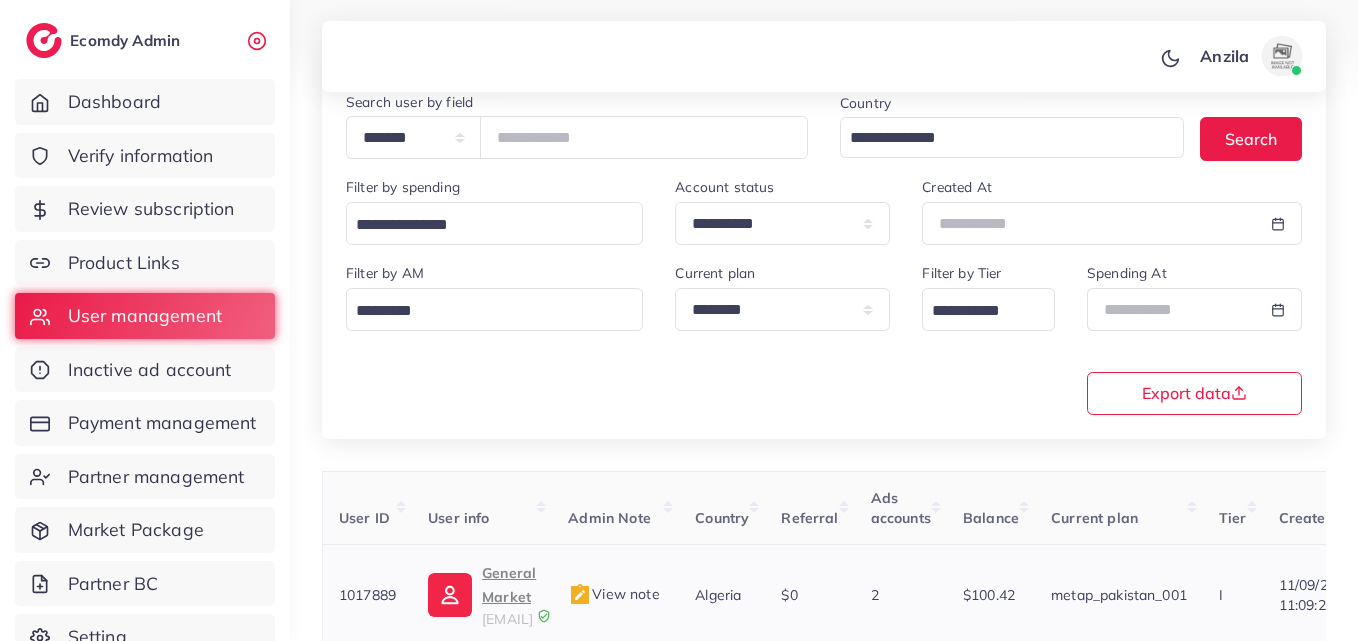 click on "General Market" at bounding box center (509, 585) 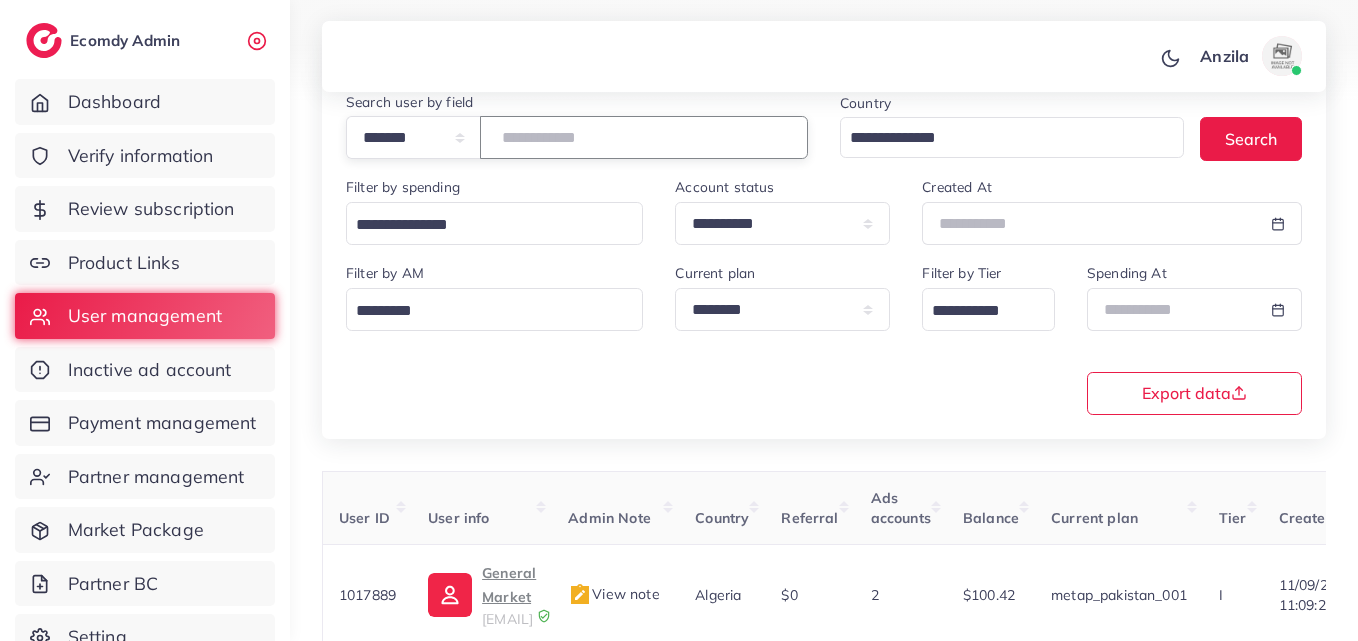 click on "*******" at bounding box center (644, 137) 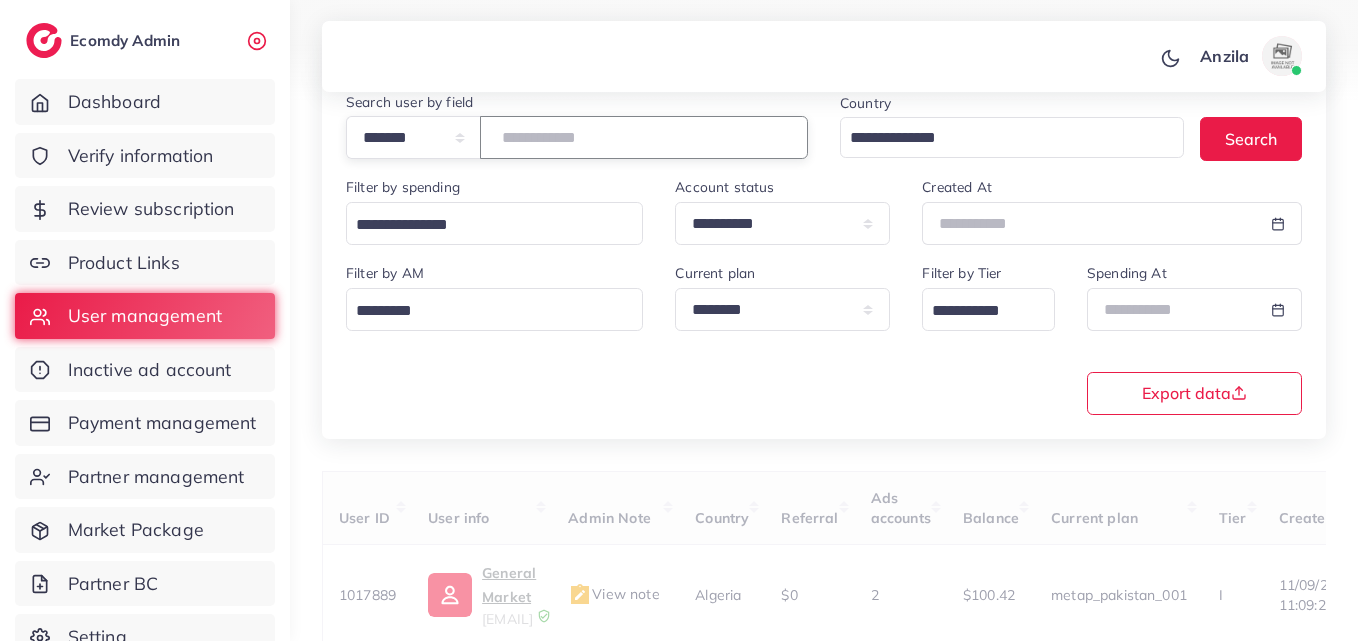 paste on "*******" 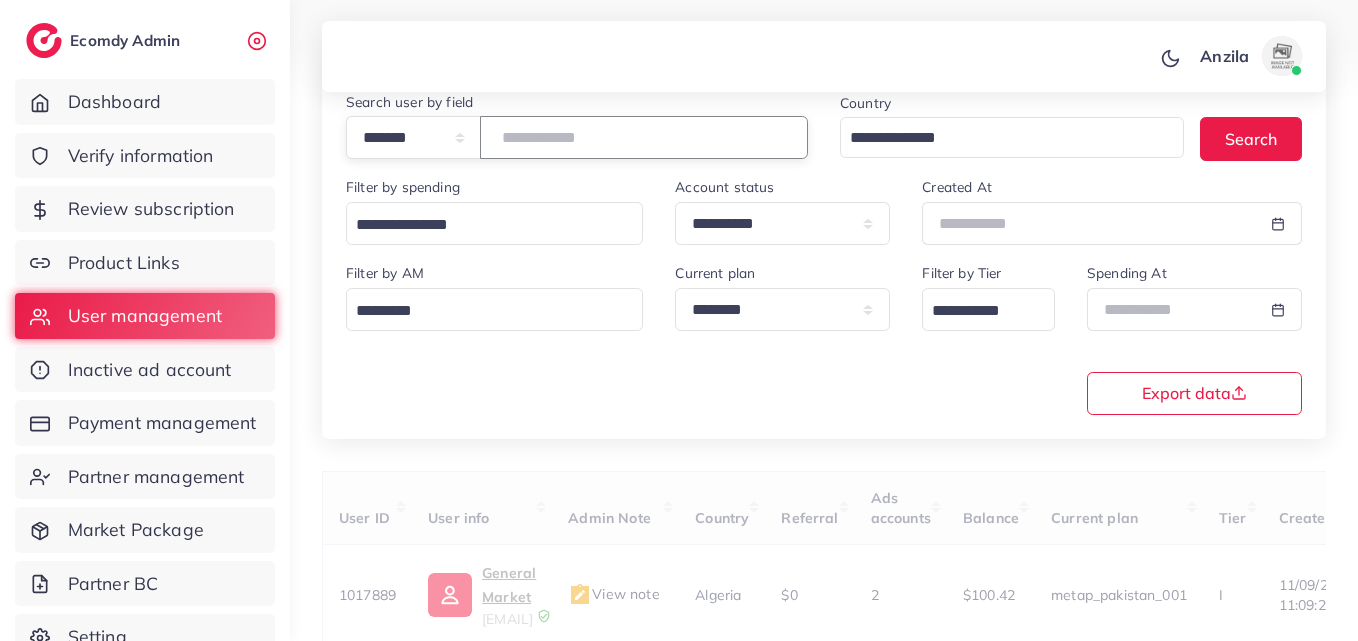 type on "*******" 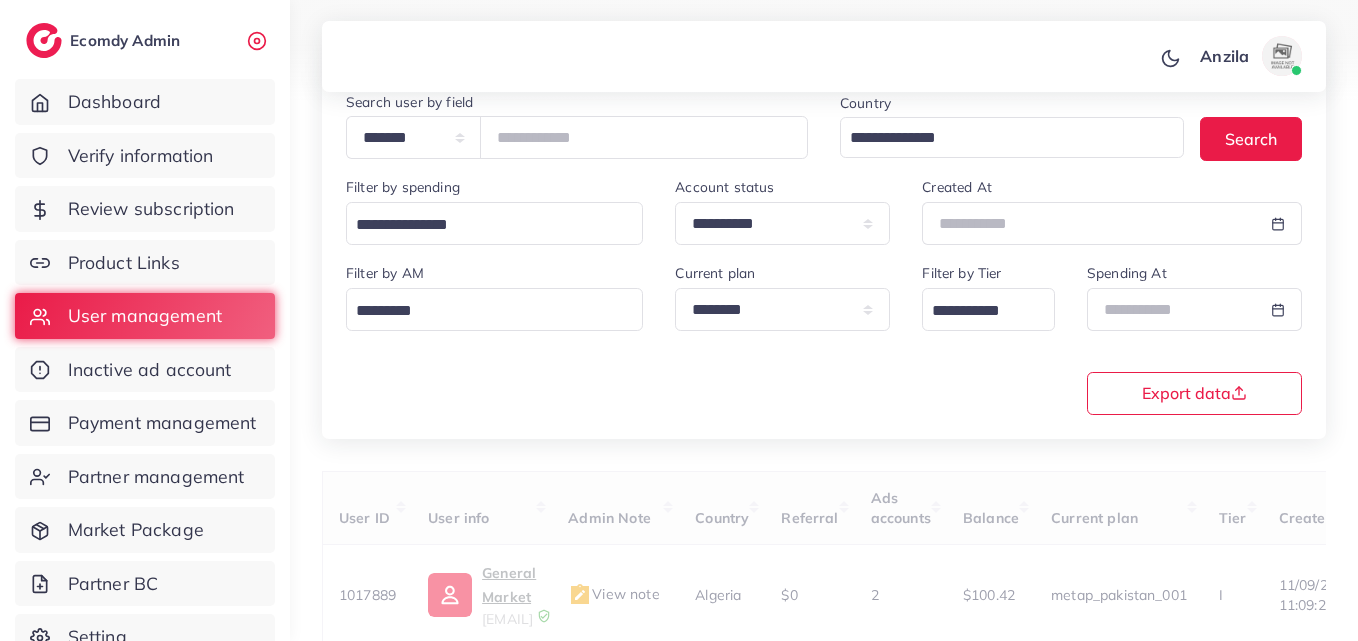 click on "Filter by AM            Loading..." at bounding box center (494, 296) 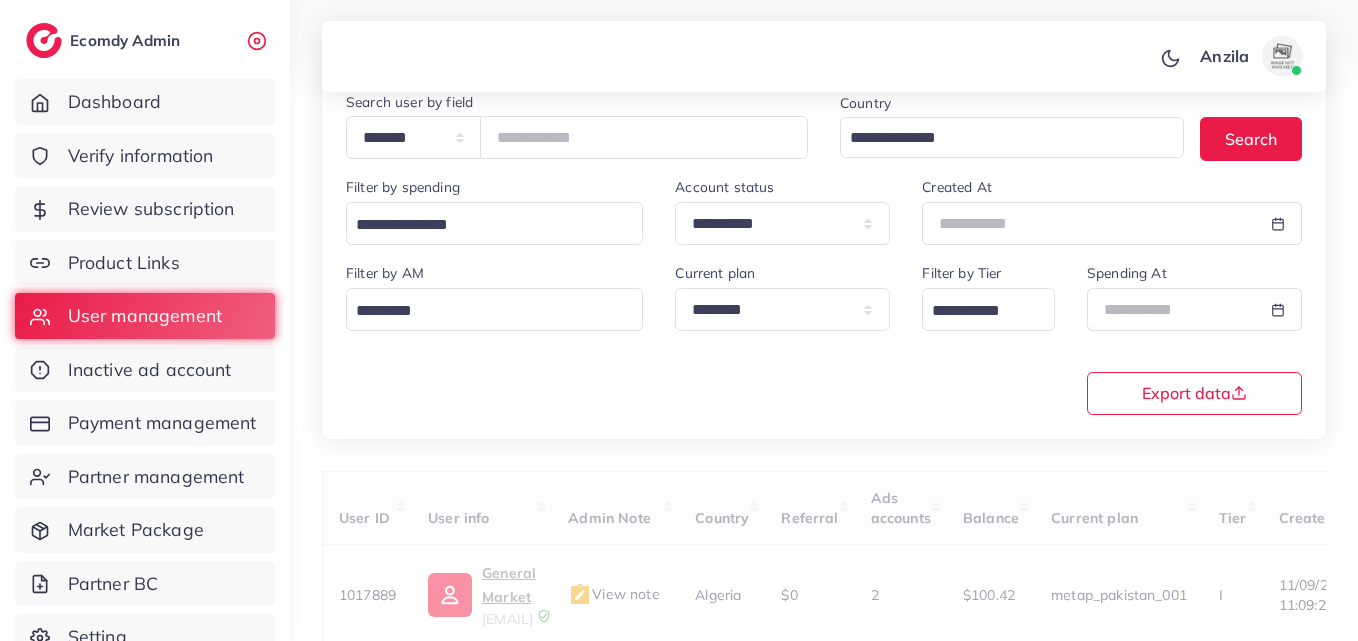 click on "**********" at bounding box center [824, 337] 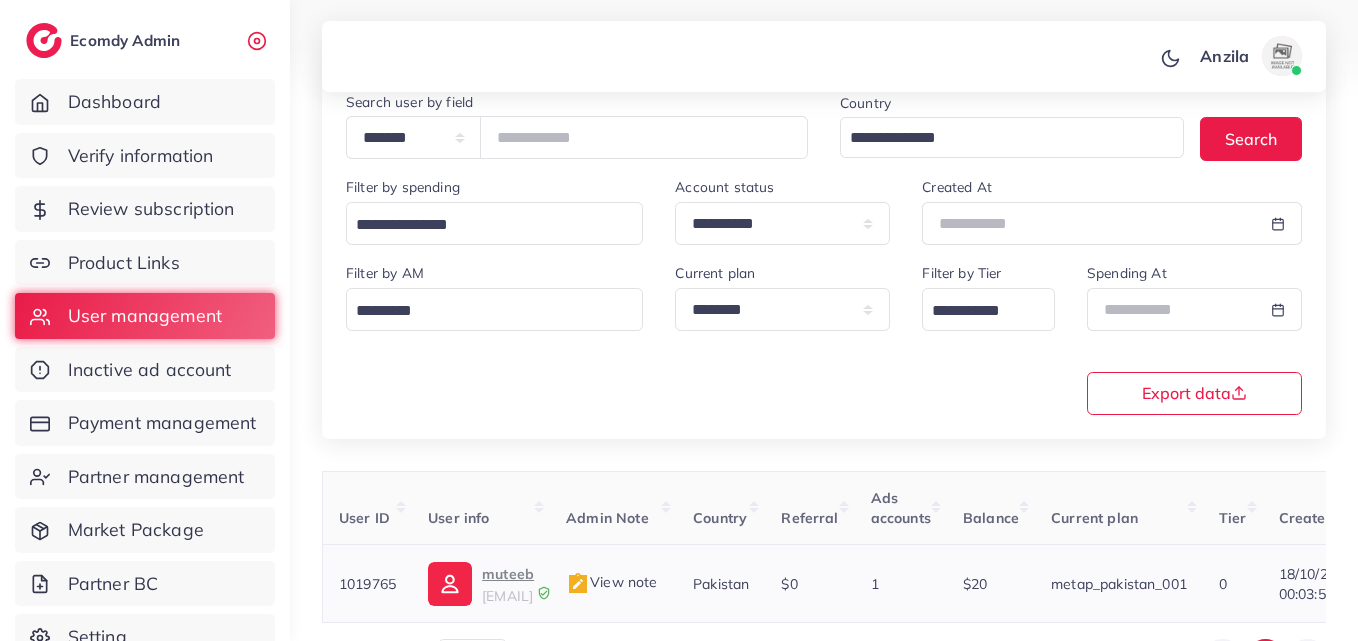 click on "muteeb" at bounding box center (508, 574) 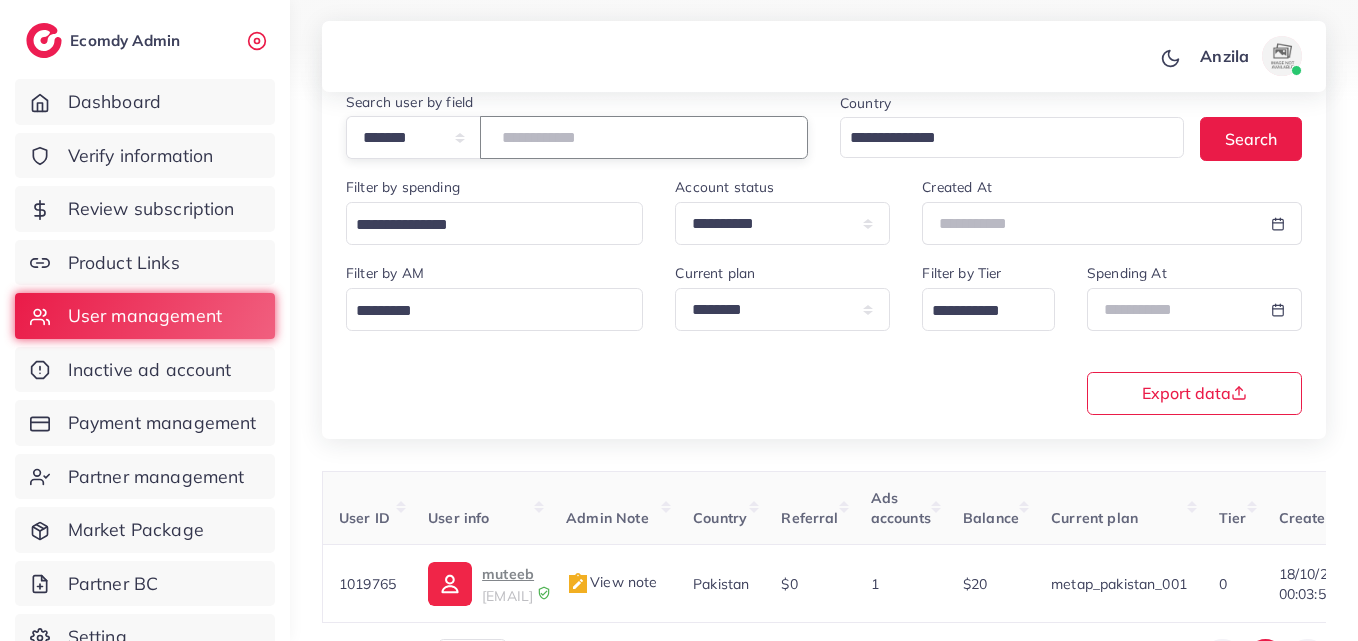 click on "*******" at bounding box center [644, 137] 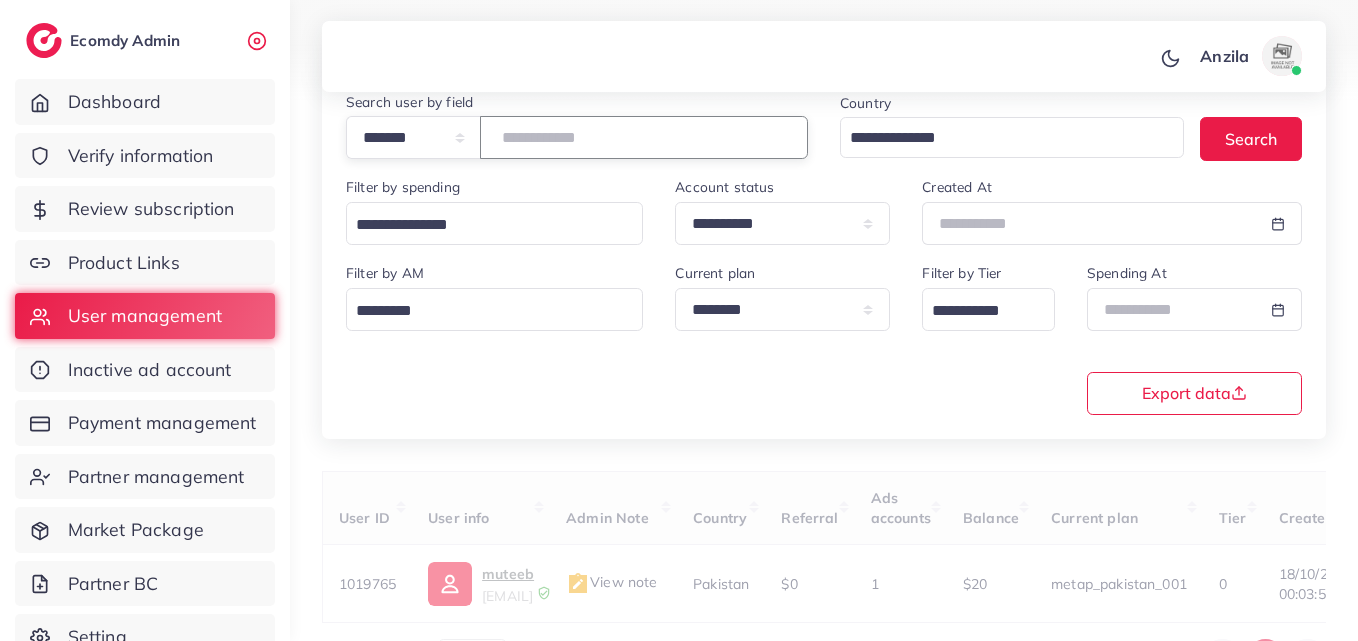 type on "*******" 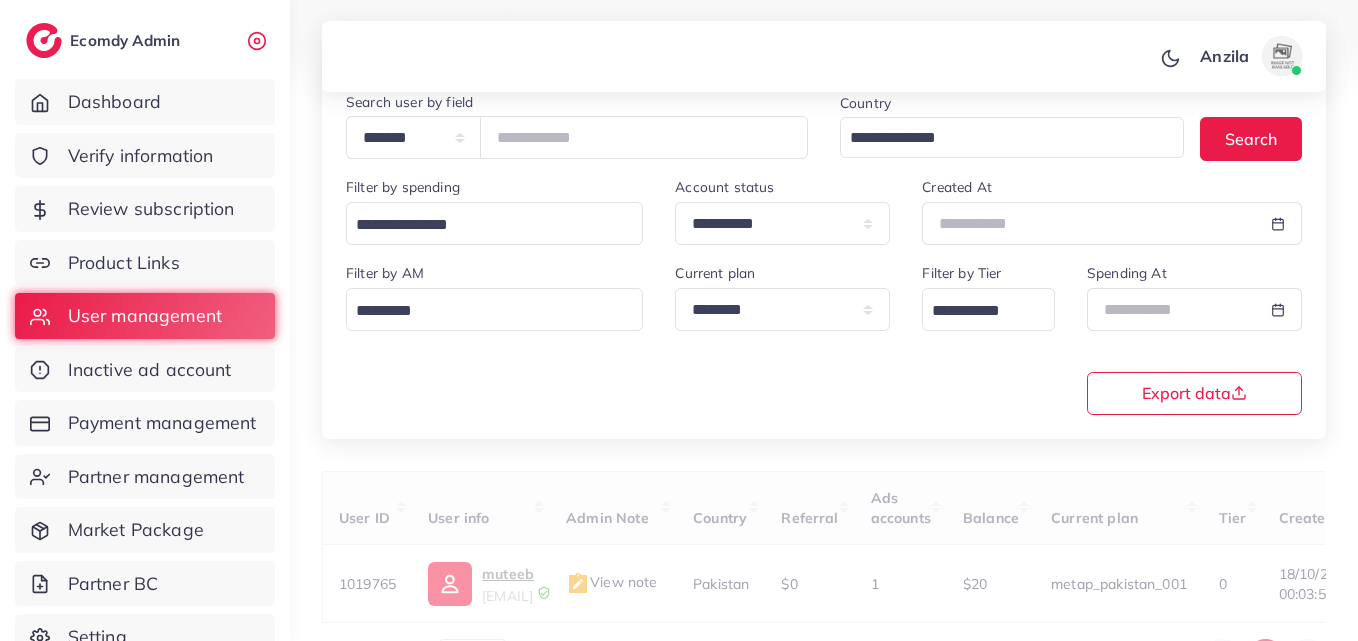 click on "**********" at bounding box center (824, 337) 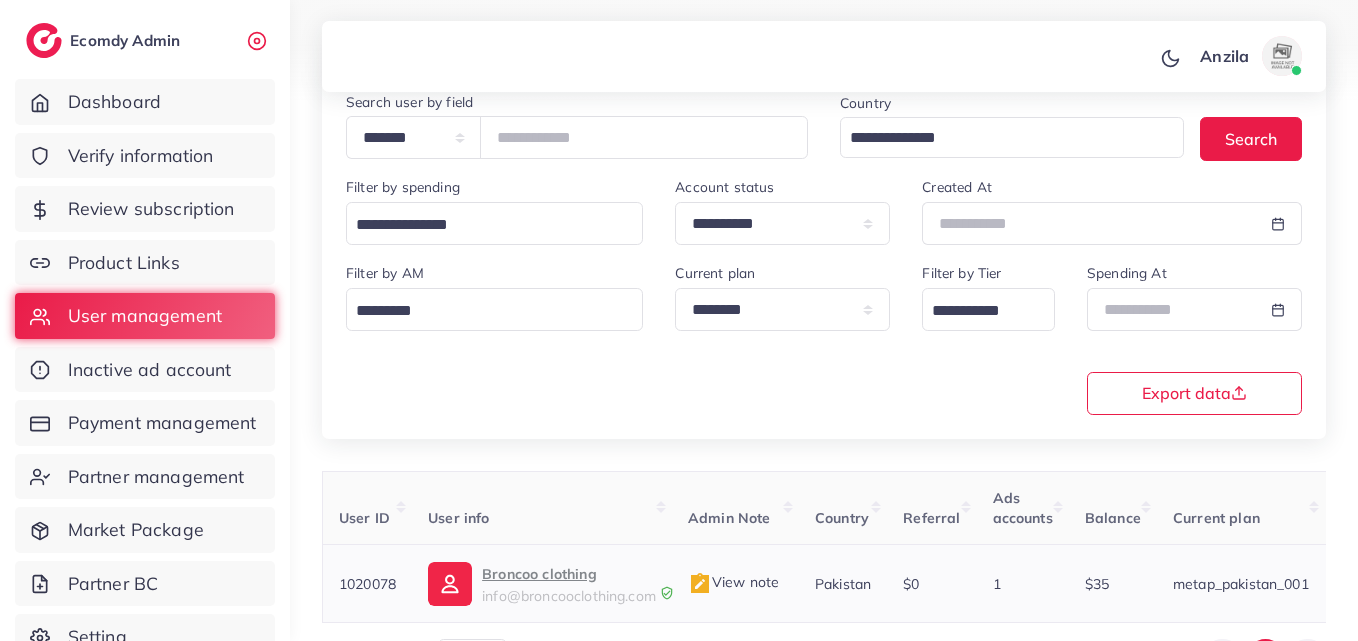 click on "Broncoo clothing" at bounding box center [569, 574] 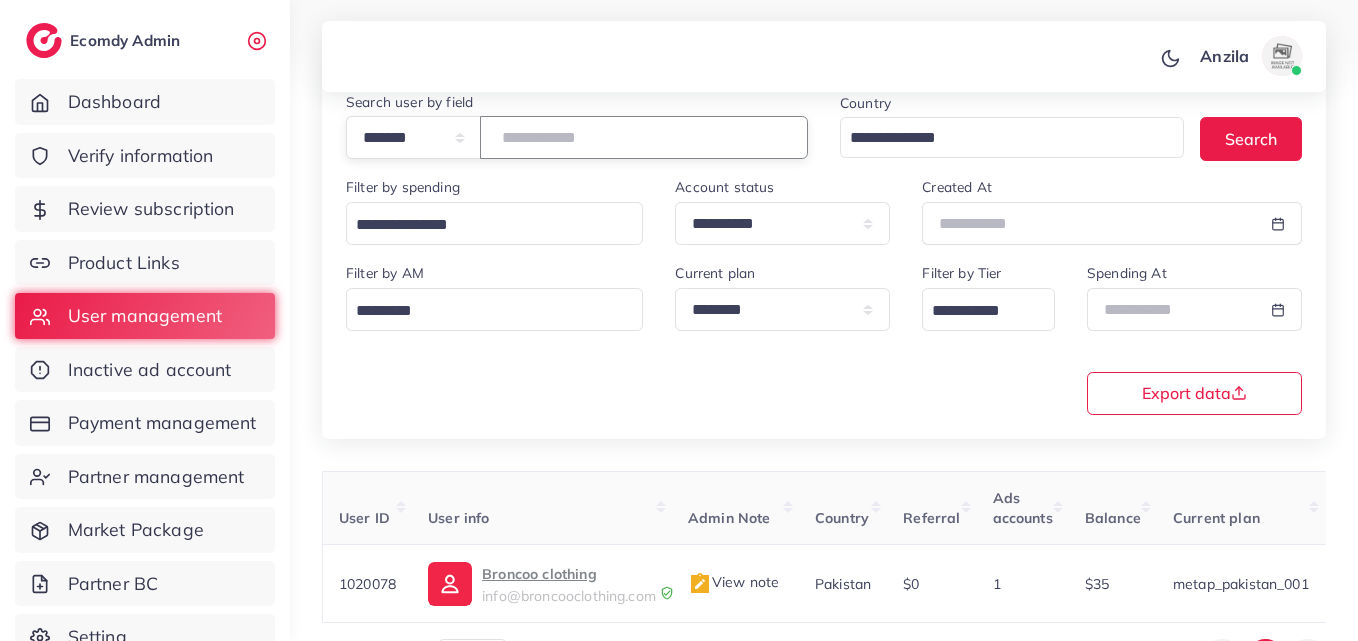 click on "*******" at bounding box center (644, 137) 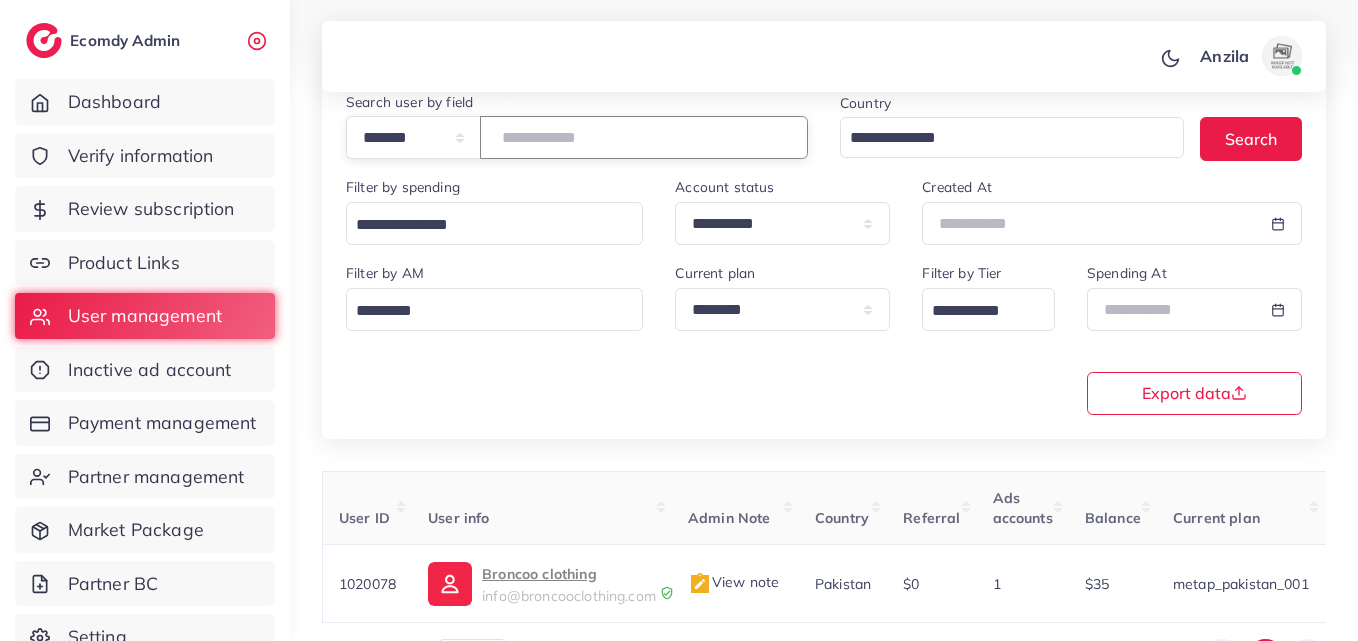 type on "*******" 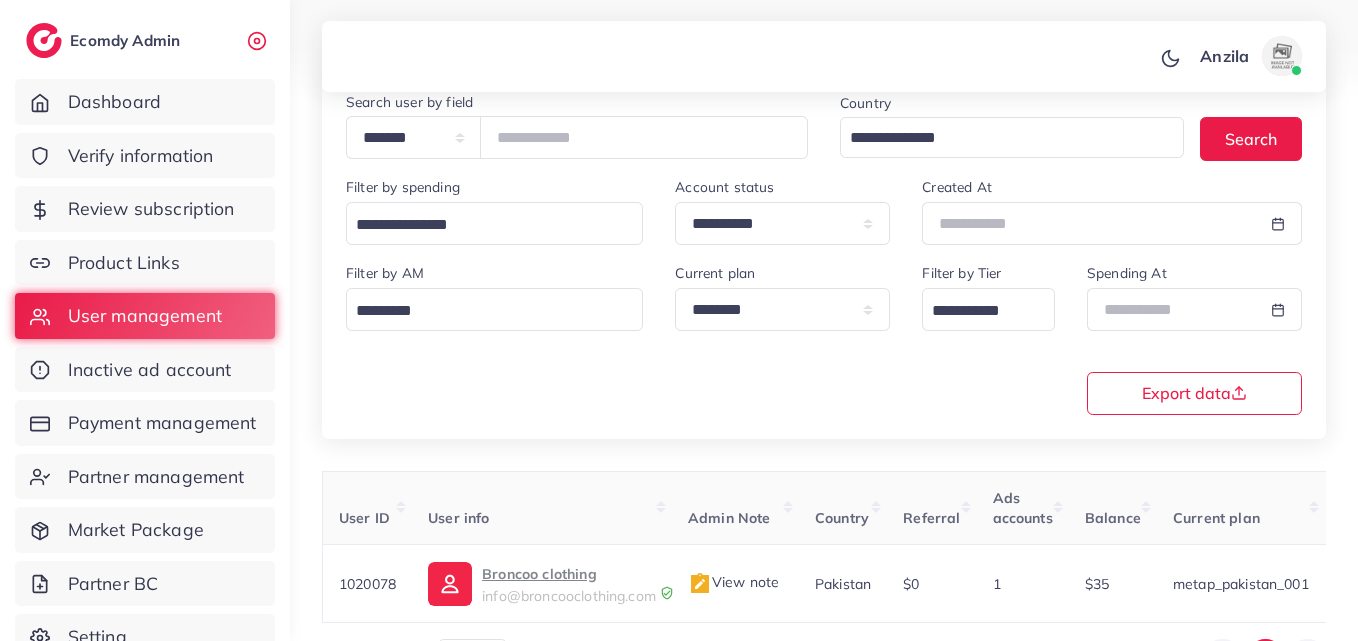 click on "**********" at bounding box center (824, 337) 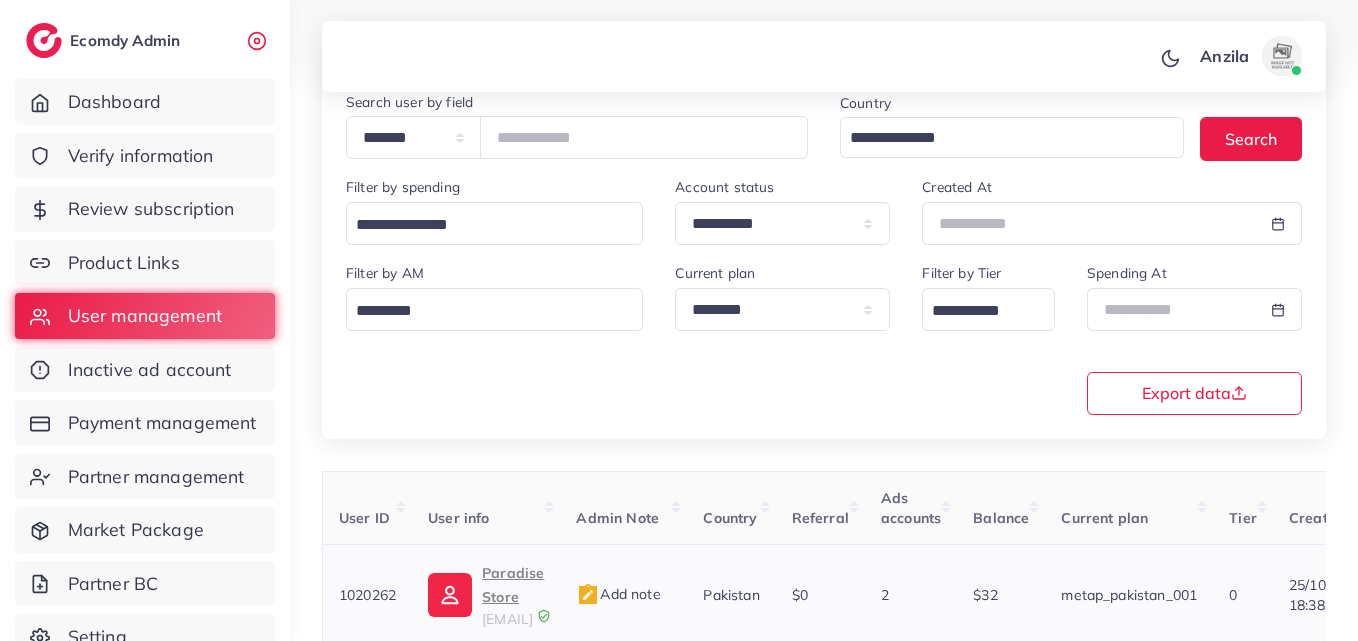 click on "Paradise Store" at bounding box center (513, 585) 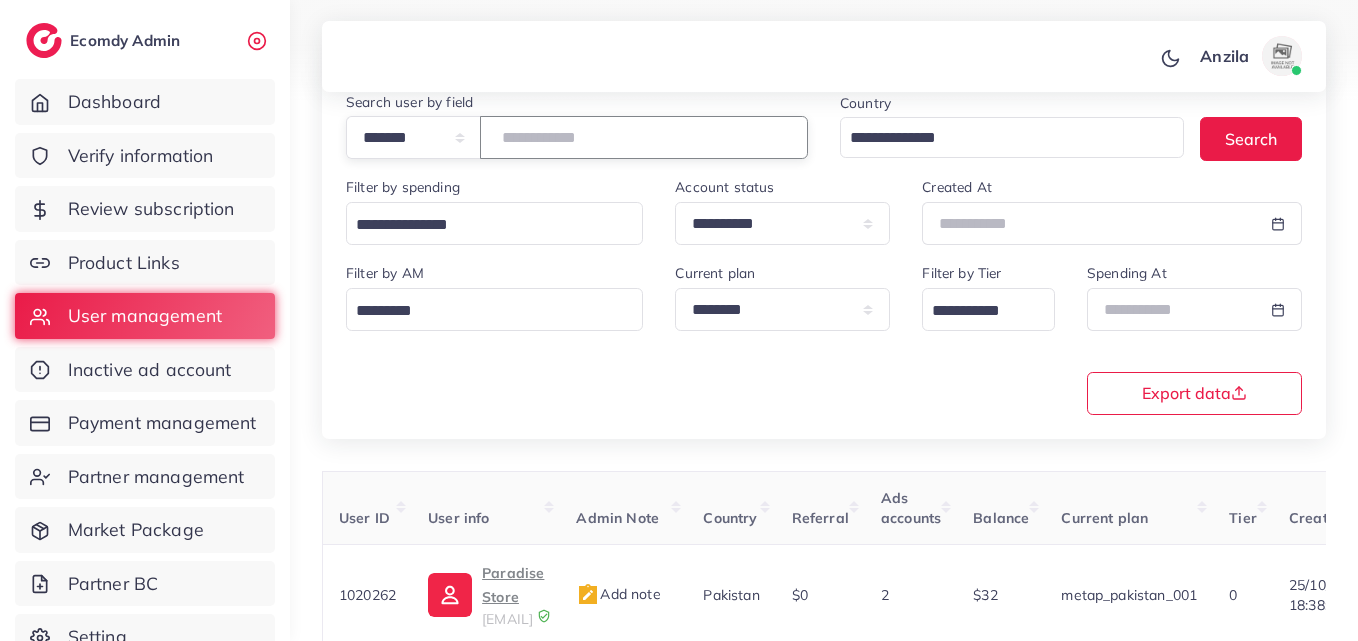 click on "*******" at bounding box center (644, 137) 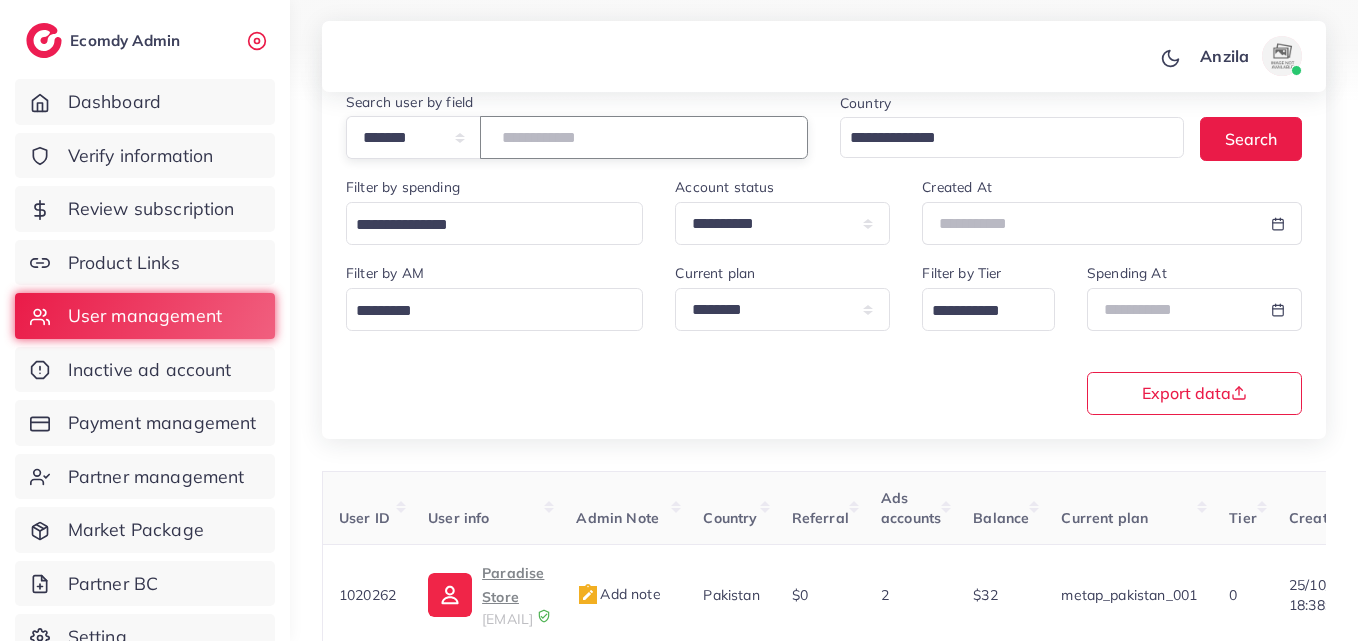 type on "*******" 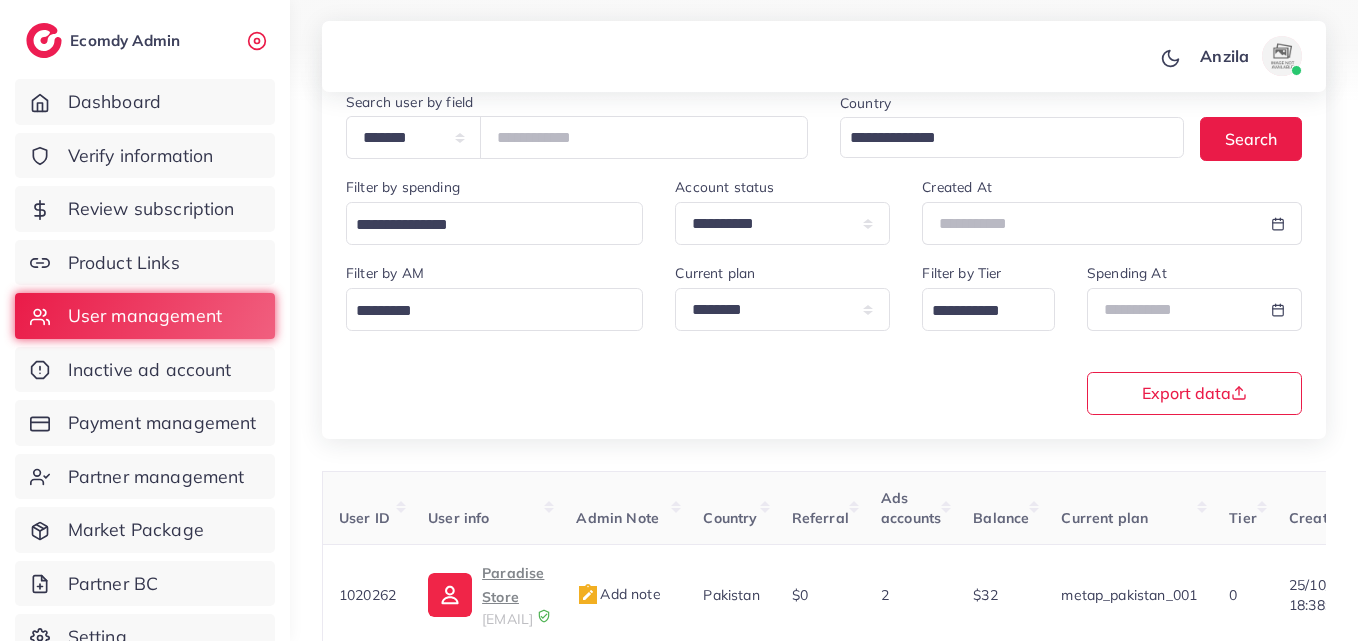 click on "**********" at bounding box center (824, 337) 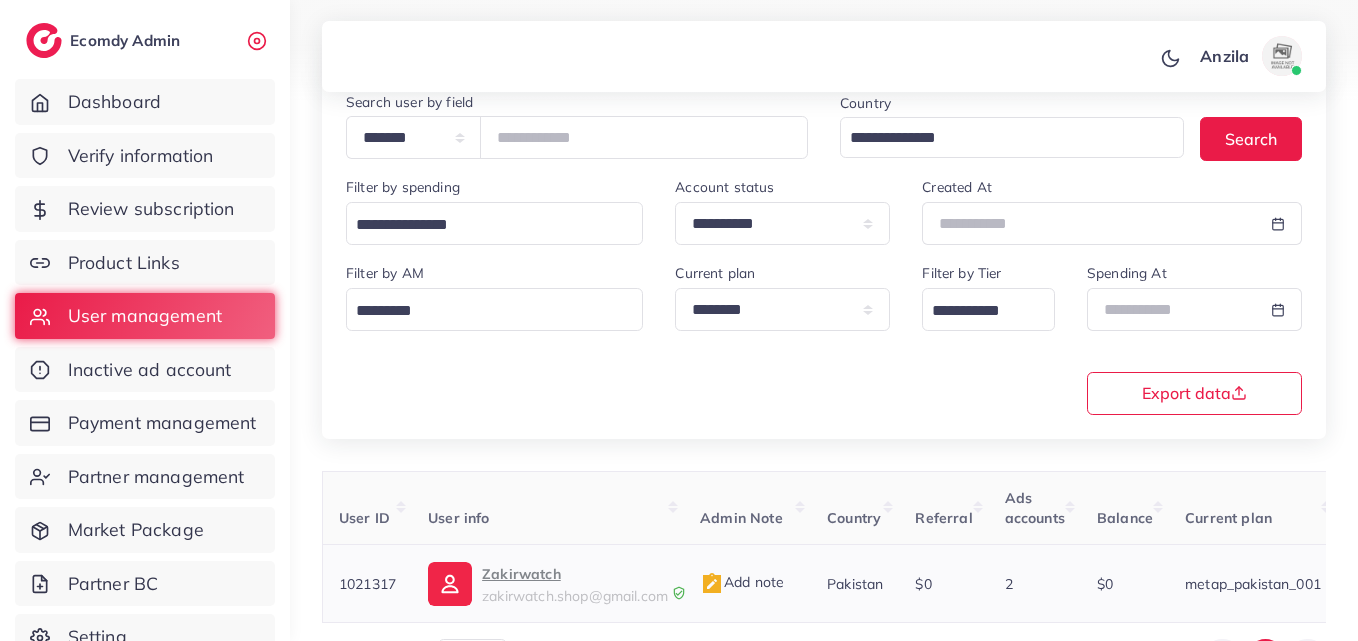 click on "Zakirwatch" at bounding box center [575, 574] 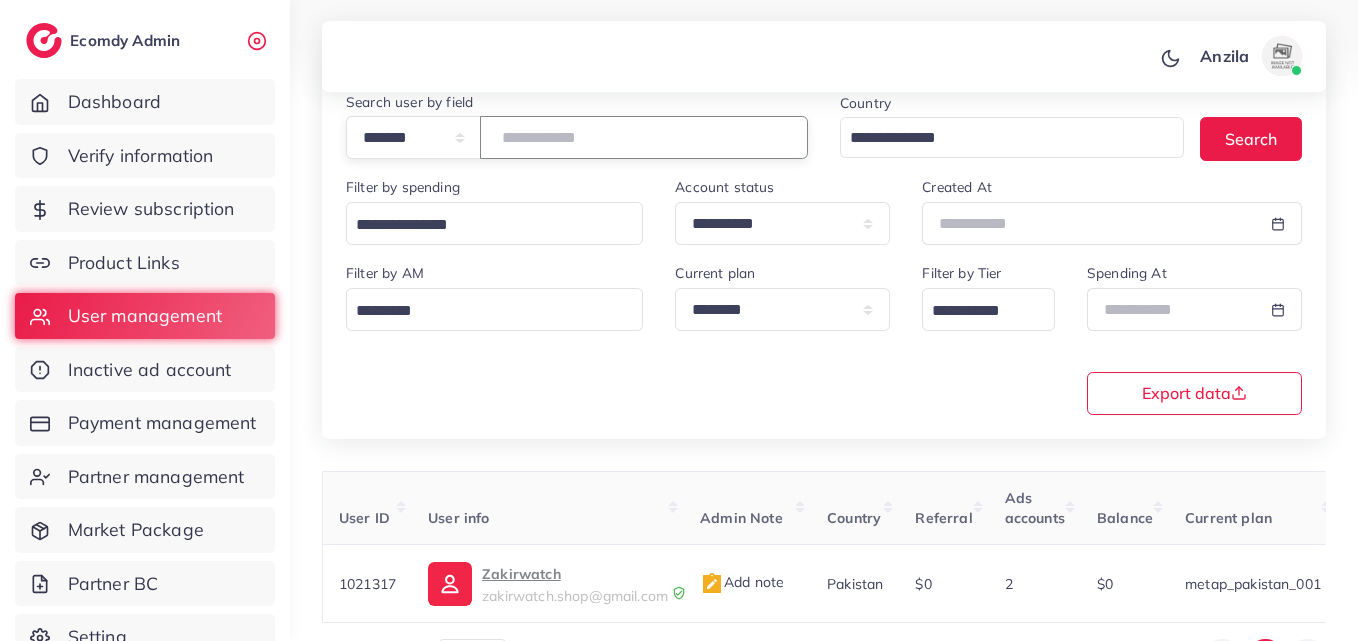 click on "*******" at bounding box center [644, 137] 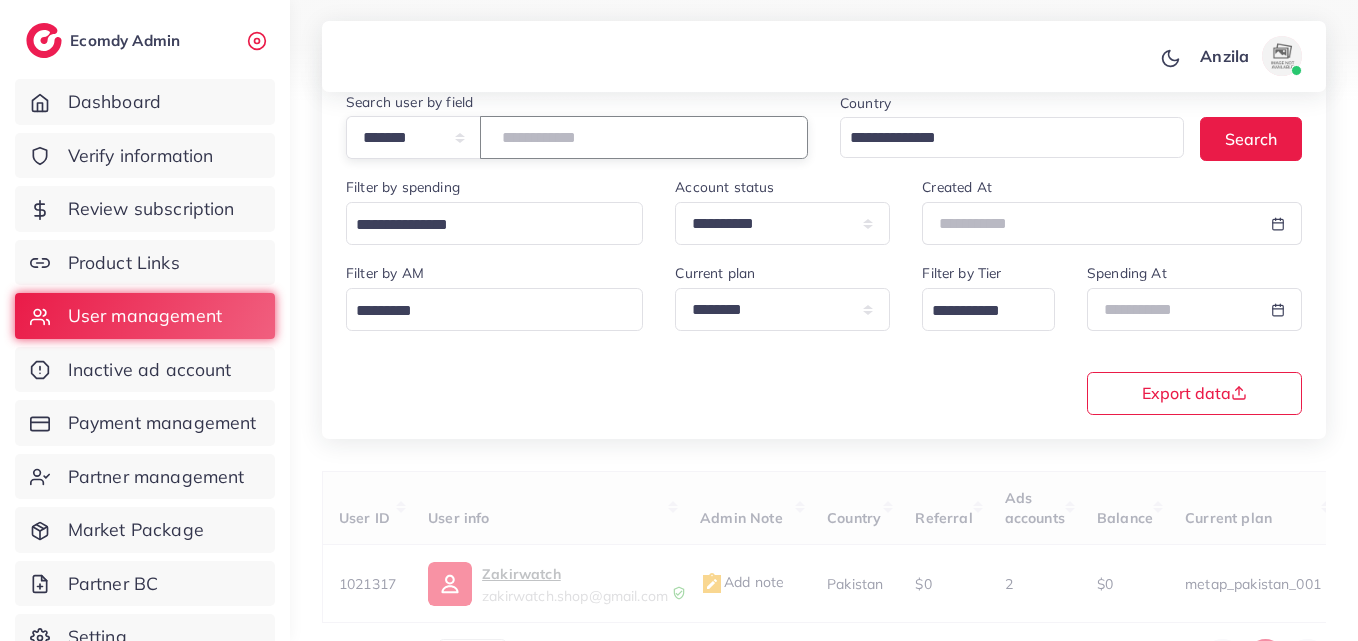 paste on "*******" 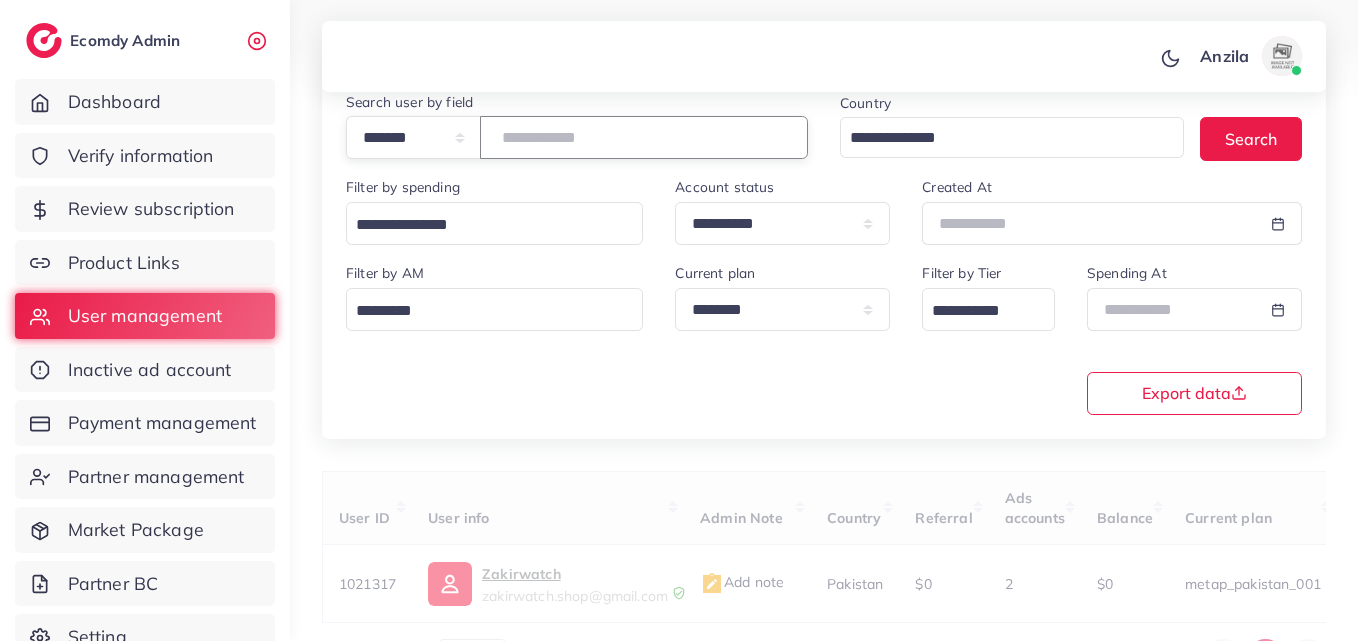 type on "*******" 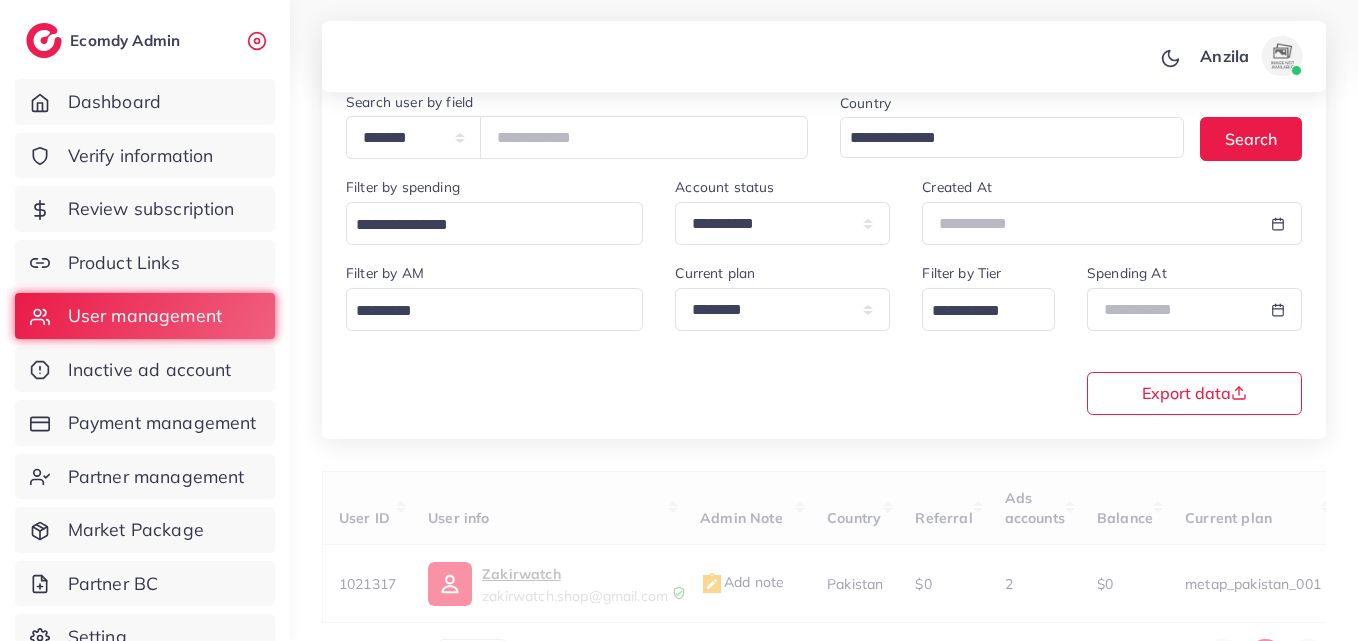 click on "**********" at bounding box center (824, 242) 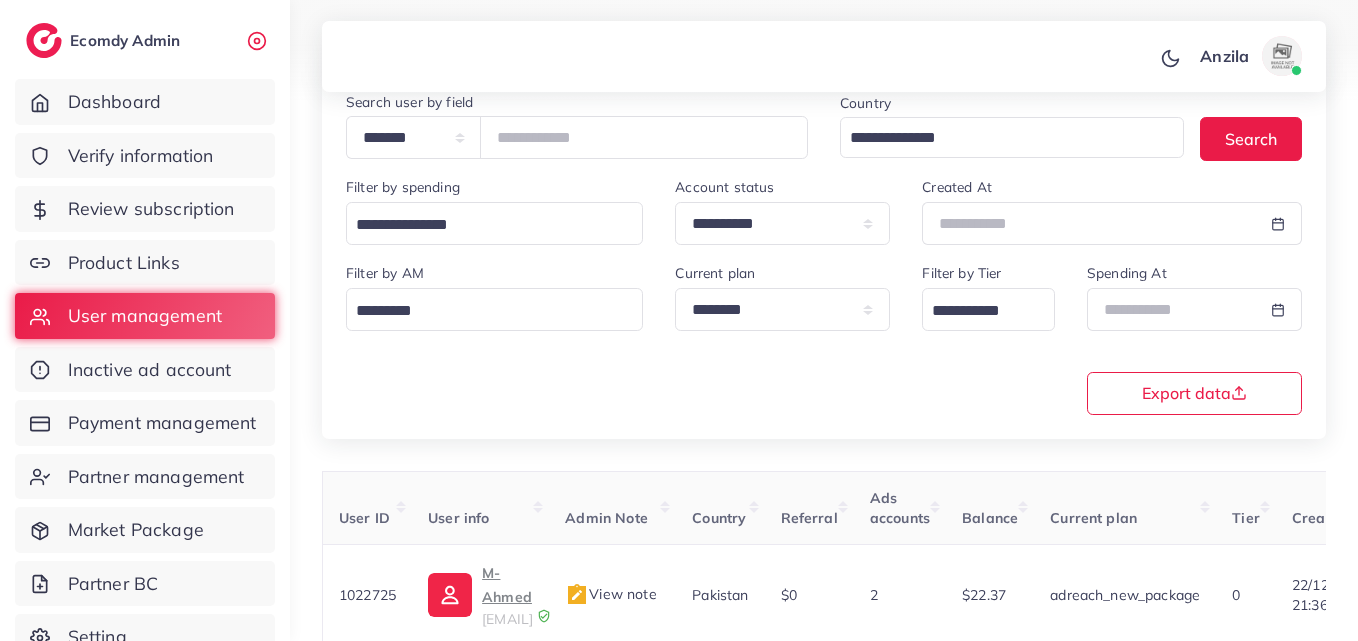 click on "**********" at bounding box center [824, 242] 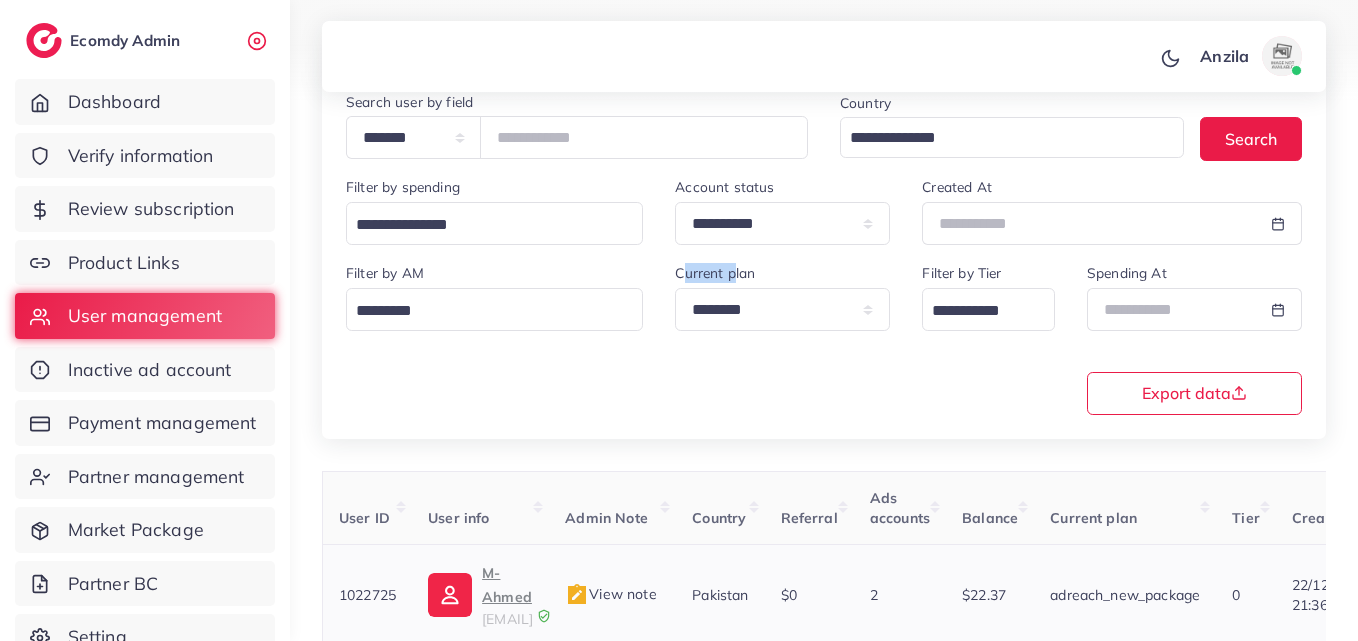click on "M-Ahmed" at bounding box center [507, 585] 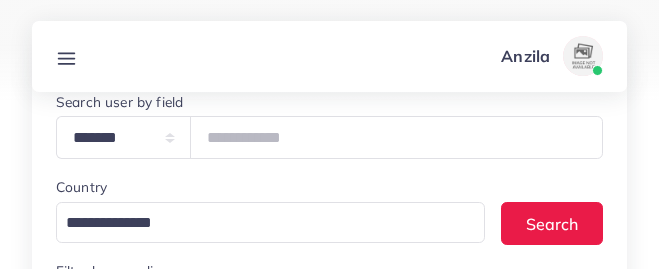 click at bounding box center [329, 51] 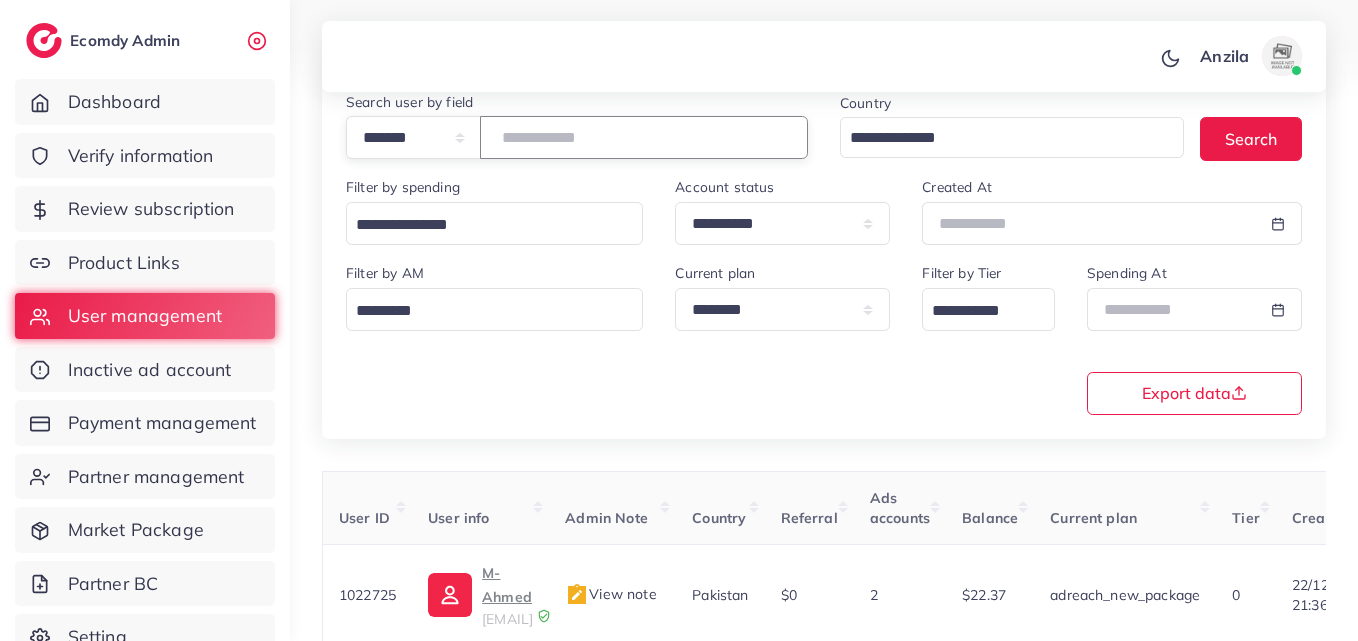 click on "*******" at bounding box center (644, 137) 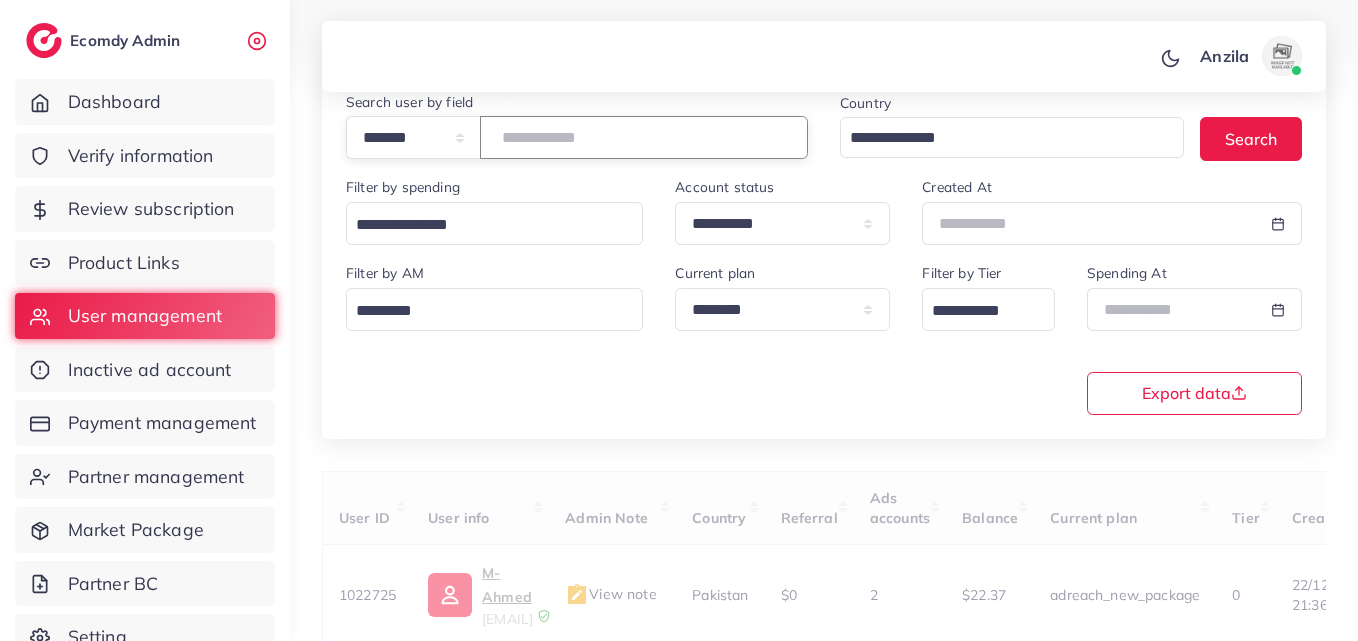 type on "*******" 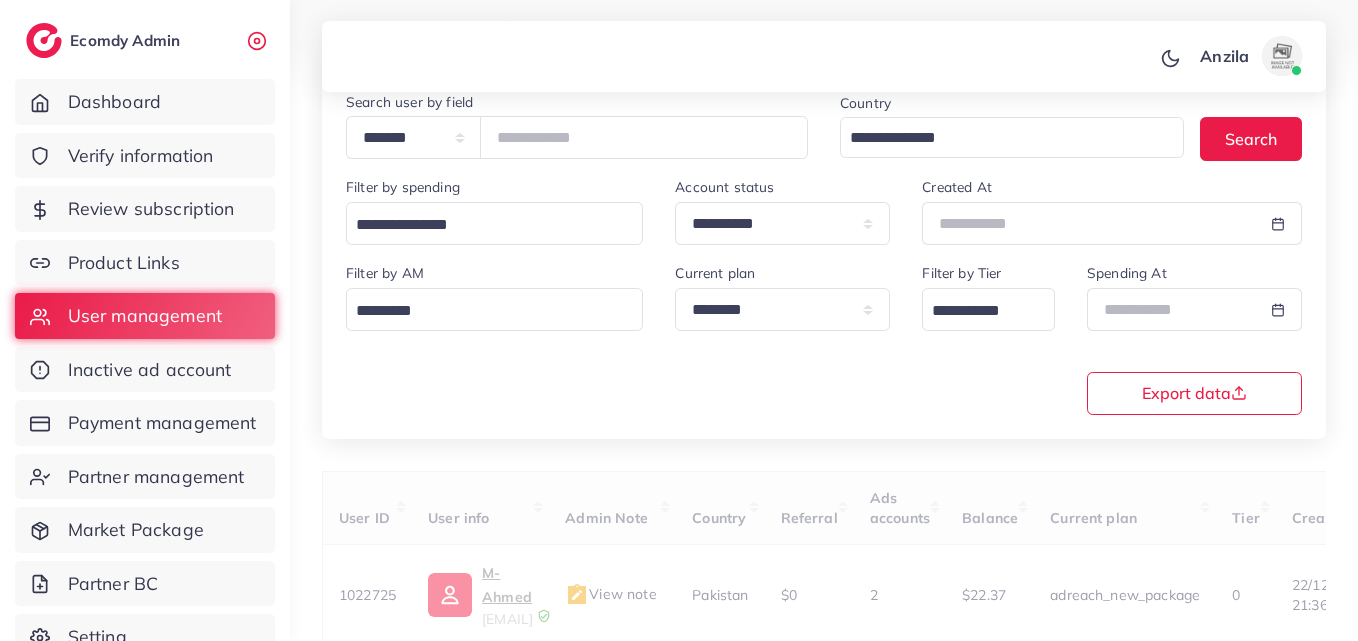 click on "**********" at bounding box center (824, 337) 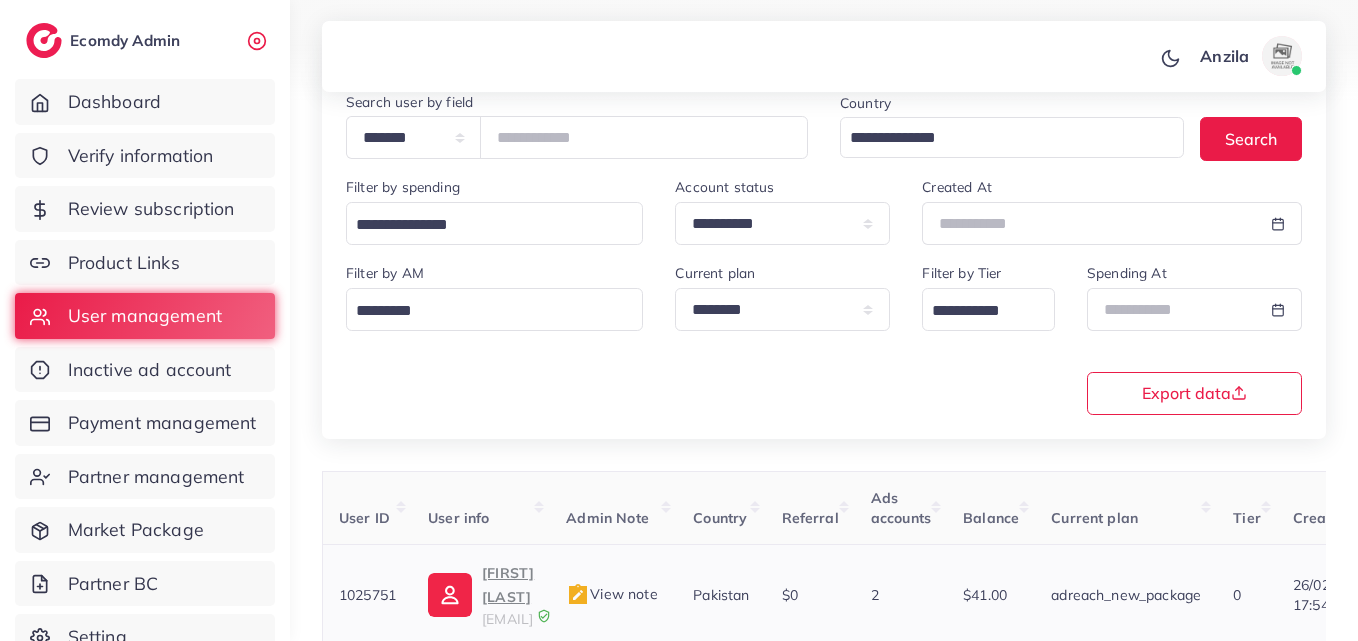 click on "Areeb Khan" at bounding box center [508, 585] 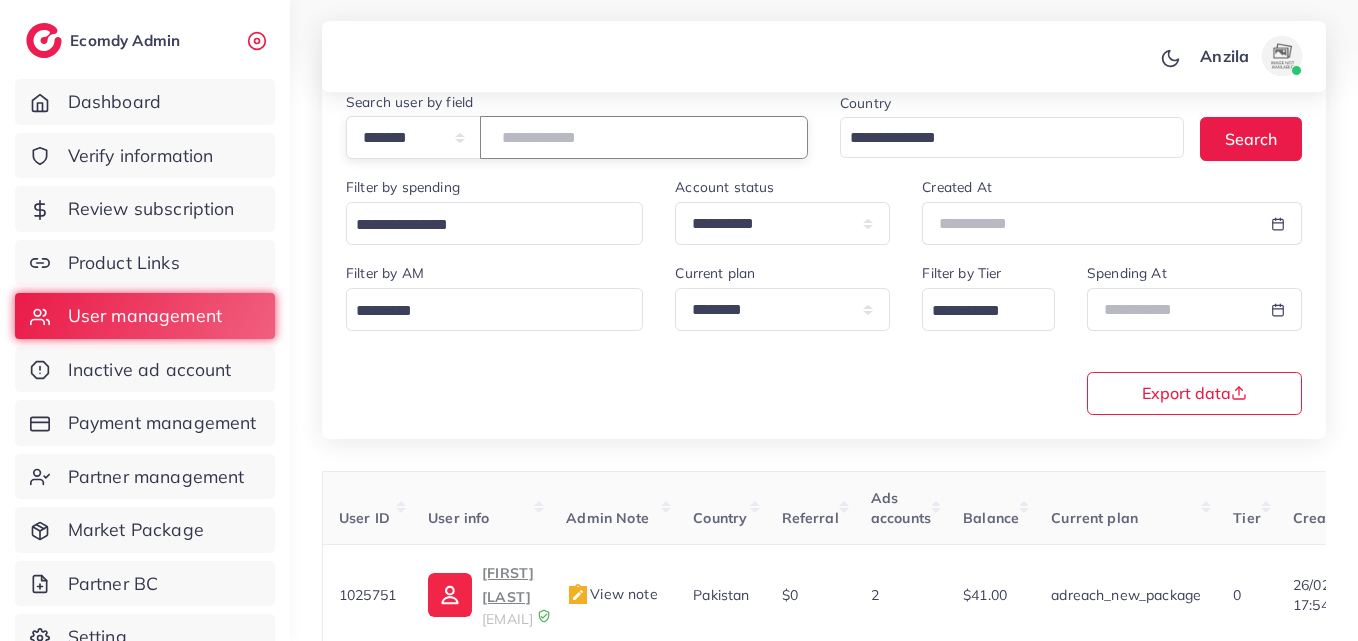 click on "*******" at bounding box center [644, 137] 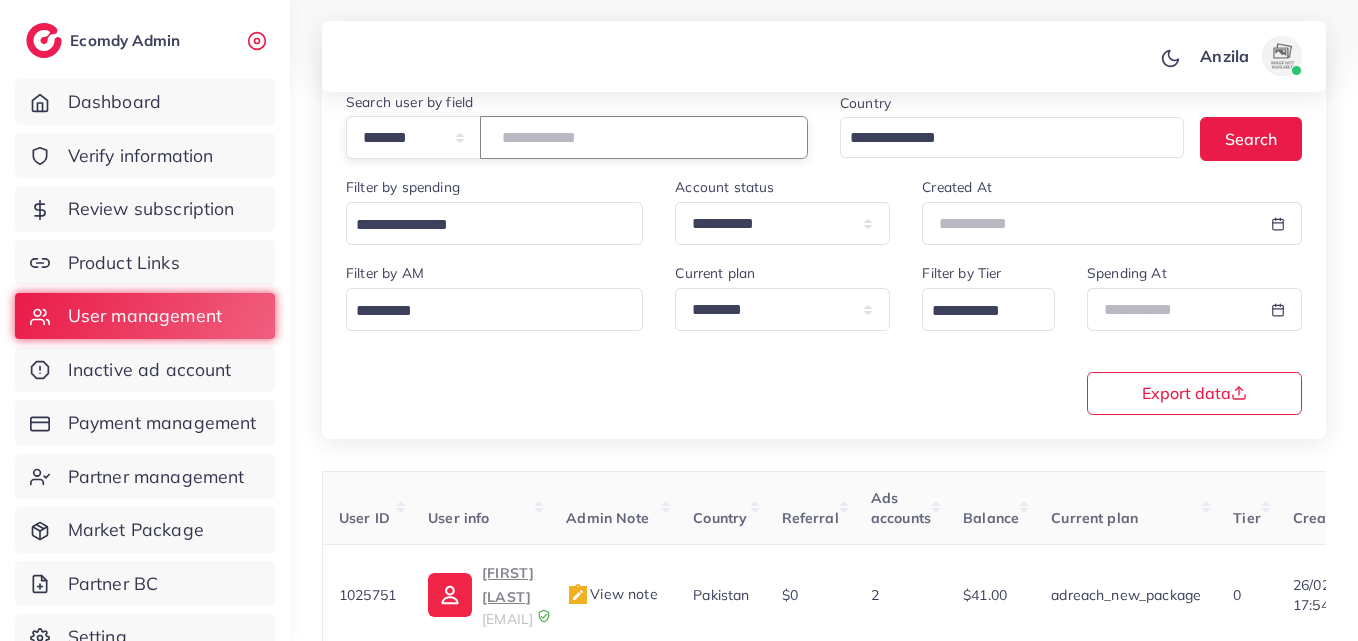 paste on "*******" 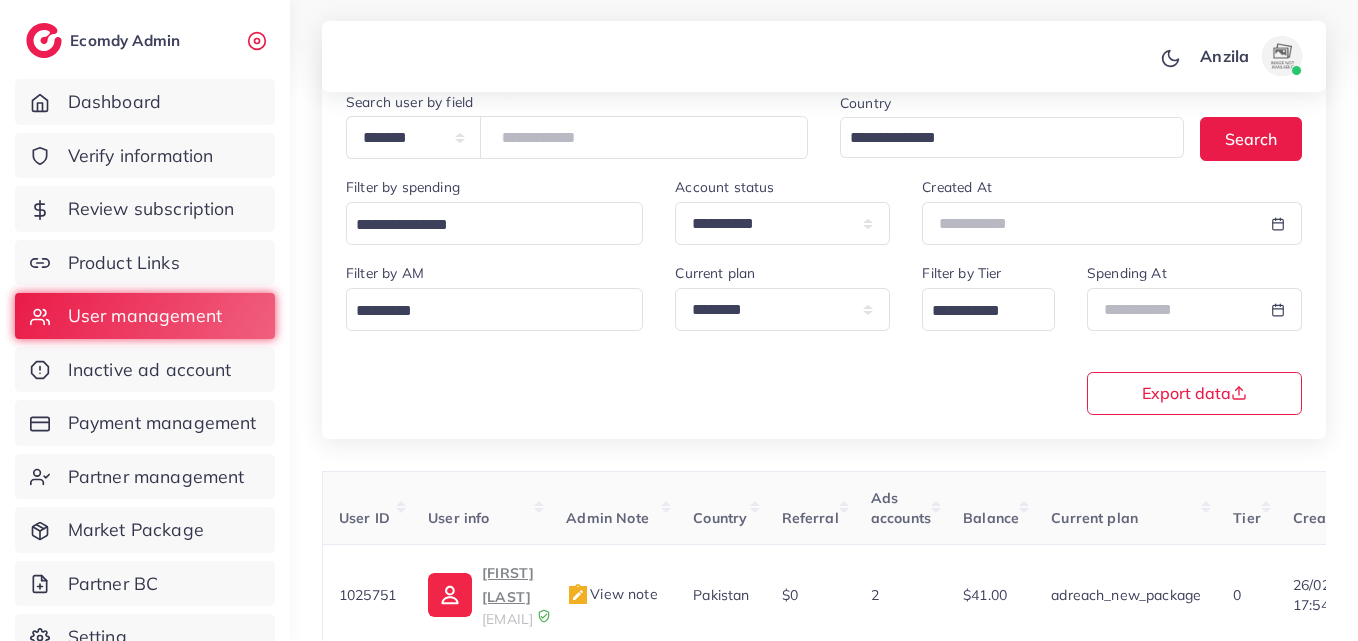 click on "Filter by spending            Loading..." at bounding box center [494, 218] 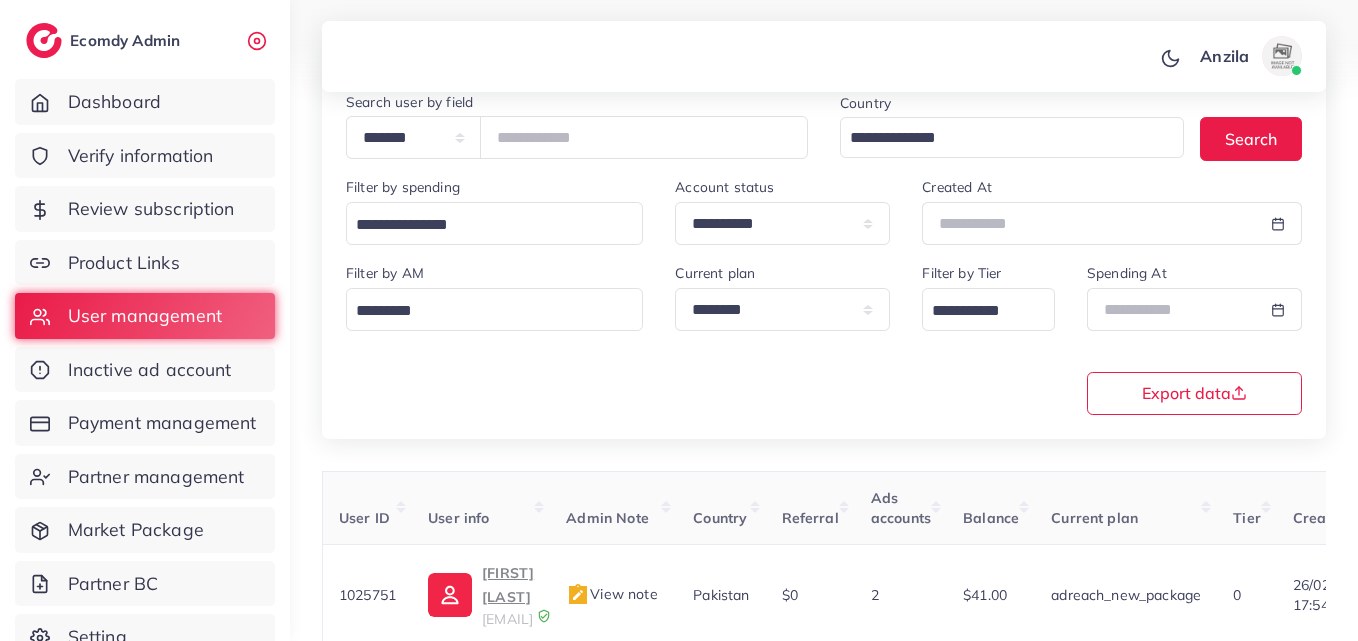 click on "**********" at bounding box center [824, 337] 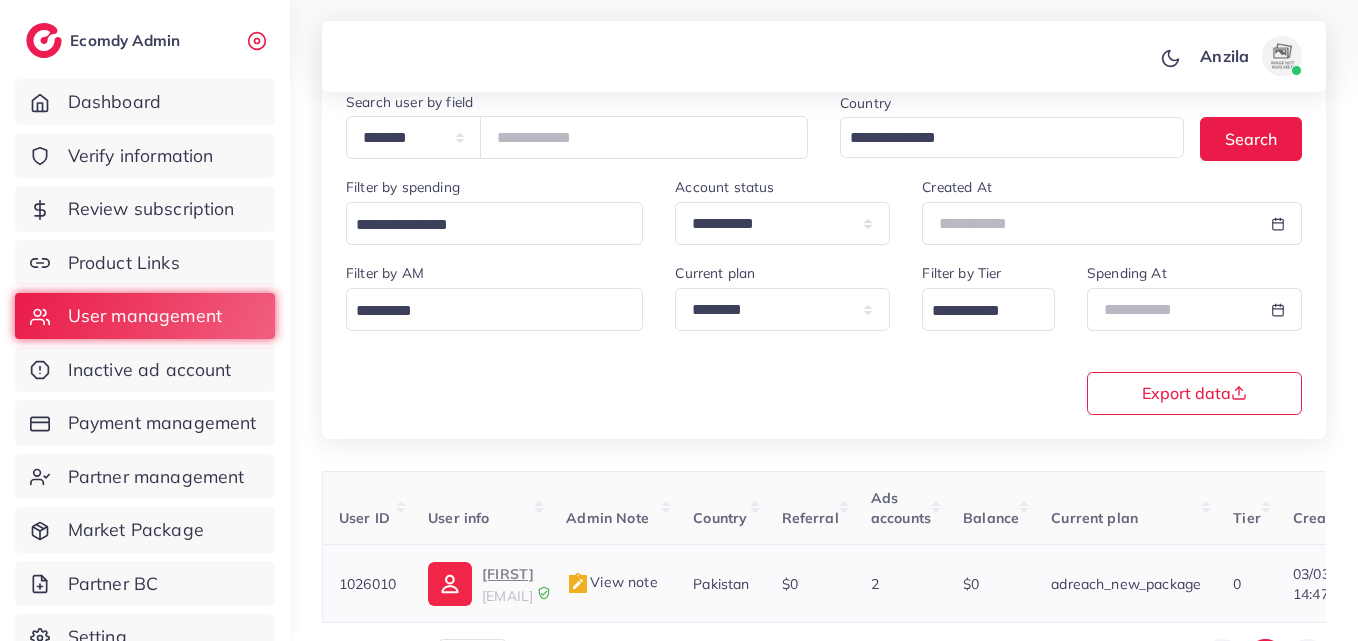click on "Azman" at bounding box center (508, 574) 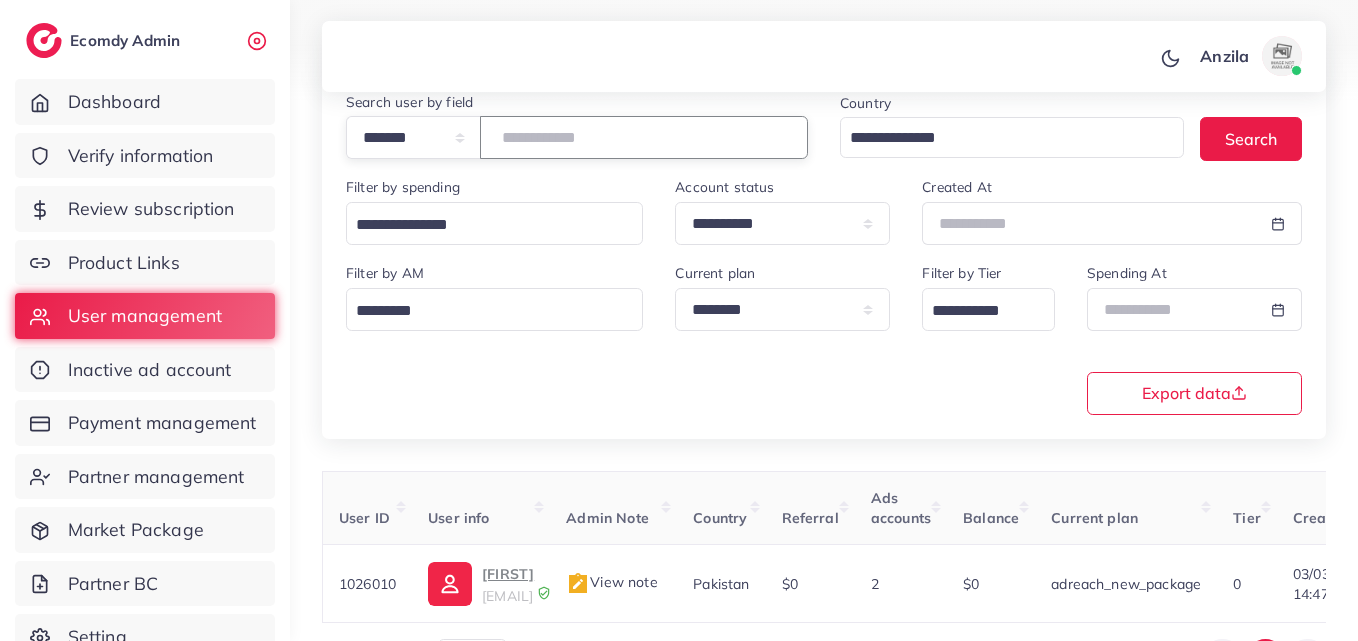 click on "*******" at bounding box center (644, 137) 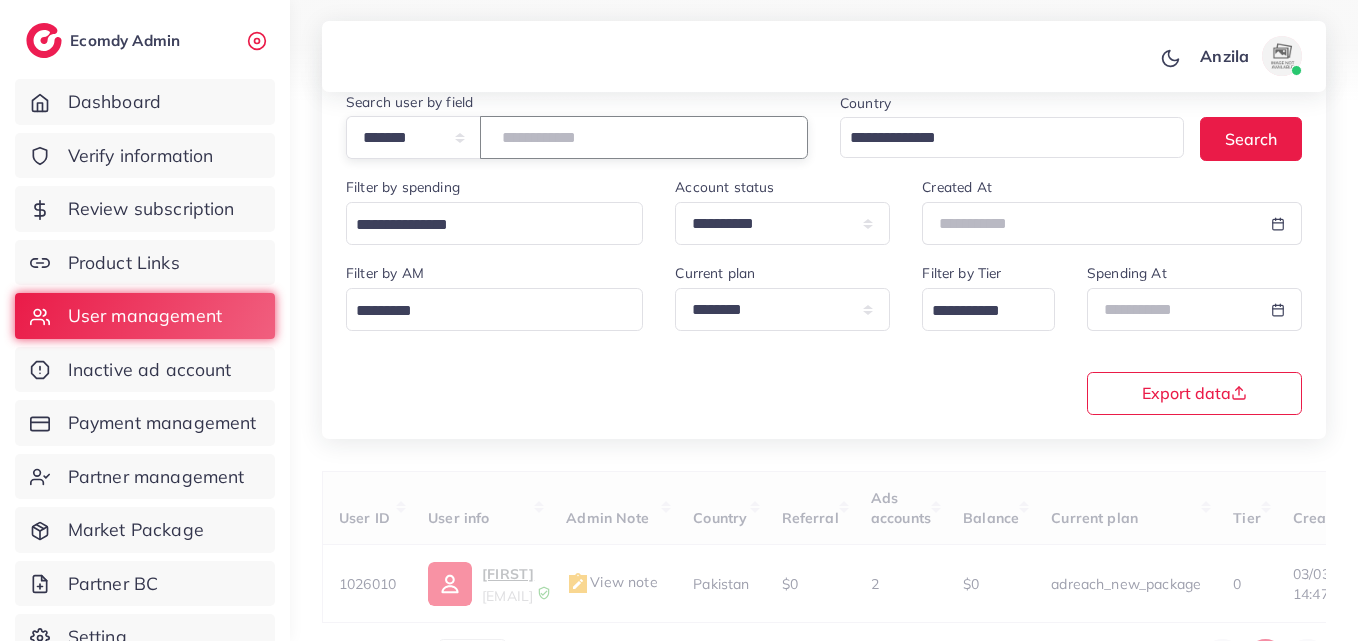 paste on "*******" 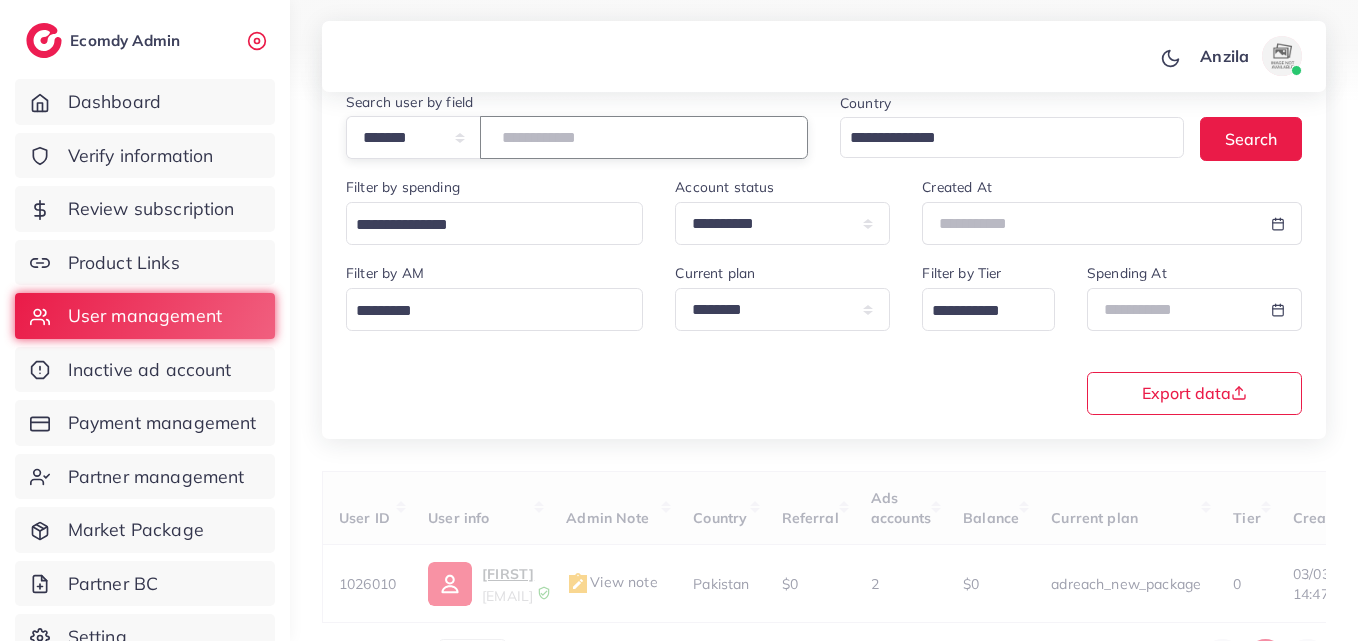 type on "*******" 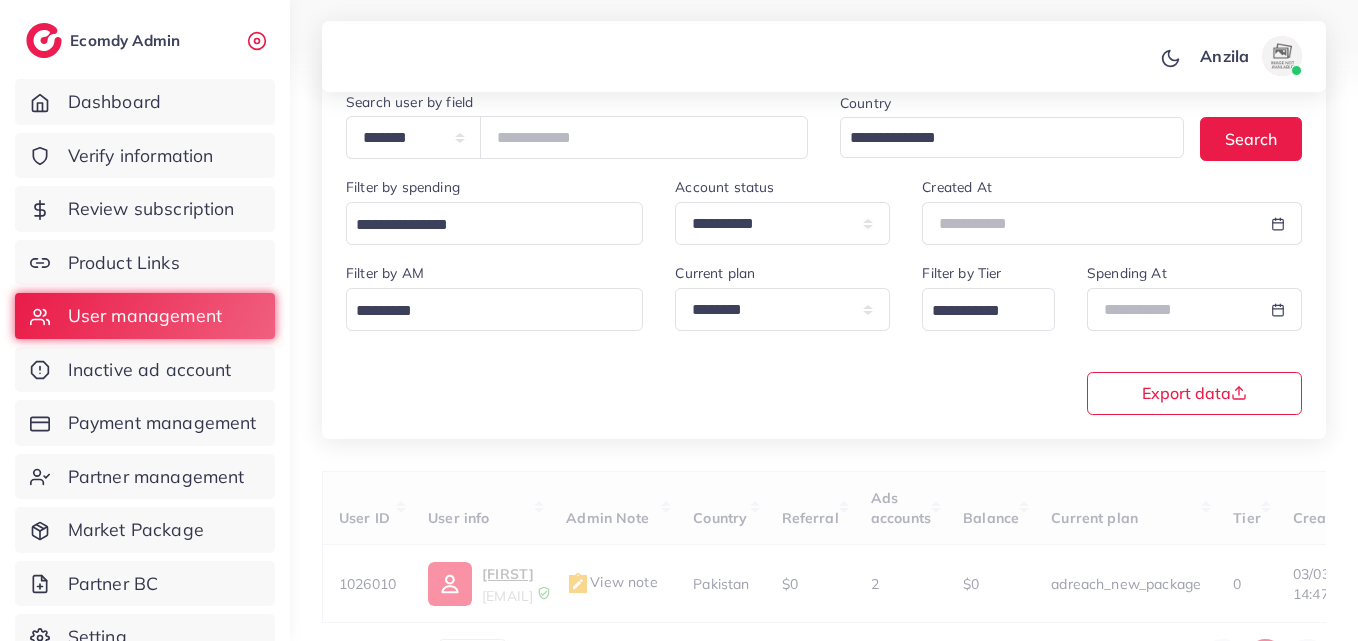 click on "**********" at bounding box center [824, 339] 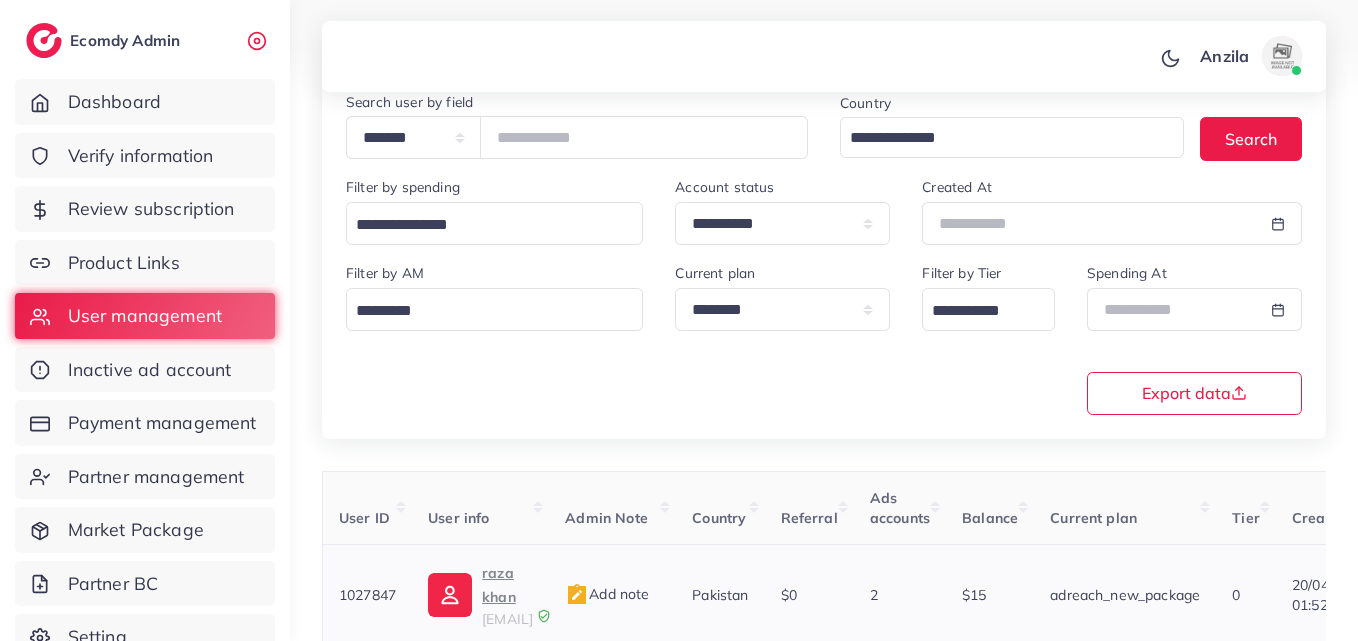 click on "jokerrazashopify12@gmail.com" at bounding box center [507, 619] 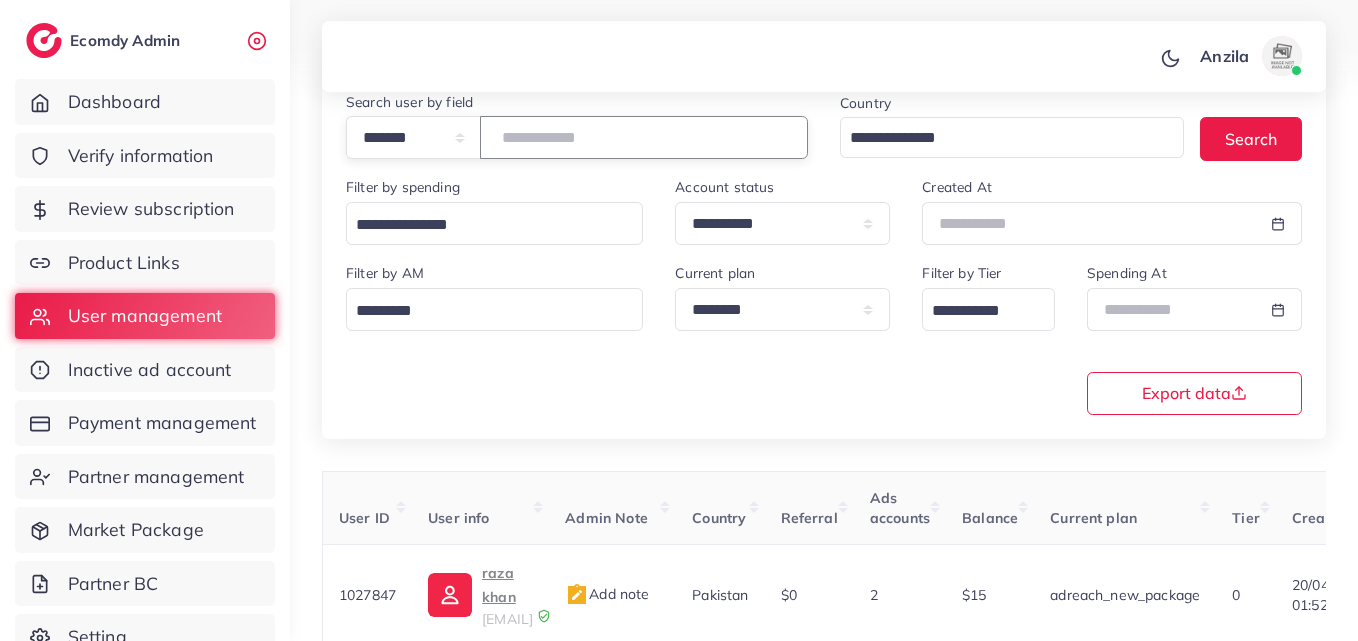 click on "*******" at bounding box center [644, 137] 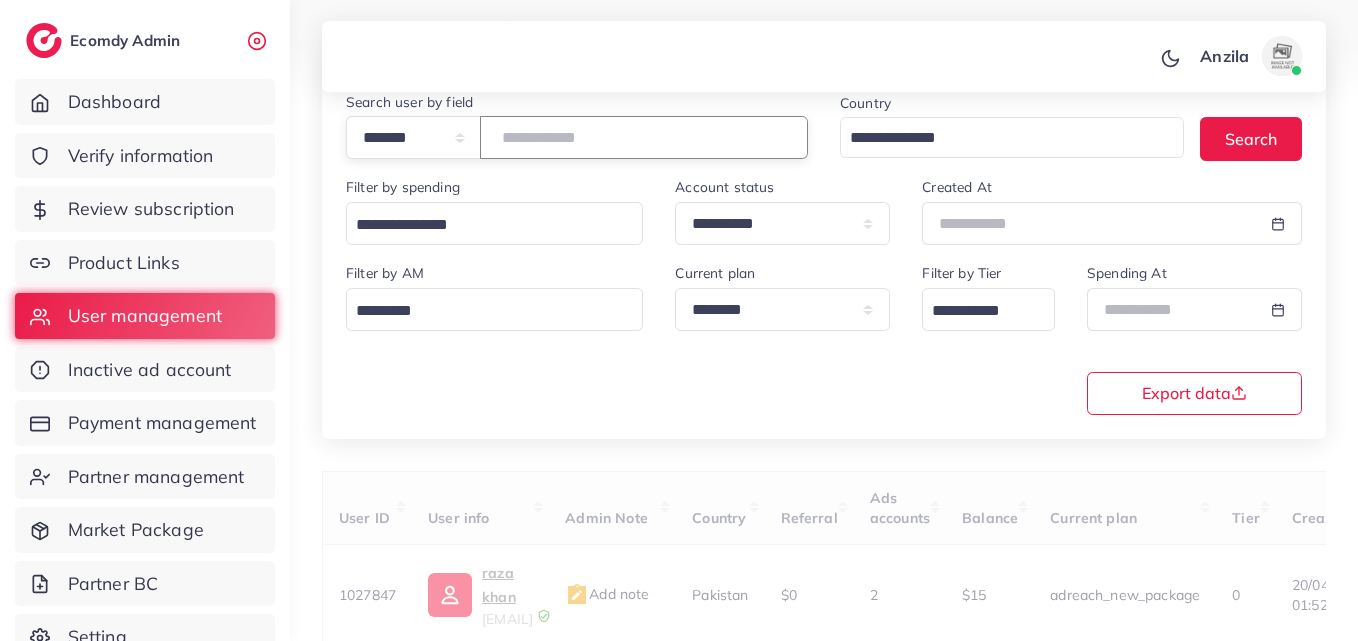 type on "*******" 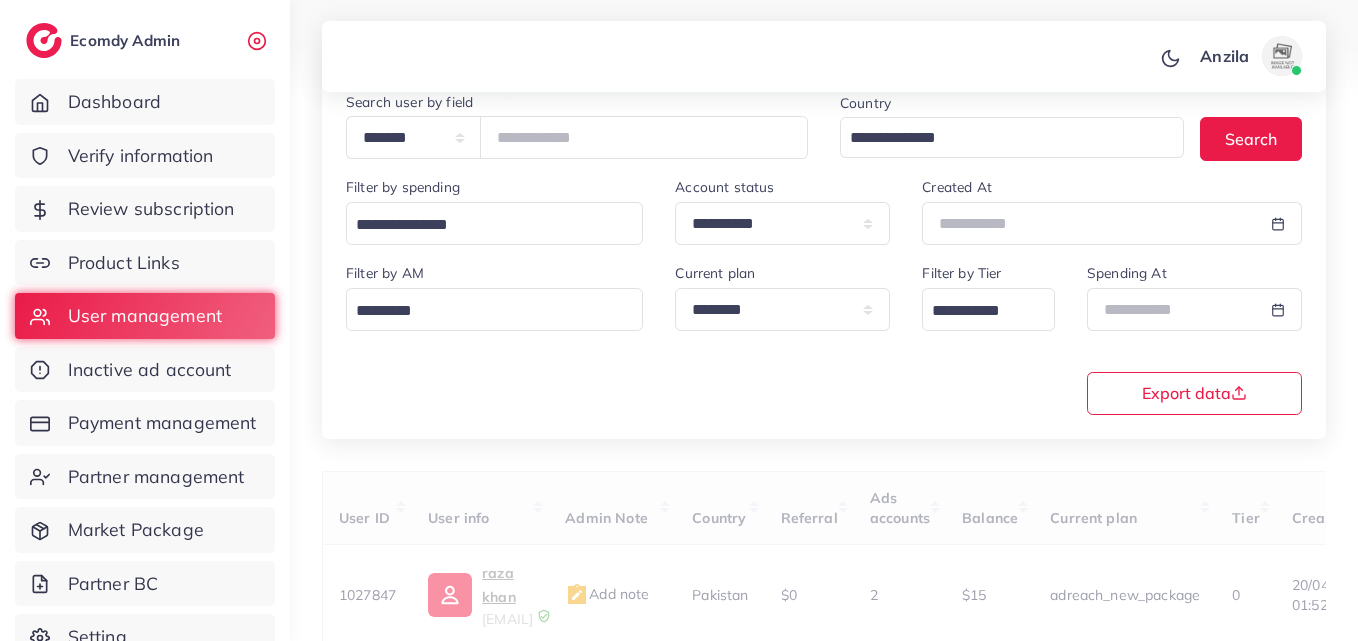 click on "**********" at bounding box center (824, 242) 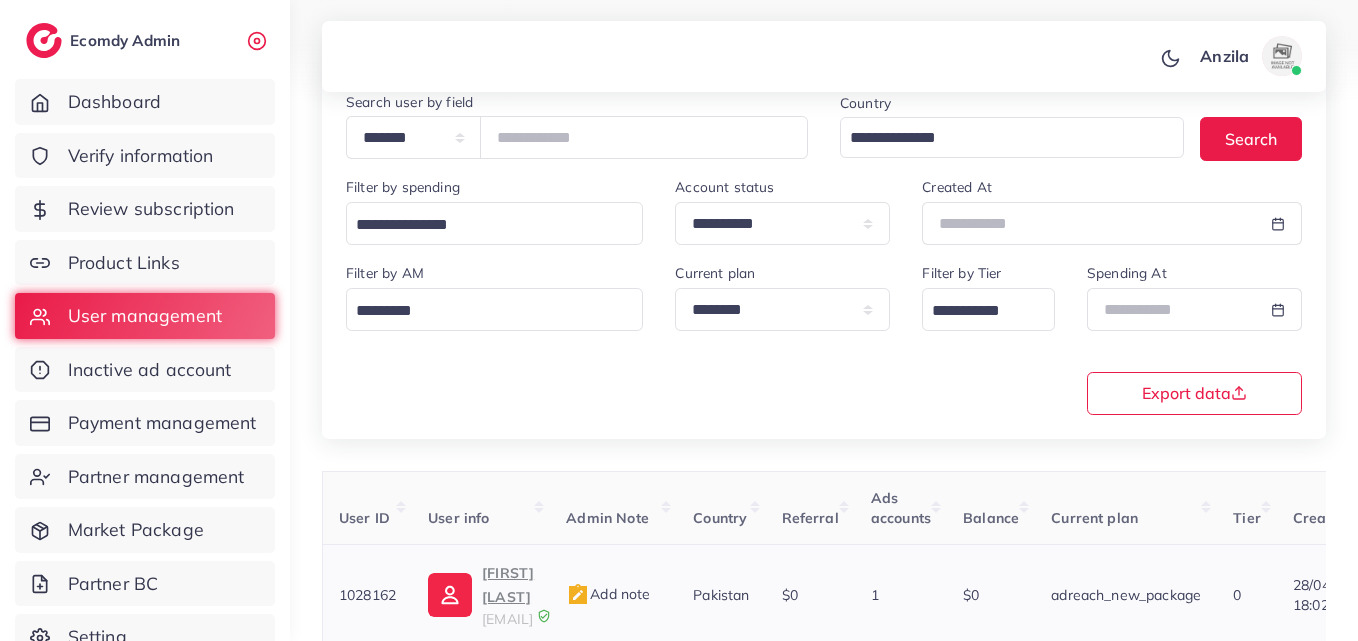 click on "saadayub00@icloud.com" at bounding box center (507, 619) 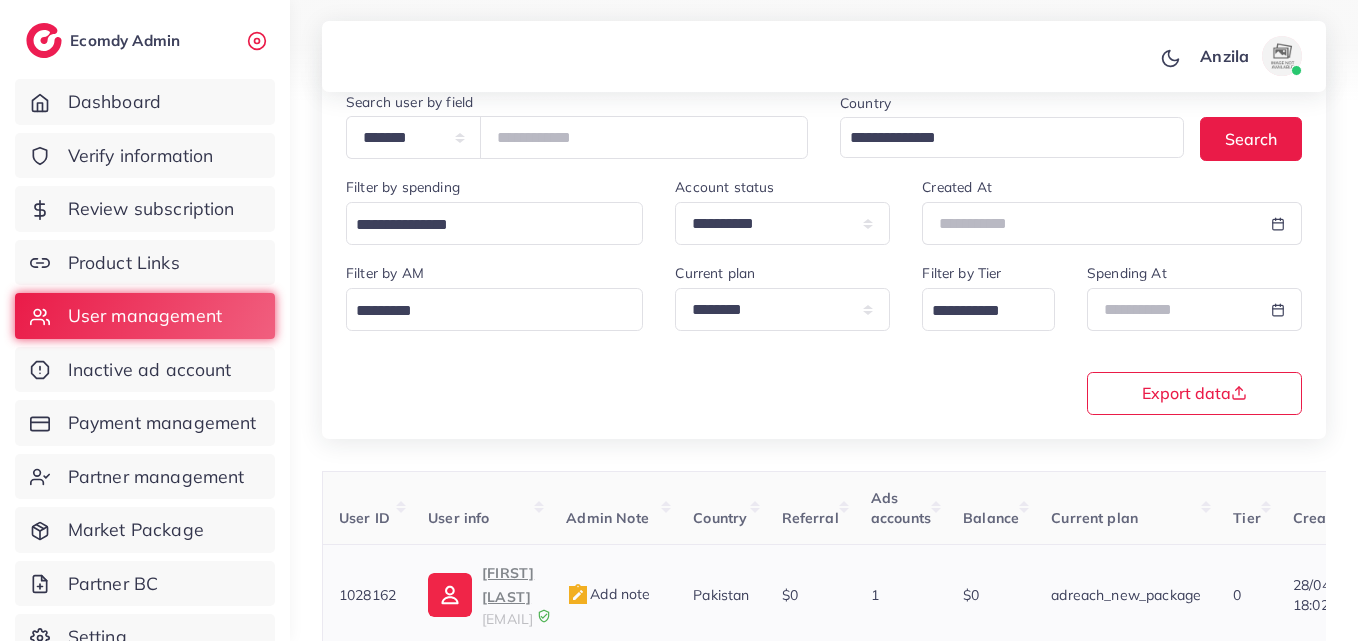 click on "saadayub00@icloud.com" at bounding box center (507, 619) 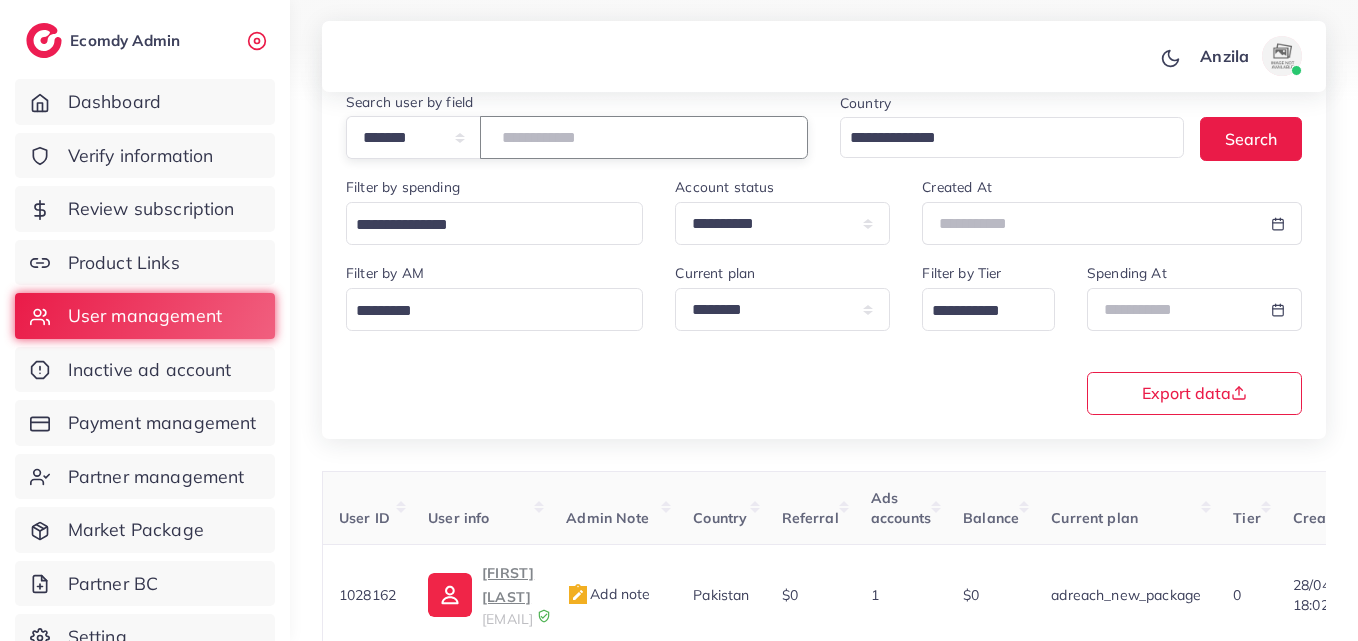 click on "*******" at bounding box center [644, 137] 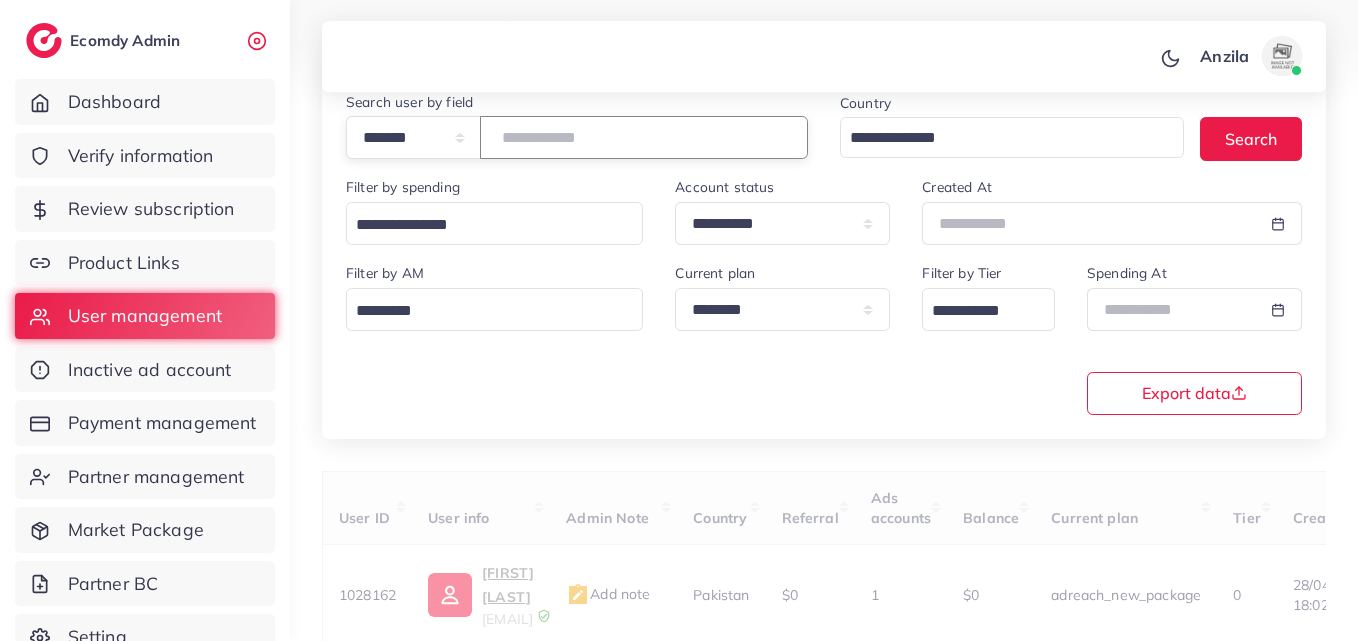 paste on "*******" 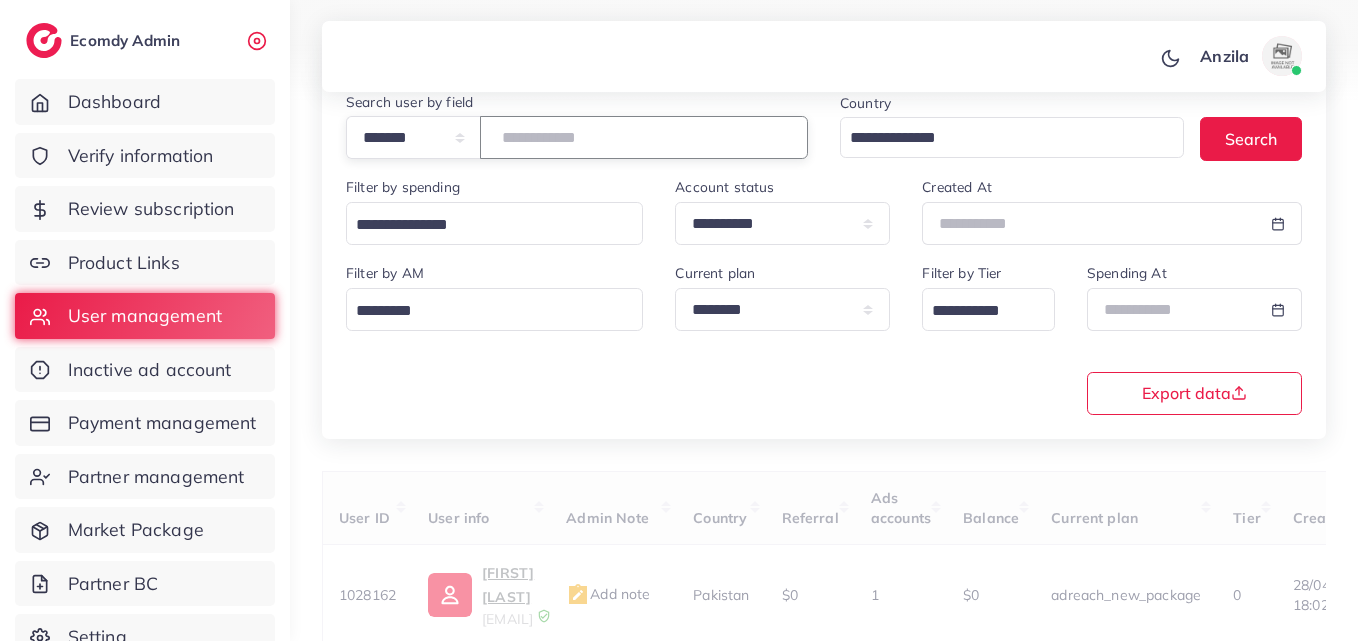 type on "*******" 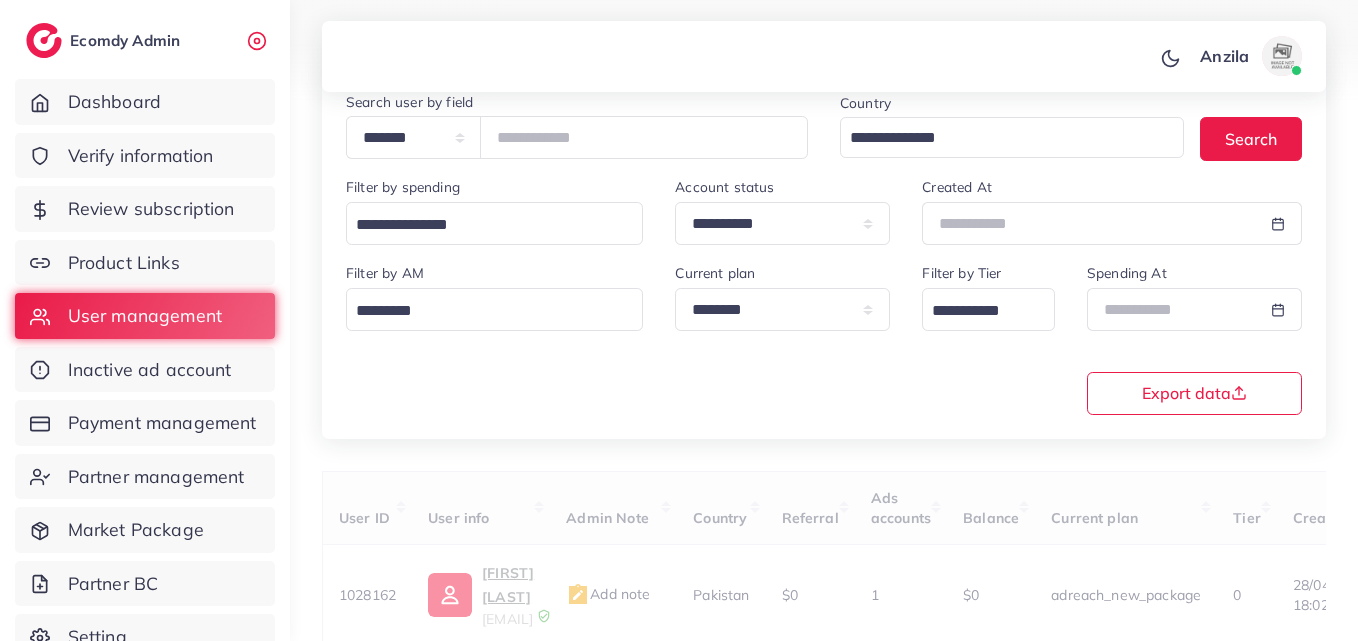 click on "**********" at bounding box center (824, 351) 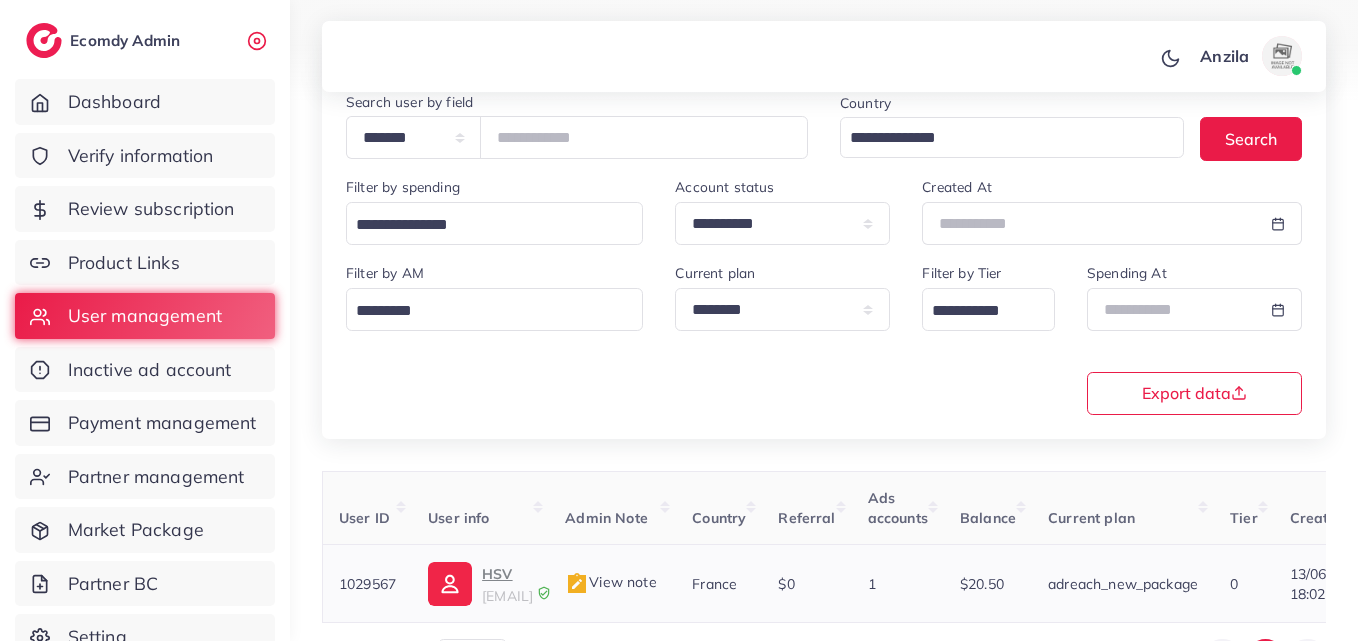 click on "HSV" at bounding box center (507, 574) 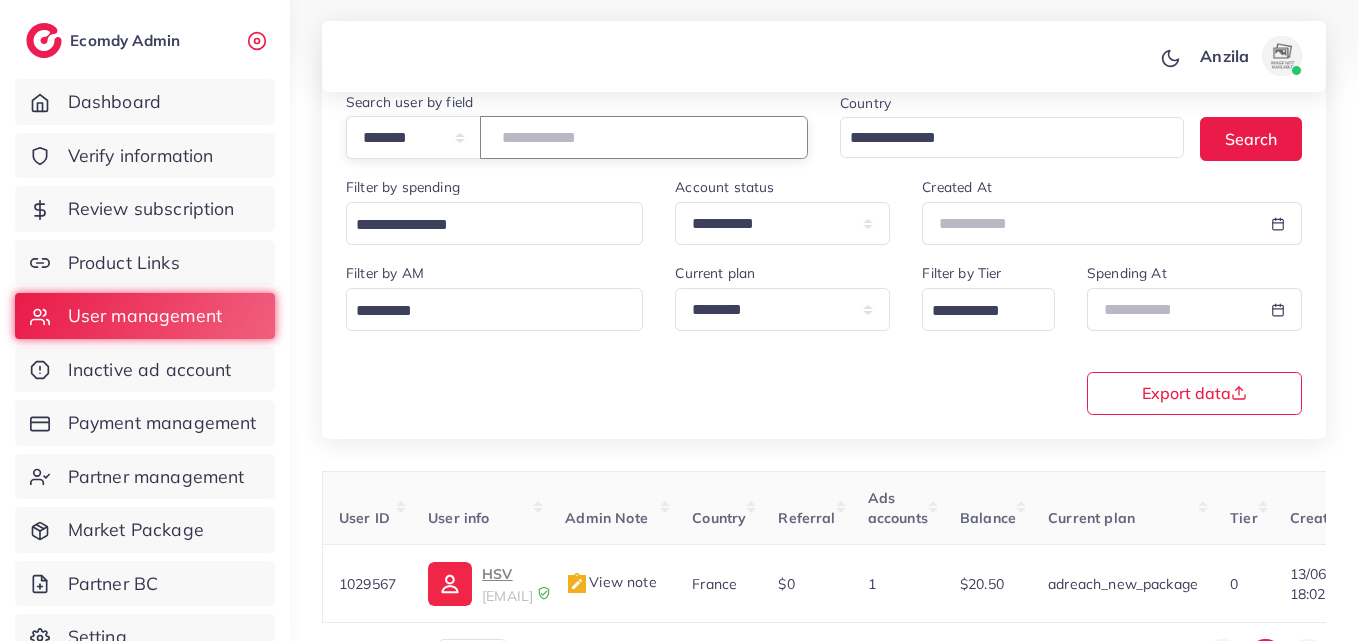 click on "*******" at bounding box center [644, 137] 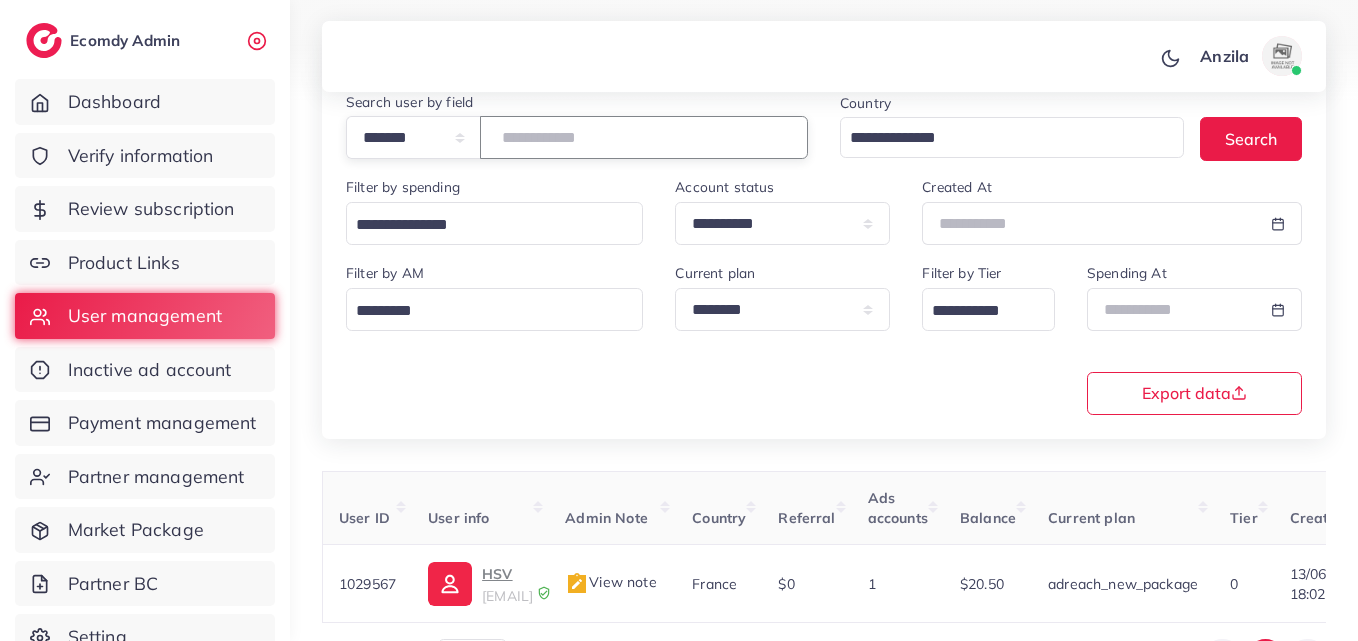 paste on "*******" 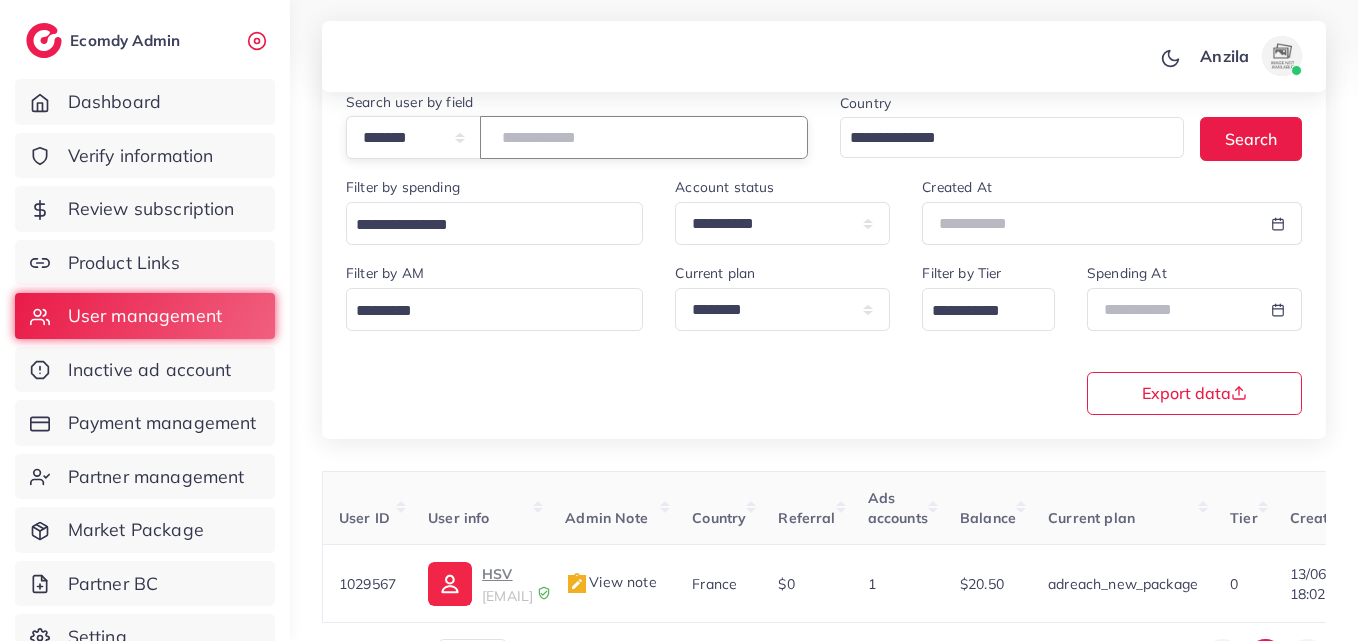 type on "*******" 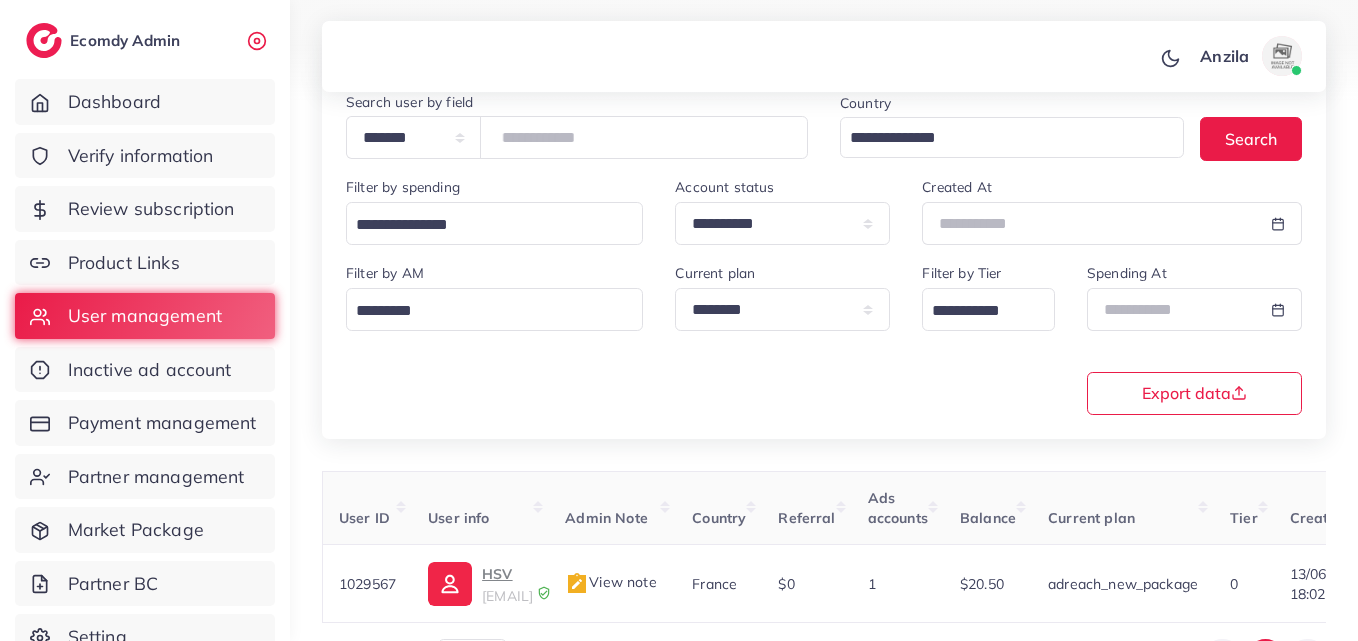 click on "**********" at bounding box center (824, 337) 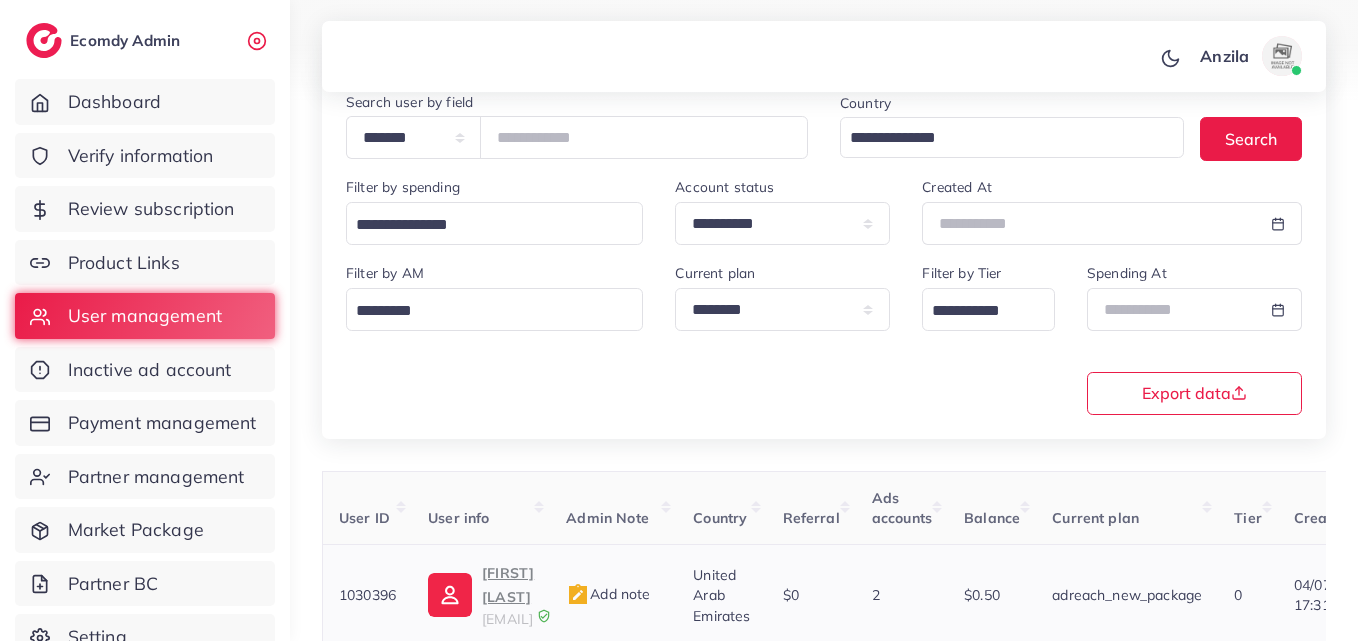 click on "Mohammadfazal shaikh" at bounding box center (508, 585) 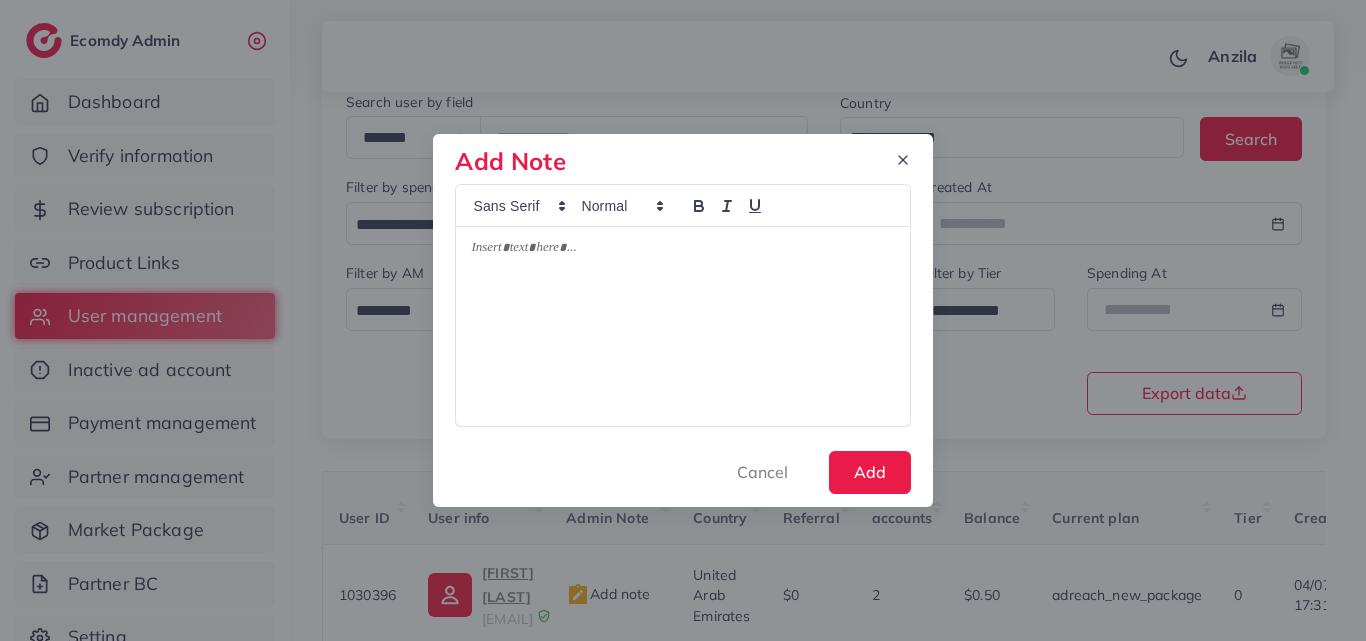 click at bounding box center (682, 326) 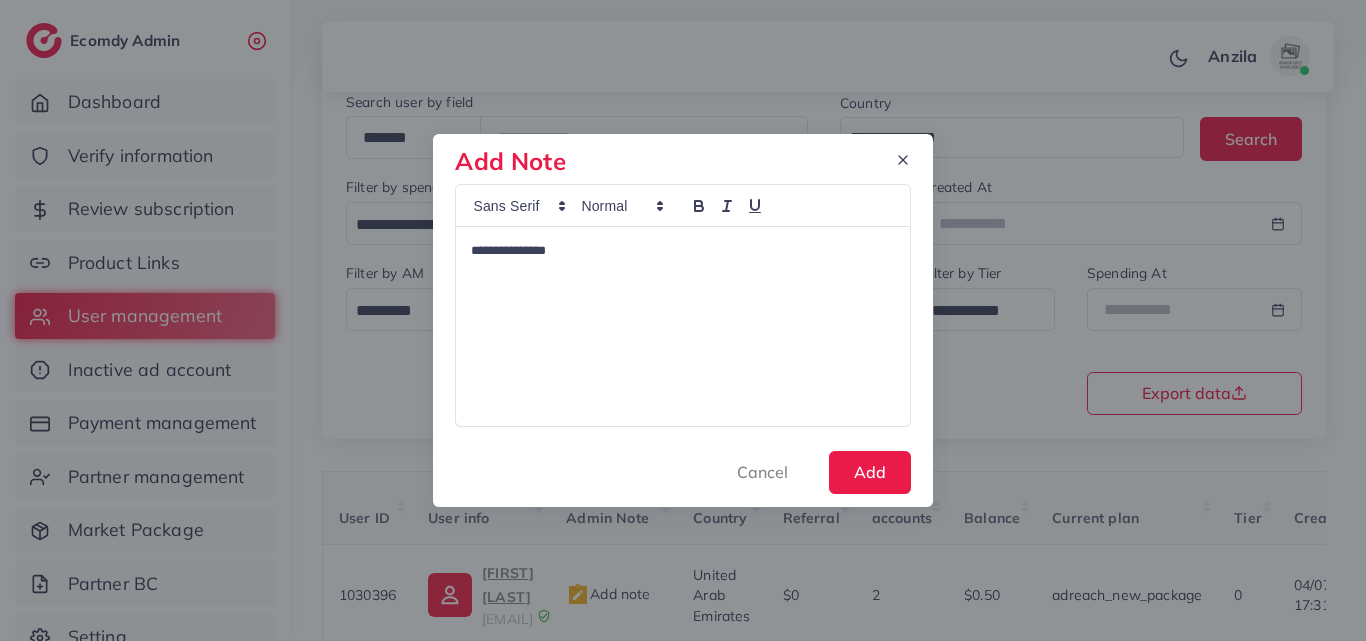 click on "**********" at bounding box center [682, 326] 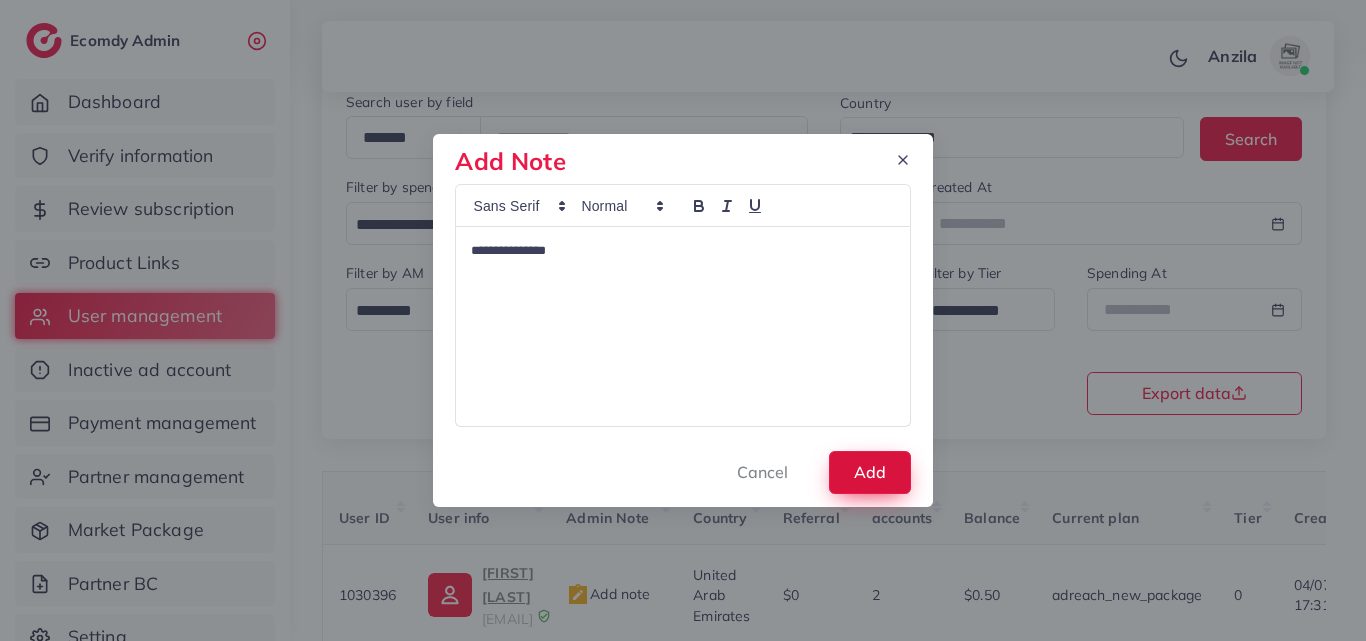 click on "Add" at bounding box center [870, 472] 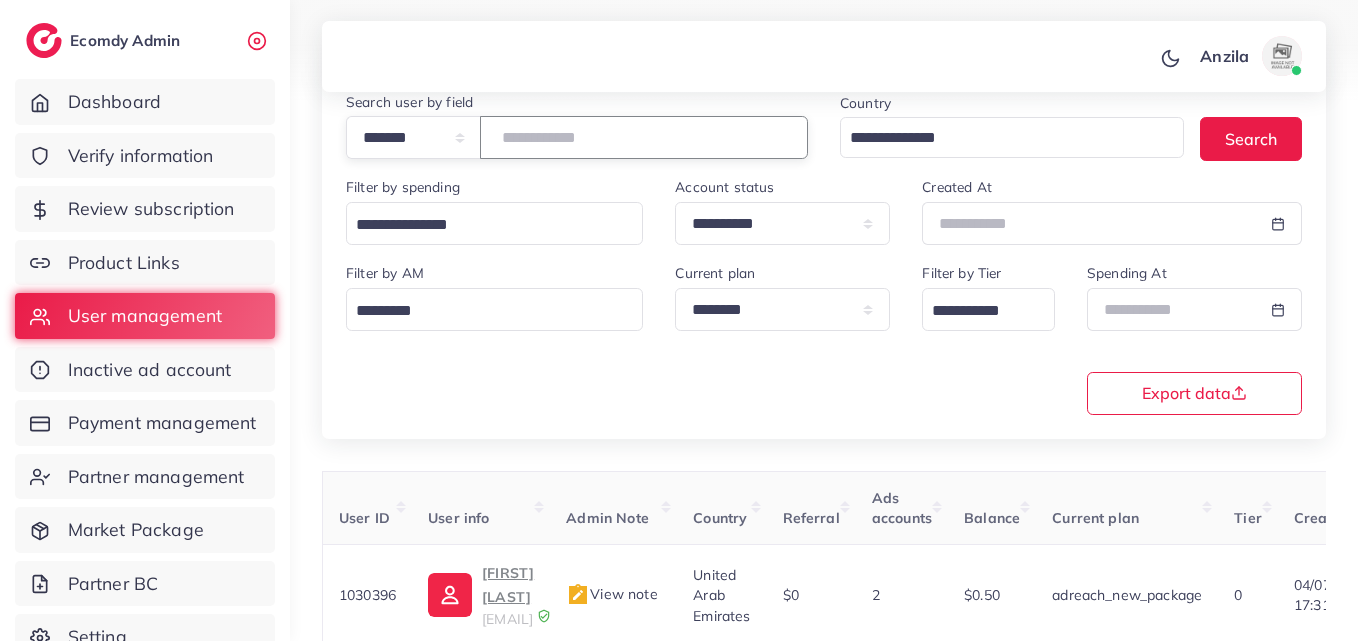 click on "*******" at bounding box center [644, 137] 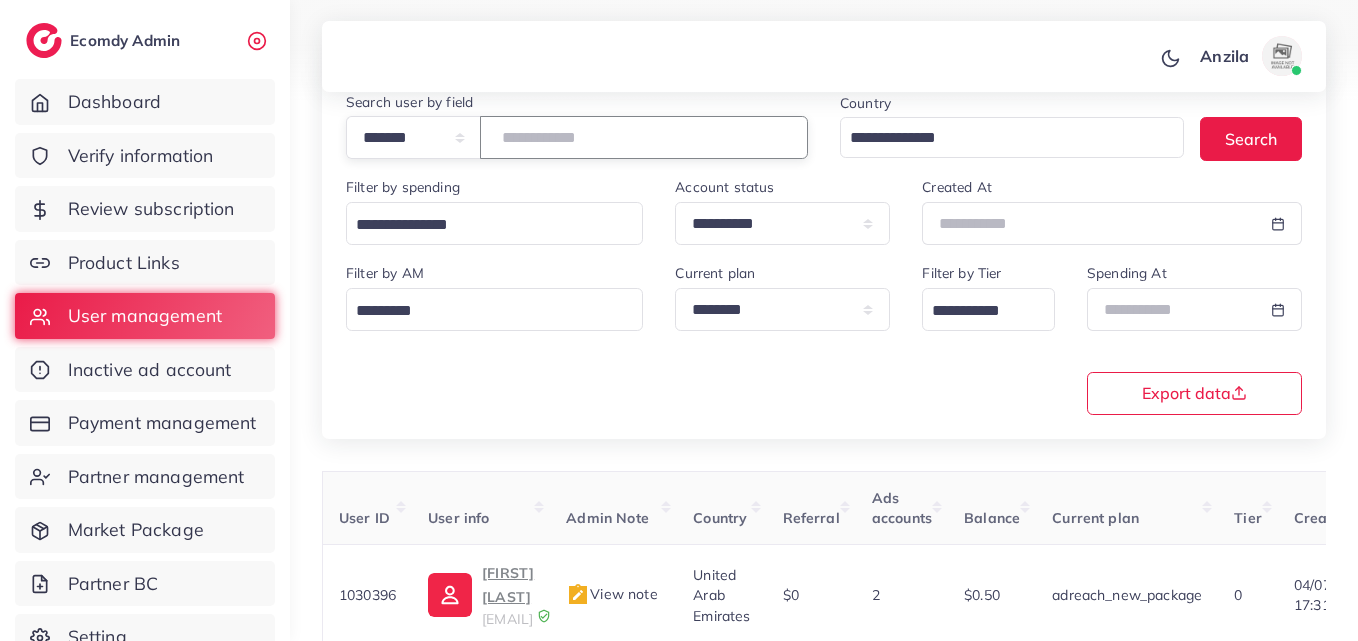 type on "*******" 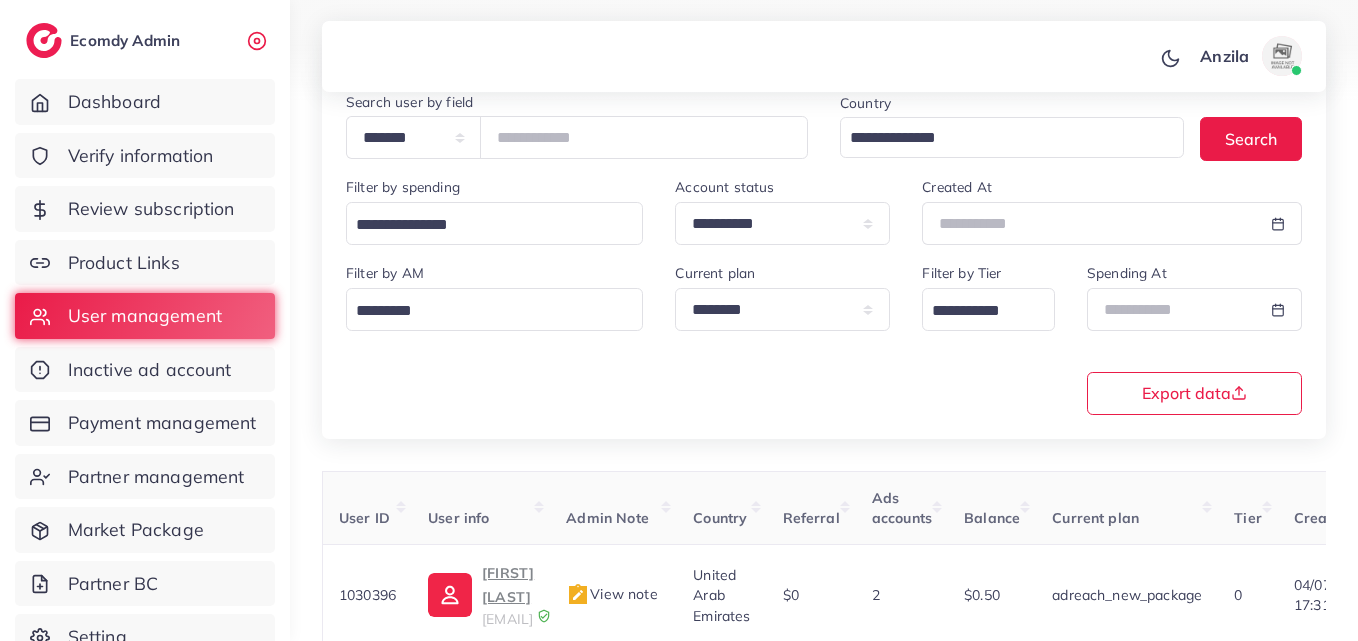 click on "**********" at bounding box center (824, 337) 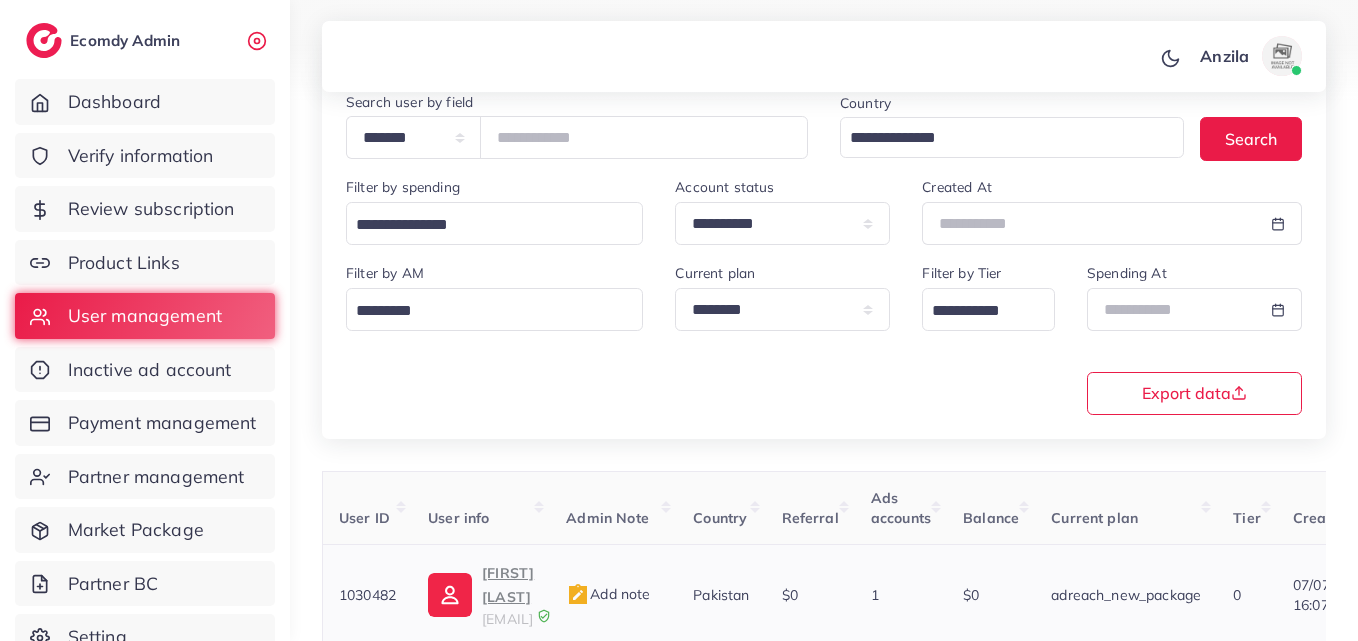 click on "Syed Areez Fuad" at bounding box center (508, 585) 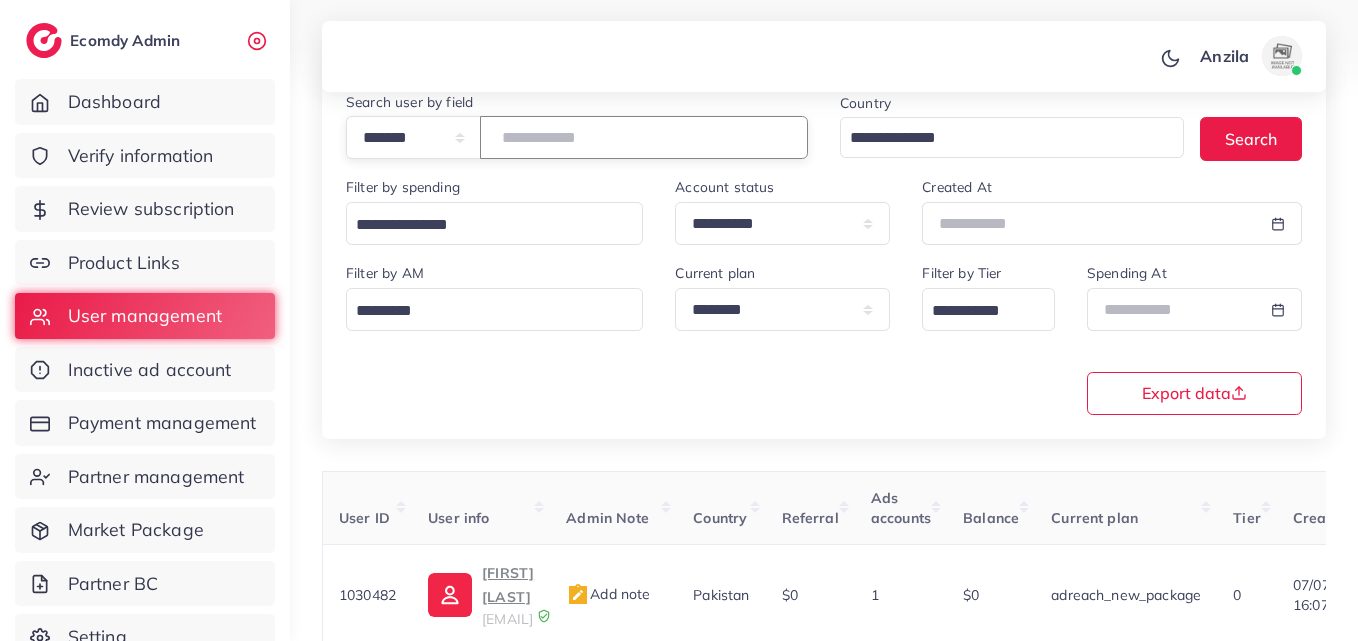 click on "*******" at bounding box center [644, 137] 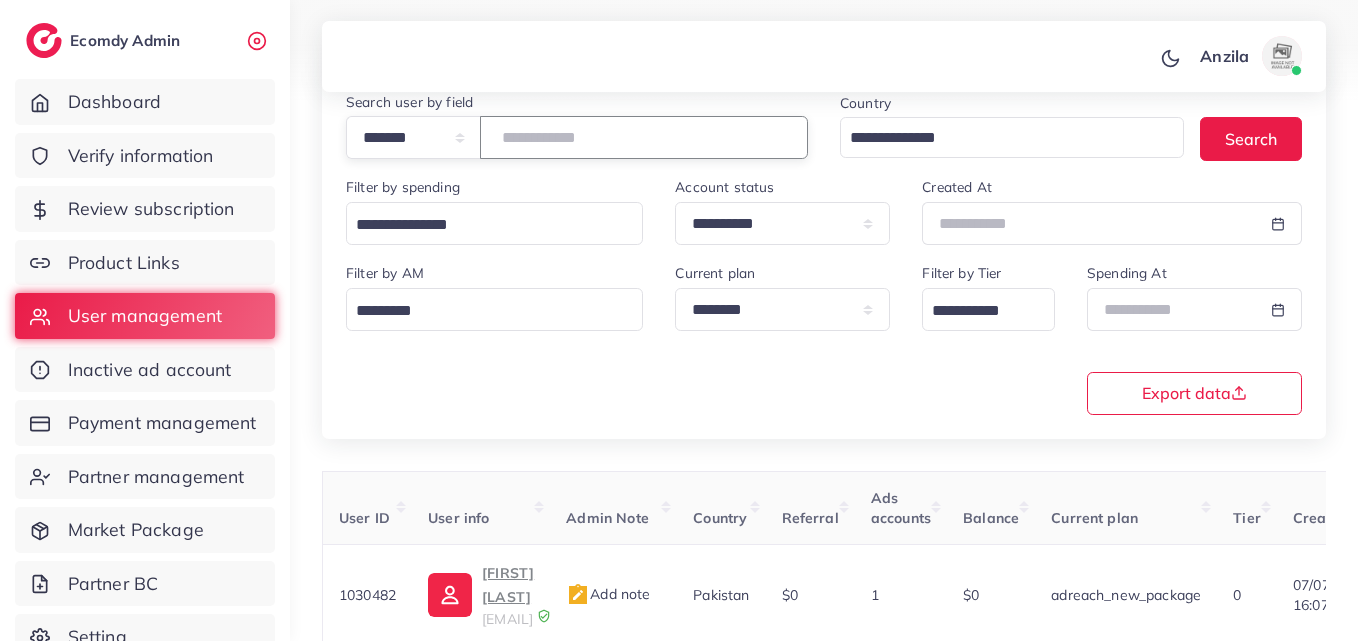 type on "*******" 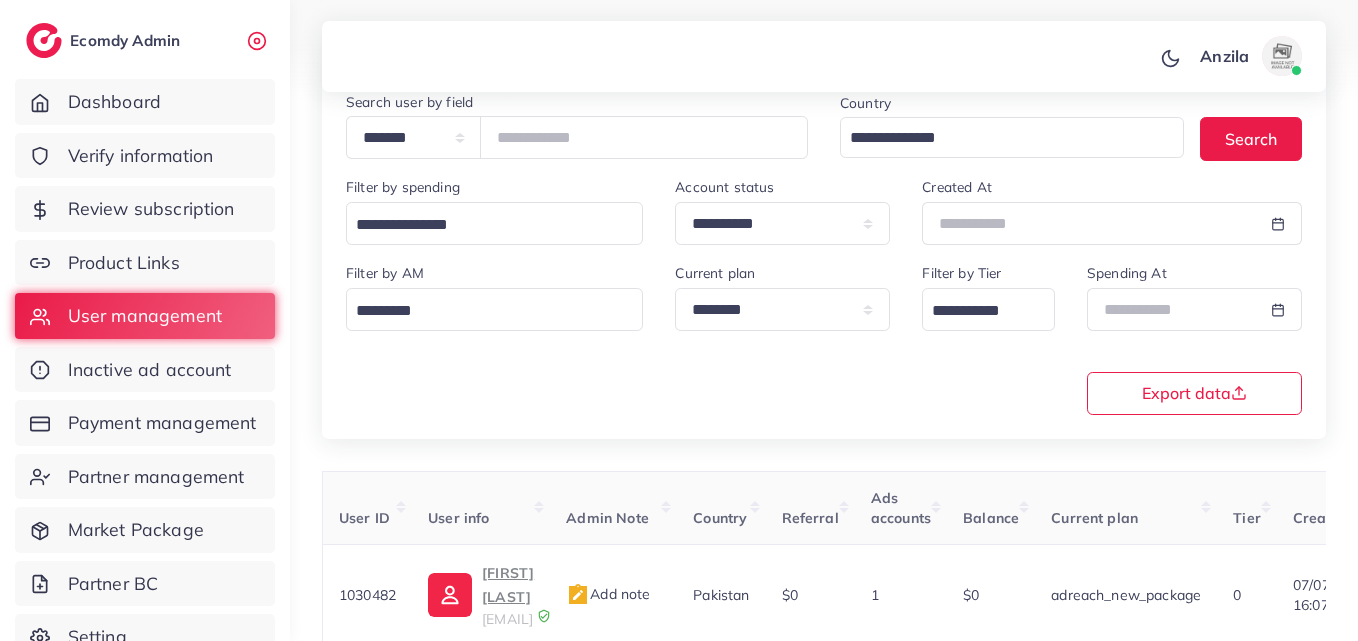 click on "**********" at bounding box center [824, 351] 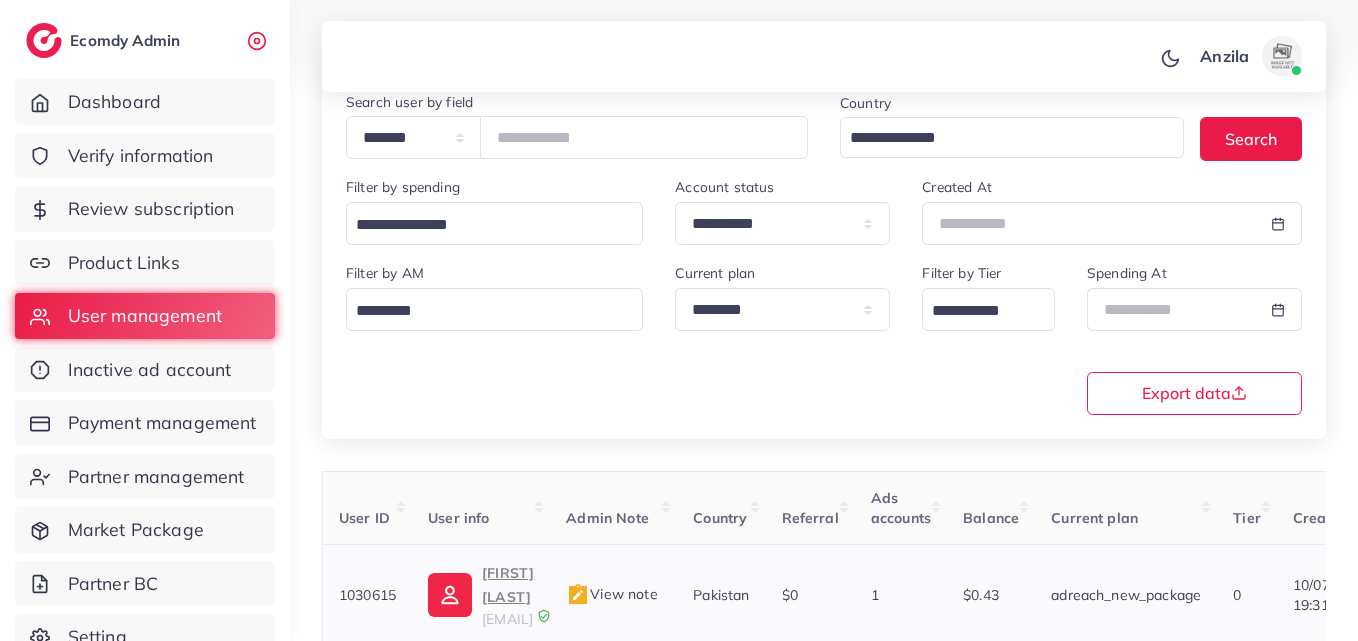click on "Shah Nabeel Ahmed" at bounding box center (508, 585) 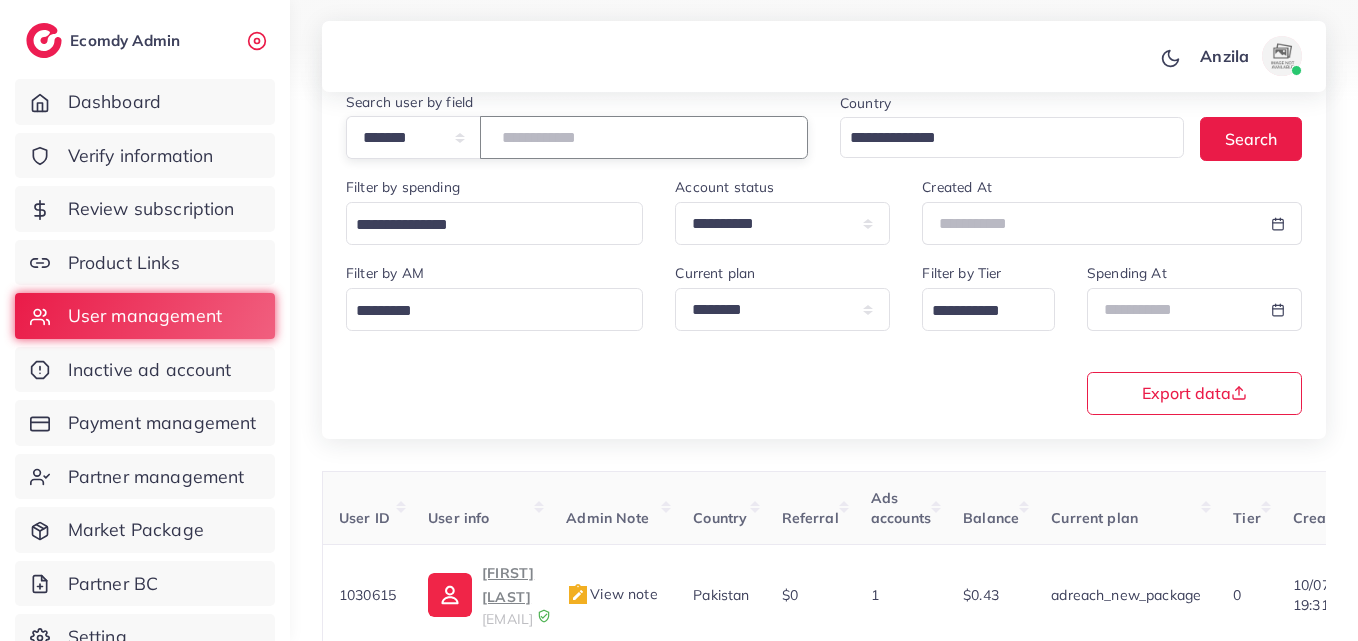 click on "*******" at bounding box center [644, 137] 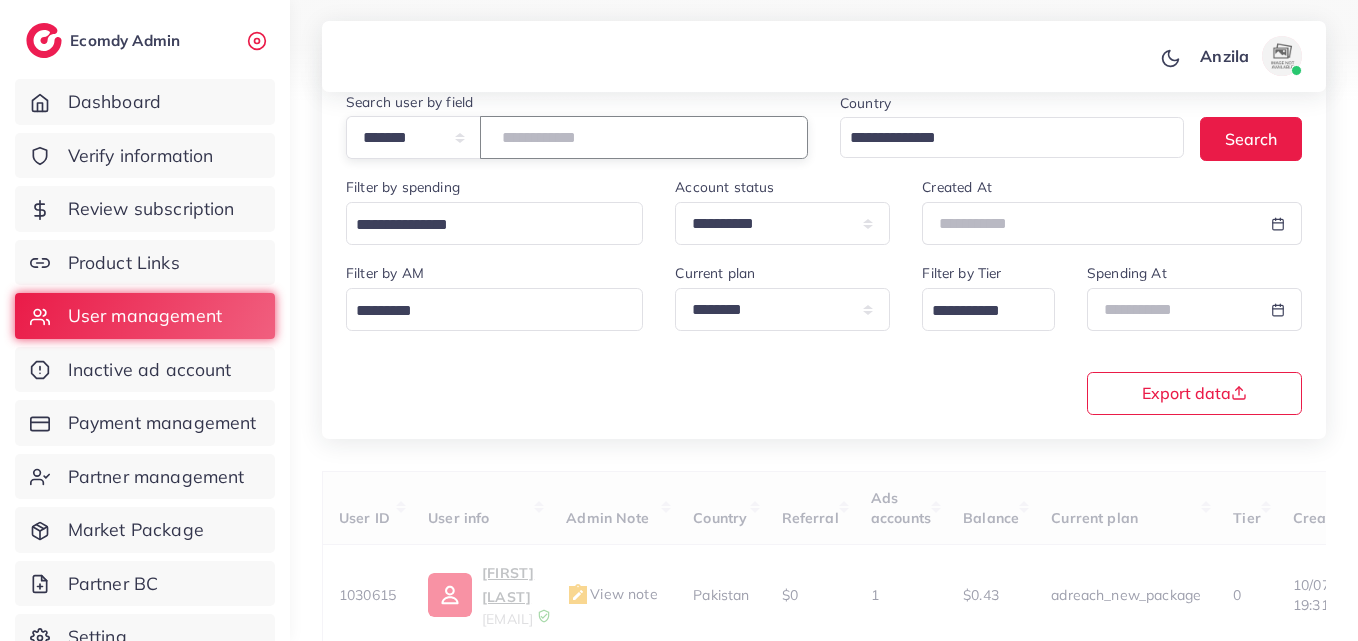 paste on "*******" 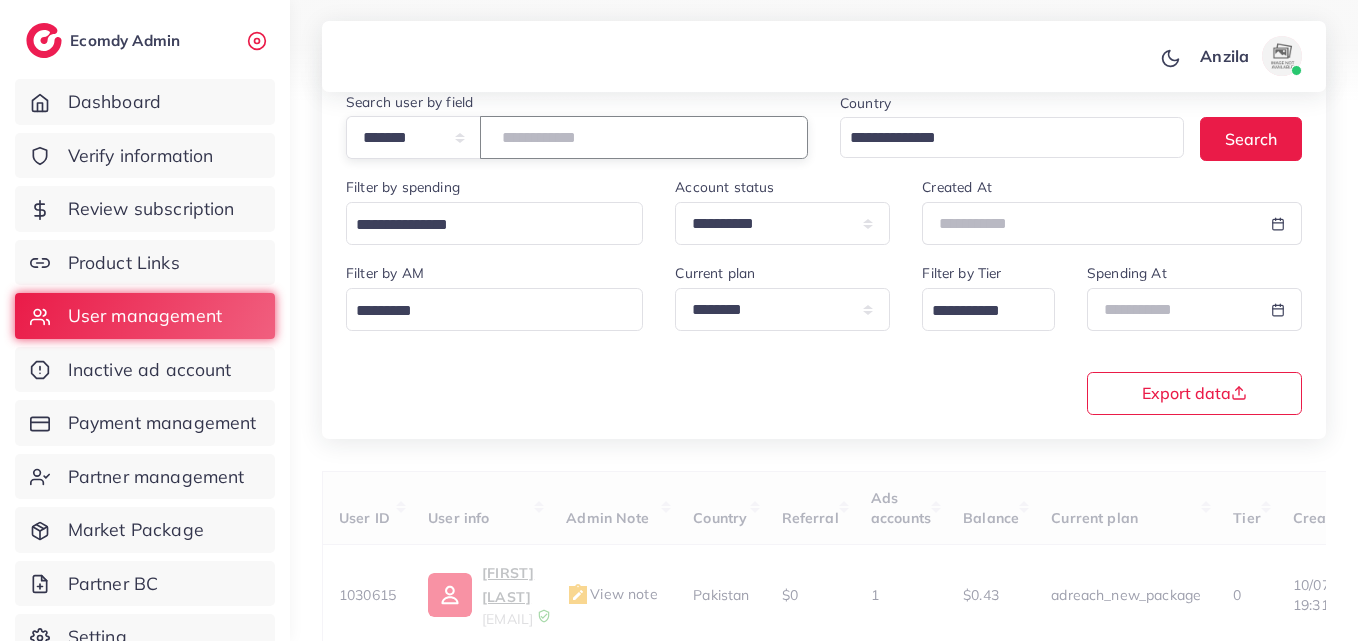 type on "*******" 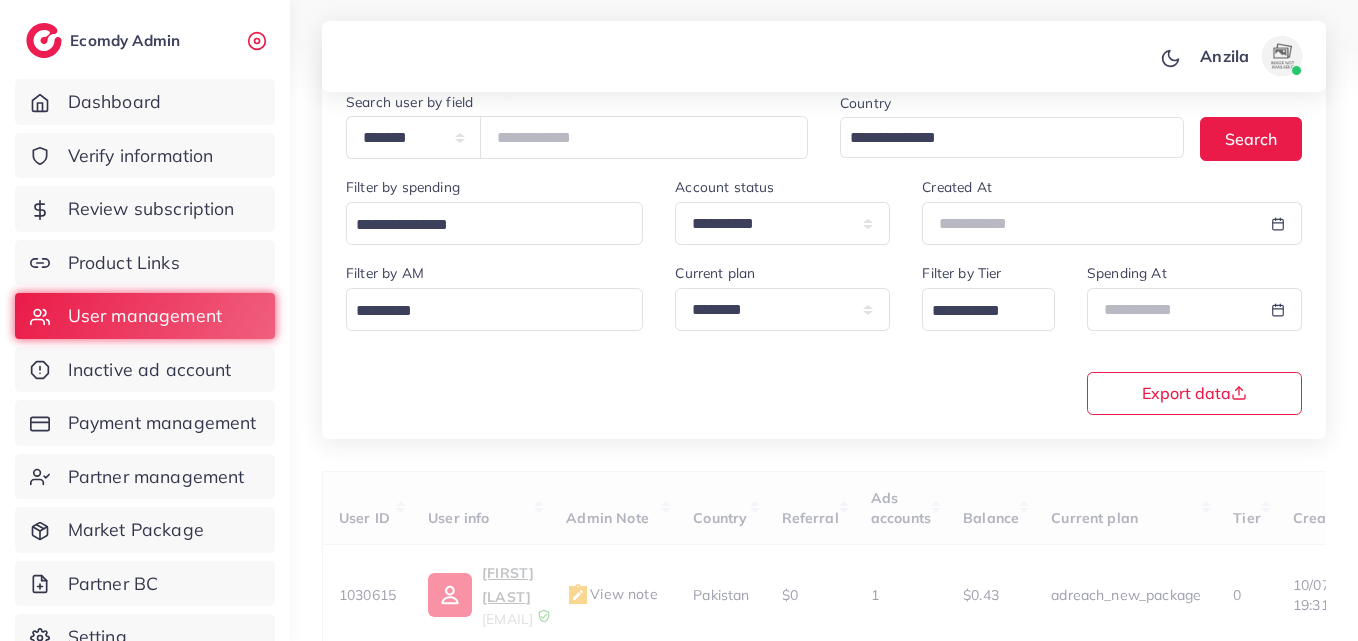 click on "**********" at bounding box center [824, 242] 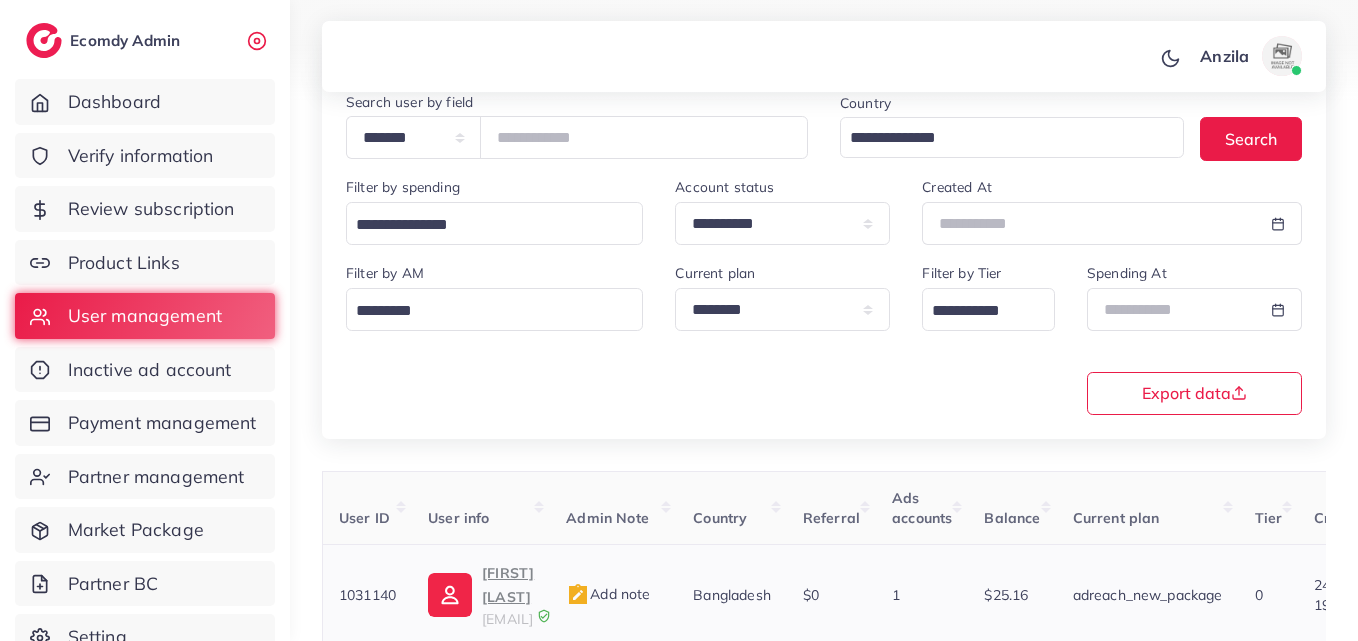 click on "Sakhawat Hossen" at bounding box center [508, 585] 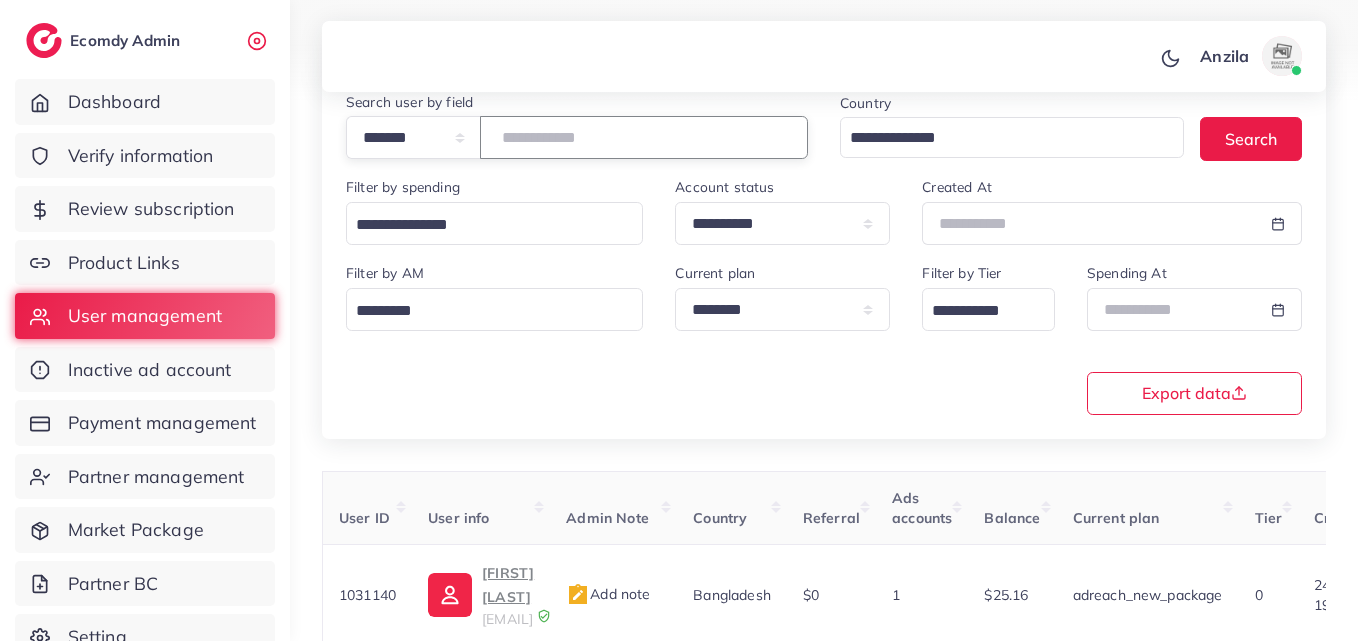 click on "*******" at bounding box center (644, 137) 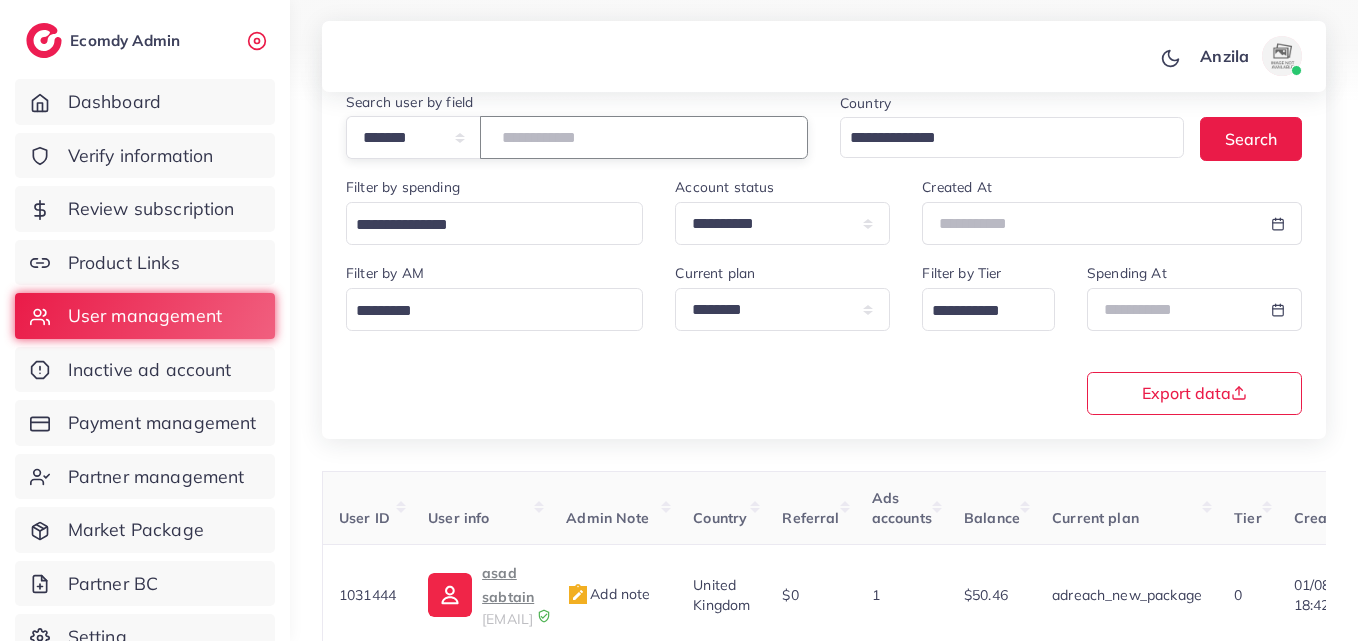 type on "*******" 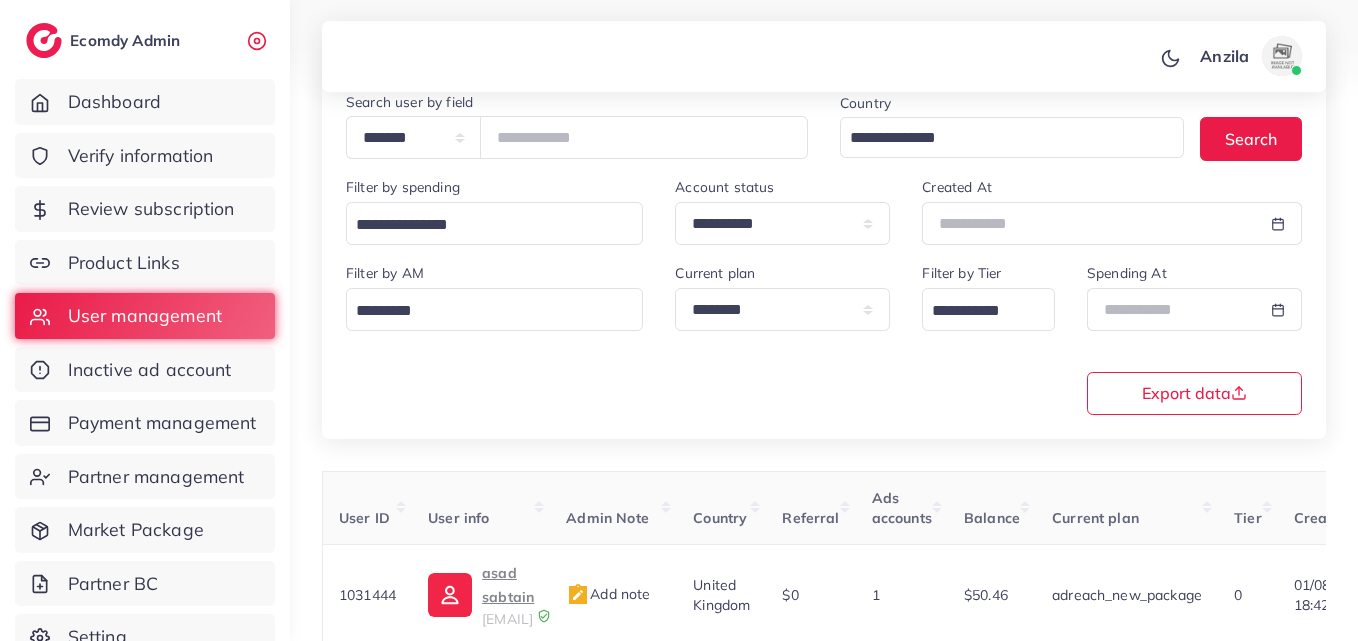click on "**********" at bounding box center (824, 337) 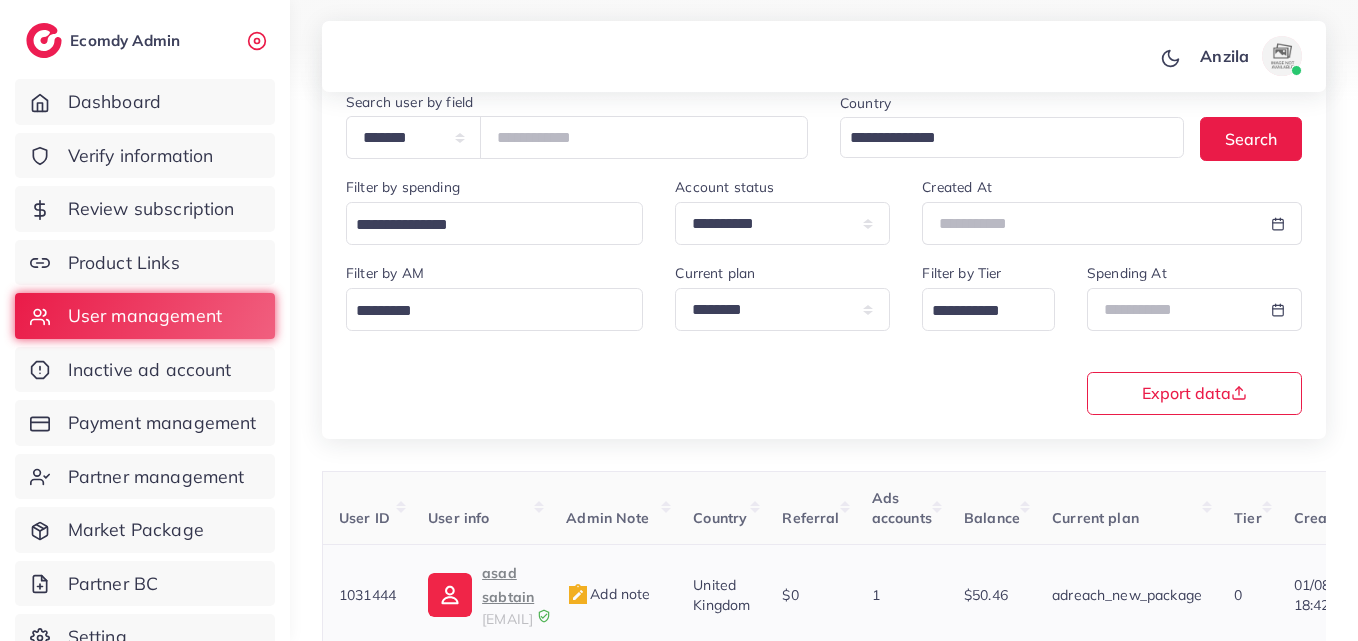 click on "asad sabtain" at bounding box center (508, 585) 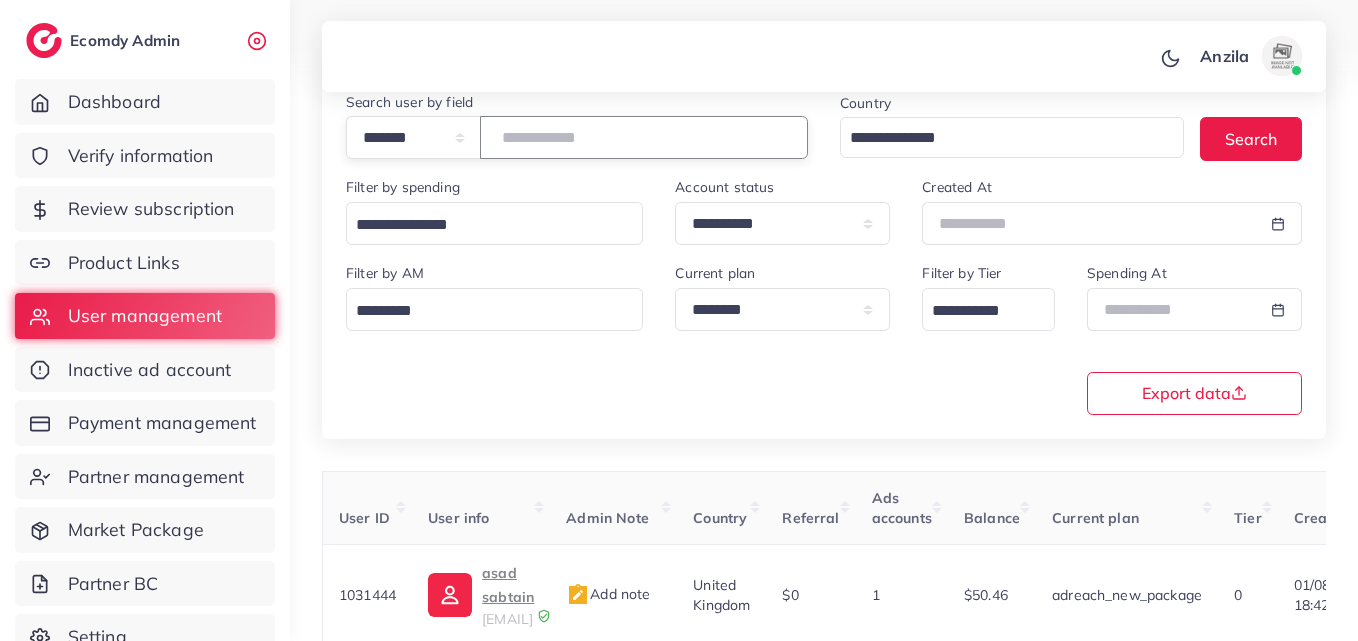 click on "*******" at bounding box center (644, 137) 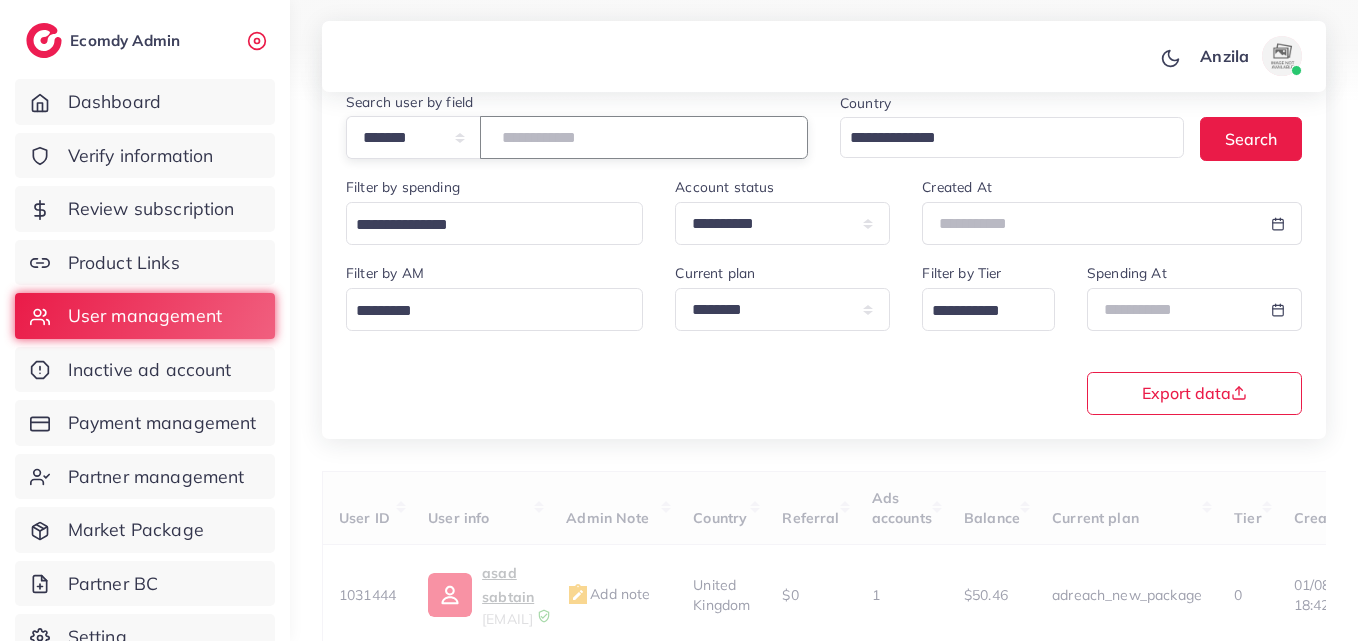 paste on "*******" 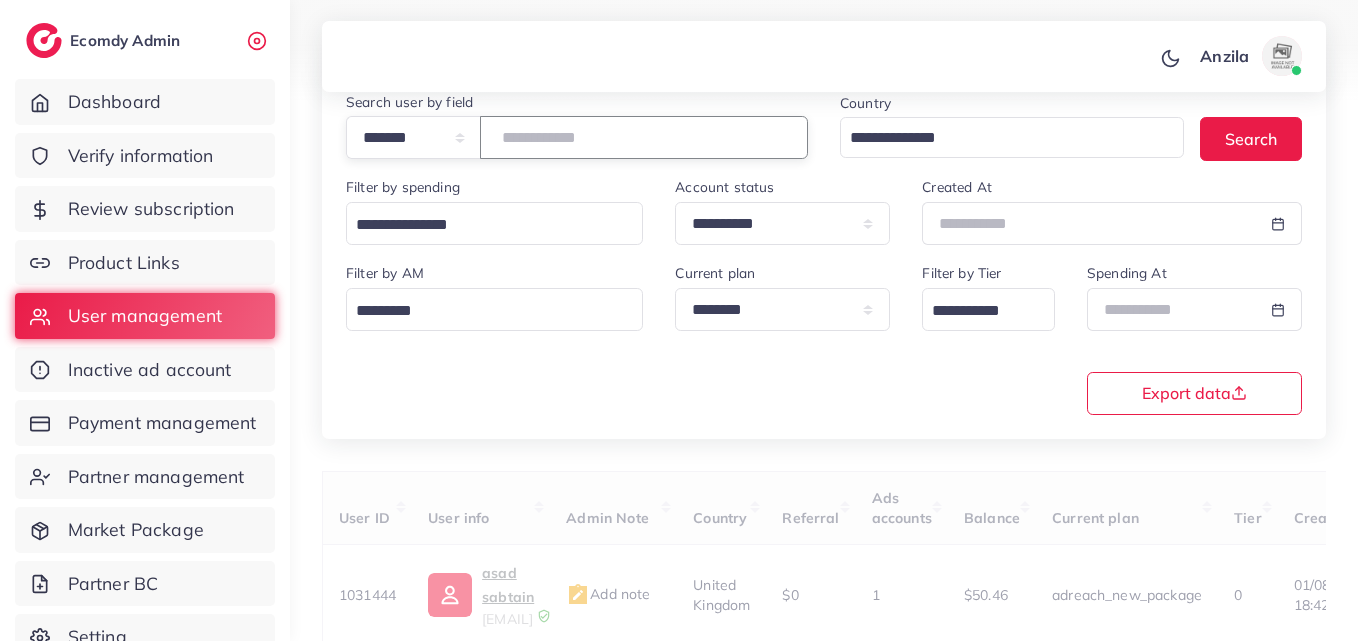 type on "*******" 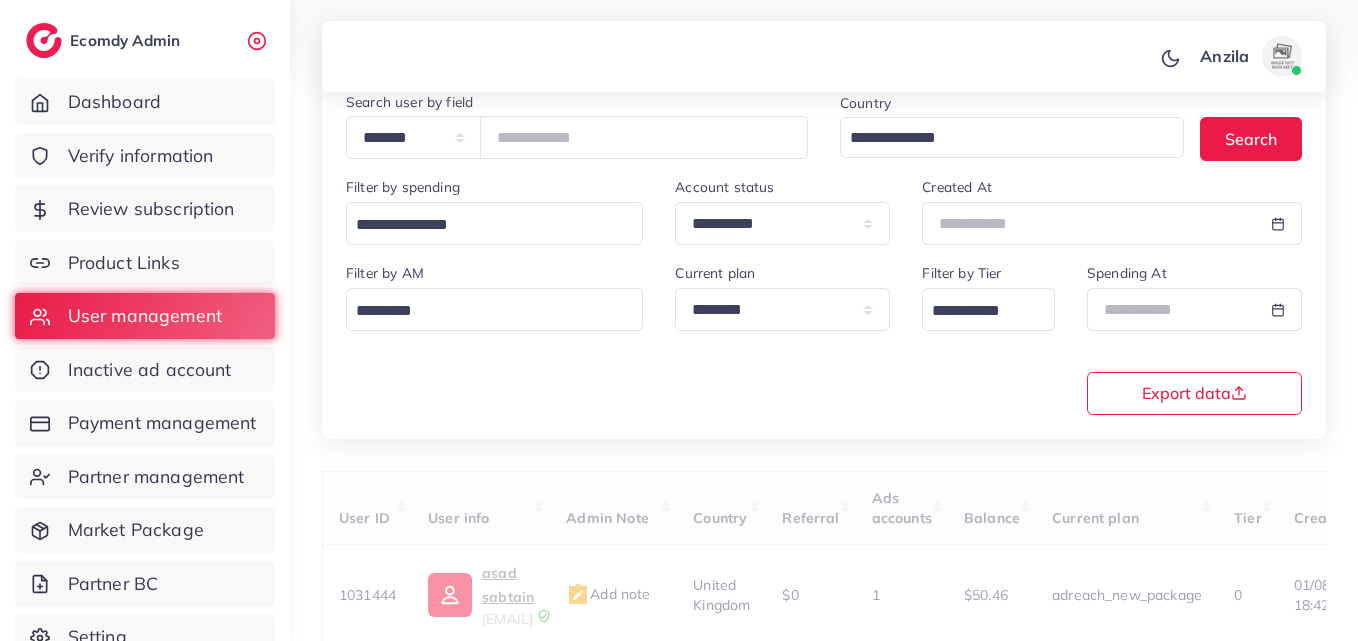 click on "**********" at bounding box center [824, 242] 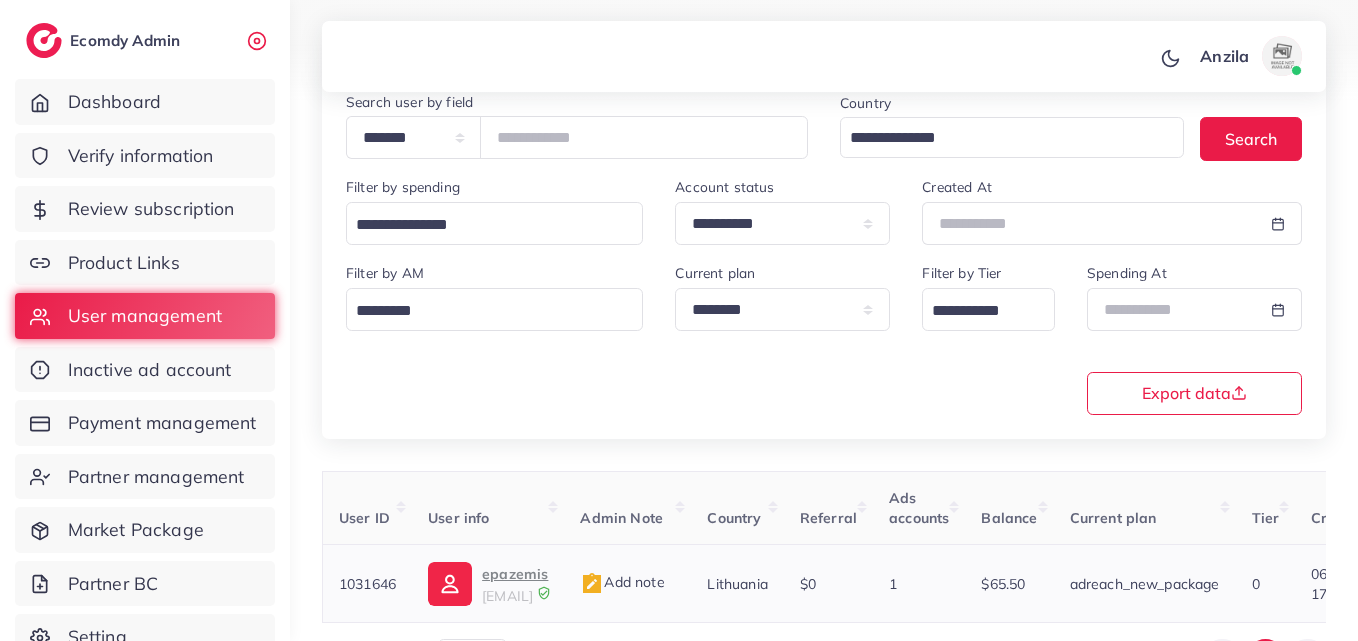 click on "epazemis" at bounding box center [515, 574] 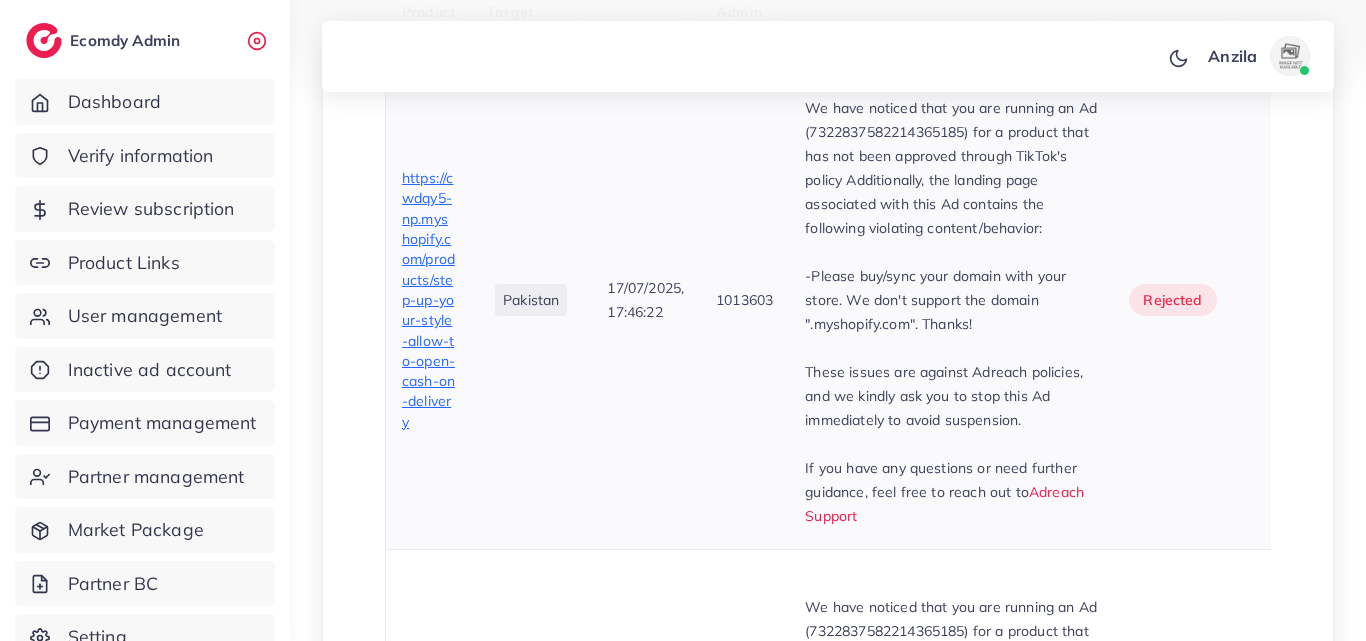 scroll, scrollTop: 1480, scrollLeft: 0, axis: vertical 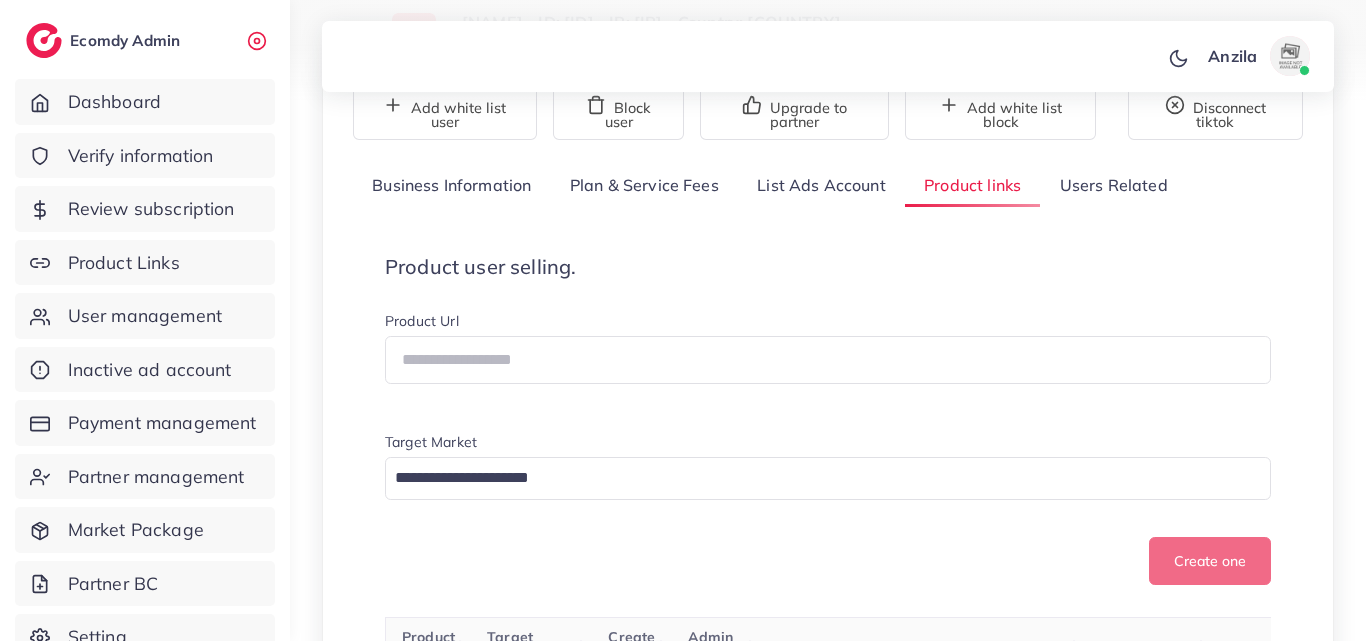 click on "Product user selling.   Product Url   Target Market            Loading...      Create one" at bounding box center [828, 420] 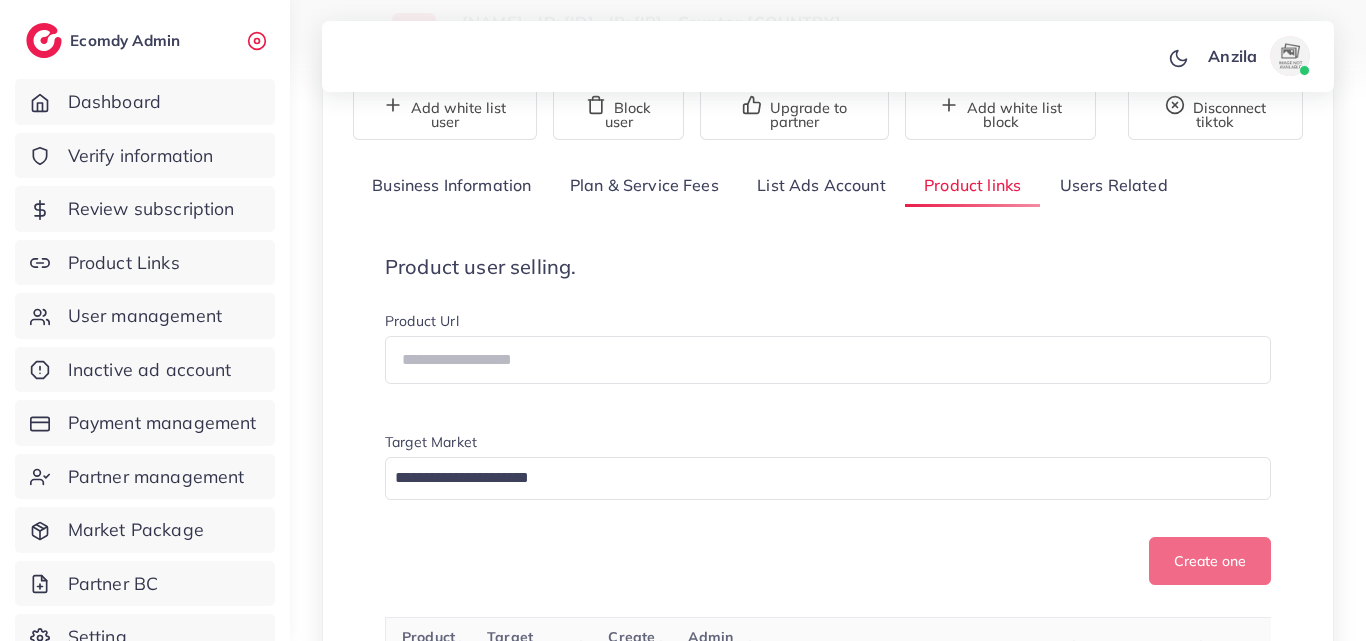 scroll, scrollTop: 4269, scrollLeft: 0, axis: vertical 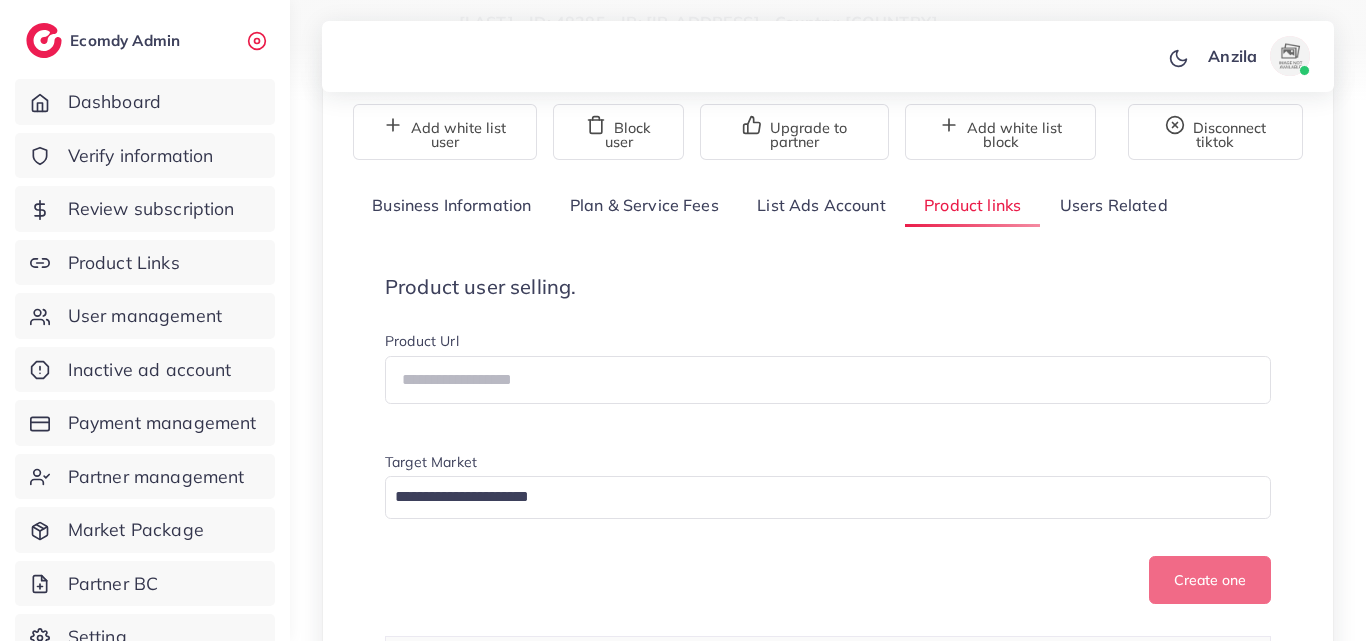 click on "Product user selling.   Product Url   Target Market            Loading...      Create one" at bounding box center [828, 440] 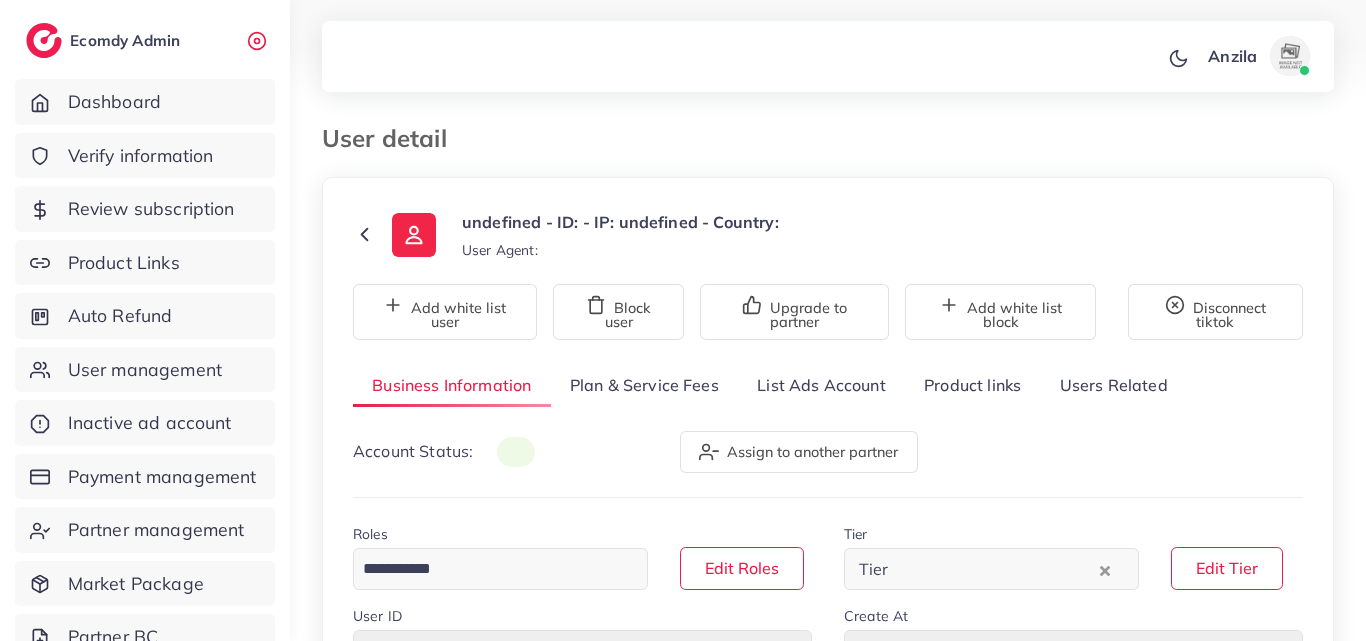 click on "Product links" at bounding box center (972, 385) 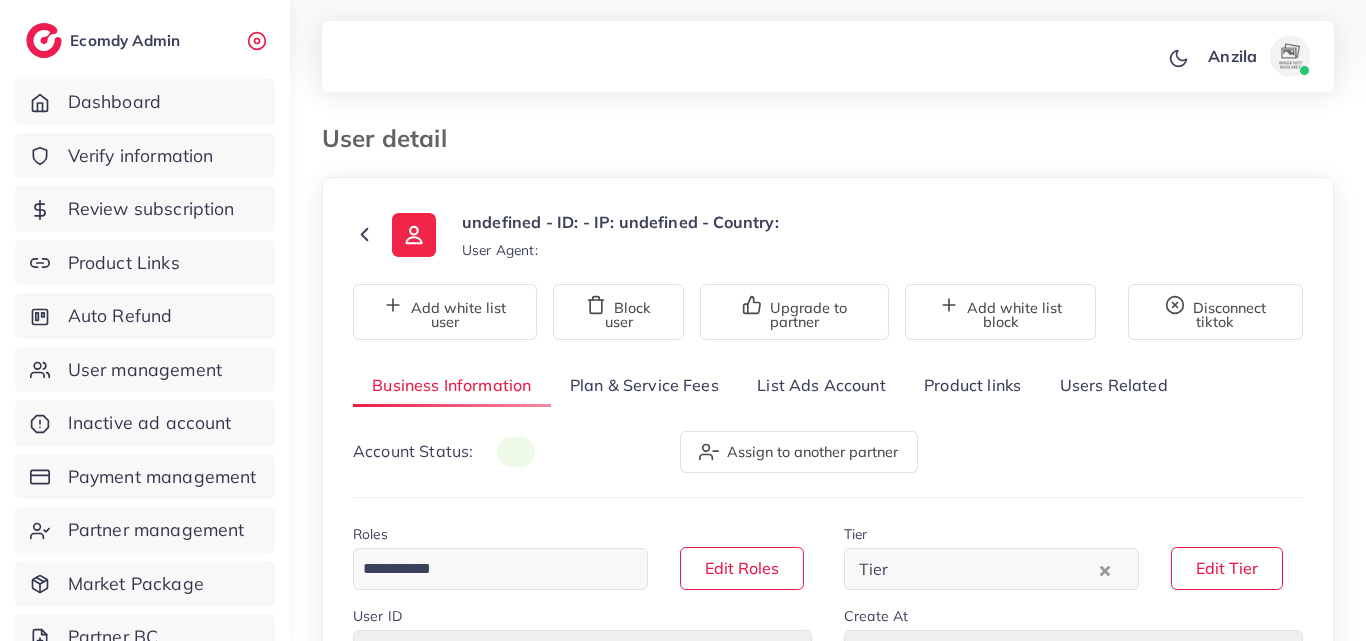 click on "Product links" at bounding box center [972, 385] 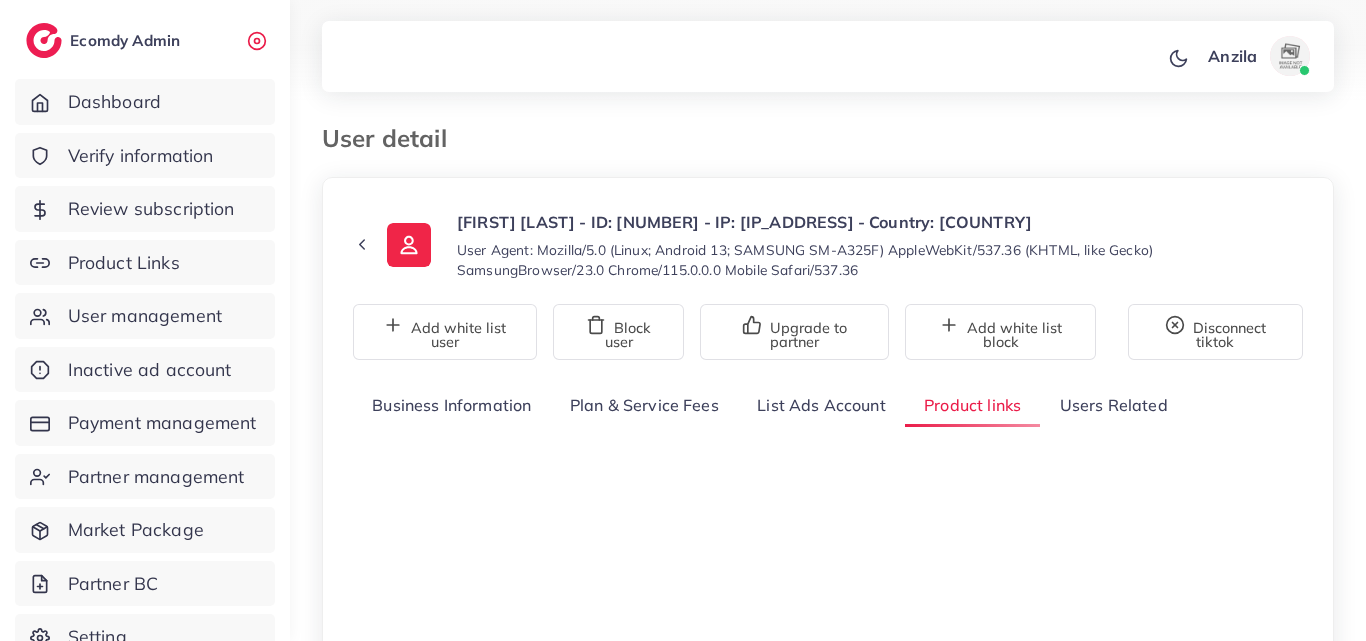 scroll, scrollTop: 0, scrollLeft: 0, axis: both 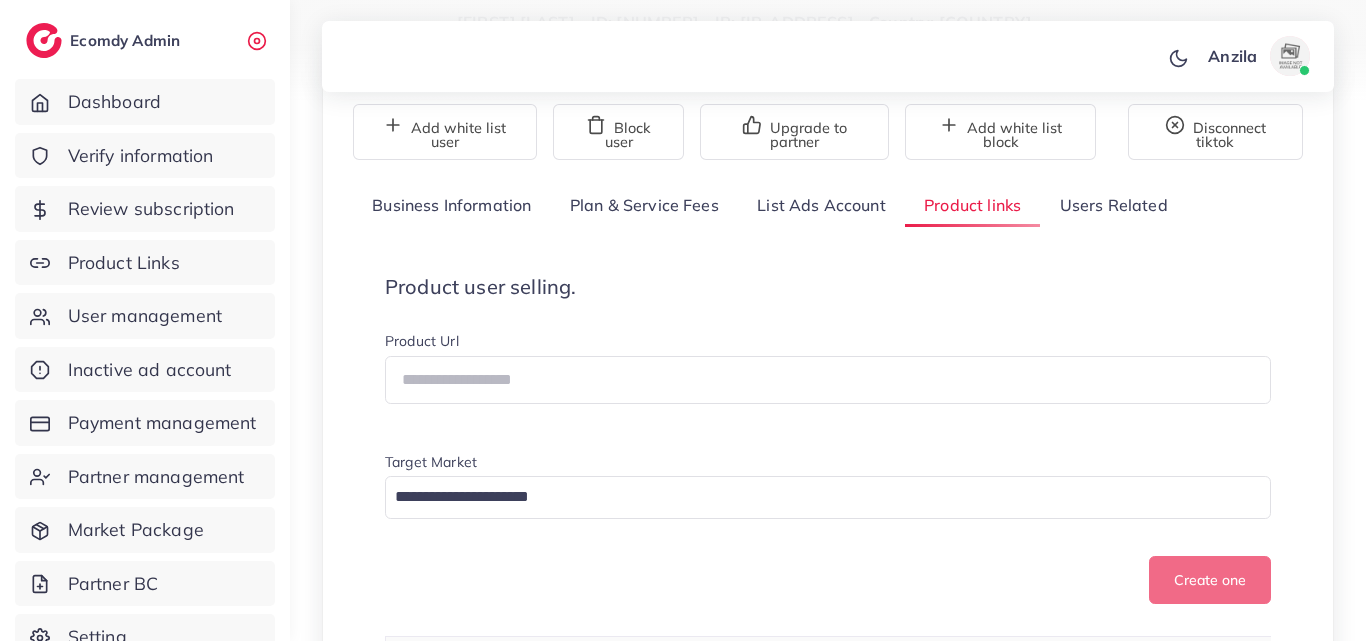 click on "Product user selling.   Product Url   Target Market            Loading...      Create one" at bounding box center [828, 440] 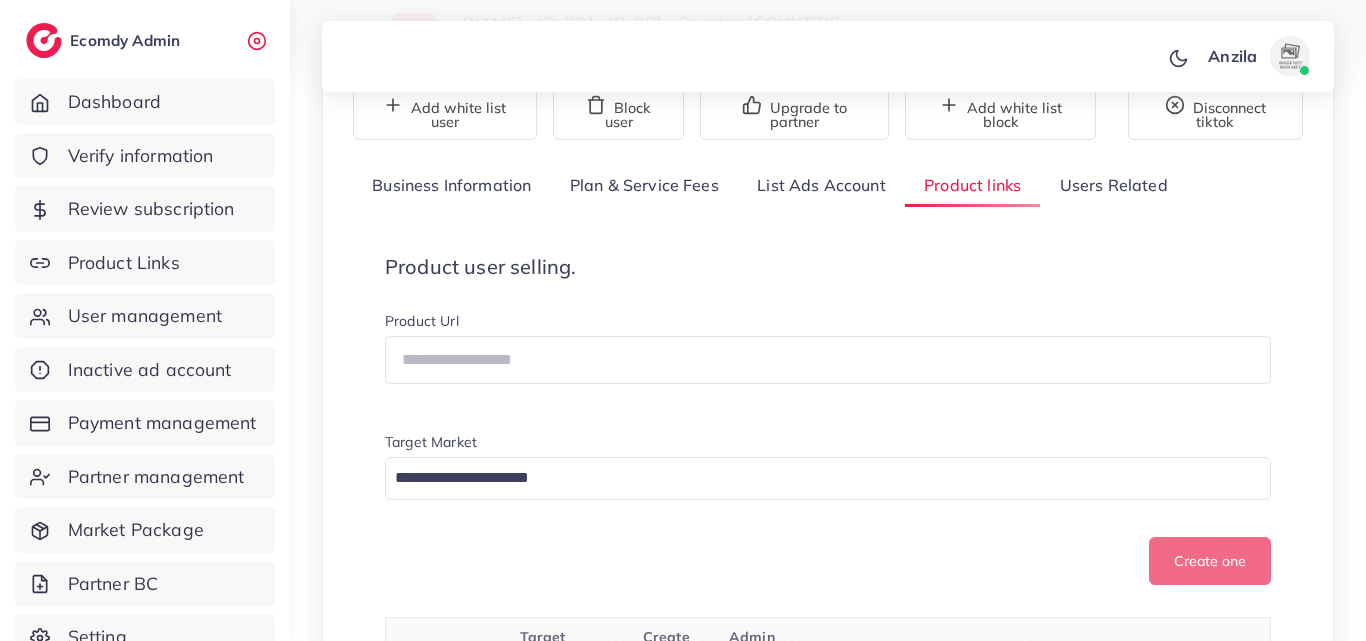 scroll, scrollTop: 200, scrollLeft: 0, axis: vertical 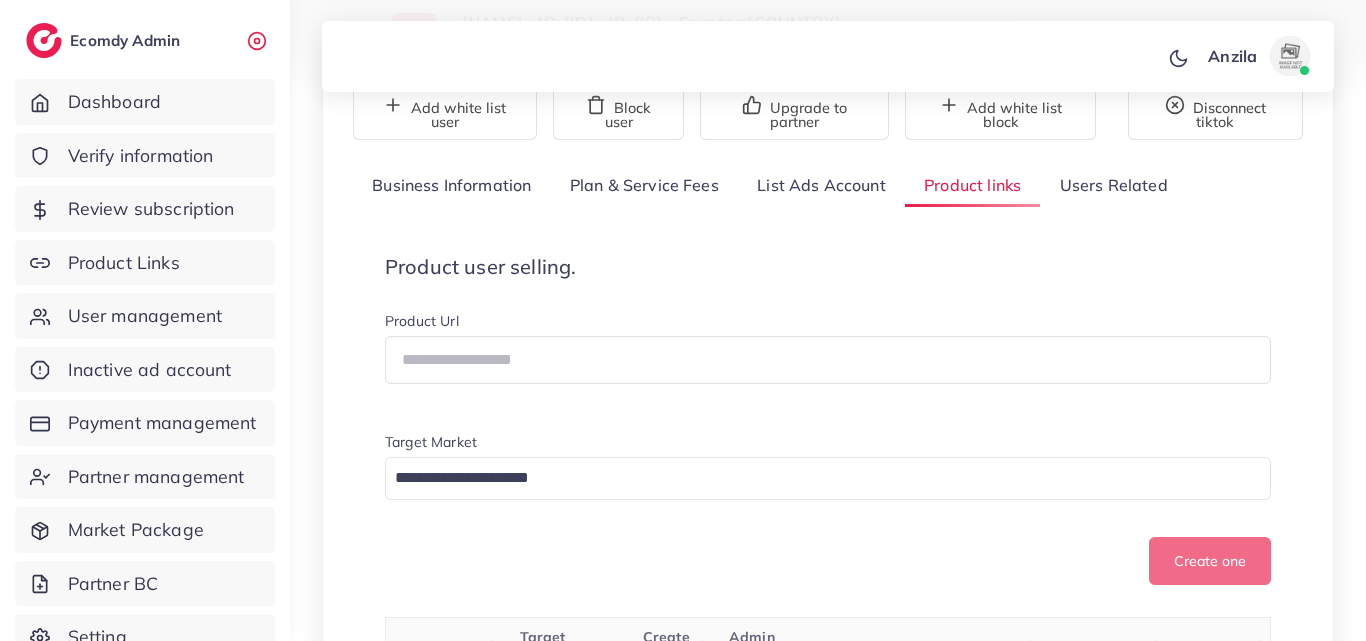 click on "Product links" at bounding box center [972, 185] 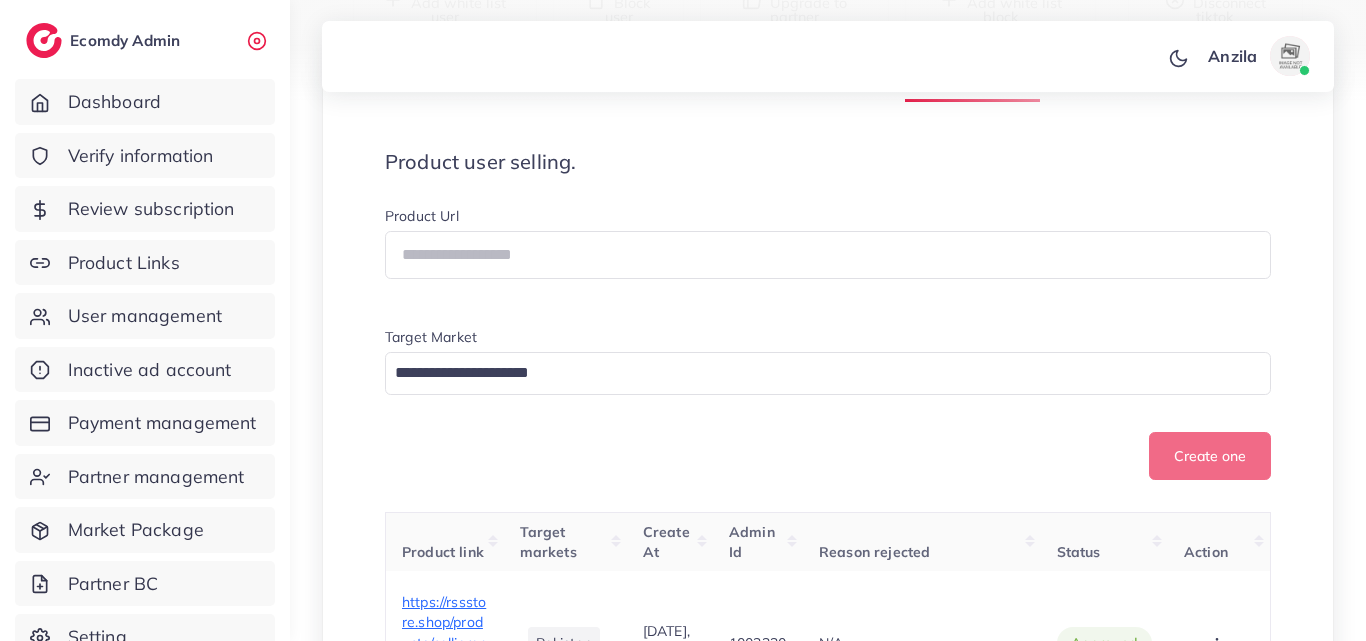 scroll, scrollTop: 300, scrollLeft: 0, axis: vertical 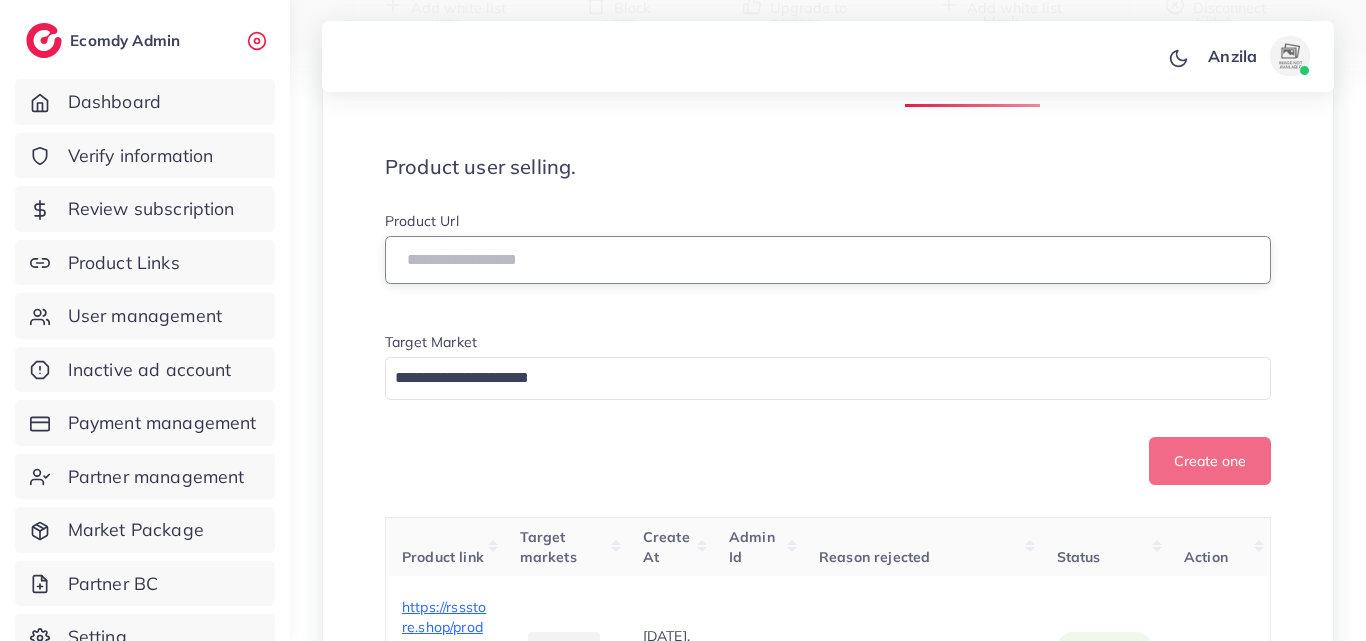 click at bounding box center [828, 260] 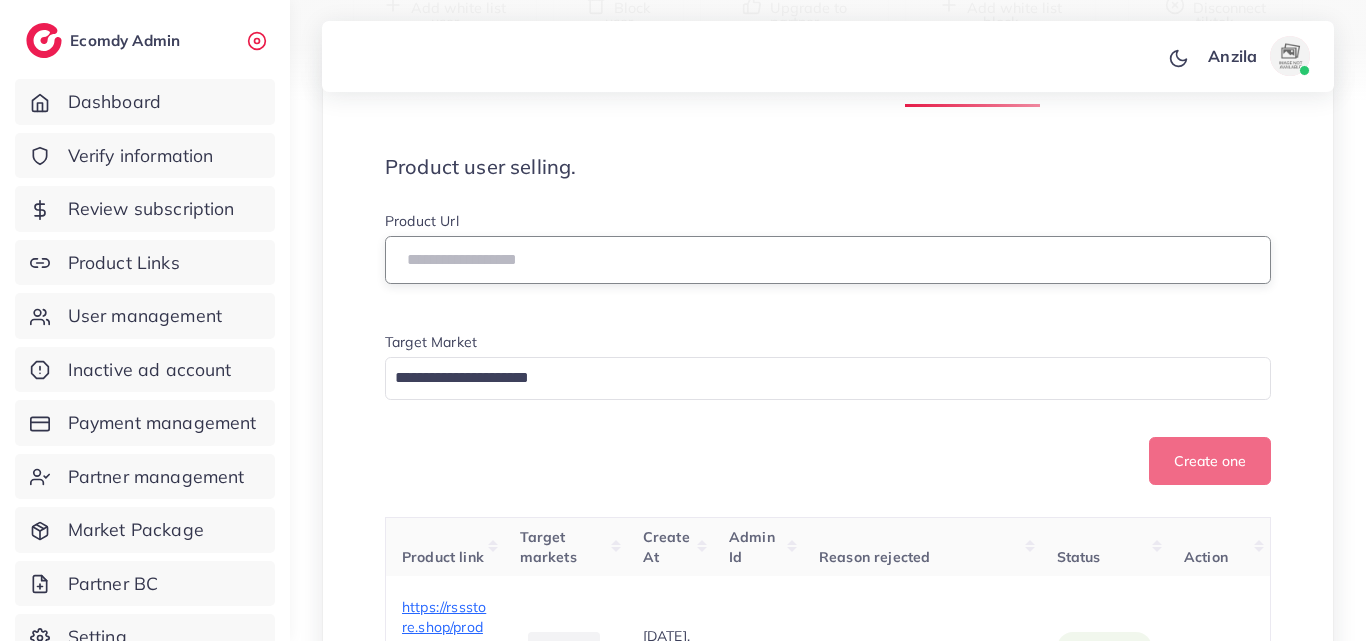 paste on "**********" 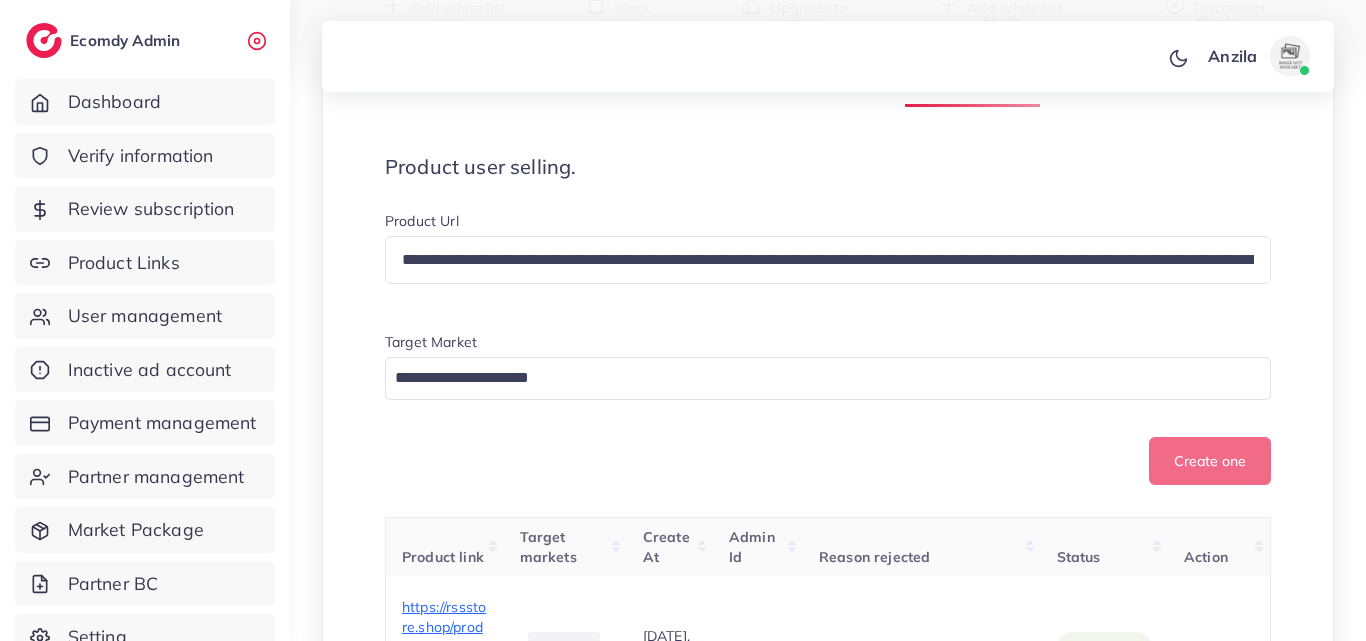click on "**********" at bounding box center (828, 348) 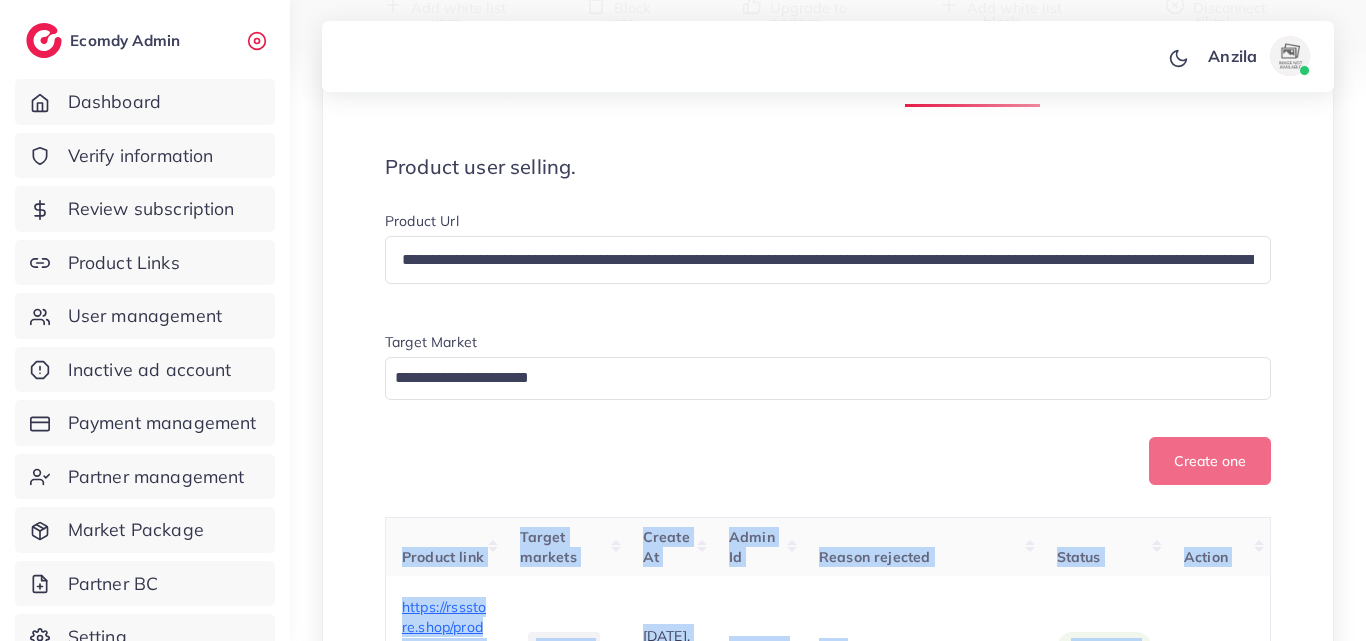 scroll, scrollTop: 0, scrollLeft: 0, axis: both 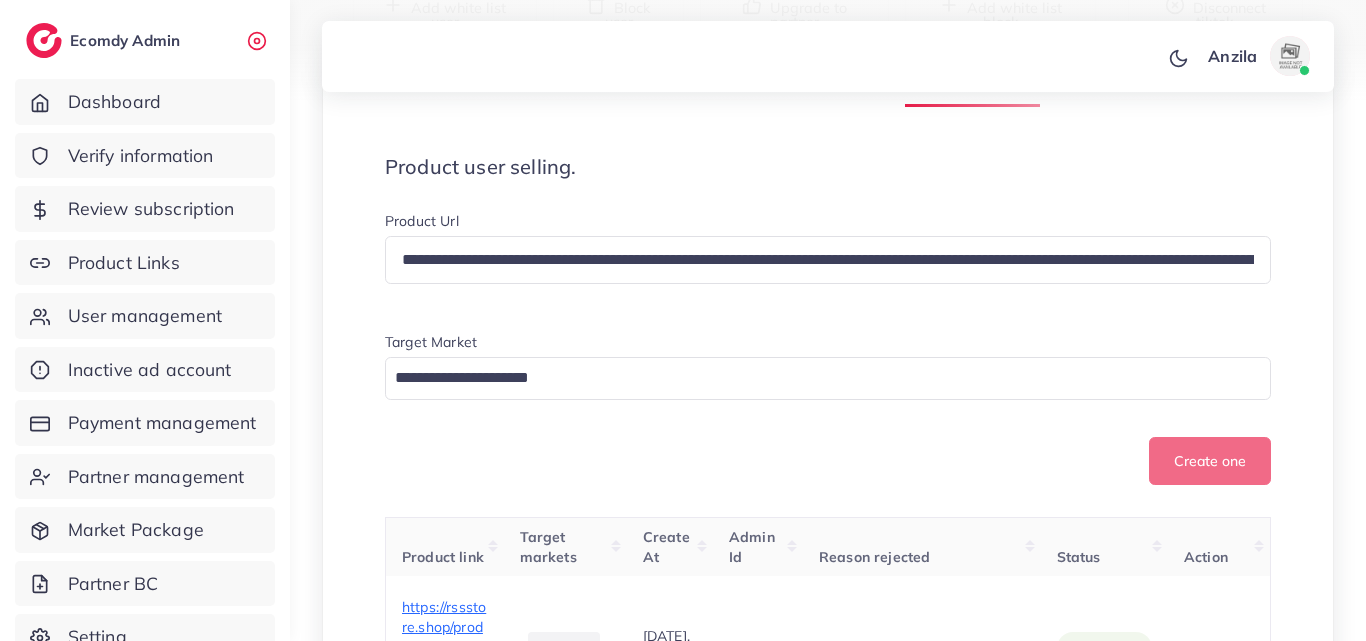 click on "**********" at bounding box center (828, 348) 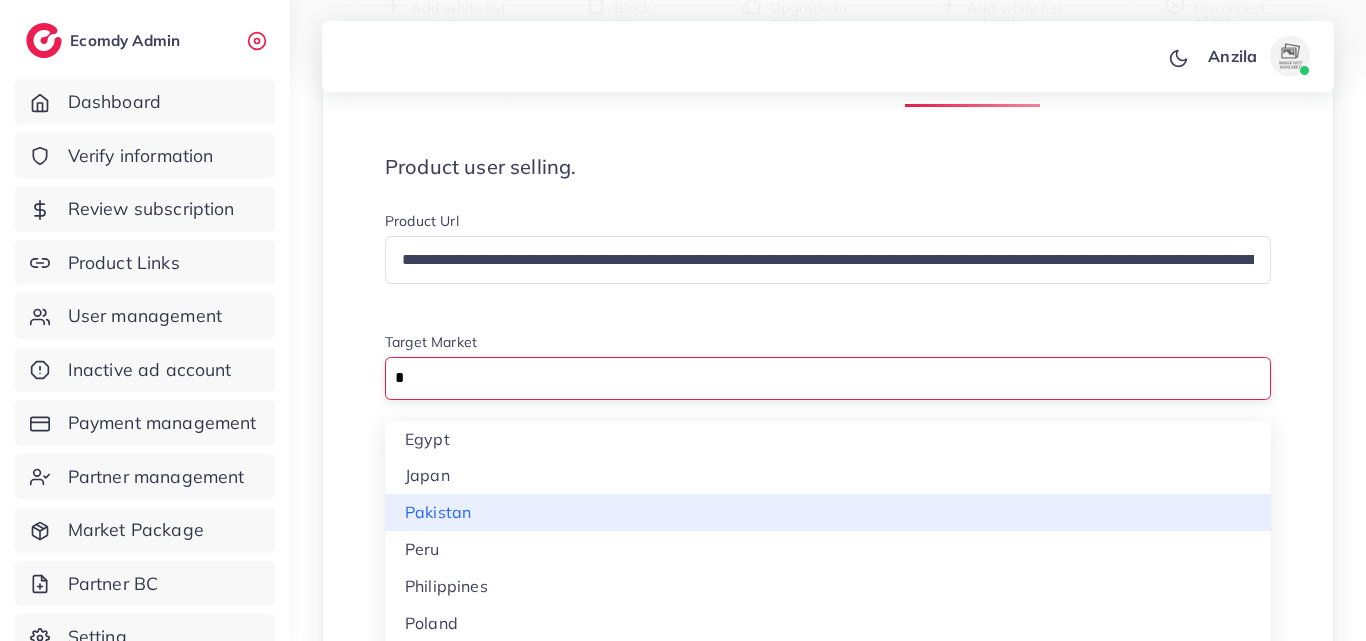 type on "*" 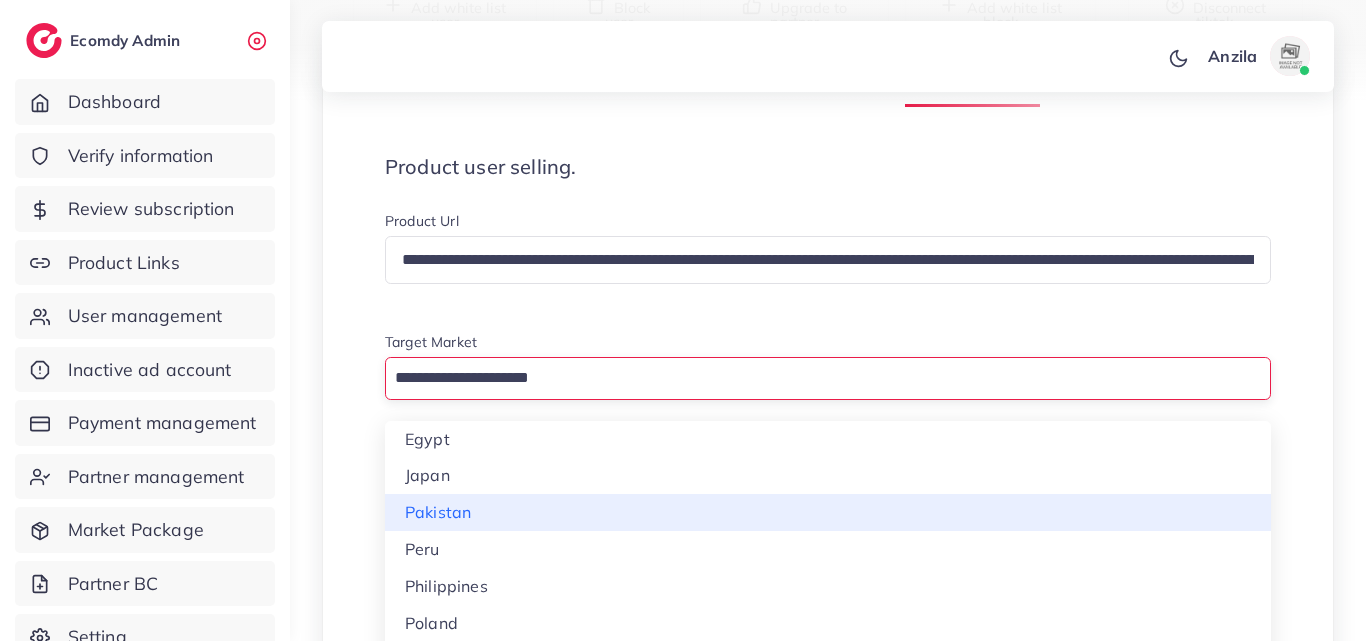 click on "**********" at bounding box center [828, 8965] 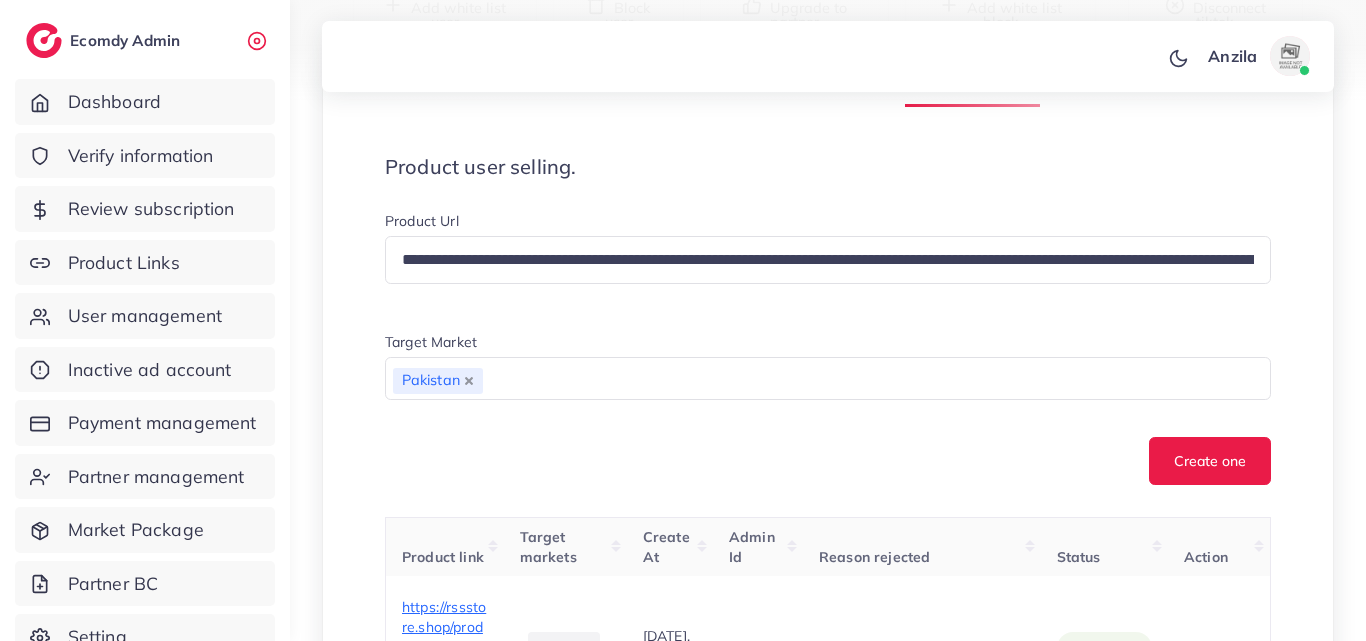 click on "**********" at bounding box center (828, 348) 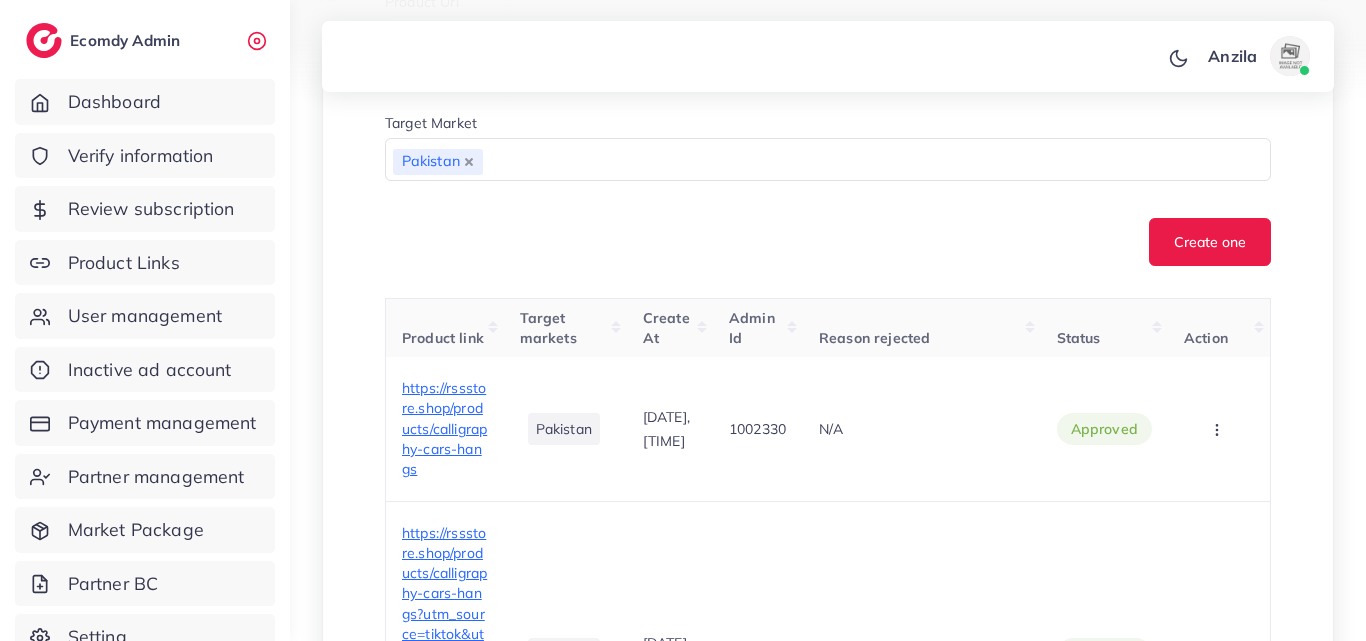 scroll, scrollTop: 500, scrollLeft: 0, axis: vertical 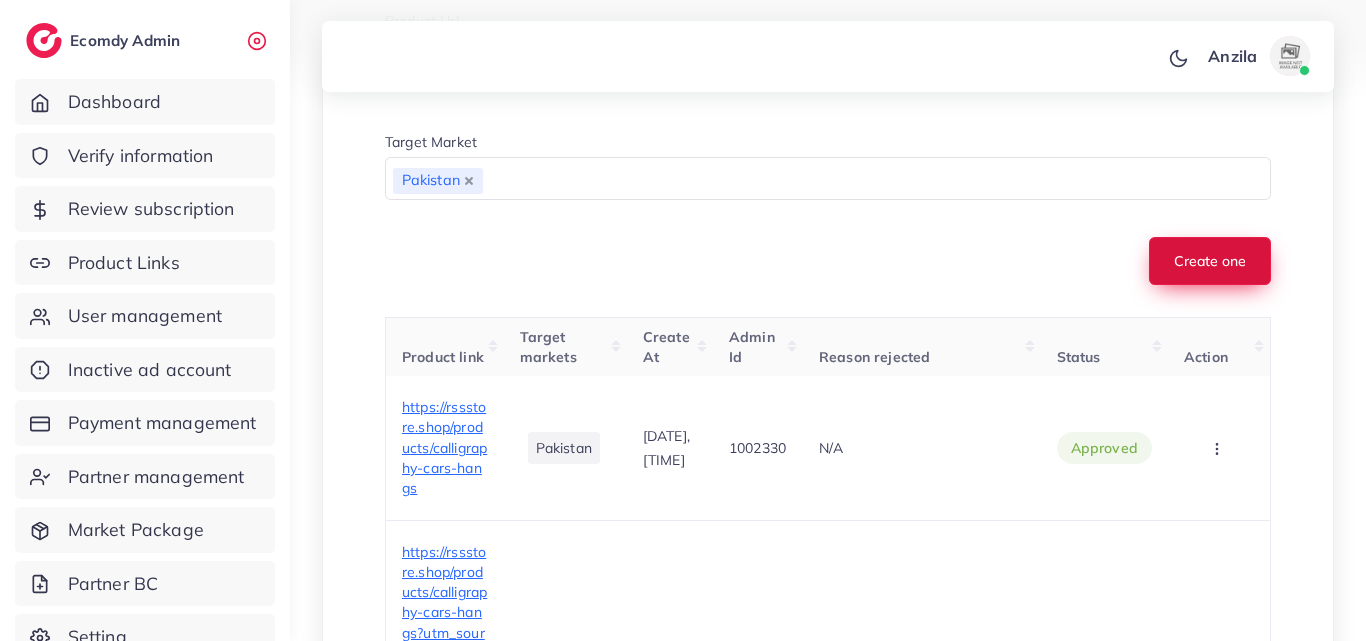 click on "Create one" at bounding box center (1210, 261) 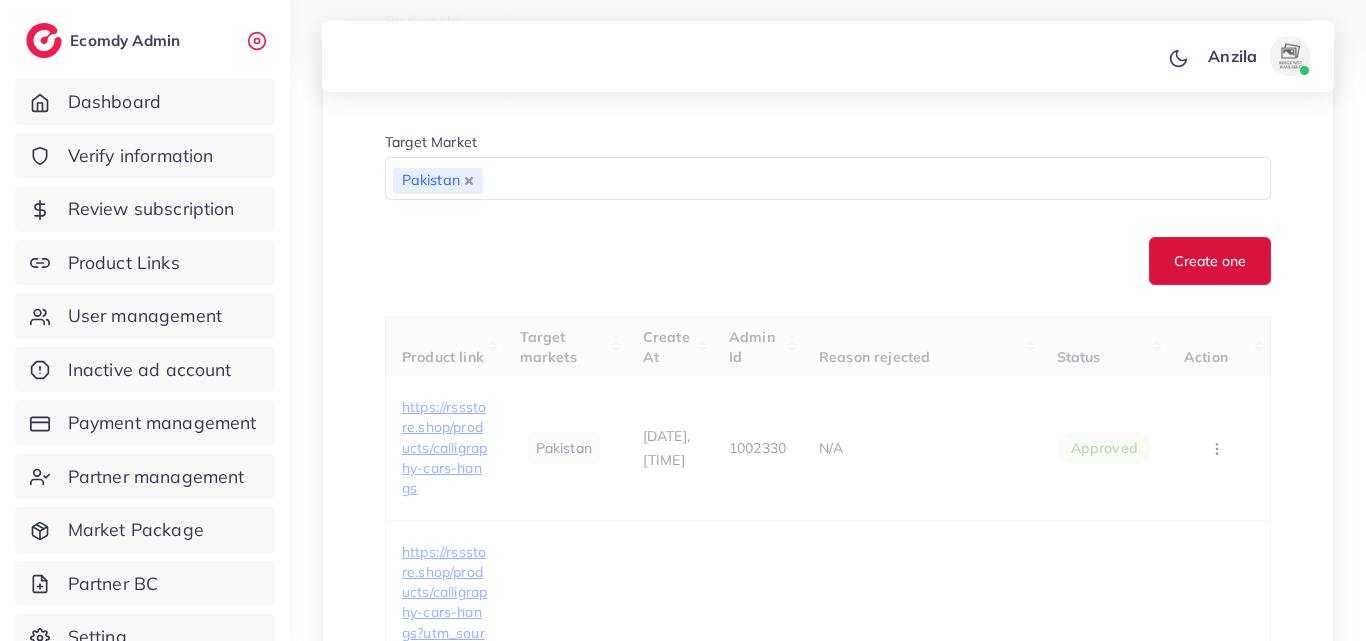 type 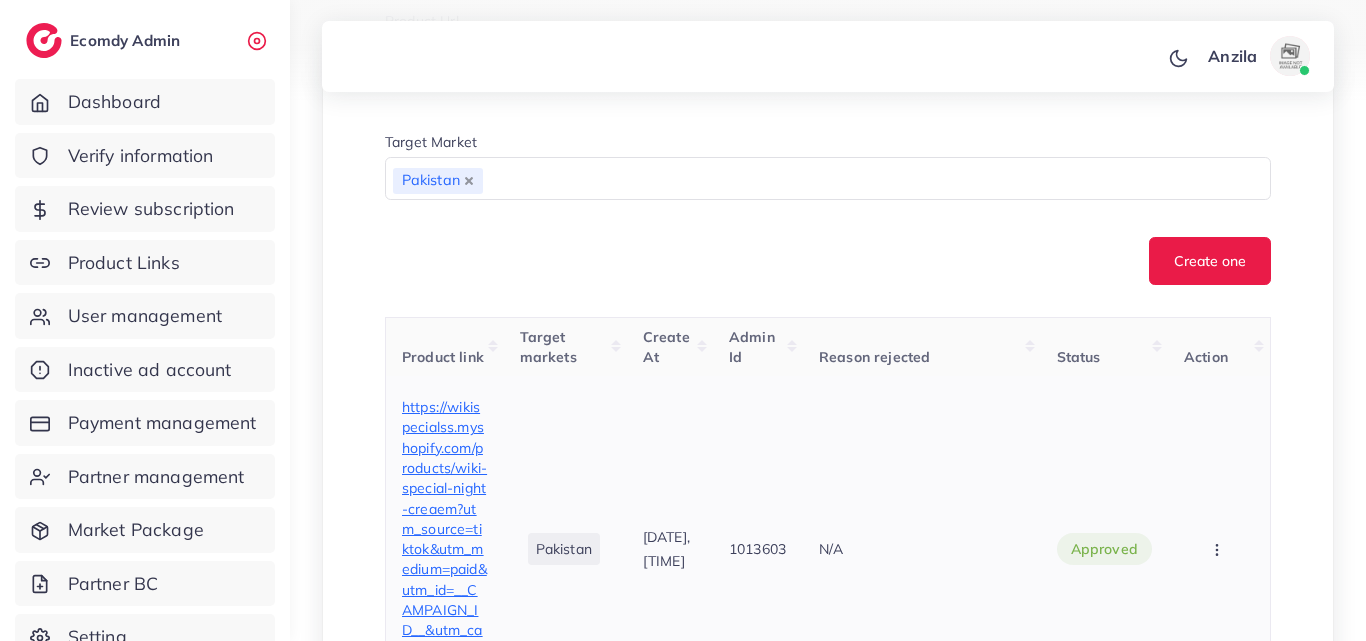 click on "https://wikispecialss.myshopify.com/products/wiki-special-night-creaem?utm_source=tiktok&utm_medium=paid&utm_id=__CAMPAIGN_ID__&utm_campaign=__CAMPAIGN_NAME__" at bounding box center [444, 549] 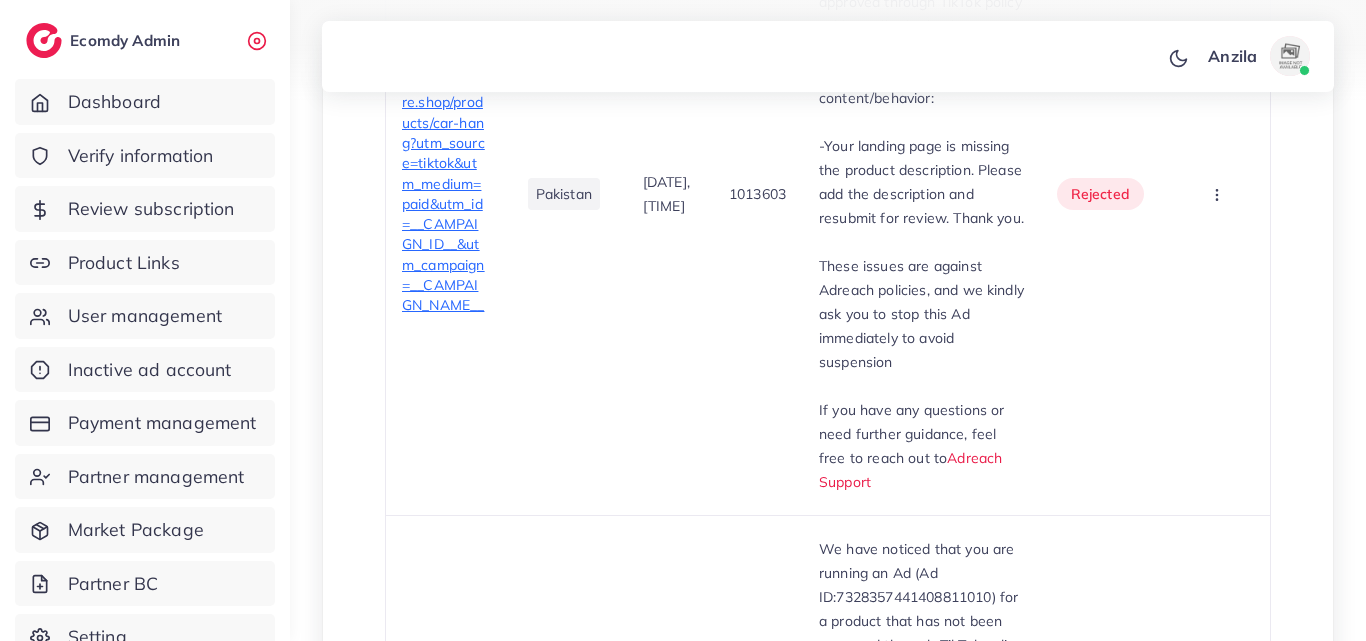 scroll, scrollTop: 1800, scrollLeft: 0, axis: vertical 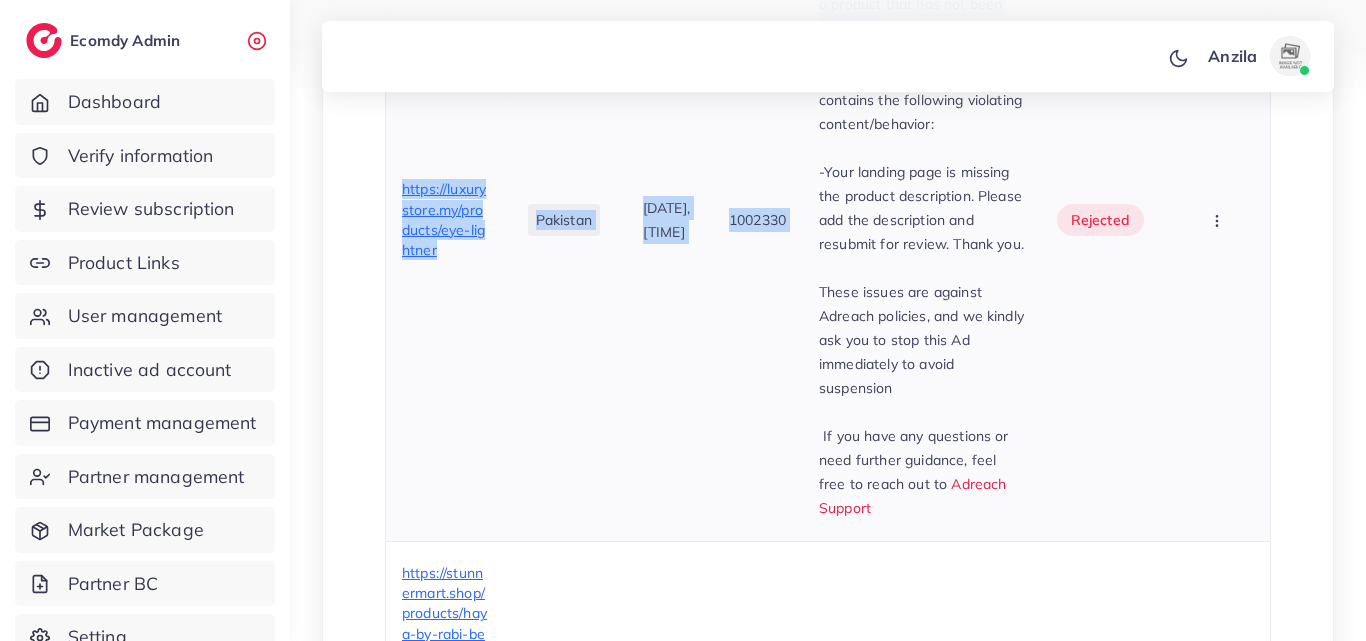 drag, startPoint x: 828, startPoint y: 132, endPoint x: 930, endPoint y: 294, distance: 191.43668 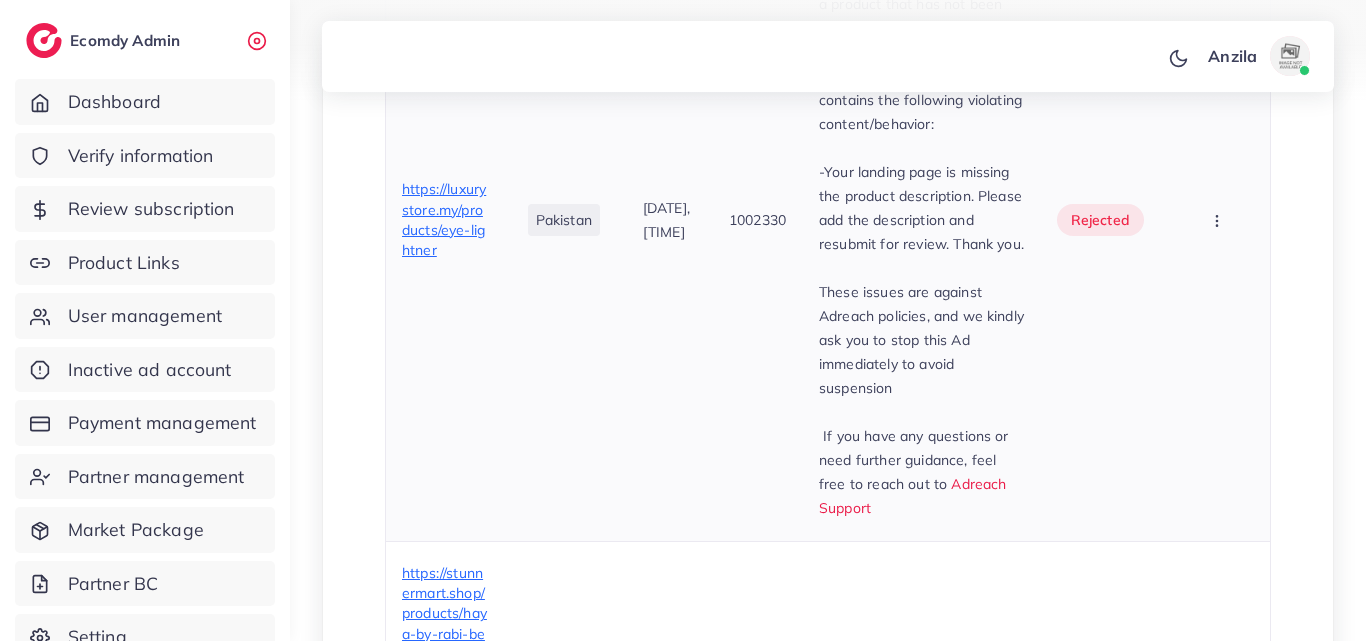click on "We have noticed that you are running an Ad (Ad ID:7328357441408811010) for a product that has not been approved through TikTok policy Additionally, the landing page associated with this Ad contains the following violating content/behavior: -Your landing page is missing the product description. Please add the description and resubmit for review. Thank you. These issues are against Adreach policies, and we kindly ask you to stop this Ad immediately to avoid suspension   If you have any questions or need further guidance, feel free to reach out to   Adreach Support" at bounding box center [922, 219] 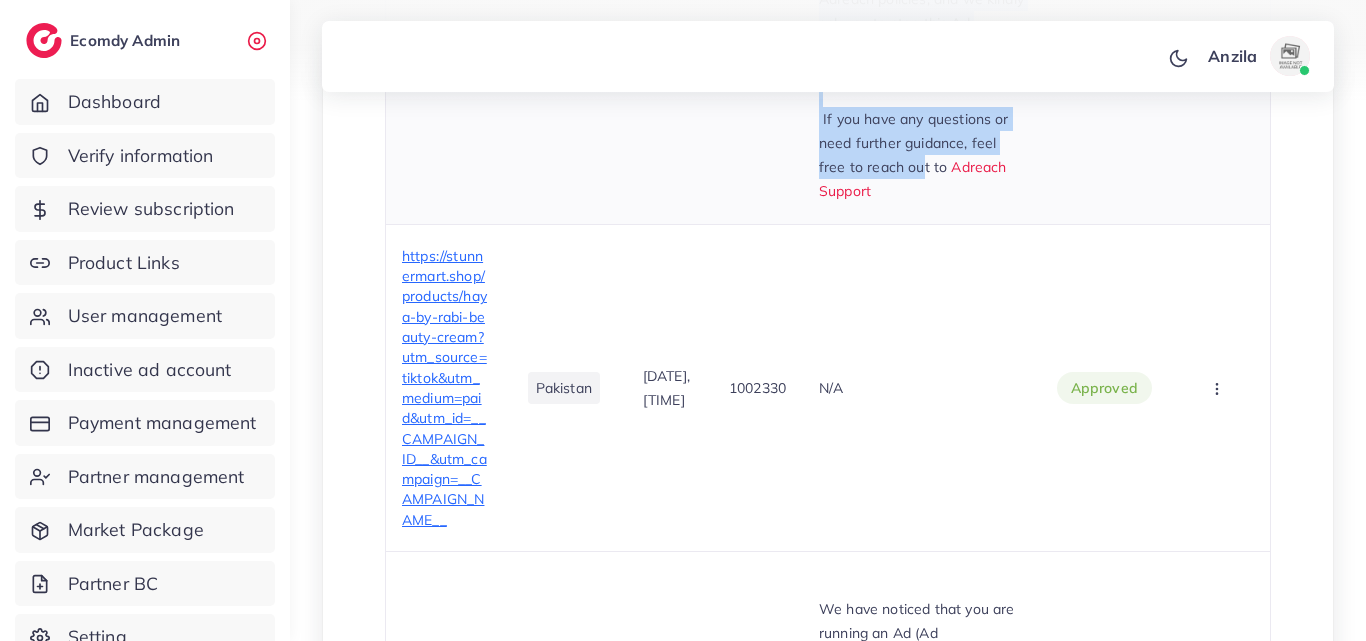 scroll, scrollTop: 2739, scrollLeft: 0, axis: vertical 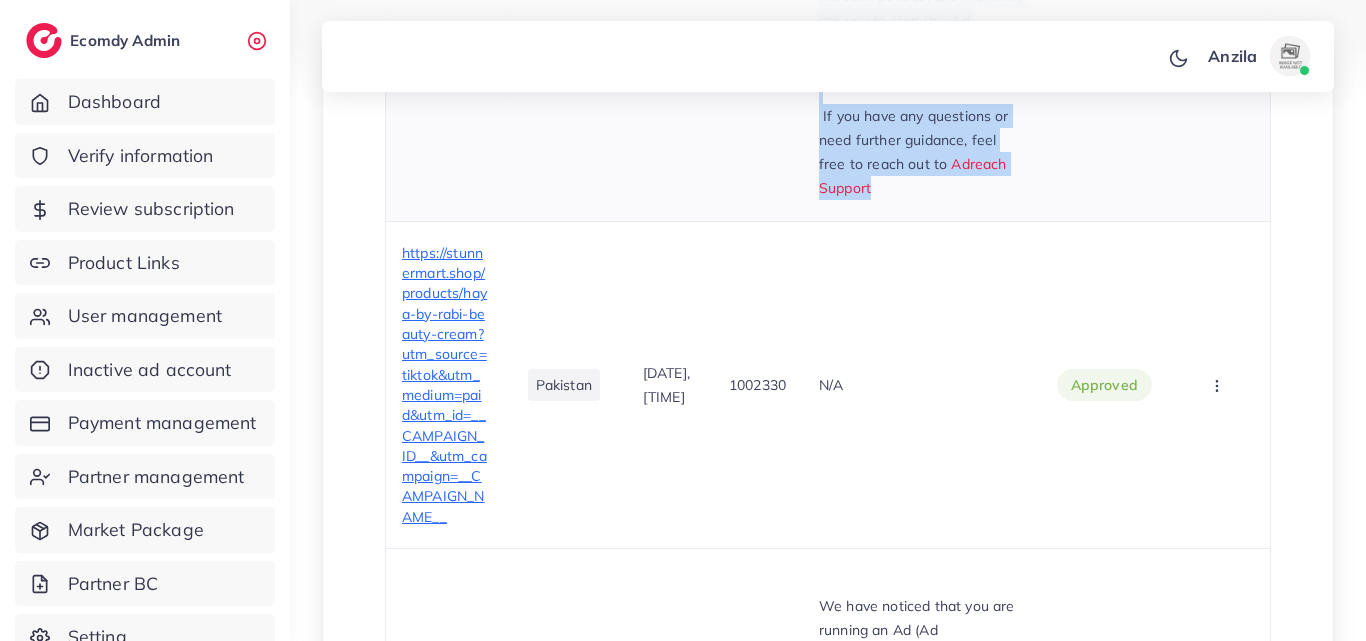 drag, startPoint x: 832, startPoint y: 199, endPoint x: 944, endPoint y: 499, distance: 320.2249 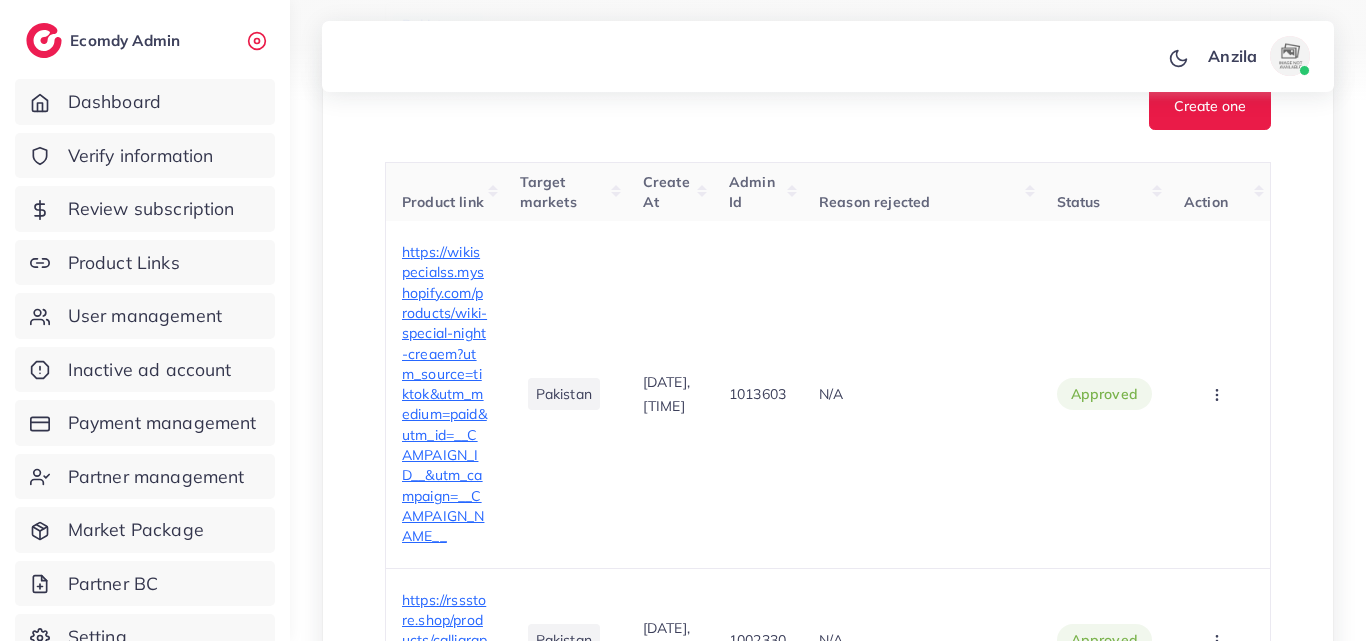 scroll, scrollTop: 739, scrollLeft: 0, axis: vertical 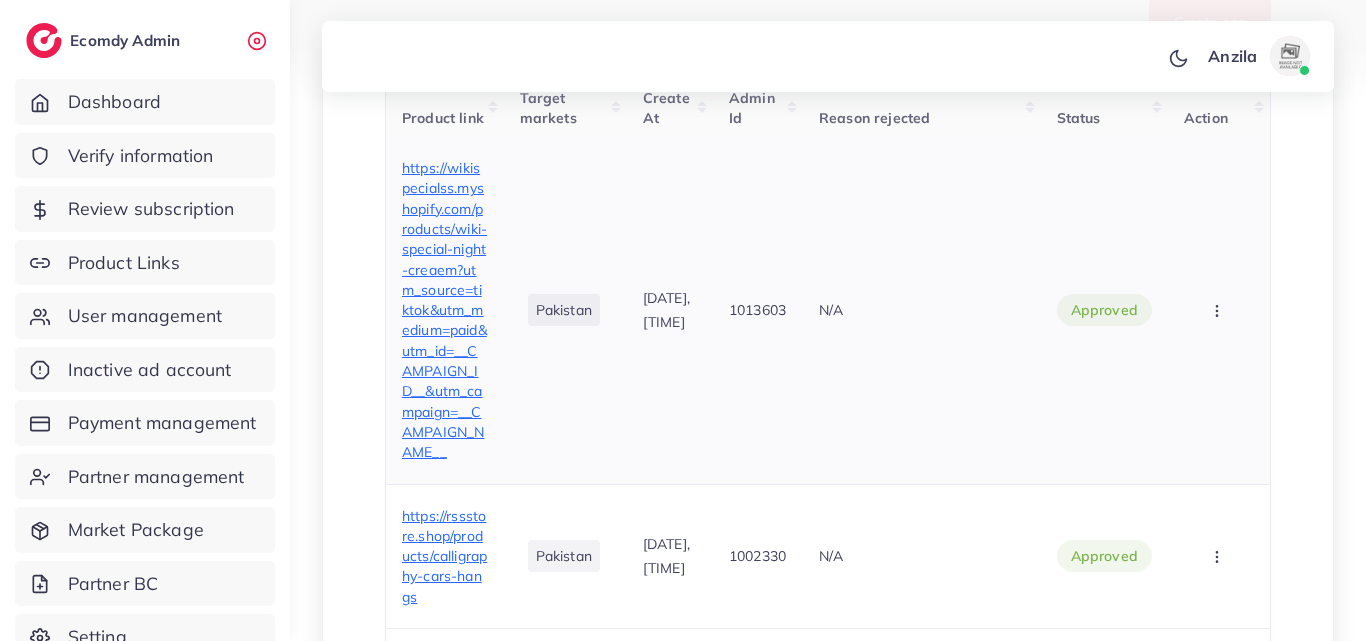 click at bounding box center [1219, 310] 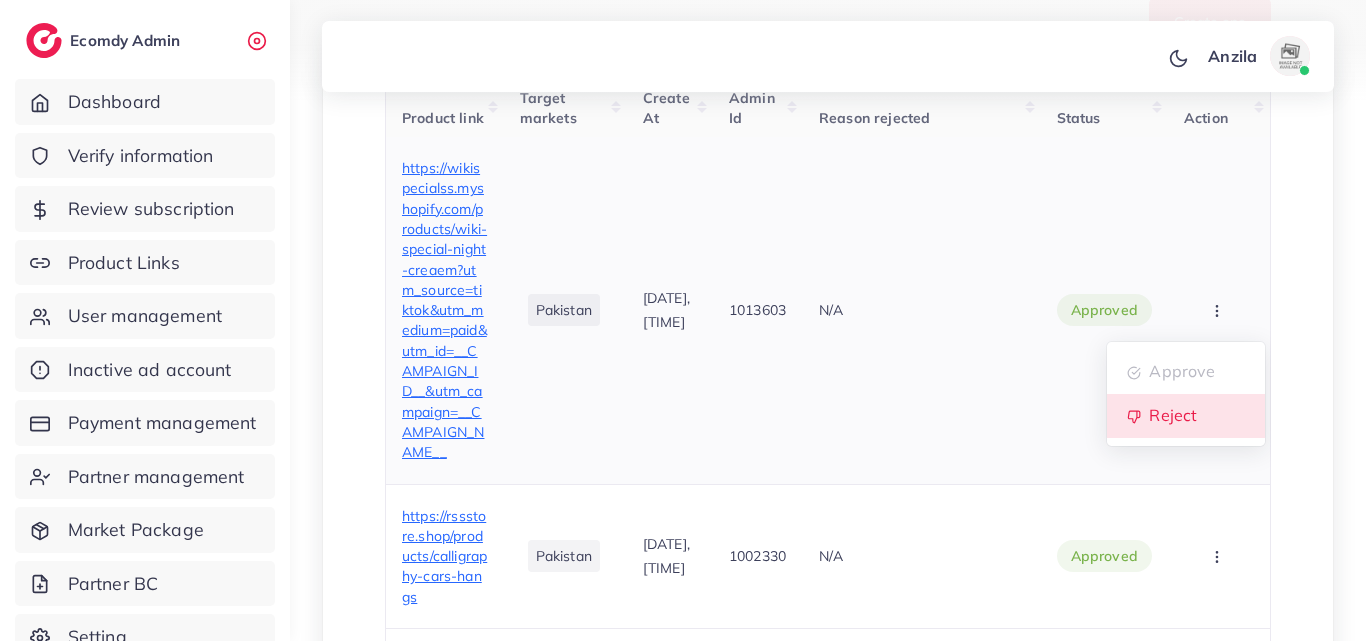 click on "Reject" at bounding box center (1186, 416) 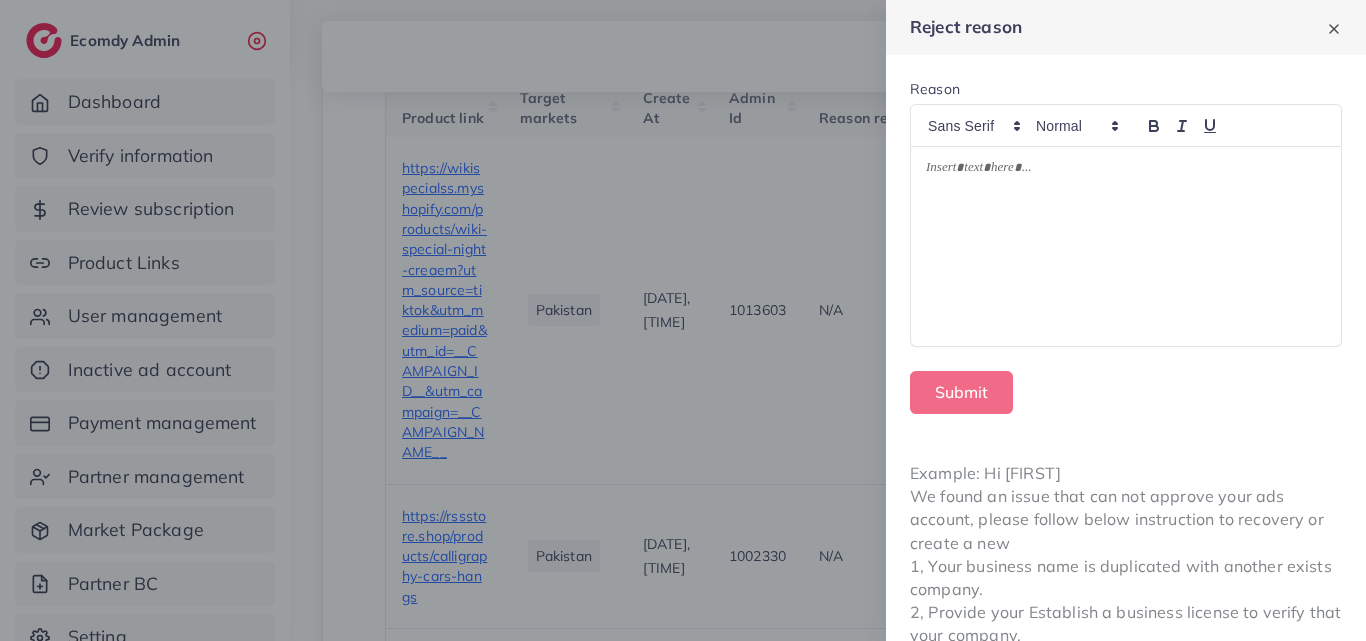 click at bounding box center [1126, 247] 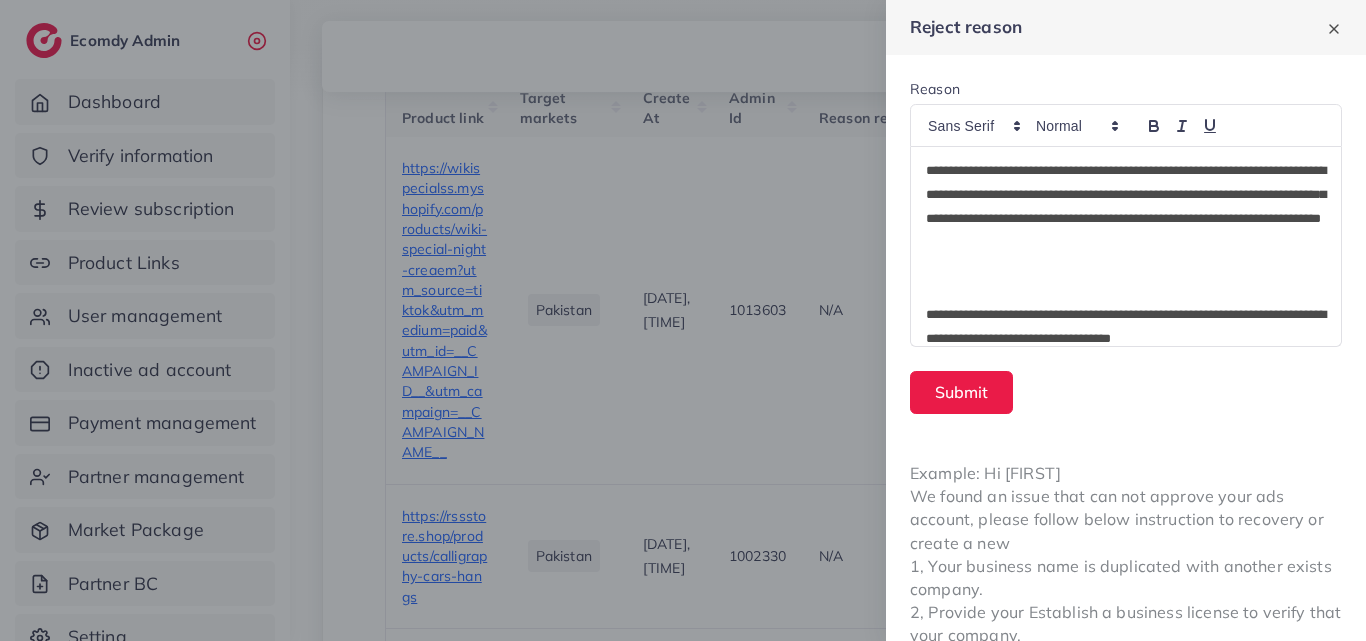 scroll, scrollTop: 144, scrollLeft: 0, axis: vertical 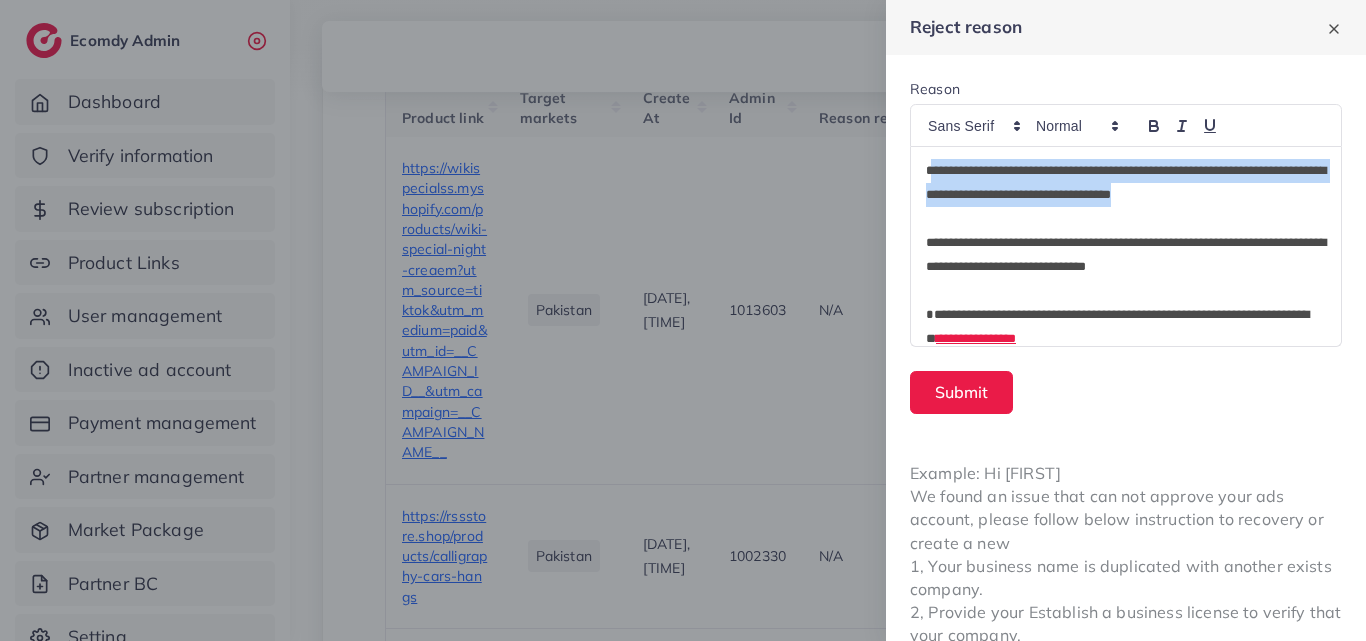 drag, startPoint x: 934, startPoint y: 167, endPoint x: 1312, endPoint y: 189, distance: 378.63968 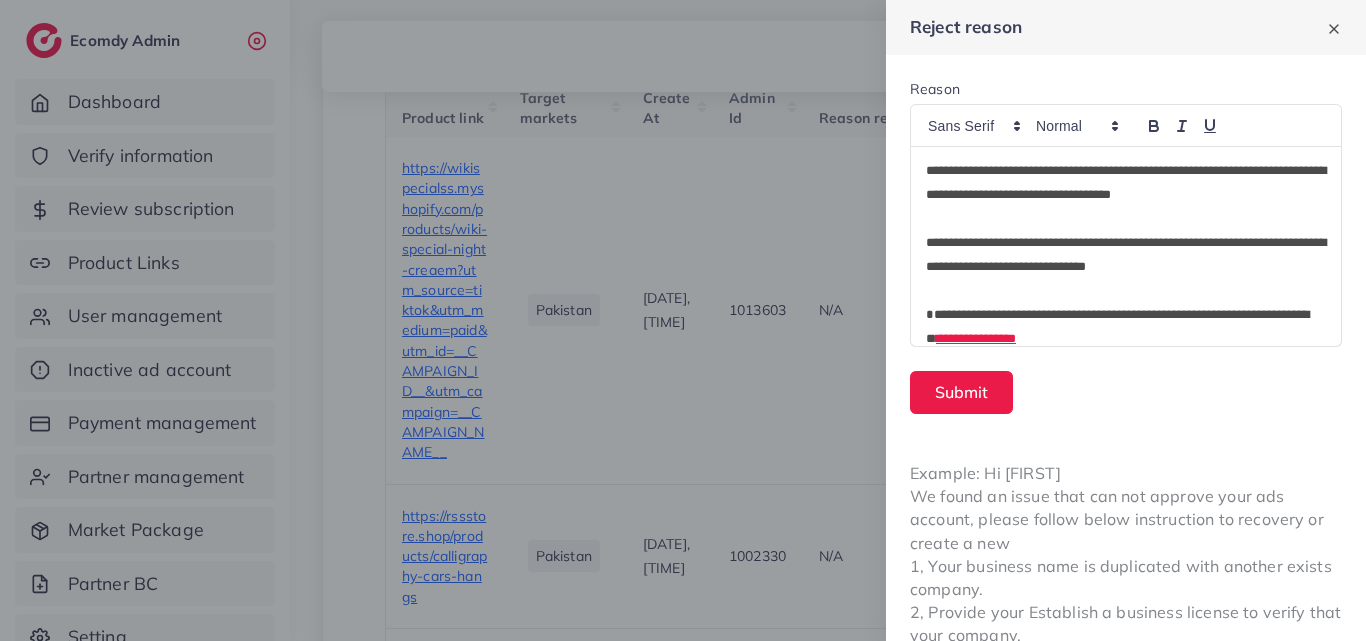 scroll, scrollTop: 136, scrollLeft: 0, axis: vertical 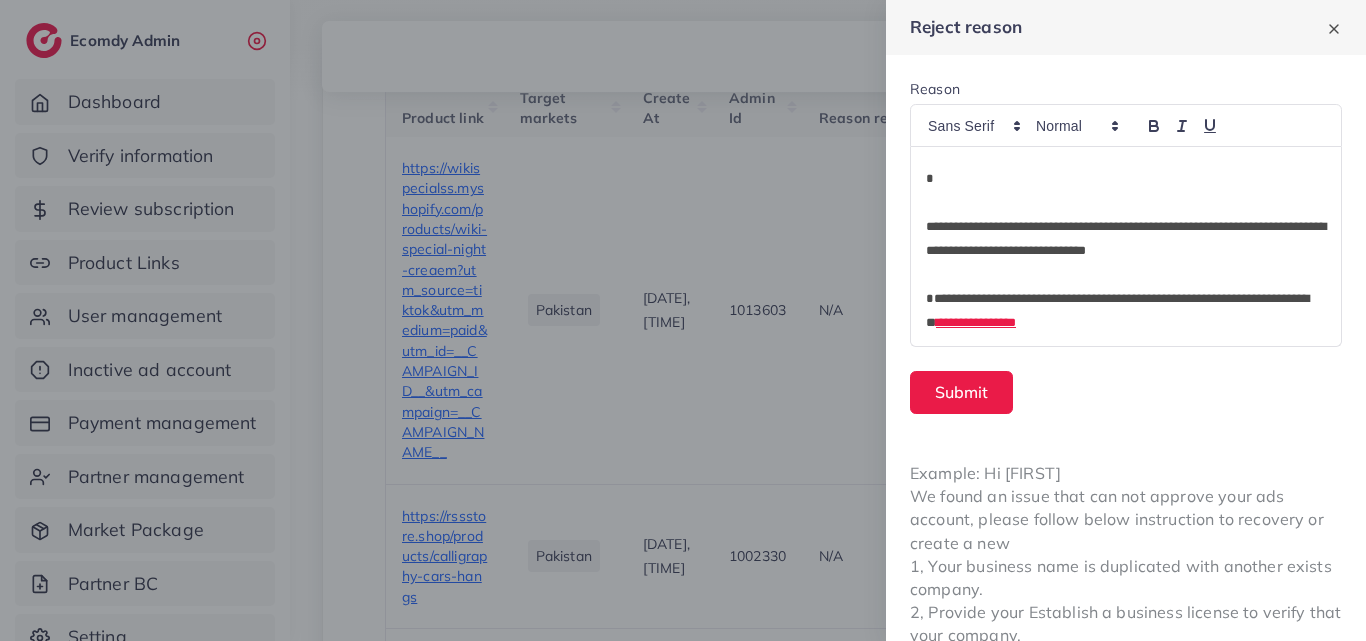 click on "**********" at bounding box center [1126, 246] 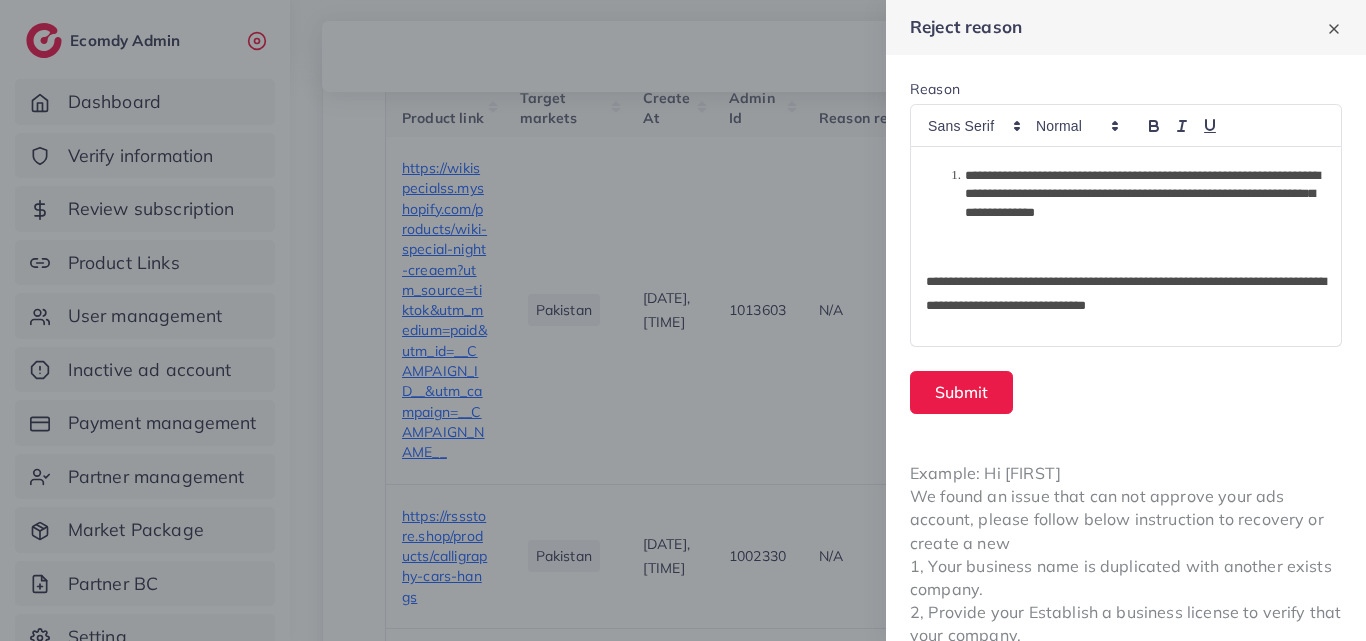 scroll, scrollTop: 136, scrollLeft: 0, axis: vertical 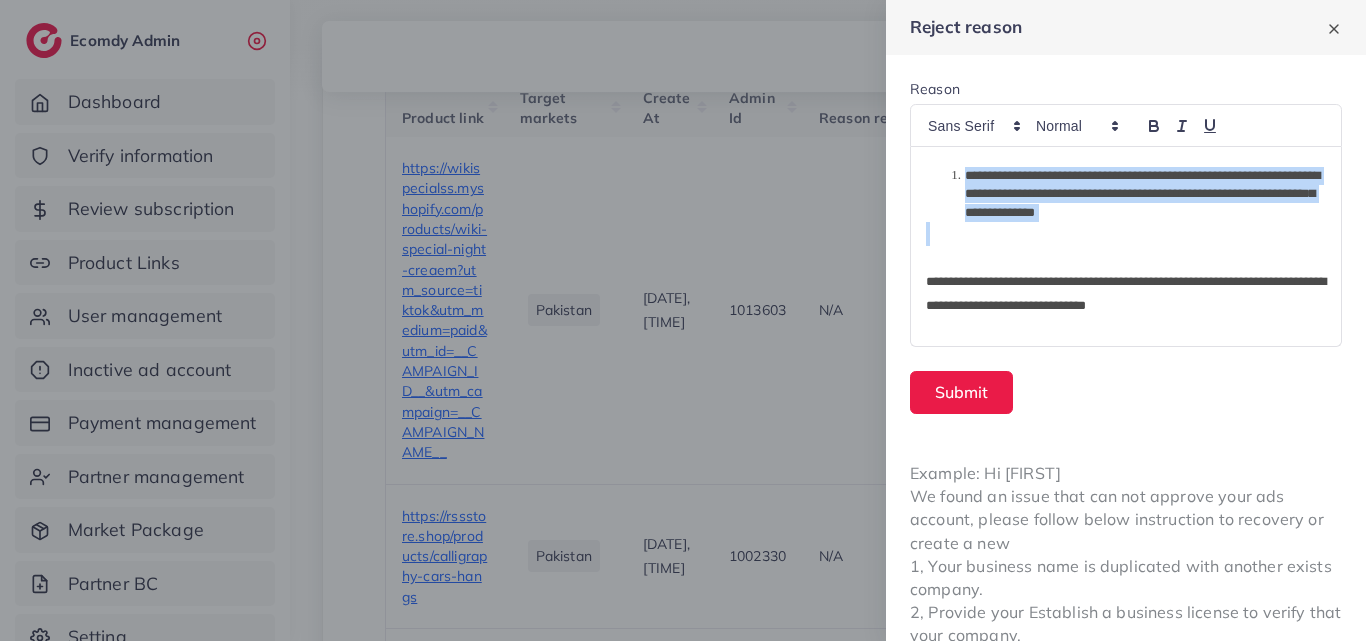 click on "**********" at bounding box center [1136, 194] 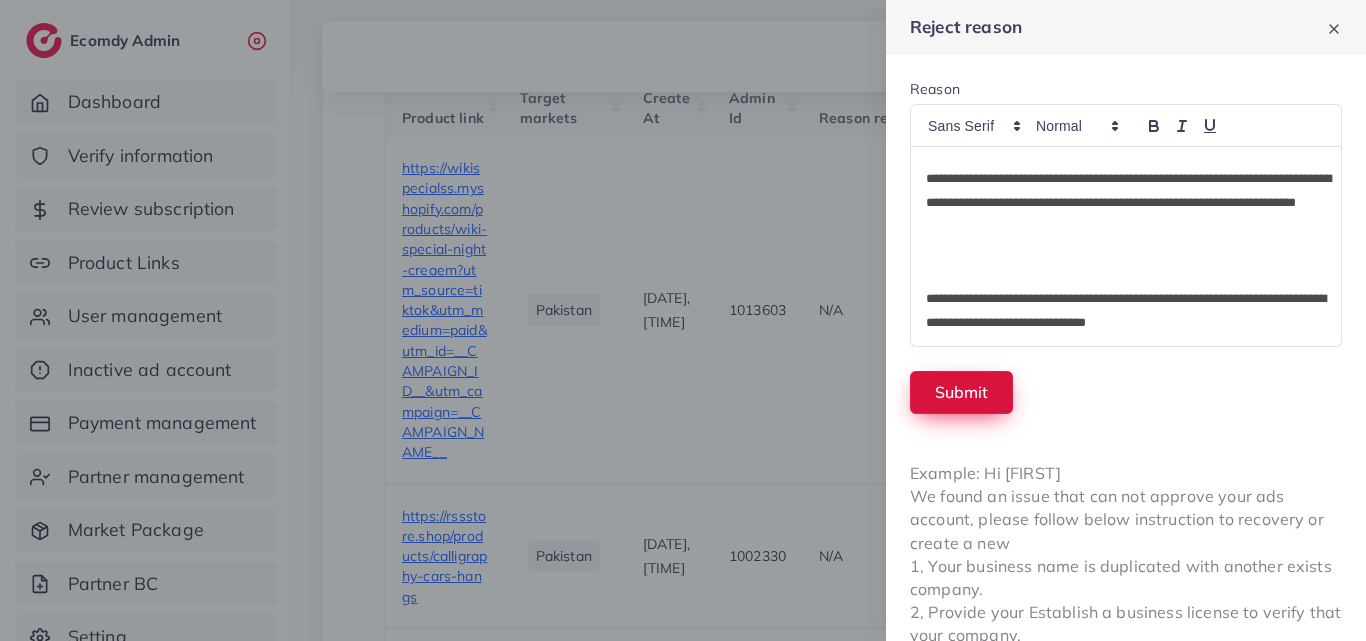 click on "Submit" at bounding box center (961, 392) 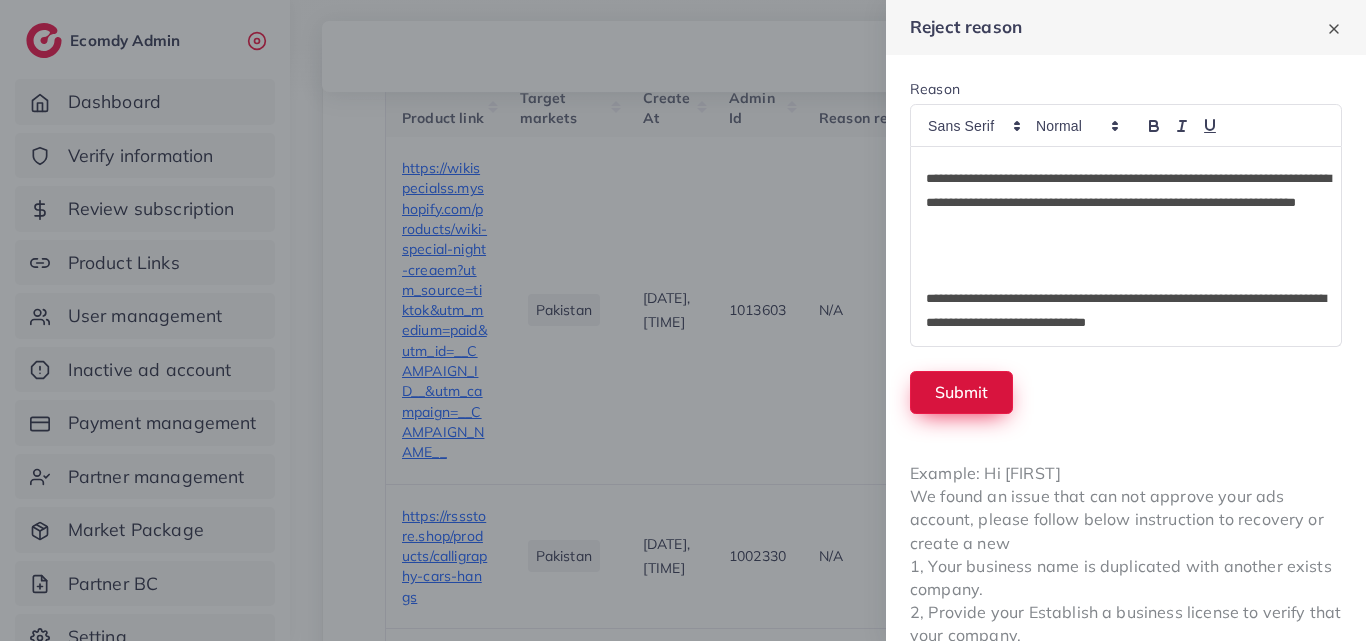 click on "Submit" at bounding box center [961, 392] 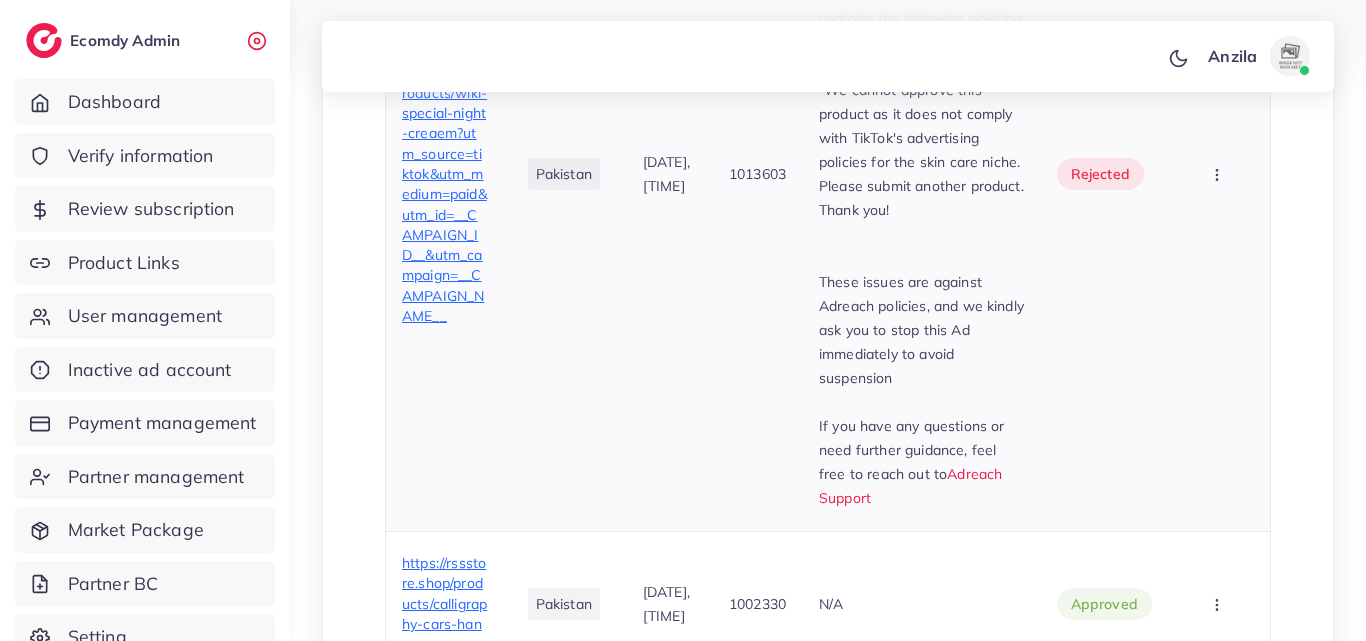 scroll, scrollTop: 1139, scrollLeft: 0, axis: vertical 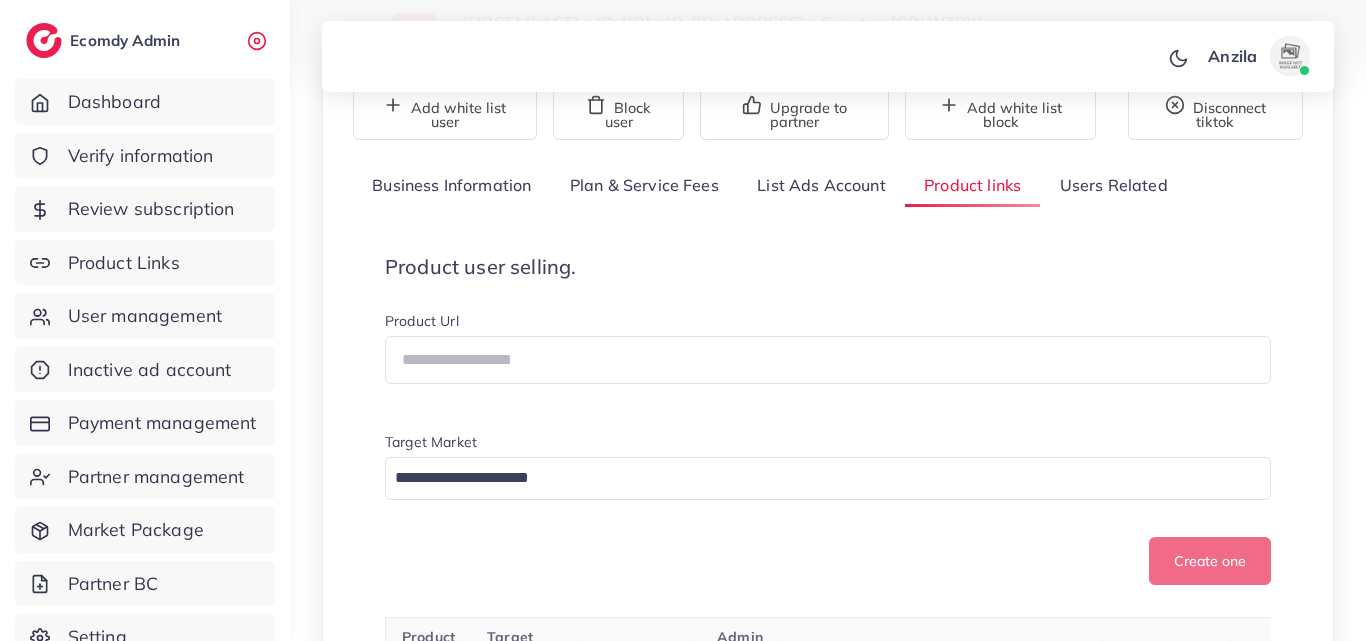 click on "Product user selling.   Product Url   Target Market            Loading...      Create one" at bounding box center (828, 420) 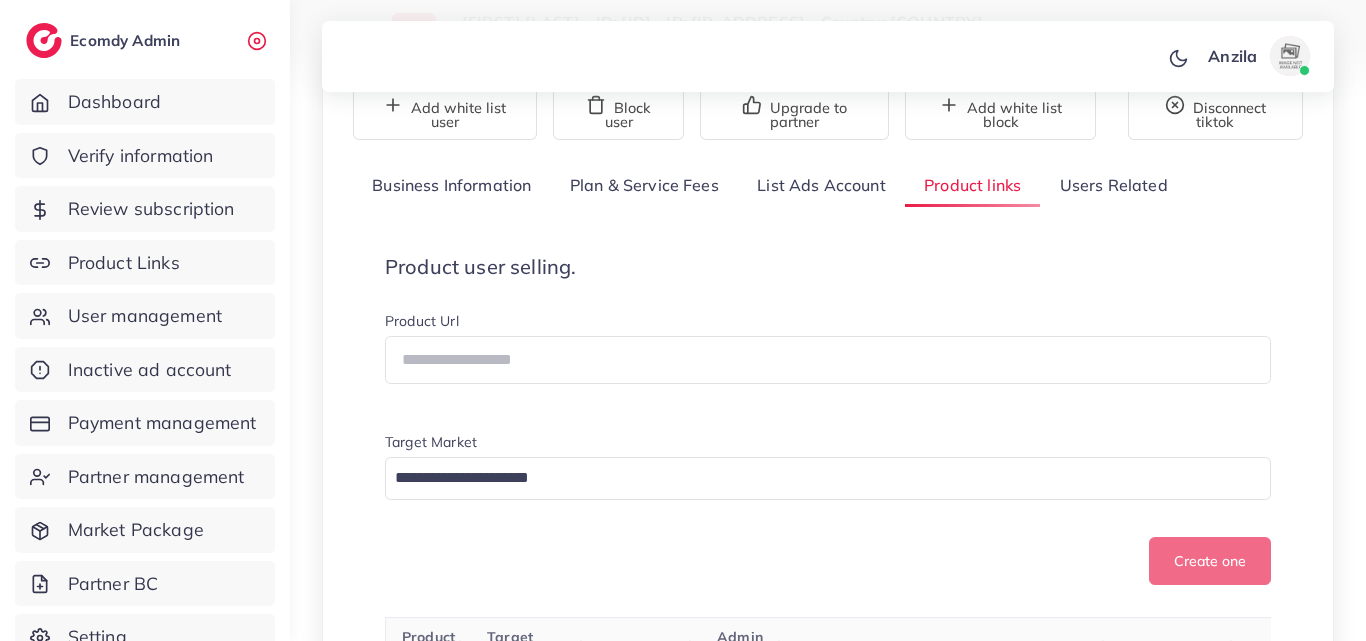 scroll, scrollTop: 1482, scrollLeft: 0, axis: vertical 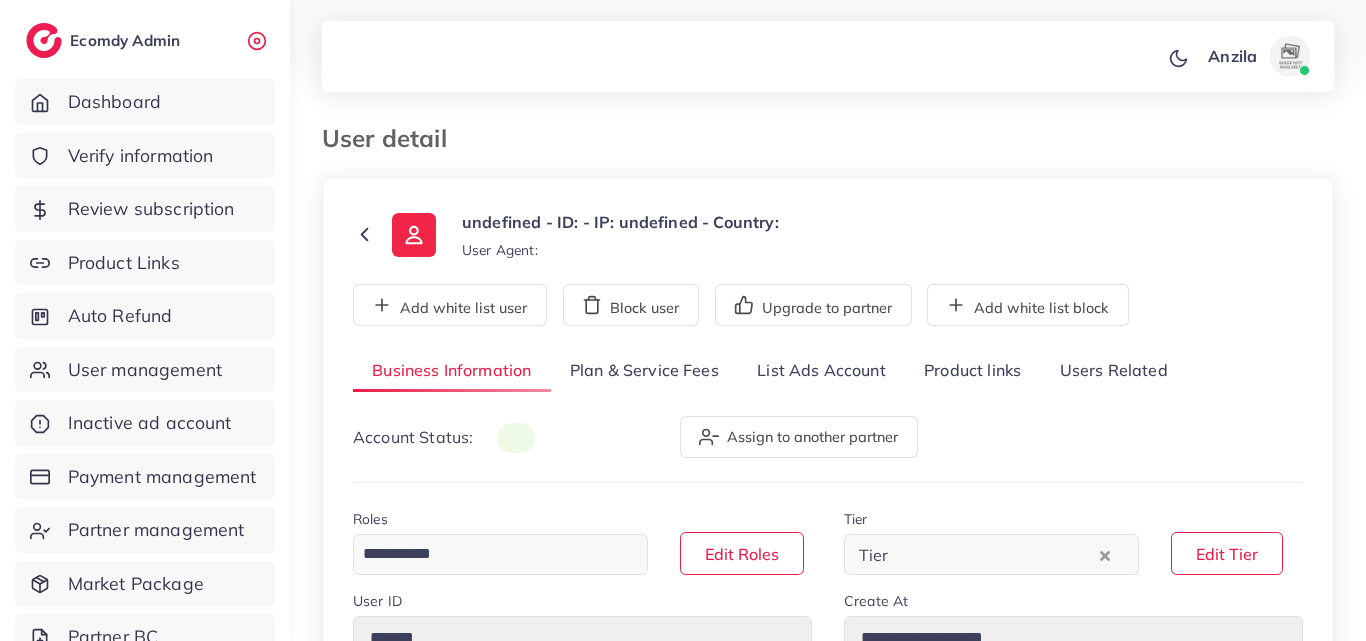 click on "Product links" at bounding box center (972, 371) 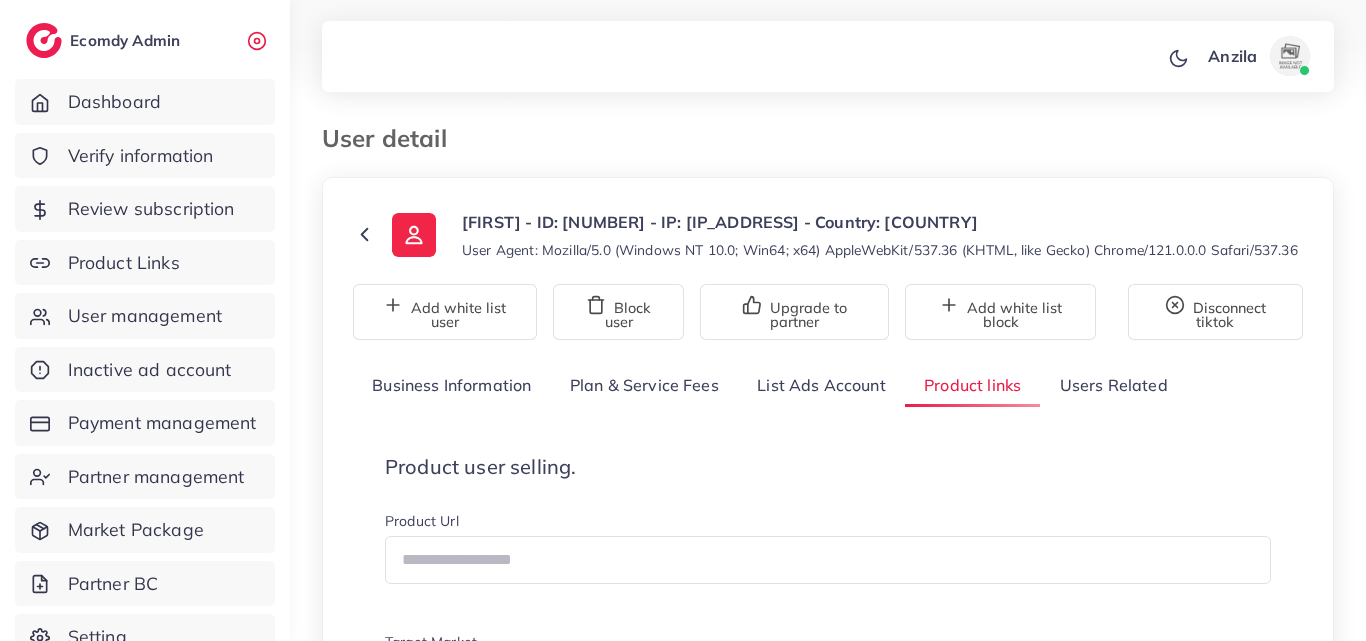 scroll, scrollTop: 200, scrollLeft: 0, axis: vertical 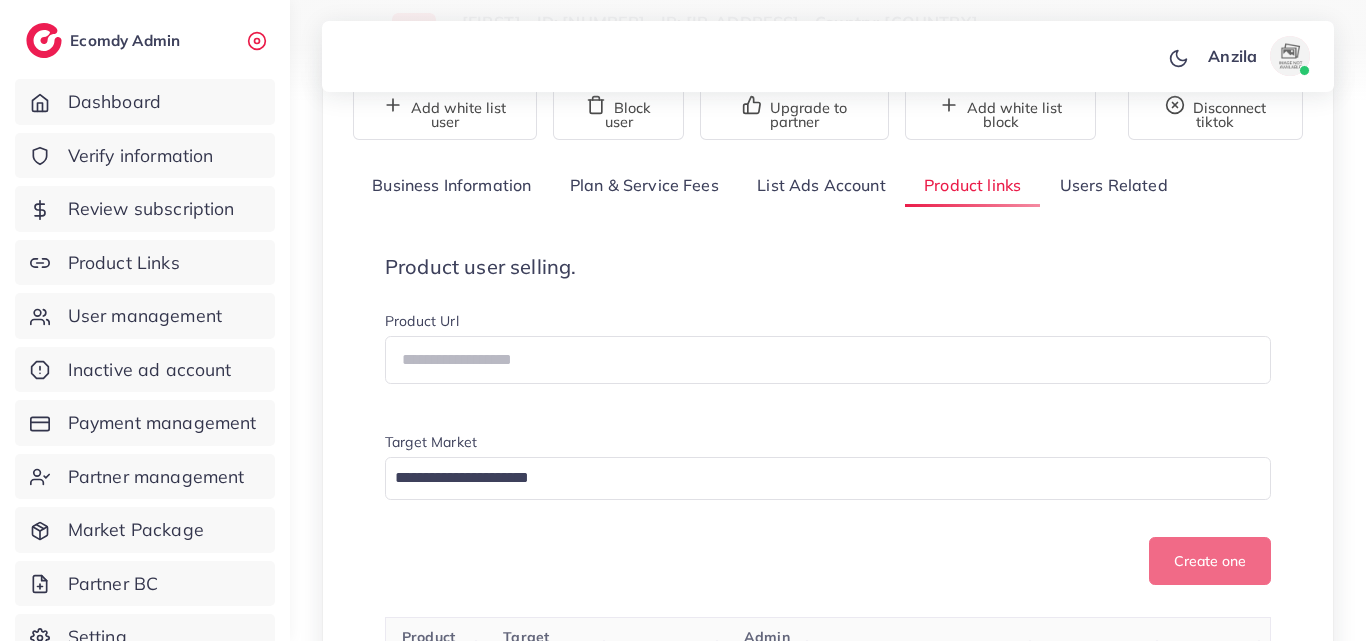 click on "Product user selling.   Product Url   Target Market            Loading...      Create one" at bounding box center [828, 420] 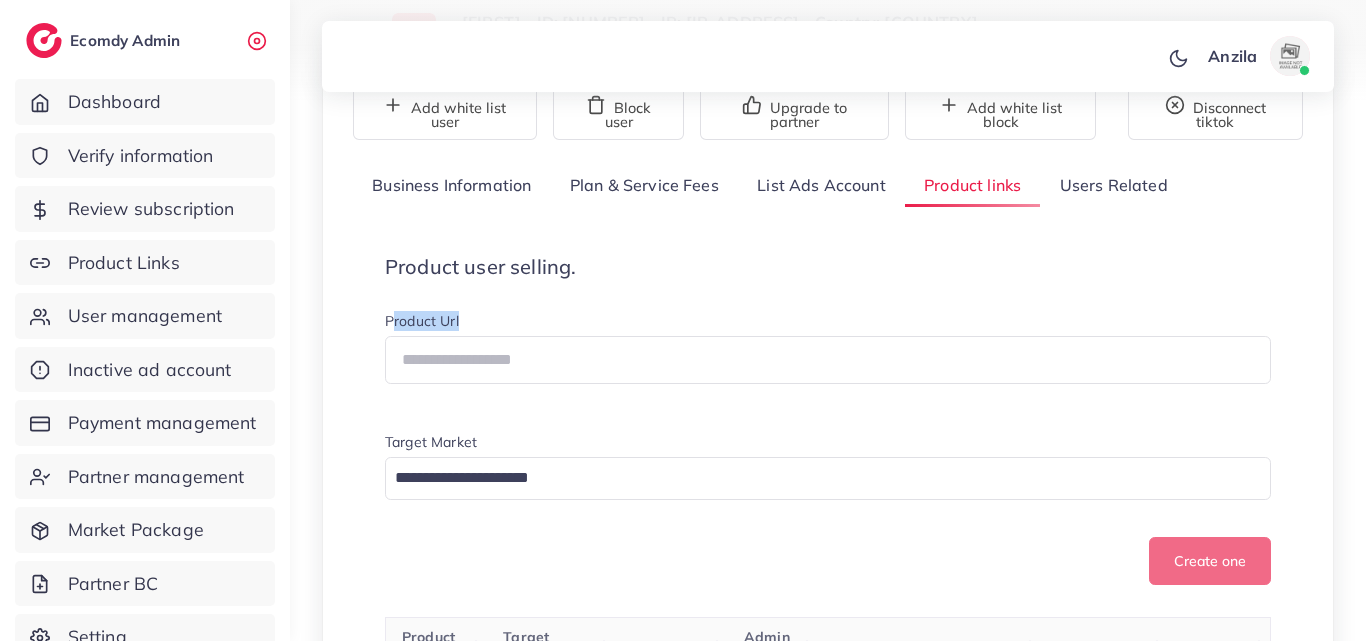 click on "Product user selling.   Product Url   Target Market            Loading...      Create one" at bounding box center (828, 420) 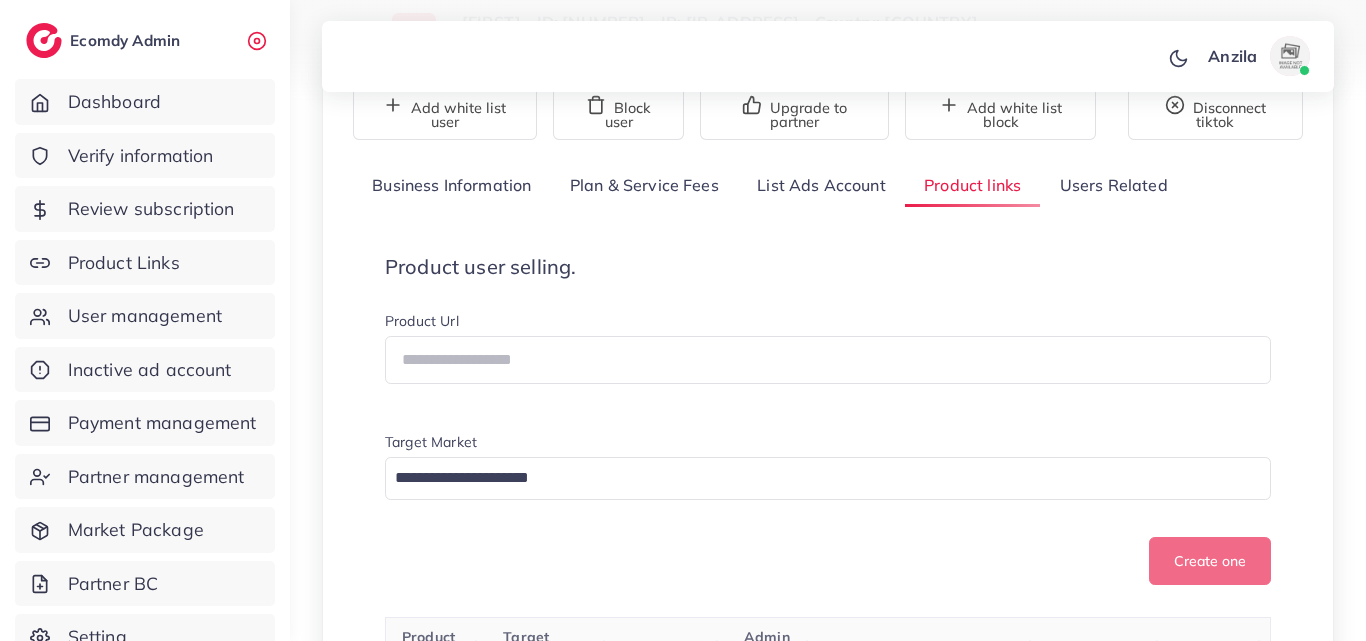 click on "Product links" at bounding box center [972, 185] 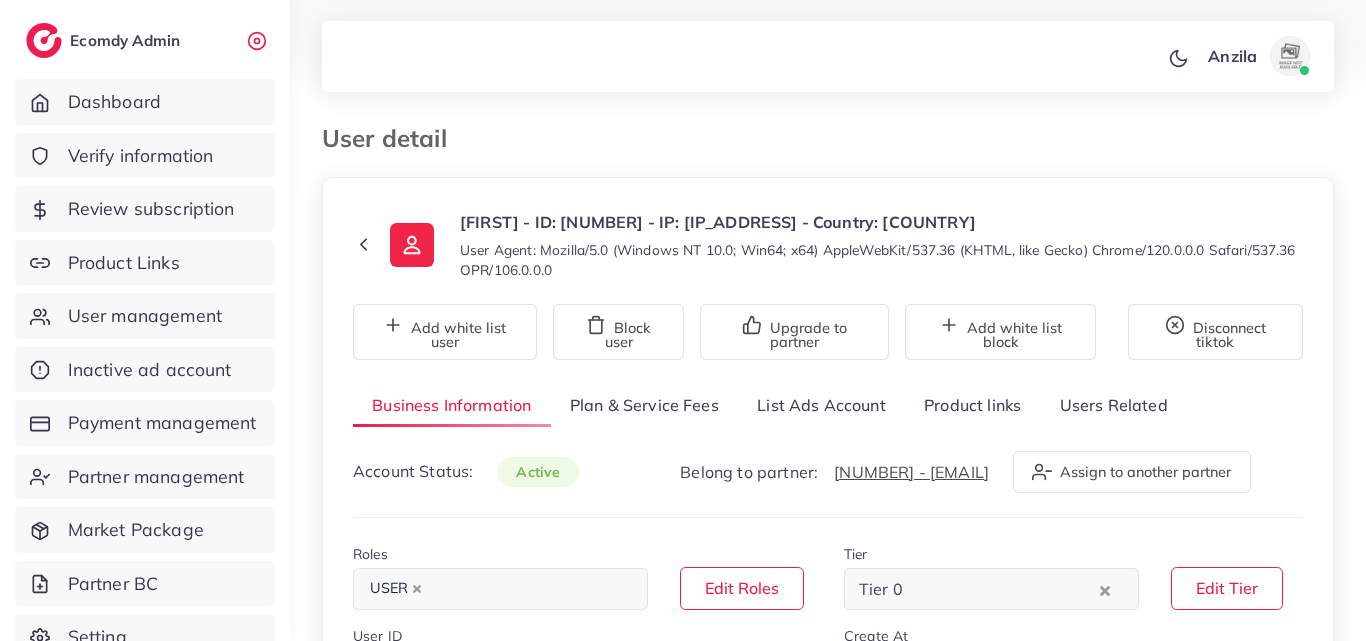 select on "********" 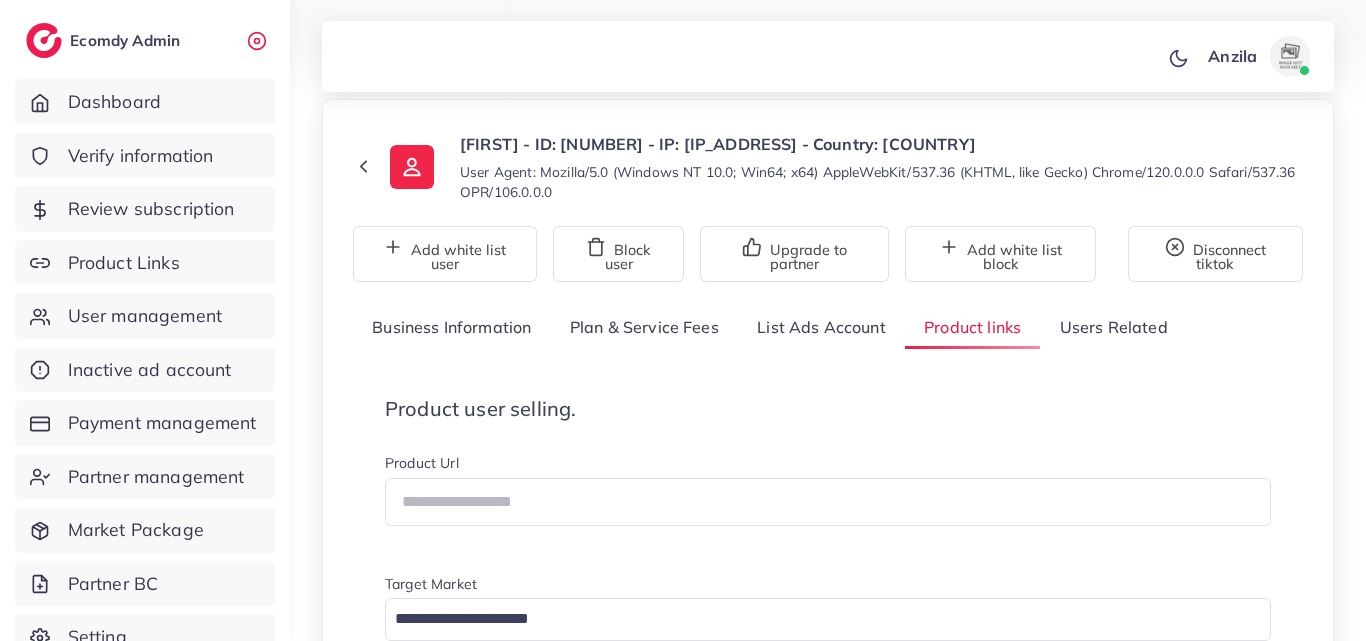 scroll, scrollTop: 100, scrollLeft: 0, axis: vertical 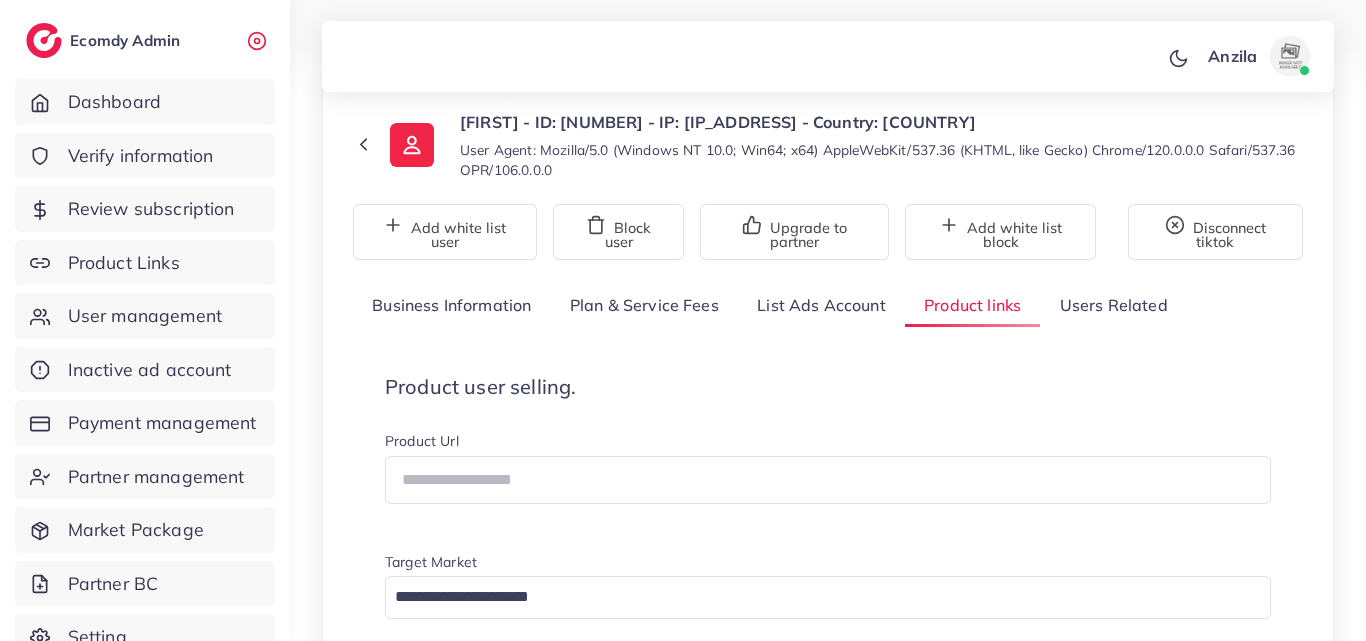 click on "Product user selling." at bounding box center (828, 387) 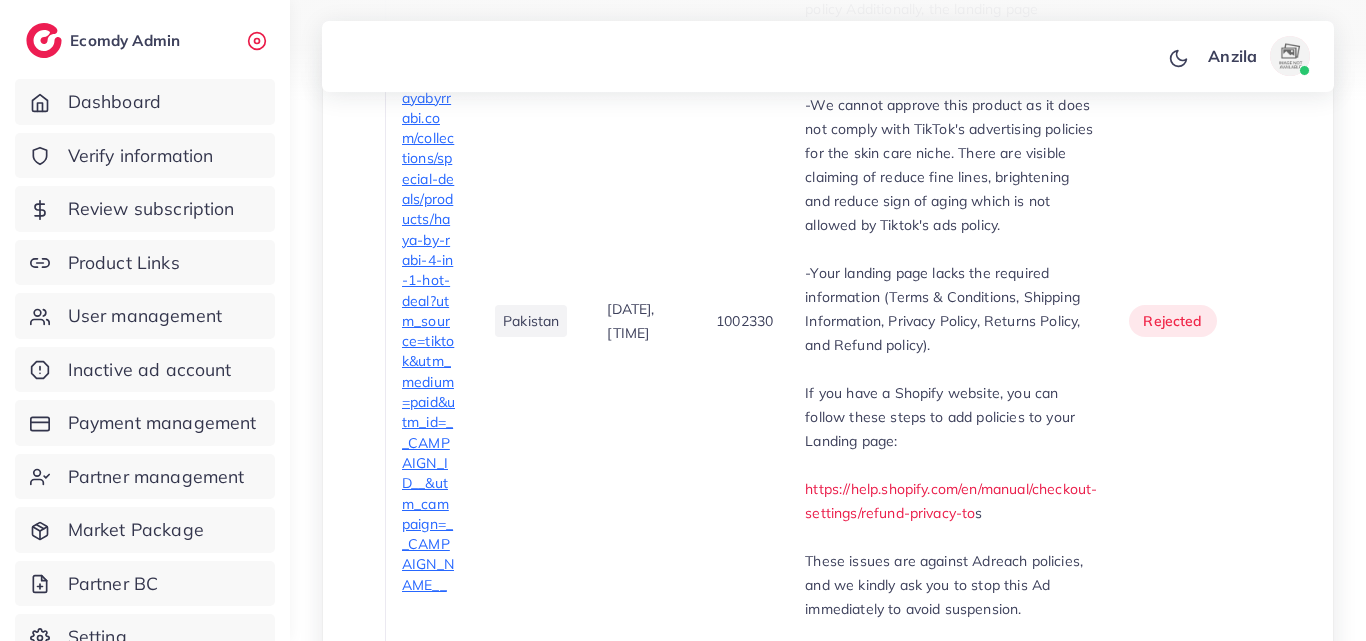 scroll, scrollTop: 10848, scrollLeft: 0, axis: vertical 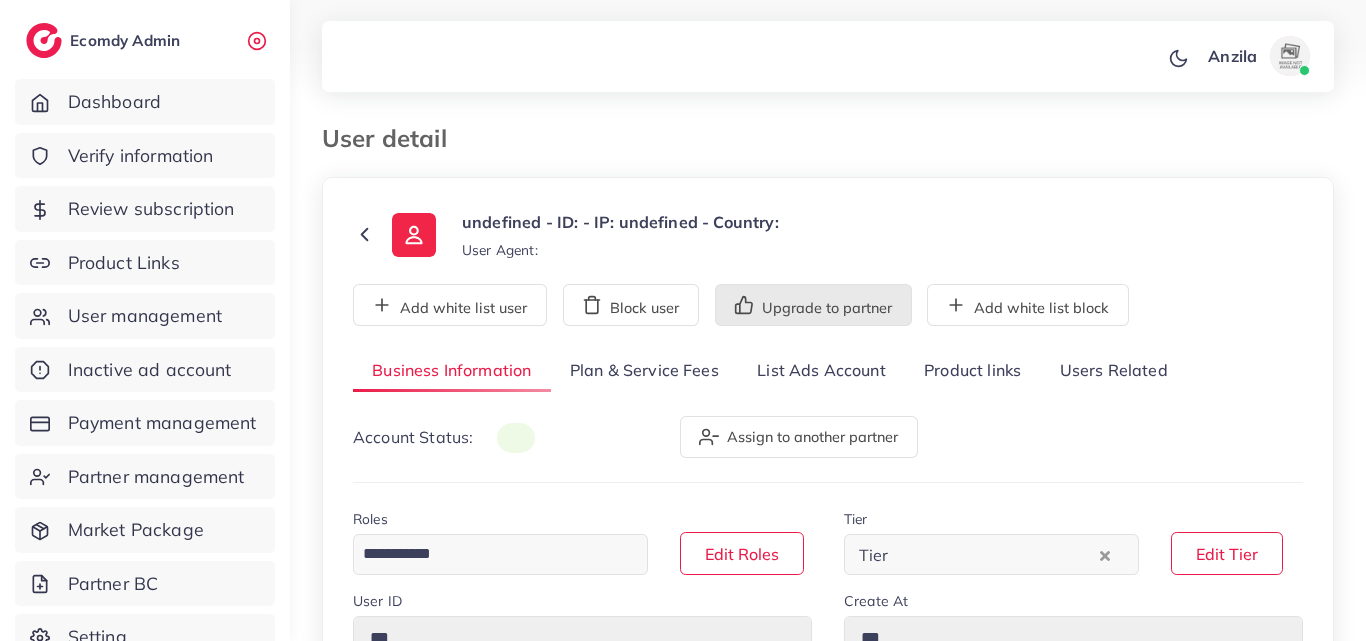 type on "*******" 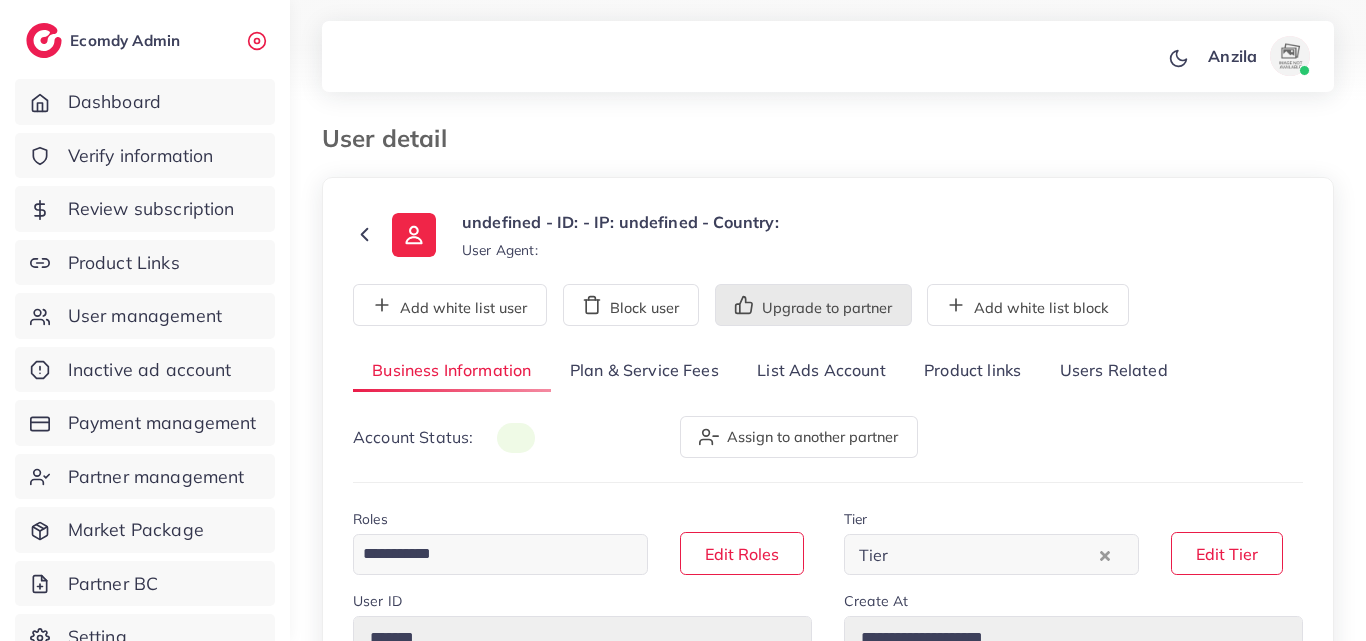 select on "********" 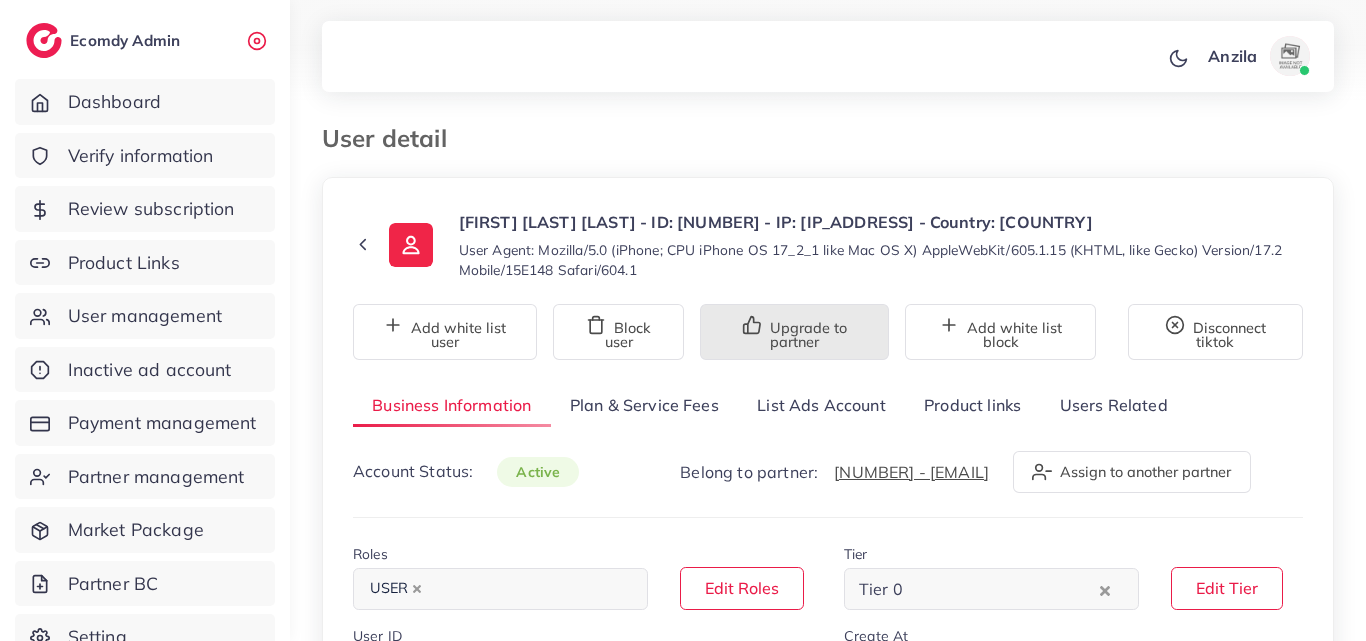 scroll, scrollTop: 0, scrollLeft: 0, axis: both 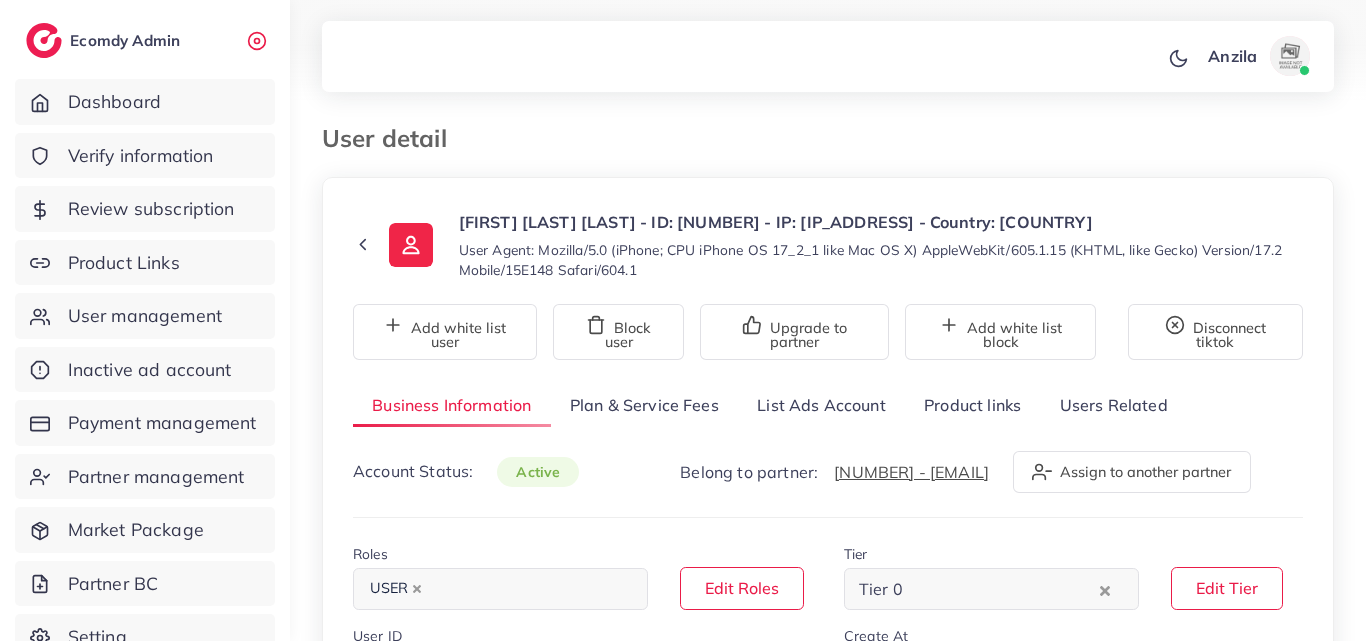 click on "Product links" at bounding box center [972, 405] 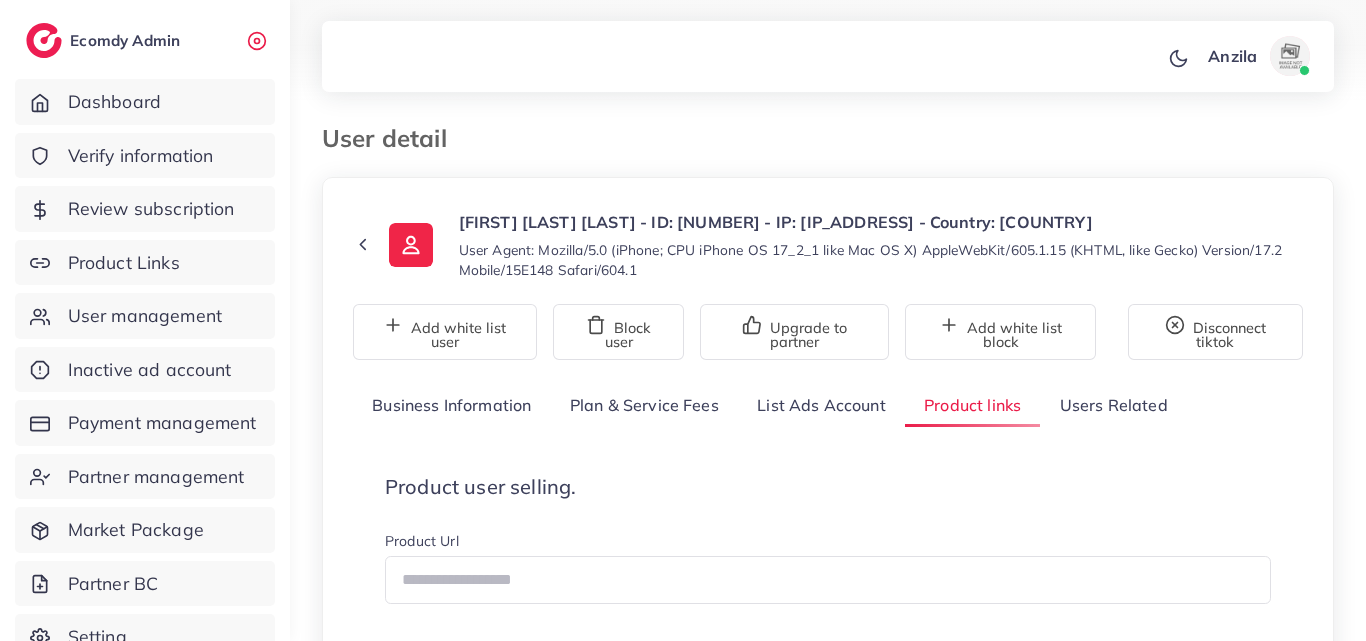 scroll, scrollTop: 100, scrollLeft: 0, axis: vertical 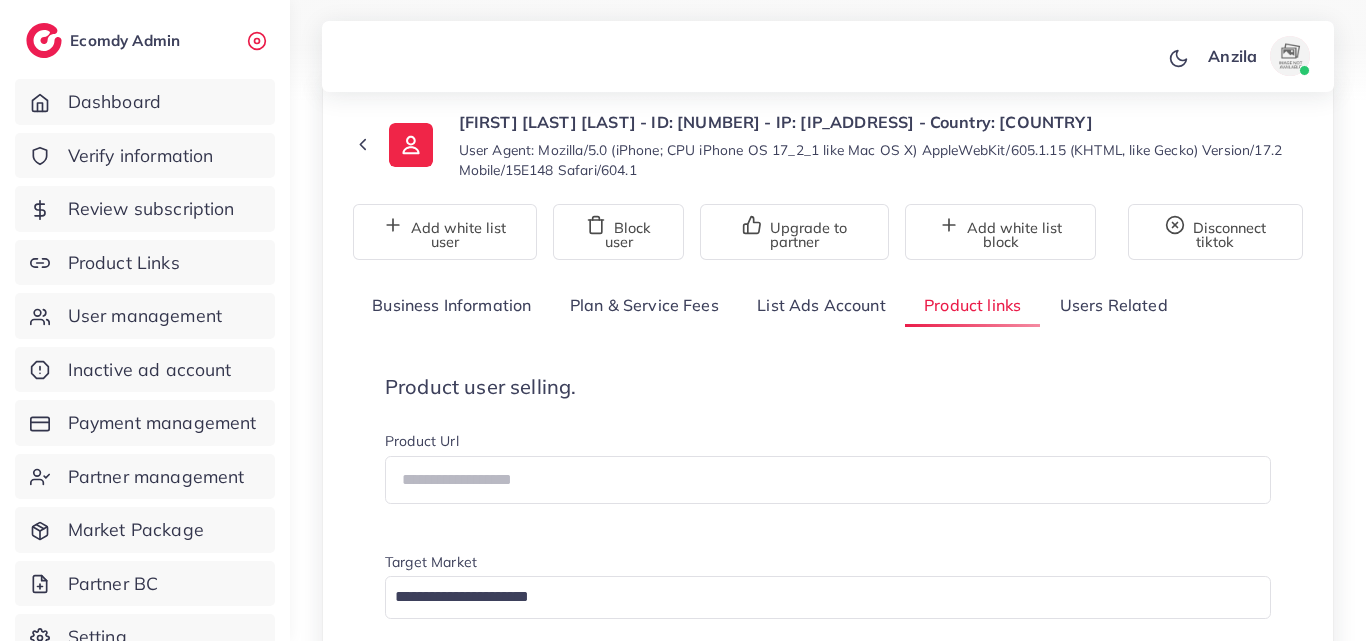 click on "Product user selling.   Product Url   Target Market            Loading...      Create one" at bounding box center (828, 540) 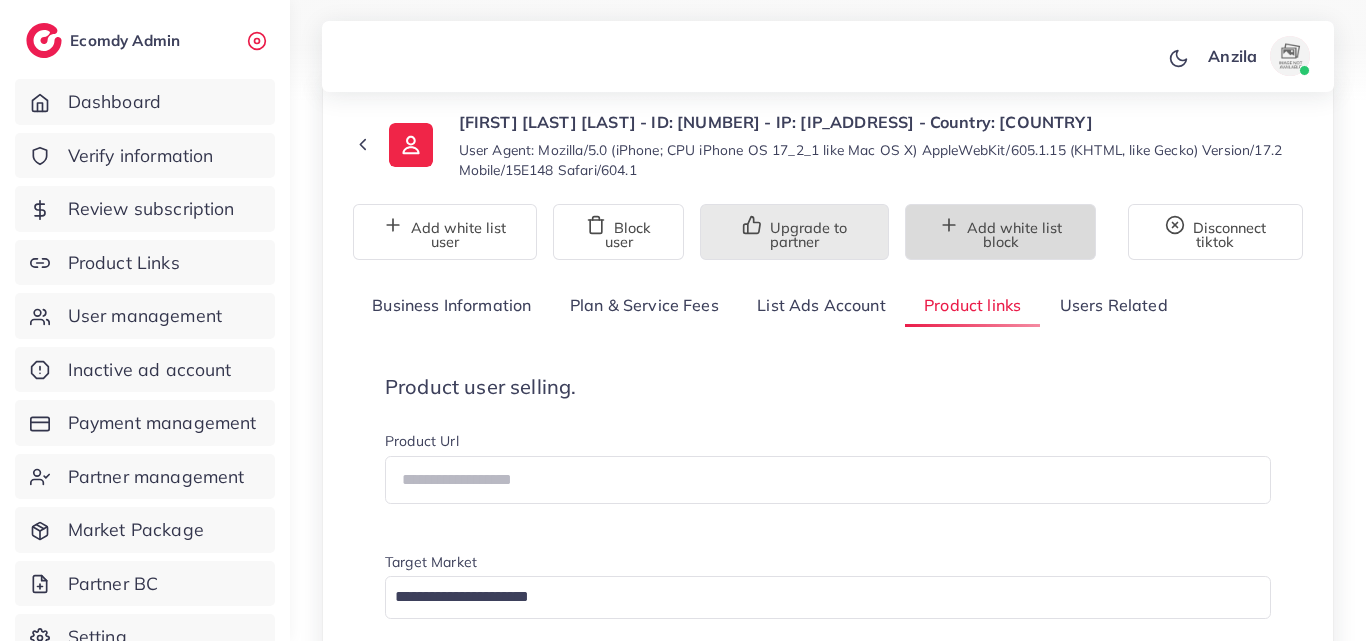 drag, startPoint x: 964, startPoint y: 69, endPoint x: 887, endPoint y: 243, distance: 190.27611 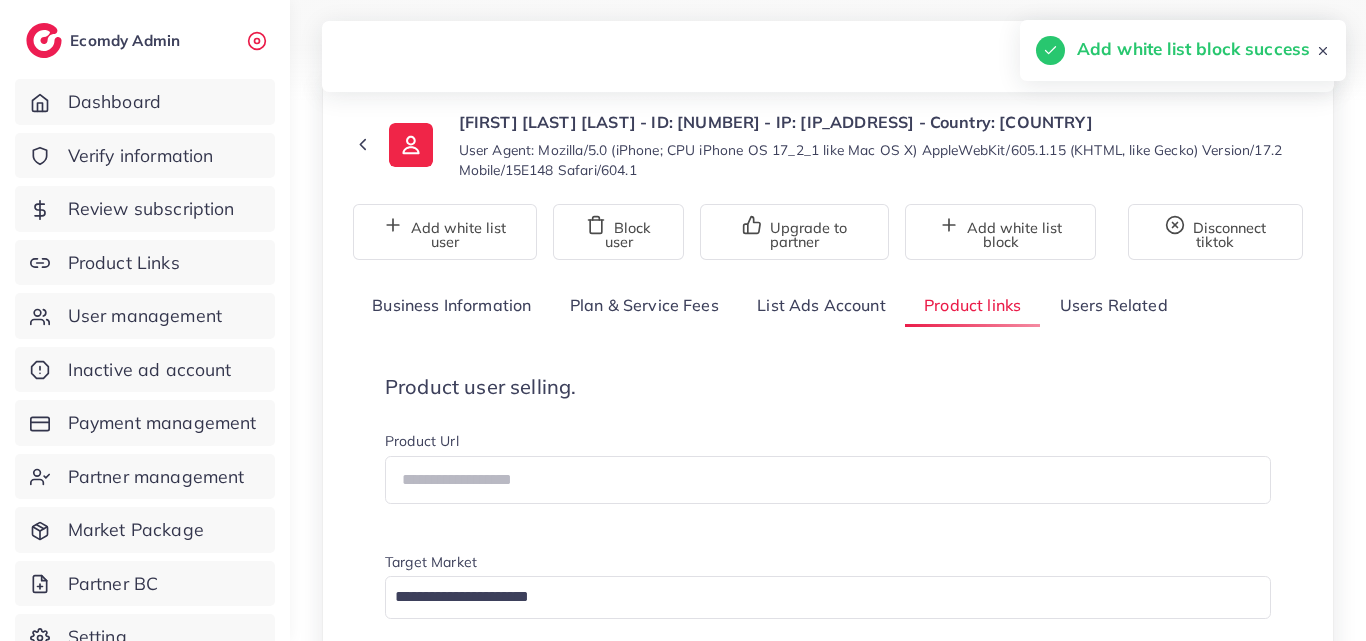 click on "Product user selling.   Product Url   Target Market            Loading...      Create one                Product link Target markets Create At Admin Id Reason rejected Status Action           https://gulforya.com/products/instant-foot-relaxer  Pakistan   04/08/2025, 22:00:48   1002330  We have noticed that you are running an Ad (7465234272778403856) for a product that has not been approved through TikTok policy Additionally, the landing page associated with this Ad contains the following violating content/behavior: As per TikTok's guidelines, healthcare products are restricted due to concerns about misleading claims and potential health risks.   These issues are against Adreach policies, and we kindly ask you to stop this Ad immediately to avoid suspension. If you have any questions or need further guidance, feel free to reach out to  Adreach Support rejected  Approve  Reject     https://dawnshoppers.com/products/educational-kids-quiet-book-brain-boosting-activity-pre-schooling-book  Pakistan   1013603" at bounding box center [828, 10523] 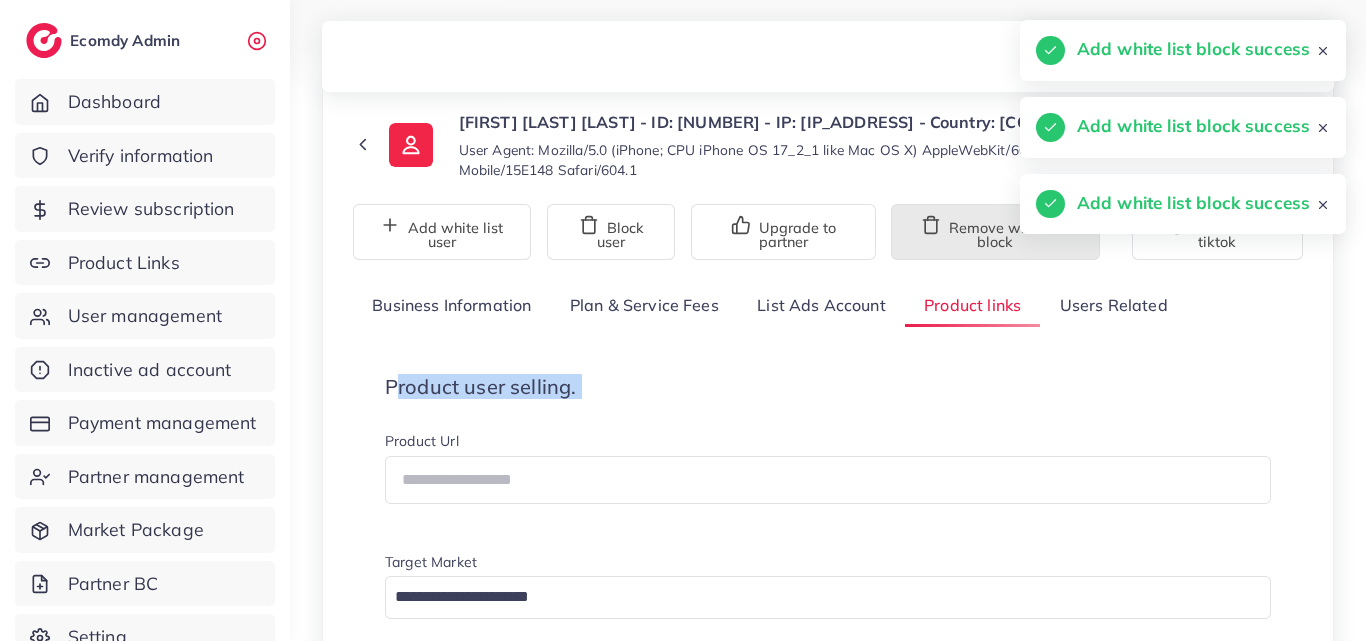 click on "Remove white list block" at bounding box center (995, 232) 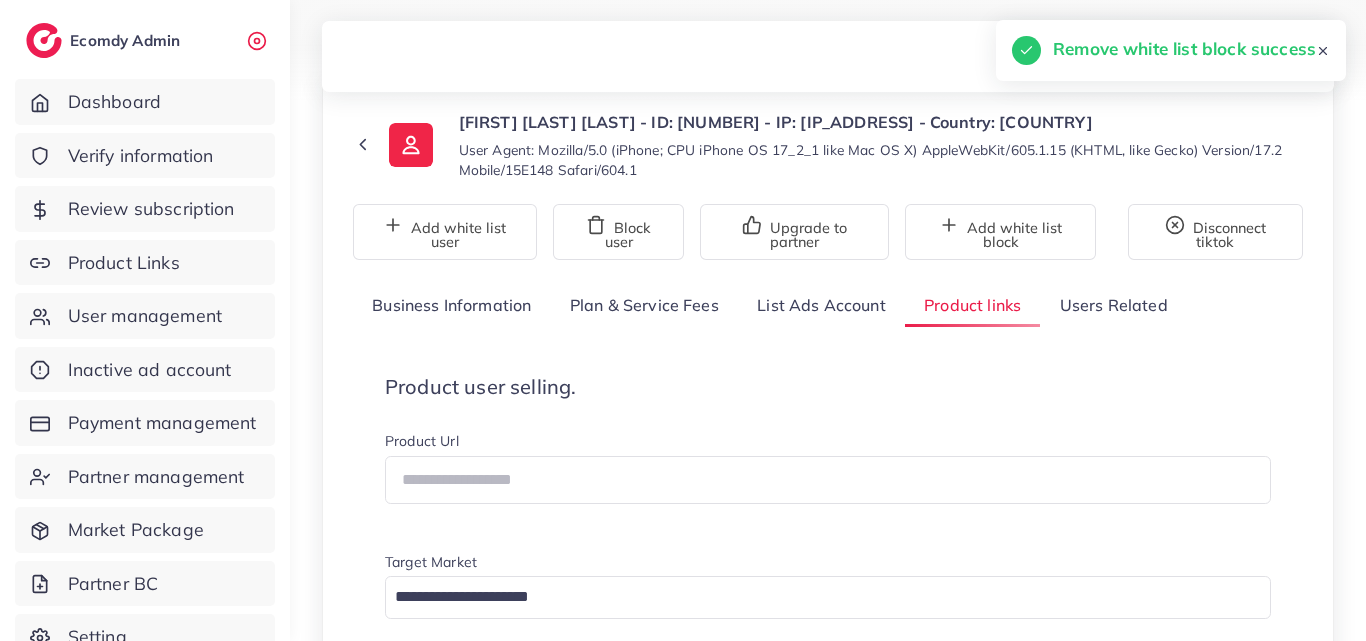 click on "Product user selling.   Product Url   Target Market            Loading...      Create one" at bounding box center (828, 540) 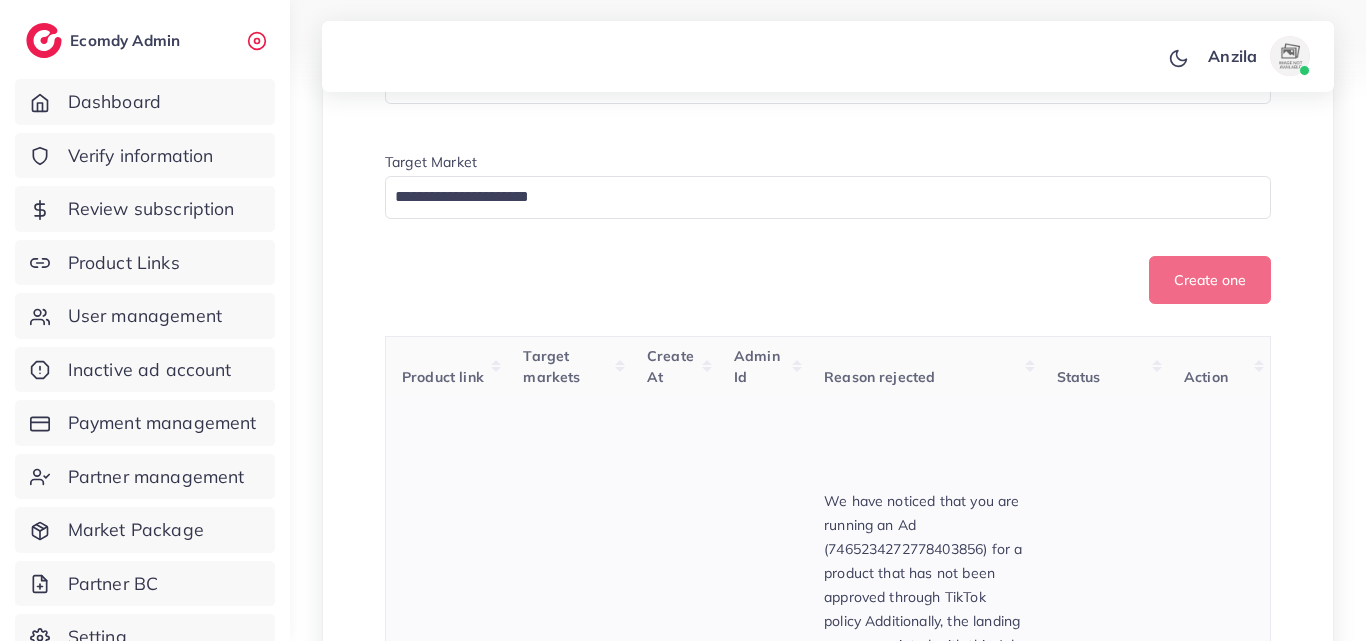 scroll, scrollTop: 300, scrollLeft: 0, axis: vertical 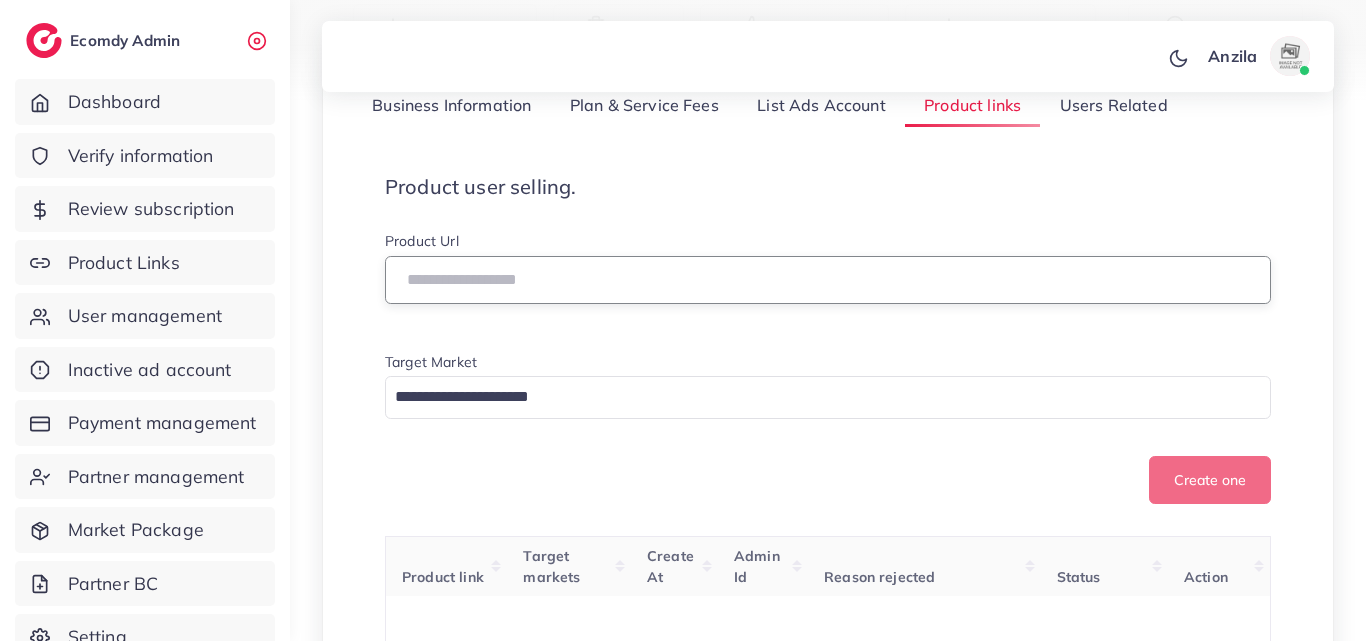 click at bounding box center [828, 280] 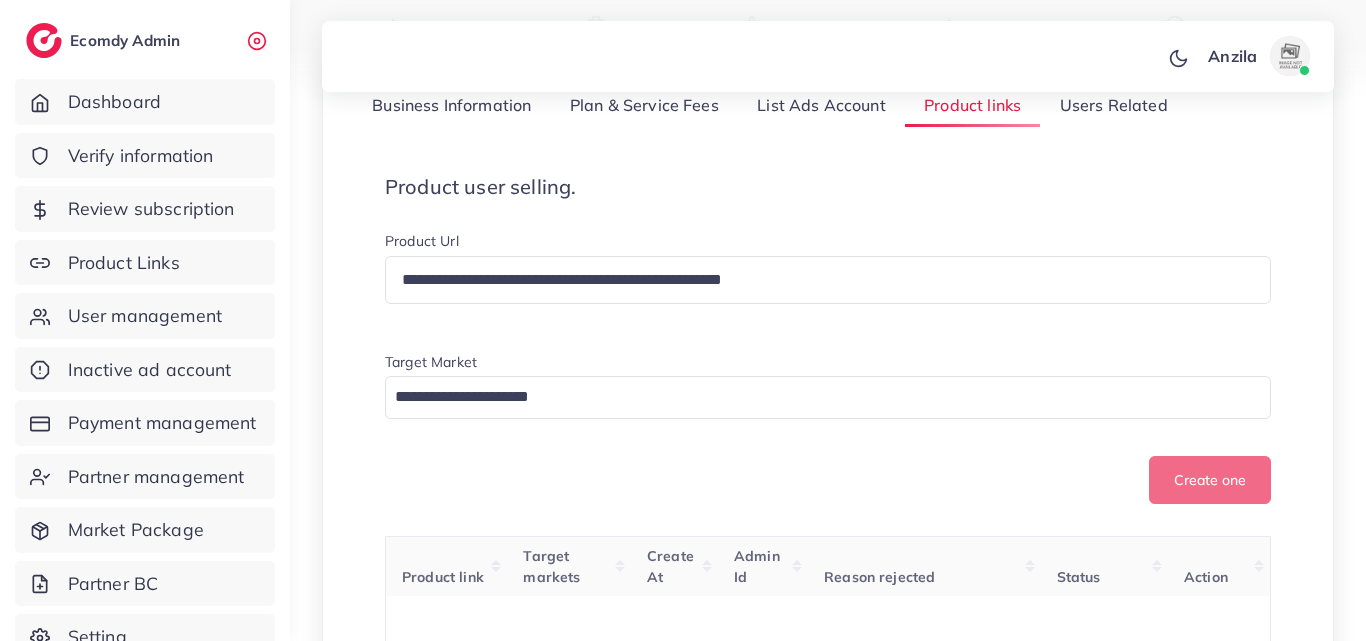 click at bounding box center (816, 397) 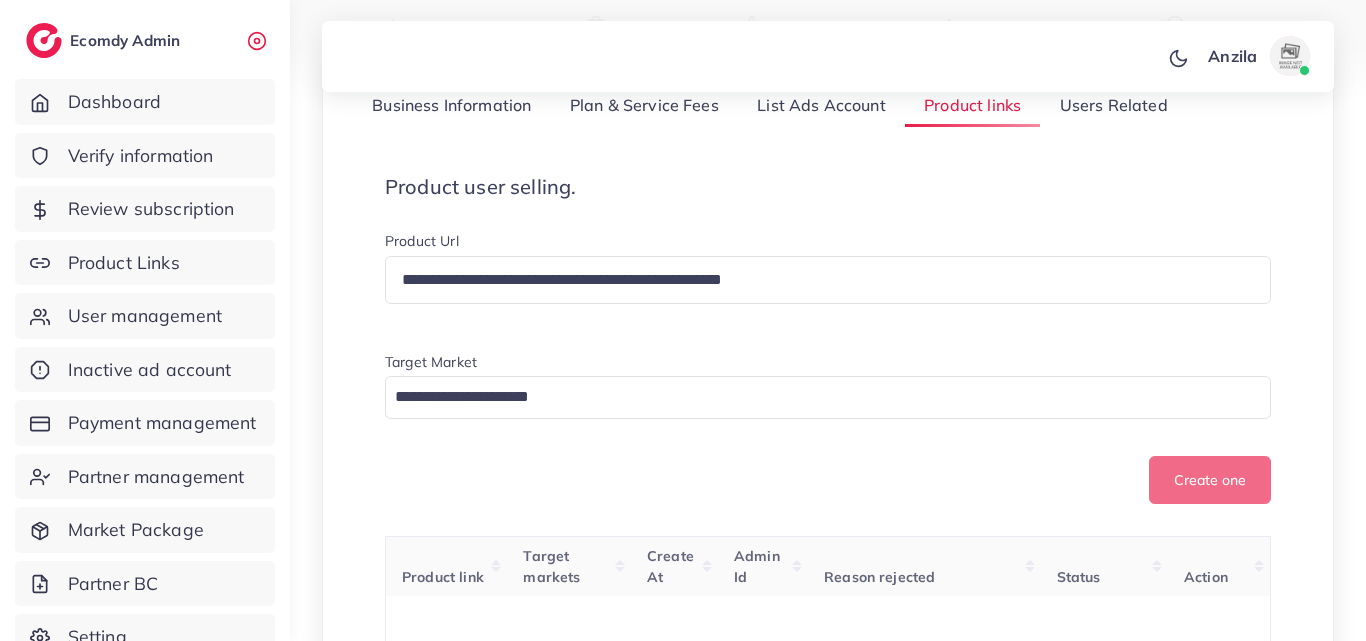 click on "**********" at bounding box center [828, 328] 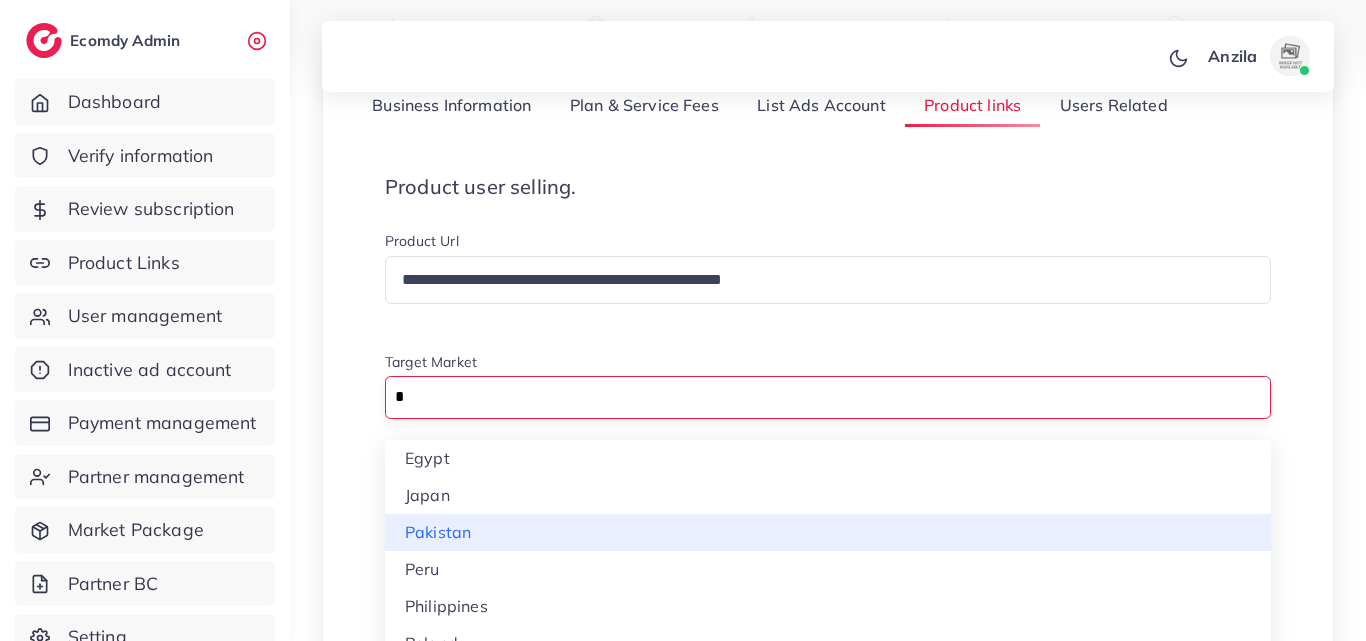 type on "*" 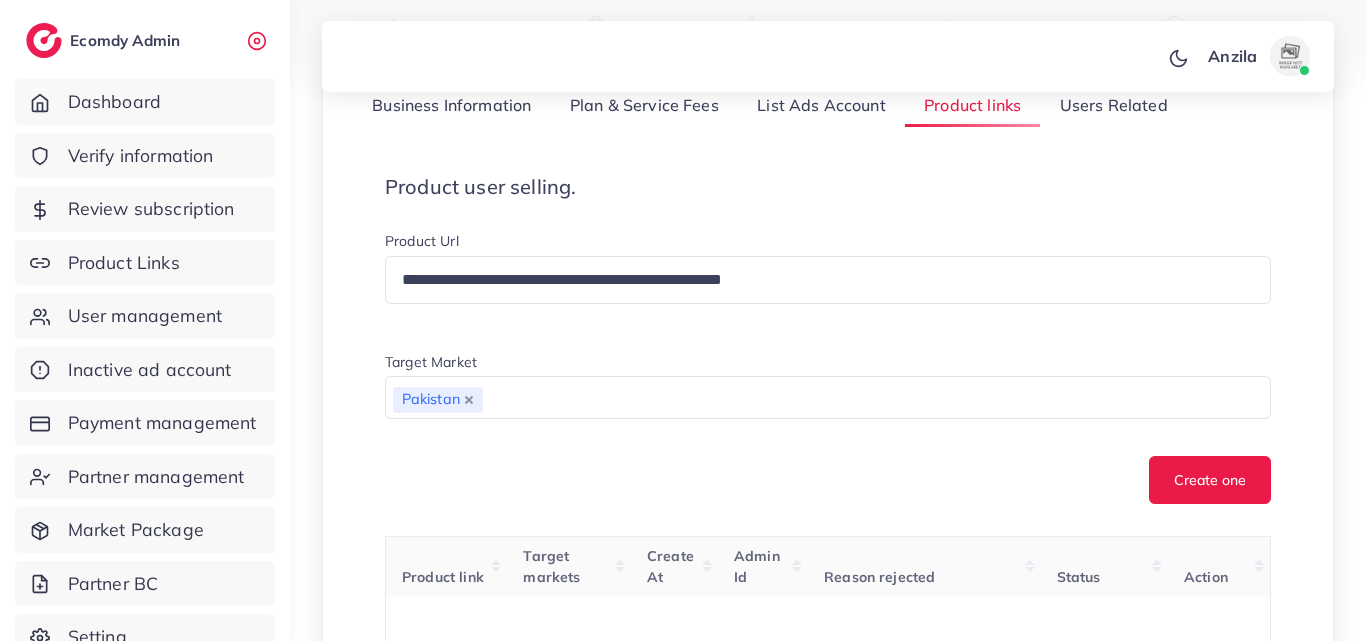 click on "**********" at bounding box center (828, 10323) 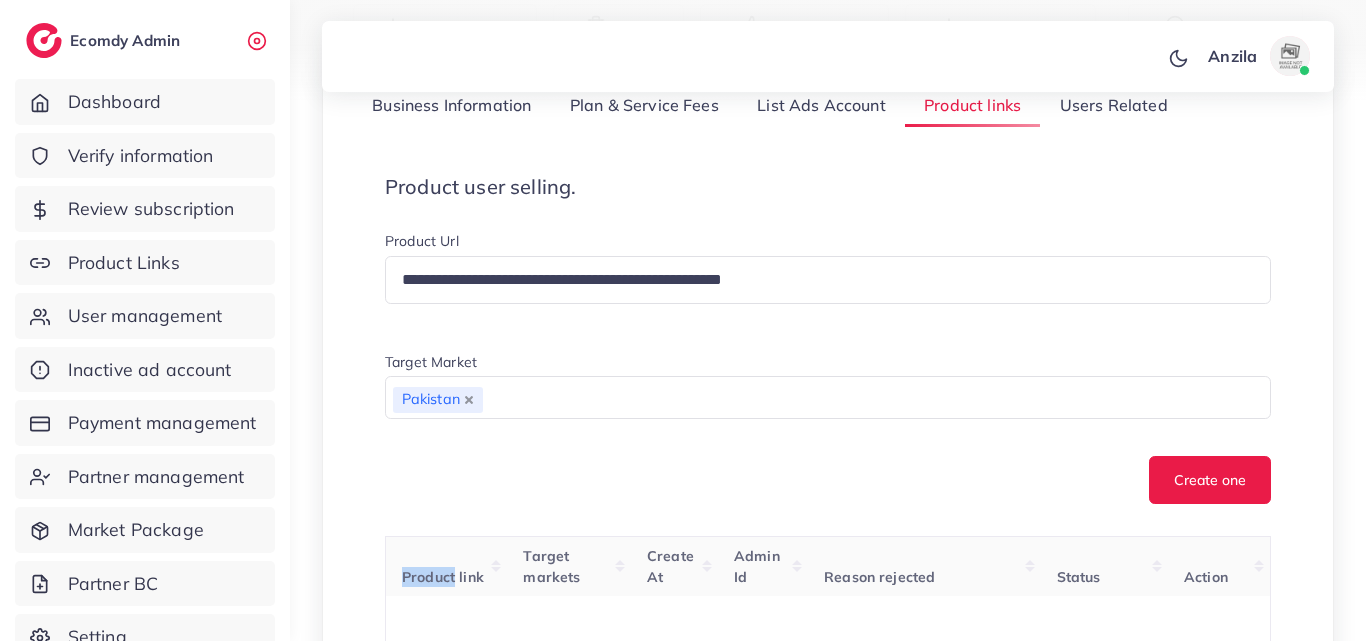 scroll, scrollTop: 500, scrollLeft: 0, axis: vertical 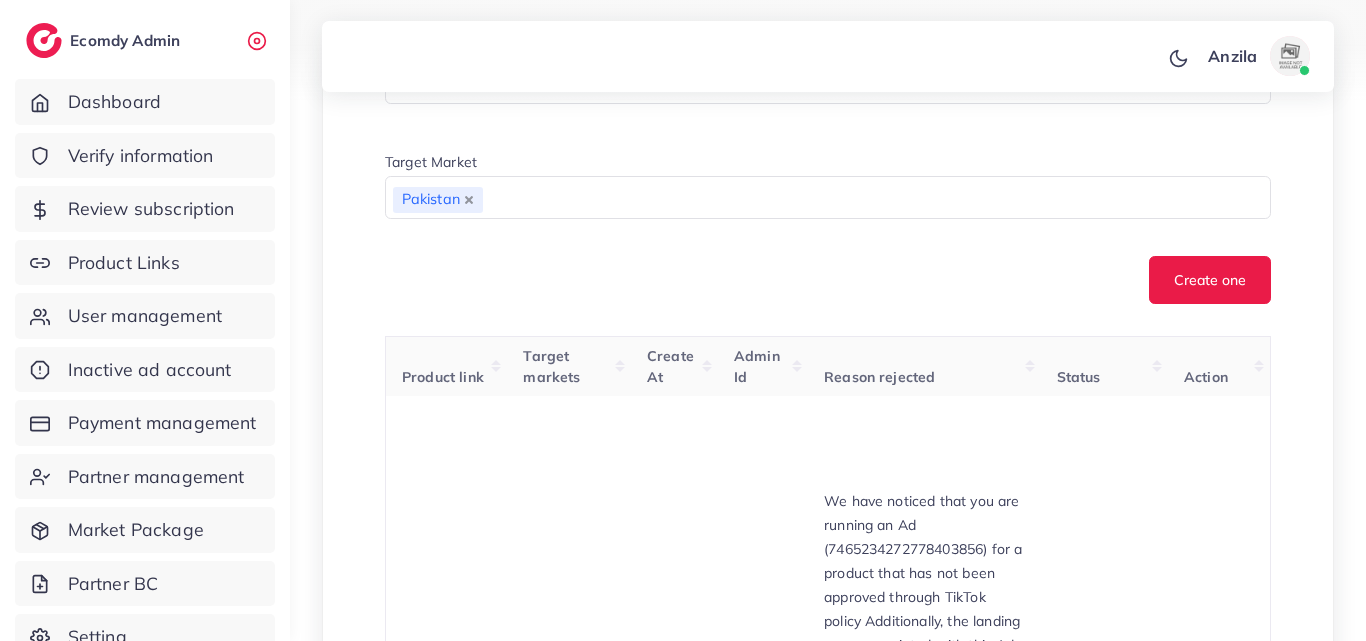 click on "Create one" at bounding box center [828, 280] 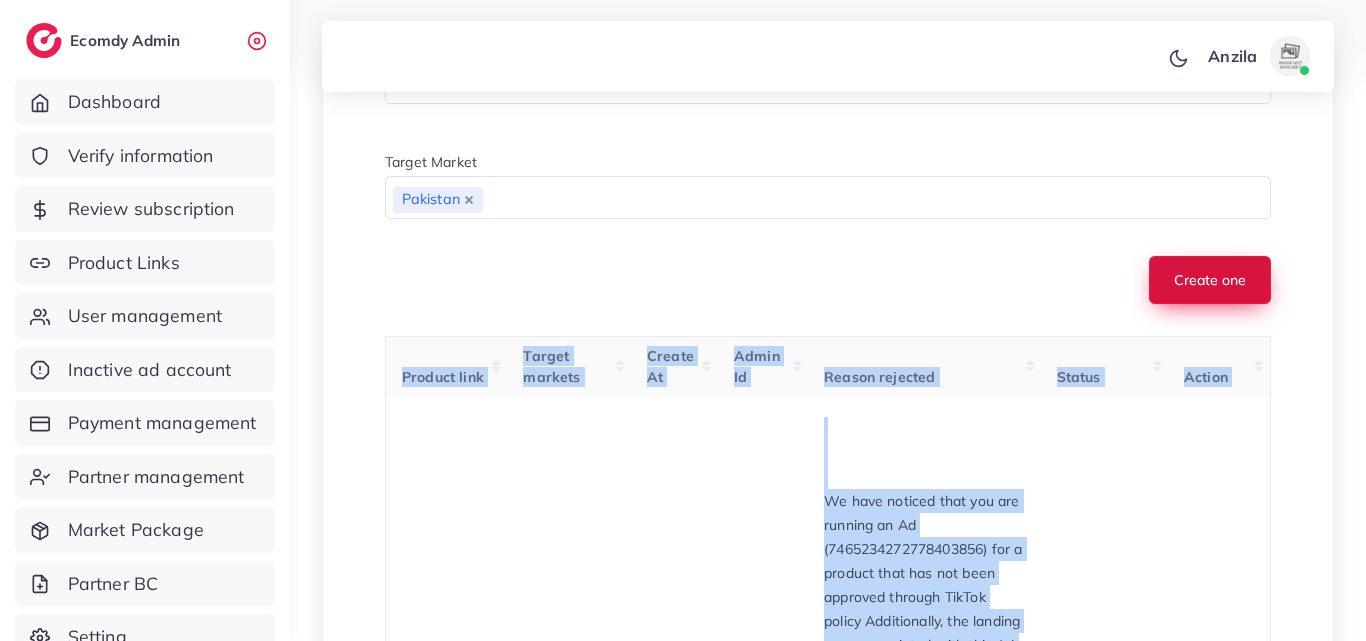 click on "Create one" at bounding box center [1210, 280] 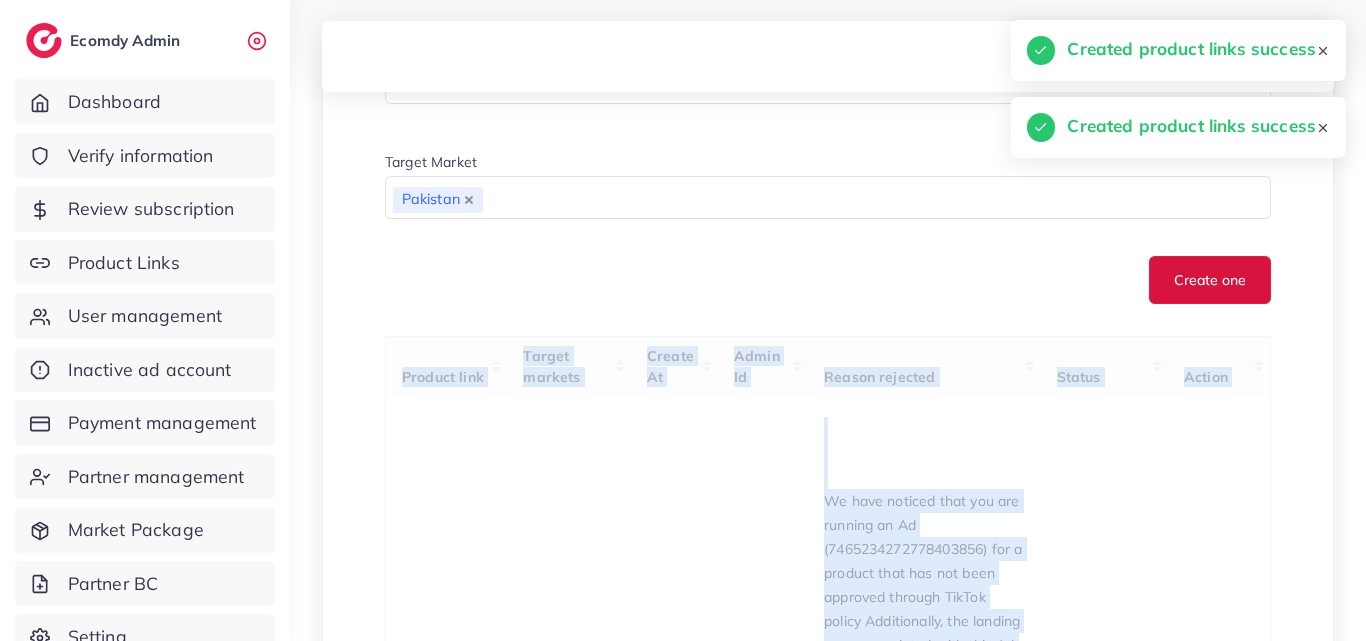 type 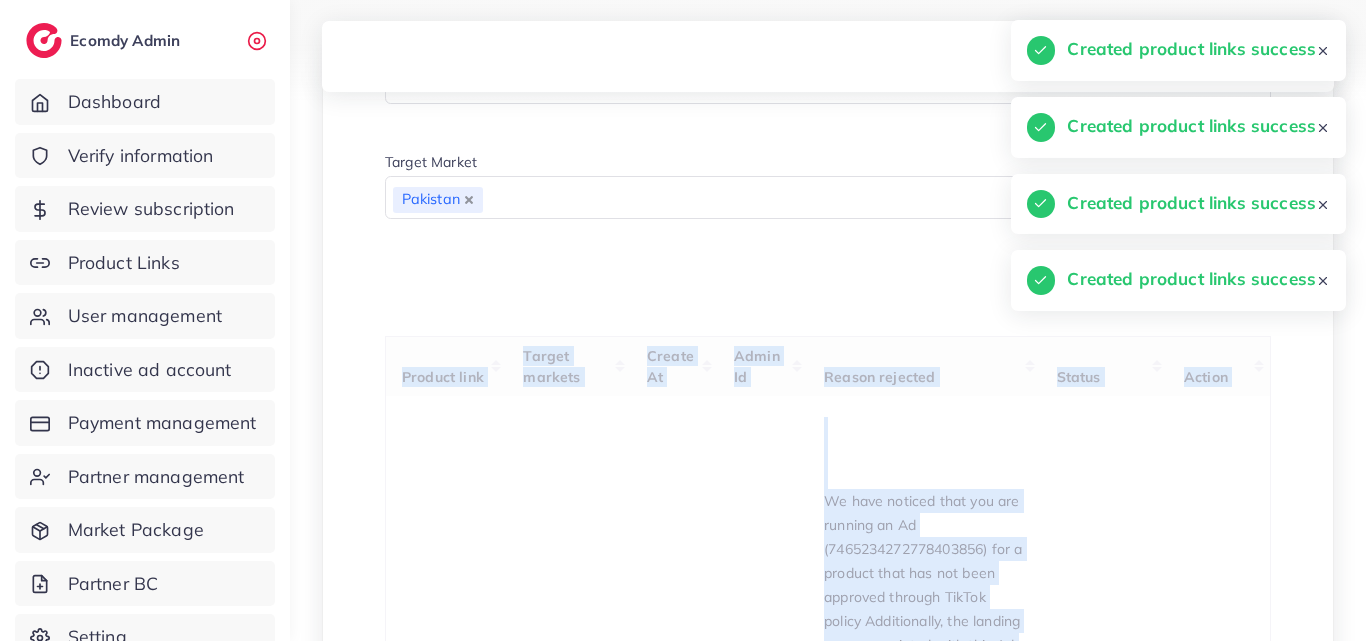 scroll, scrollTop: 800, scrollLeft: 0, axis: vertical 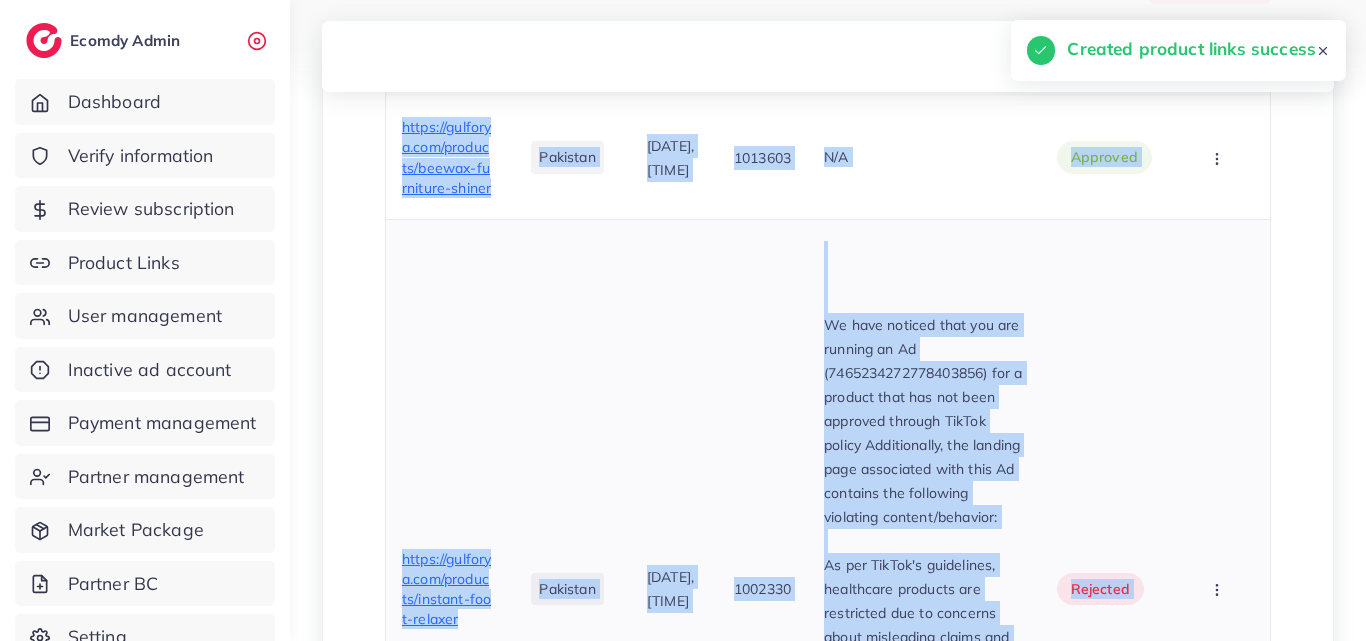 click on "04/08/2025, 22:00:48" at bounding box center [674, 589] 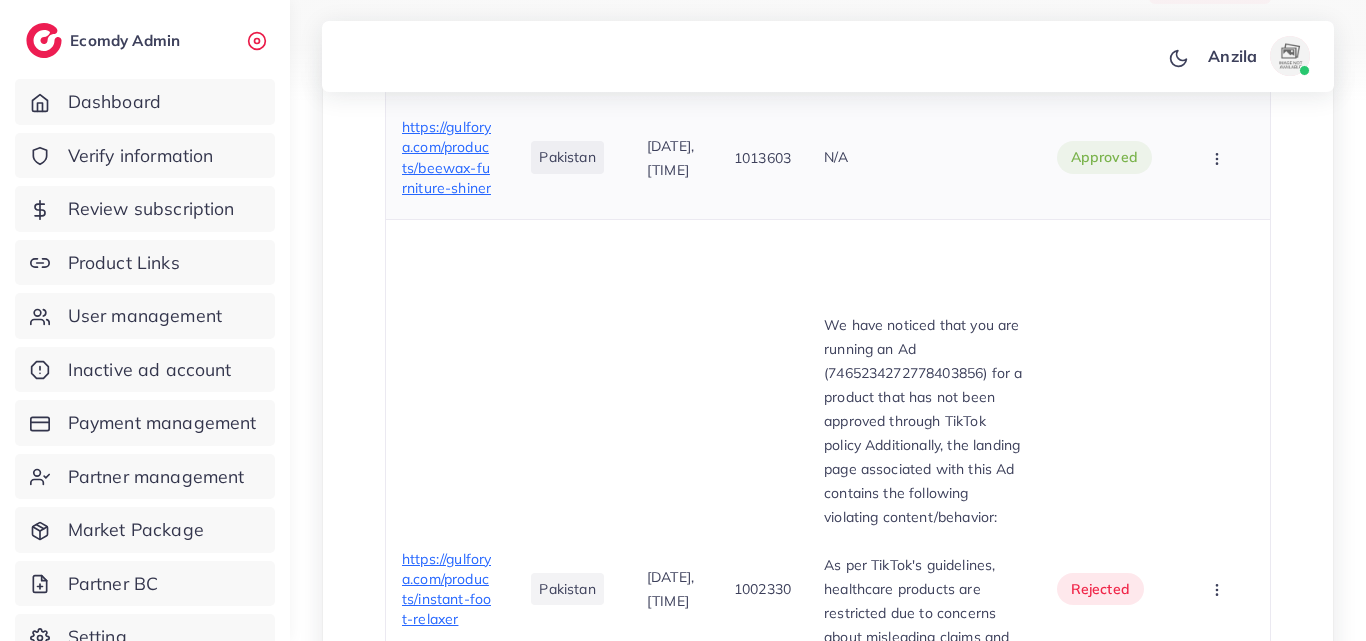 click on "https://gulforya.com/products/beewax-furniture-shiner" at bounding box center [446, 157] 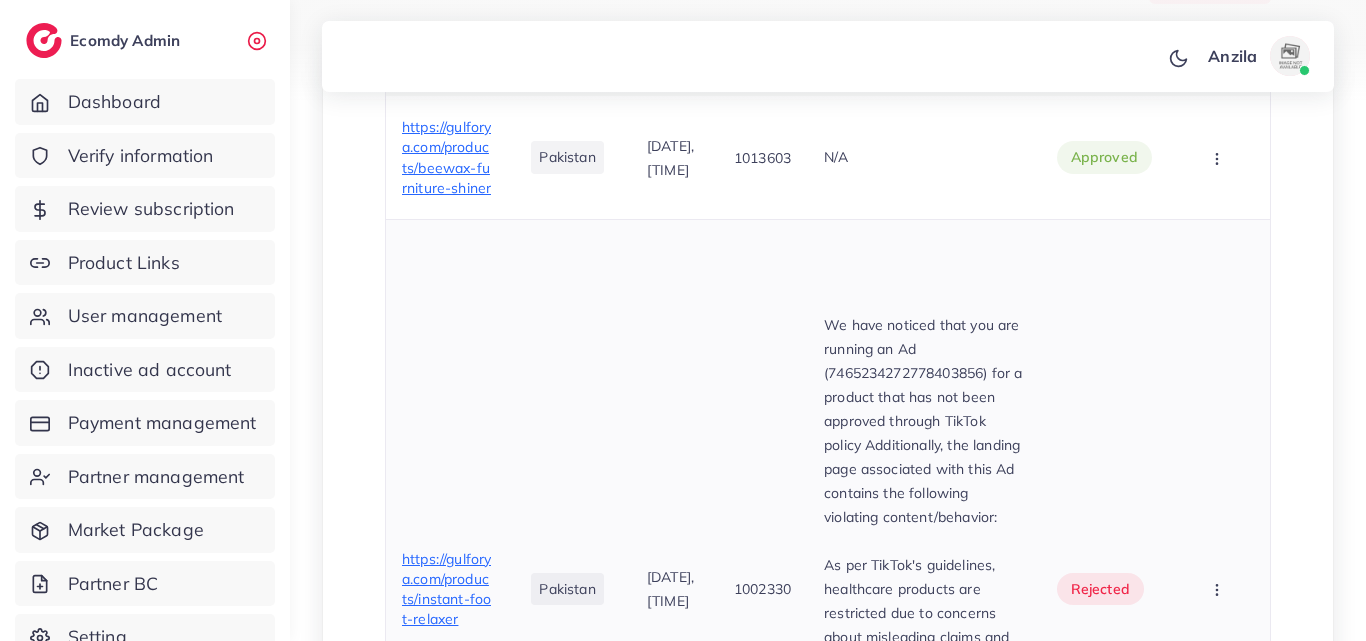 click on "1002330" at bounding box center [763, 589] 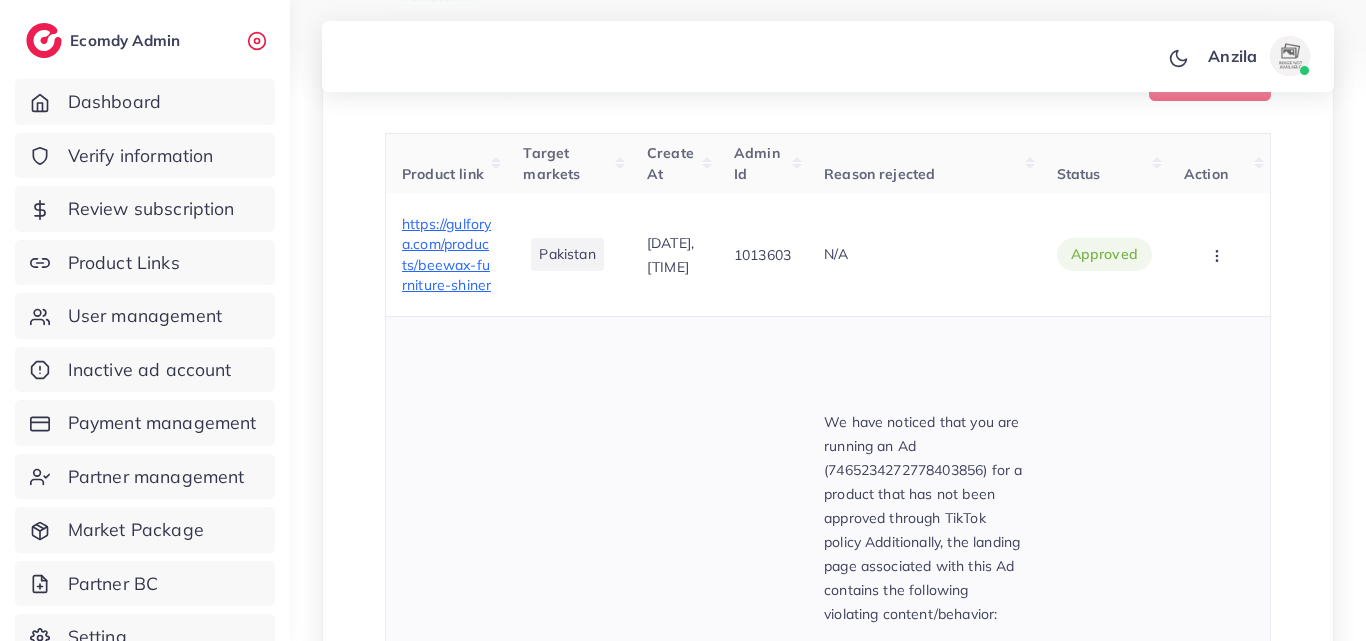scroll, scrollTop: 600, scrollLeft: 0, axis: vertical 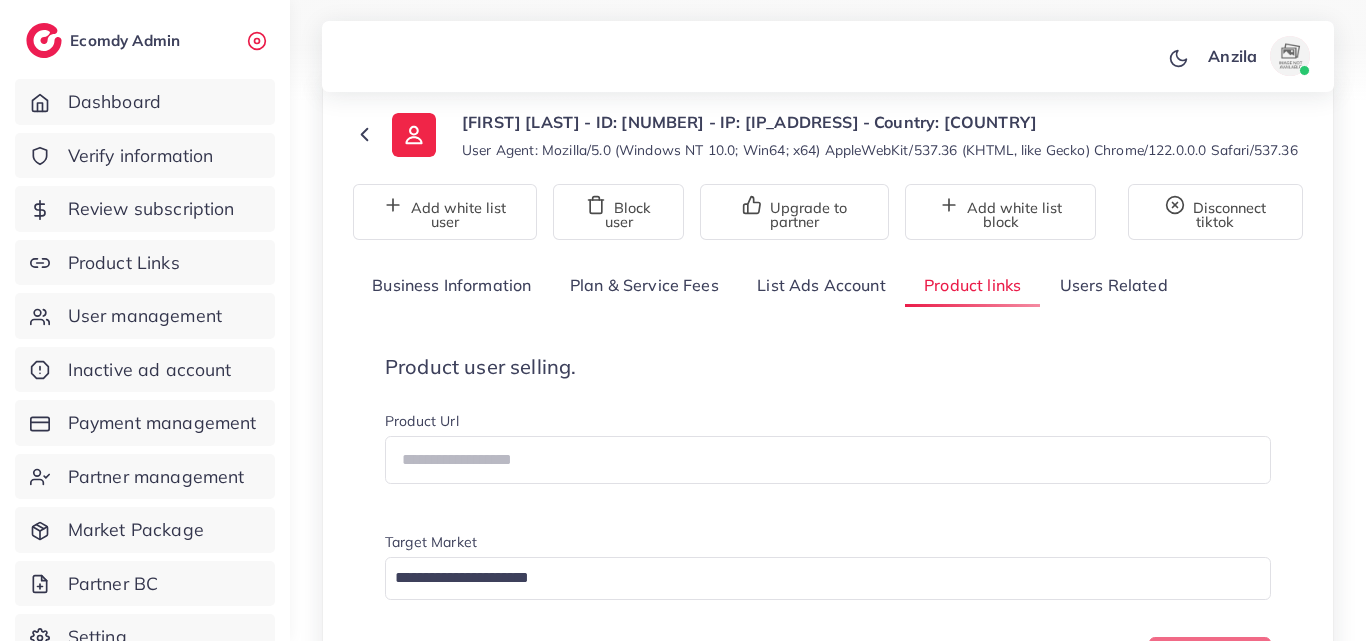 click on "Product user selling.   Product Url   Target Market            Loading...      Create one" at bounding box center [828, 520] 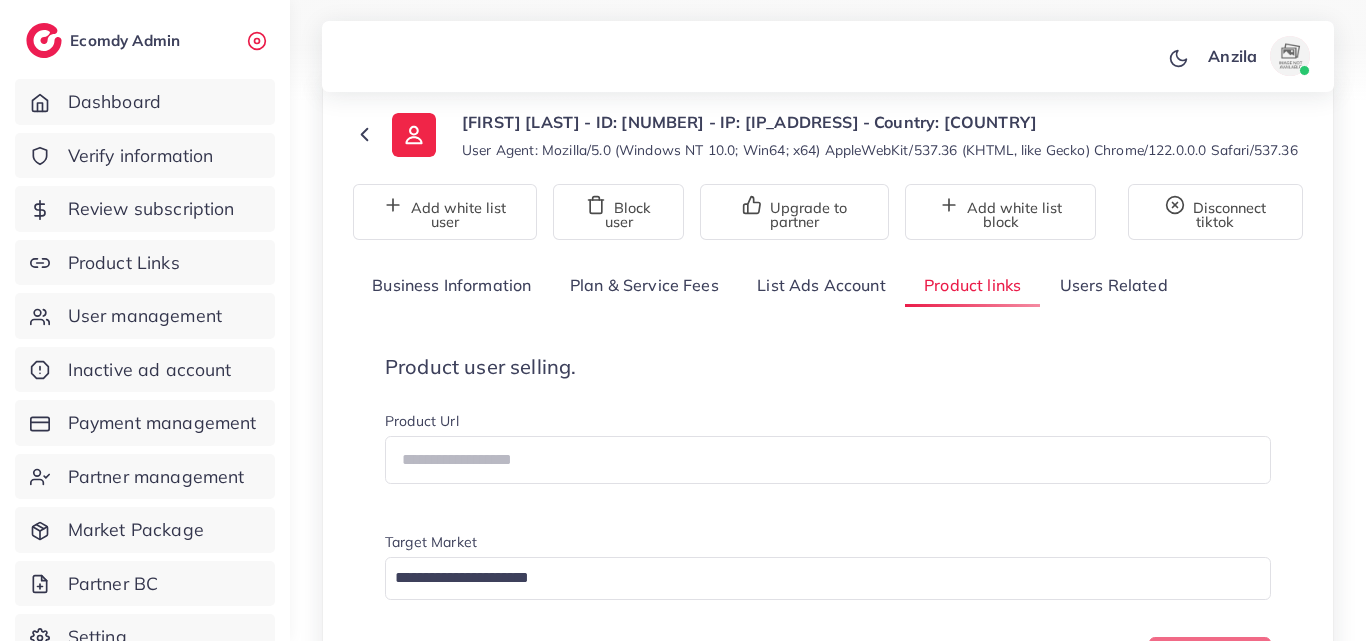 scroll, scrollTop: 1101, scrollLeft: 0, axis: vertical 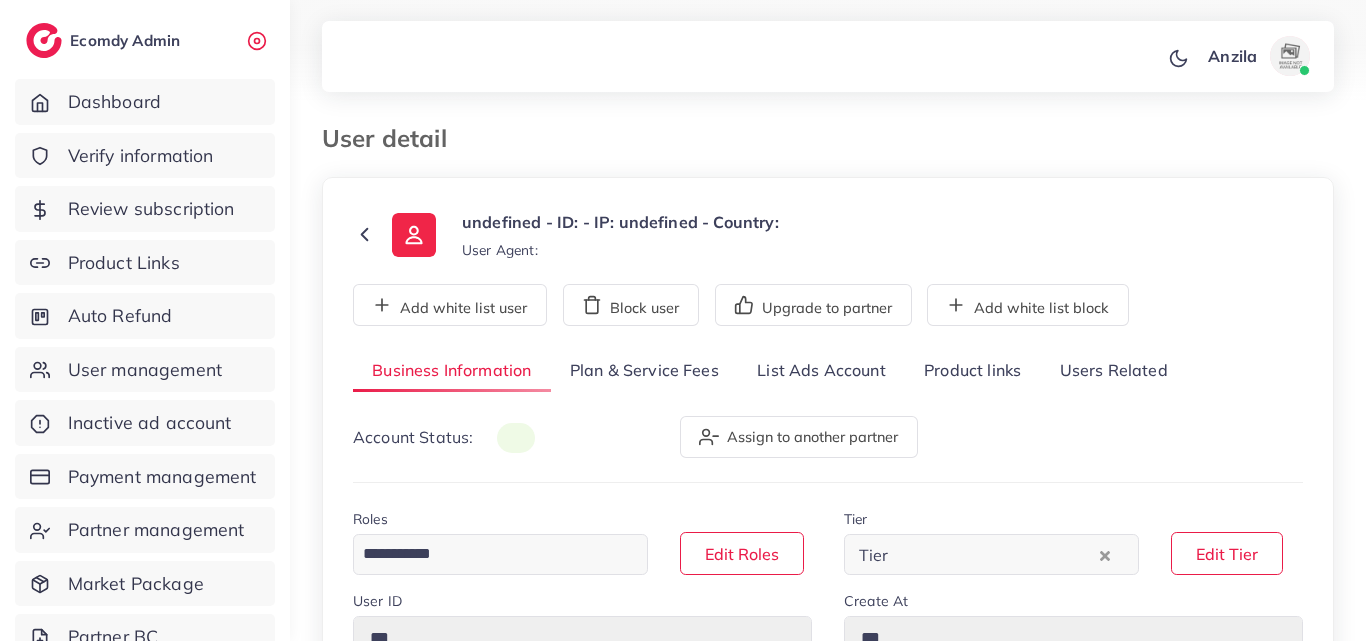 click on "Product links" at bounding box center [972, 371] 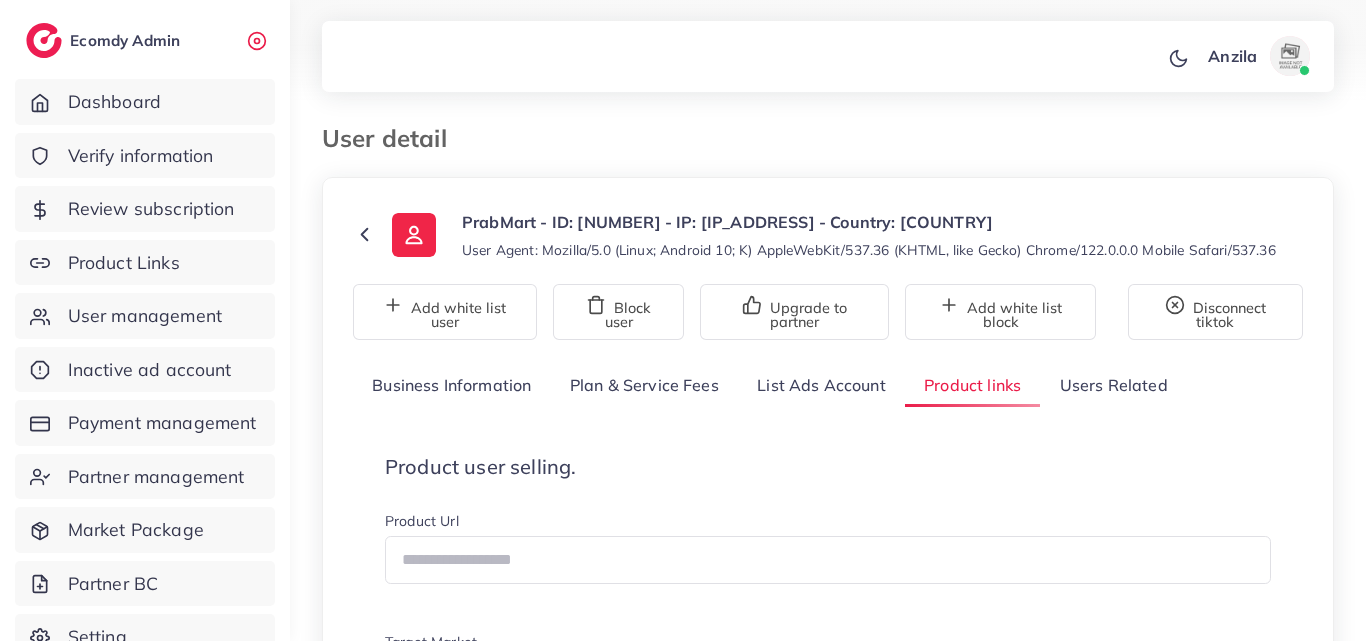 click on "Product user selling." at bounding box center (828, 467) 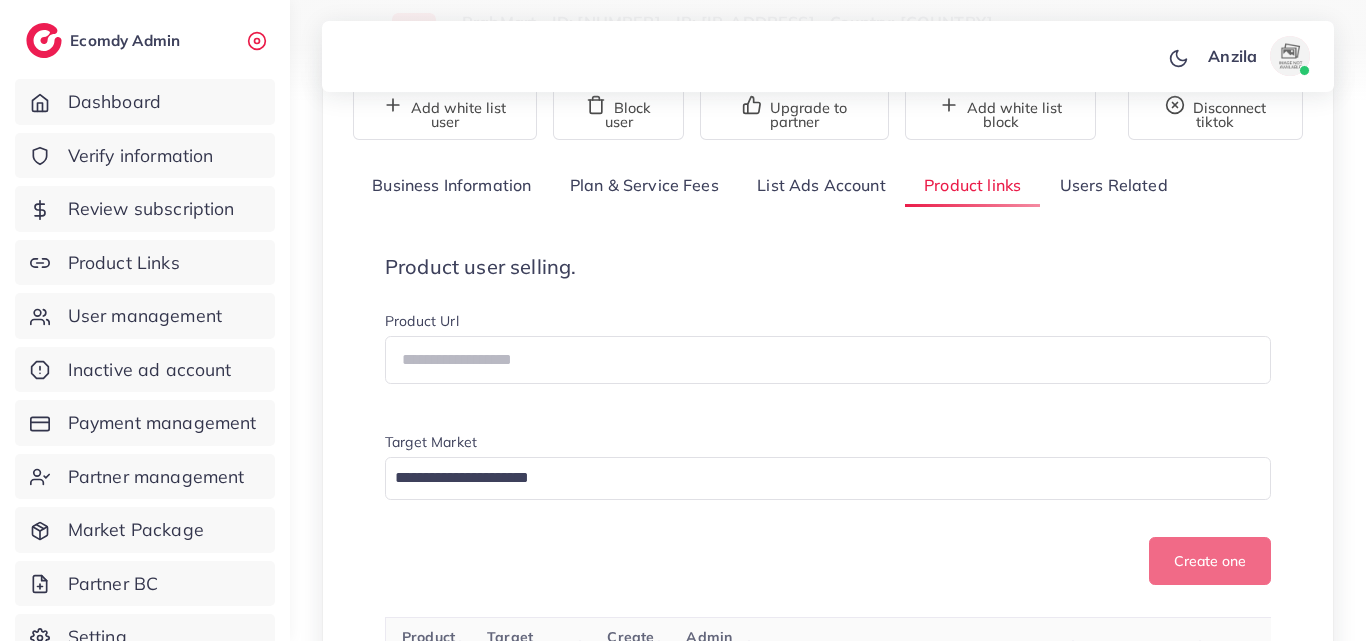 scroll, scrollTop: 200, scrollLeft: 0, axis: vertical 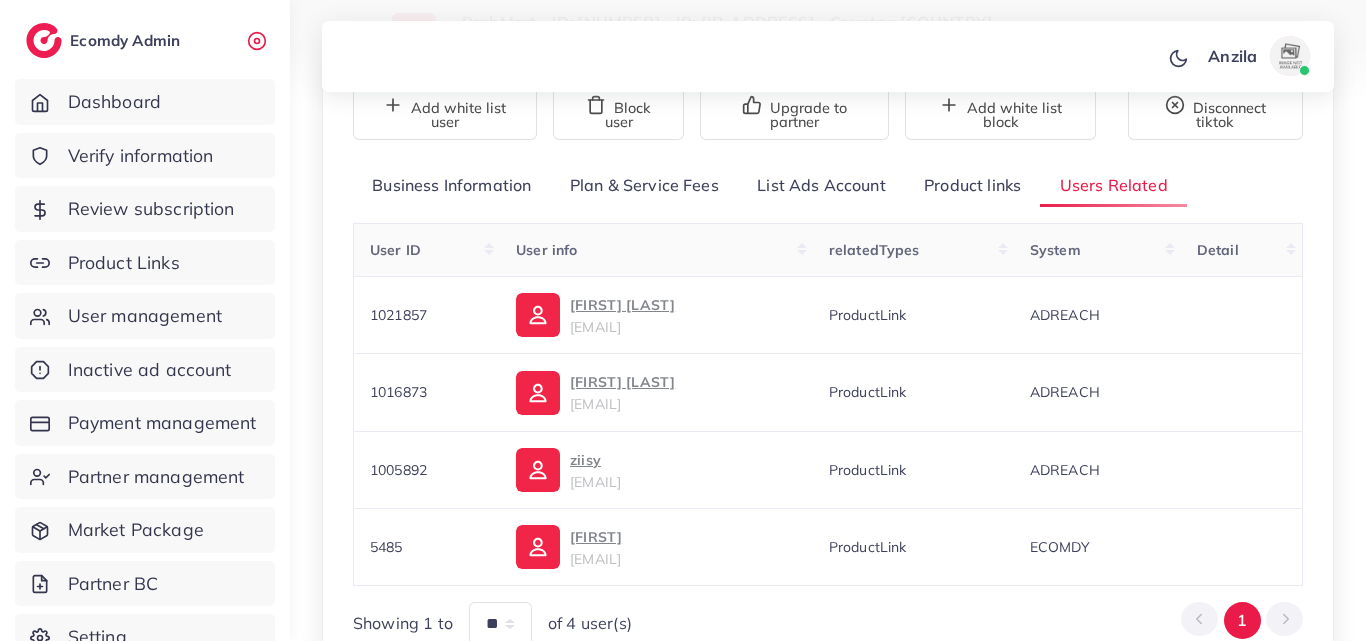 click on "Product links" at bounding box center (972, 185) 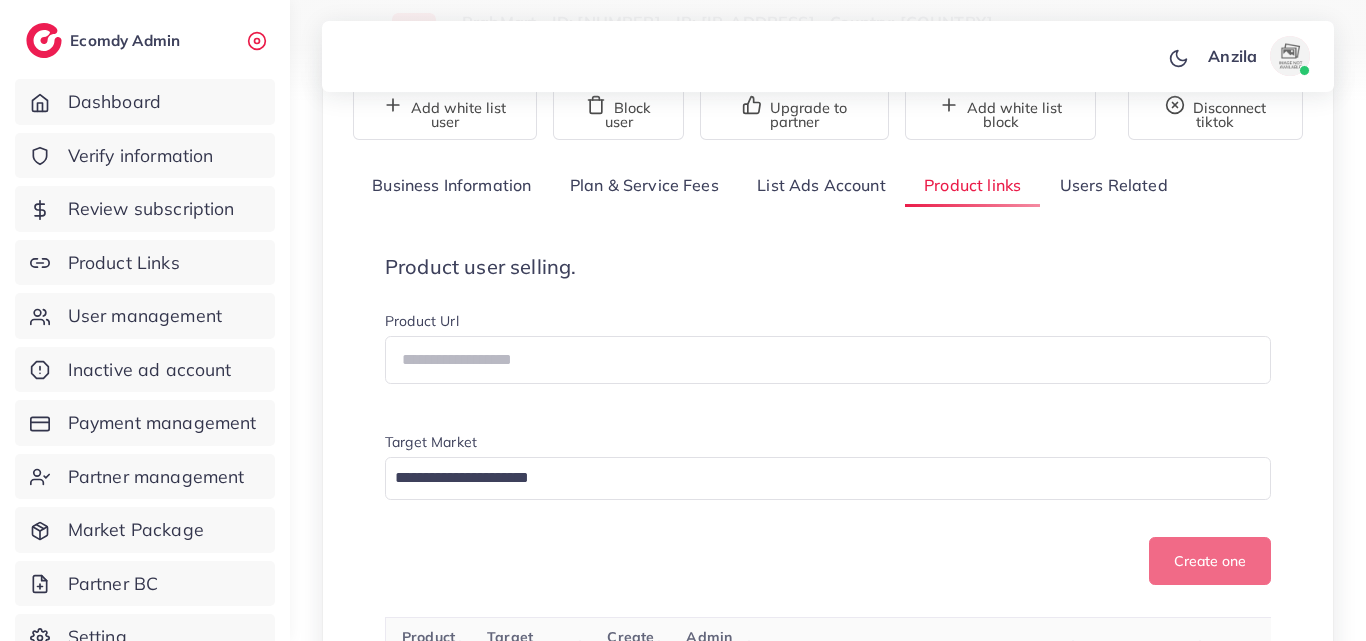 click on "Product user selling." at bounding box center (828, 267) 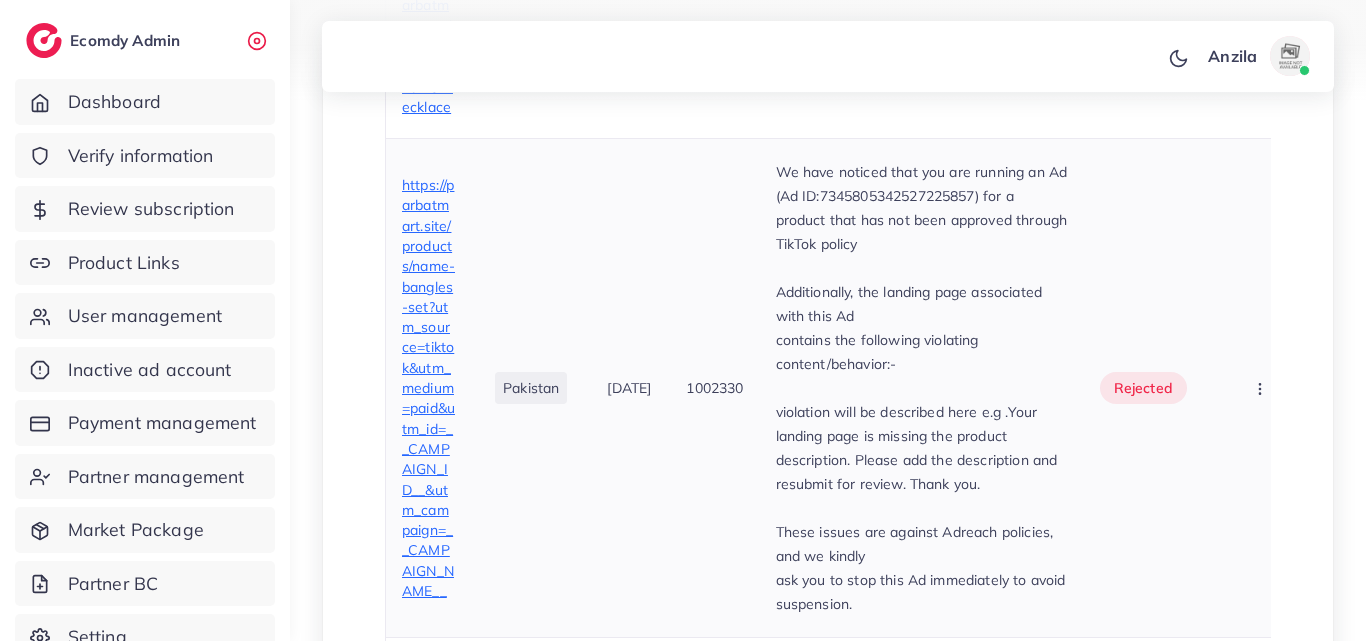 scroll, scrollTop: 1100, scrollLeft: 0, axis: vertical 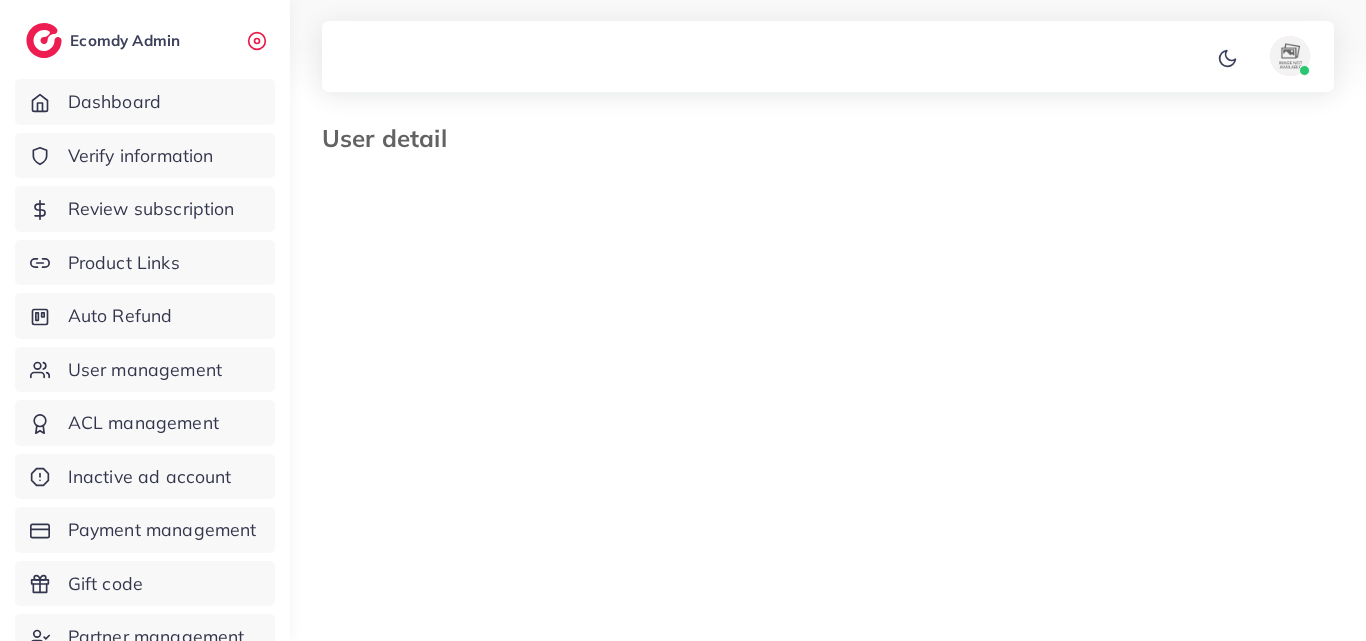 click on "undefined - ID:  - IP: undefined - Country:   User Agent:   Add white list user   Block user   Upgrade to partner   Add white list block  Business Information Plan & Service Fees List Ads Account Product links Users Related  Account Status:   Assign to another partner   Roles            Loading...      Edit Roles   Tier
Tier
Loading...      Edit Tier   User ID  ***  Create At  ***  Full Name  ***  Register from service  ***  Email  ***  Phone Number  * ****** A B C D E F G H I J K L M N O P Q R S T U V W X Y Z search no result Afghanistan (‫افغانستان‬‎) +93 Albania (Shqipëri) +355 Algeria (‫الجزائر‬‎) +213 American Samoa +1684 Andorra +376 Angola +244 Anguilla +1264 Antigua and Barbuda +1268 Argentina +54 Armenia (Հայաստան) +374 Aruba +297 Australia +61 Austria (Österreich) +43 Azerbaijan ( Azərbaycan) +994 Bahamas +1242 Bahrain (‫البحرين‬‎) +973 Bangladesh (বাংলাদেশ) +880 Barbados +1246 +375 +32 Belize +1" at bounding box center [828, 927] 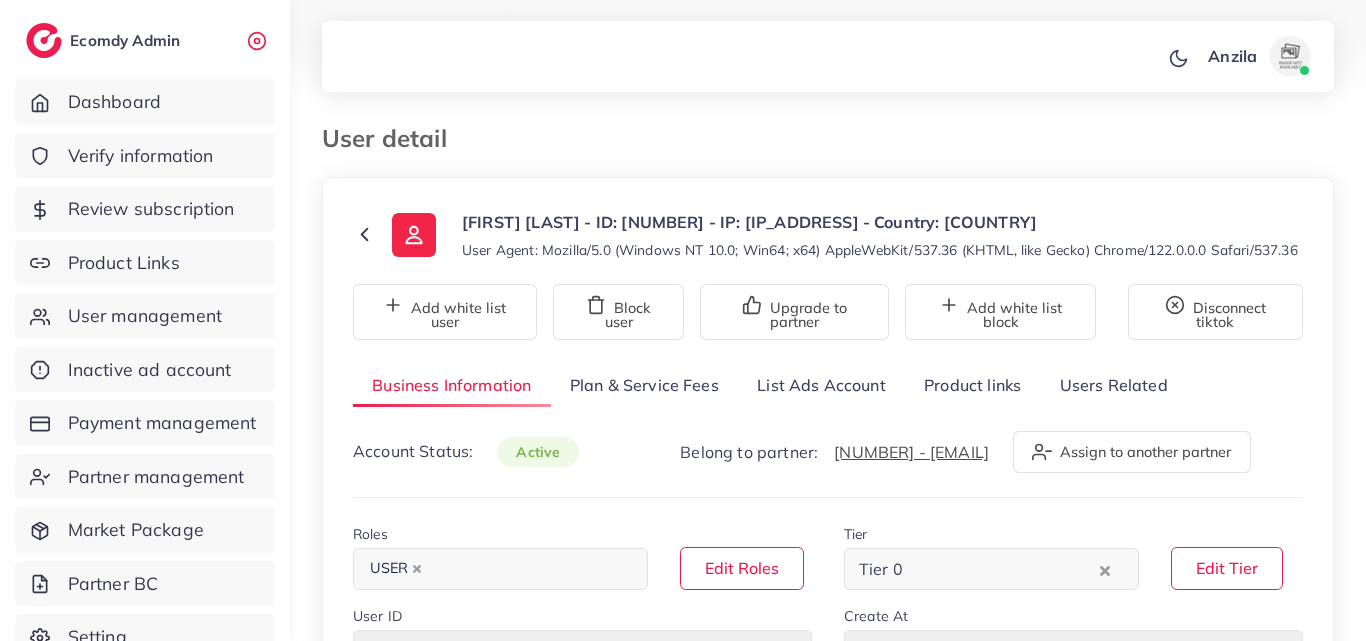 type on "*******" 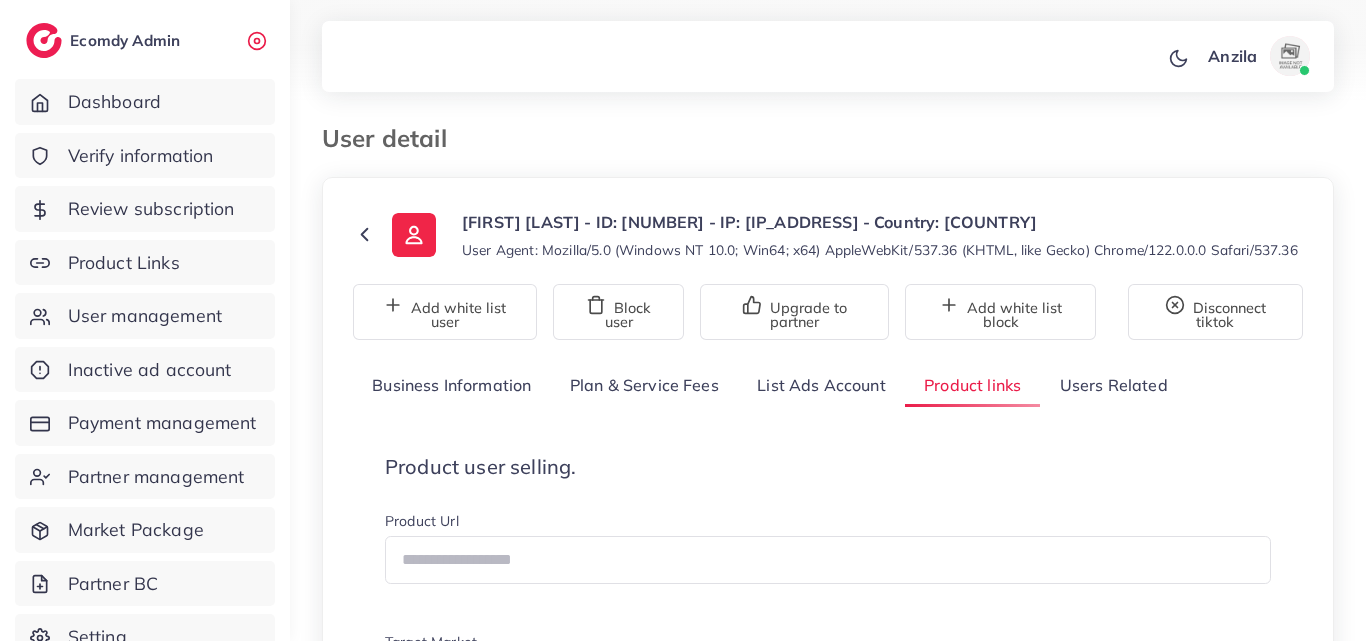 click on "**********" at bounding box center [828, 17366] 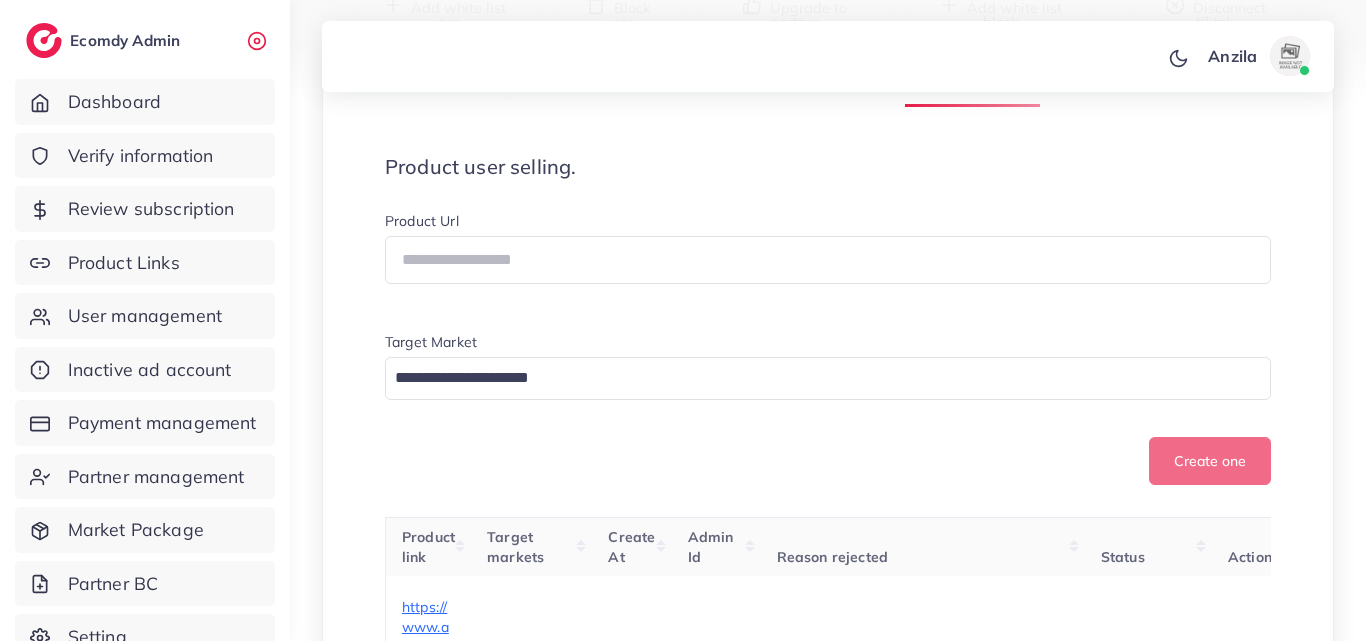 click on "Product user selling.   Product Url   Target Market            Loading...      Create one" at bounding box center (828, 320) 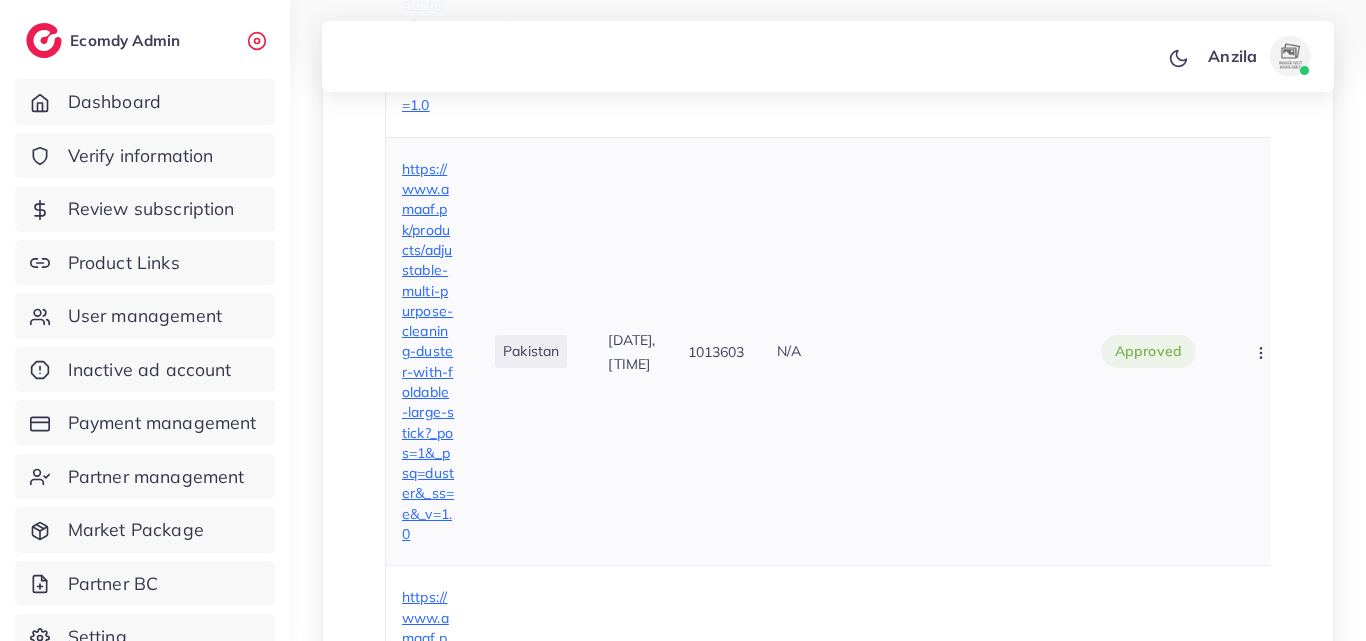 scroll, scrollTop: 917, scrollLeft: 0, axis: vertical 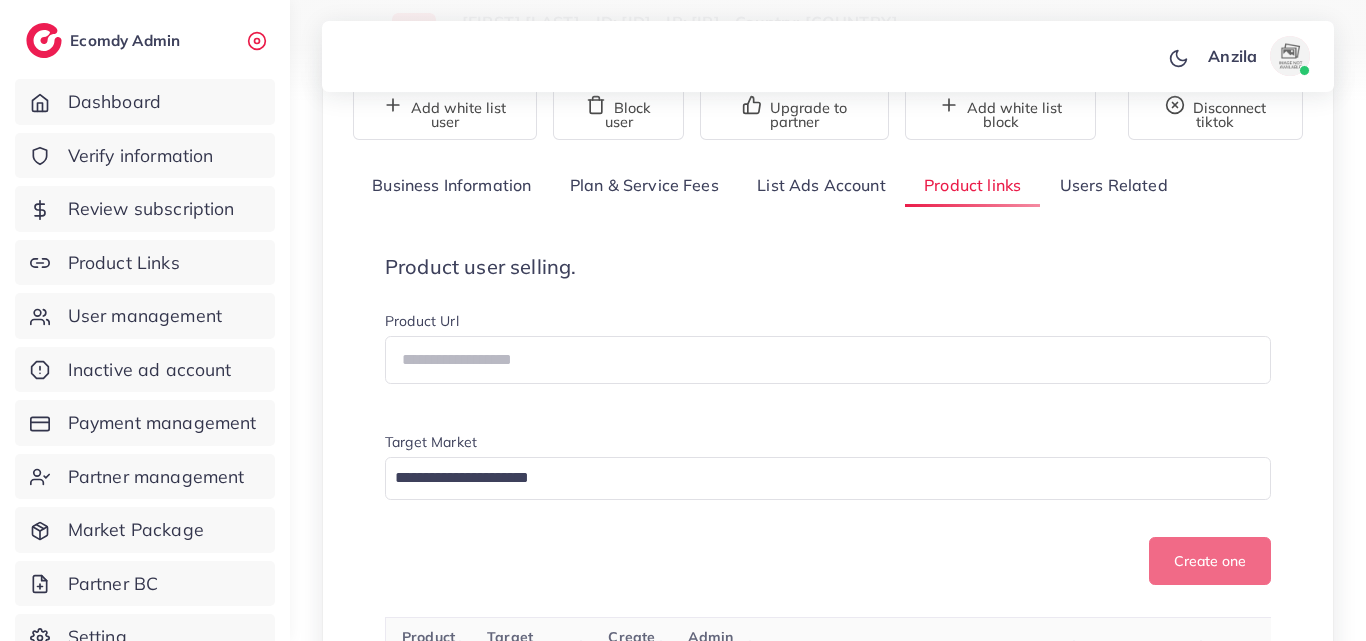 drag, startPoint x: 937, startPoint y: 69, endPoint x: 974, endPoint y: 188, distance: 124.61942 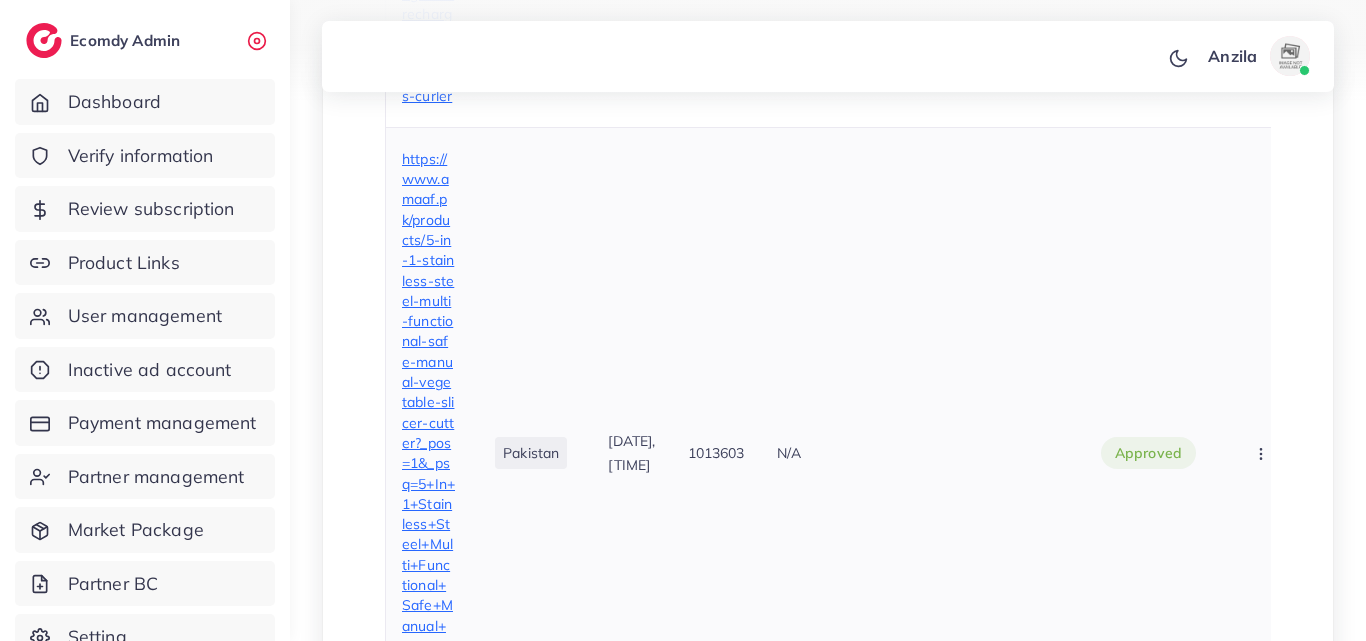 click on "N/A" at bounding box center (923, 453) 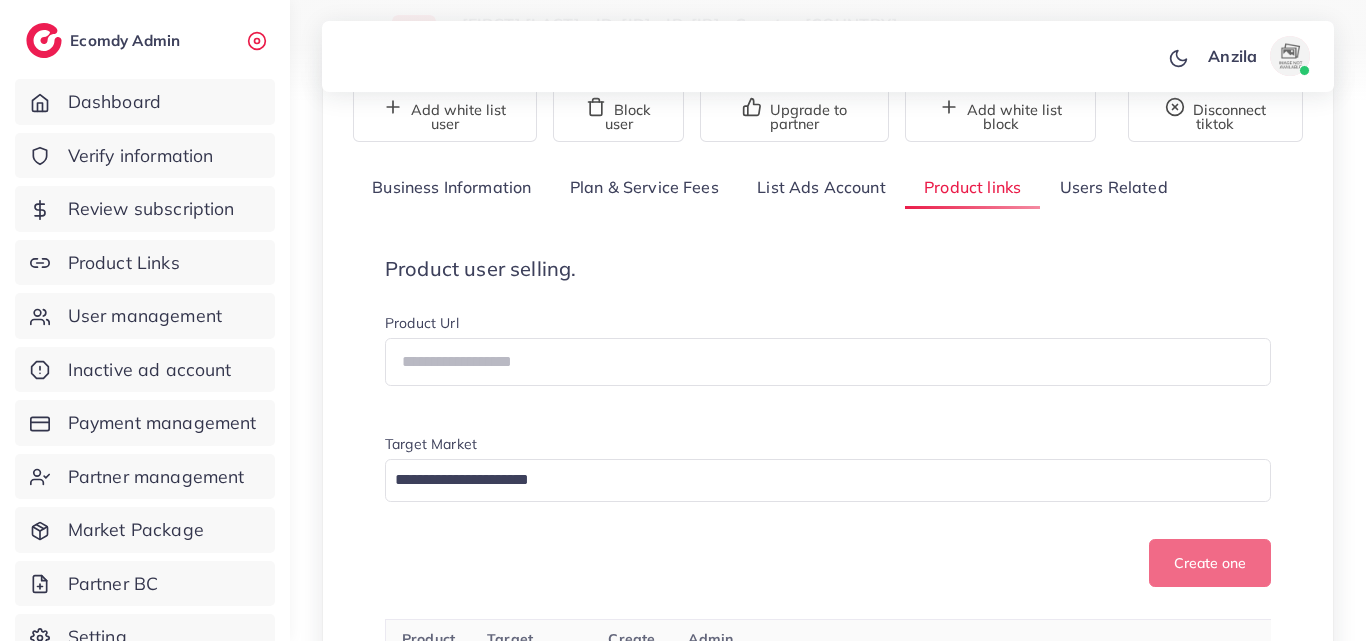 scroll, scrollTop: 200, scrollLeft: 0, axis: vertical 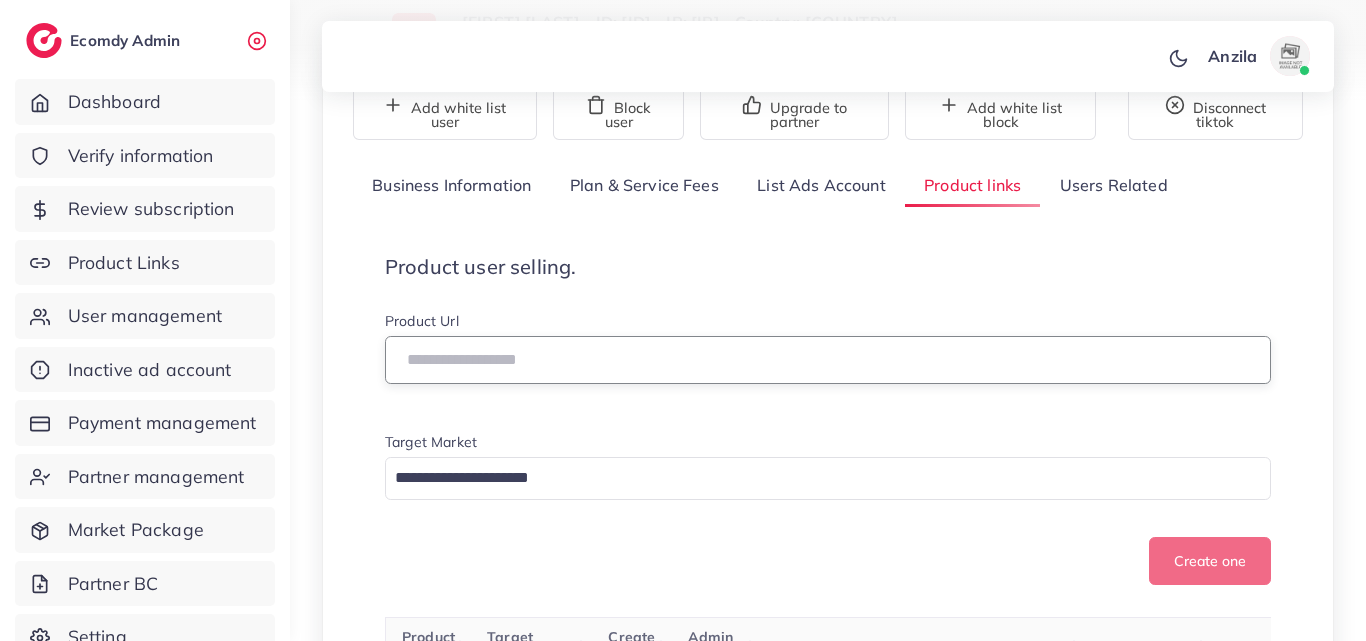 click at bounding box center [828, 360] 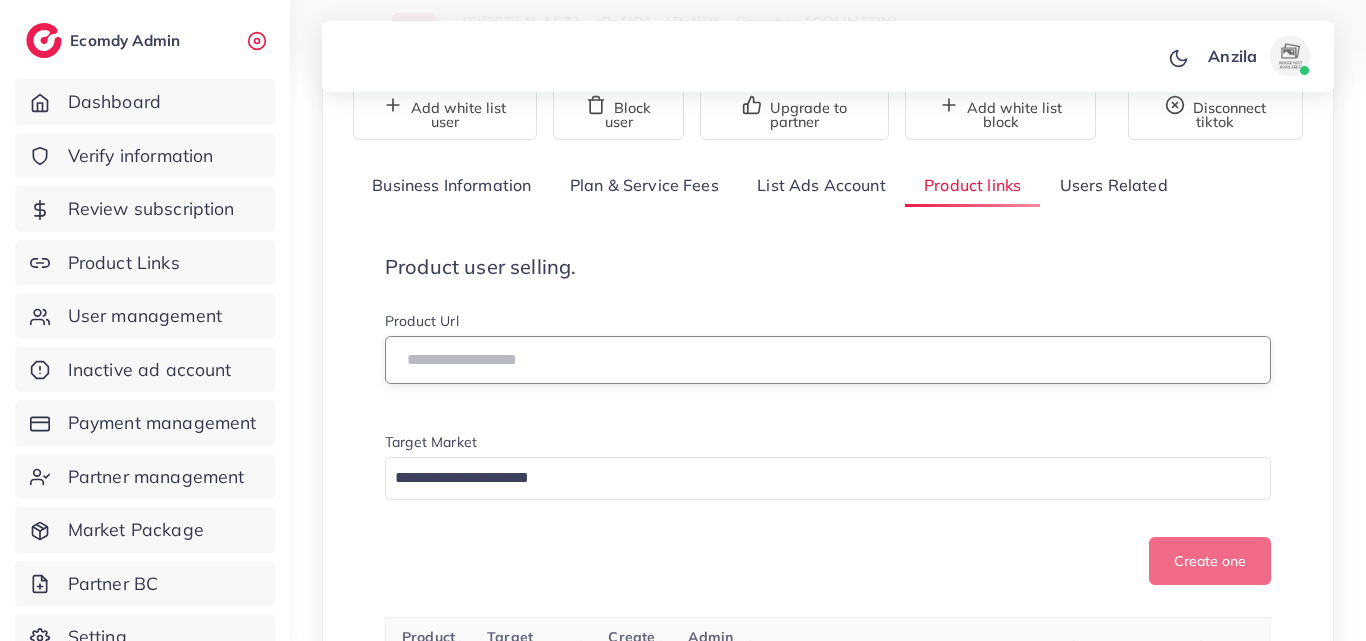 paste on "**********" 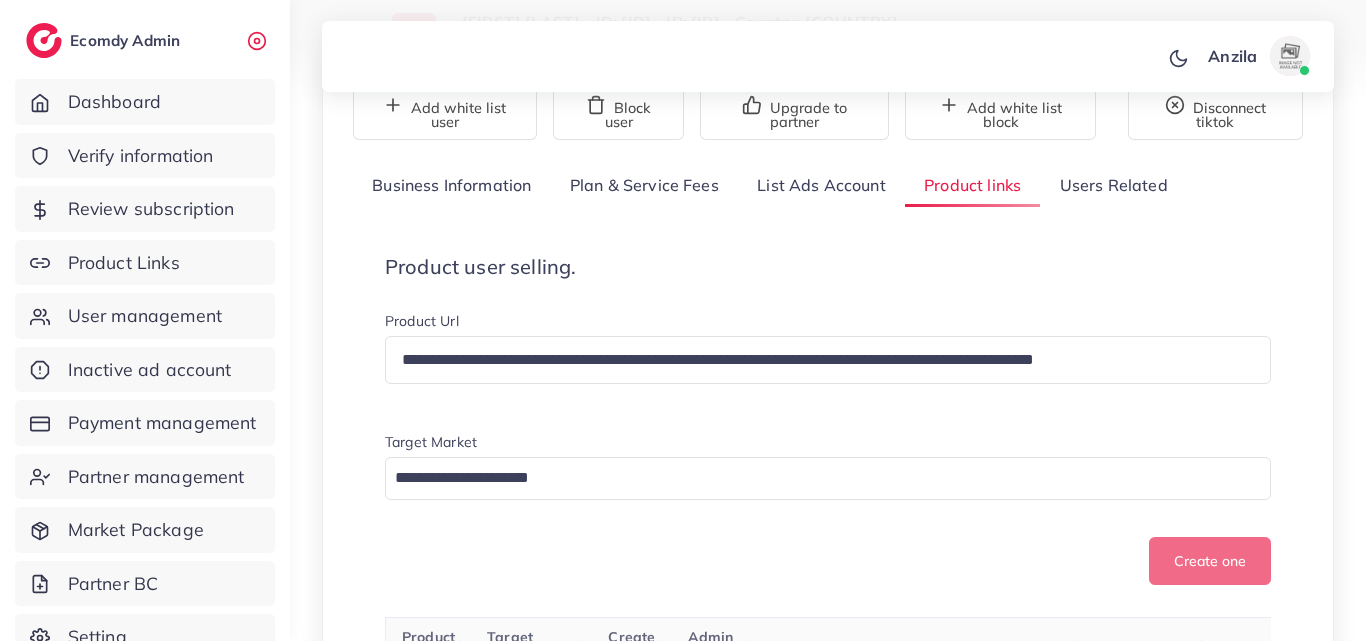 drag, startPoint x: 731, startPoint y: 399, endPoint x: 793, endPoint y: 170, distance: 237.2446 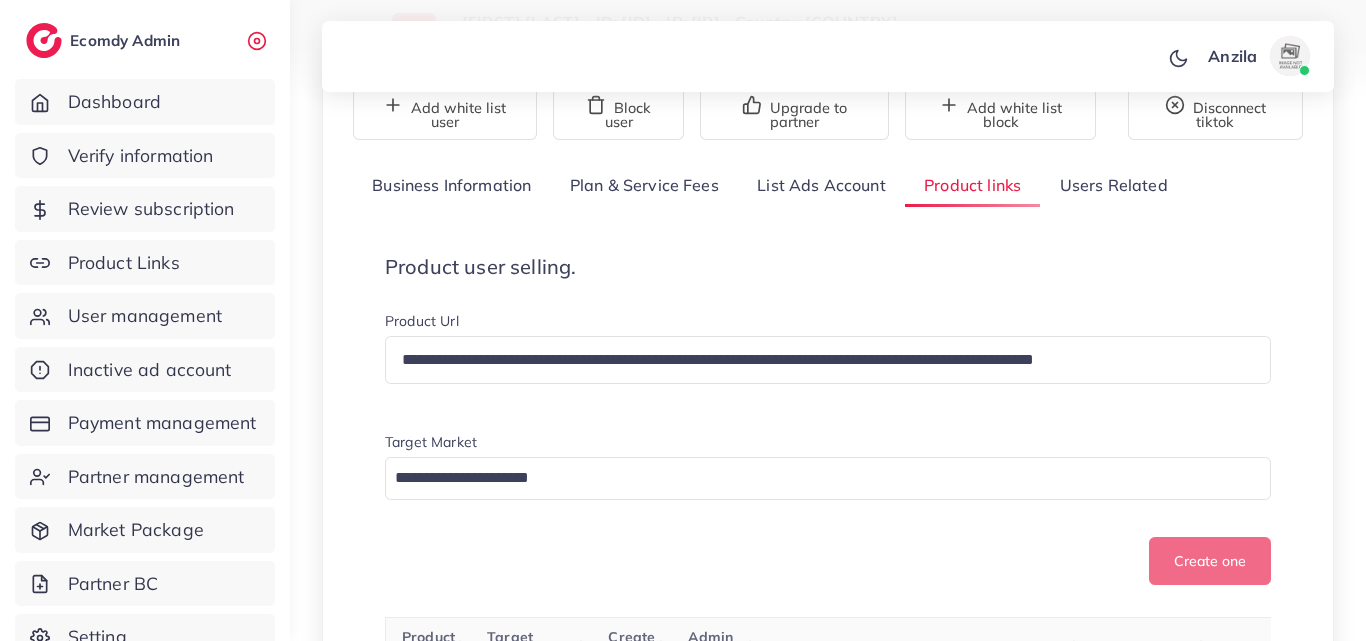 click on "Create one" at bounding box center (828, 561) 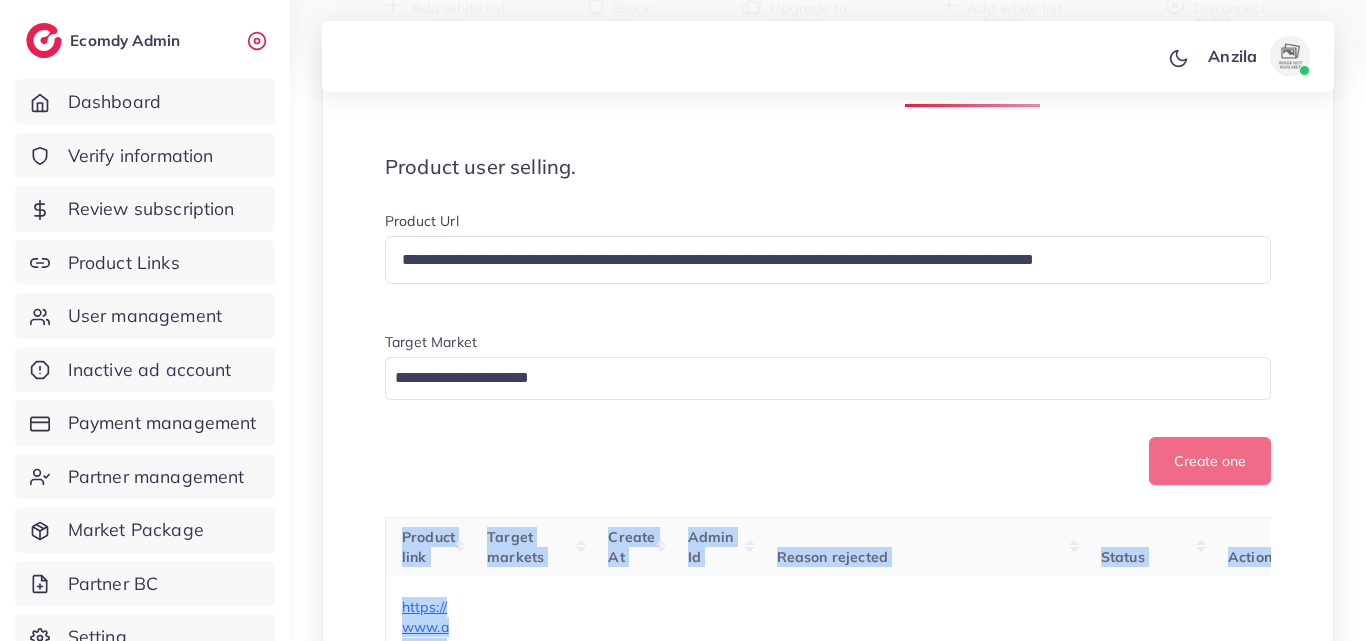 click at bounding box center (816, 378) 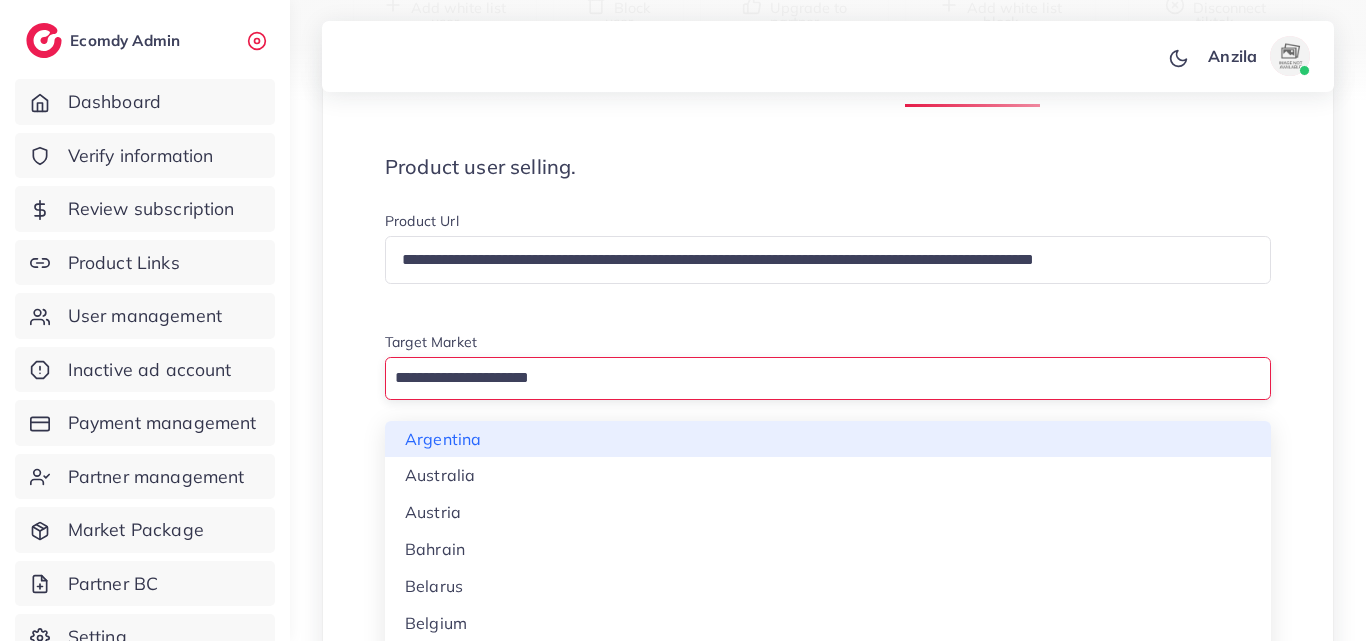 scroll, scrollTop: 400, scrollLeft: 0, axis: vertical 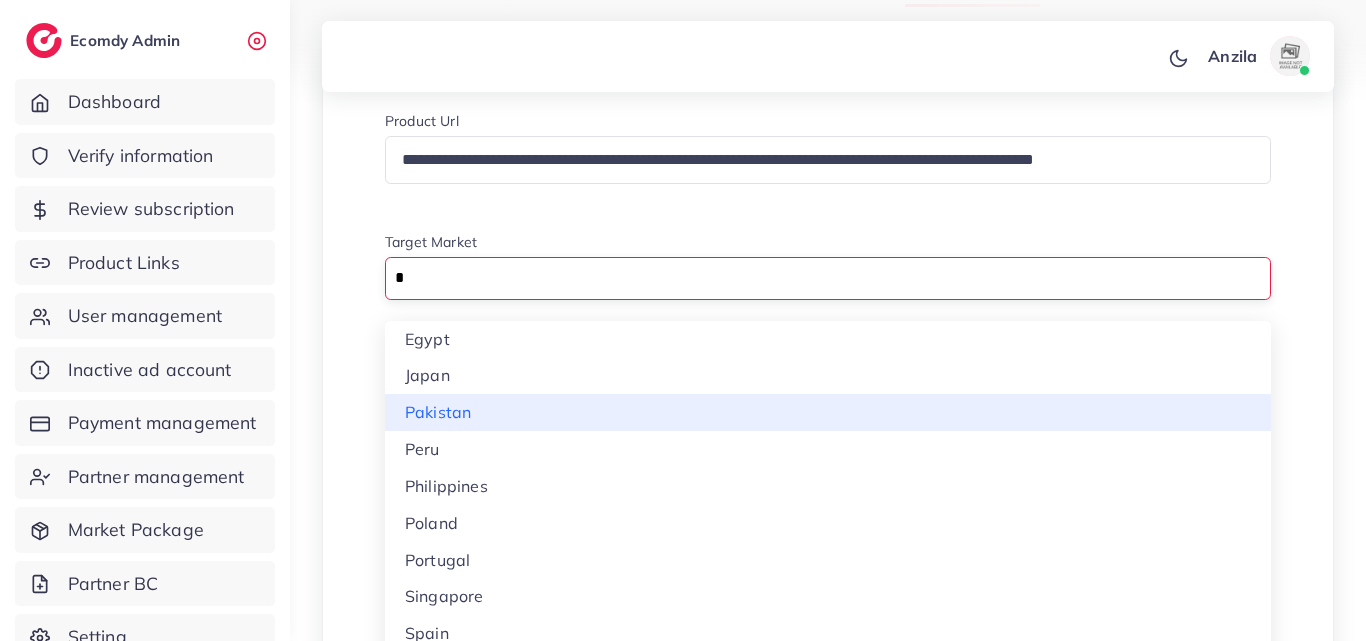 type on "*" 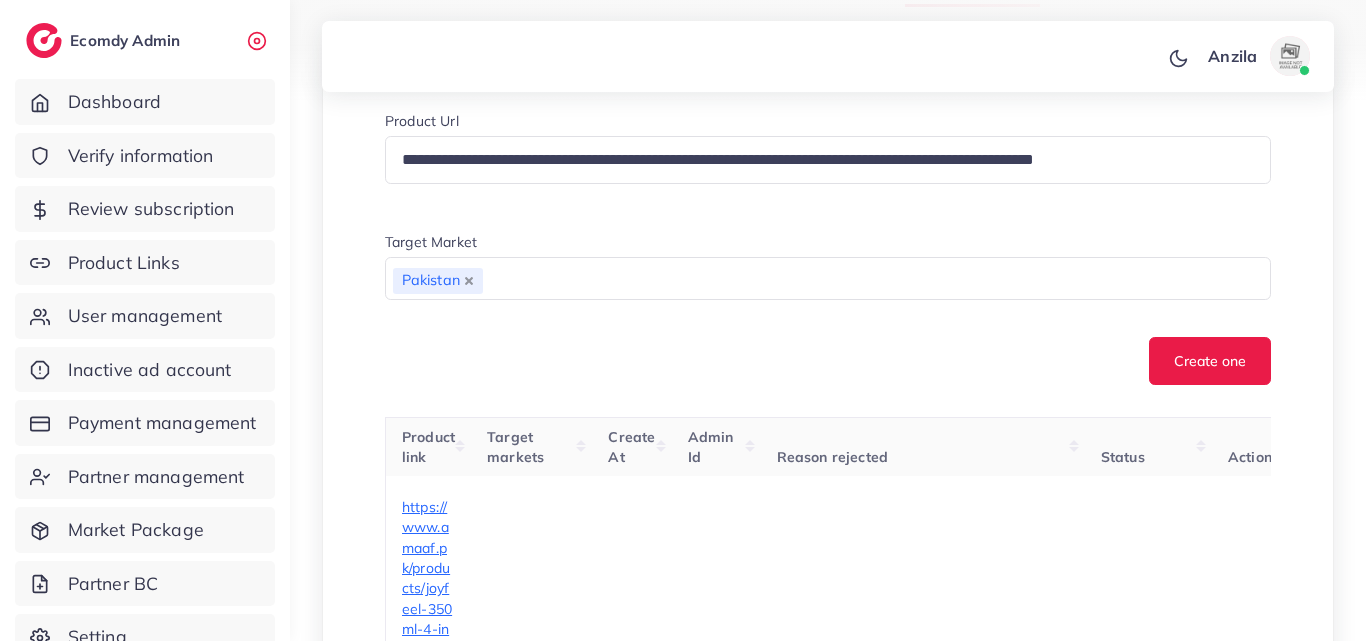 click on "**********" at bounding box center (828, 17073) 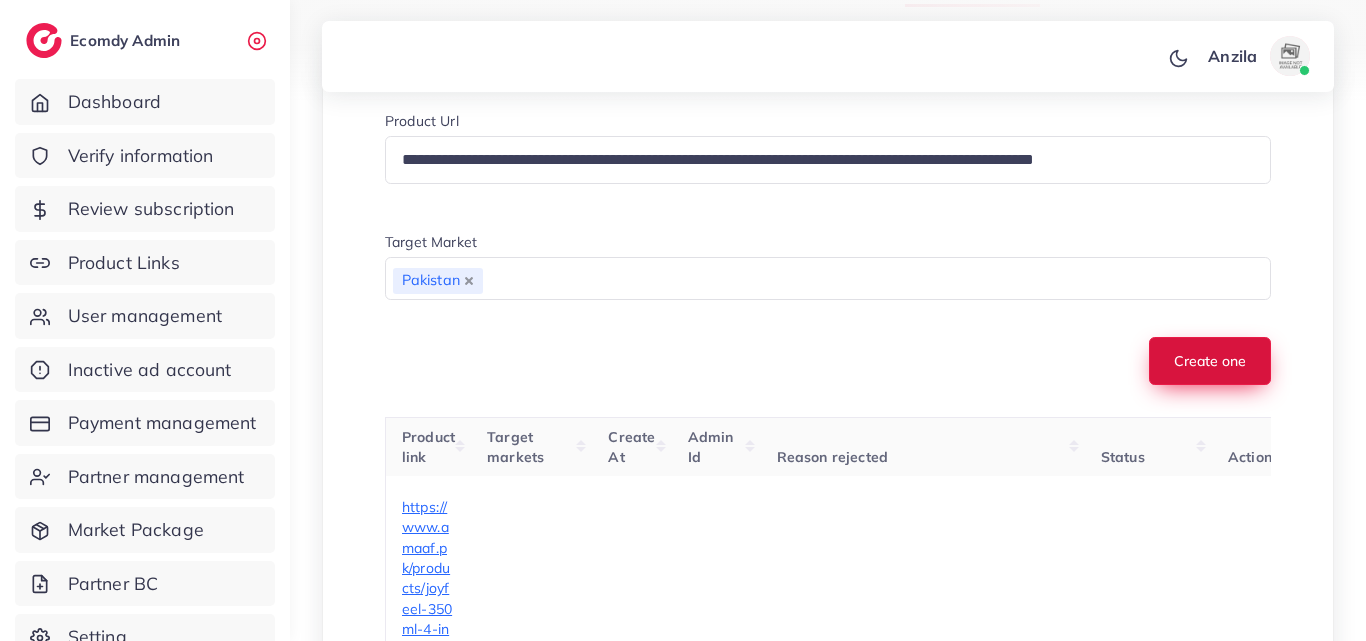 click on "Create one" at bounding box center [1210, 361] 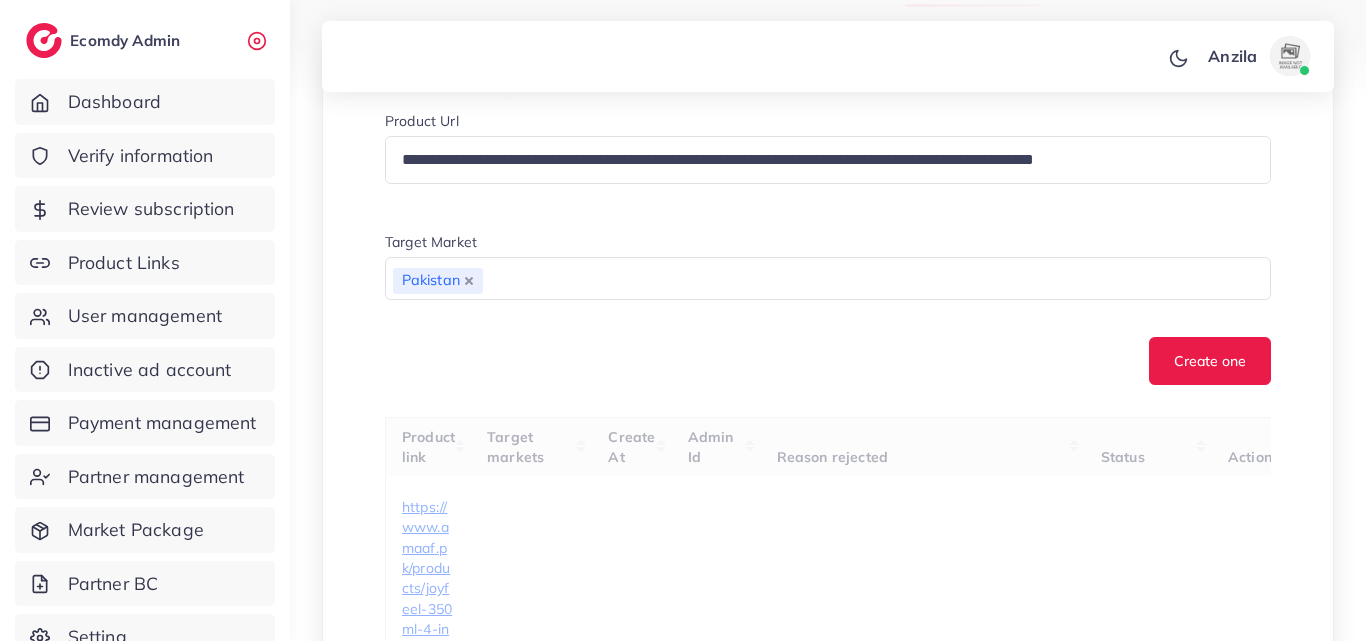 click on "**********" at bounding box center (828, 17073) 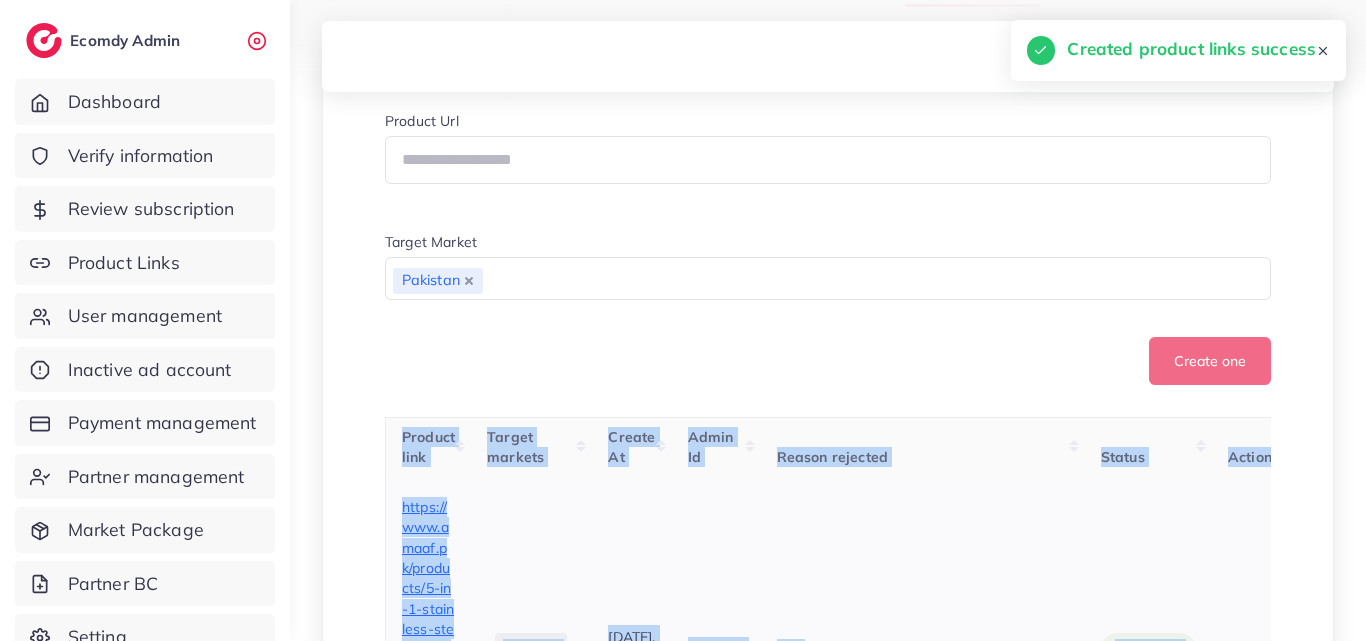 scroll, scrollTop: 600, scrollLeft: 0, axis: vertical 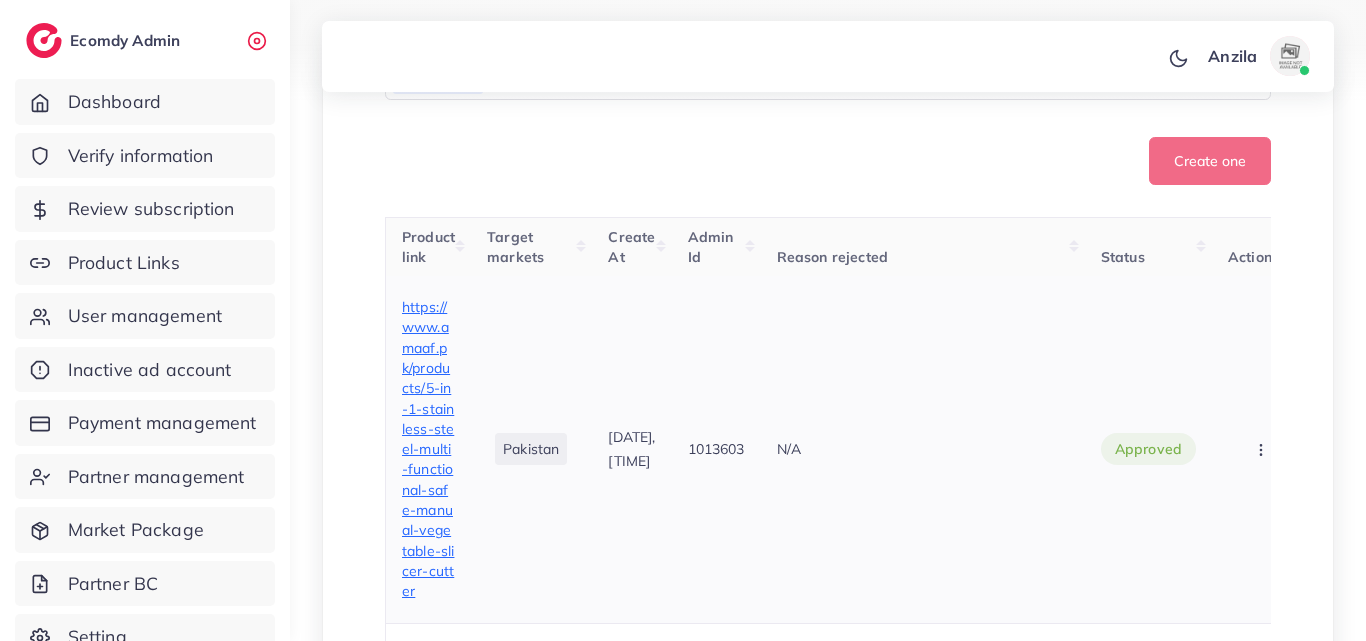 click on "https://www.amaaf.pk/products/5-in-1-stainless-steel-multi-functional-safe-manual-vegetable-slicer-cutter" at bounding box center (428, 449) 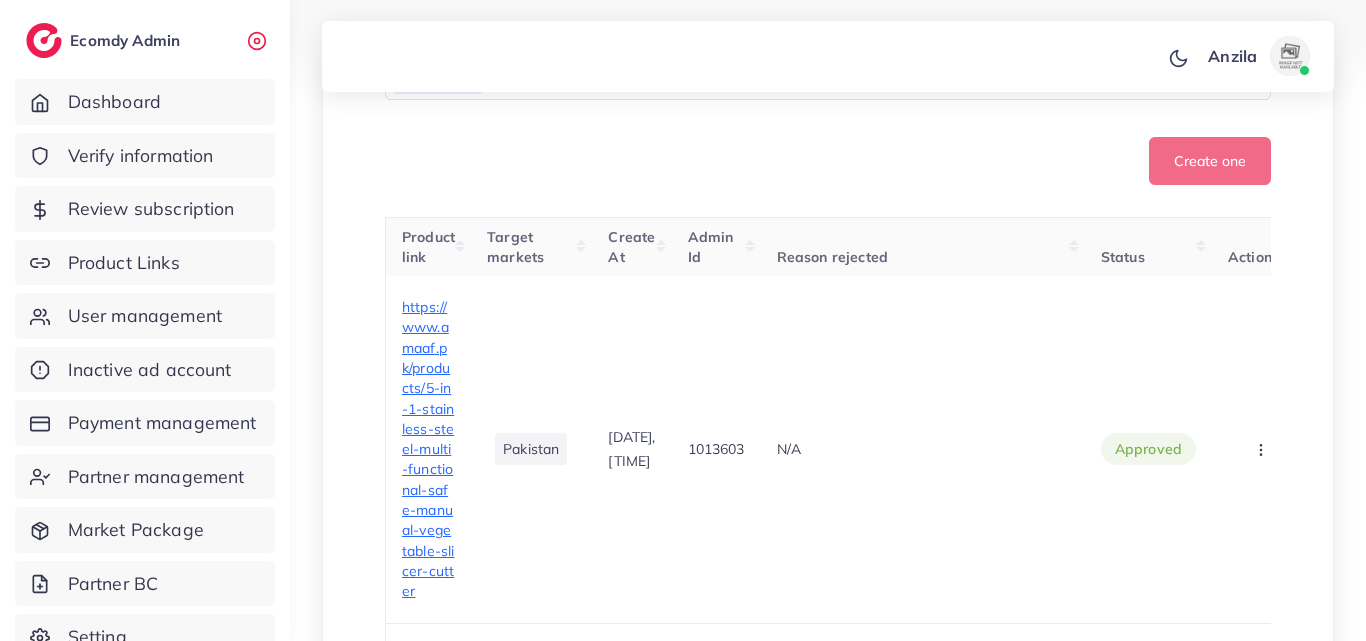 drag, startPoint x: 953, startPoint y: 69, endPoint x: 1019, endPoint y: 182, distance: 130.86252 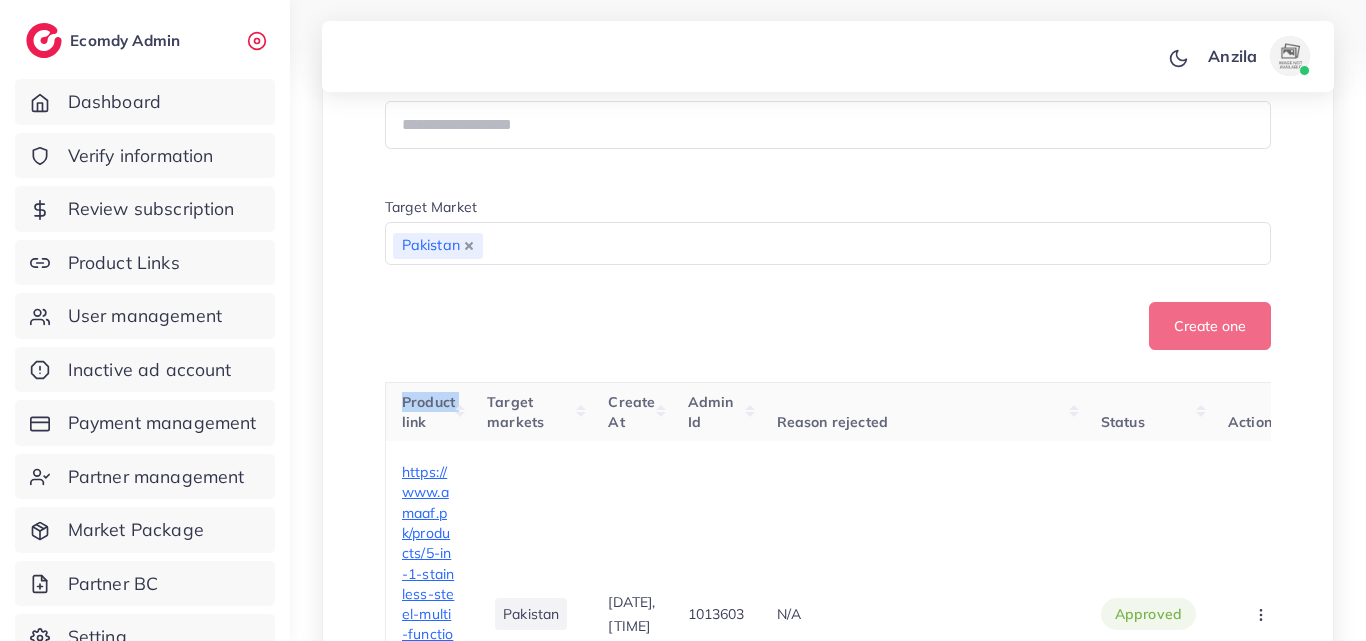 scroll, scrollTop: 135, scrollLeft: 0, axis: vertical 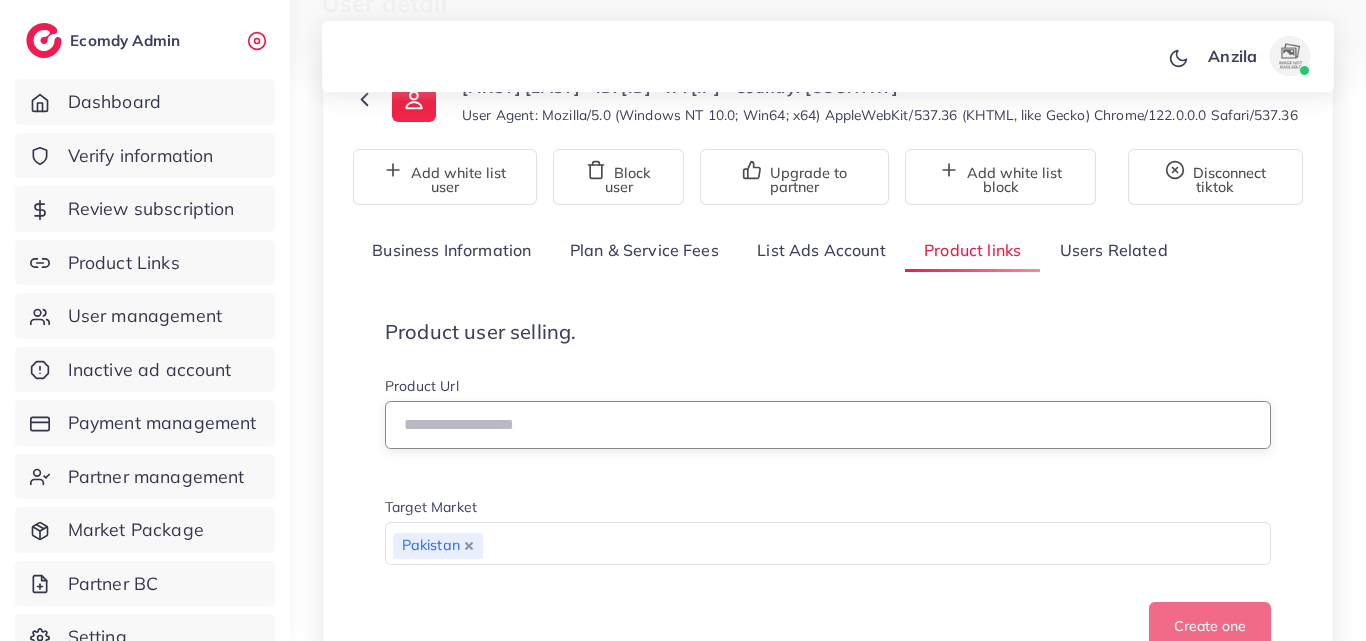 click at bounding box center [828, 425] 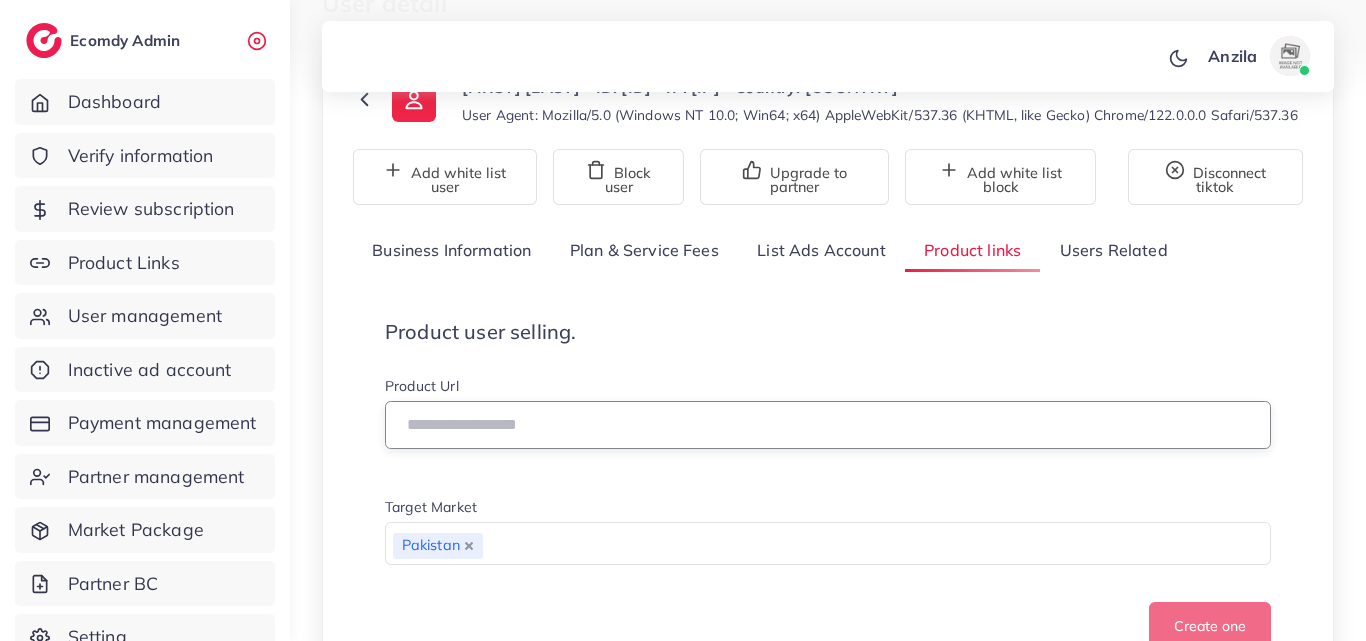 click at bounding box center [828, 425] 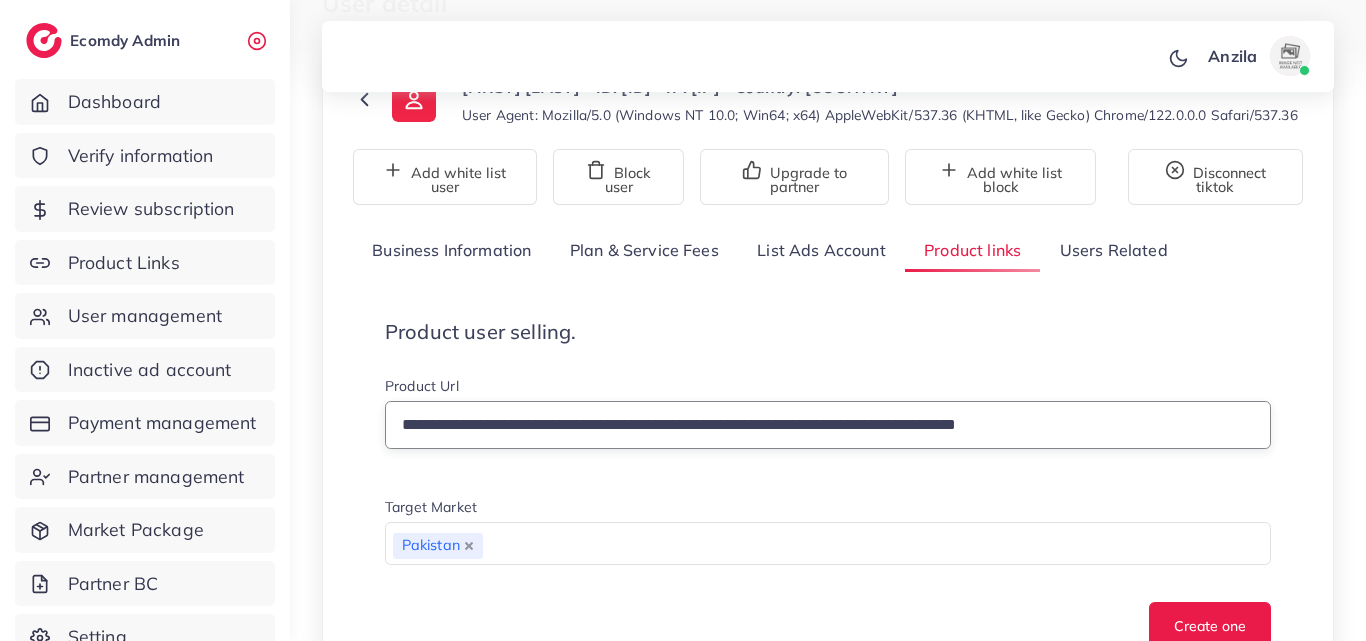 type on "**********" 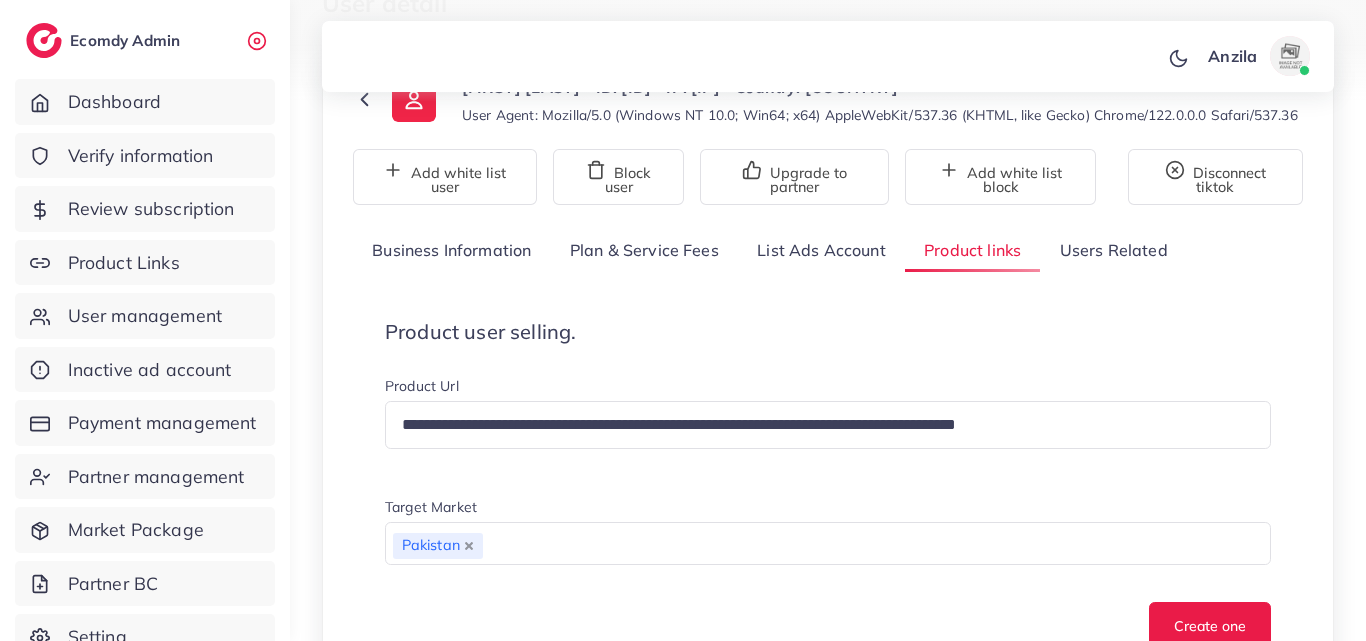 click on "**********" at bounding box center (828, 513) 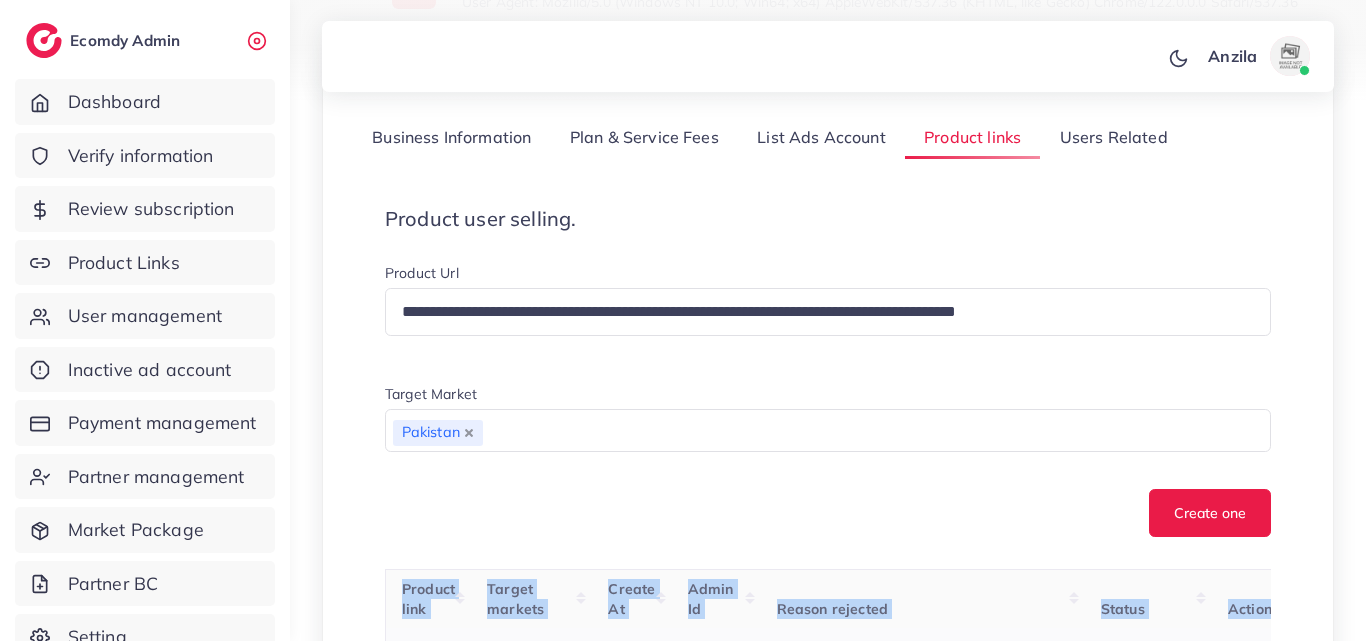 scroll, scrollTop: 335, scrollLeft: 0, axis: vertical 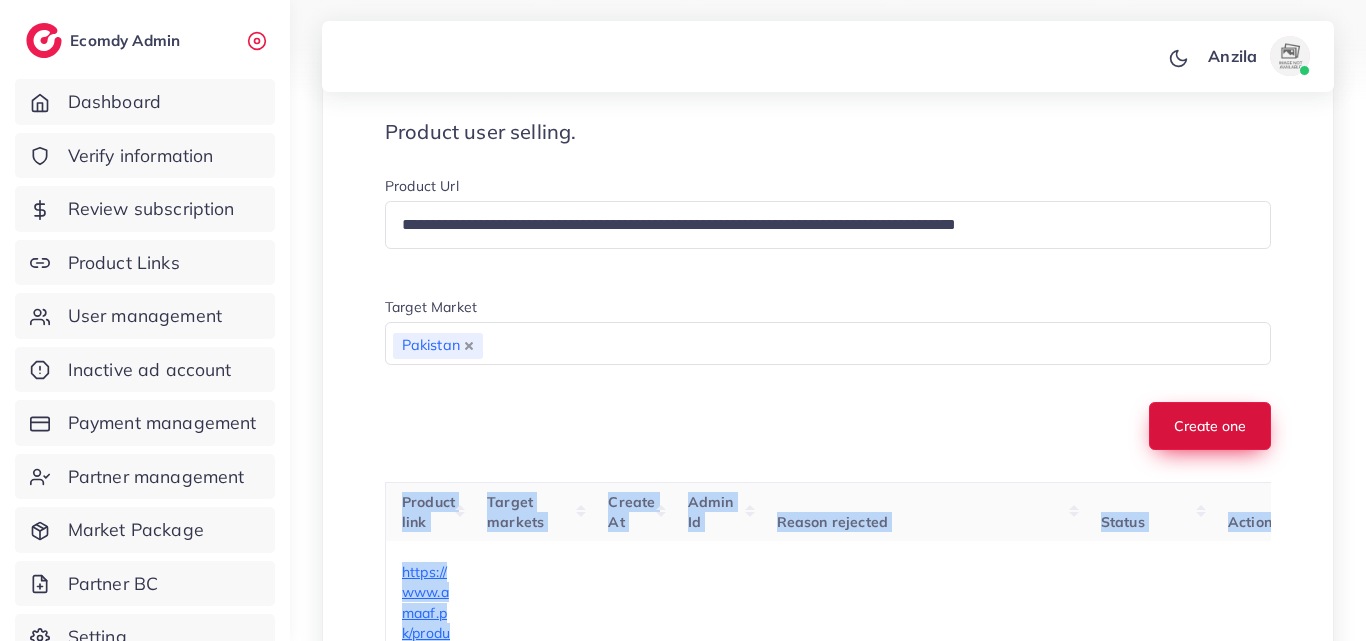 click on "Create one" at bounding box center (1210, 426) 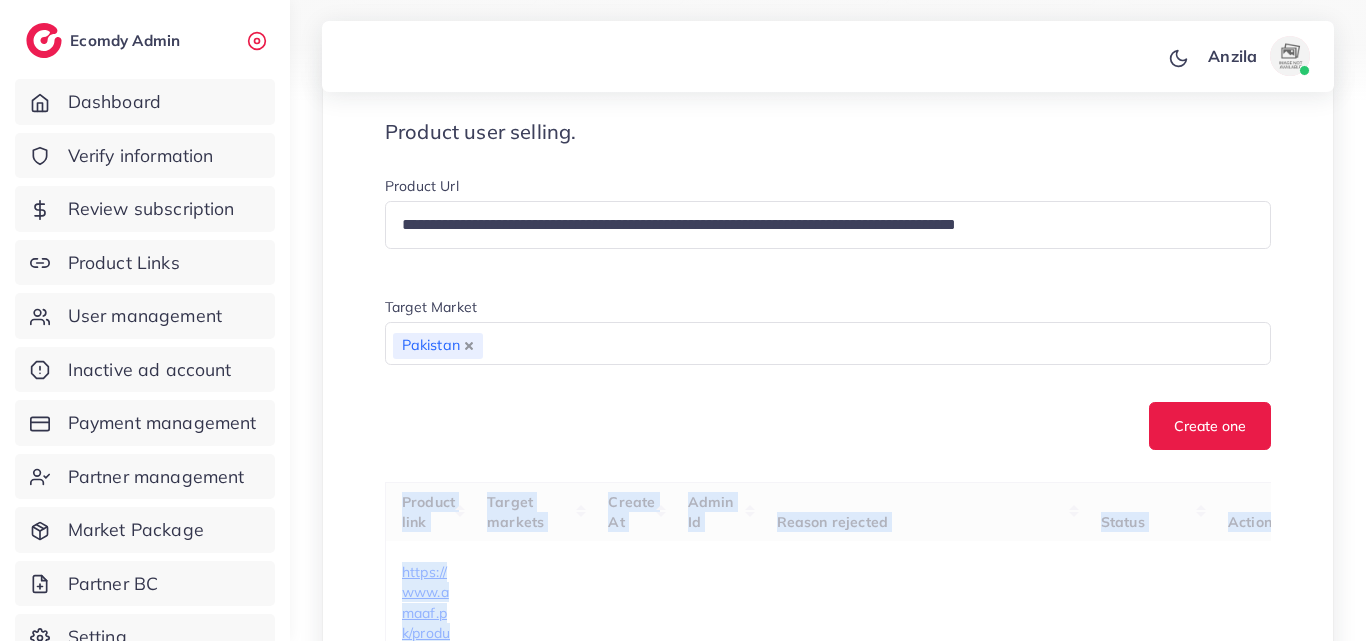 click on "Create one" at bounding box center [828, 426] 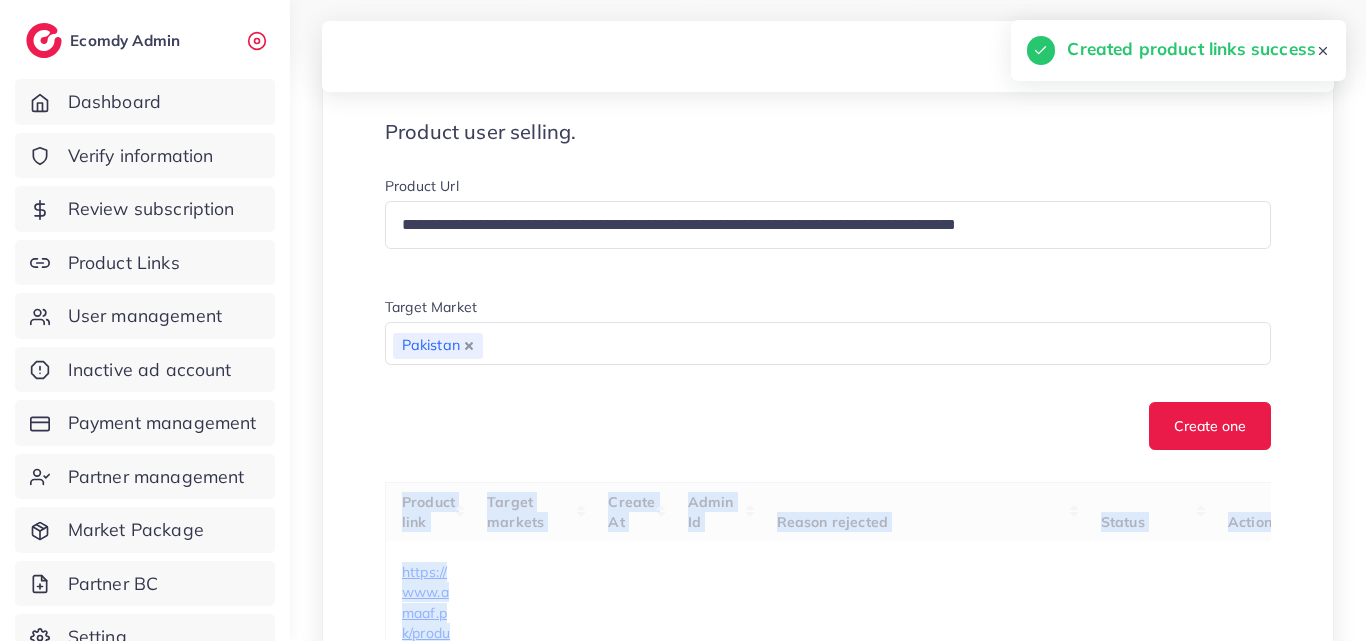 type 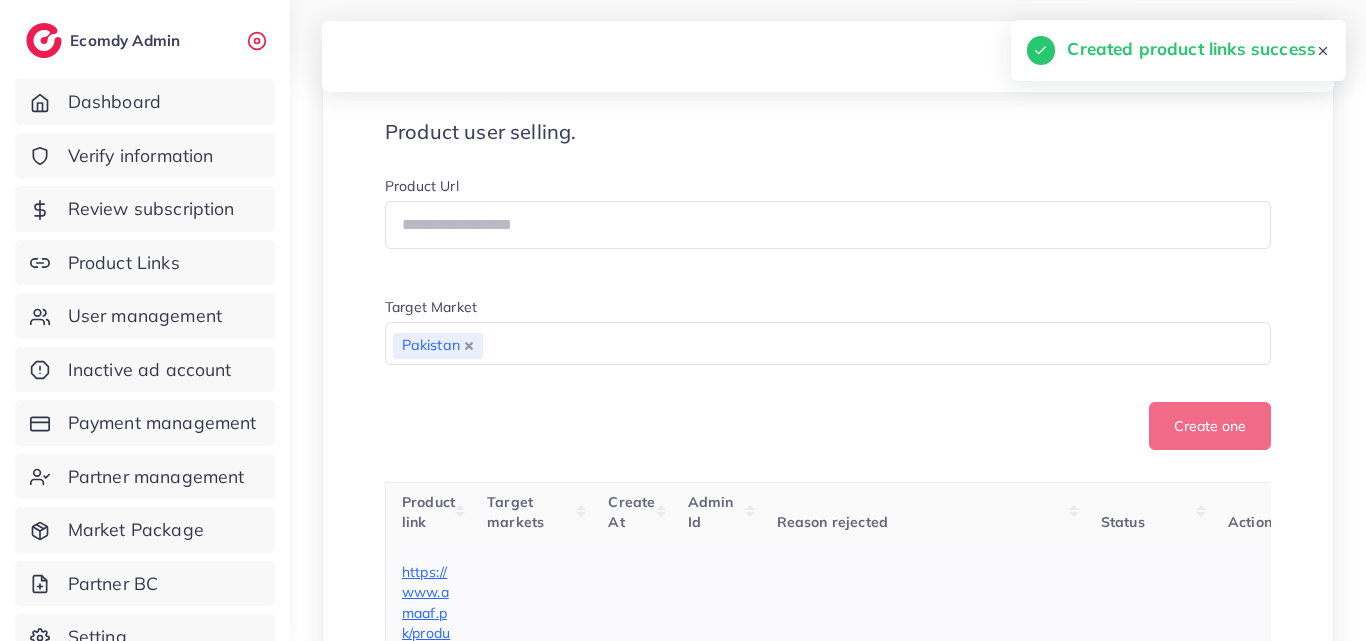 scroll, scrollTop: 735, scrollLeft: 0, axis: vertical 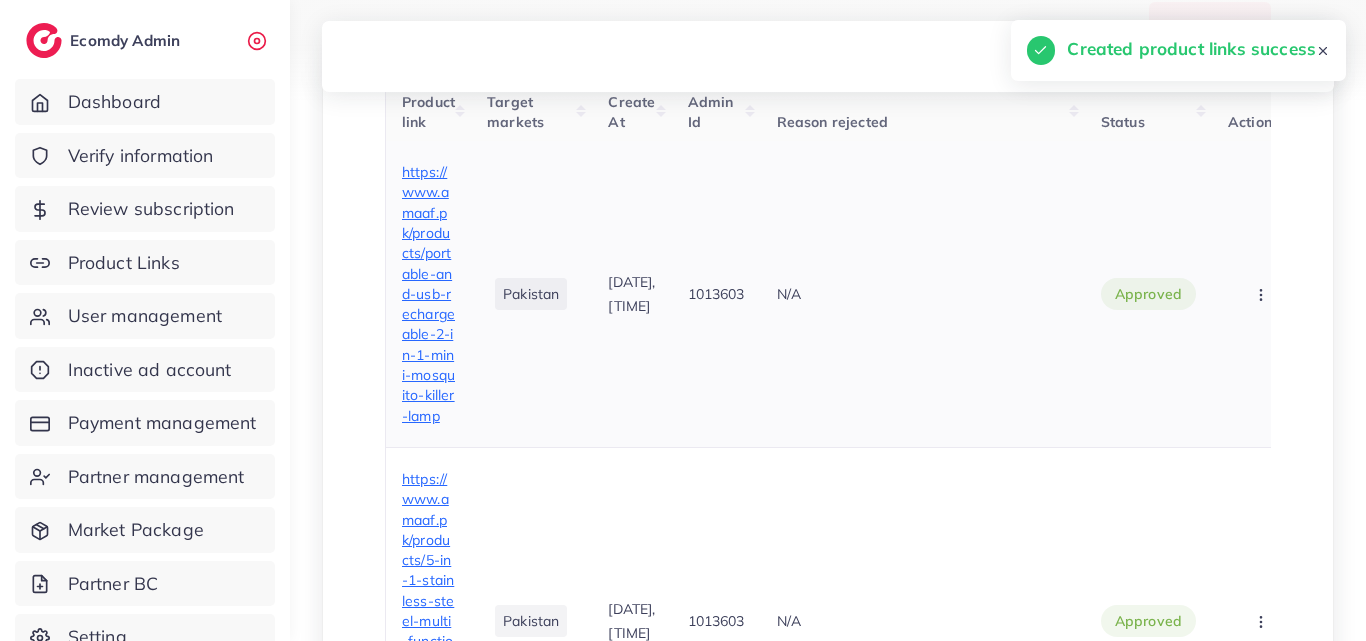 click on "https://www.amaaf.pk/products/portable-and-usb-rechargeable-2-in-1-mini-mosquito-killer-lamp" at bounding box center (428, 294) 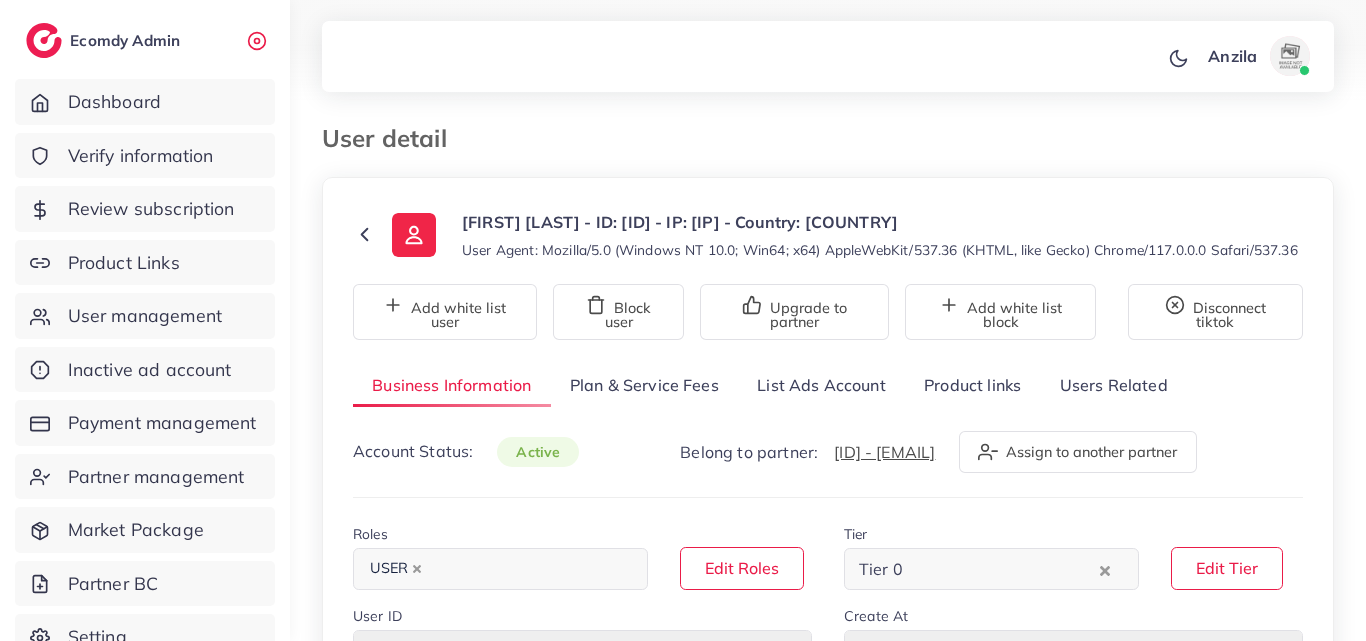 click on "Product links" at bounding box center [972, 385] 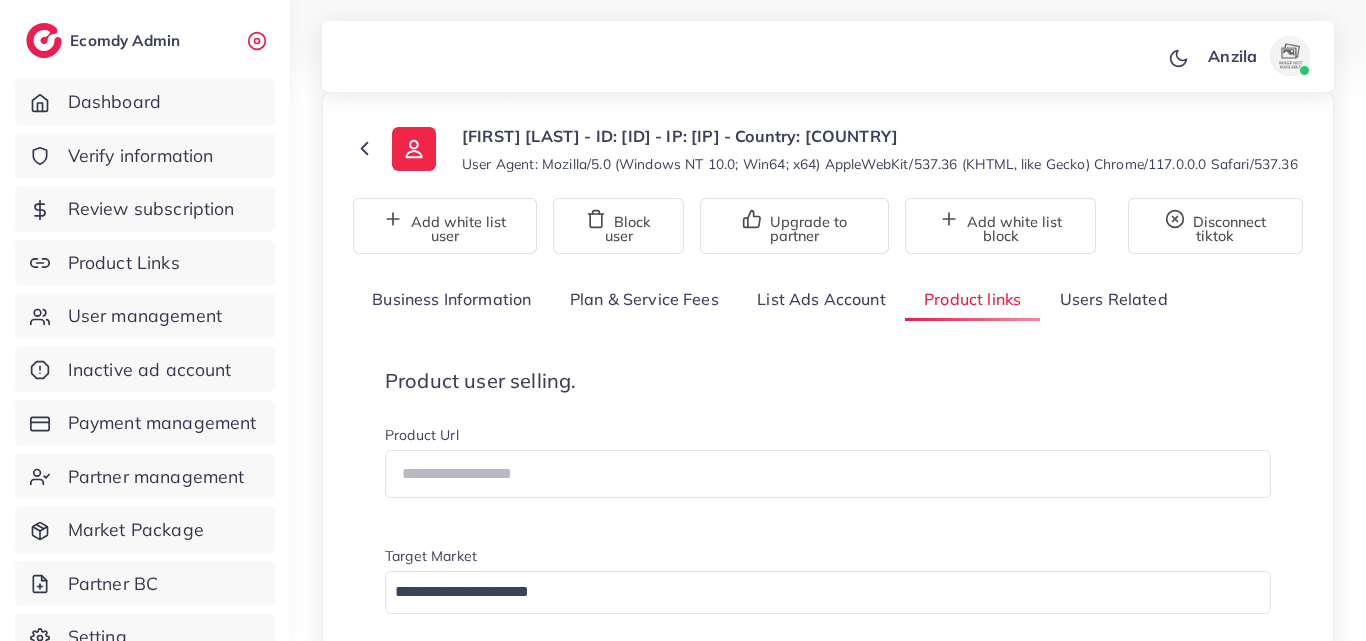 scroll, scrollTop: 200, scrollLeft: 0, axis: vertical 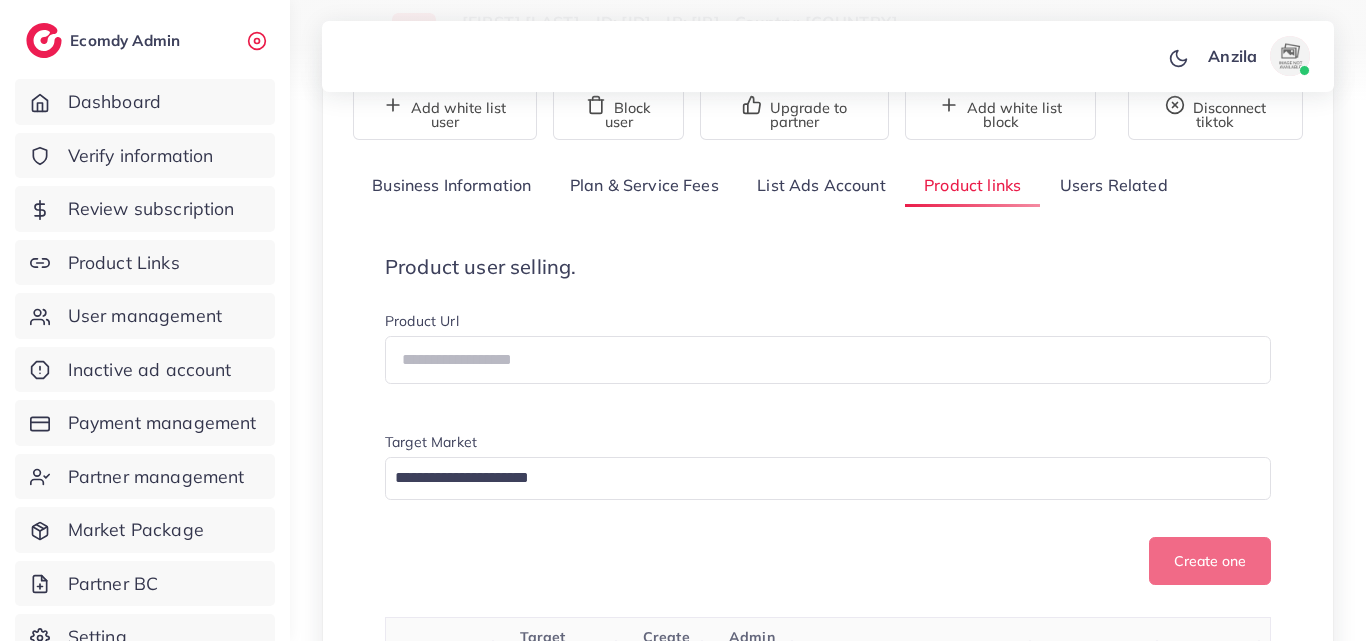 click on "Product user selling.   Product Url   Target Market            Loading...      Create one" at bounding box center (828, 420) 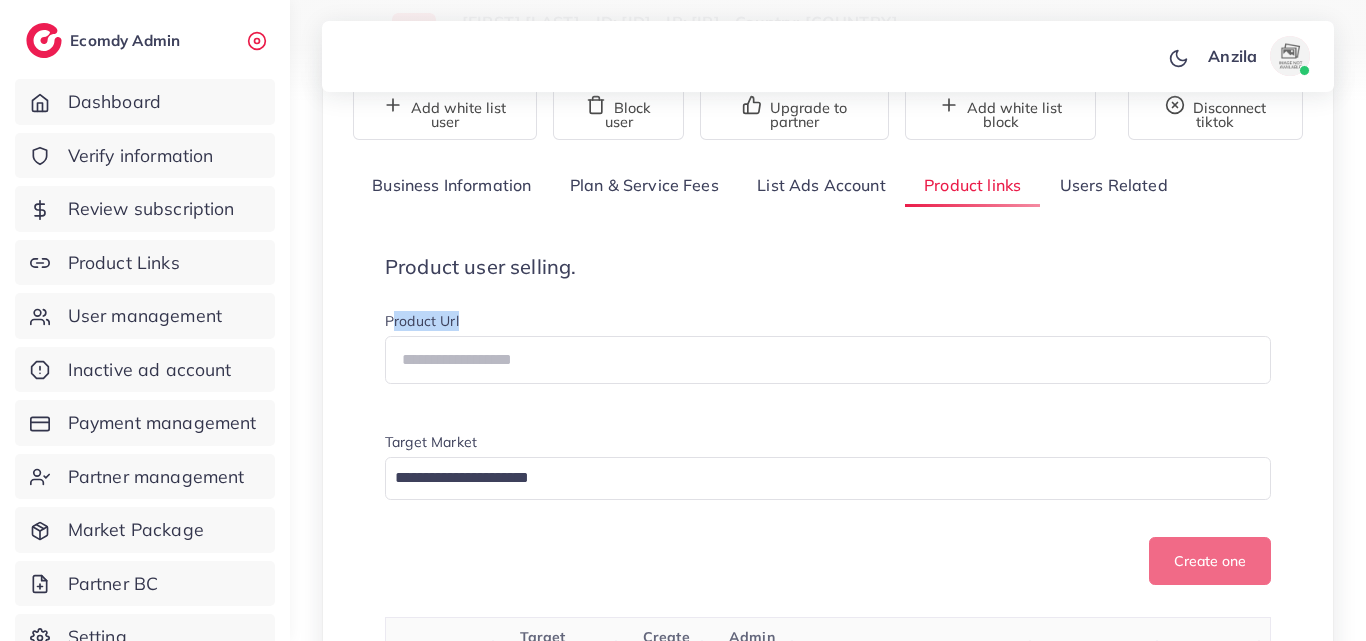 click on "Product user selling.   Product Url   Target Market            Loading...      Create one" at bounding box center [828, 420] 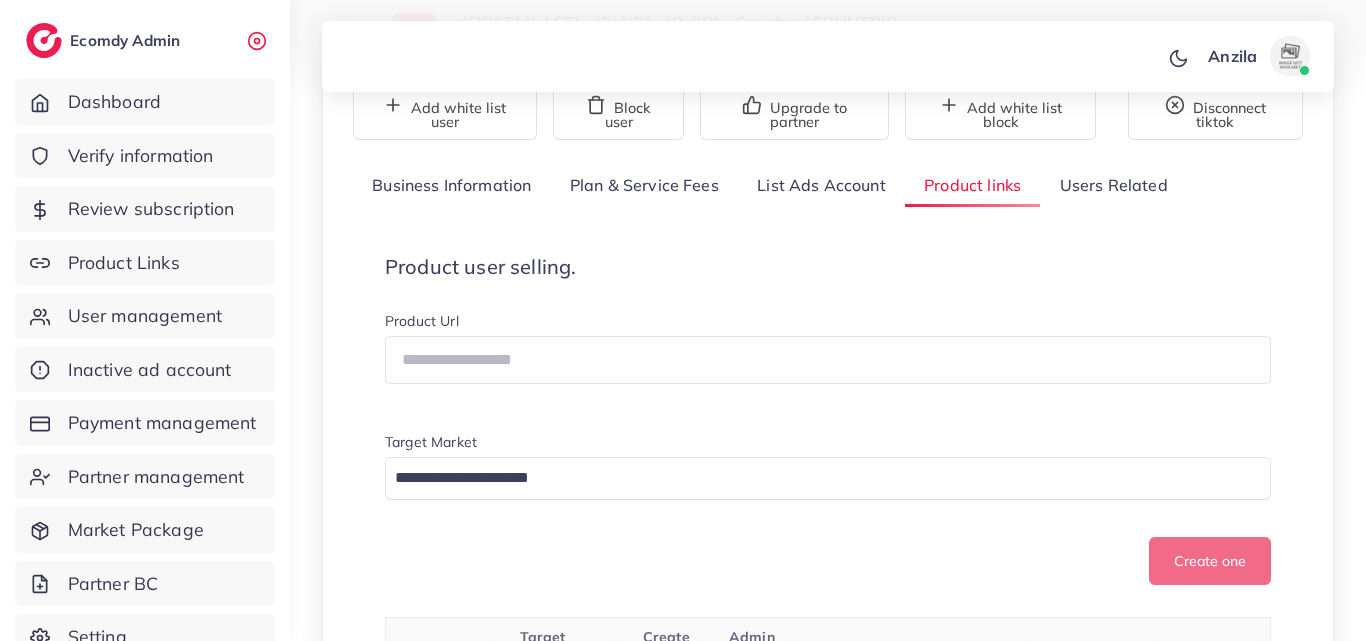 click on "Product user selling." at bounding box center (828, 267) 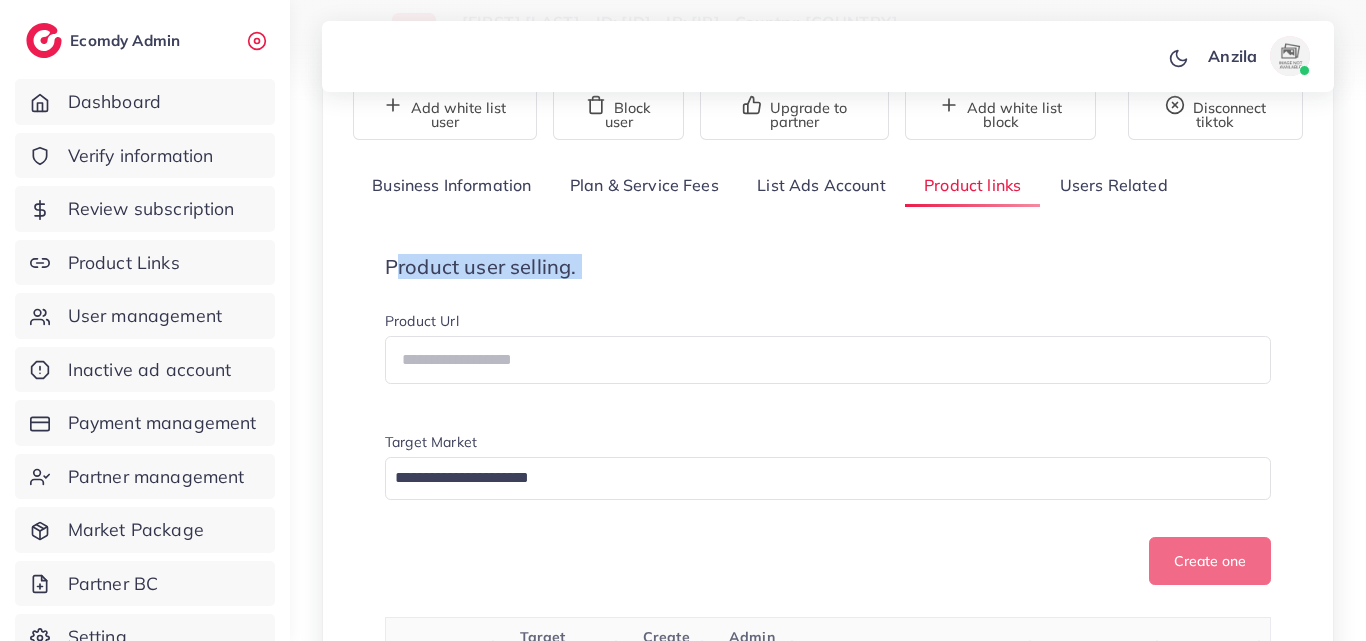 click on "Product user selling." at bounding box center [828, 267] 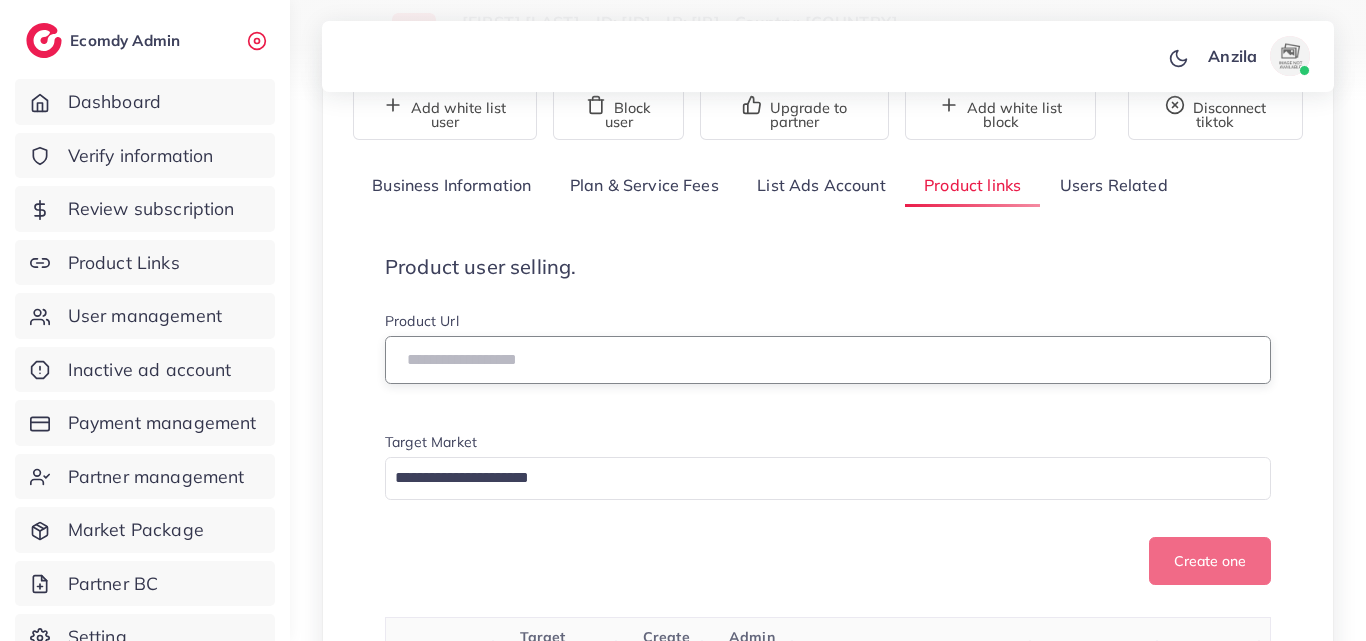click at bounding box center (828, 360) 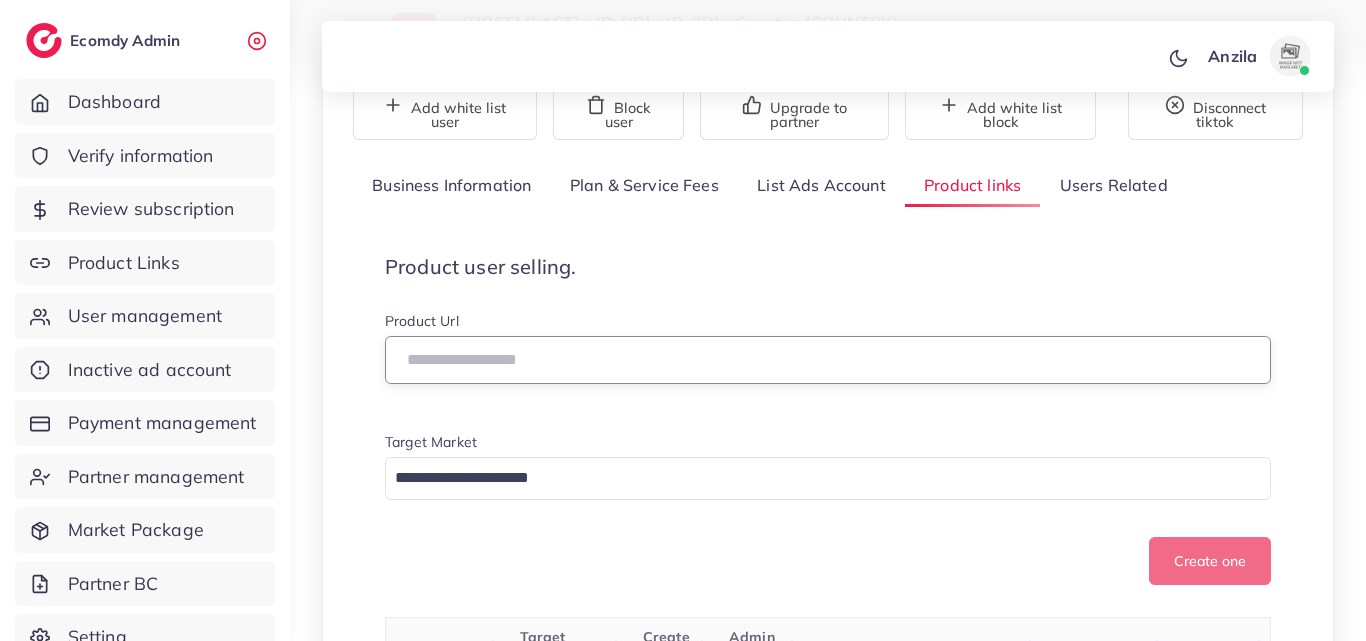 paste on "**********" 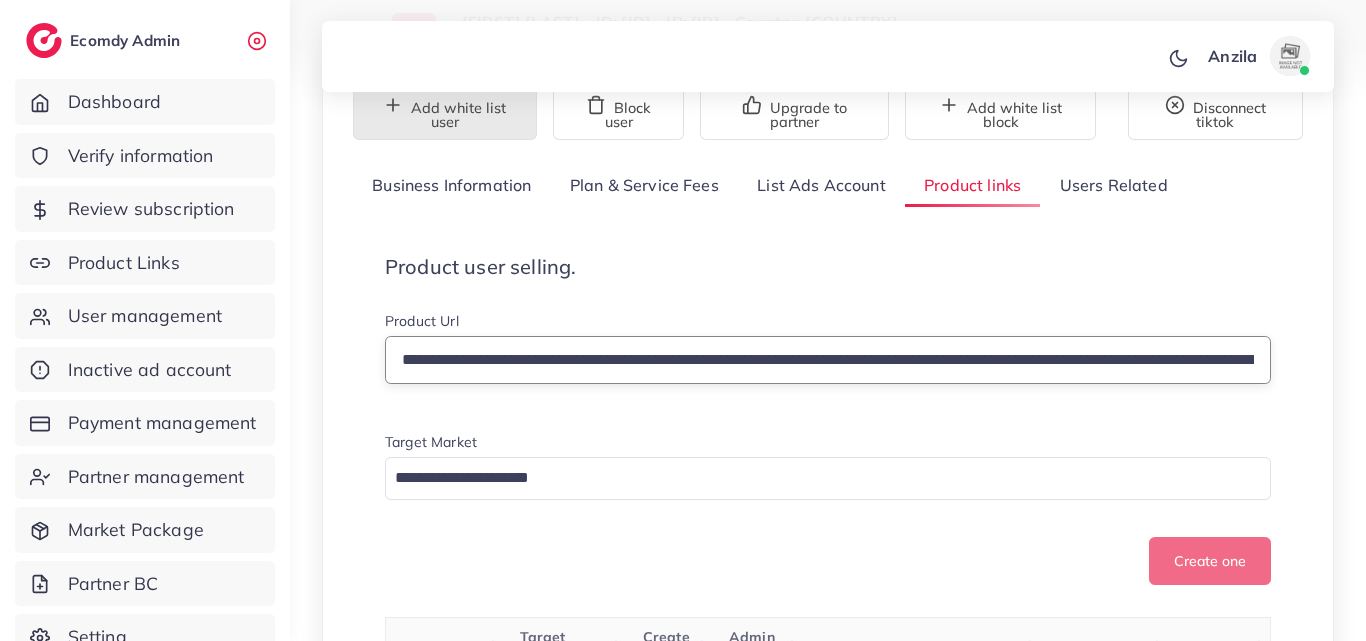 scroll, scrollTop: 0, scrollLeft: 491, axis: horizontal 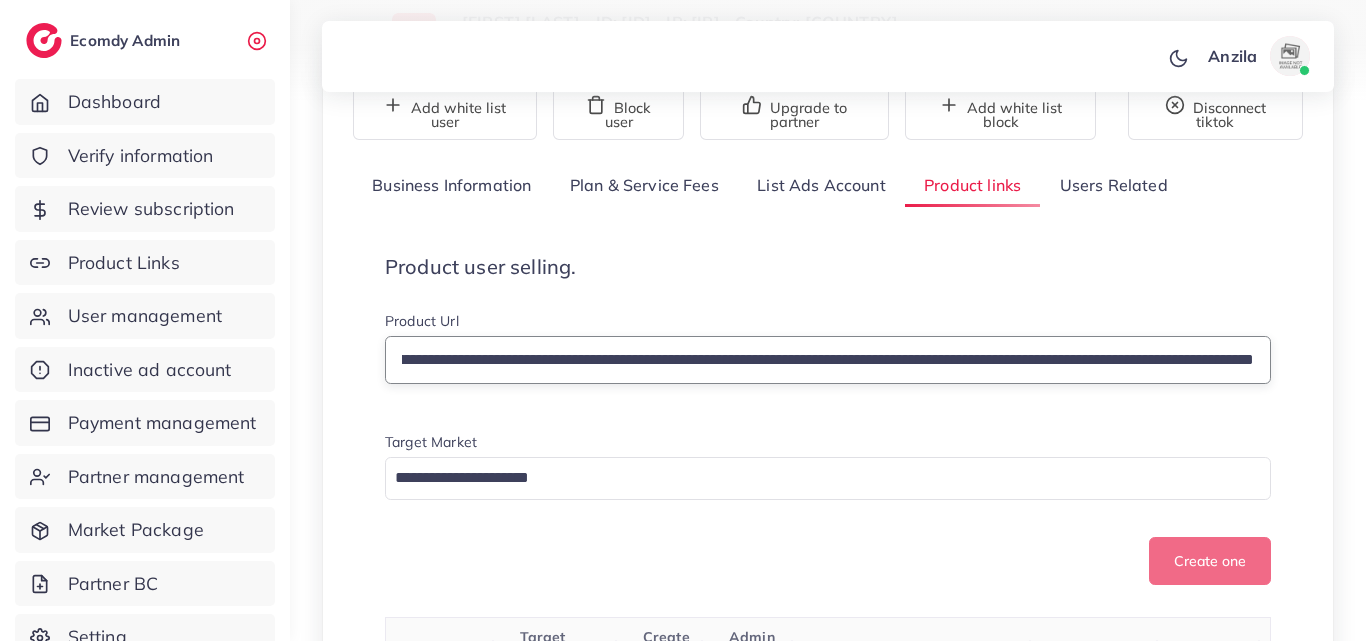 type on "**********" 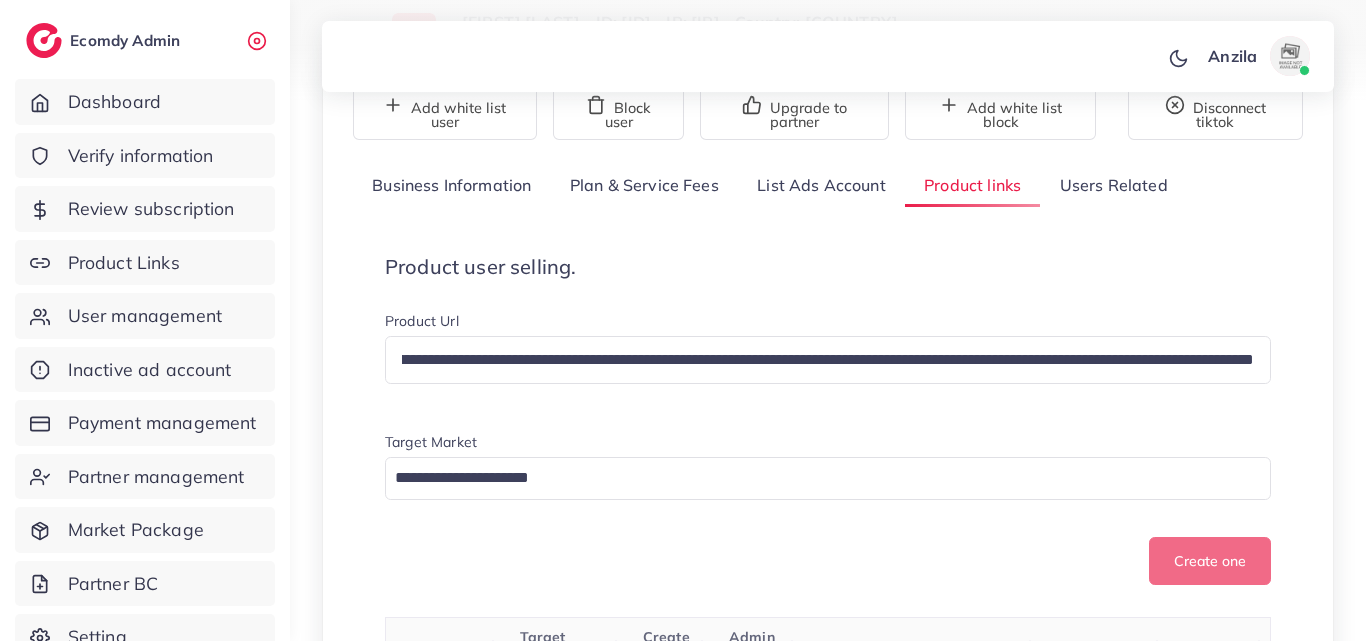 click on "**********" at bounding box center [828, 420] 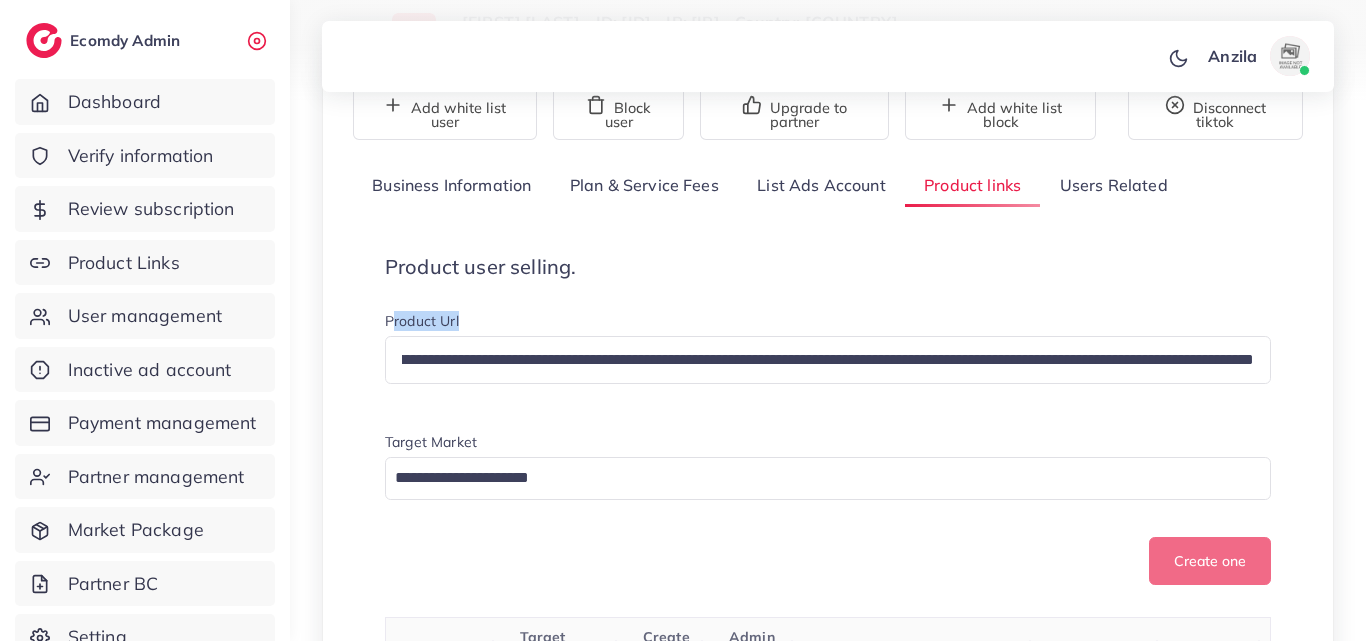 scroll, scrollTop: 0, scrollLeft: 0, axis: both 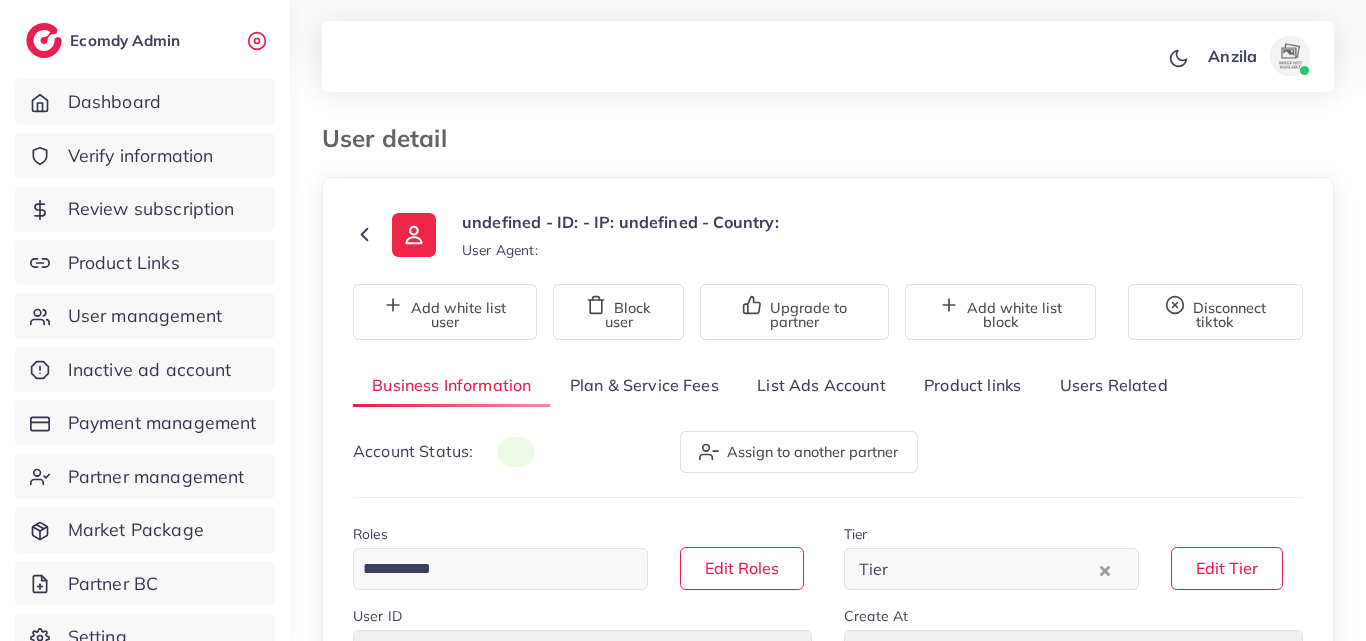 click on "Product links" at bounding box center [972, 385] 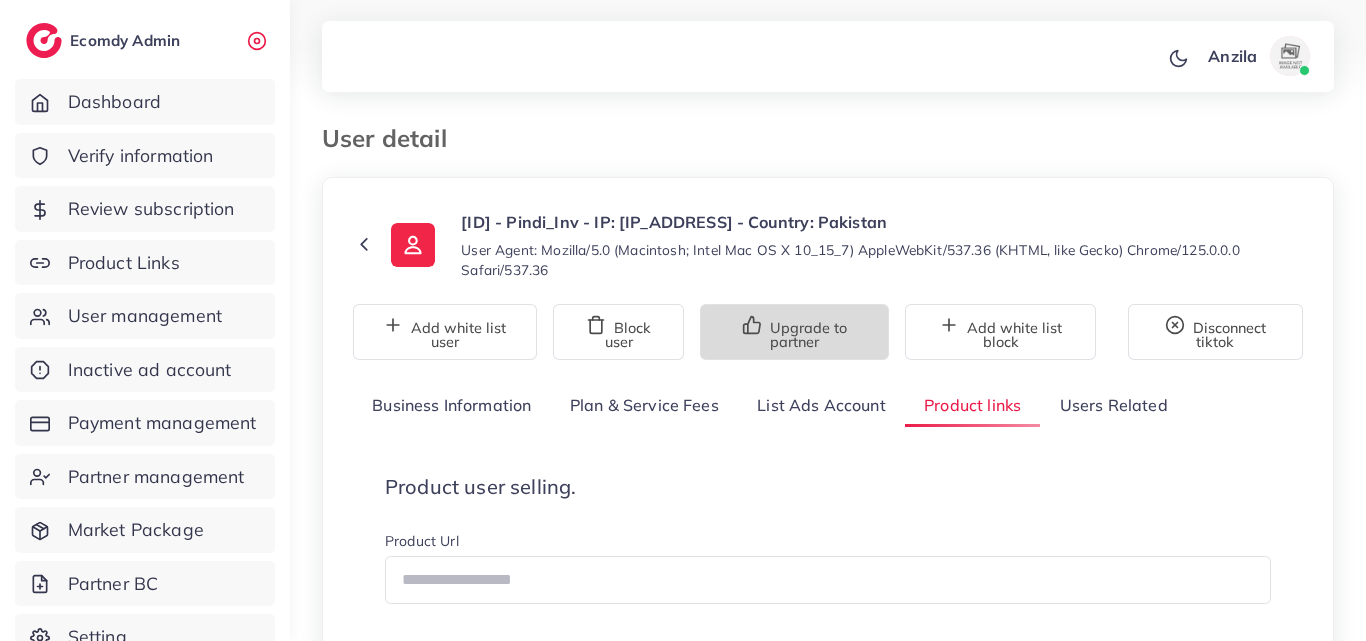 click on "Upgrade to partner" at bounding box center [794, 332] 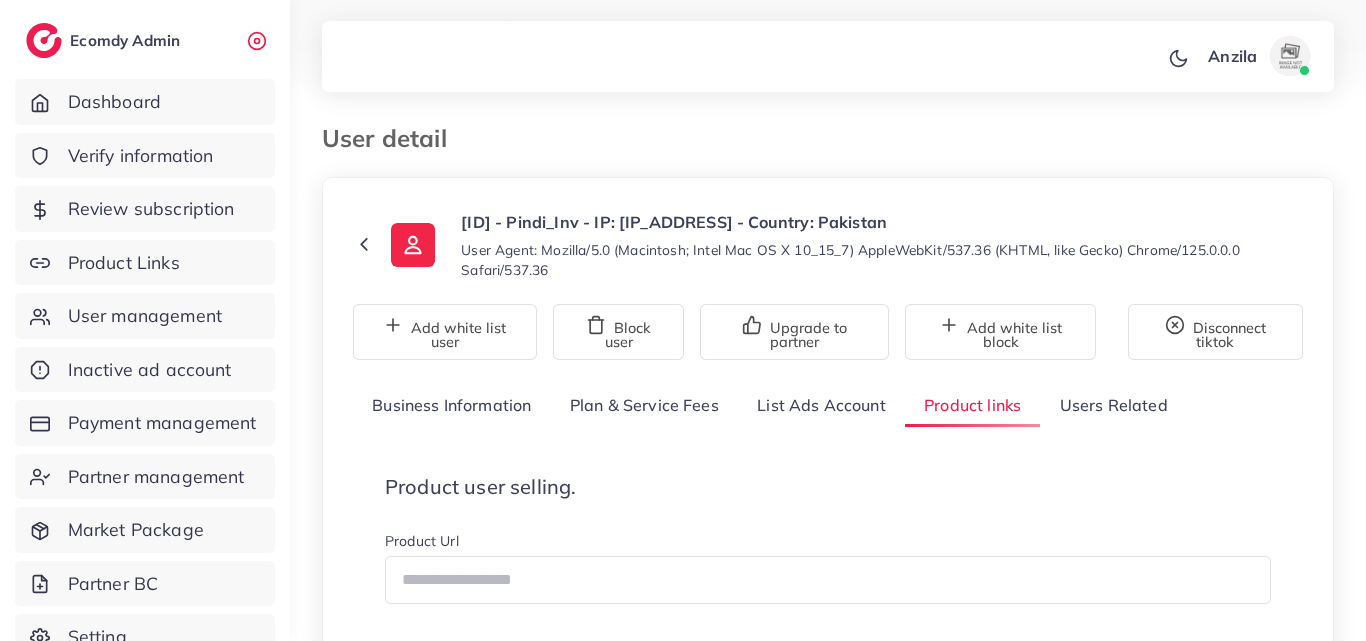 click at bounding box center (0, 0) 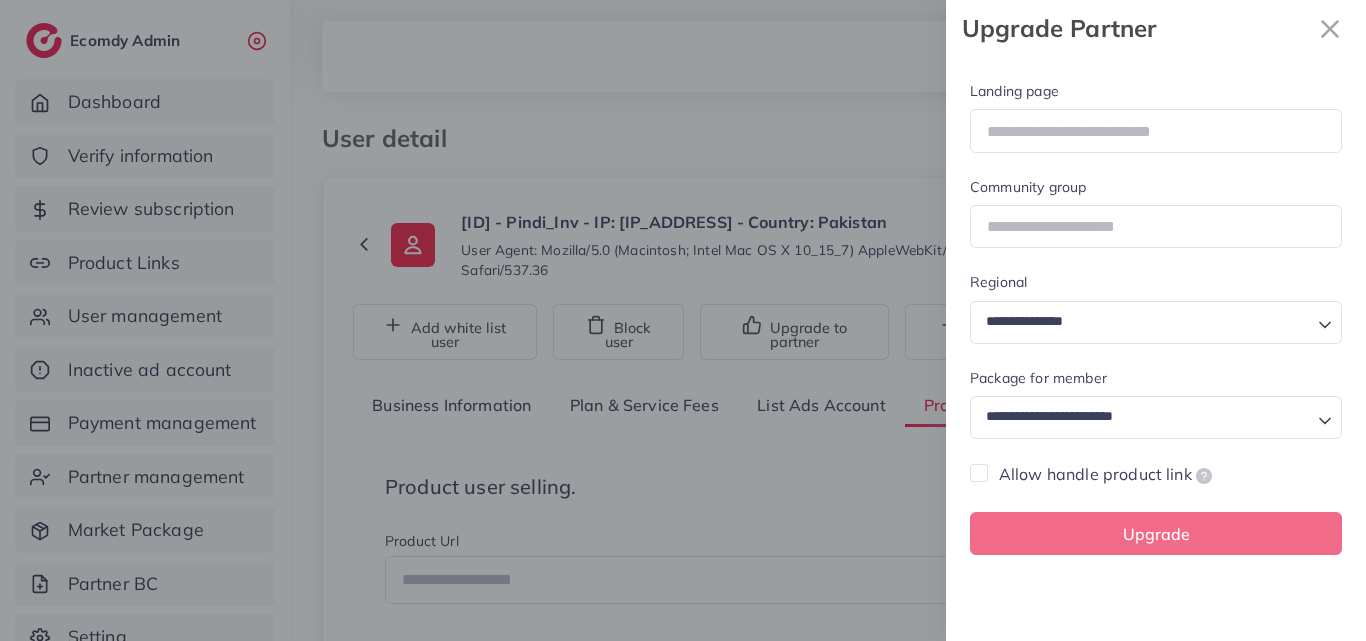 scroll, scrollTop: 200, scrollLeft: 0, axis: vertical 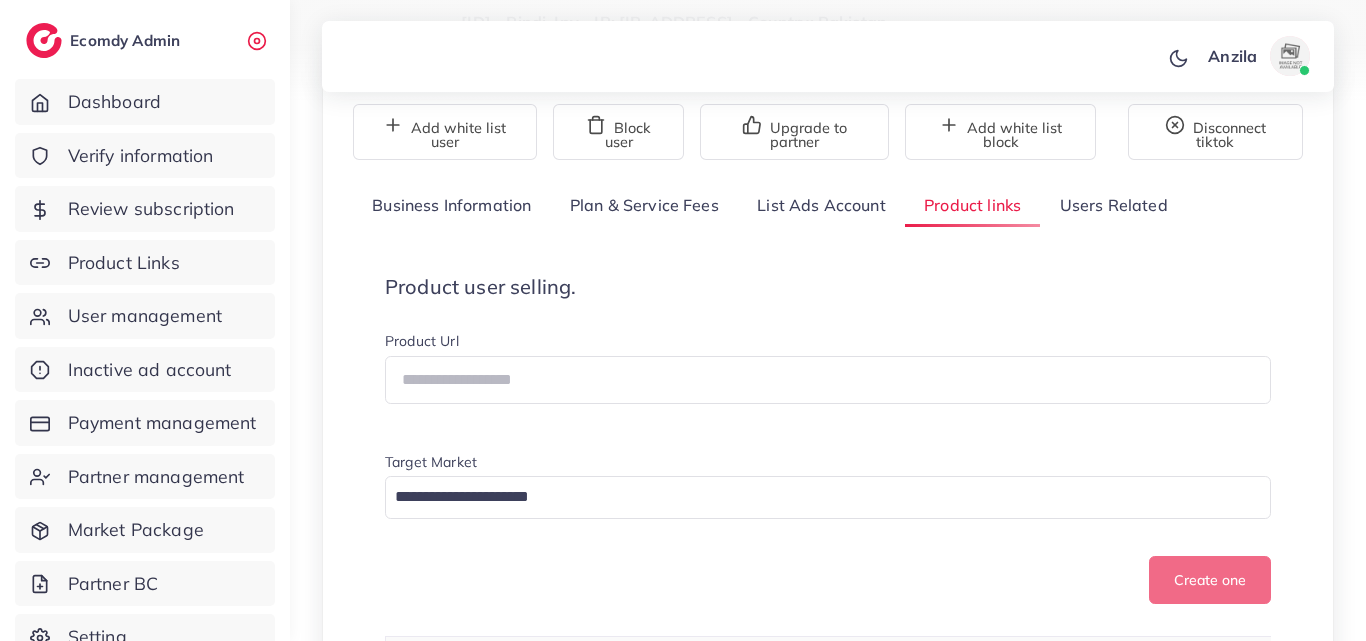 click on "Product Url" at bounding box center [828, 343] 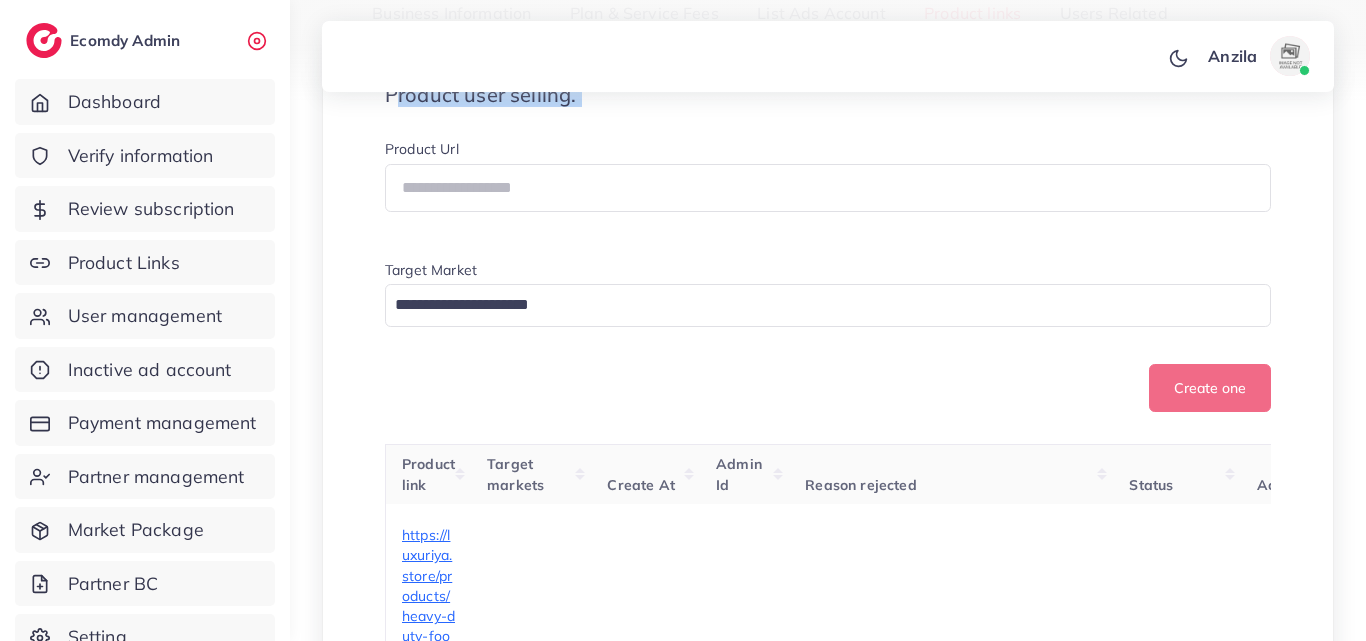 scroll, scrollTop: 400, scrollLeft: 0, axis: vertical 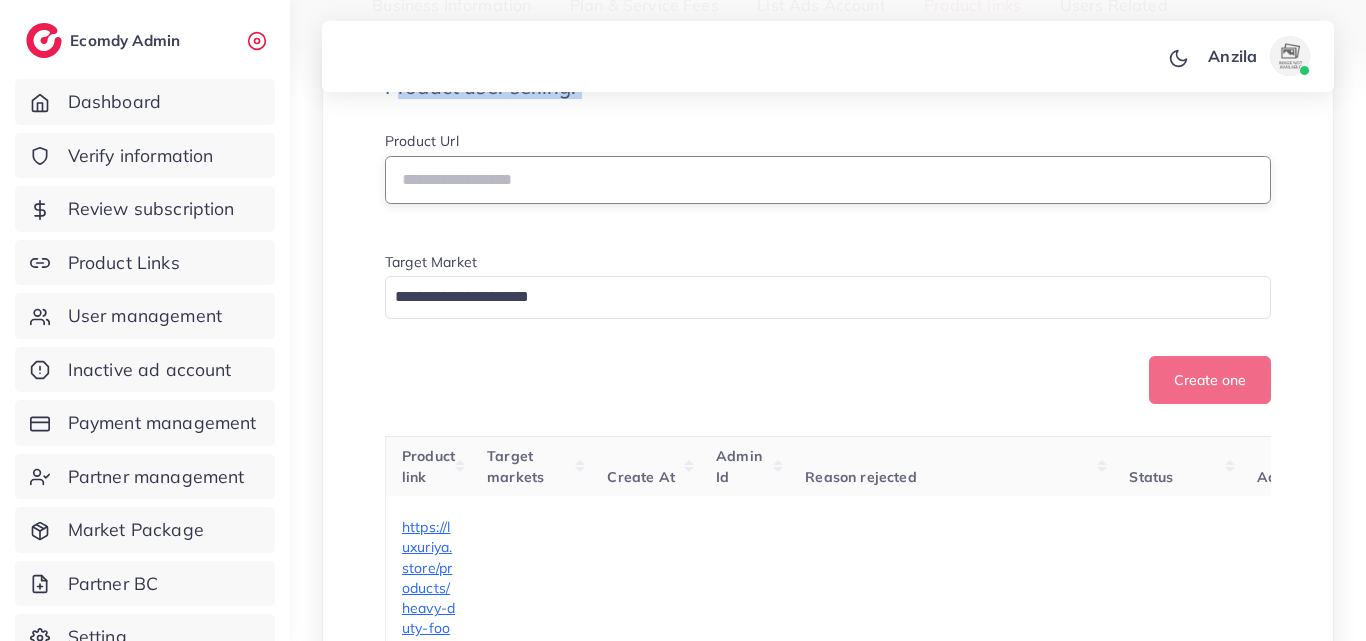 click at bounding box center [828, 180] 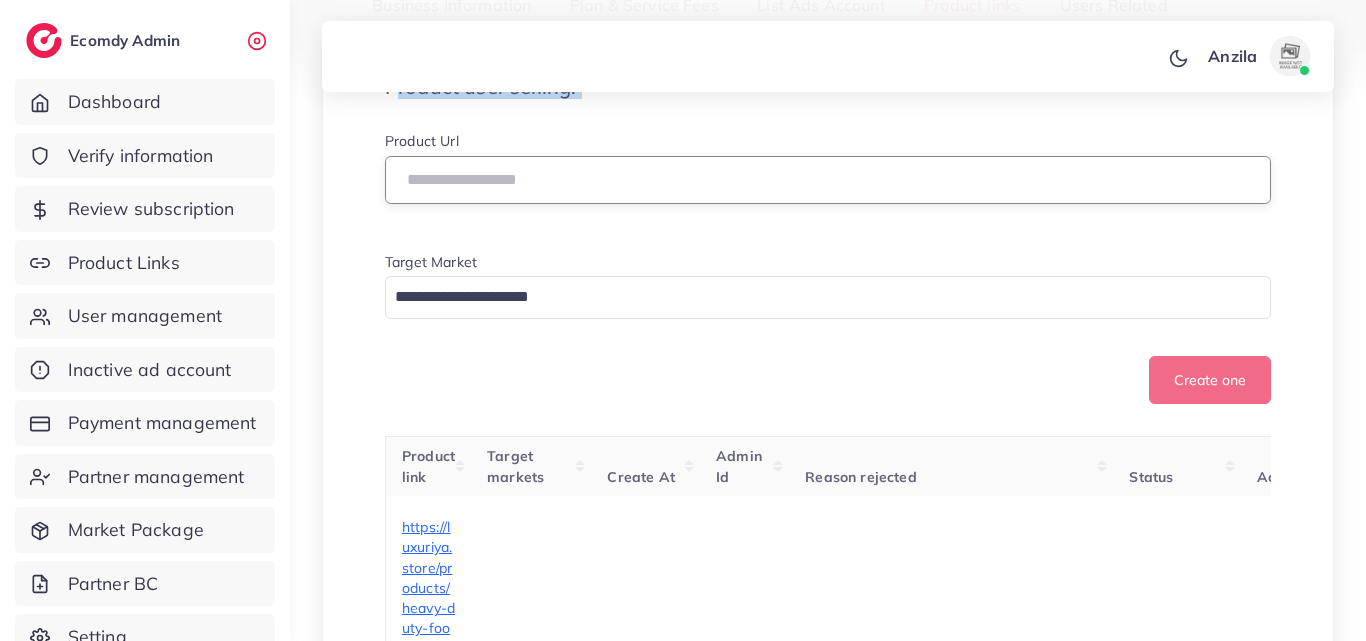 click at bounding box center (828, 180) 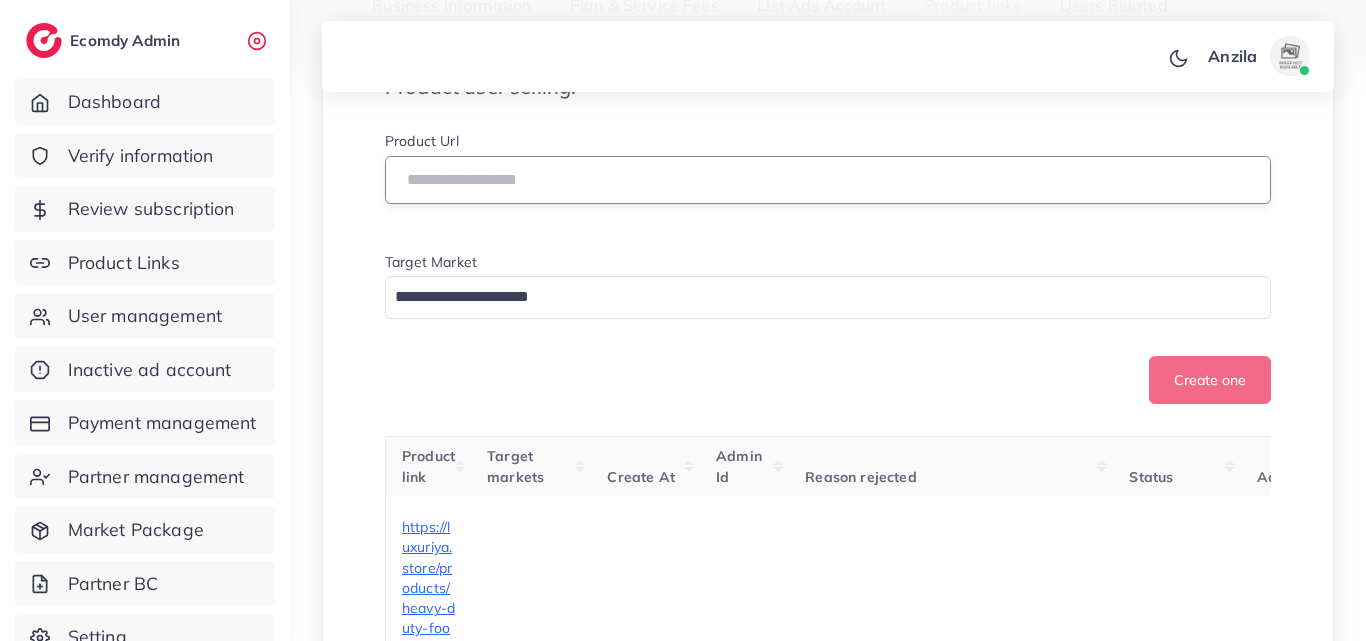 paste on "**********" 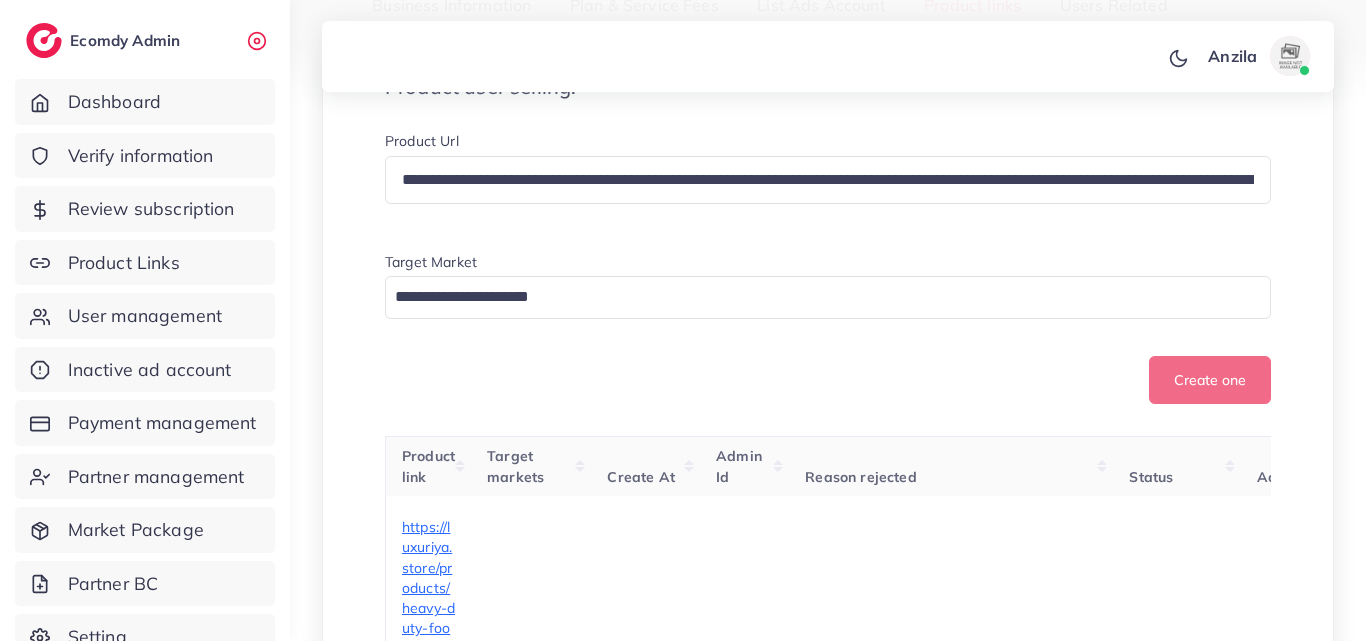 click on "**********" at bounding box center [828, 28359] 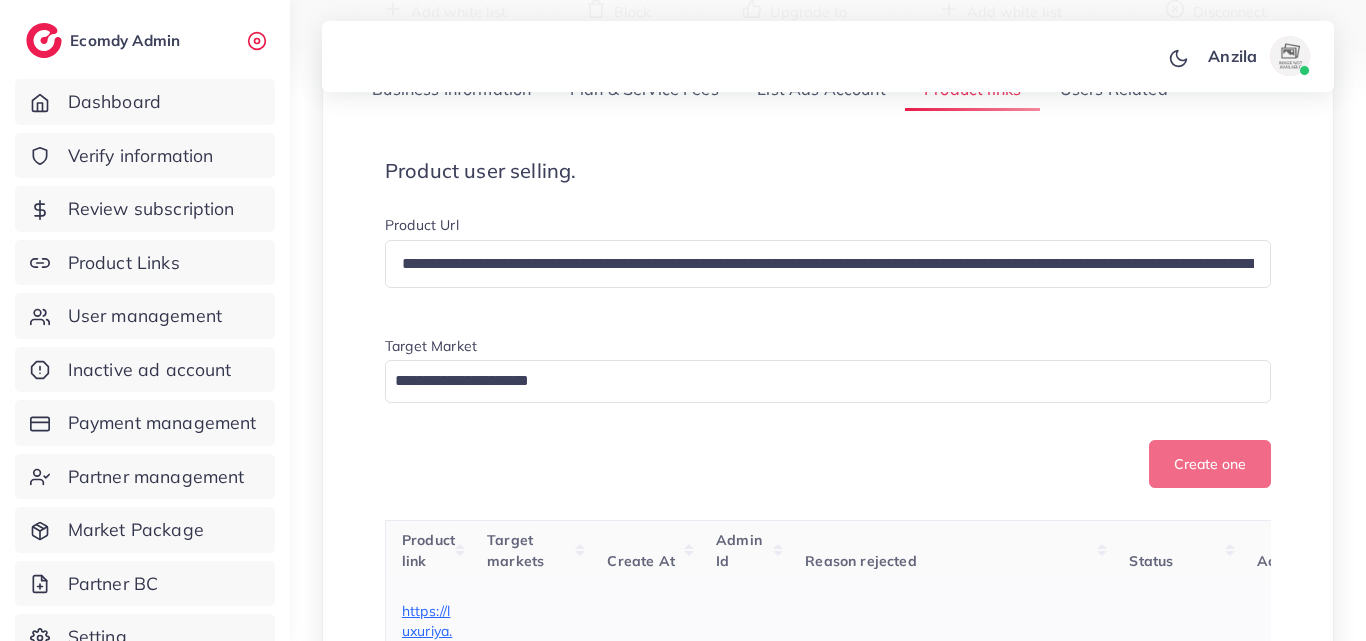 scroll, scrollTop: 400, scrollLeft: 0, axis: vertical 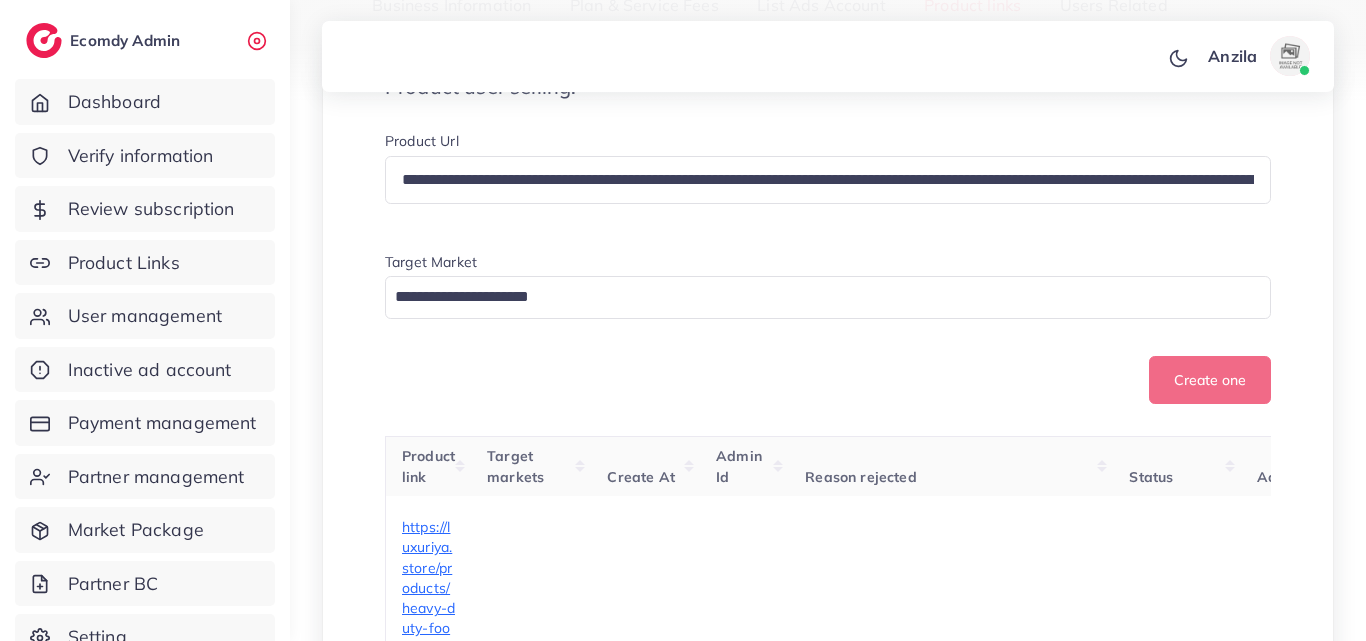 click at bounding box center (816, 297) 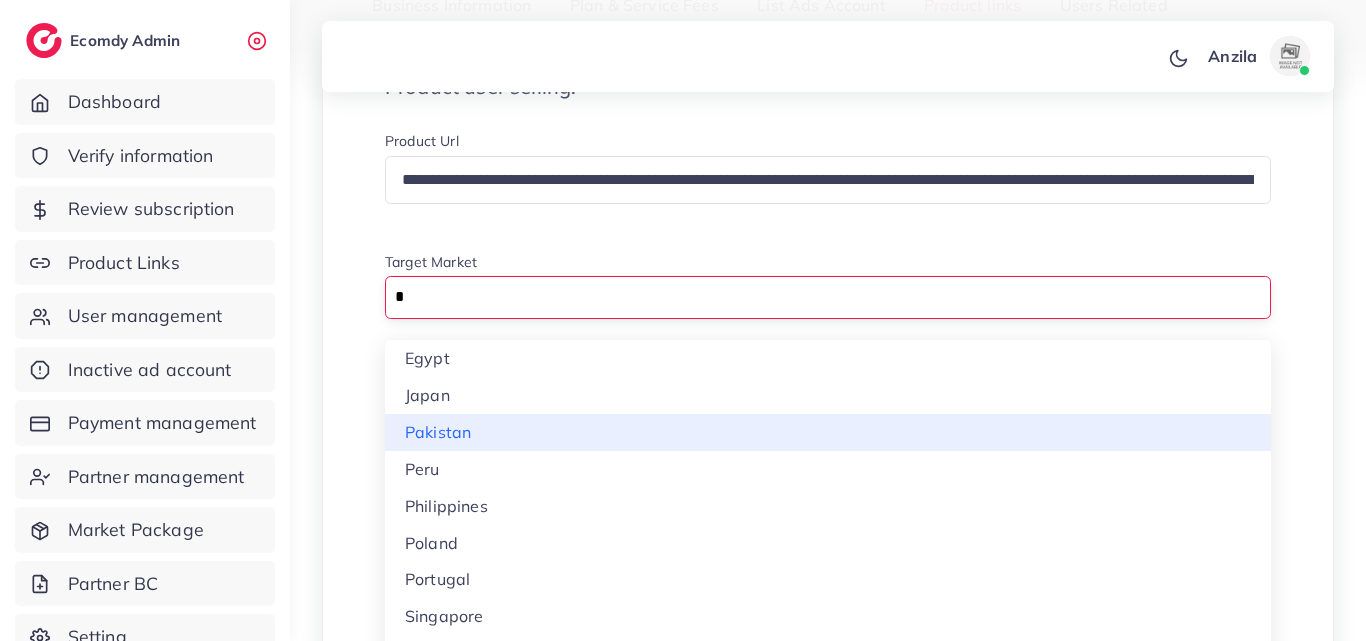 type on "*" 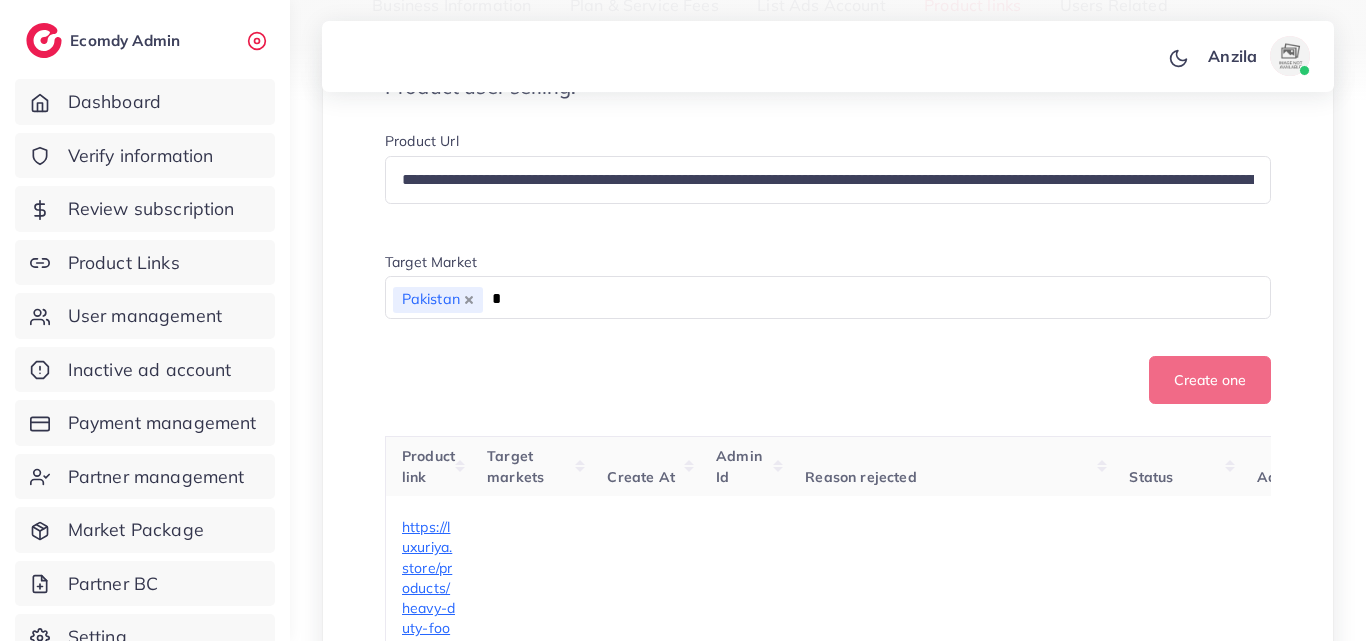 type 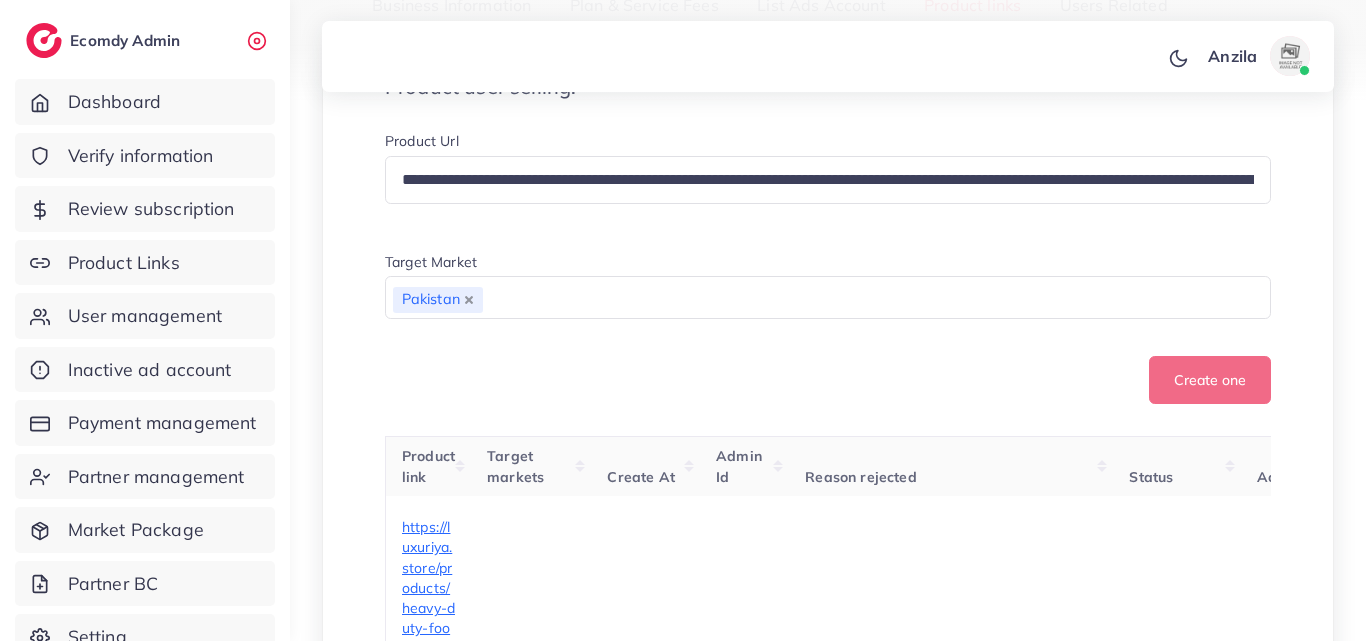 click on "**********" at bounding box center (828, 28359) 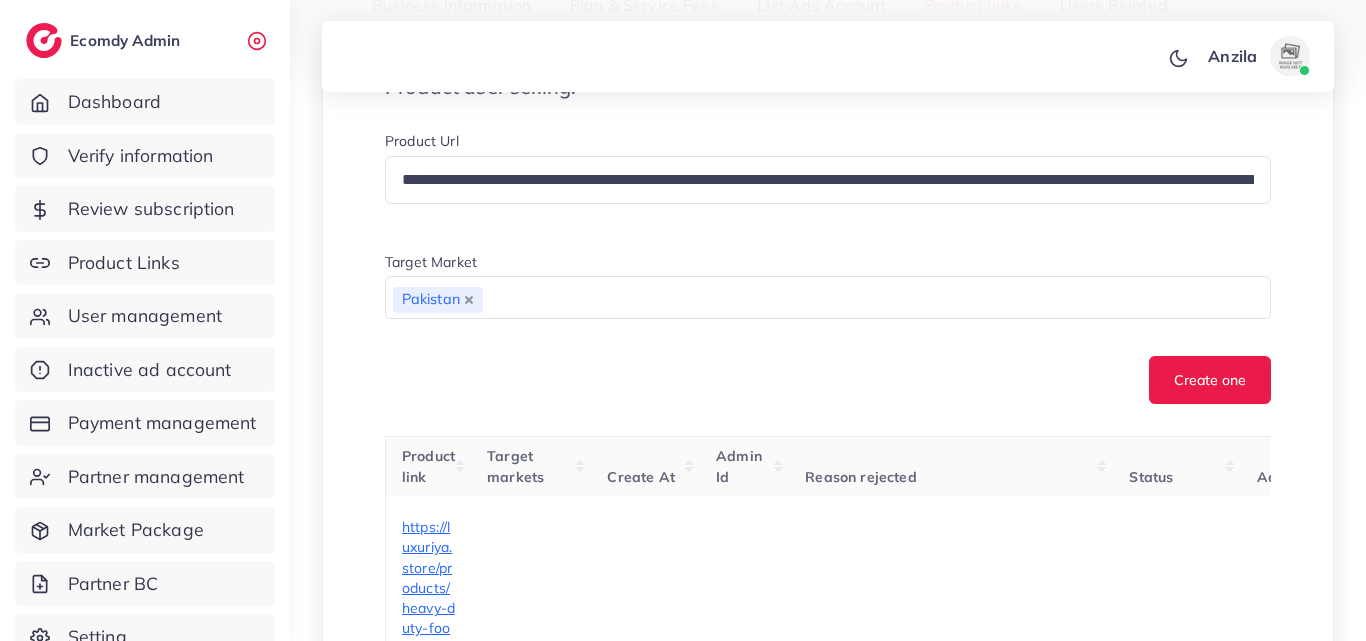 click on "Create one" at bounding box center (828, 380) 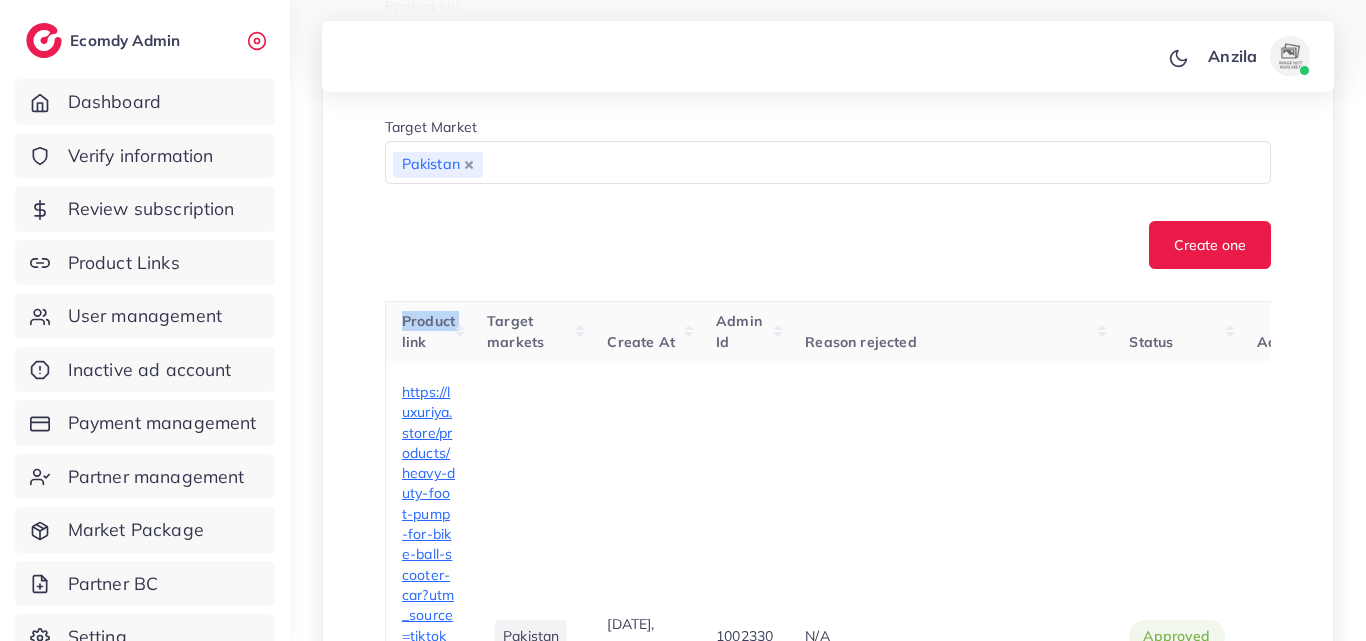 scroll, scrollTop: 500, scrollLeft: 0, axis: vertical 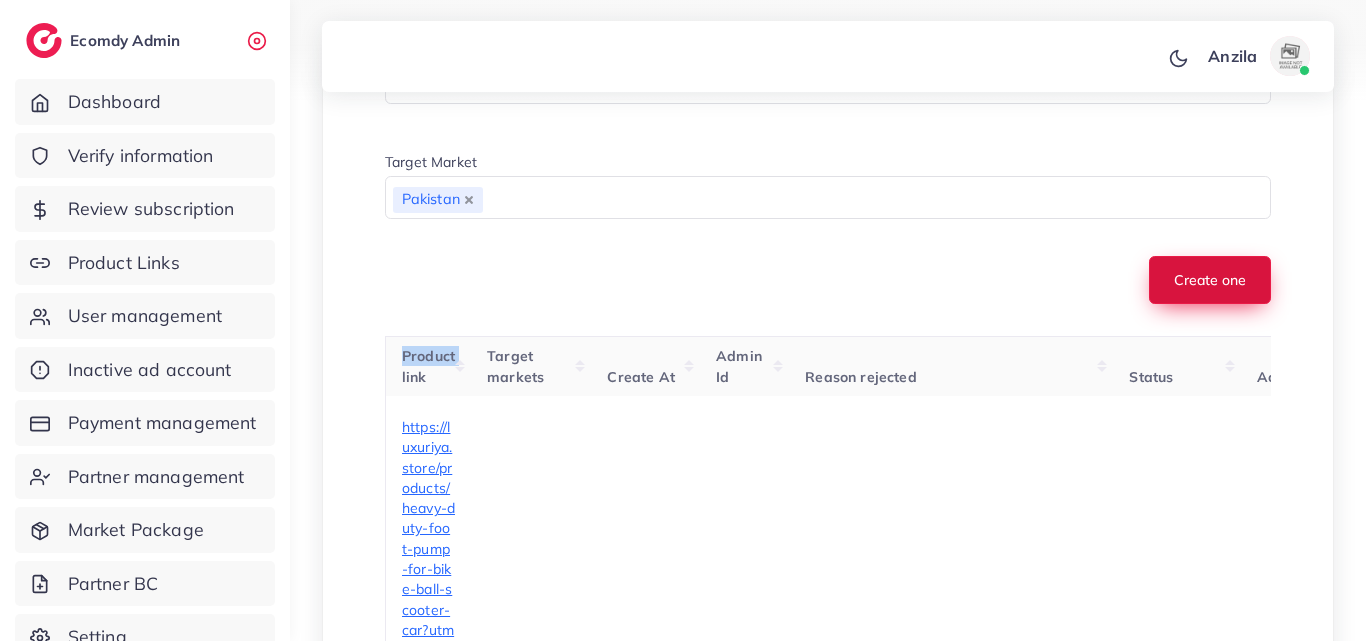 click on "Create one" at bounding box center (1210, 280) 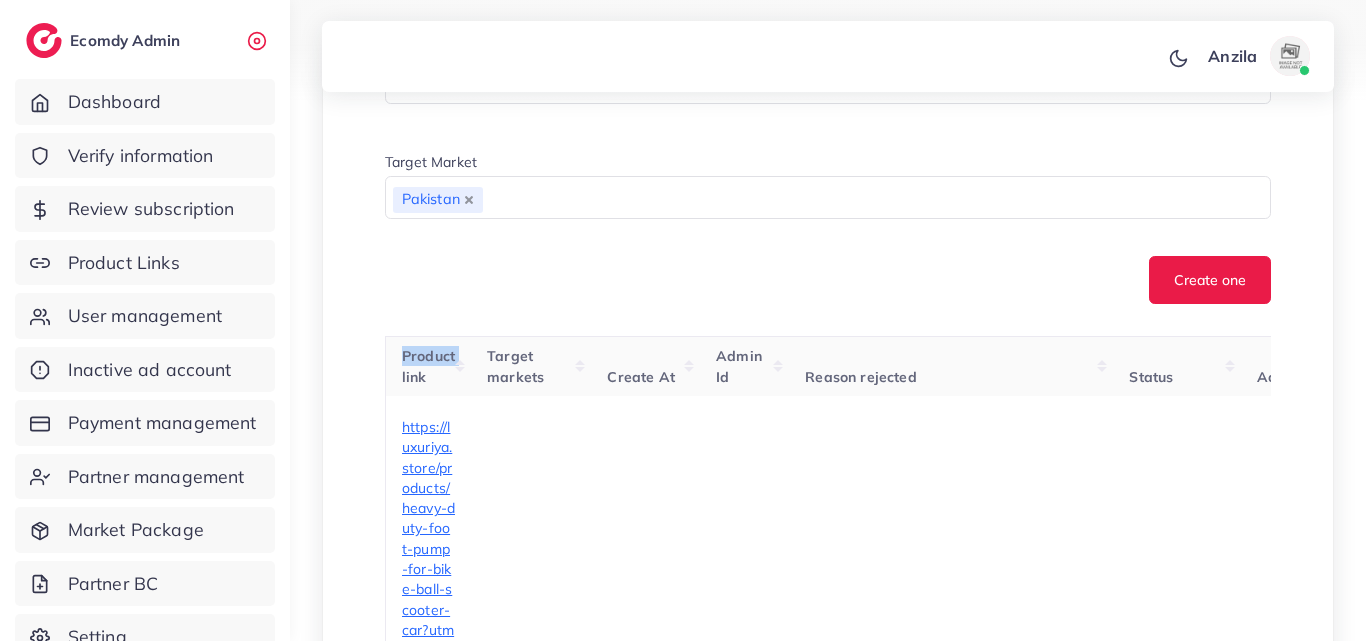 click on "Anzila  Profile Log out" at bounding box center (828, 57) 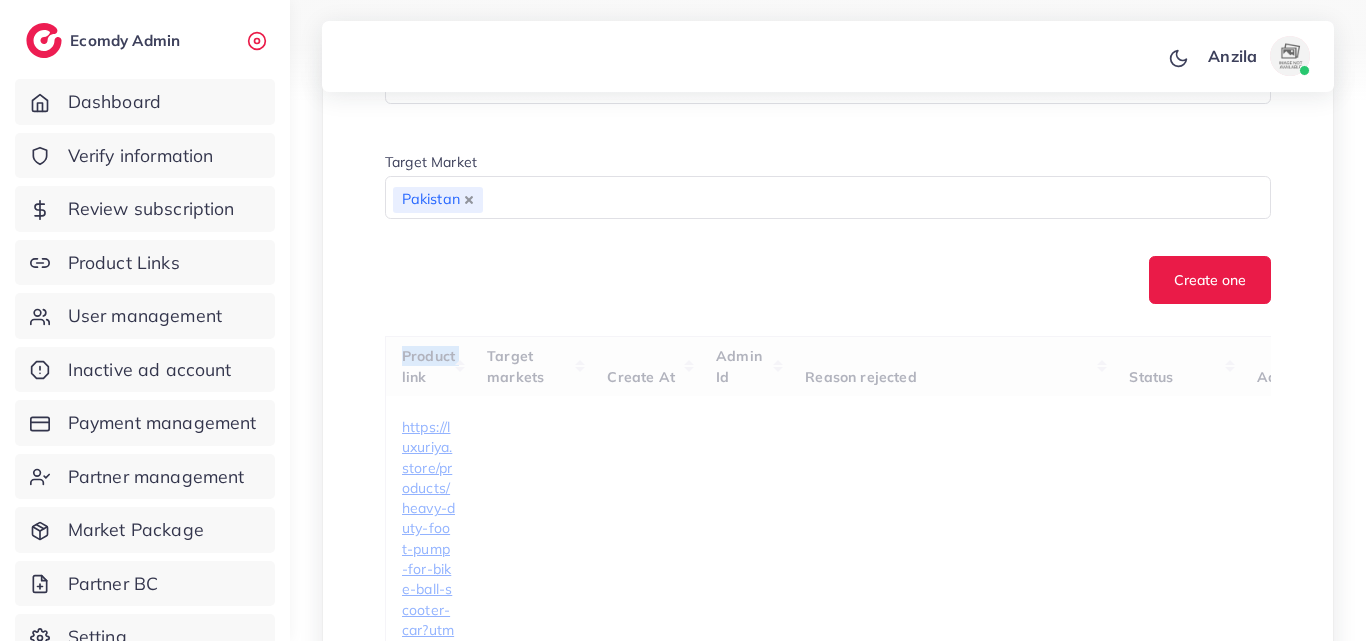 click on "Create one" at bounding box center [828, 280] 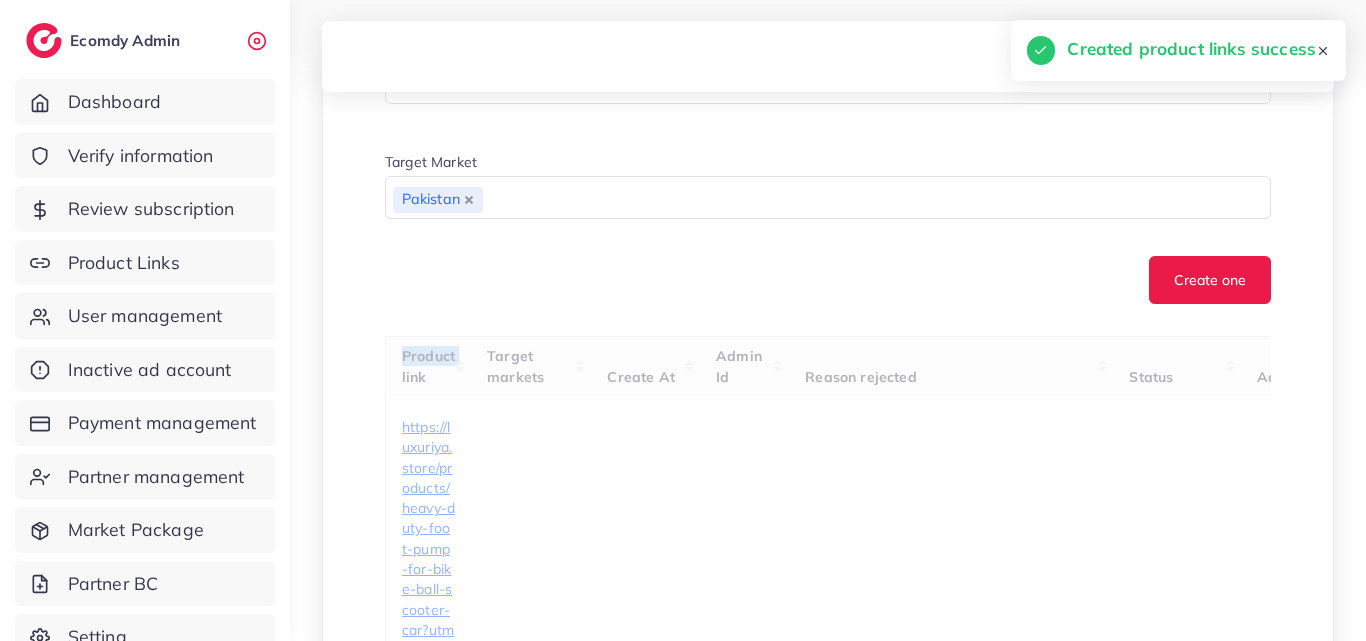 type 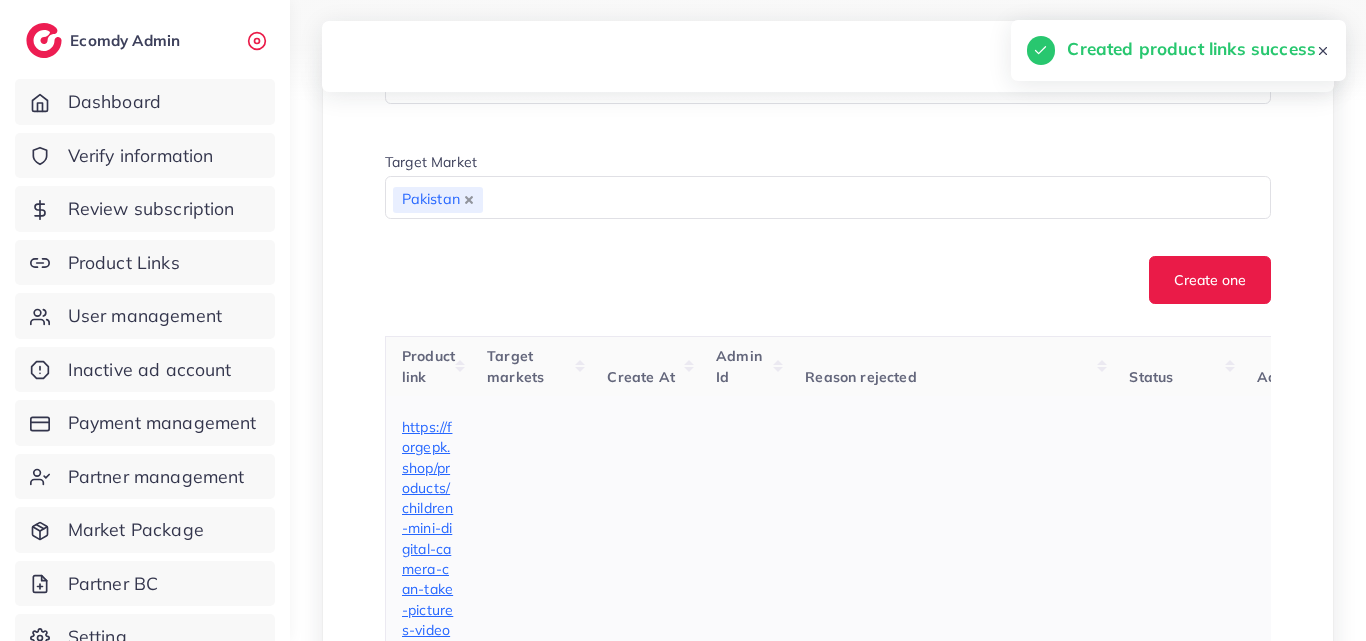 click on "https://forgepk.shop/products/children-mini-digital-camera-can-take-pictures-video-small-sir-toys?utm_source=tiktok&utm_medium=paid&utm_id=__CAMPAIGN_ID__&utm_campaign=__CAMPAIGN_NAME__" at bounding box center (428, 701) 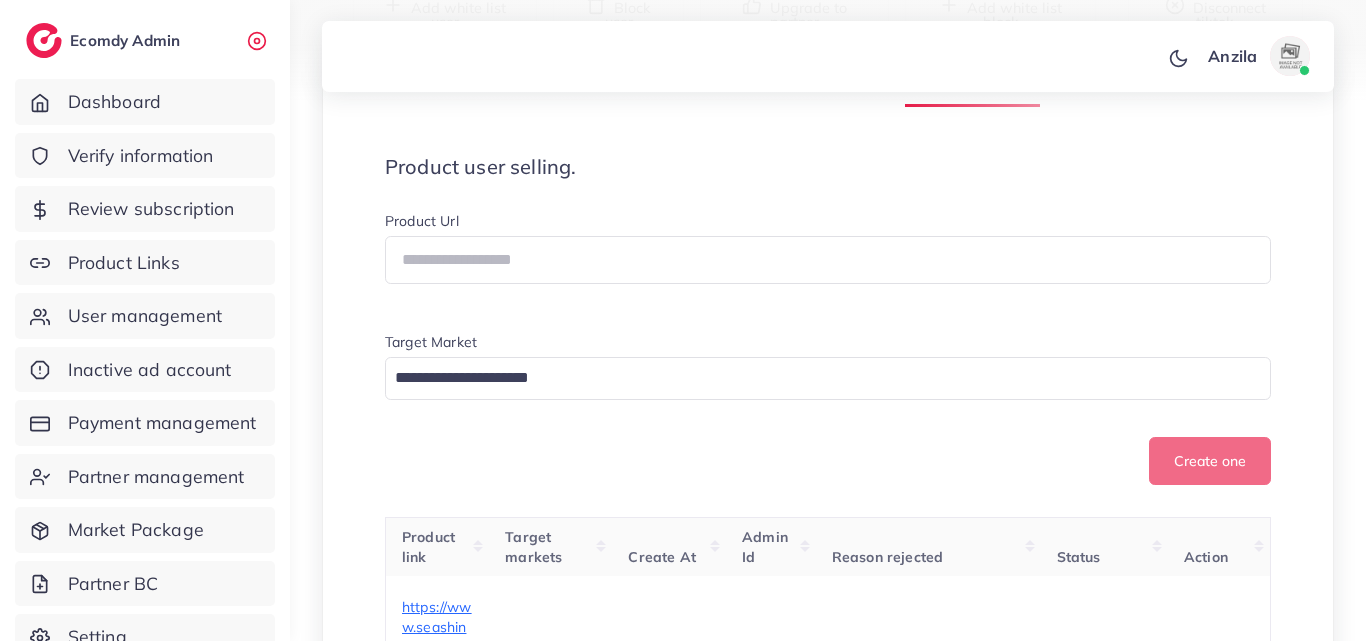 scroll, scrollTop: 300, scrollLeft: 0, axis: vertical 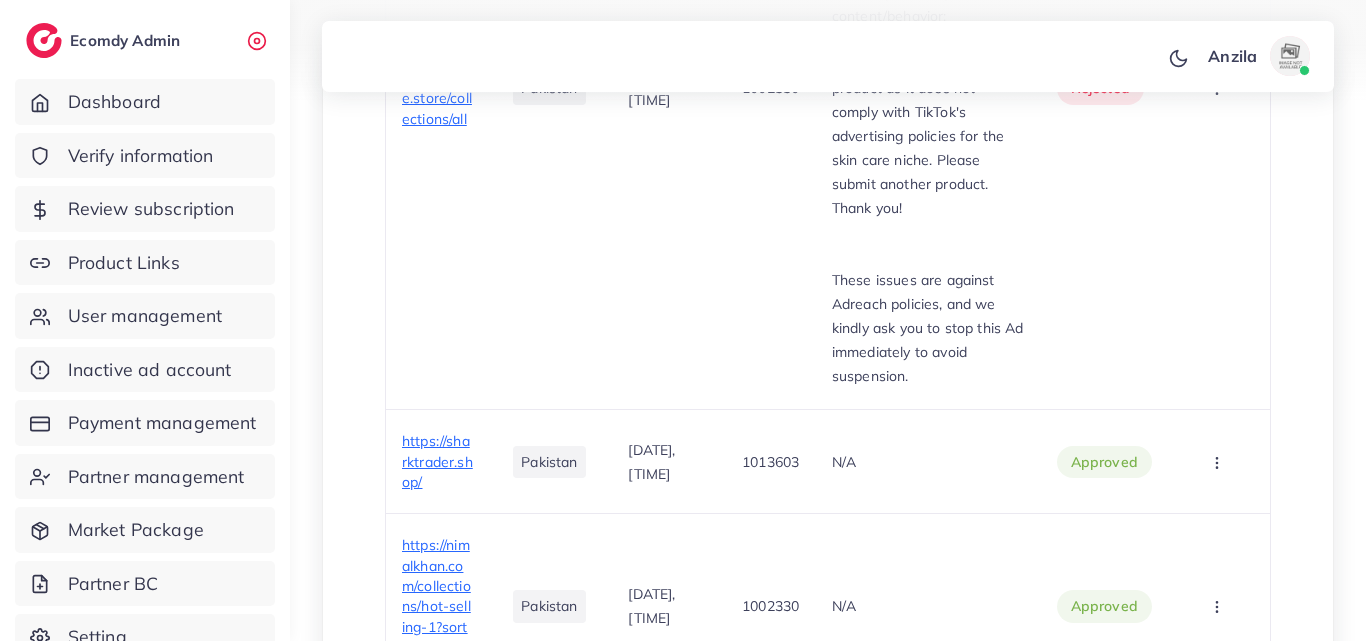 drag, startPoint x: 1053, startPoint y: 69, endPoint x: 1016, endPoint y: 179, distance: 116.05602 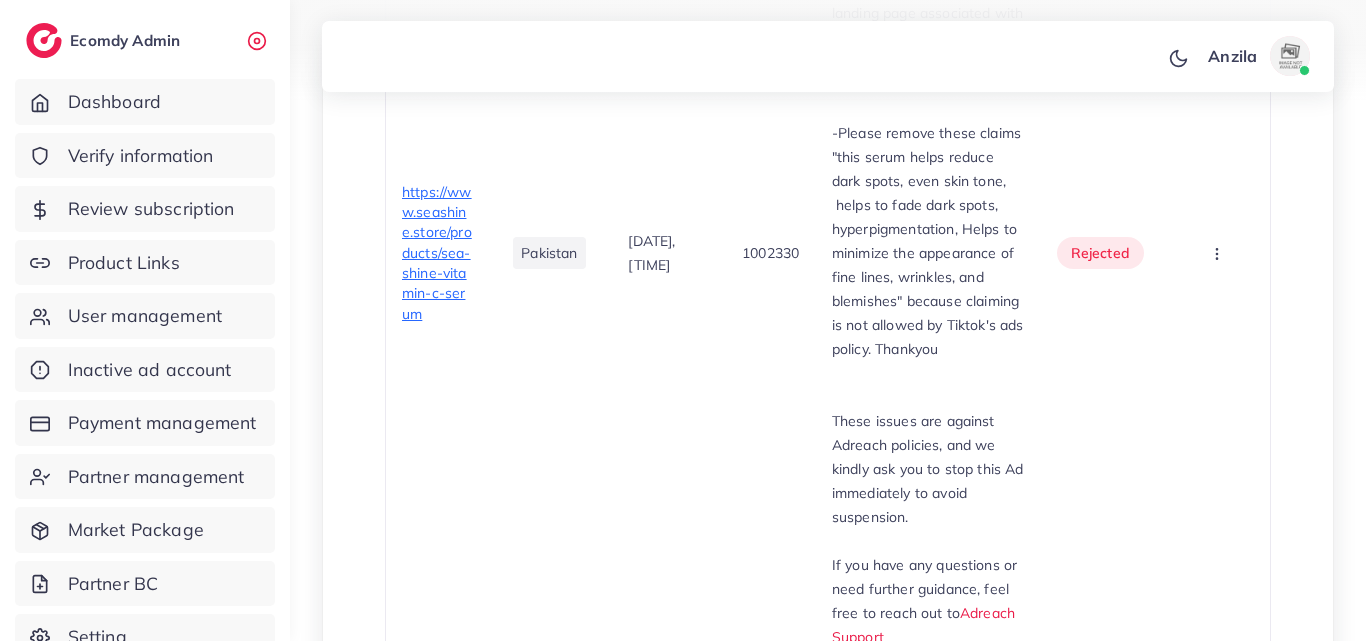 click on "-Please remove these claims " this serum helps reduce dark spots, even skin tone,  helps to fade dark spots, hyperpigmentation, Helps to minimize the appearance of fine lines, wrinkles, and blemishes " because claiming is not allowed by Tiktok's ads policy. Thankyou" at bounding box center [928, 241] 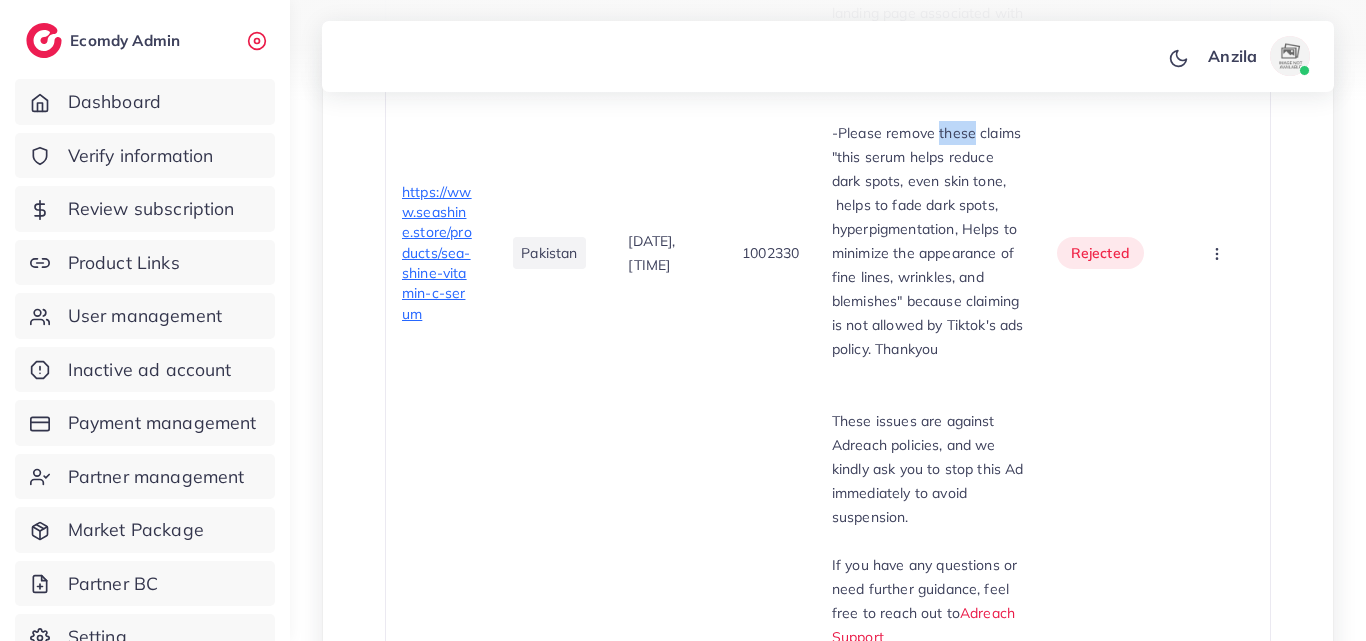 scroll, scrollTop: 2744, scrollLeft: 0, axis: vertical 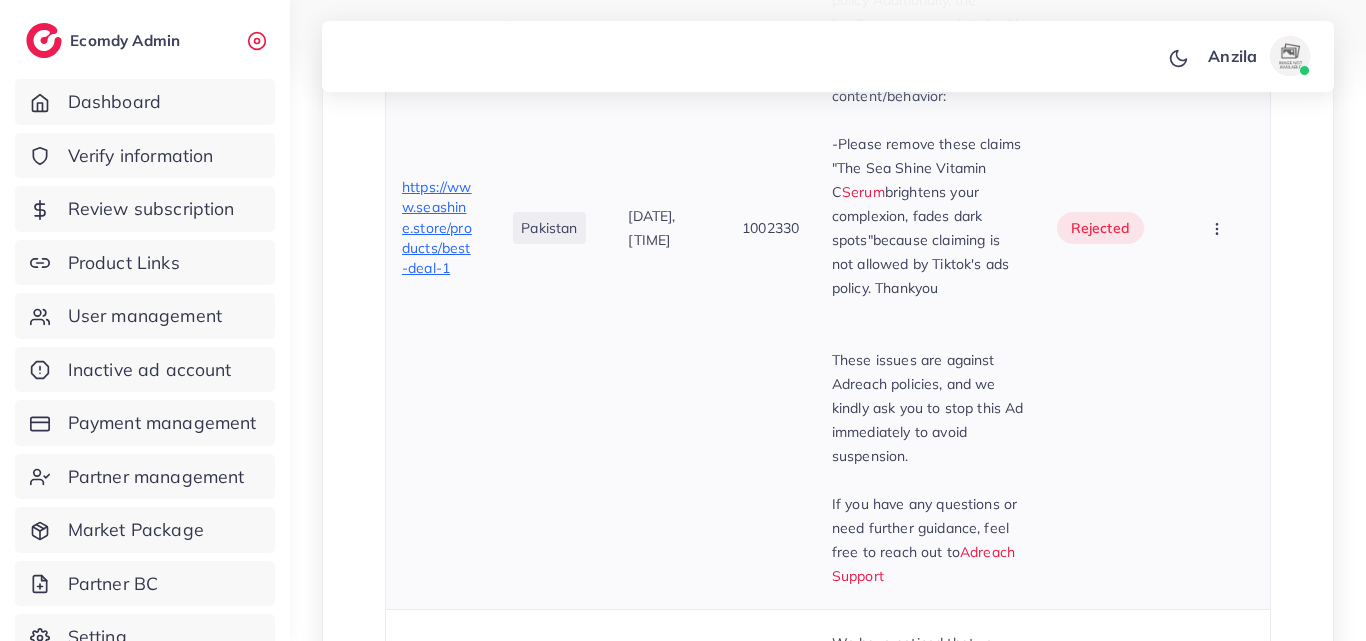 drag, startPoint x: 918, startPoint y: 69, endPoint x: 1016, endPoint y: 179, distance: 147.32277 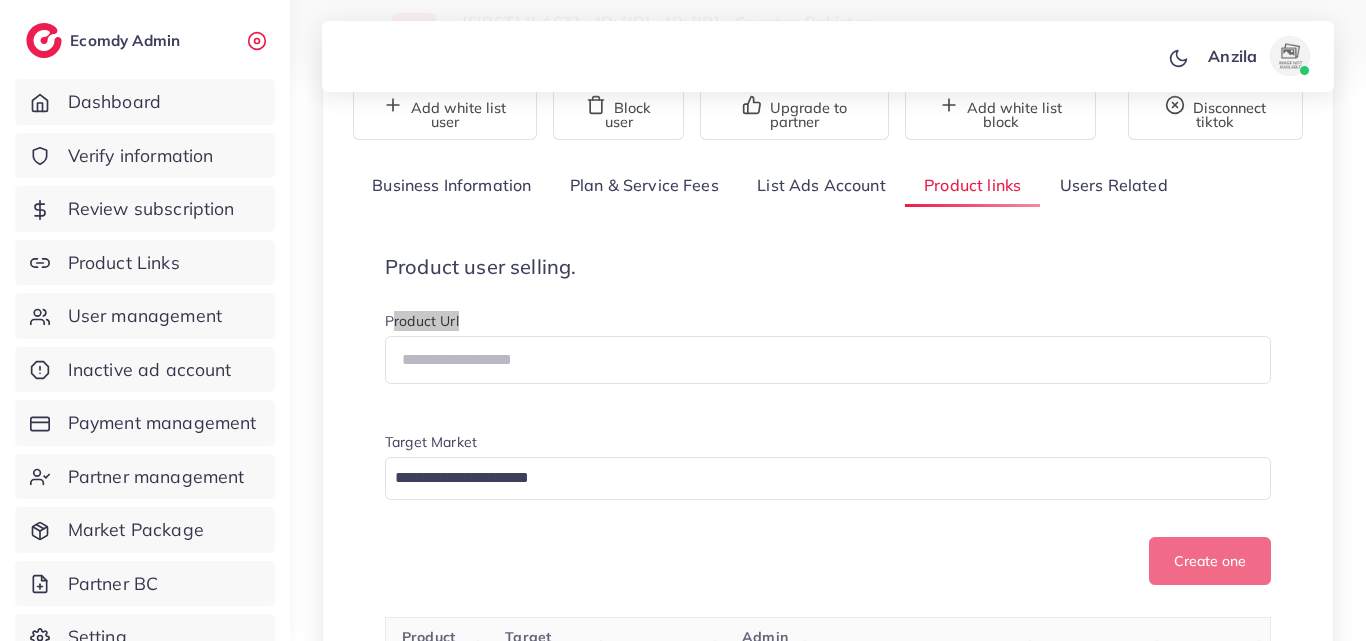 scroll, scrollTop: 200, scrollLeft: 0, axis: vertical 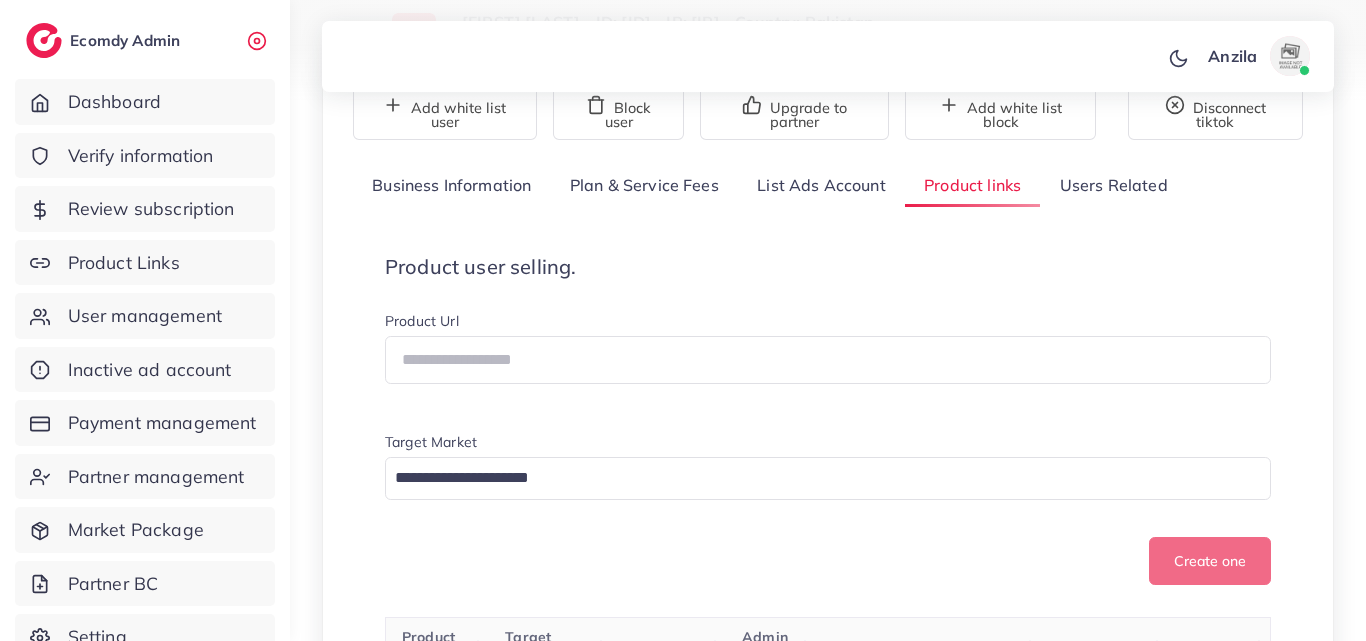 drag, startPoint x: 1020, startPoint y: 70, endPoint x: 1046, endPoint y: 192, distance: 124.73973 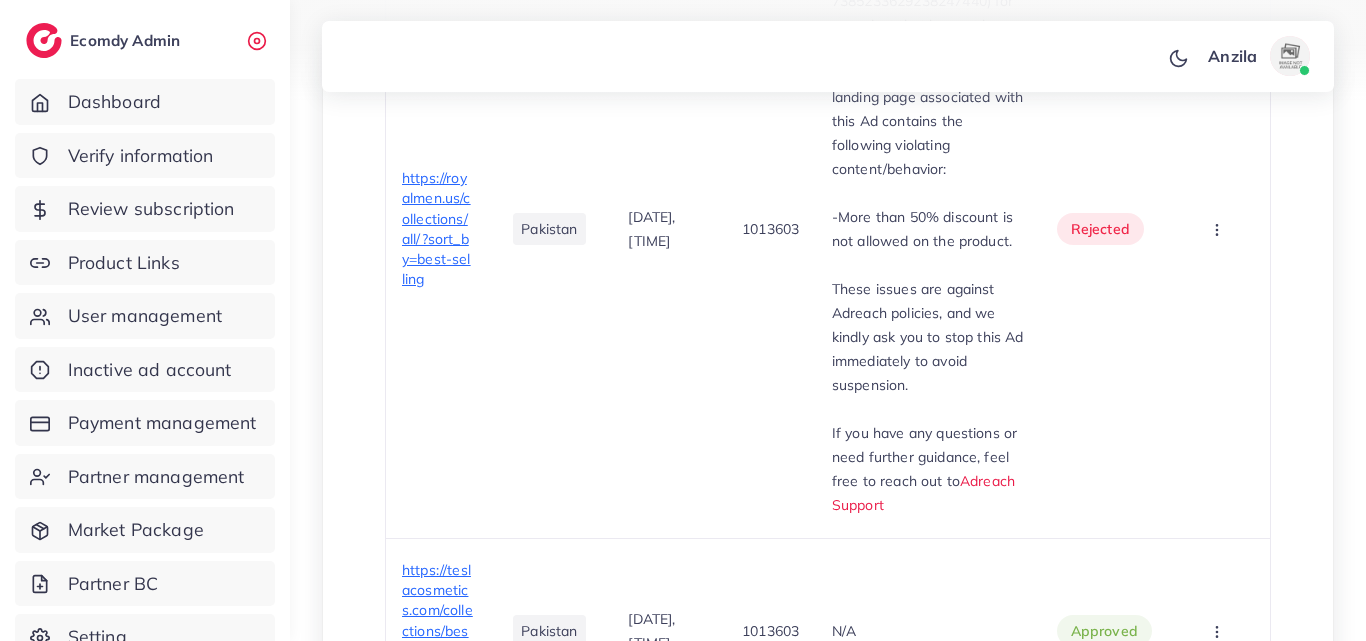 drag, startPoint x: 892, startPoint y: 69, endPoint x: 975, endPoint y: 179, distance: 137.80058 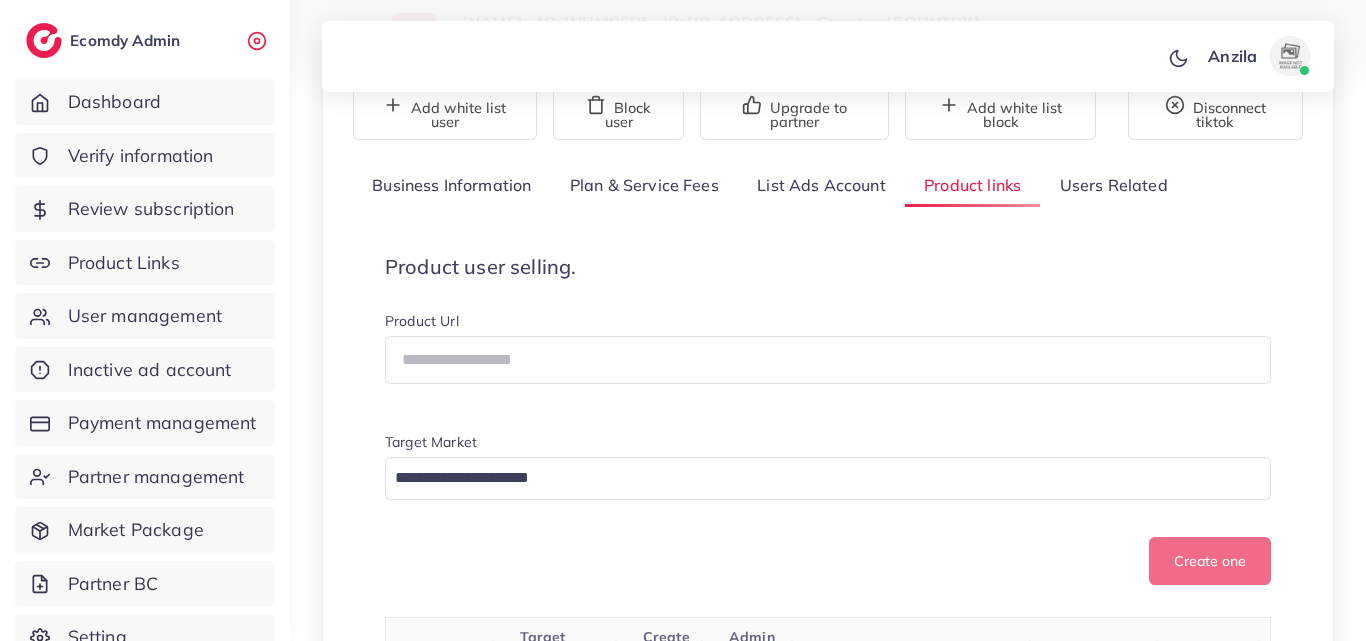 scroll, scrollTop: 200, scrollLeft: 0, axis: vertical 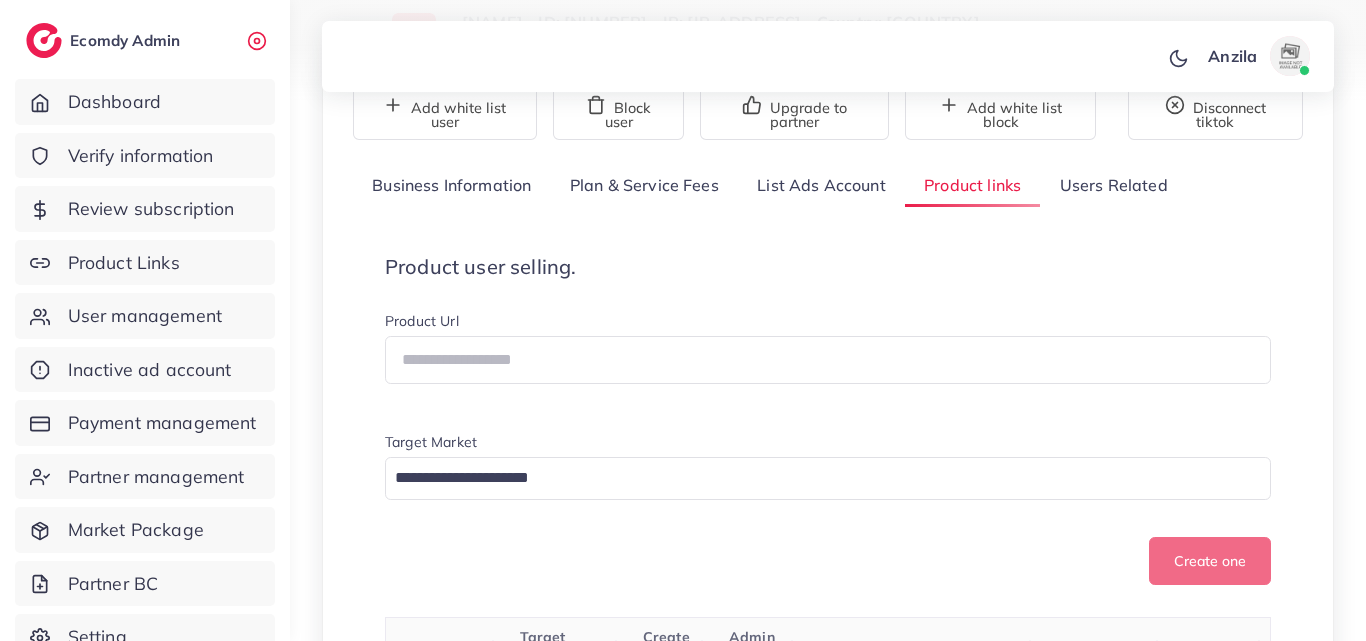 click on "**********" at bounding box center [828, 4704] 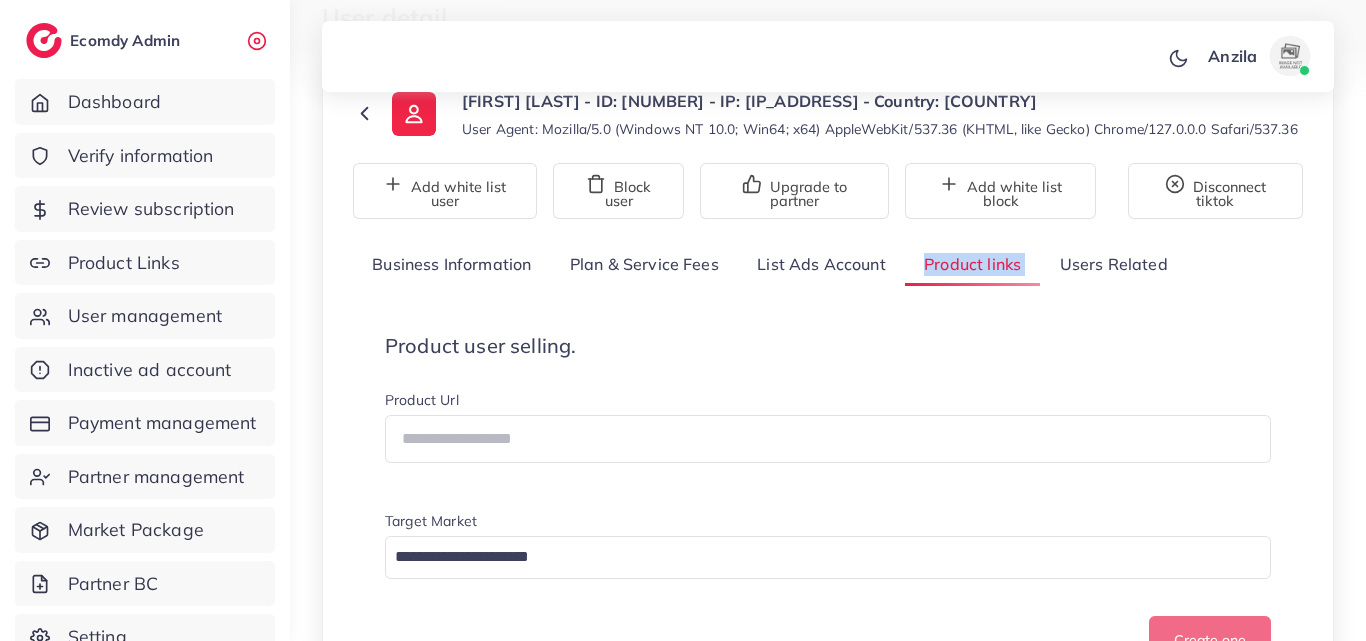 scroll, scrollTop: 200, scrollLeft: 0, axis: vertical 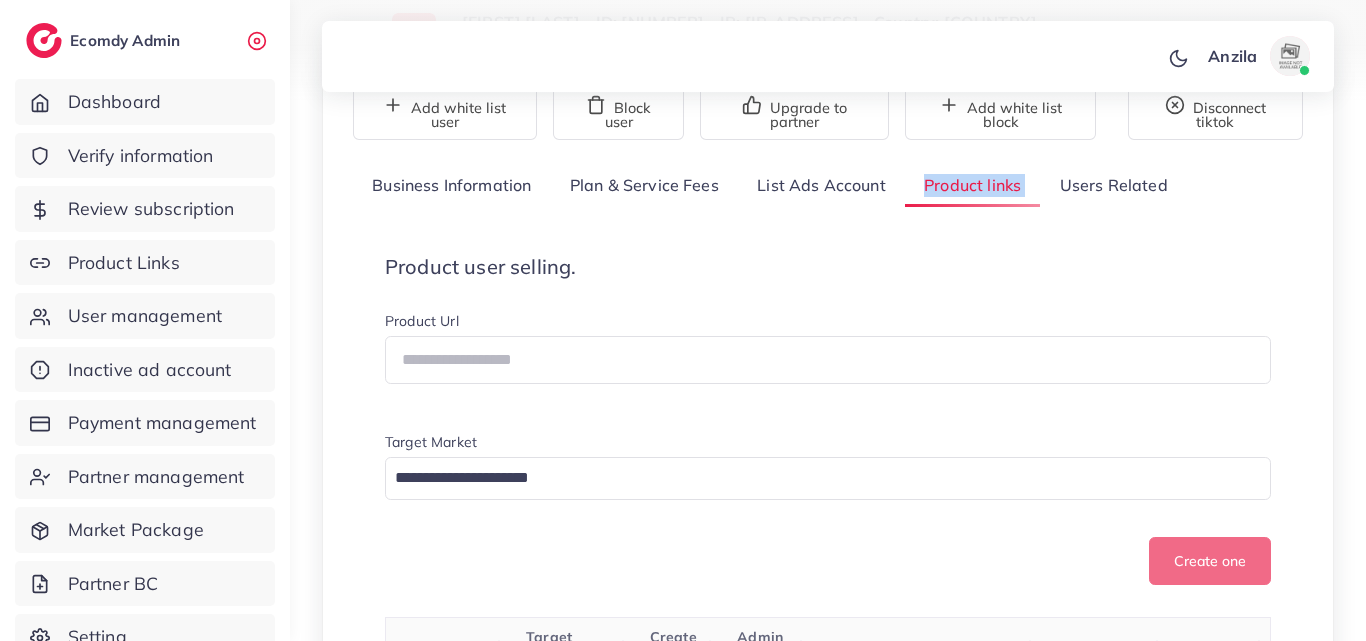 click on "Product user selling.   Product Url   Target Market            Loading...      Create one" at bounding box center [828, 420] 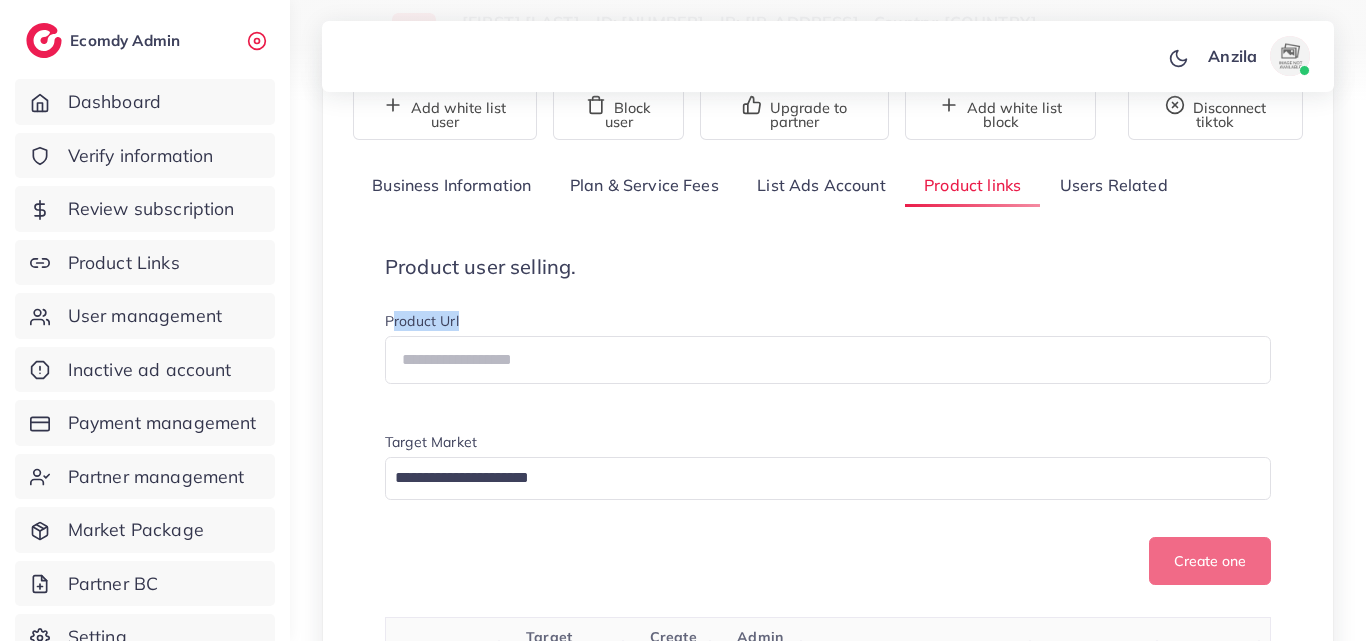click on "Product user selling.   Product Url   Target Market            Loading...      Create one" at bounding box center [828, 420] 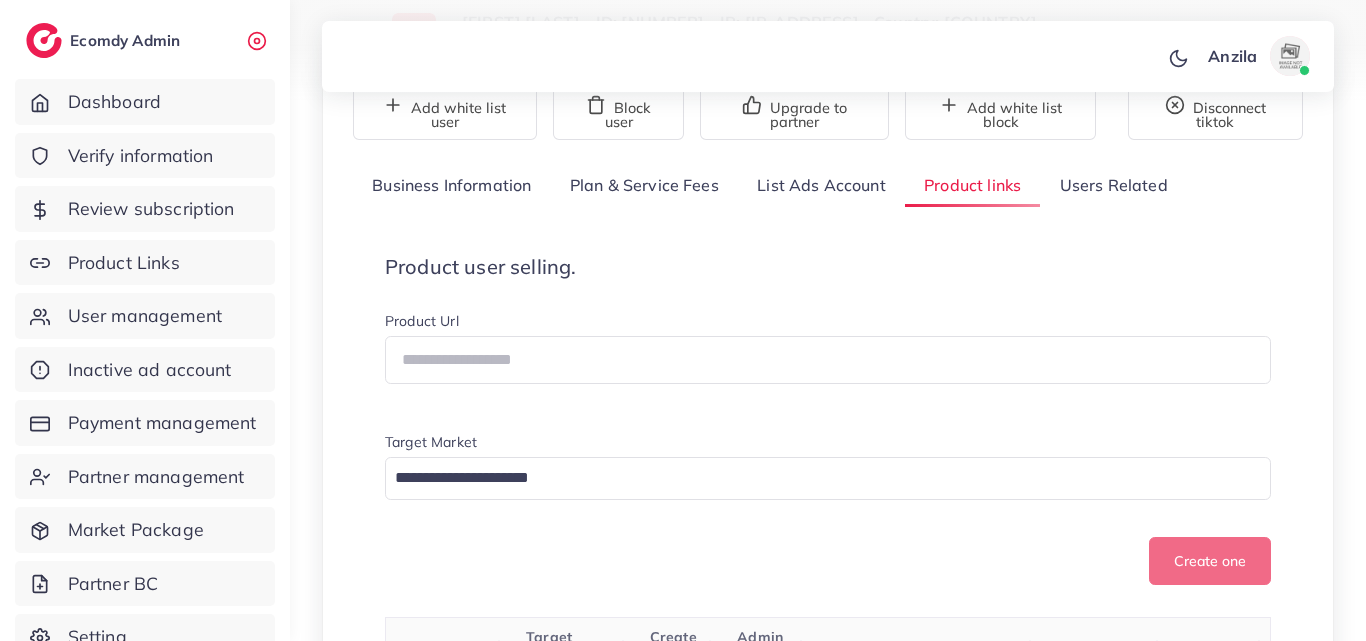 drag, startPoint x: 951, startPoint y: 74, endPoint x: 974, endPoint y: 191, distance: 119.23926 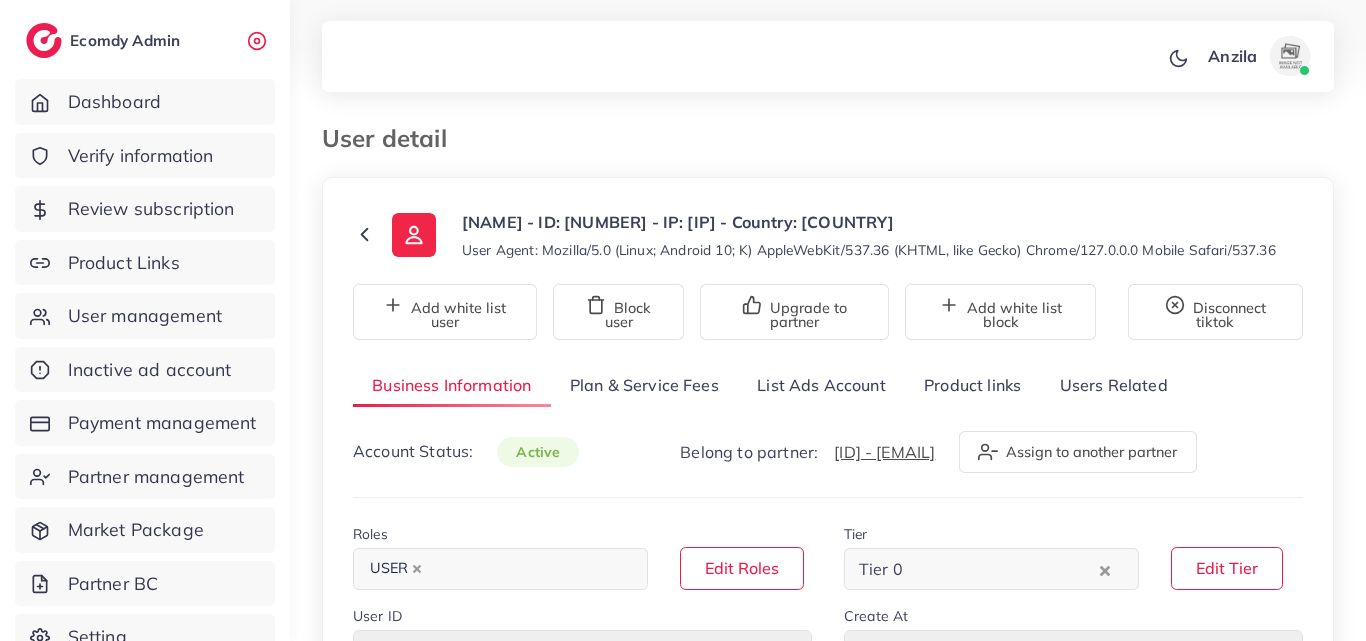 click on "Product links" at bounding box center (972, 385) 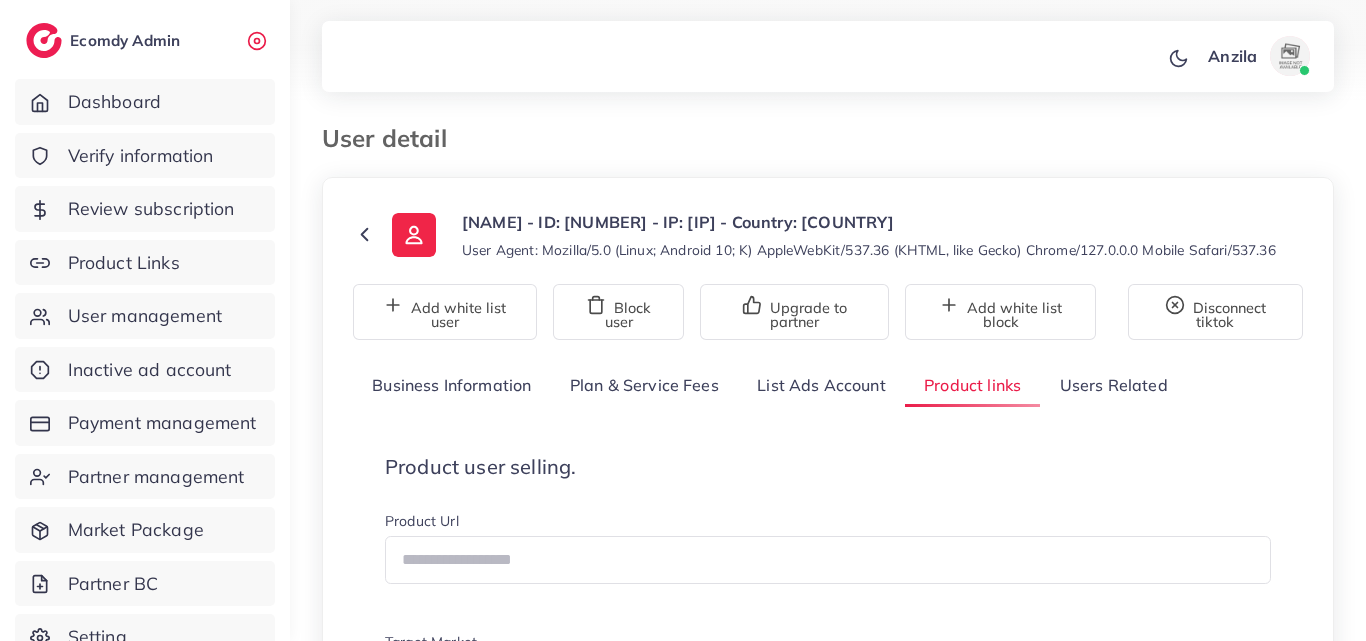 scroll, scrollTop: 200, scrollLeft: 0, axis: vertical 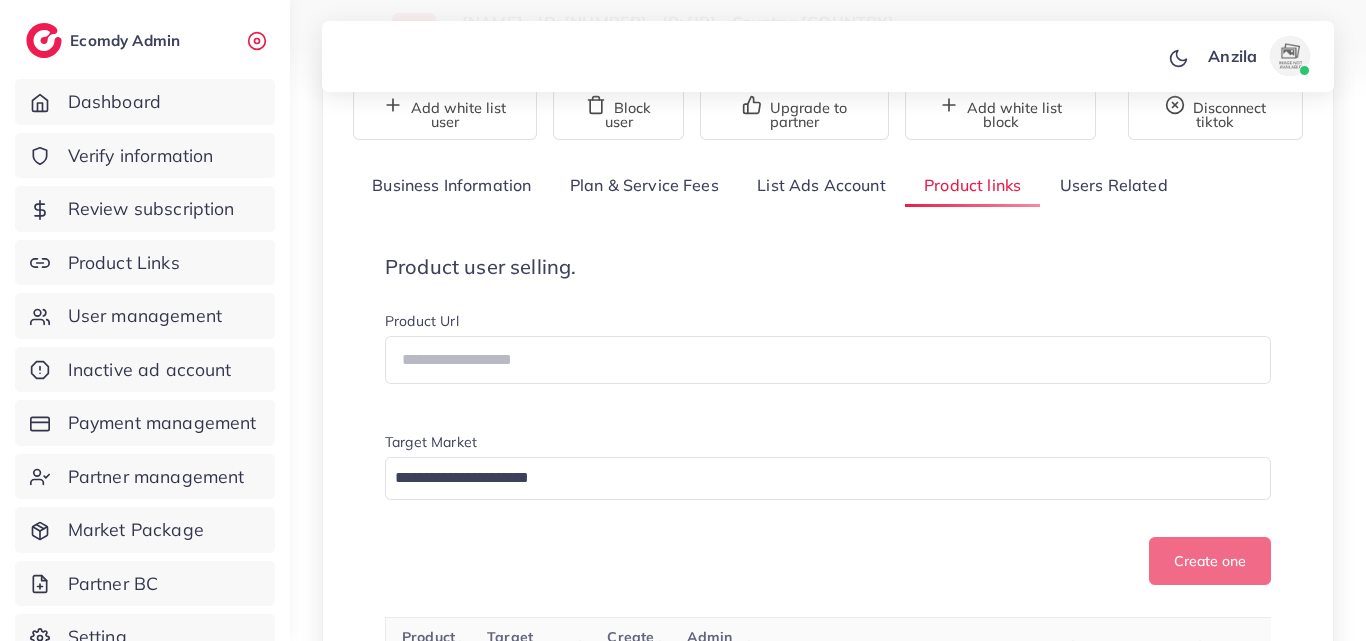 click on "Product user selling.   Product Url   Target Market            Loading...      Create one" at bounding box center (828, 420) 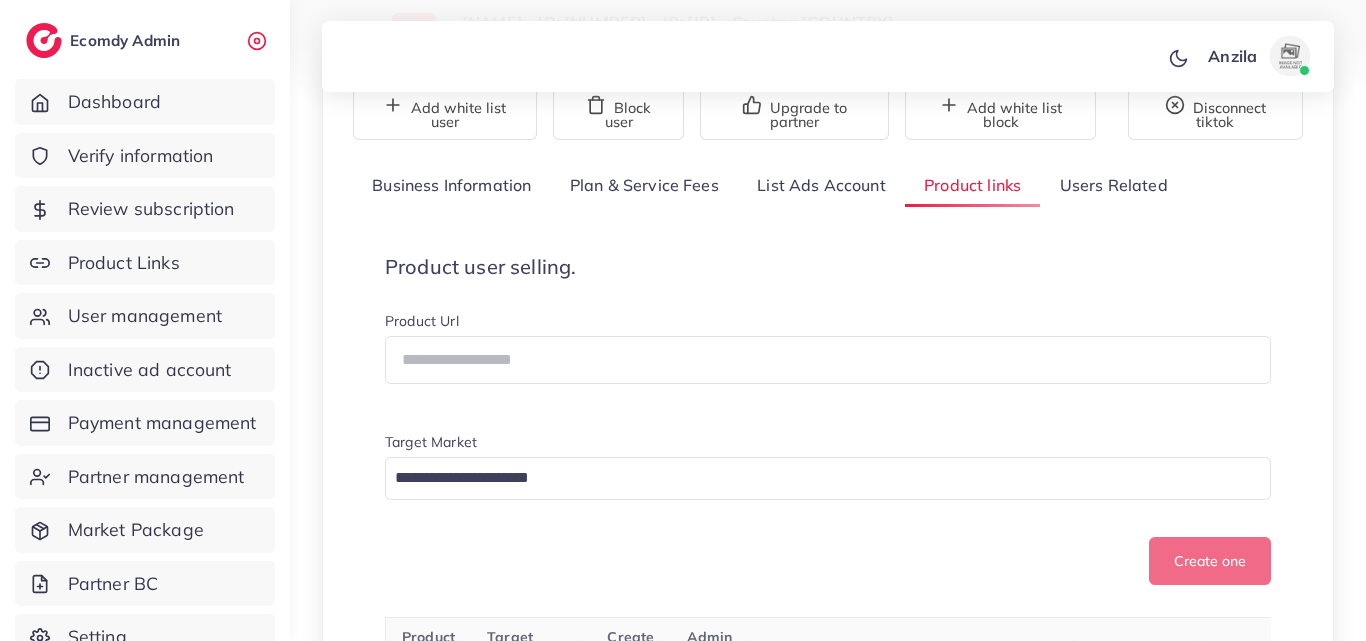 scroll, scrollTop: 2554, scrollLeft: 0, axis: vertical 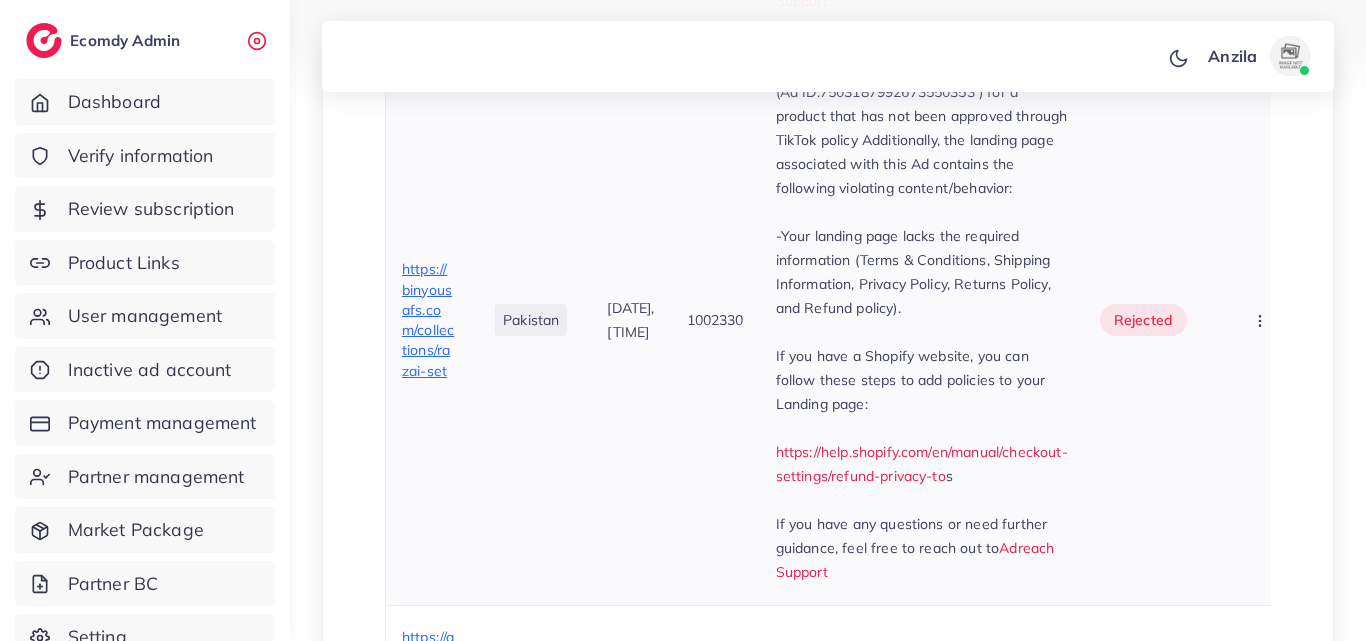 click on "1002330" at bounding box center (715, 320) 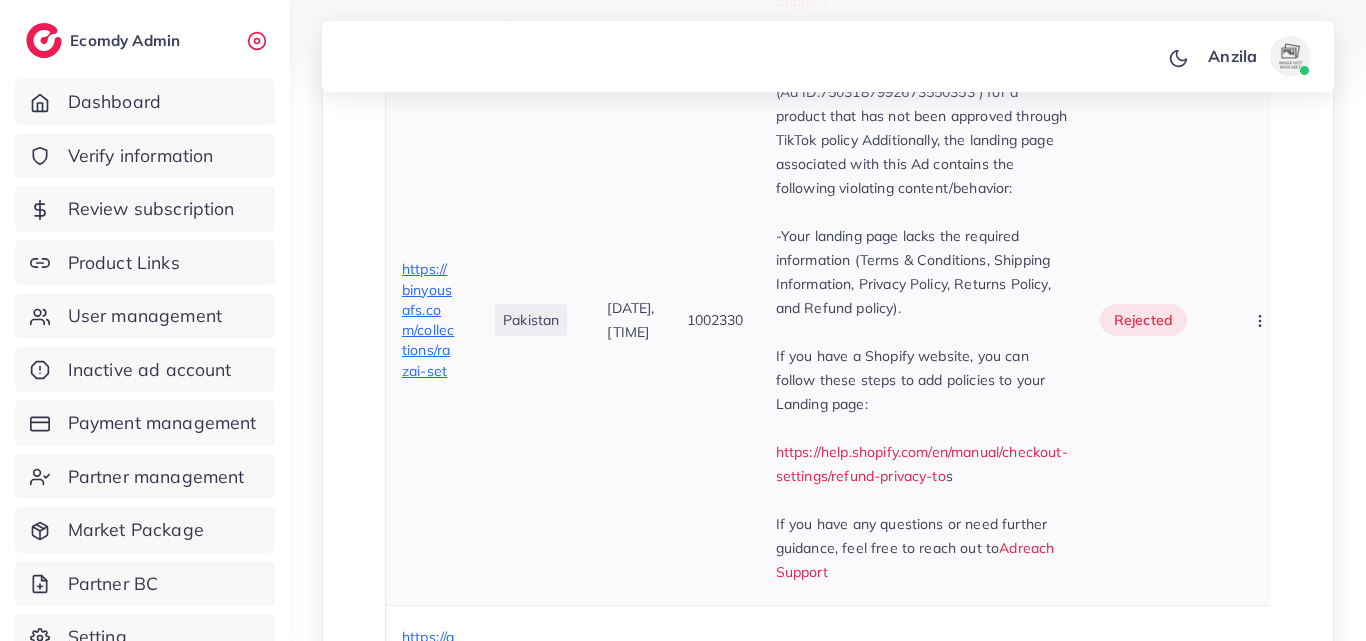 click on "We have noticed that you are running an Ad (Ad ID:7503187992673550353 ) for a product that has not been approved through TikTok policy Additionally, the landing page associated with this Ad contains the following violating content/behavior:" at bounding box center (922, 5281) 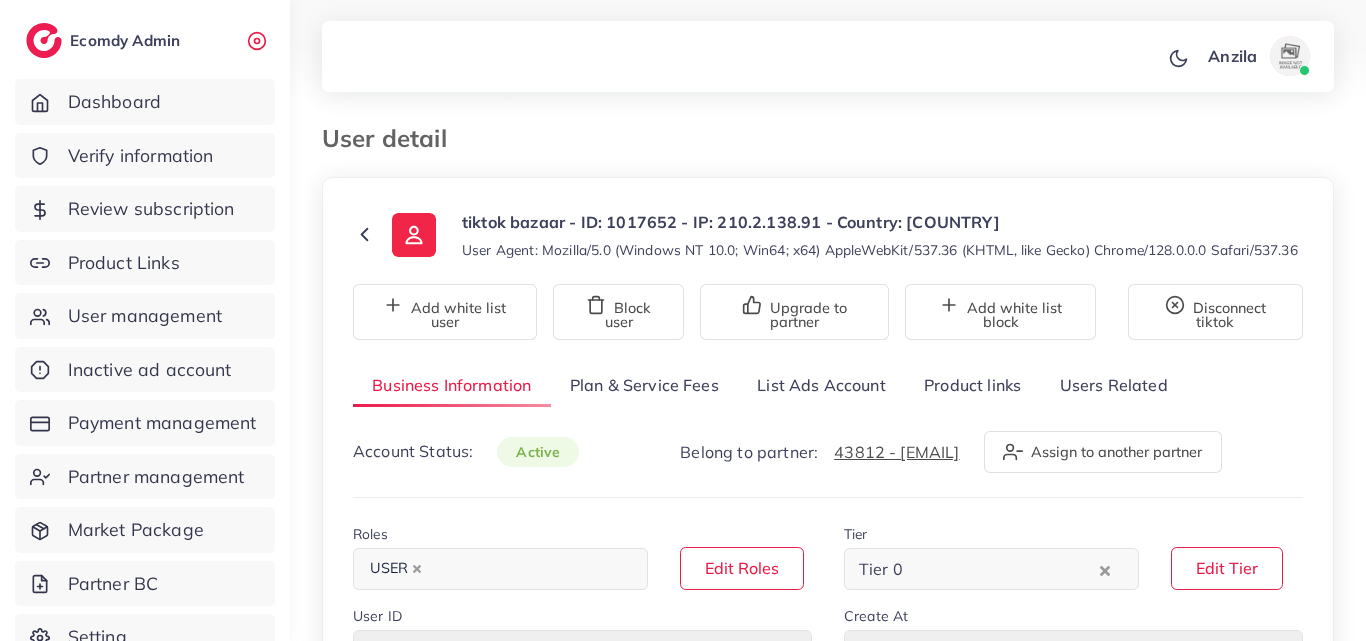 select on "********" 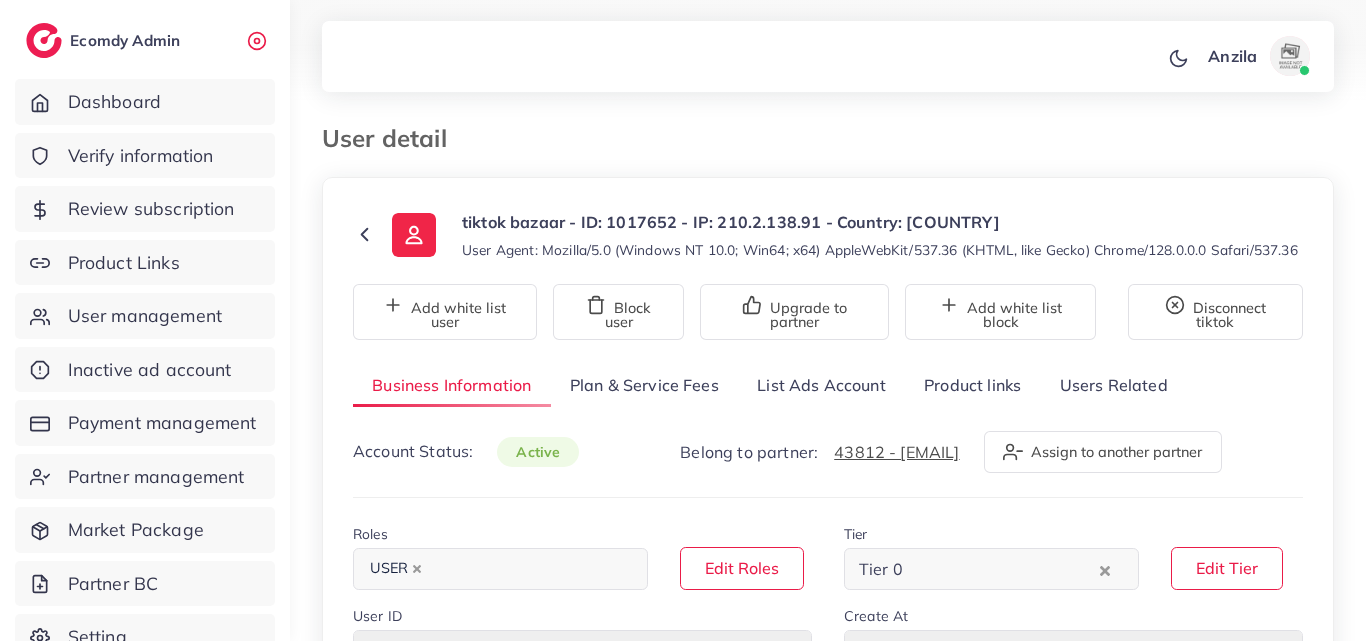 scroll, scrollTop: 0, scrollLeft: 0, axis: both 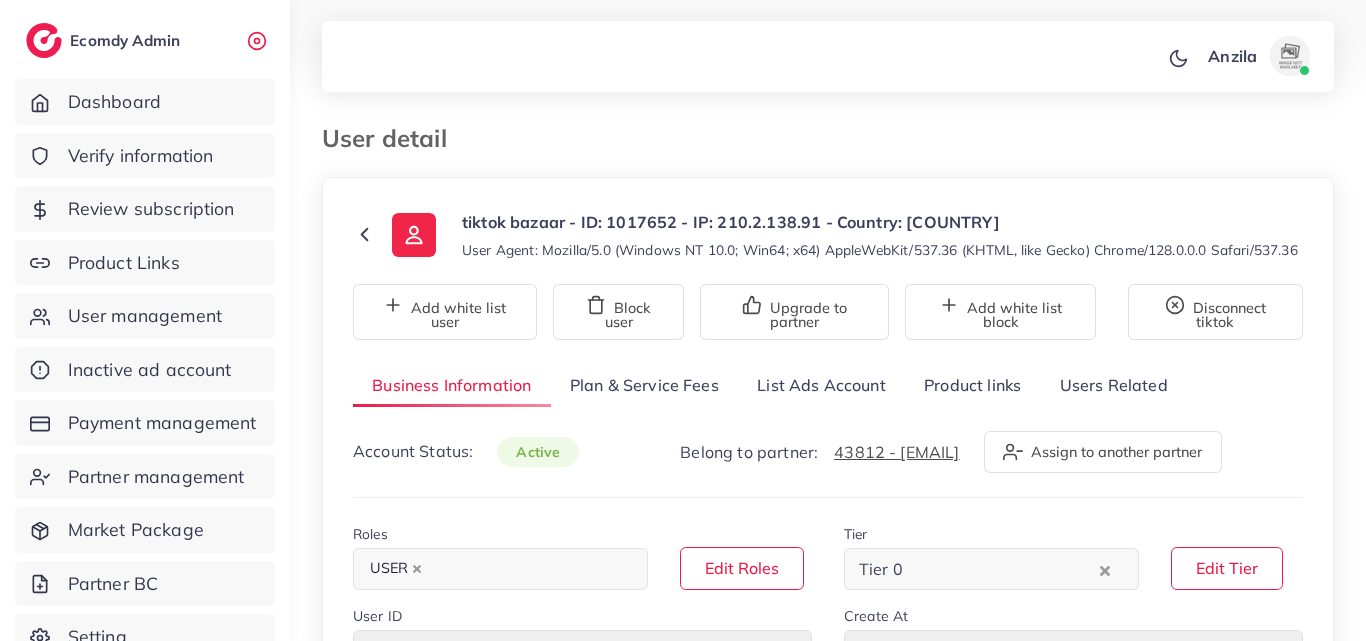 click on "Product links" at bounding box center [972, 385] 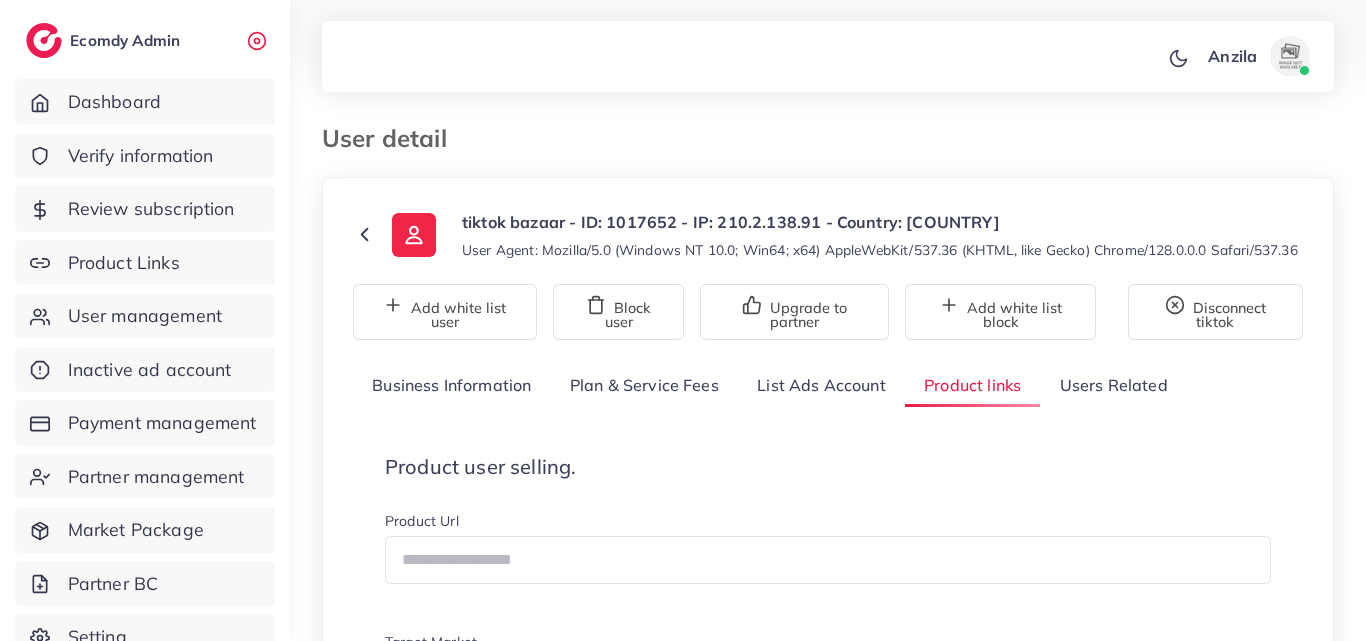 scroll, scrollTop: 200, scrollLeft: 0, axis: vertical 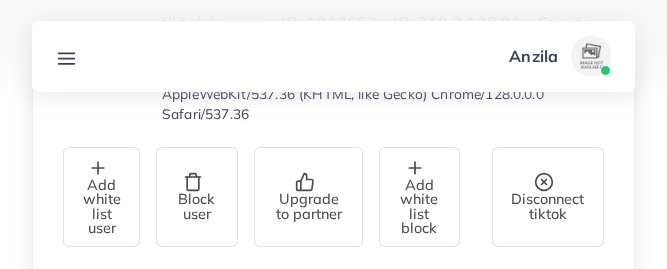 click on "Anzila  Profile Log out" at bounding box center [333, 56] 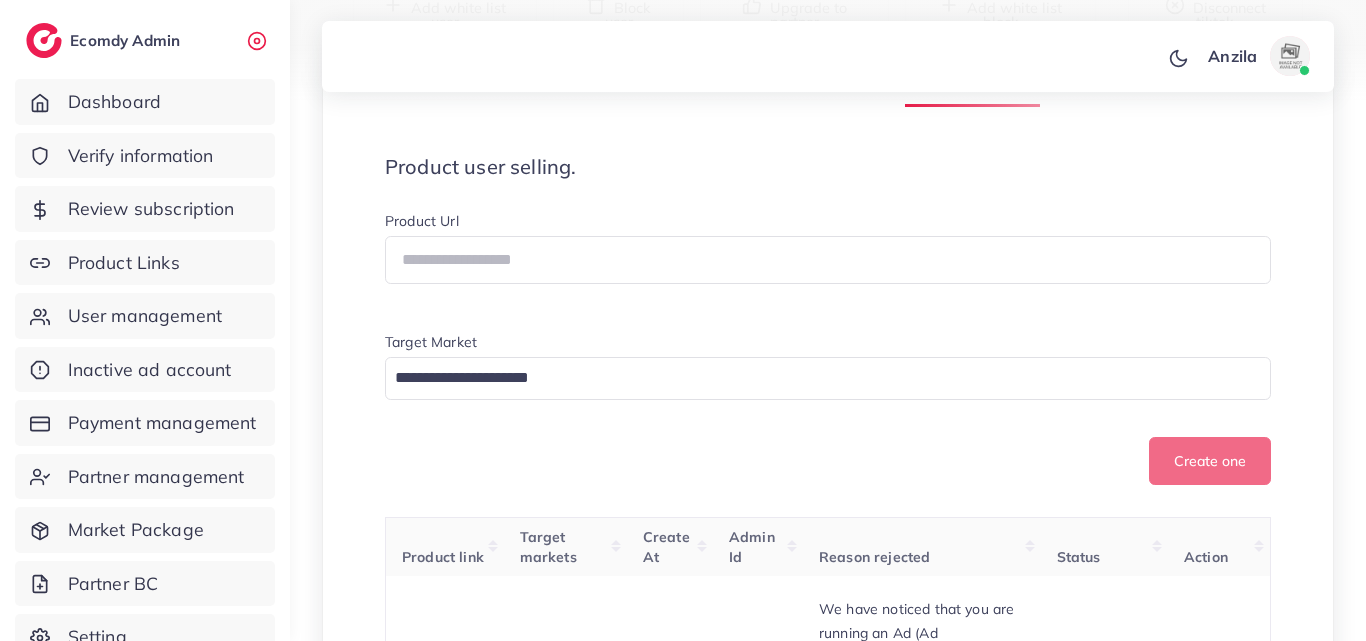 scroll, scrollTop: 600, scrollLeft: 0, axis: vertical 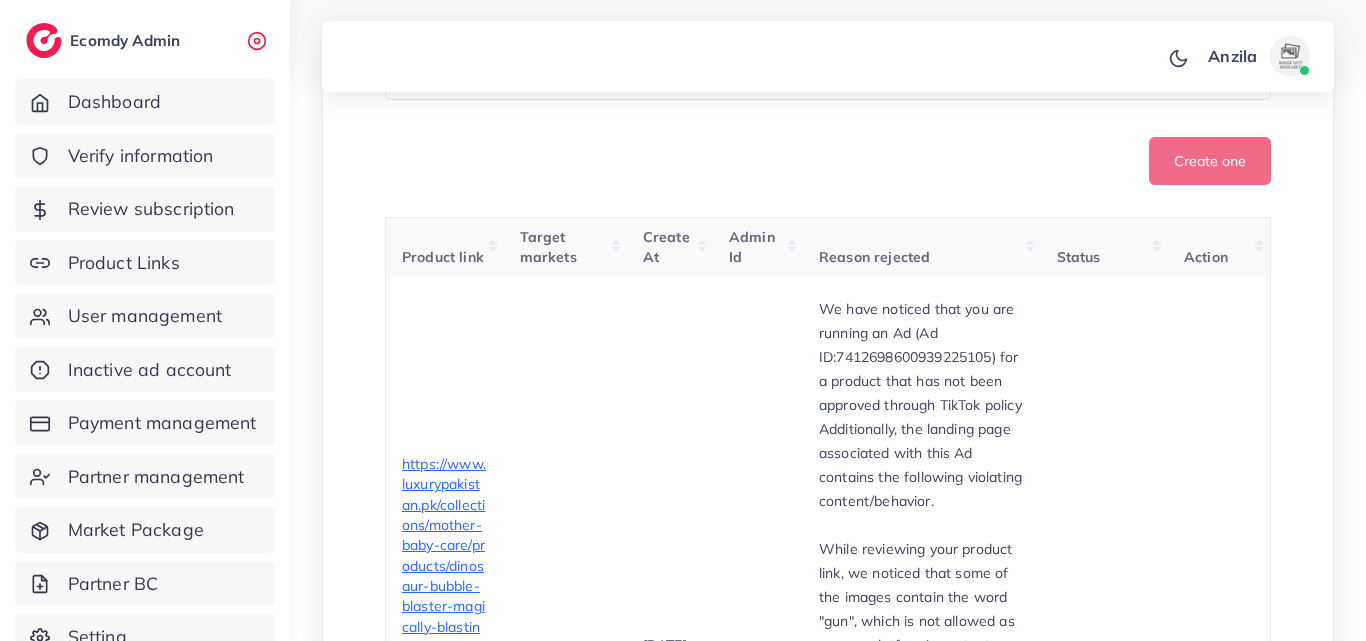 click on "Create one" at bounding box center (828, 161) 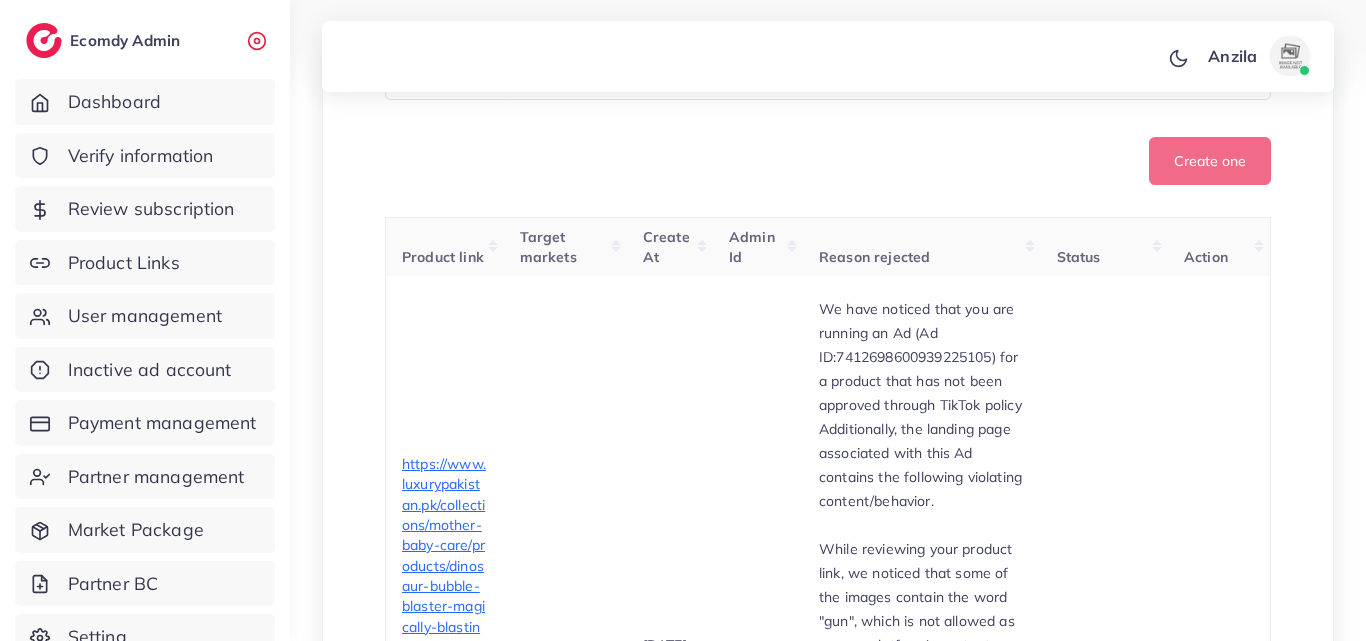 click on "Create one" at bounding box center (828, 161) 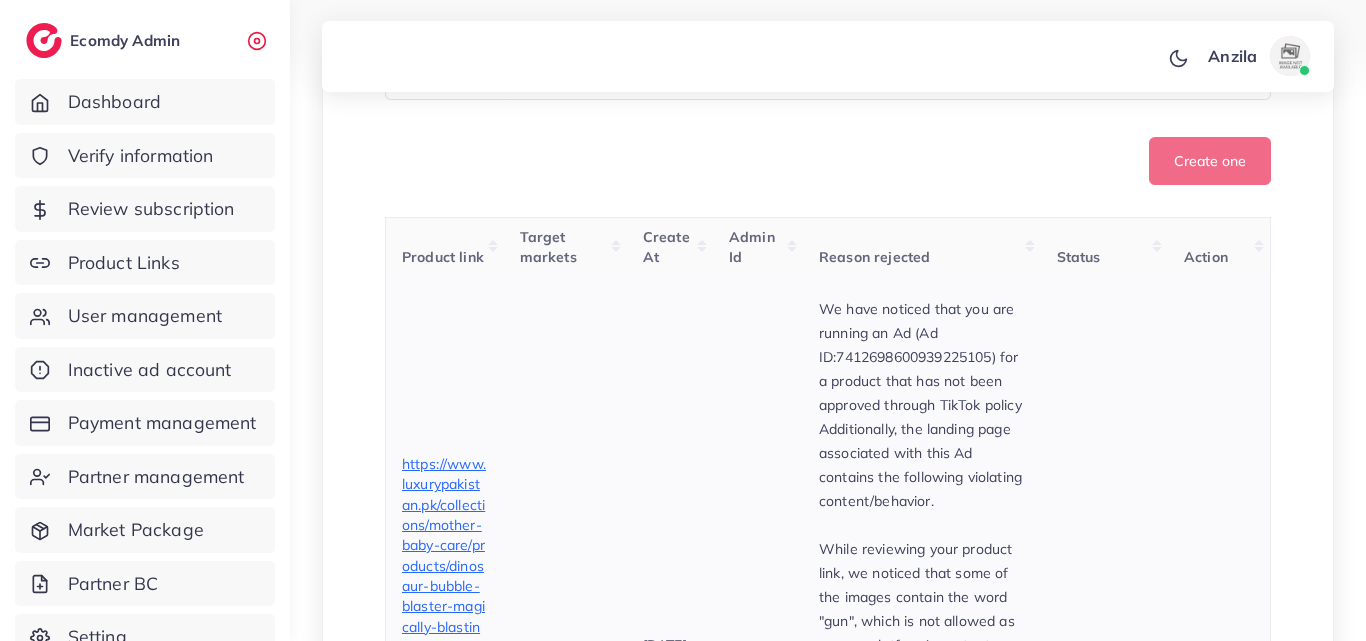 click on "02/08/2025, 21:52:26" at bounding box center [670, 657] 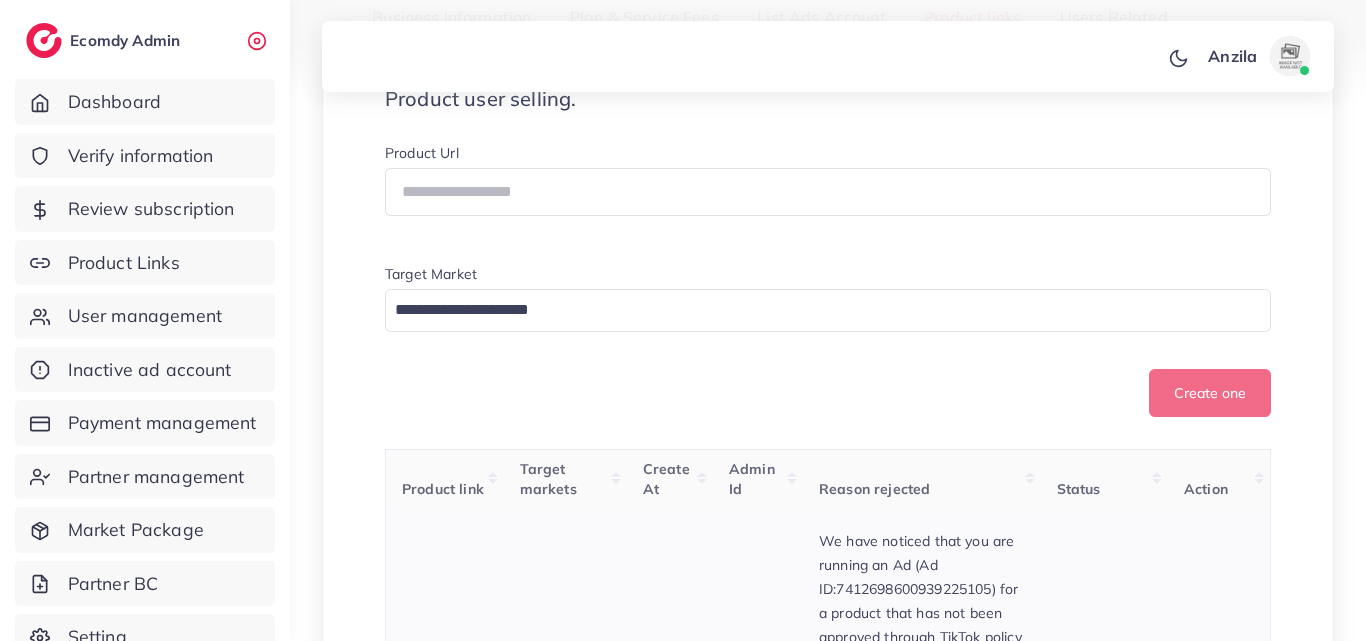 scroll, scrollTop: 300, scrollLeft: 0, axis: vertical 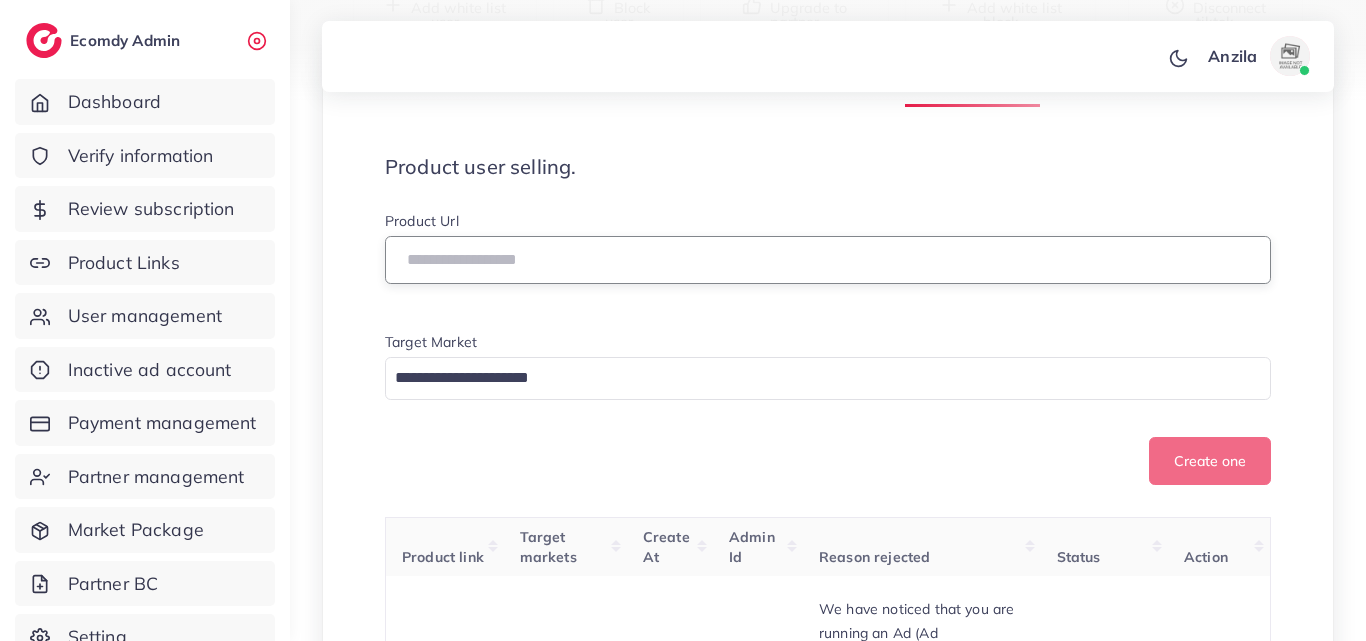click at bounding box center (828, 260) 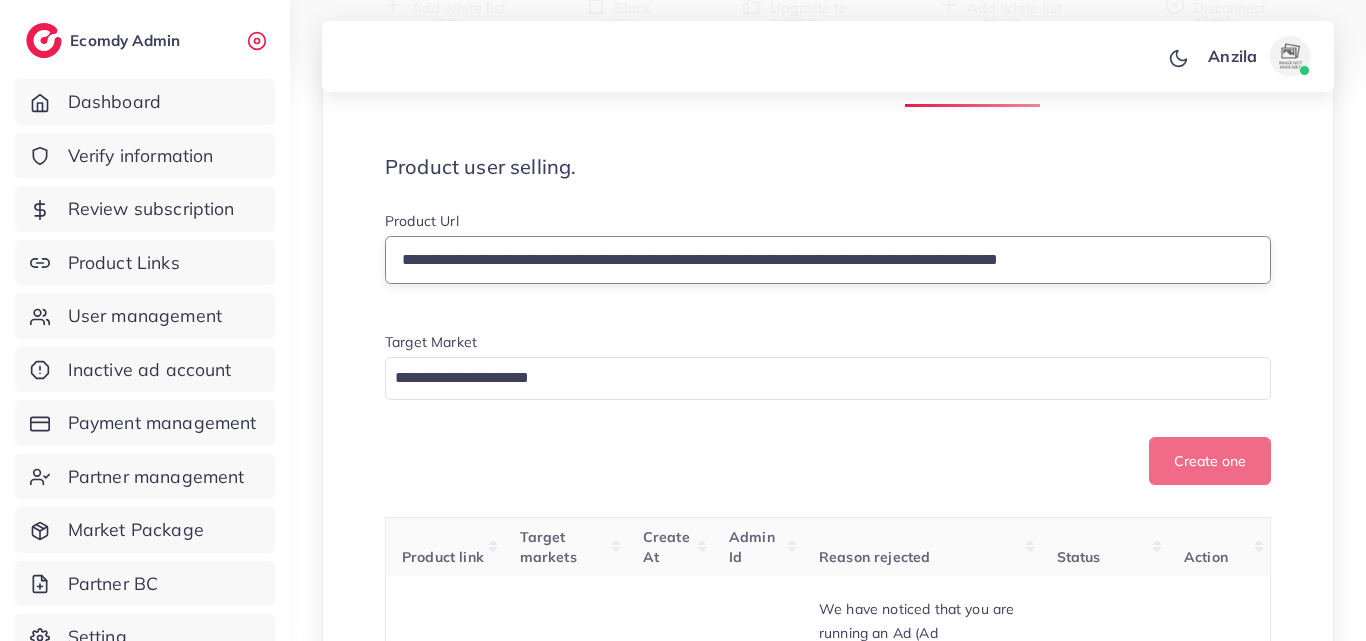 type on "**********" 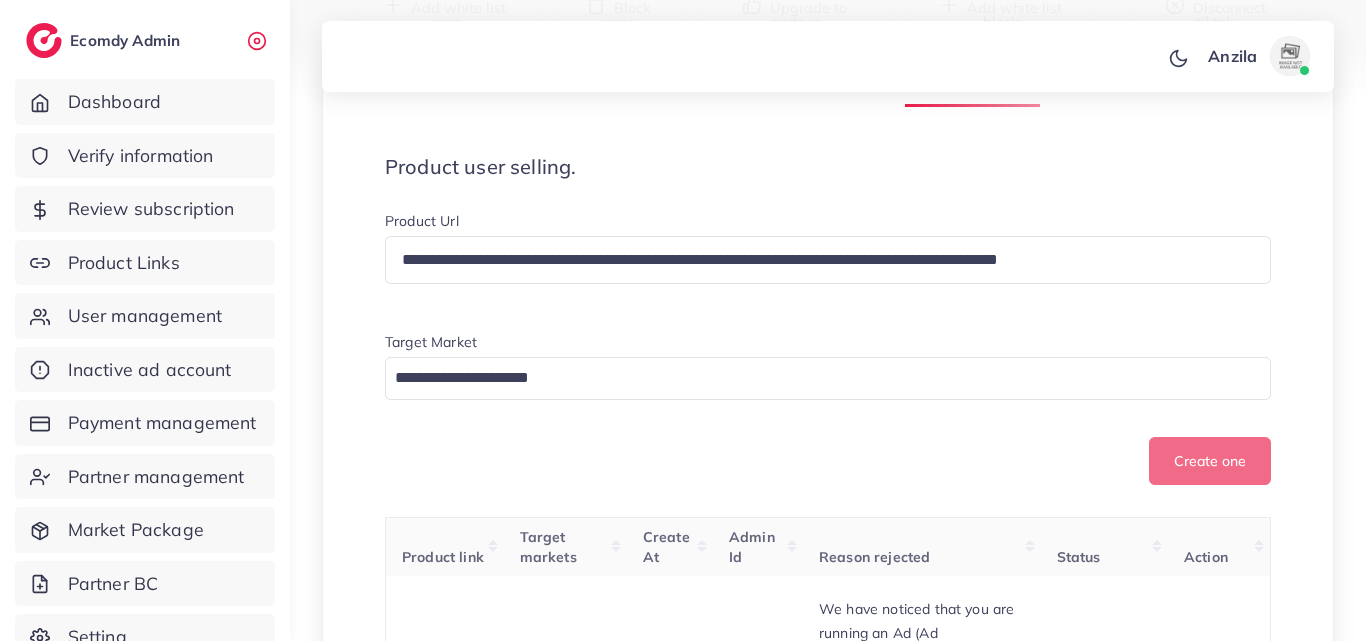 click on "**********" at bounding box center [828, 3623] 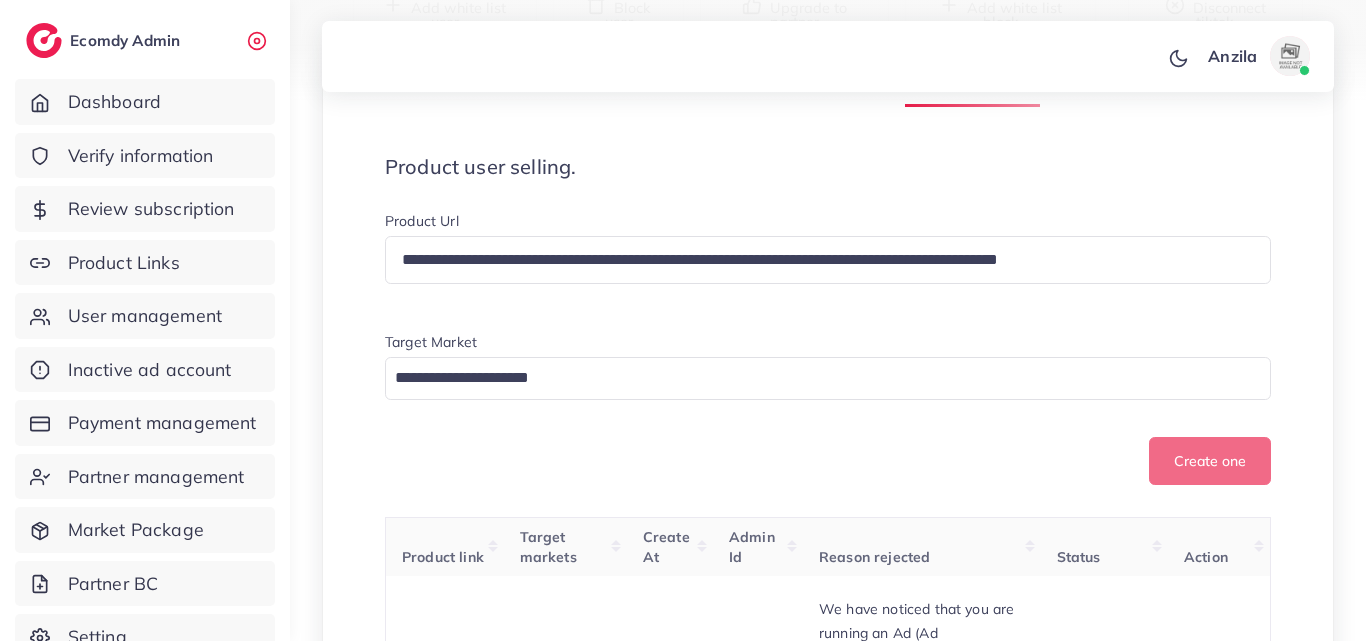 click on "Create one" at bounding box center [828, 461] 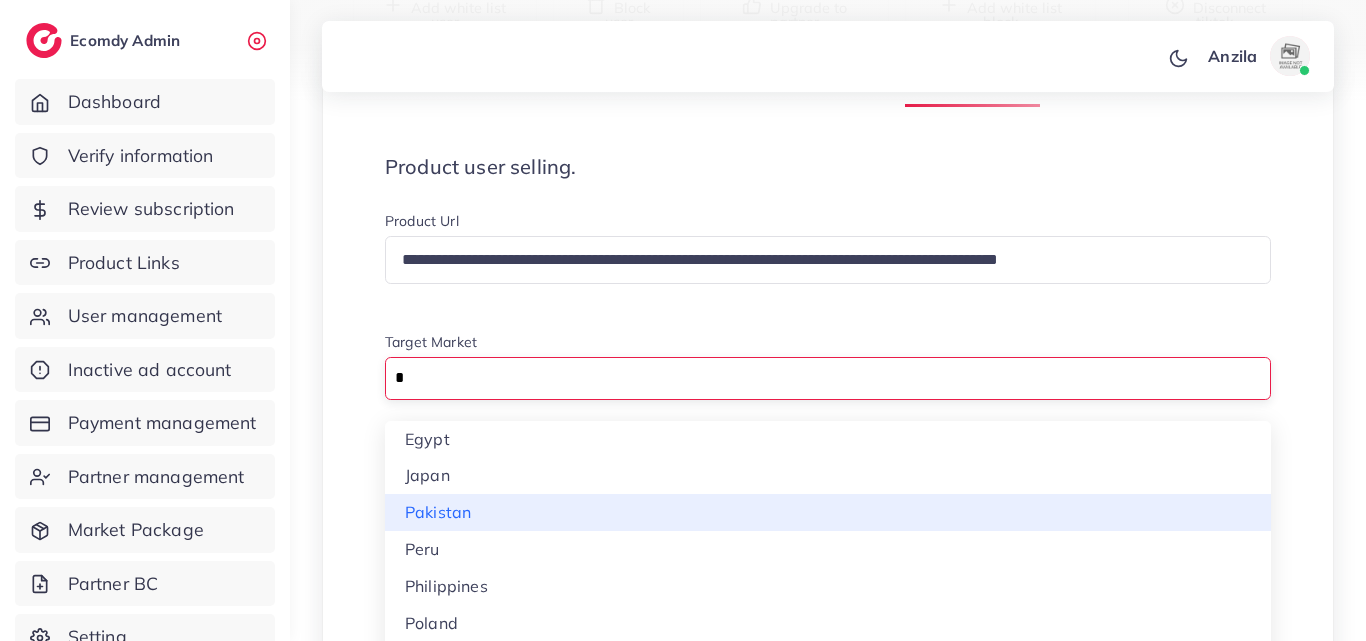 type on "*" 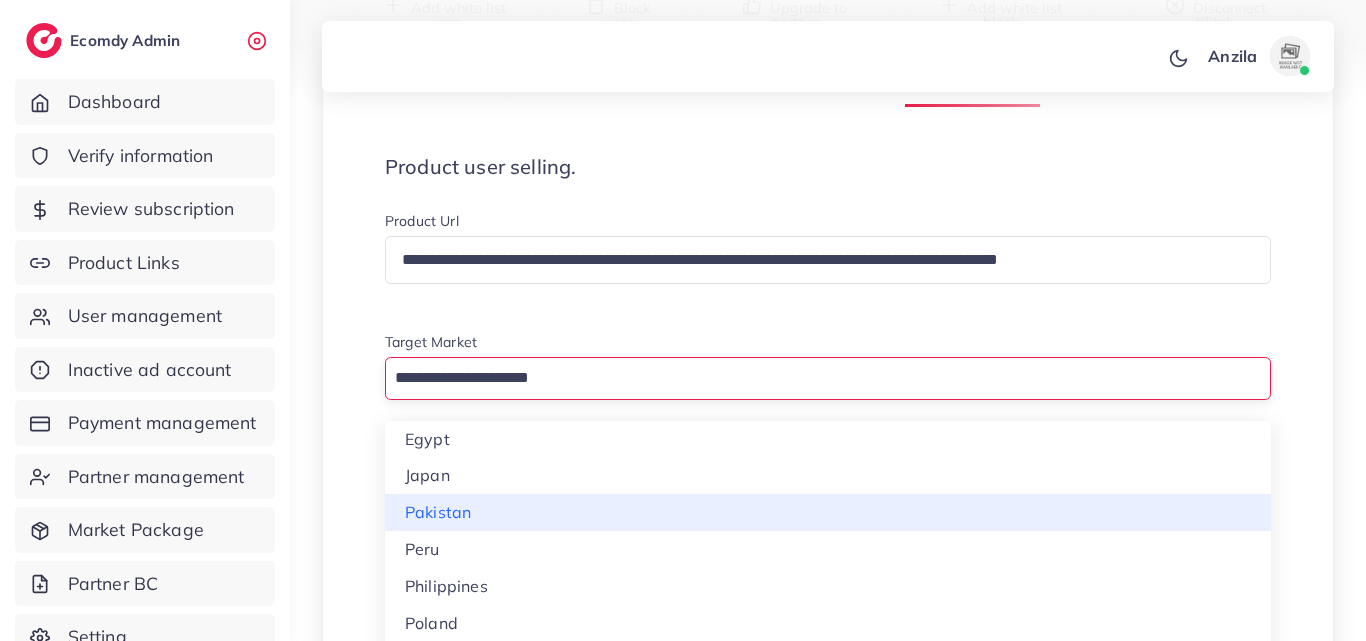 click on "**********" at bounding box center (828, 3623) 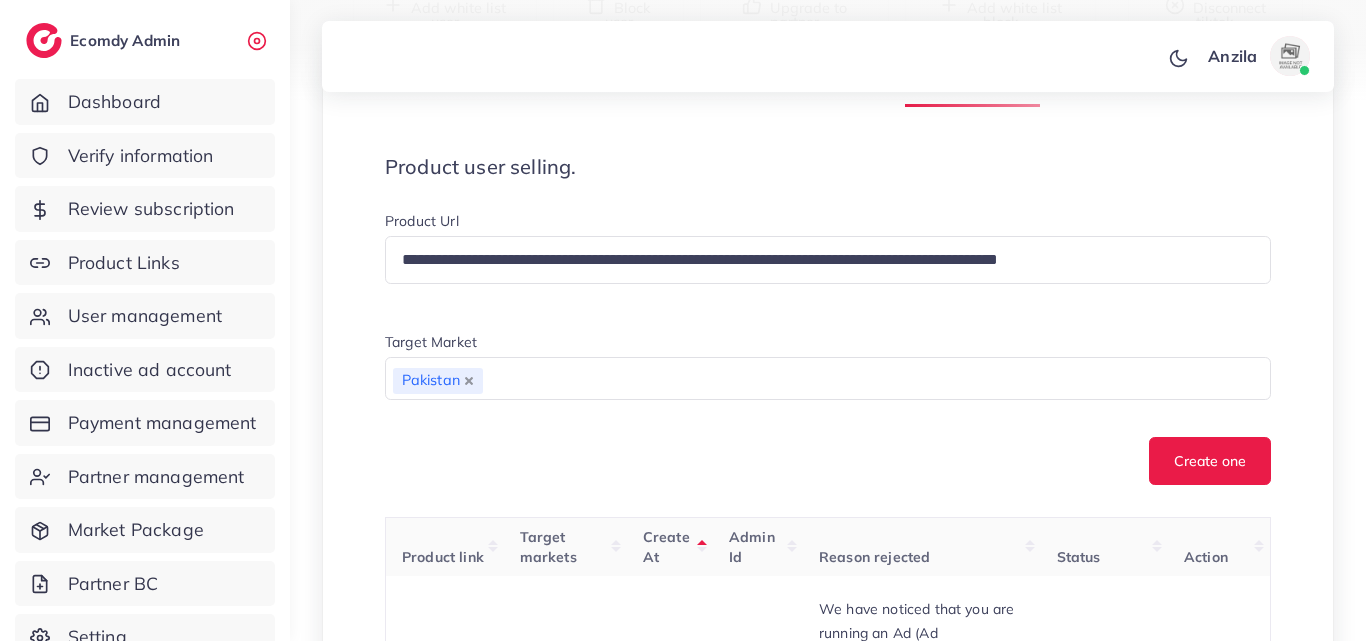 click on "Create one" at bounding box center (828, 461) 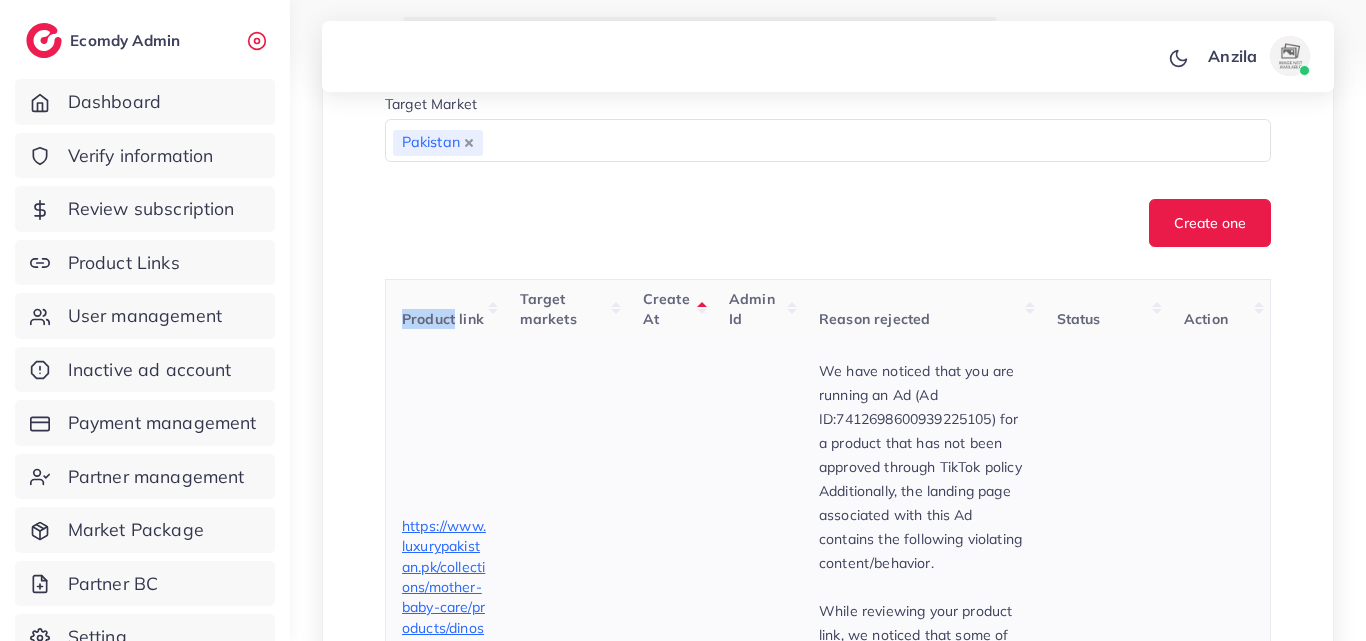 scroll, scrollTop: 600, scrollLeft: 0, axis: vertical 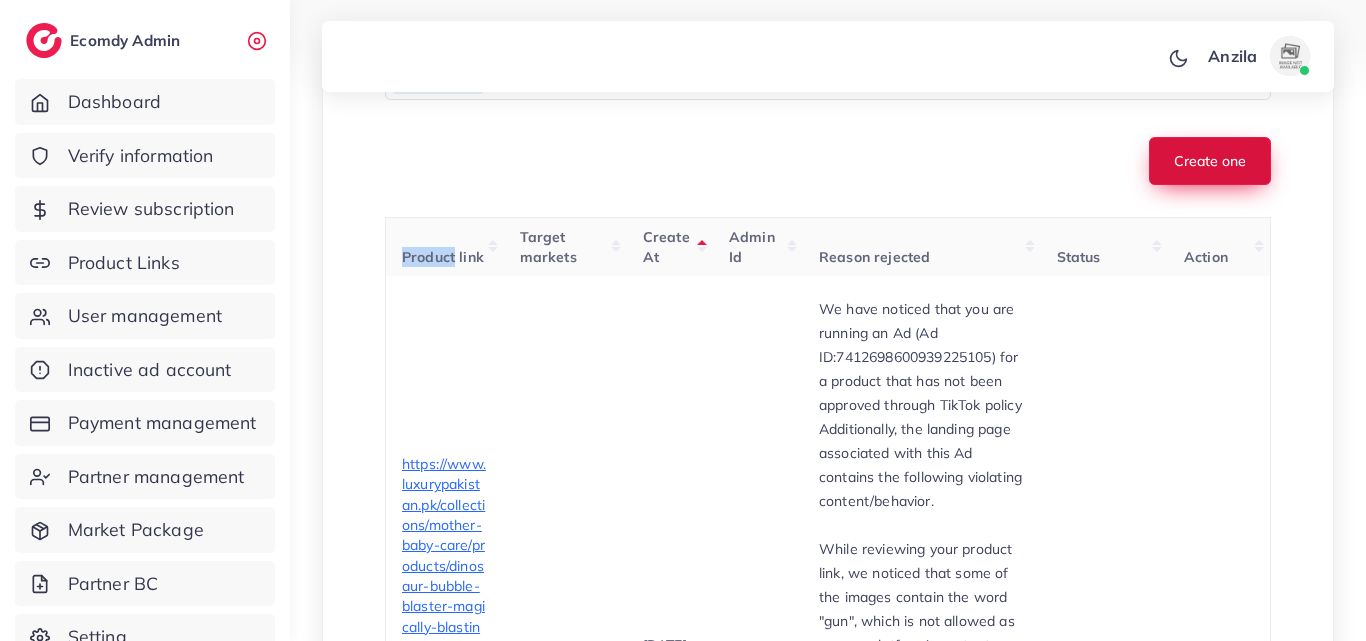 click on "Create one" at bounding box center [1210, 161] 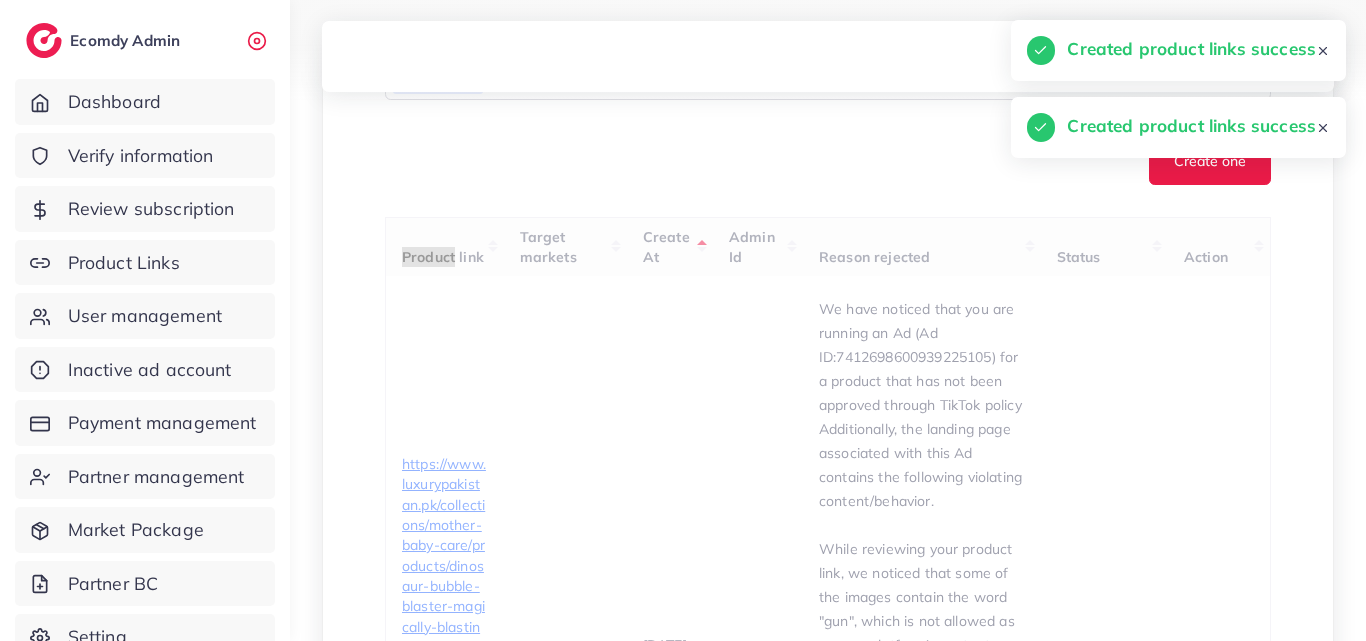 type 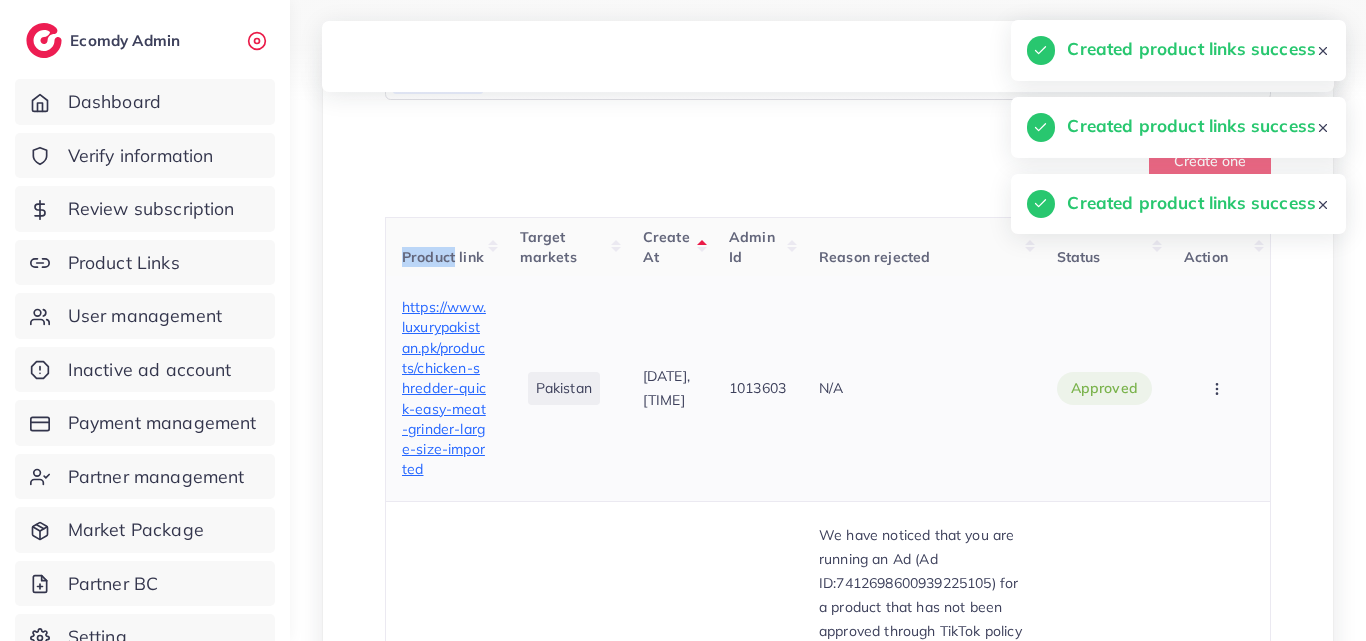 click on "https://www.luxurypakistan.pk/products/chicken-shredder-quick-easy-meat-grinder-large-size-imported" at bounding box center (444, 388) 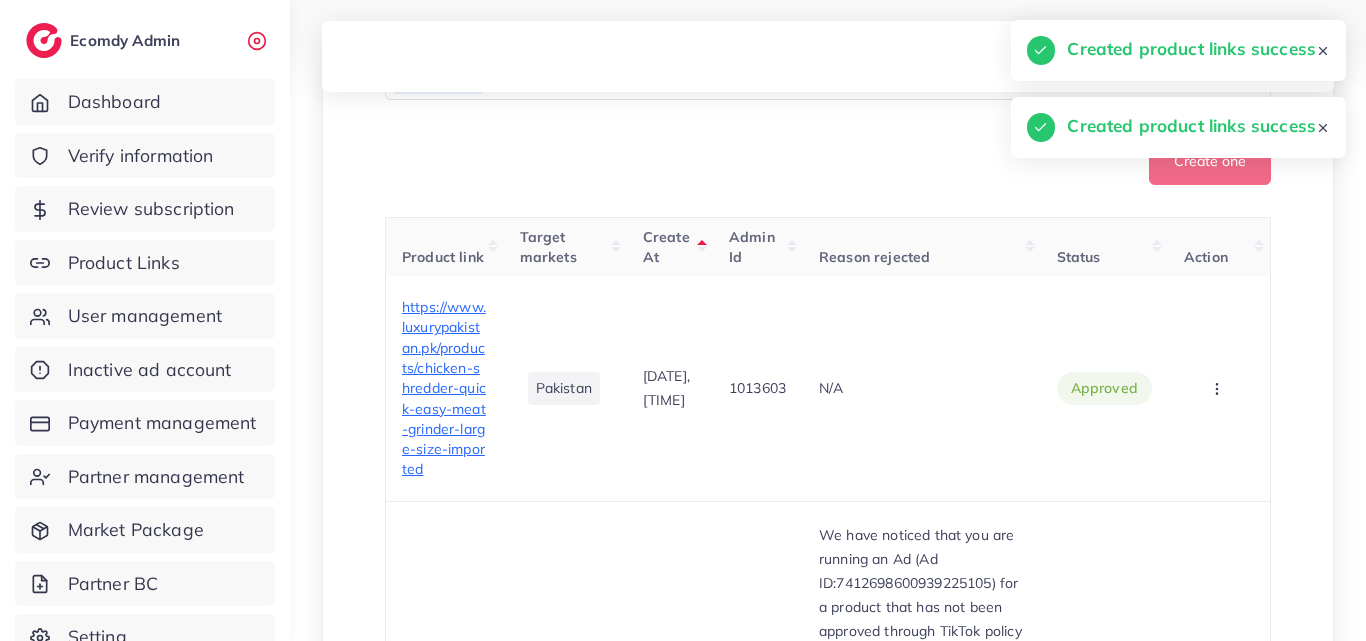 click on "Product Url   Target Market
Pakistan
Loading...      Create one" at bounding box center (828, 48) 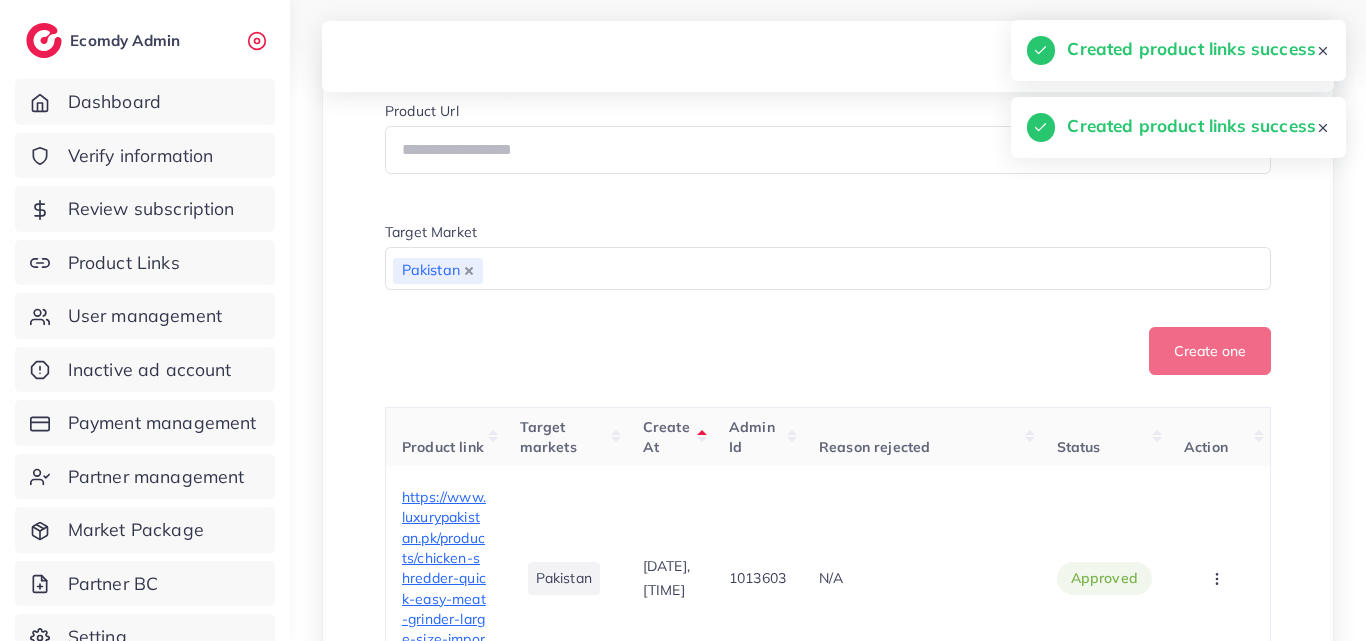 scroll, scrollTop: 300, scrollLeft: 0, axis: vertical 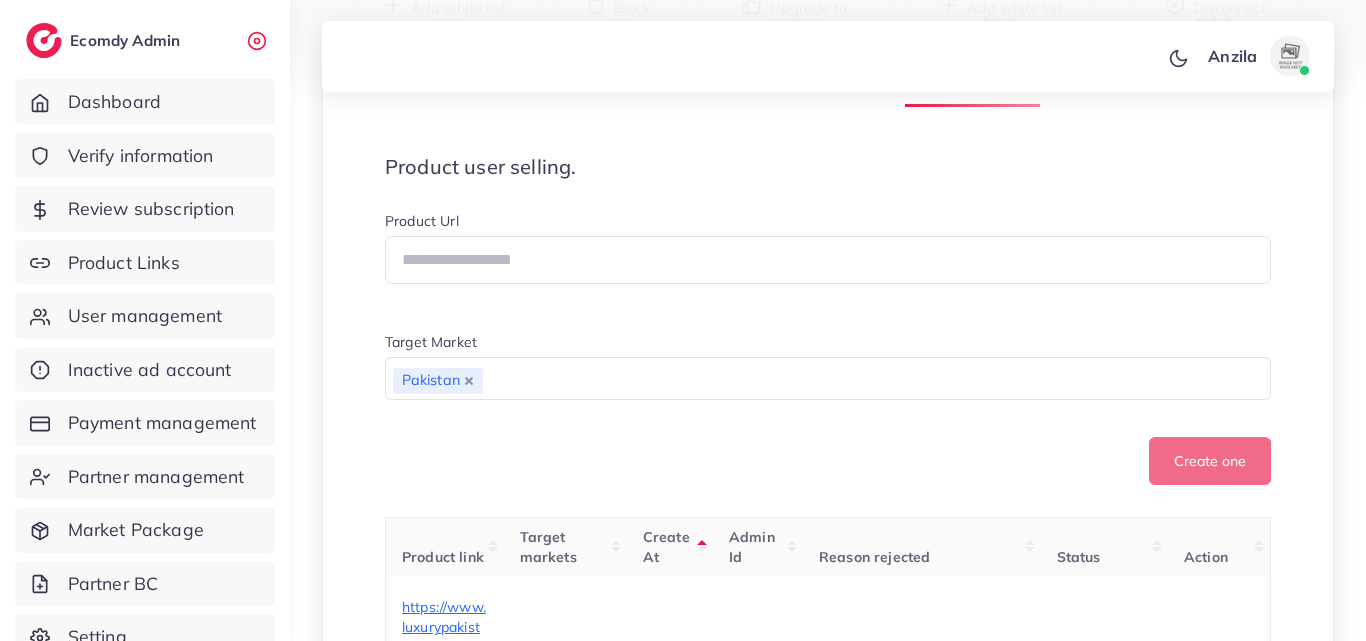 click on "Product user selling.   Product Url   Target Market
Pakistan
Loading...      Create one" at bounding box center [828, 320] 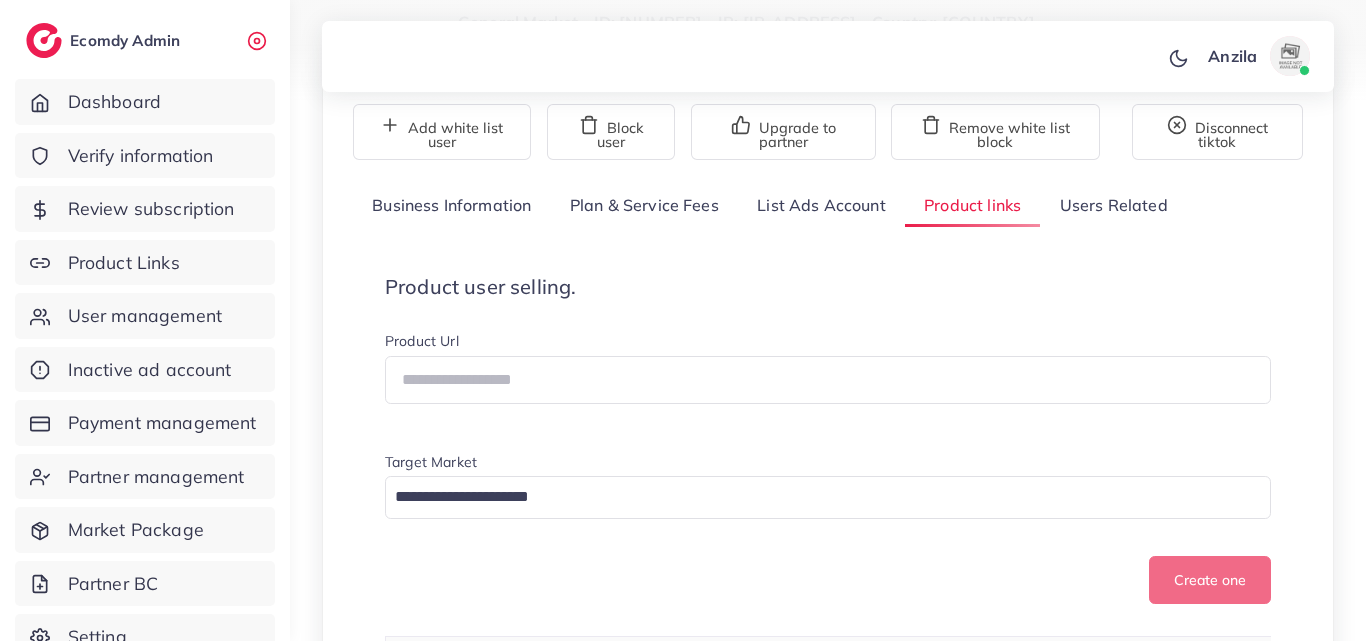 scroll, scrollTop: 200, scrollLeft: 0, axis: vertical 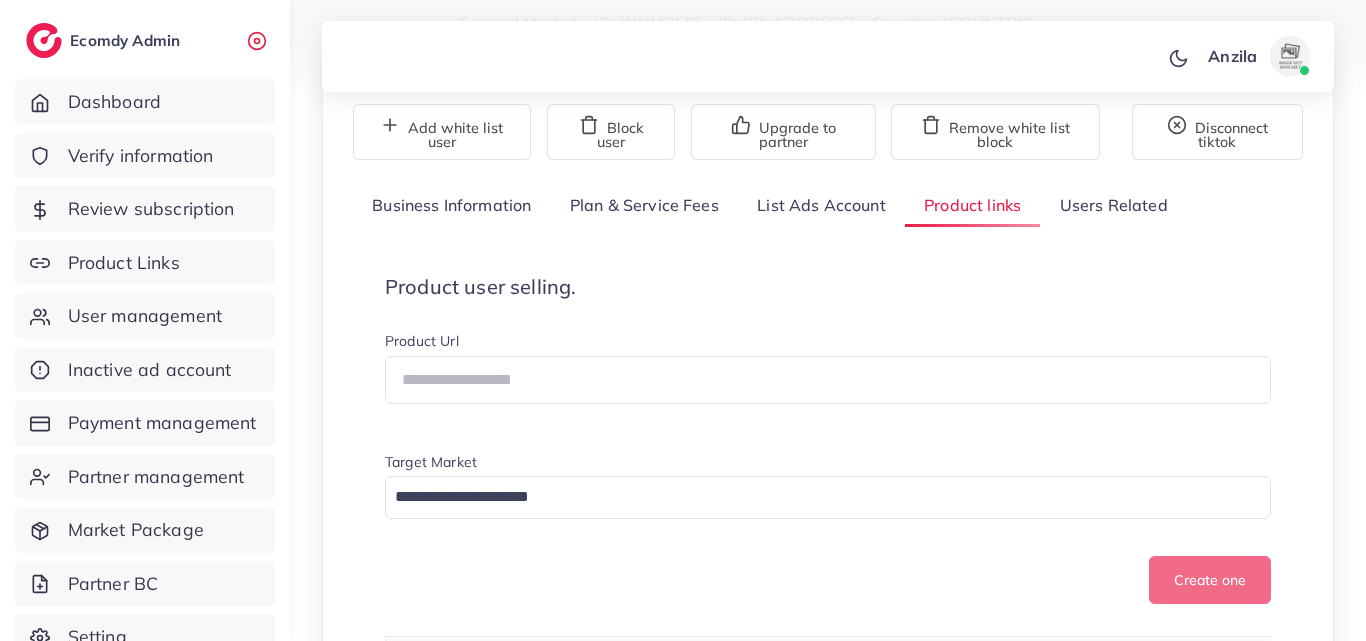 click on "Product Url" at bounding box center [828, 343] 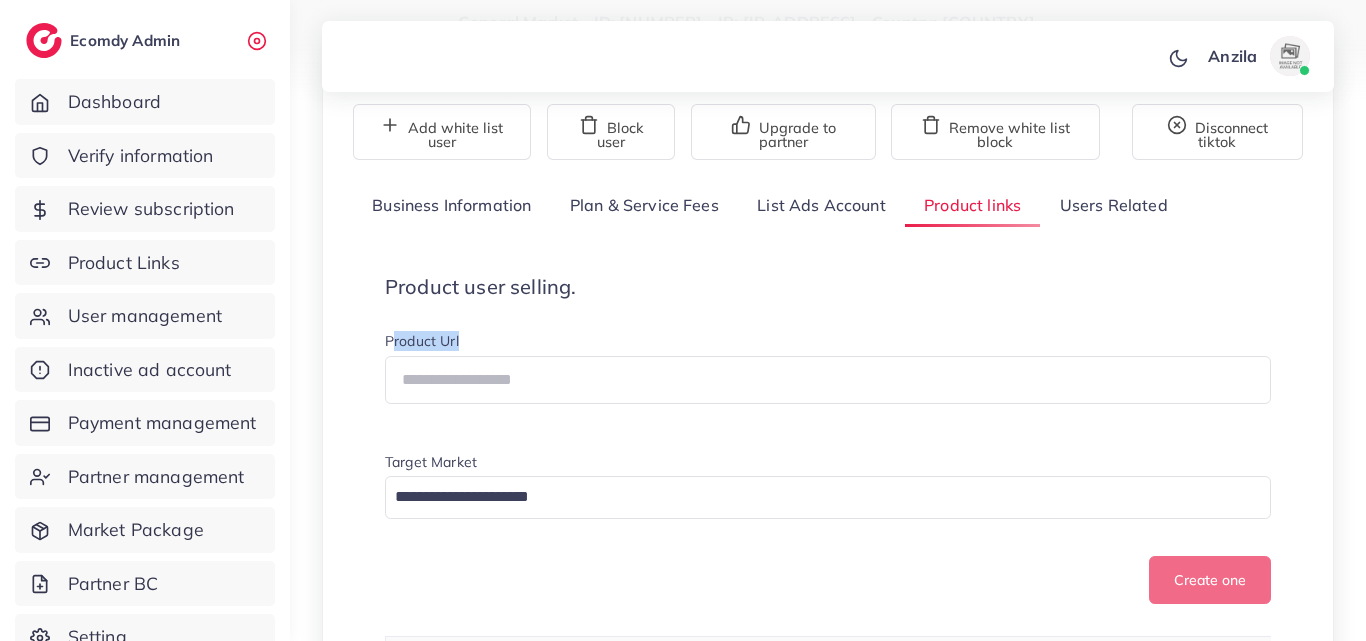 click on "Product user selling.   Product Url   Target Market            Loading...      Create one" at bounding box center [828, 440] 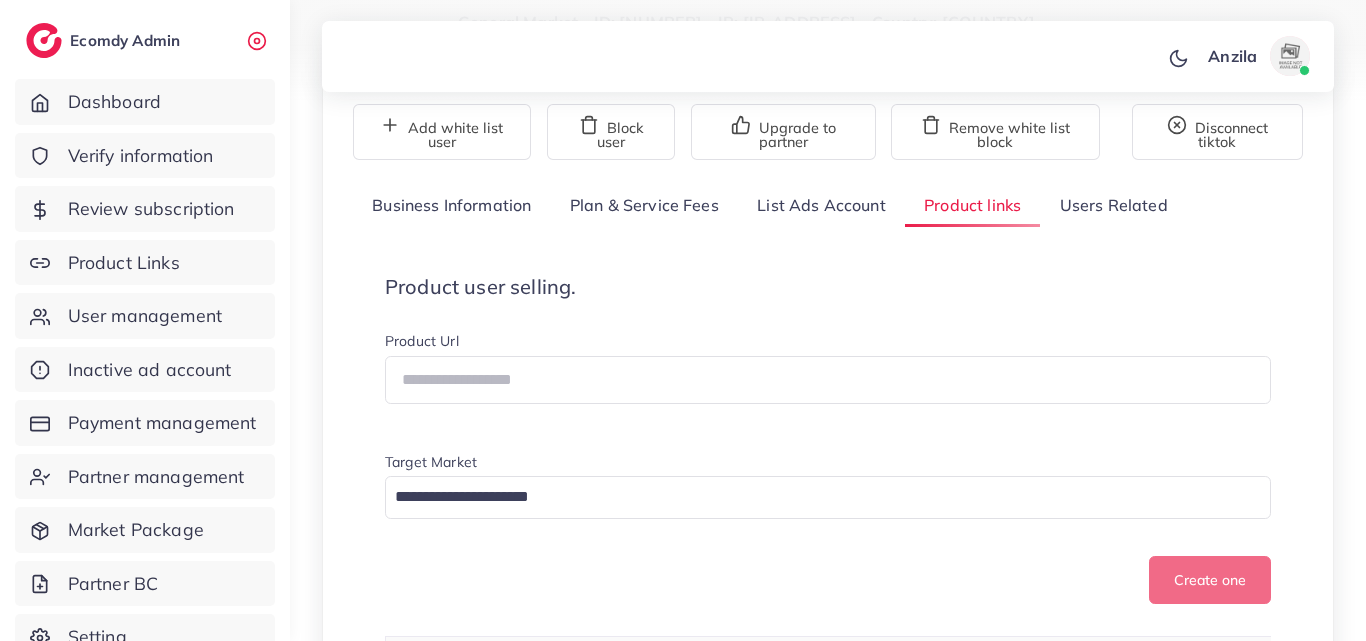 scroll, scrollTop: 1815, scrollLeft: 0, axis: vertical 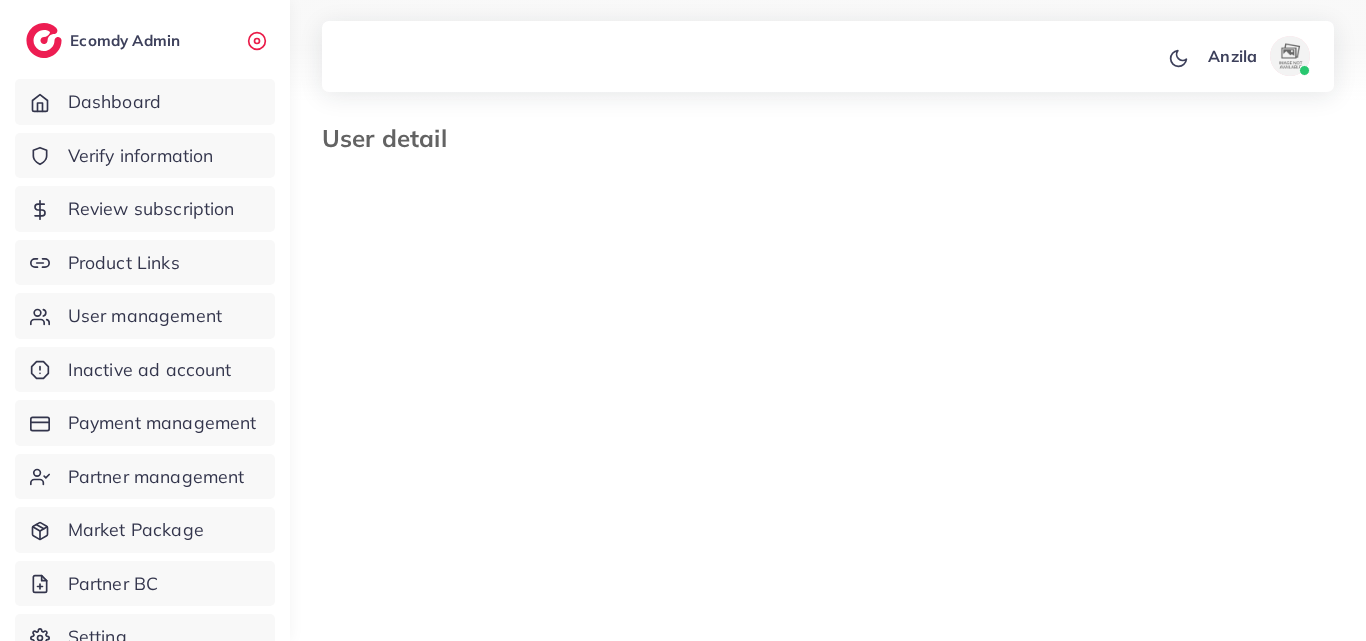 select on "*******" 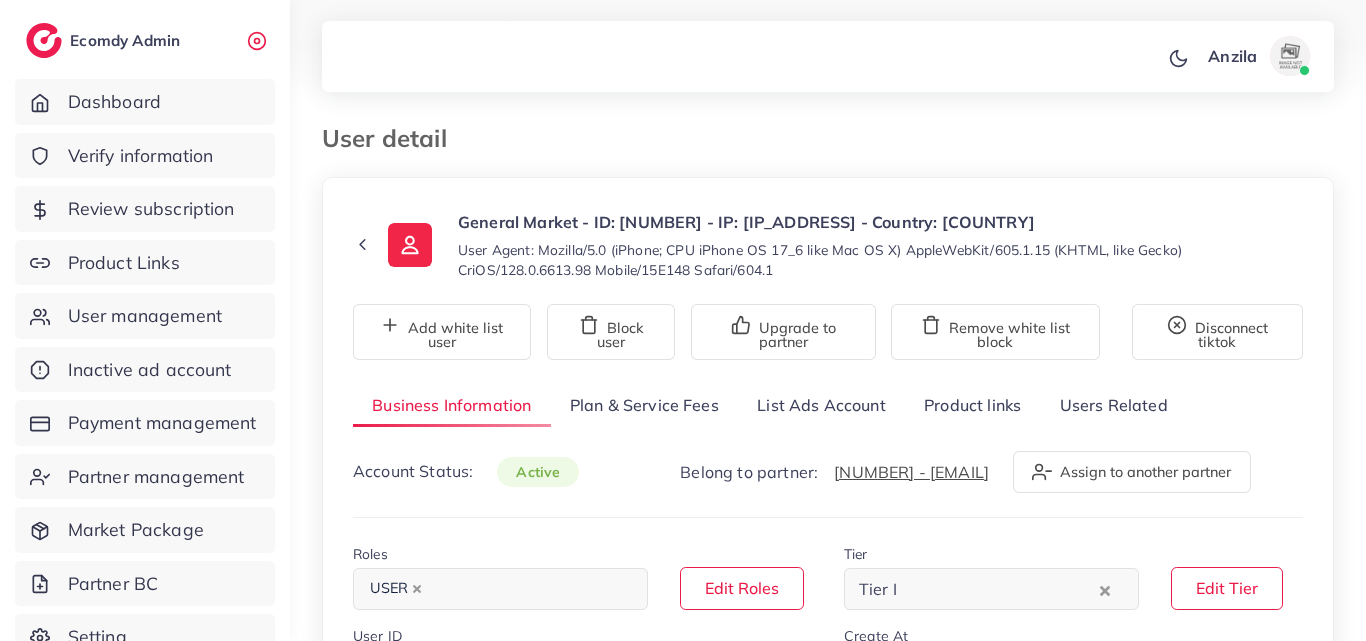 scroll, scrollTop: 0, scrollLeft: 0, axis: both 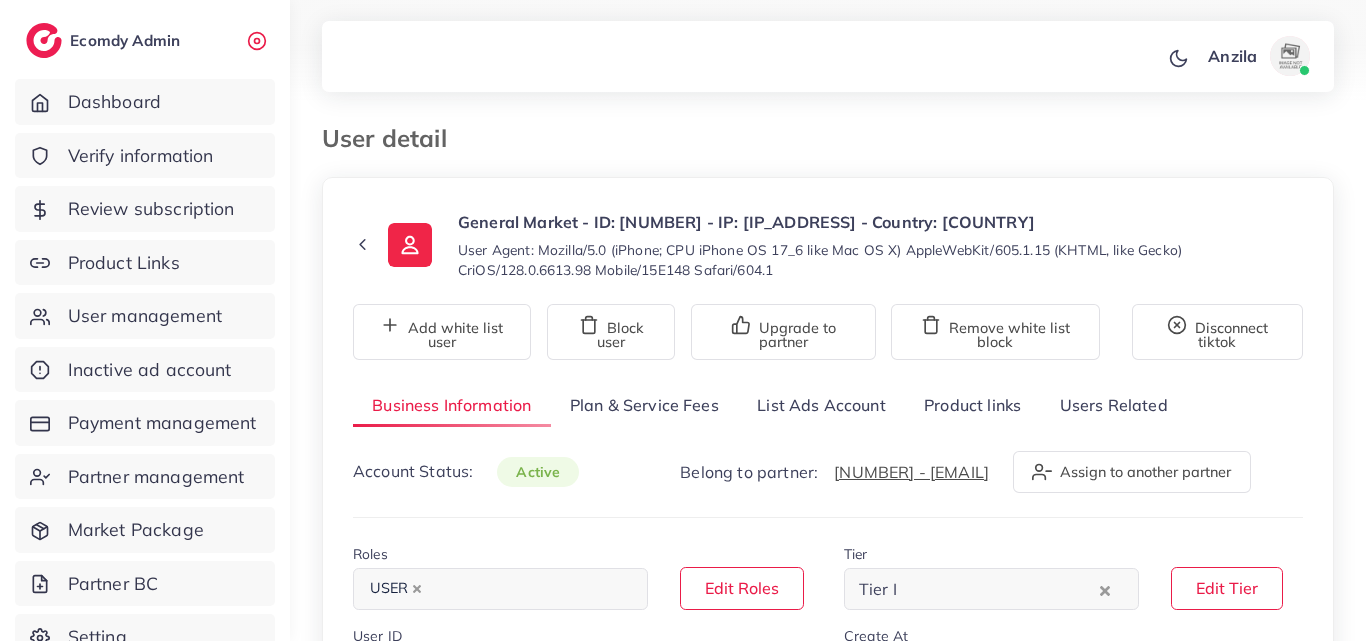 click on "**********" at bounding box center (828, 1031) 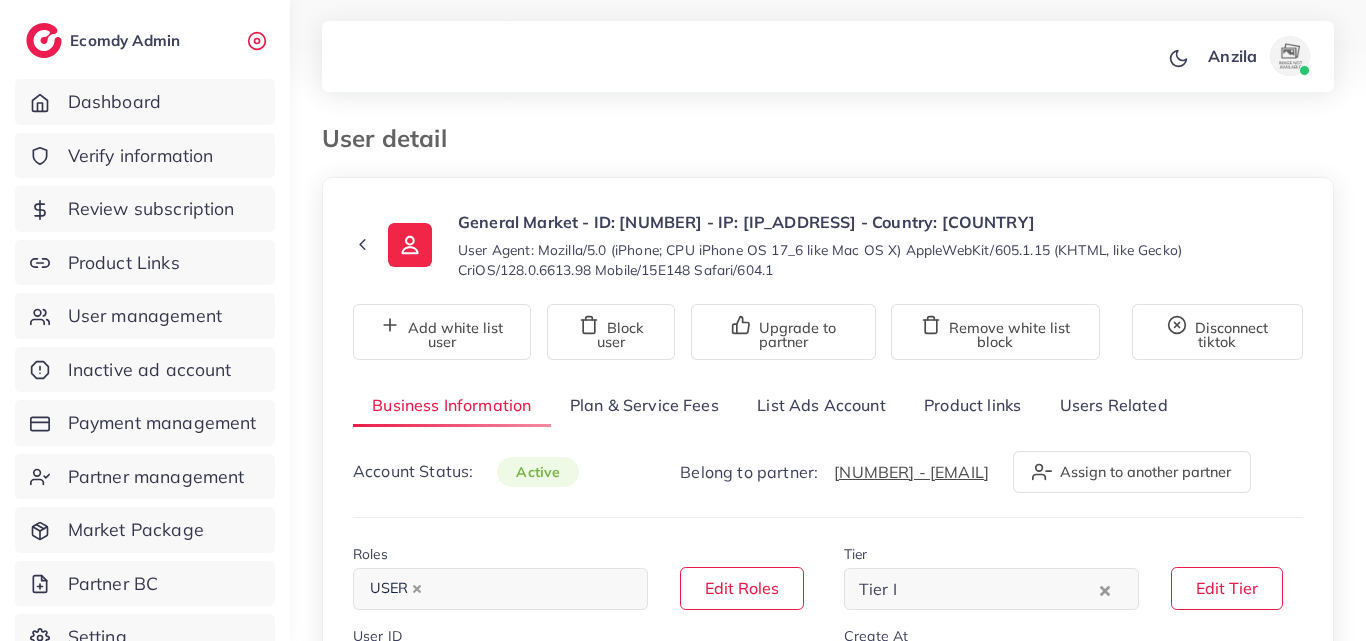 click on "Product links" at bounding box center [972, 405] 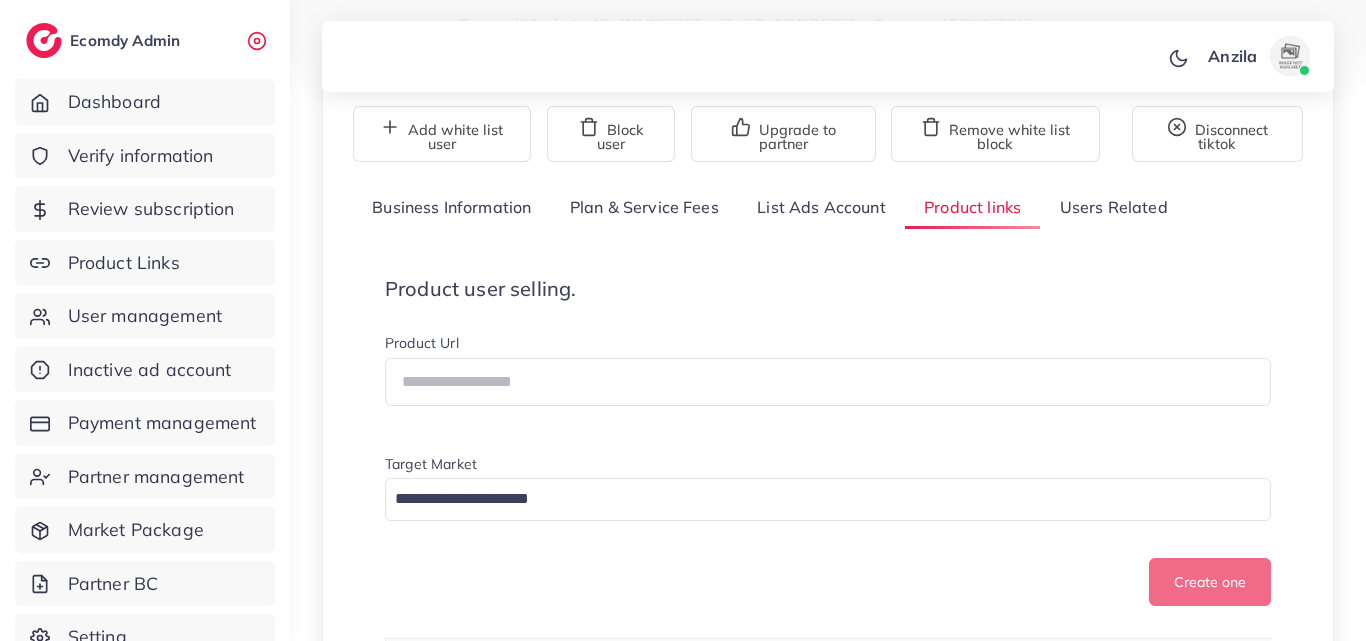 scroll, scrollTop: 200, scrollLeft: 0, axis: vertical 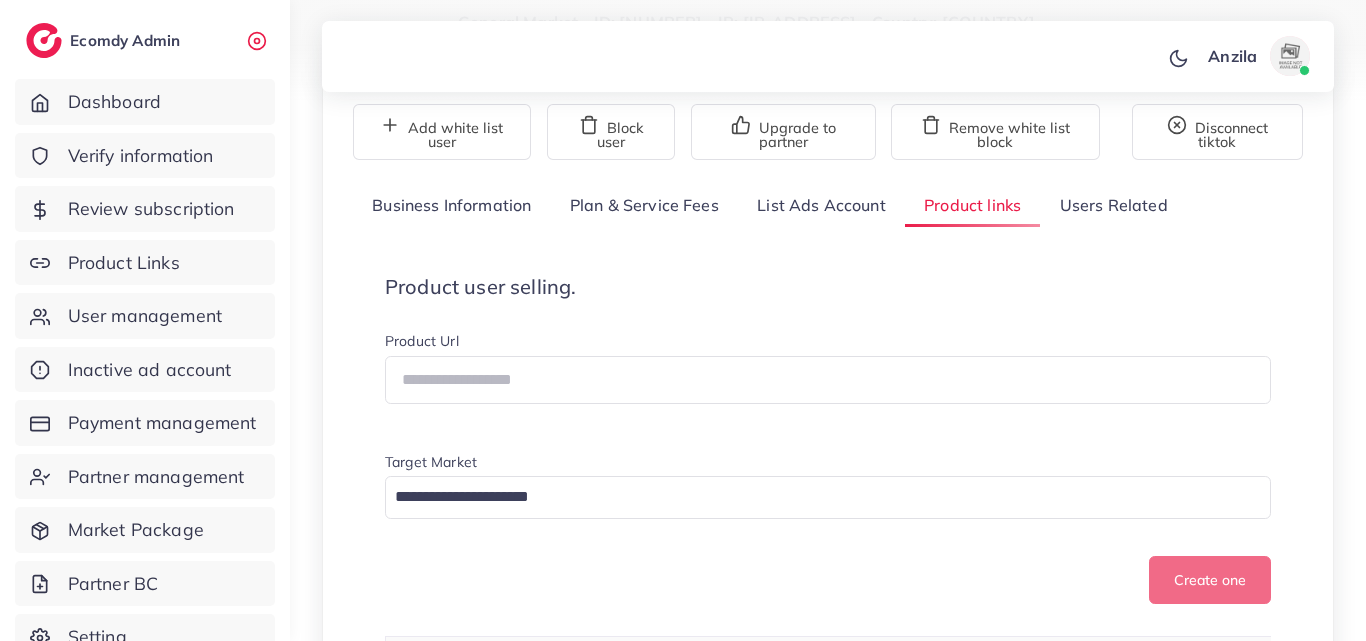 click on "Product user selling.   Product Url   Target Market            Loading...      Create one" at bounding box center [828, 440] 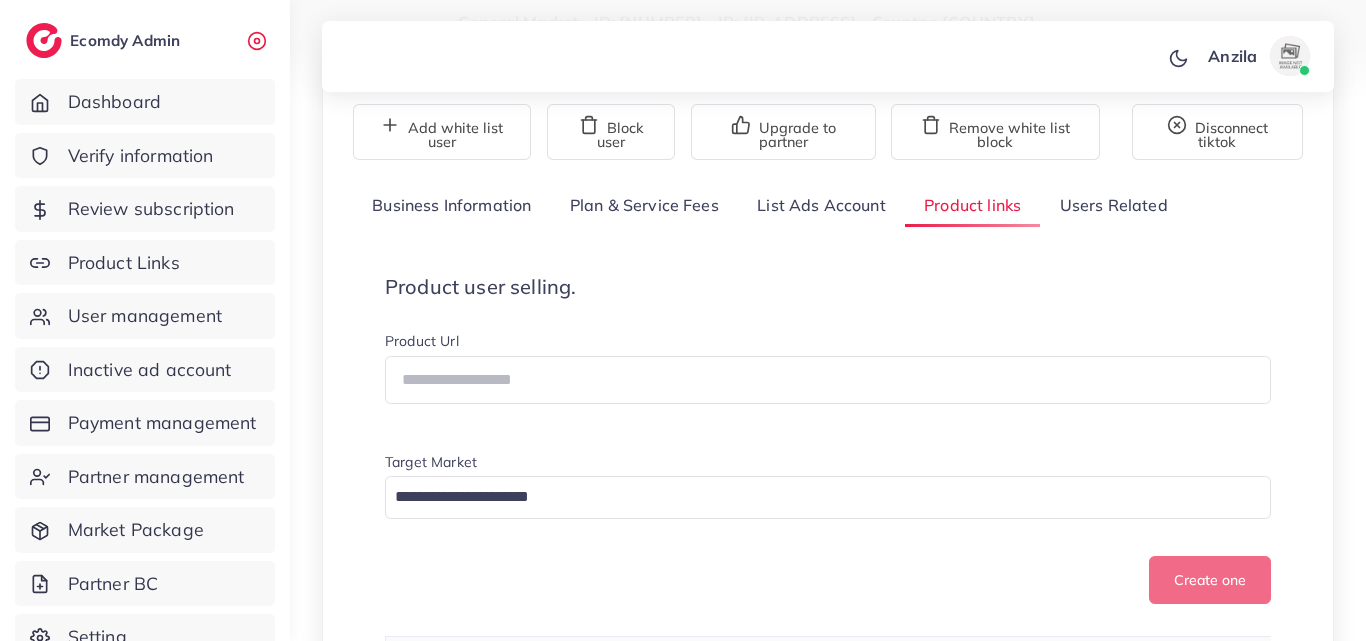 drag, startPoint x: 876, startPoint y: 73, endPoint x: 960, endPoint y: 192, distance: 145.66057 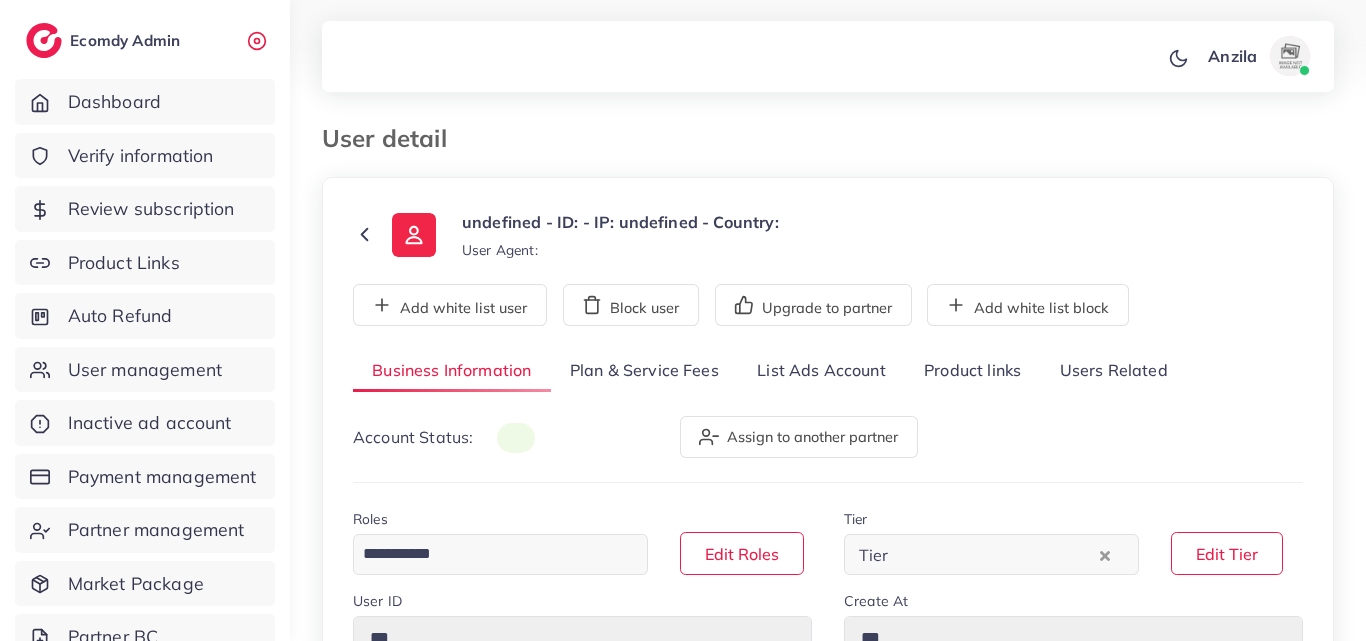 scroll, scrollTop: 0, scrollLeft: 0, axis: both 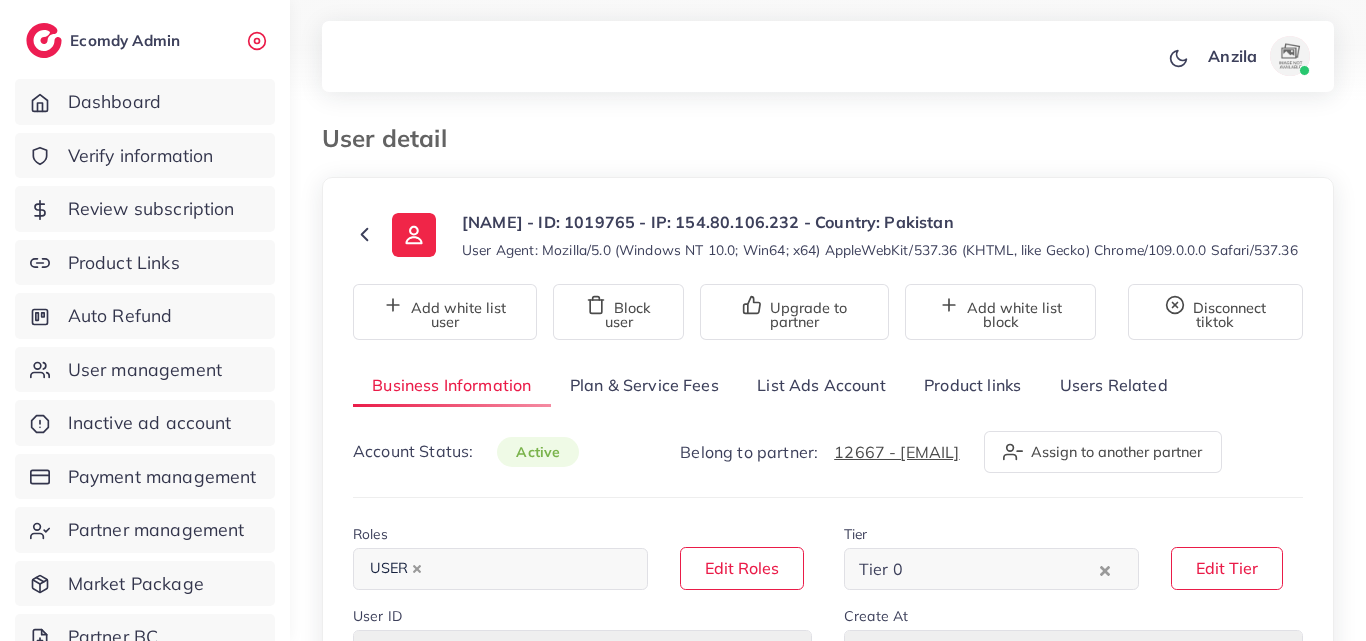 type on "*******" 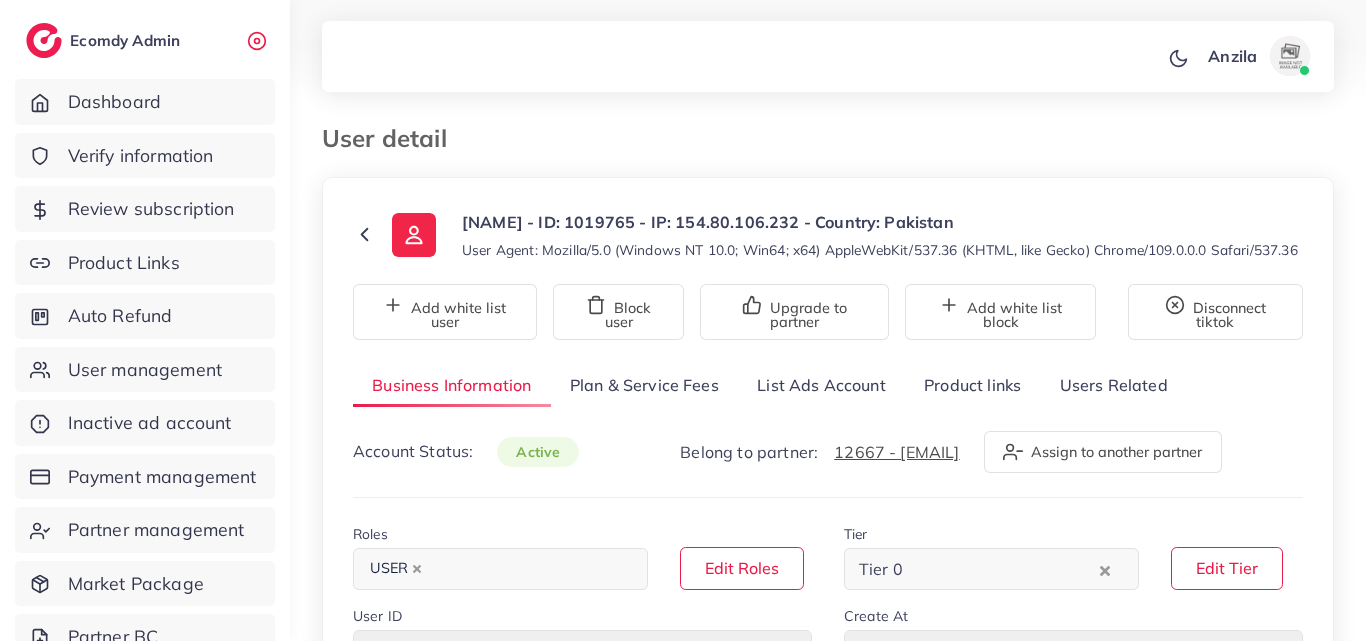 type on "**********" 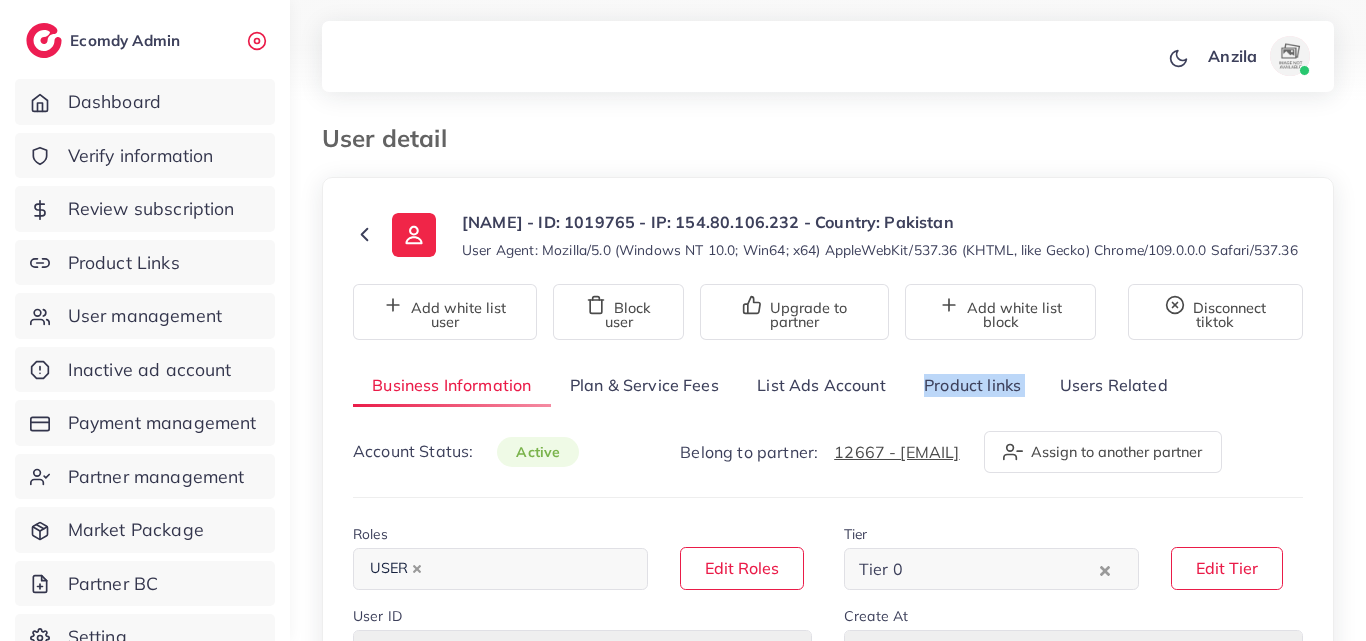 click on "Product links" at bounding box center [972, 385] 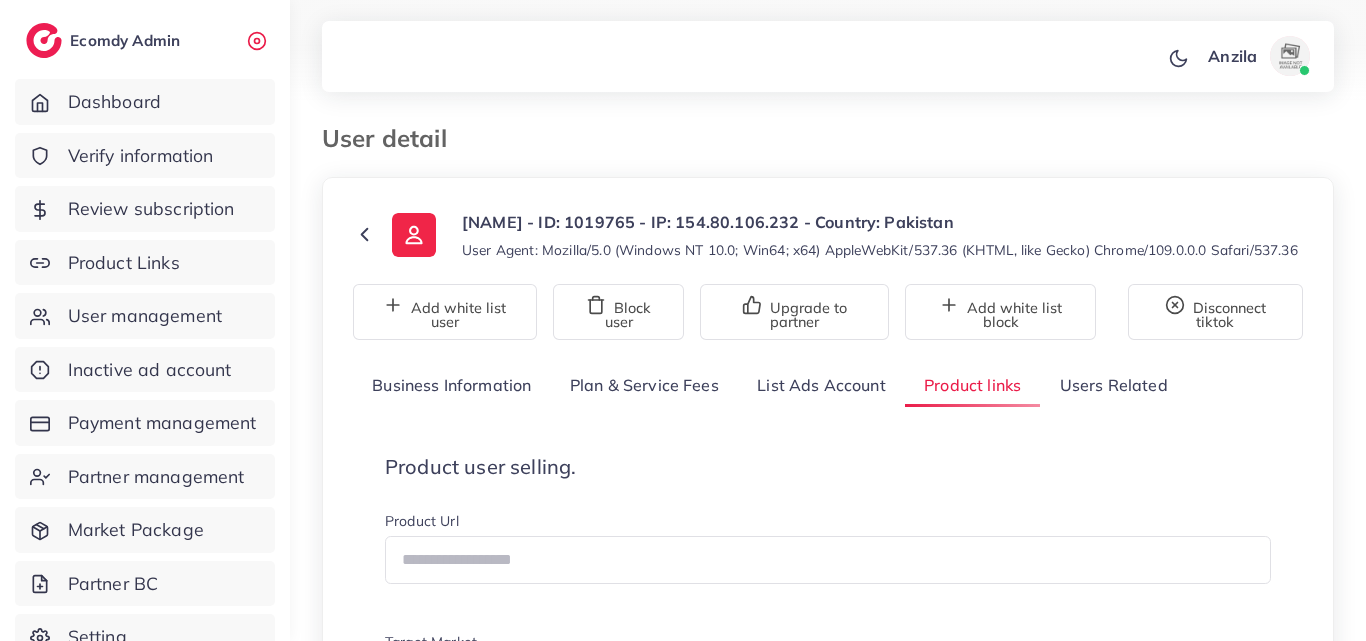 click on "User detail" at bounding box center [828, 150] 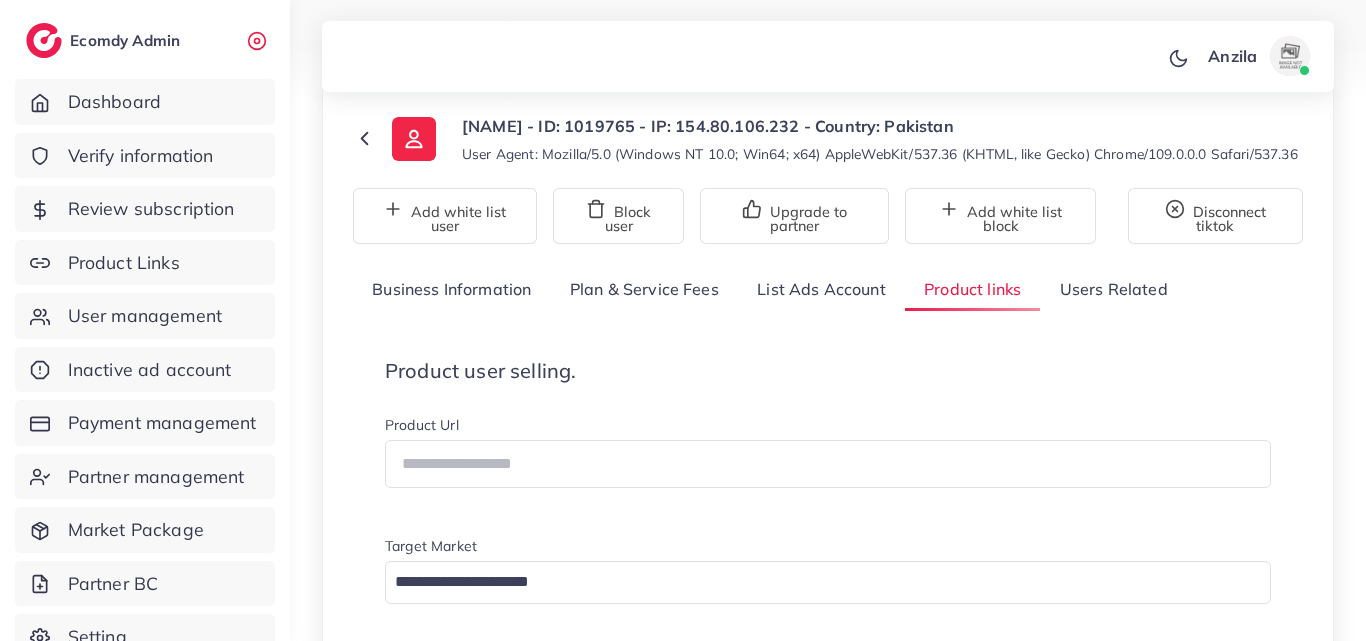 scroll, scrollTop: 200, scrollLeft: 0, axis: vertical 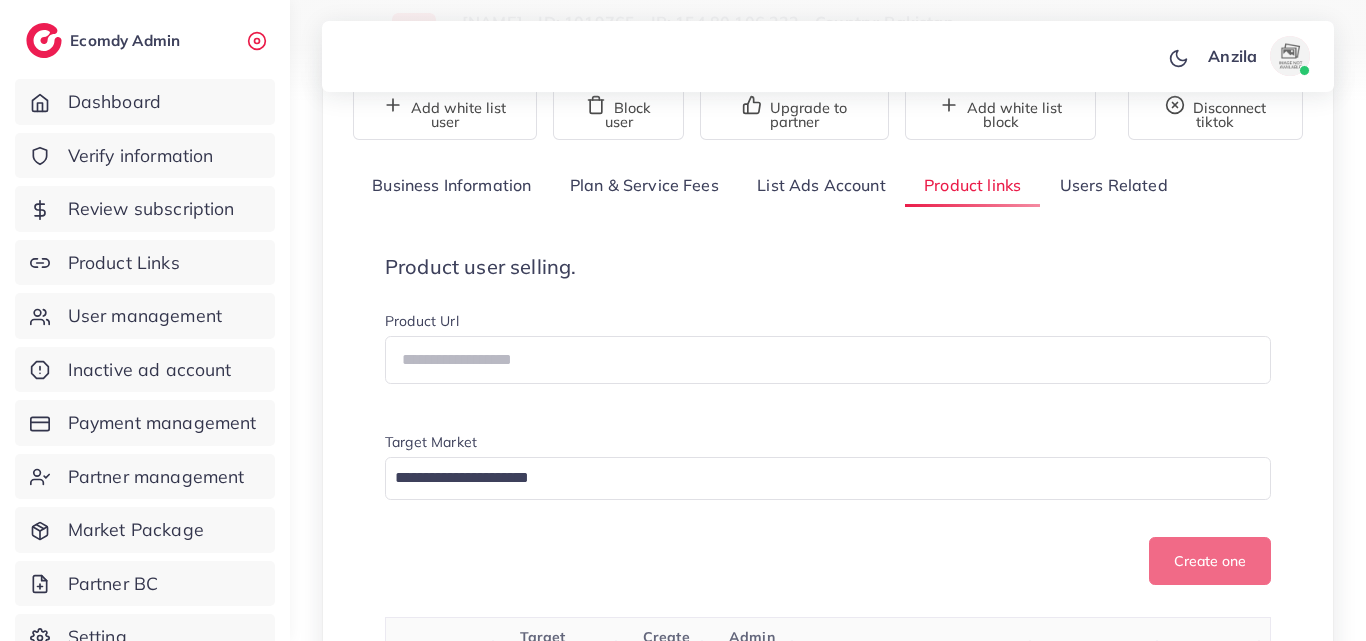 click on "Product user selling." at bounding box center [828, 267] 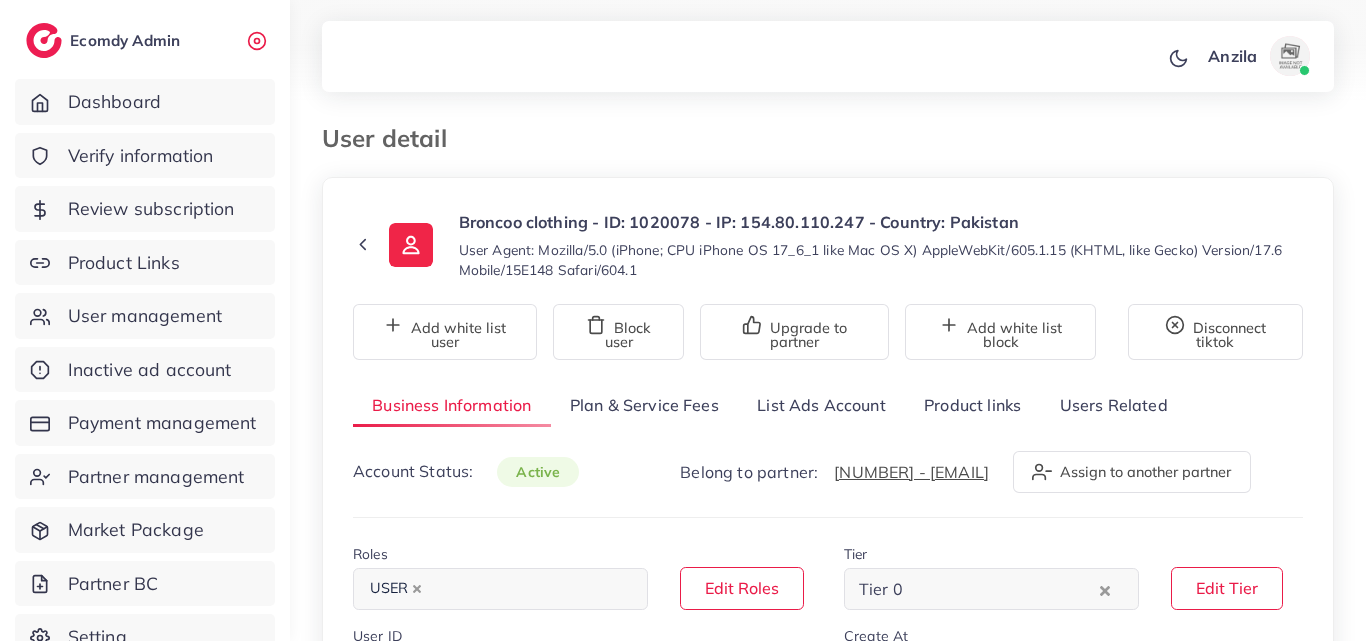 select on "********" 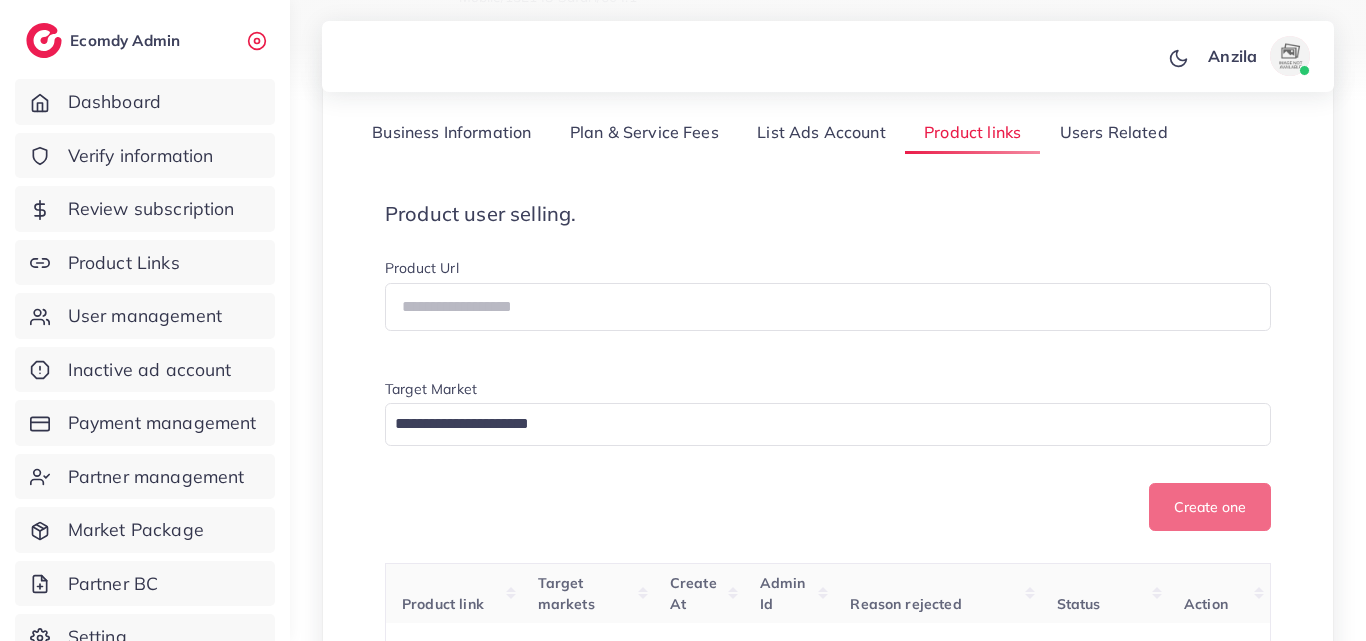 scroll, scrollTop: 300, scrollLeft: 0, axis: vertical 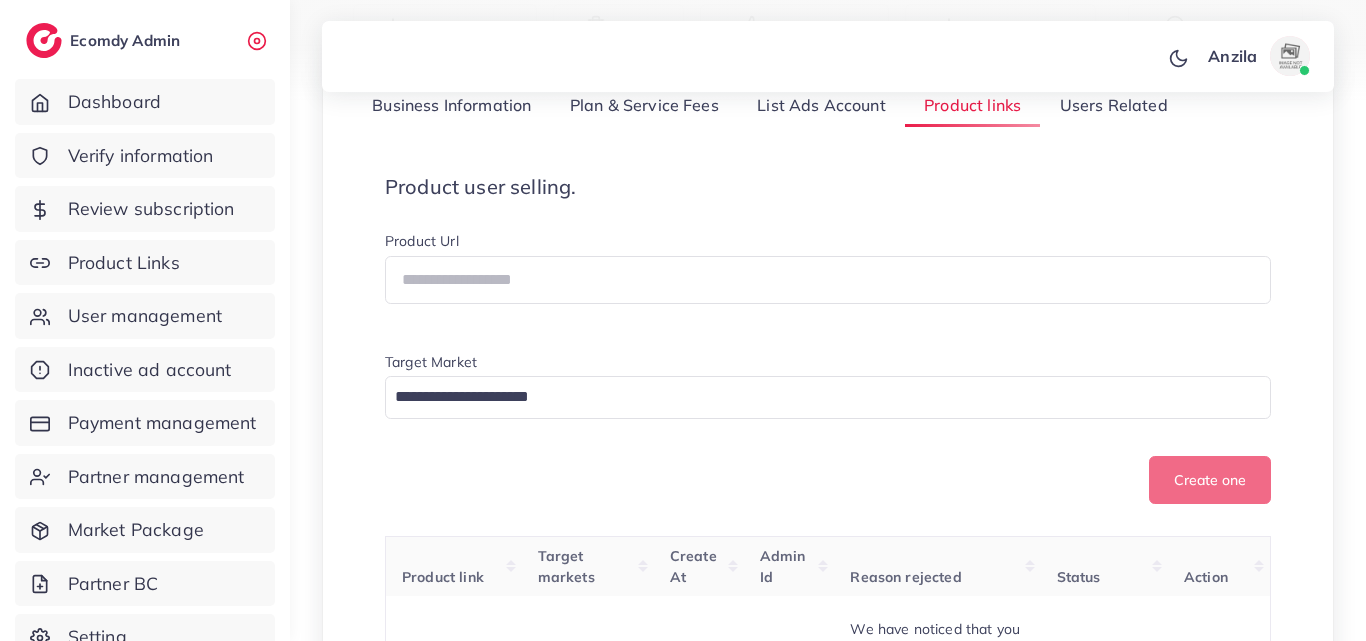 click on "Product user selling.   Product Url   Target Market            Loading...      Create one" at bounding box center [828, 340] 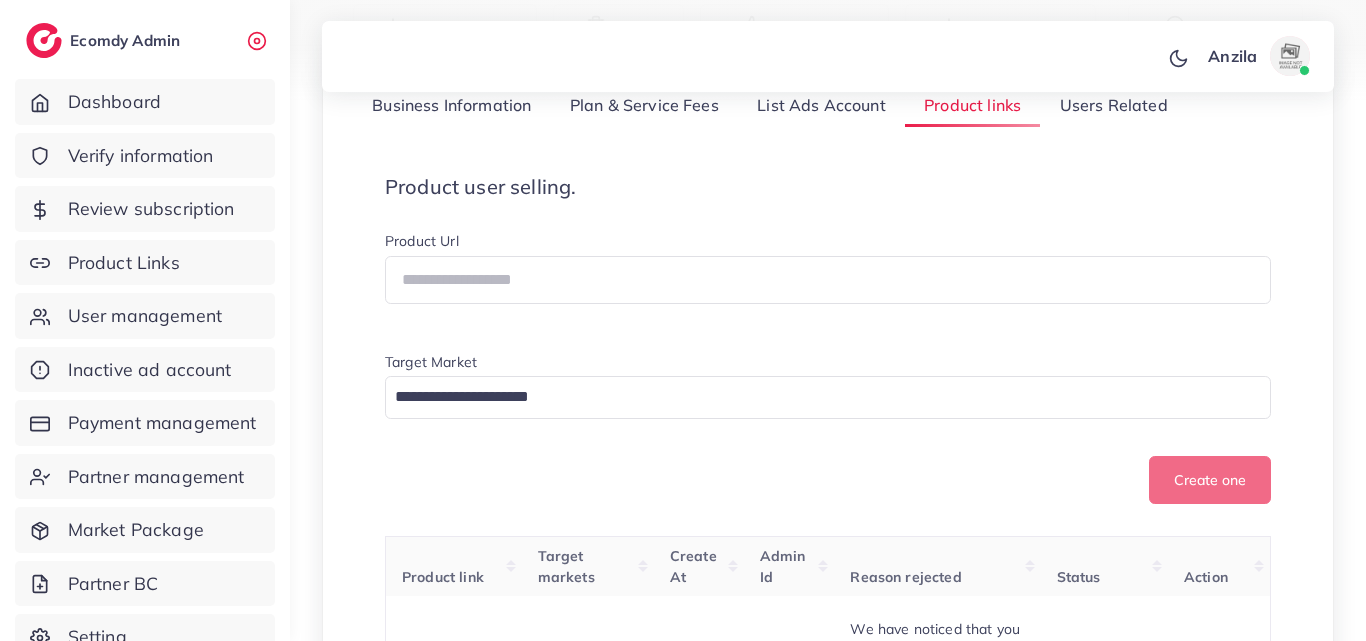 click on "Product user selling.   Product Url   Target Market            Loading...      Create one                Product link Target markets Create At Admin Id Reason rejected Status Action           https://muze.com.pk/collections/kids-dress?page=1&phcursor=eyJhbGciOiJIUzI1NiJ9.eyJzayI6InBvc2l0aW9uIiwic3YiOjM3LCJkIjoiYiIsInVpZCI6NDAwODY5NTU5NTAzNjMsImwiOjM2LCJvIjowLCJyIjoiQ0RQIiwidiI6MSwicCI6MX0.ohlaqjcf0S92Q1eWV9jbqKsWcwx3zfr7SnF4h9bV-yY&utm_source=tiktok&utm_medium=paid&utm_id=__CAMPAIGN_ID__&utm_campaign=__CAMPAIGN_NAME__  [COUNTRY]   [DATE], [TIME]   1013603  We have noticed that you are running an Ad (Ad ID:[NUMBER]) for a product that has not been approved through TikTok policy Additionally, the landing page associated with this Ad contains the following violating content/behavior.   More than 50% discount is not allowed. These issues are against Adreach policies, and we kindly ask you to stop this Ad immediately to avoid suspension.  Adreach Support rejected  Approve  Reject      [COUNTRY]" at bounding box center [828, 3812] 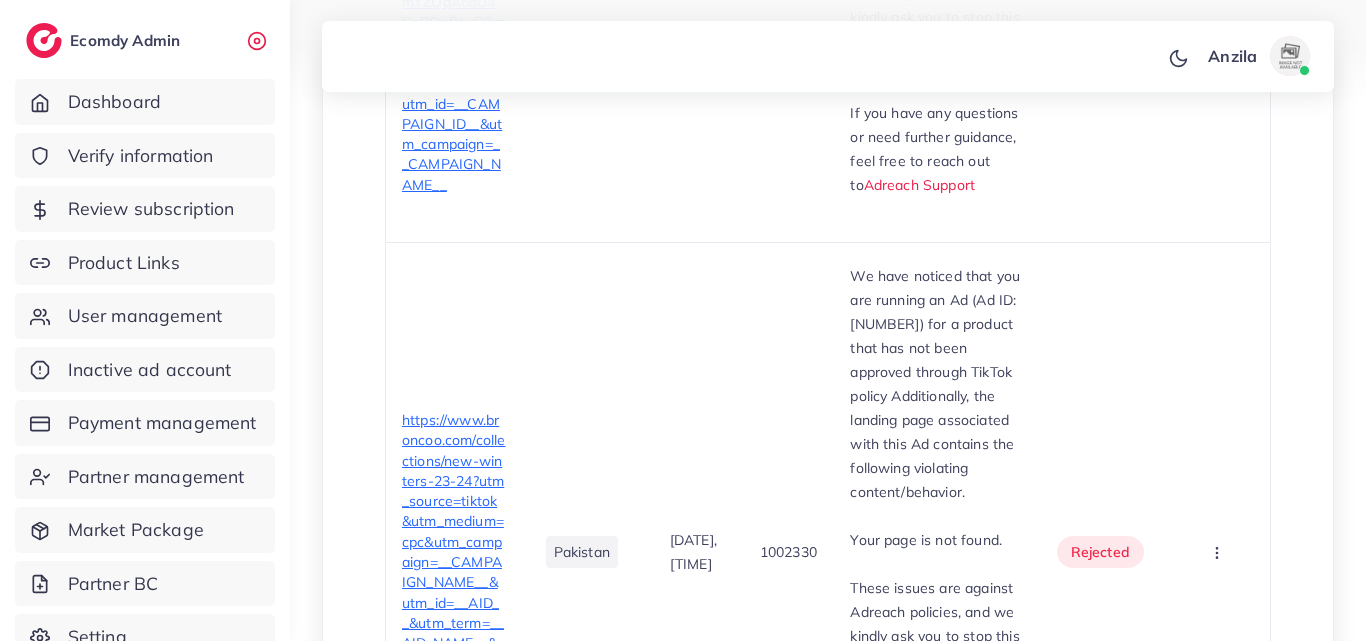 scroll, scrollTop: 1023, scrollLeft: 0, axis: vertical 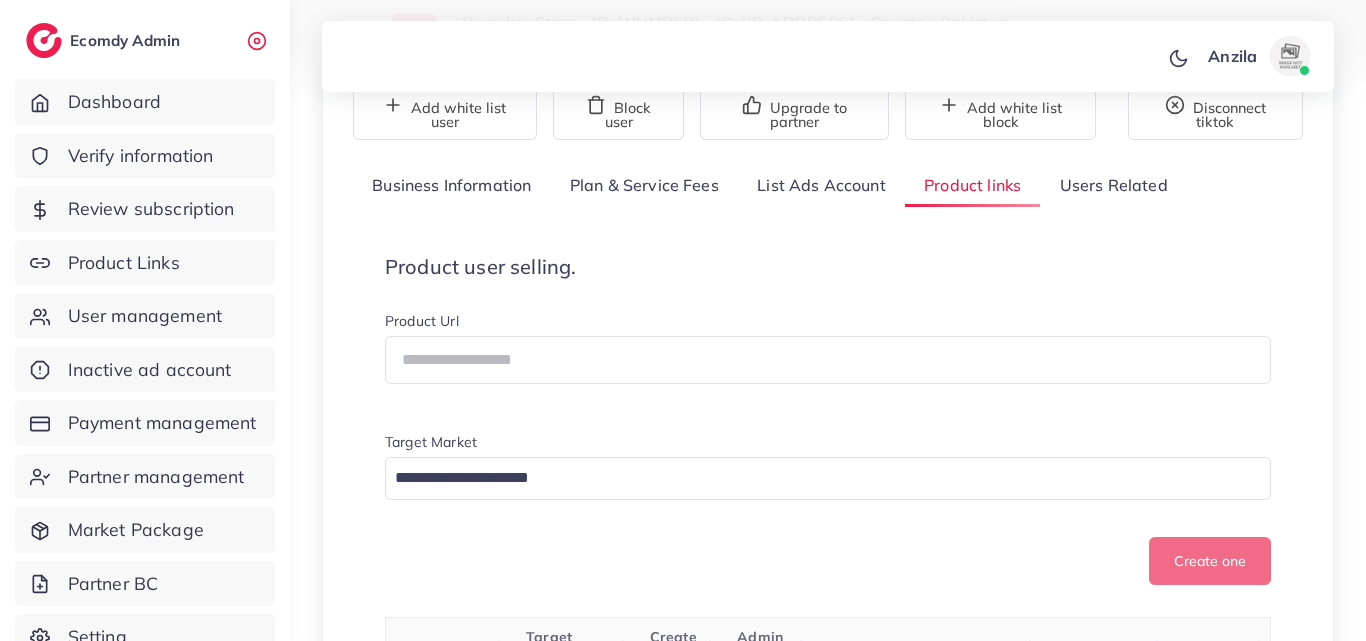 click on "Product user selling.   Product Url   Target Market            Loading...      Create one" at bounding box center (828, 420) 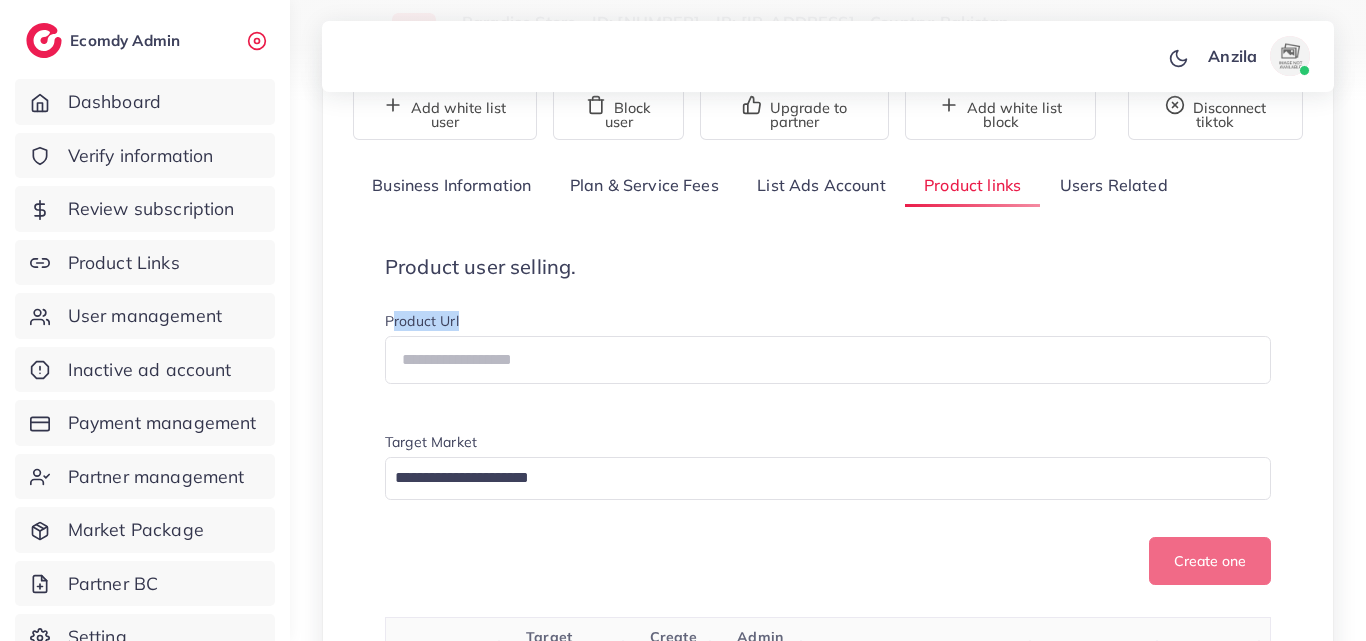 click on "Product user selling.   Product Url   Target Market            Loading...      Create one" at bounding box center [828, 420] 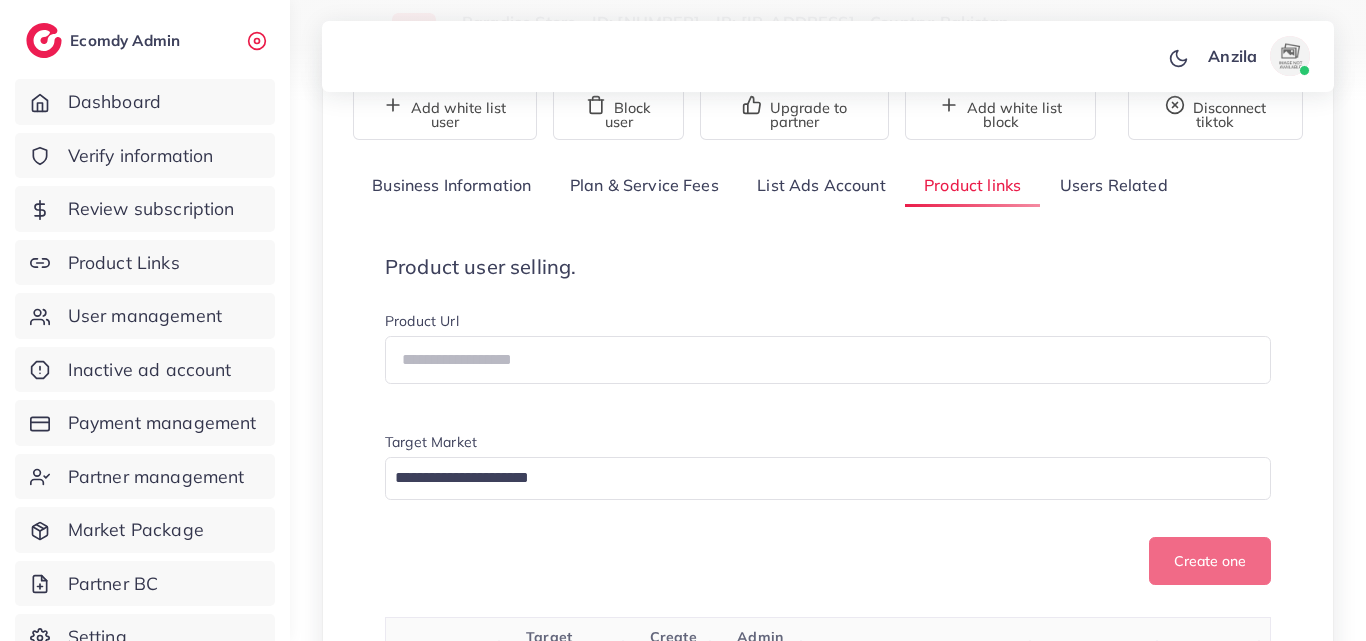 click on "Product user selling." at bounding box center [828, 267] 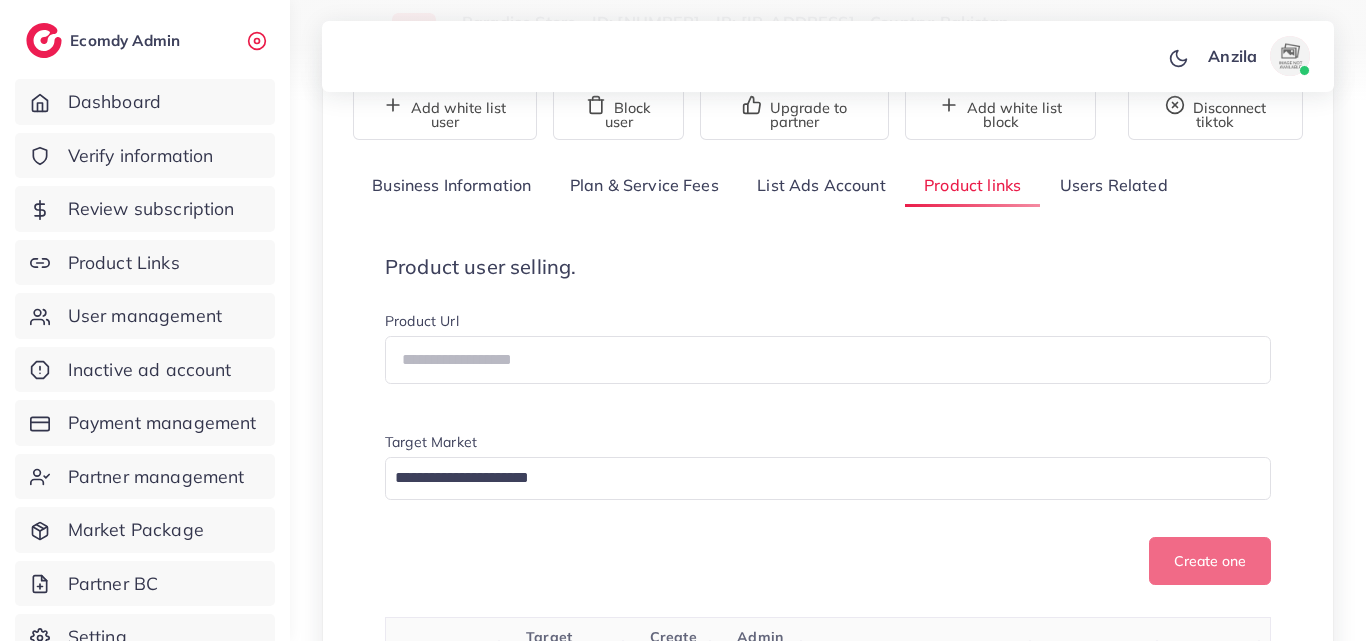 click on "Product Url" at bounding box center [828, 323] 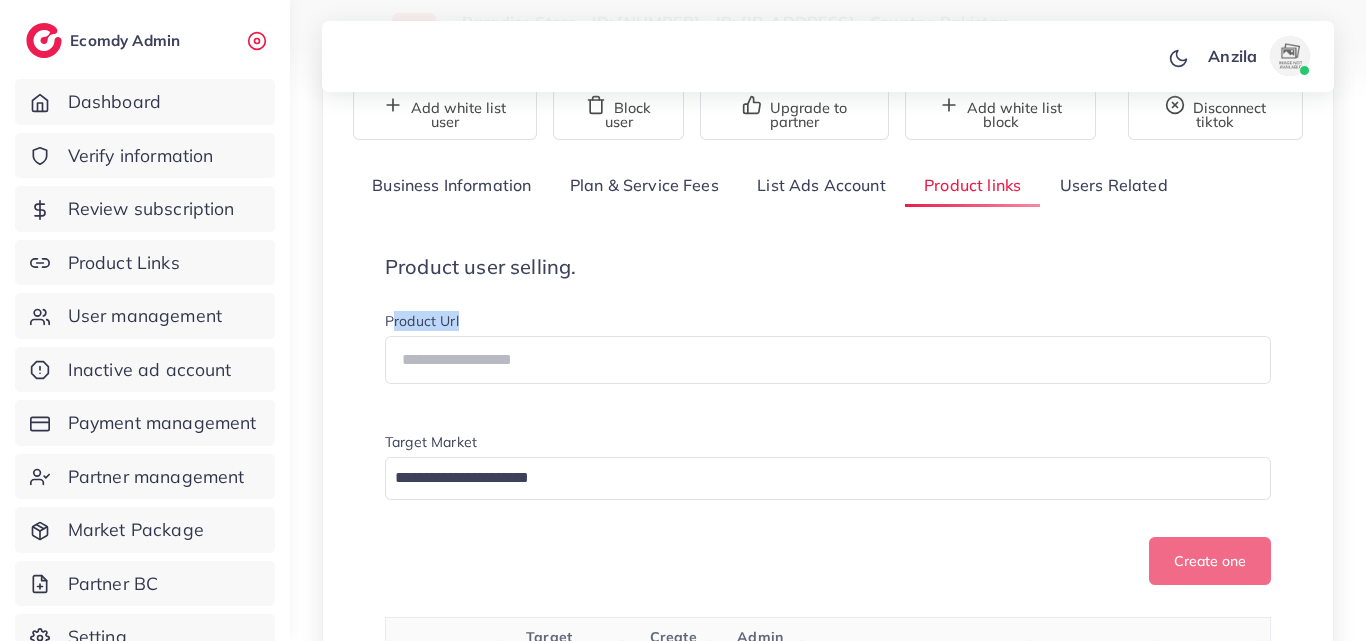 scroll, scrollTop: 400, scrollLeft: 0, axis: vertical 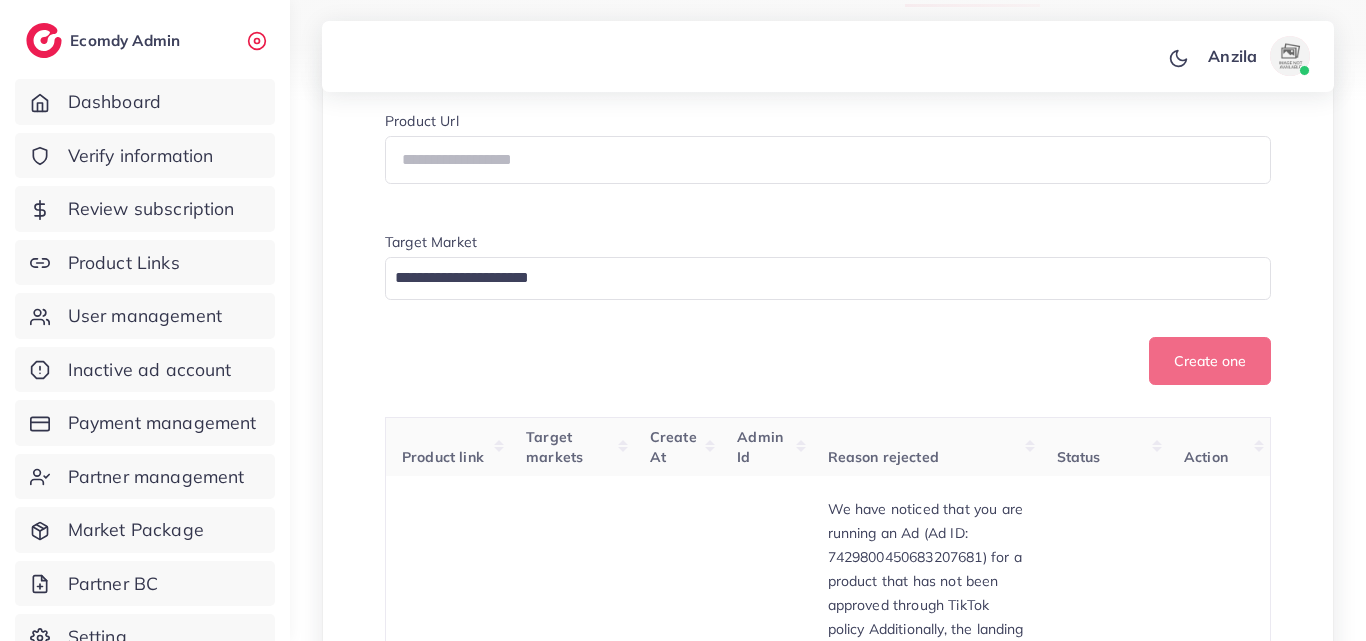 click on "Create one" at bounding box center (828, 361) 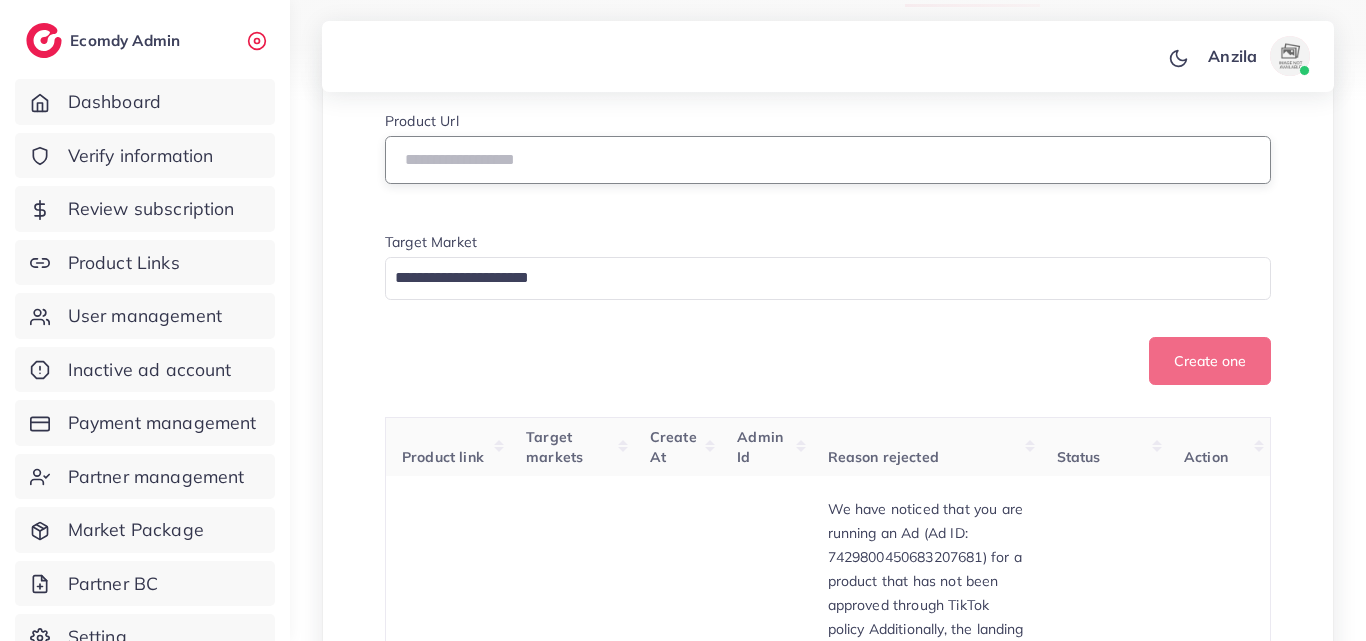 click at bounding box center (828, 160) 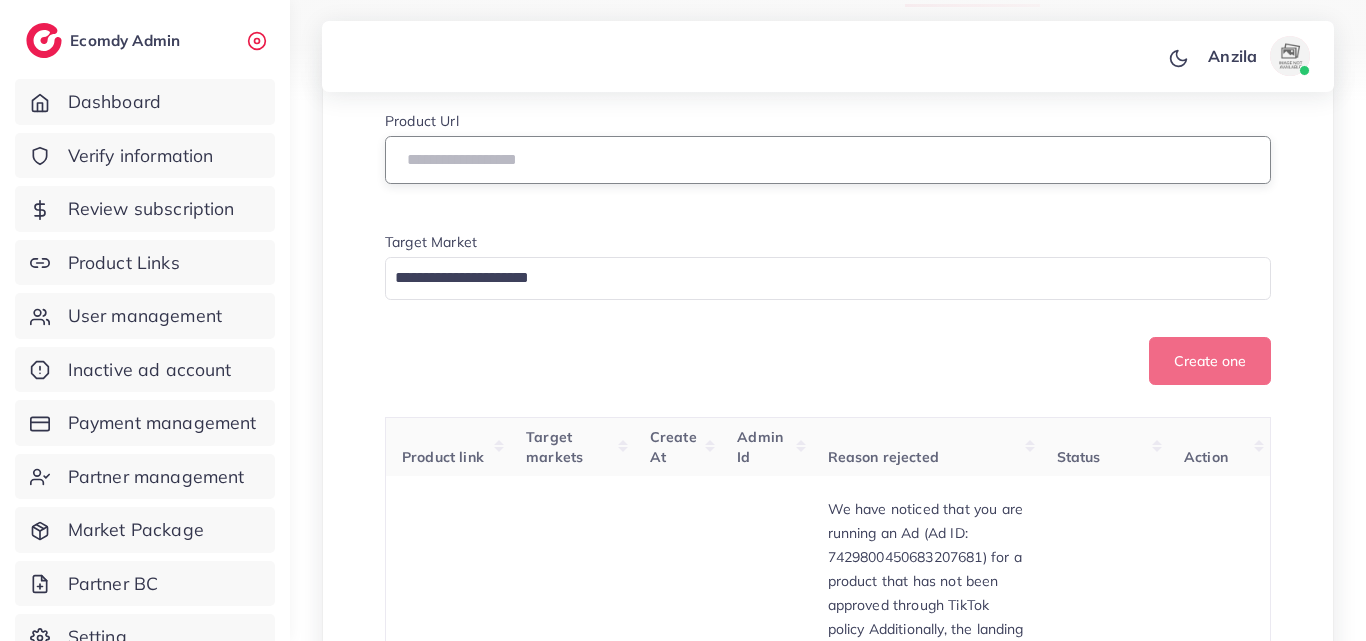 click at bounding box center (828, 160) 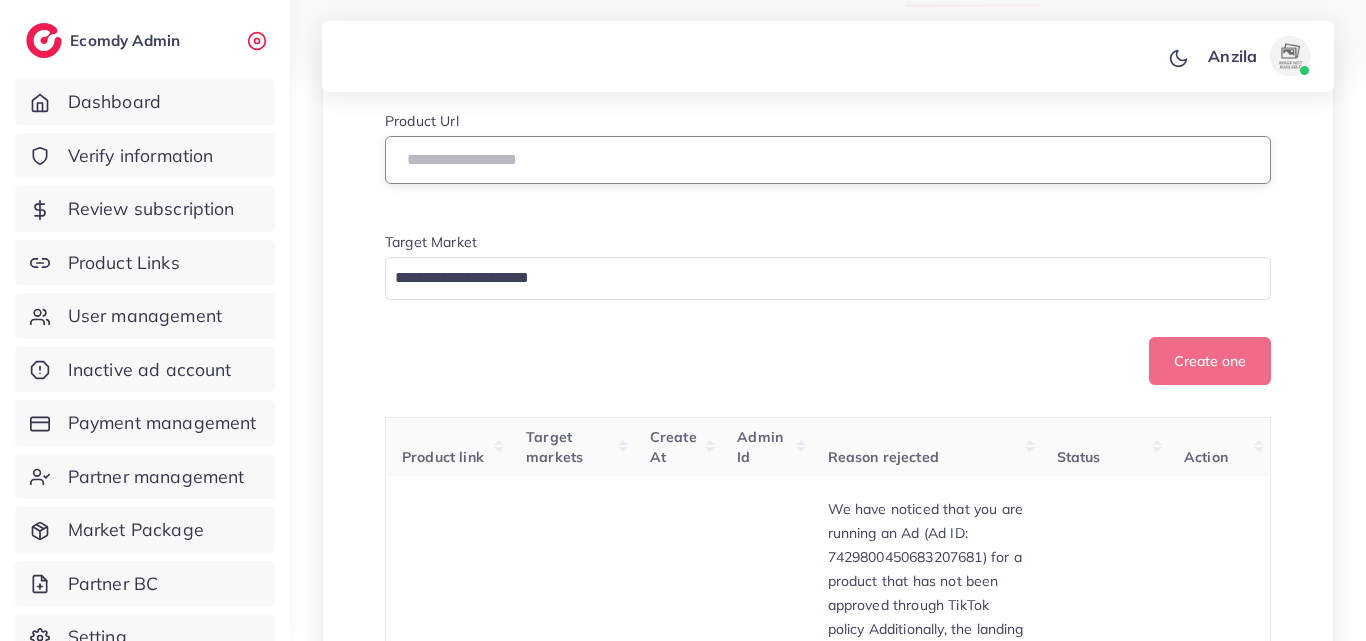 paste on "**********" 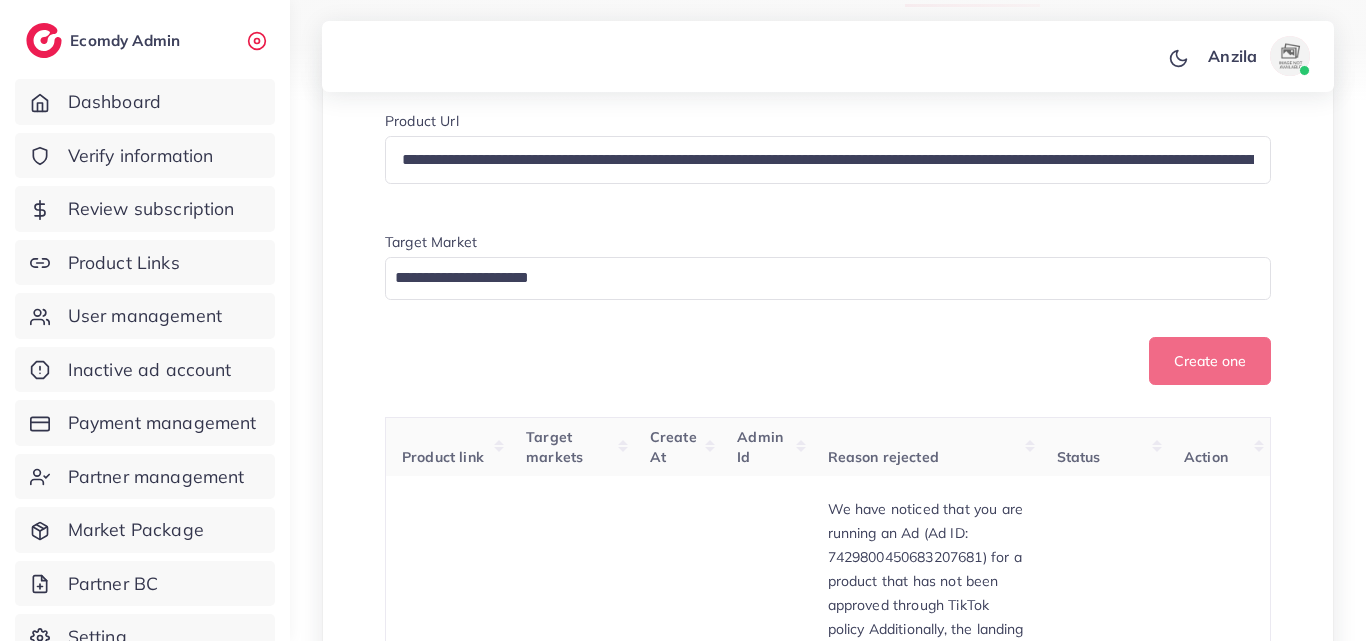 click on "**********" at bounding box center (828, 5249) 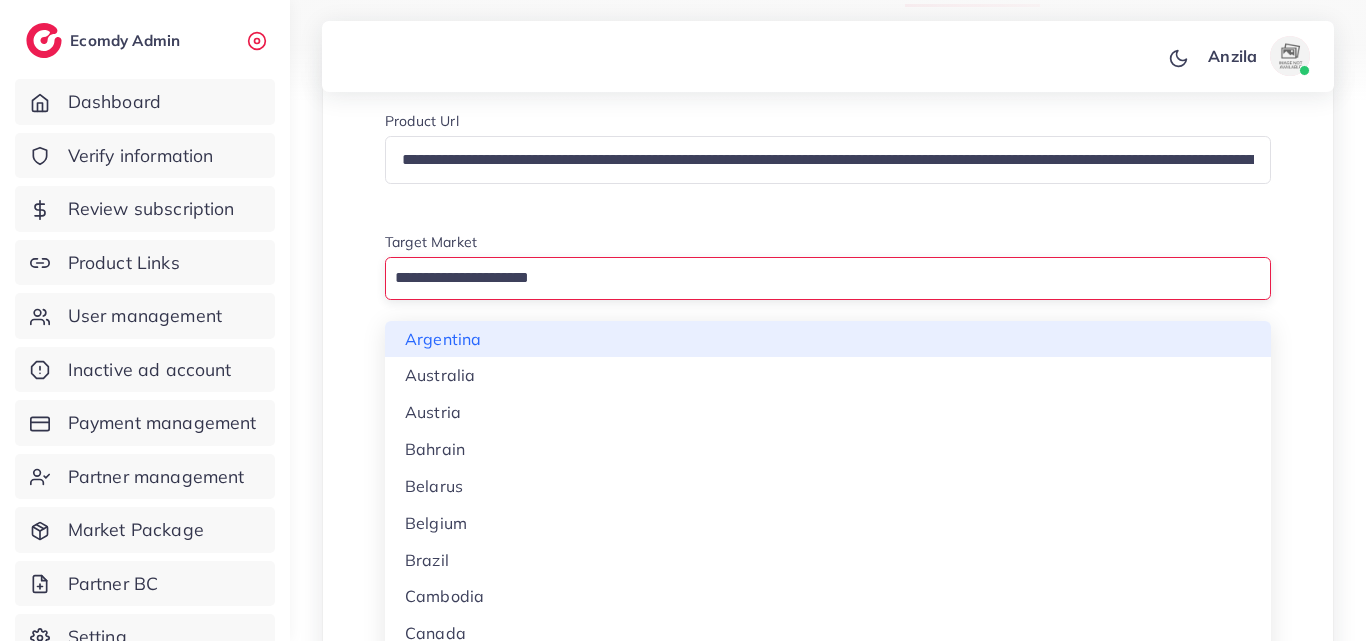 click at bounding box center (816, 278) 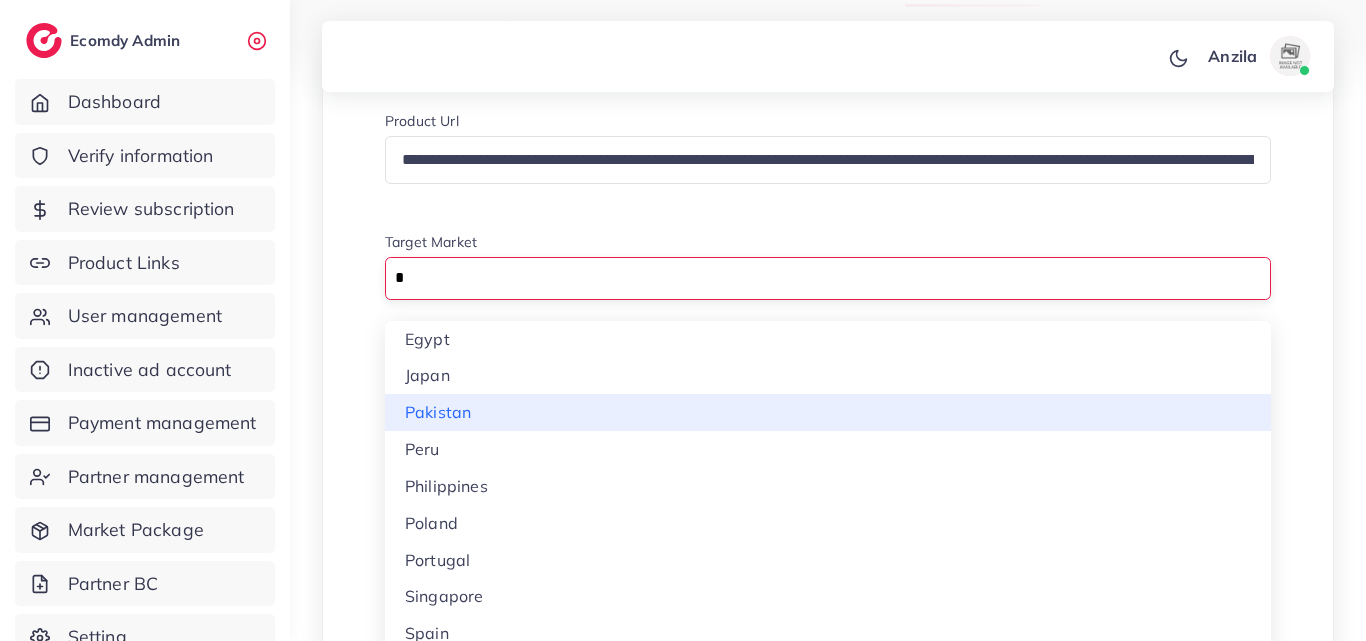 type on "*" 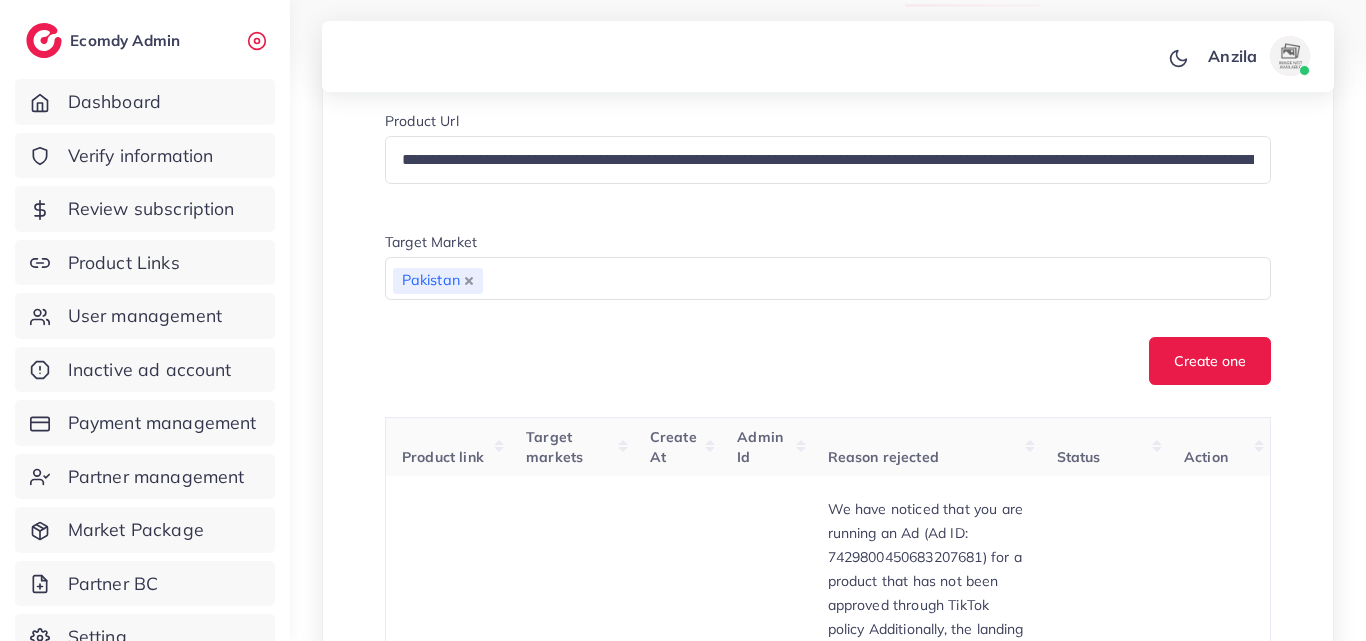 click on "**********" at bounding box center (828, 5249) 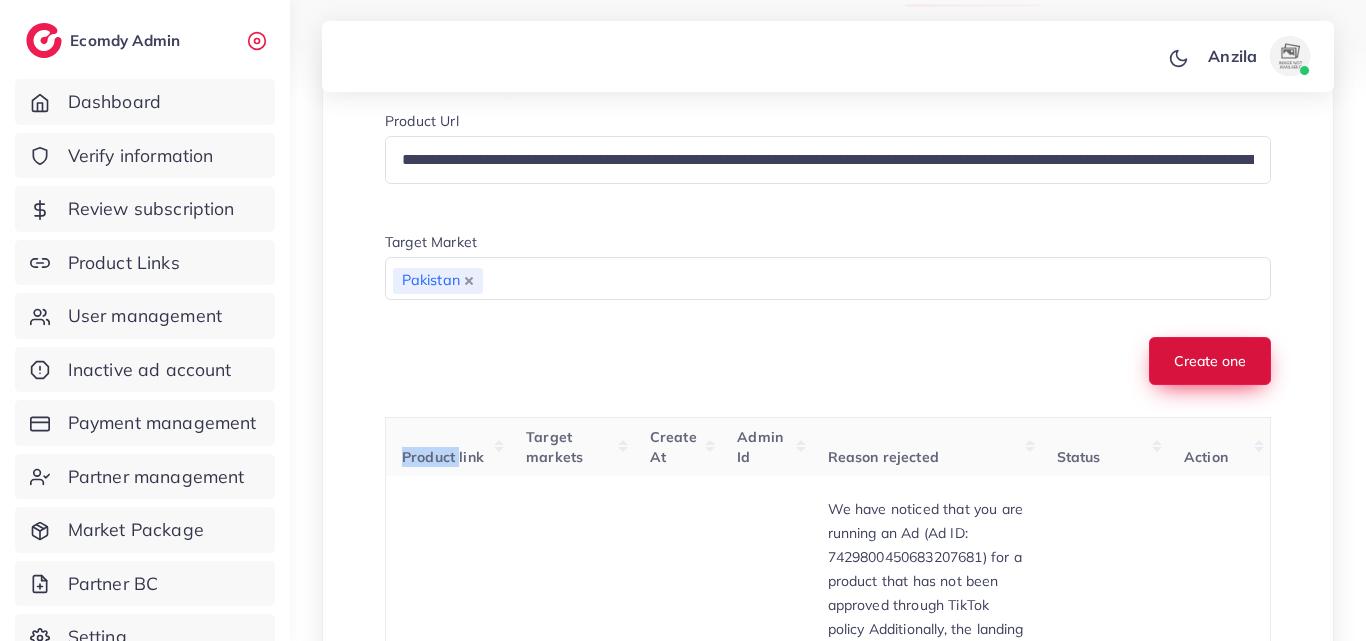 click on "Create one" at bounding box center (1210, 361) 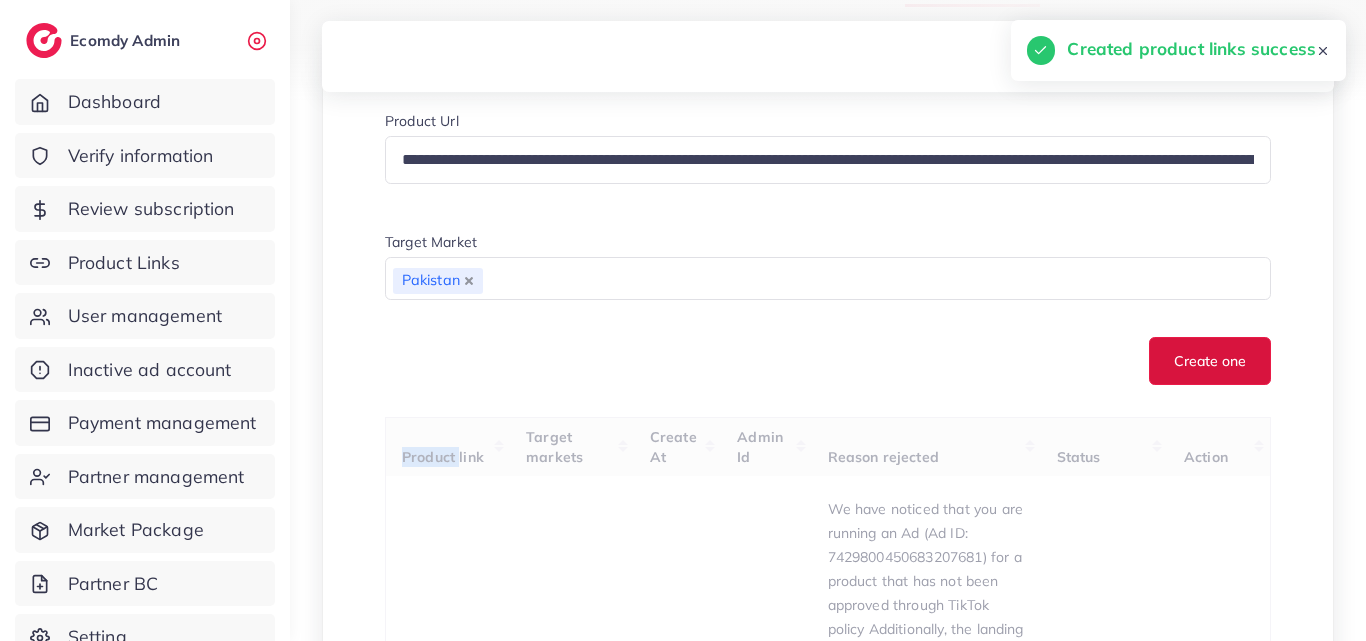 type 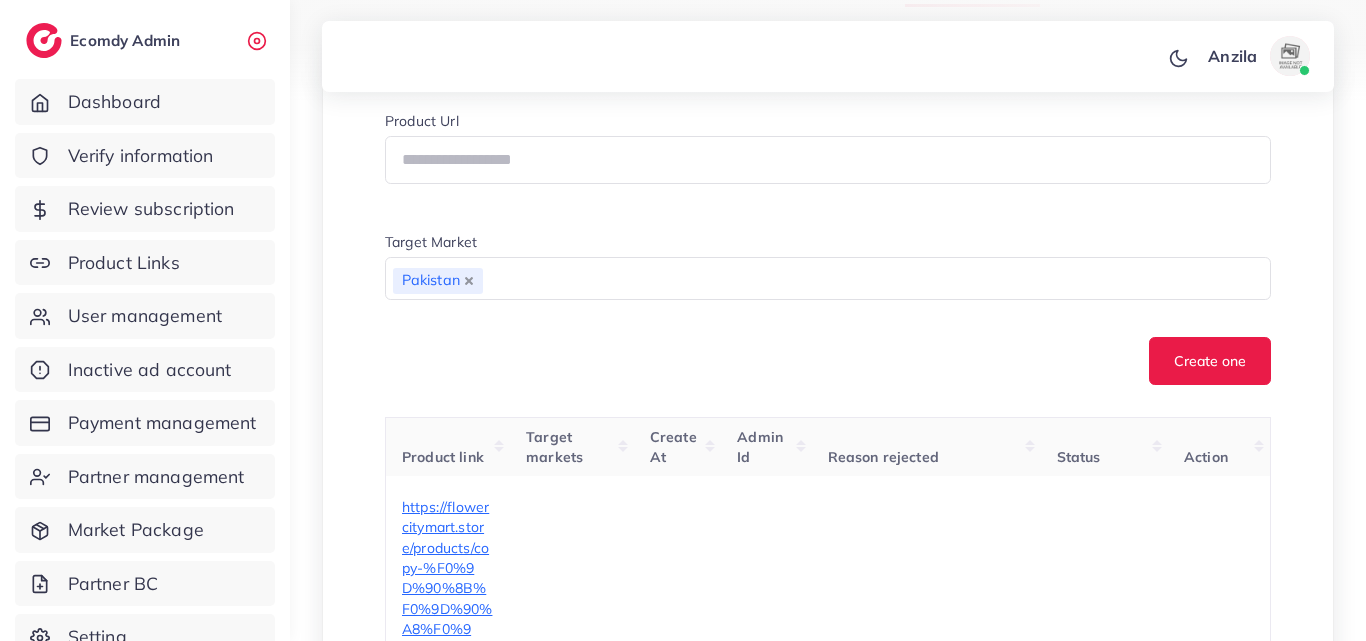 click on "Create one" at bounding box center (828, 361) 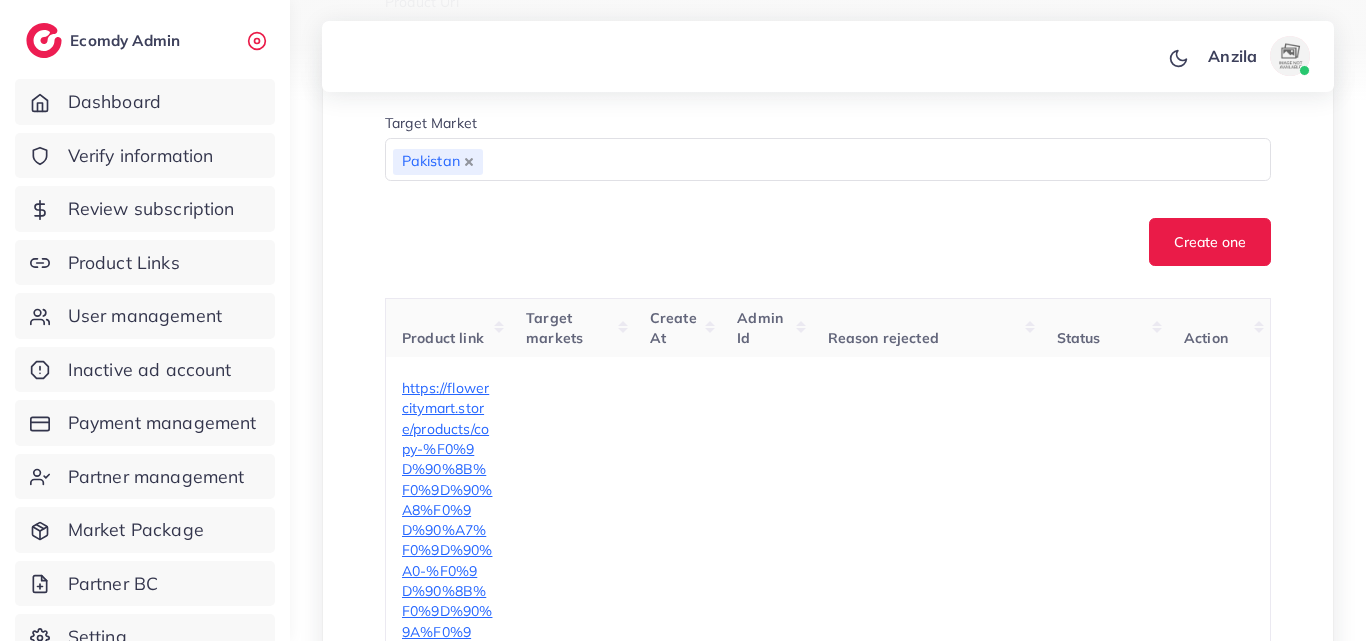 scroll, scrollTop: 600, scrollLeft: 0, axis: vertical 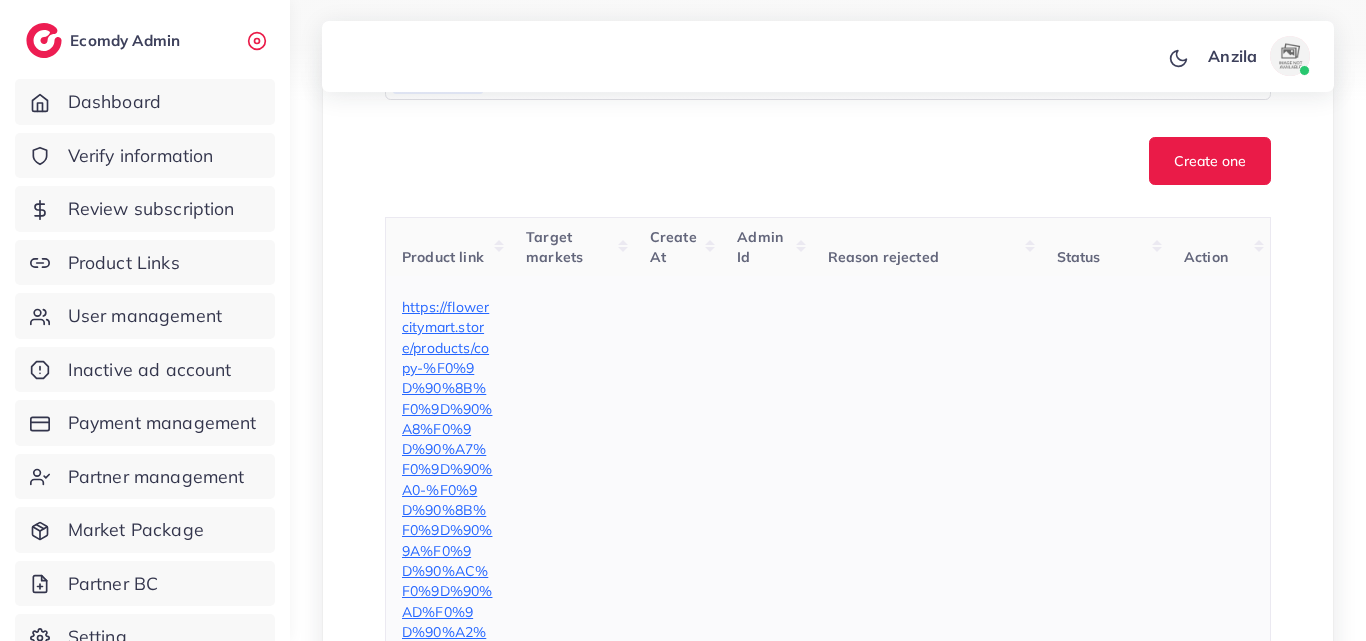 click on "https://flowercitymart.store/products/copy-%F0%9D%90%8B%F0%9D%90%A8%F0%9D%90%A7%F0%9D%90%A0-%F0%9D%90%8B%F0%9D%90%9A%F0%9D%90%AC%F0%9D%90%AD%F0%9D%90%A2%F0%9D%90%A7%F0%9D%90%A0-%F0%9D%90%92%F0%9D%90%80%F0%9D%90%94%F0%9D%90%95%F0%9D%90%80%F0%9D%90%86%F0%9D%90%84-%F0%9D%90%83%F0%9D%90%88%F0%9D%90%8E%F0%9D%90%91-%F0%9D%90%8F%F0%9D%90%9E%F0%9D%90%AB%F0%9D%90%9F%F0%9D%90%AE%F0%9D%90%A6%F0%9D%90%9E-%F0%9D%9F%8F%F0%9D%9F%8E%F0%9D%9F%8E%F0%9D%90%A6%F0%9D%90%A5?_pos=2&_psq=per&_ss=e&_v=1.0" at bounding box center [448, 855] 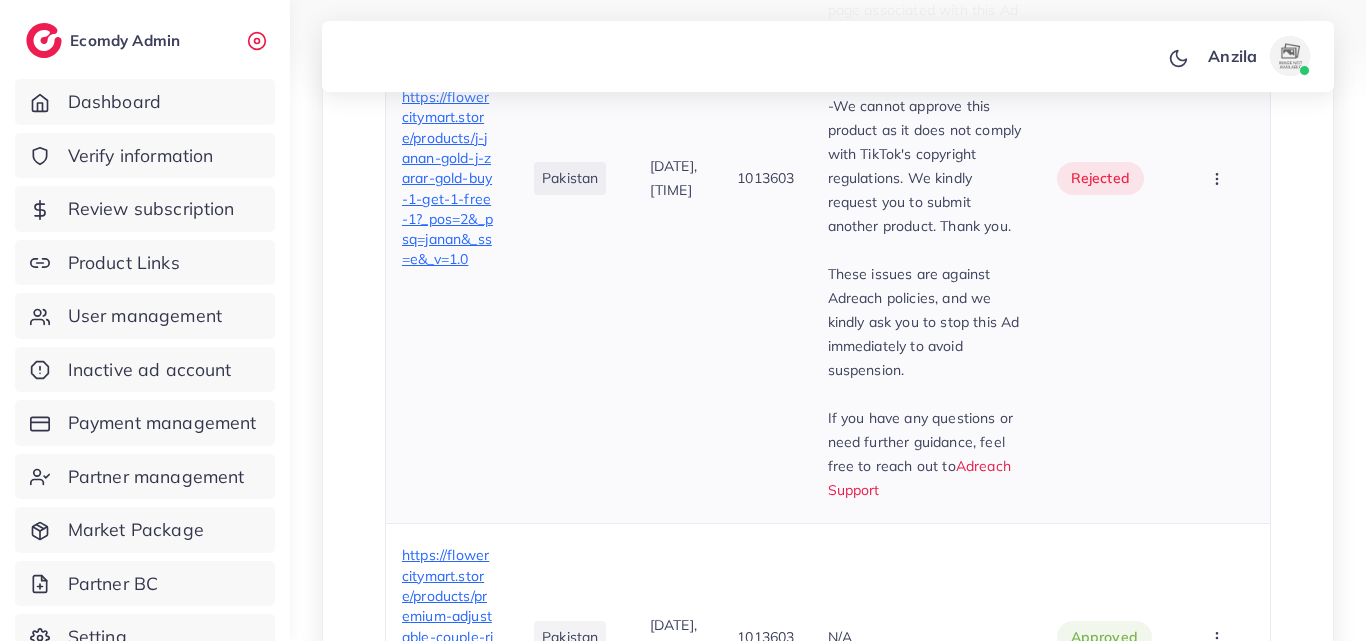 scroll, scrollTop: 2200, scrollLeft: 0, axis: vertical 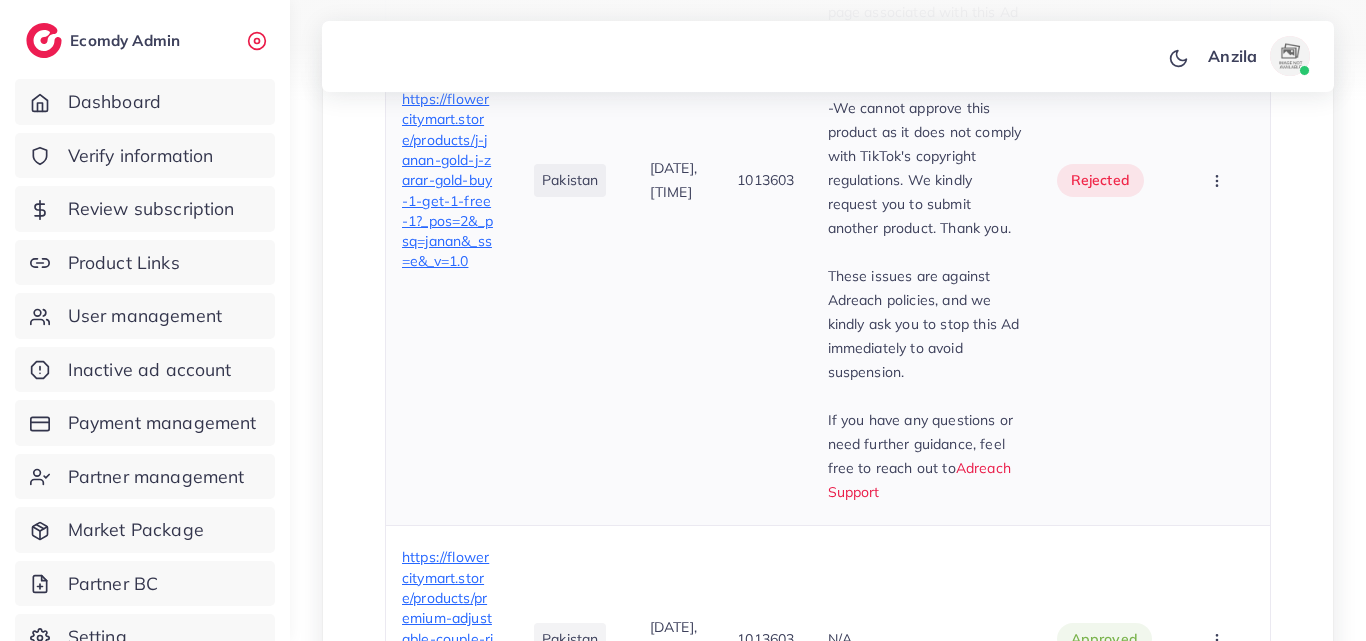 click on "We have noticed that you are running an Ad (Ad ID: 7429800450683207681) for a product that has not been approved through TikTok policy Additionally, the landing page associated with this Ad contains the following violating content/behavior: -We cannot approve this product as it does not comply with TikTok's copyright regulations. We kindly request you to submit another product. Thank you. These issues are against Adreach policies, and we kindly ask you to stop this Ad immediately to avoid suspension. If you have any questions or need further guidance, feel free to reach out to  Adreach Support" at bounding box center (926, 180) 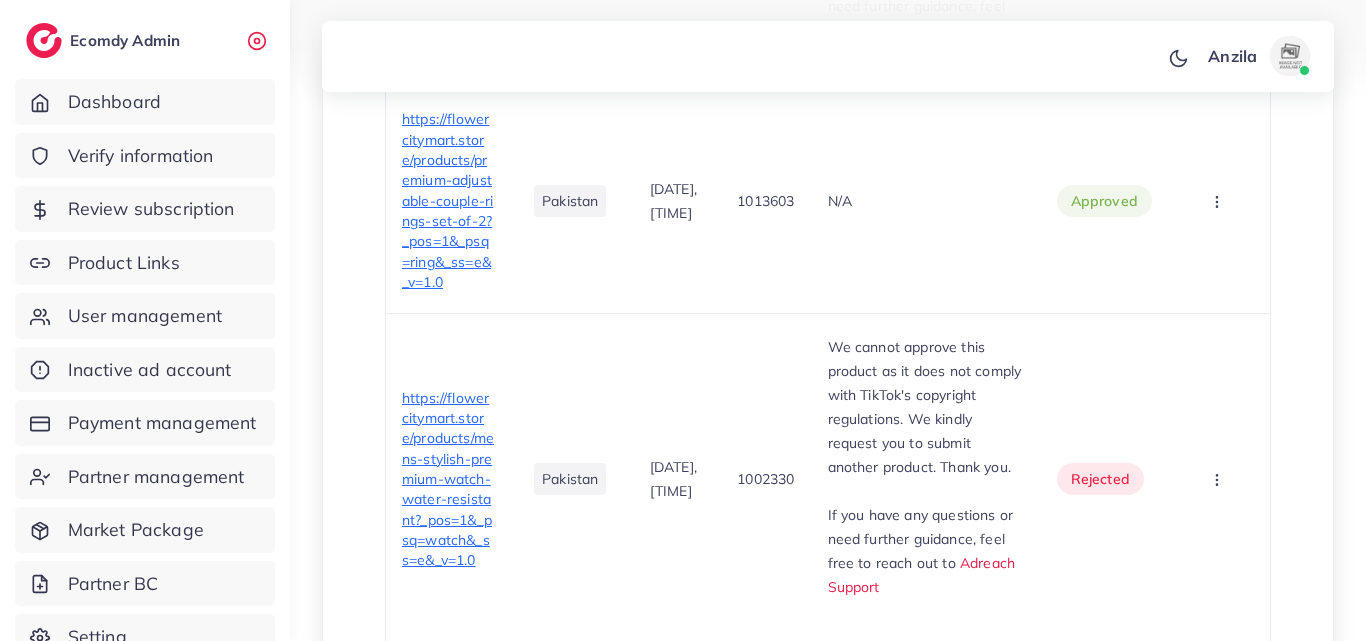 scroll, scrollTop: 2640, scrollLeft: 0, axis: vertical 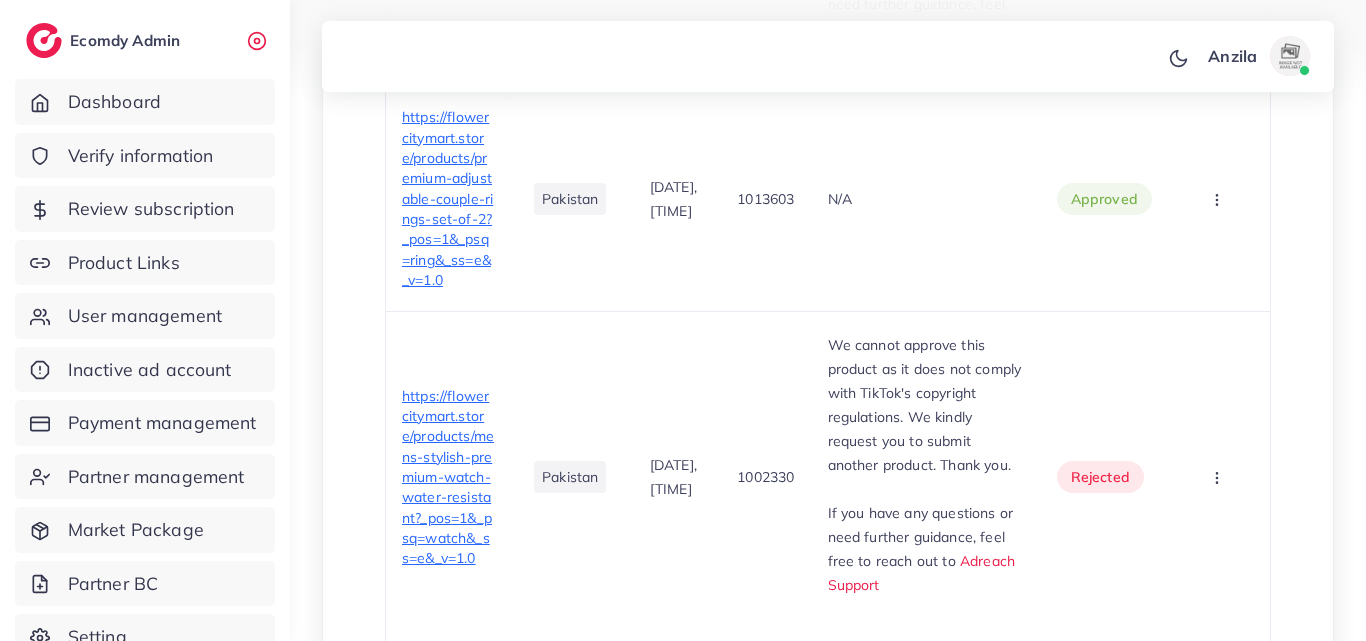 drag, startPoint x: 838, startPoint y: 301, endPoint x: 896, endPoint y: 519, distance: 225.5837 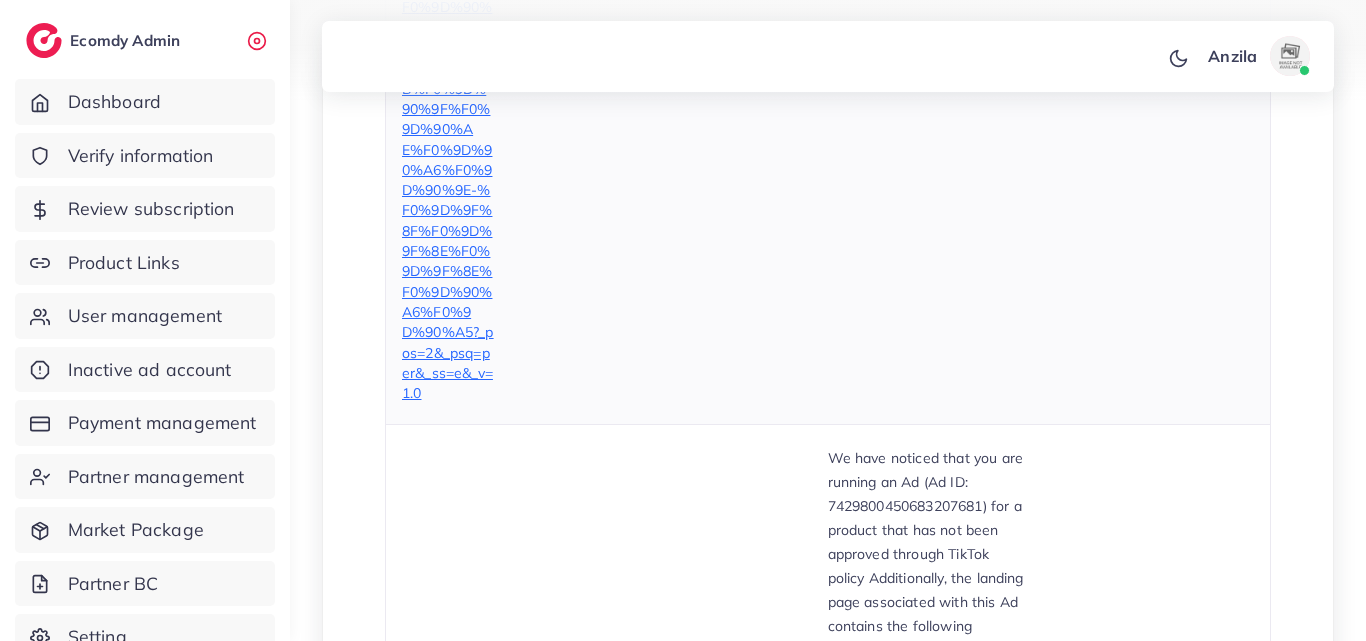scroll, scrollTop: 1340, scrollLeft: 0, axis: vertical 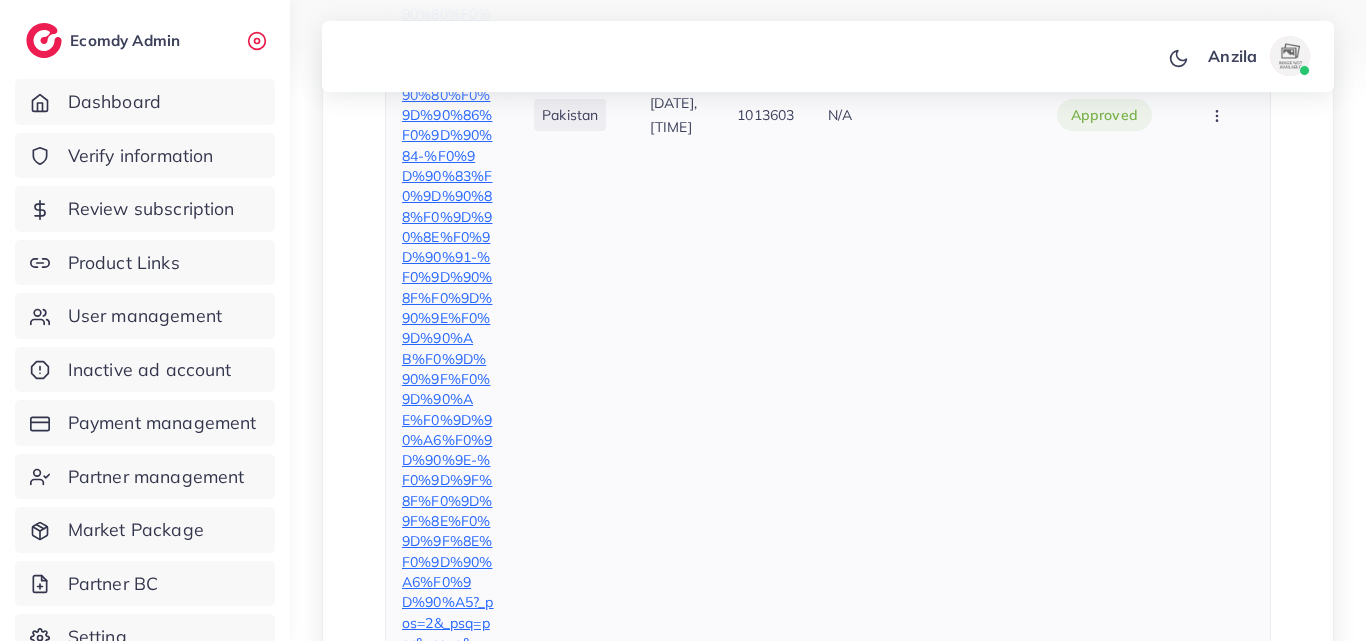 click at bounding box center (1219, 115) 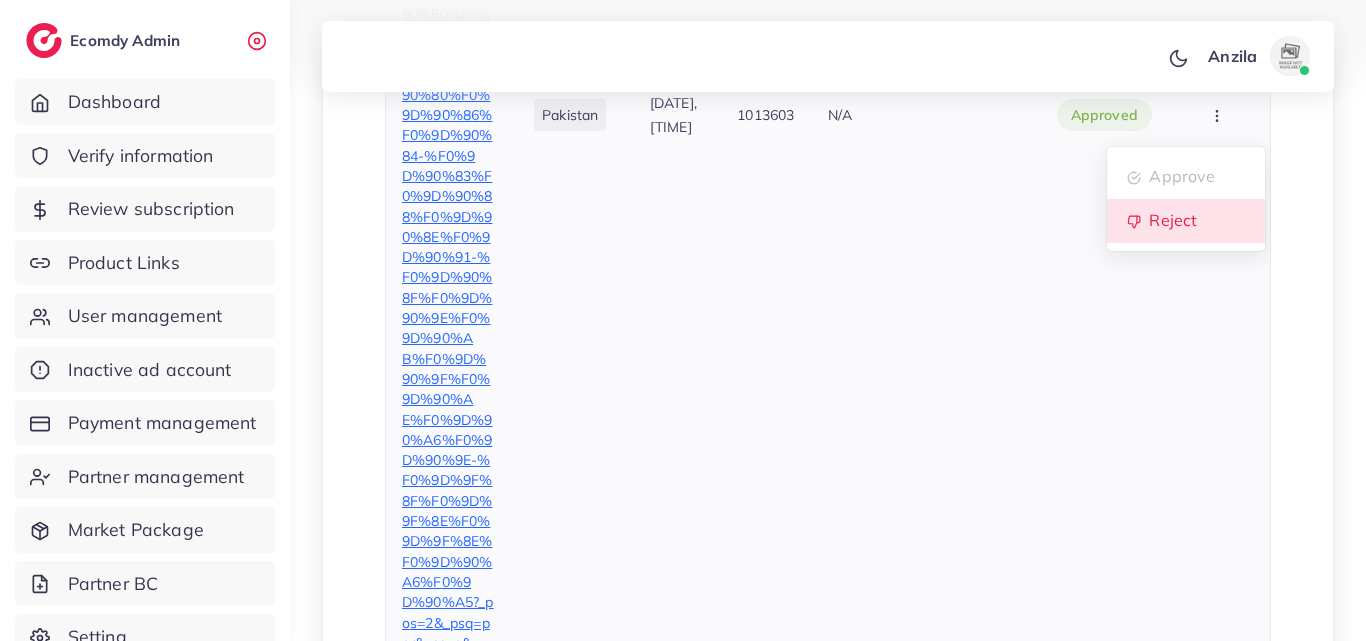 click on "Reject" at bounding box center [1186, 221] 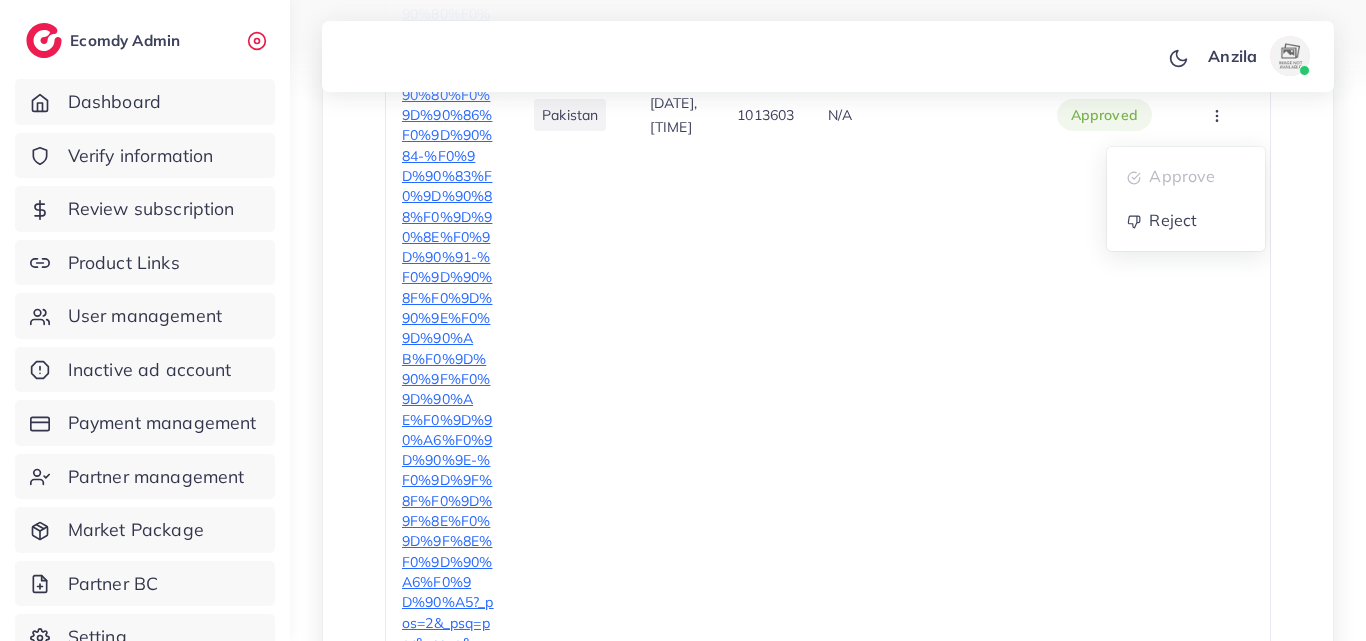click at bounding box center [0, 0] 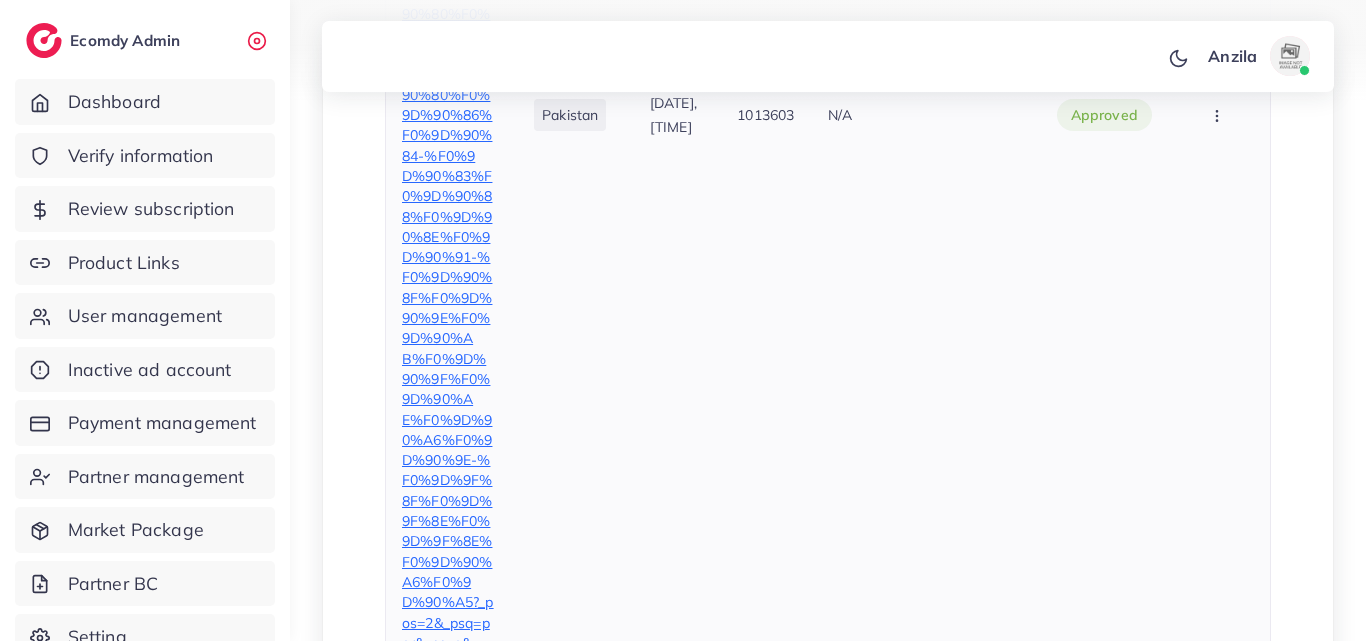 click at bounding box center (1219, 115) 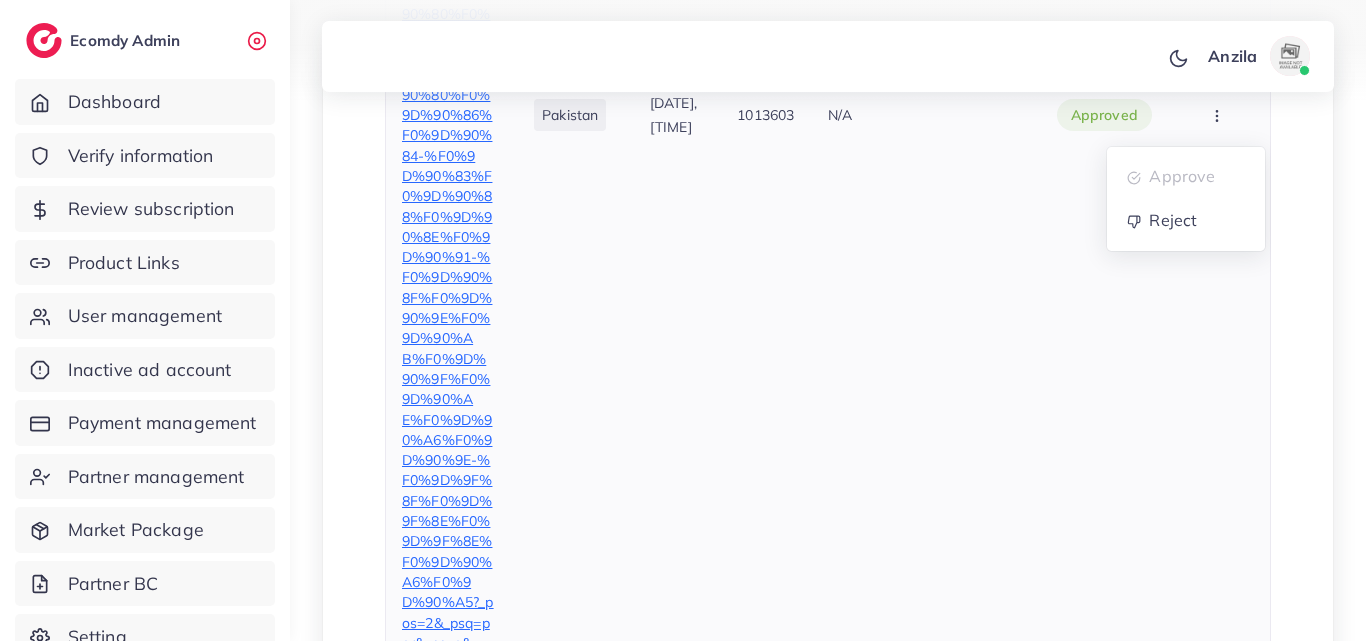 click at bounding box center [1219, 115] 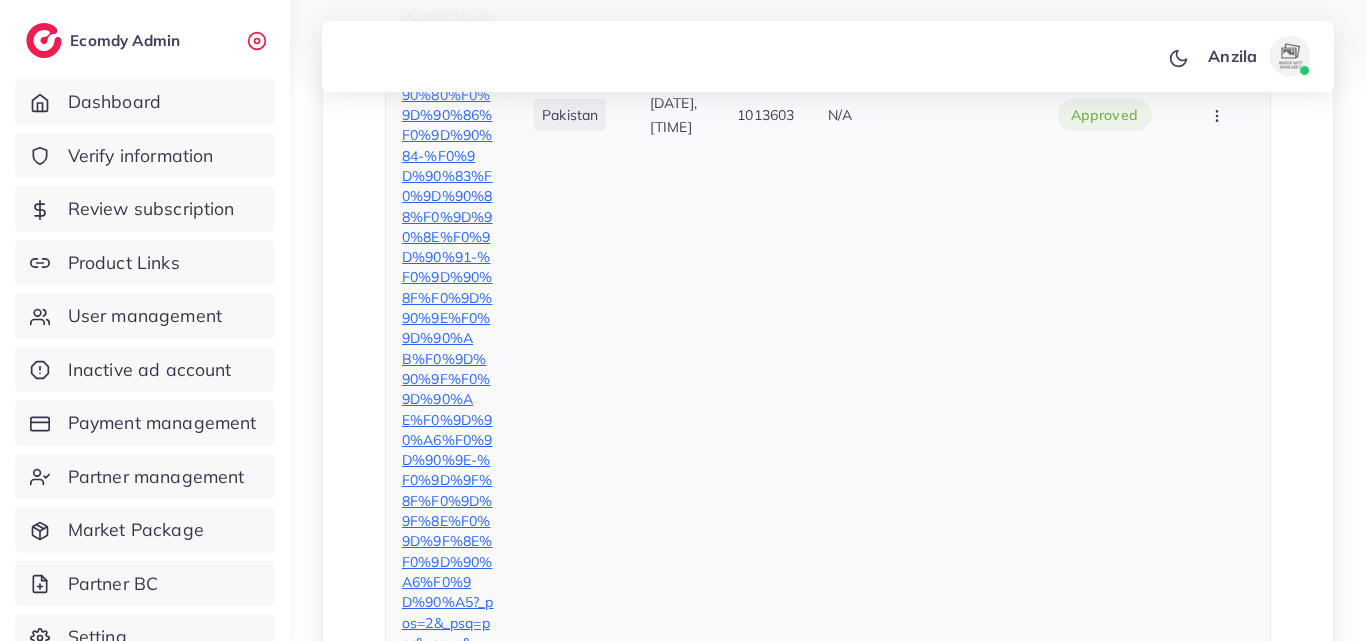 click at bounding box center (1219, 115) 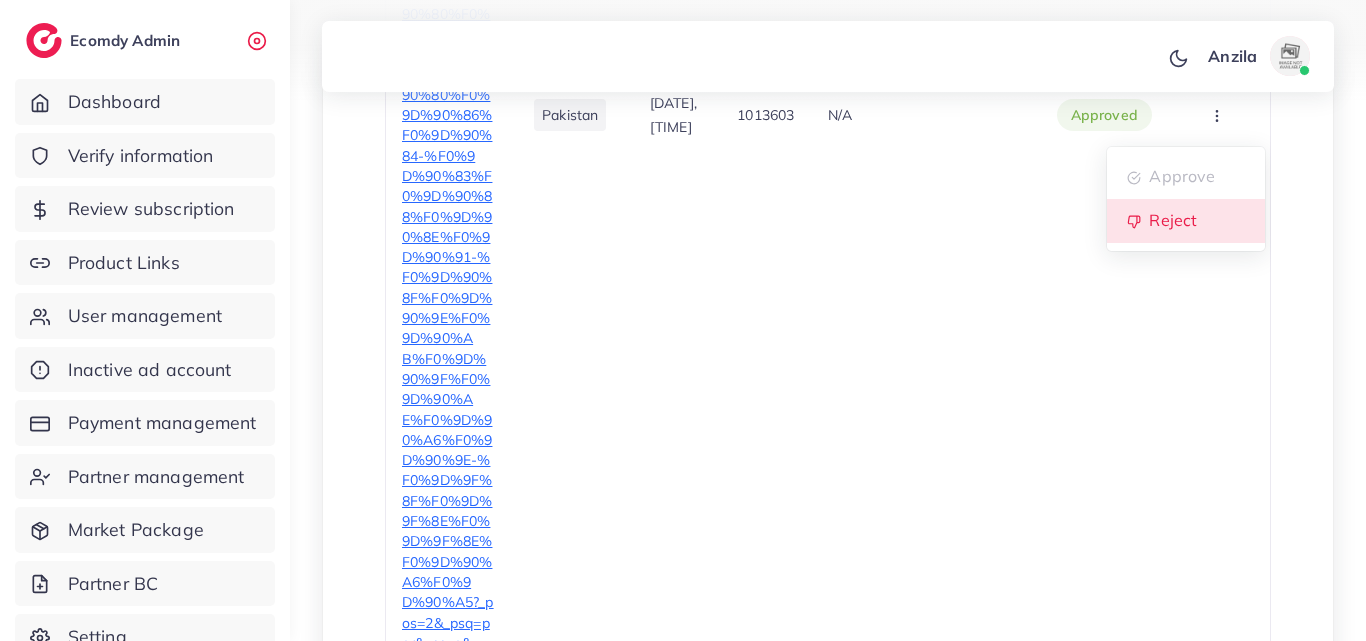 click on "Reject" at bounding box center (1173, 220) 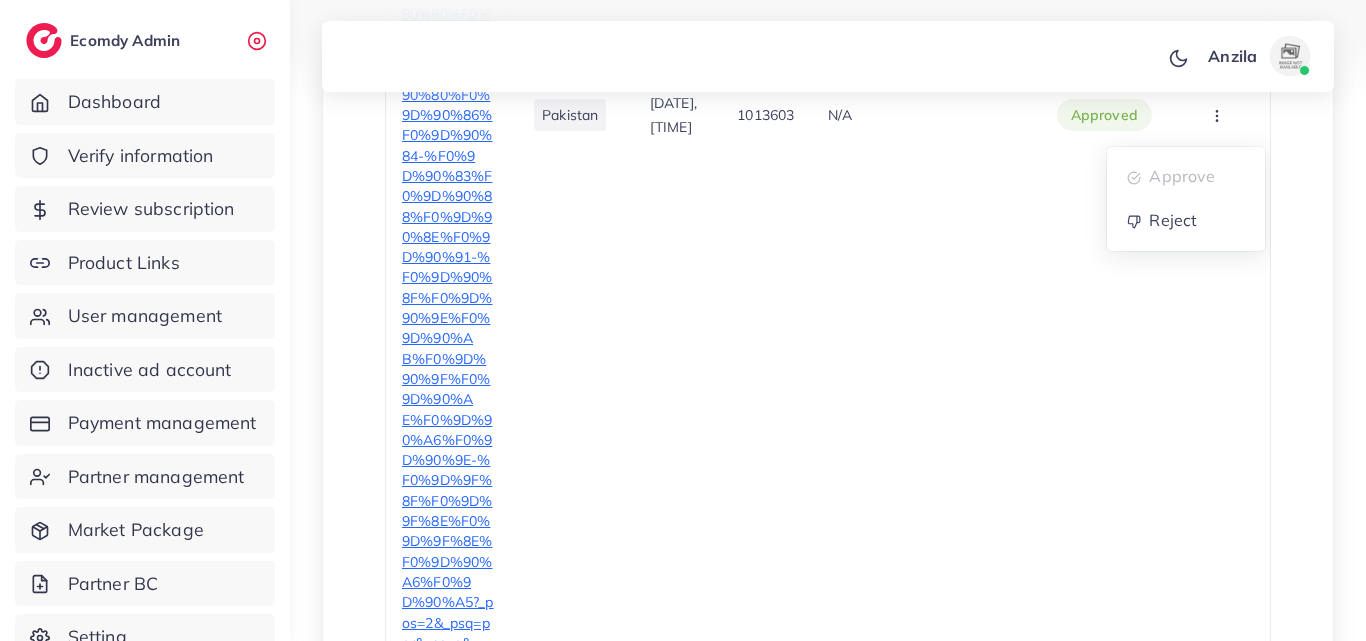 click at bounding box center (0, 0) 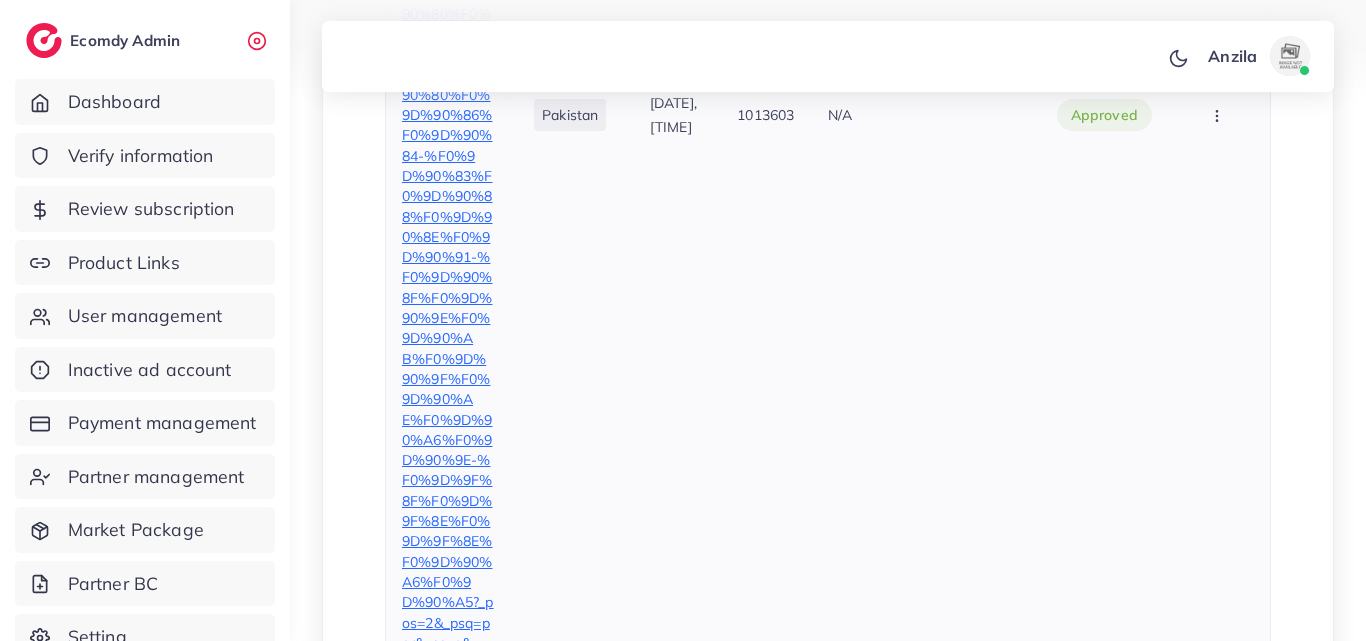 click at bounding box center (1219, 115) 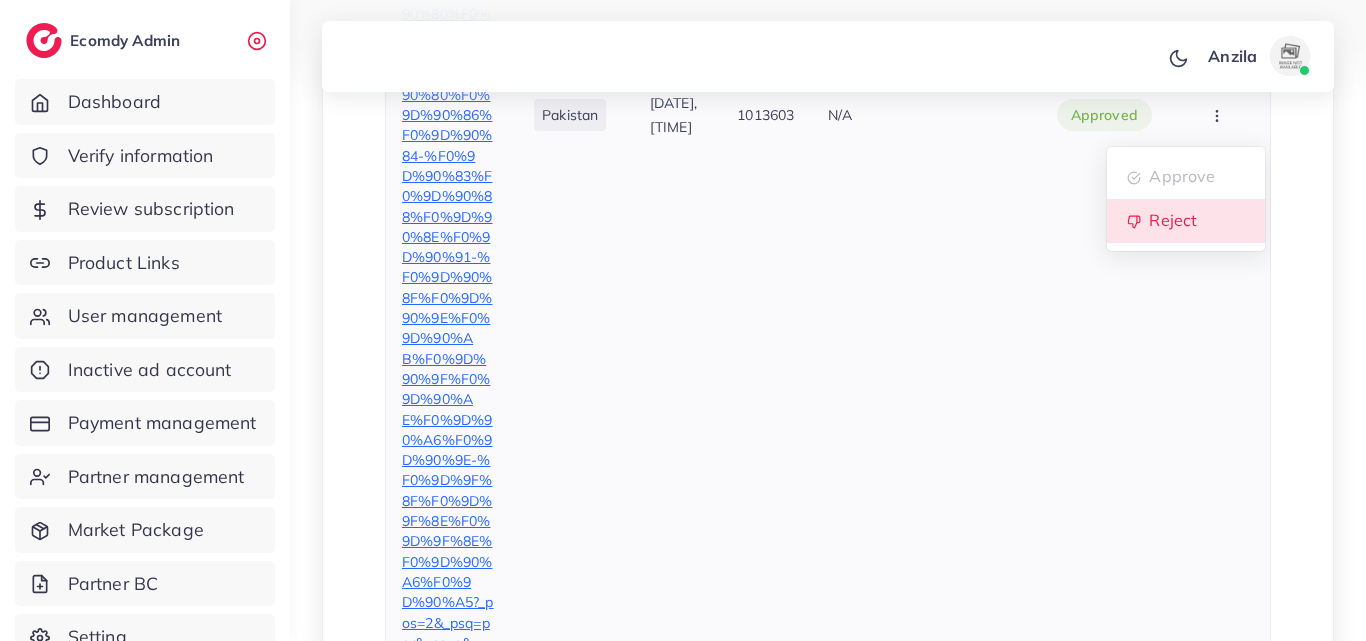 click on "Reject" at bounding box center [1186, 221] 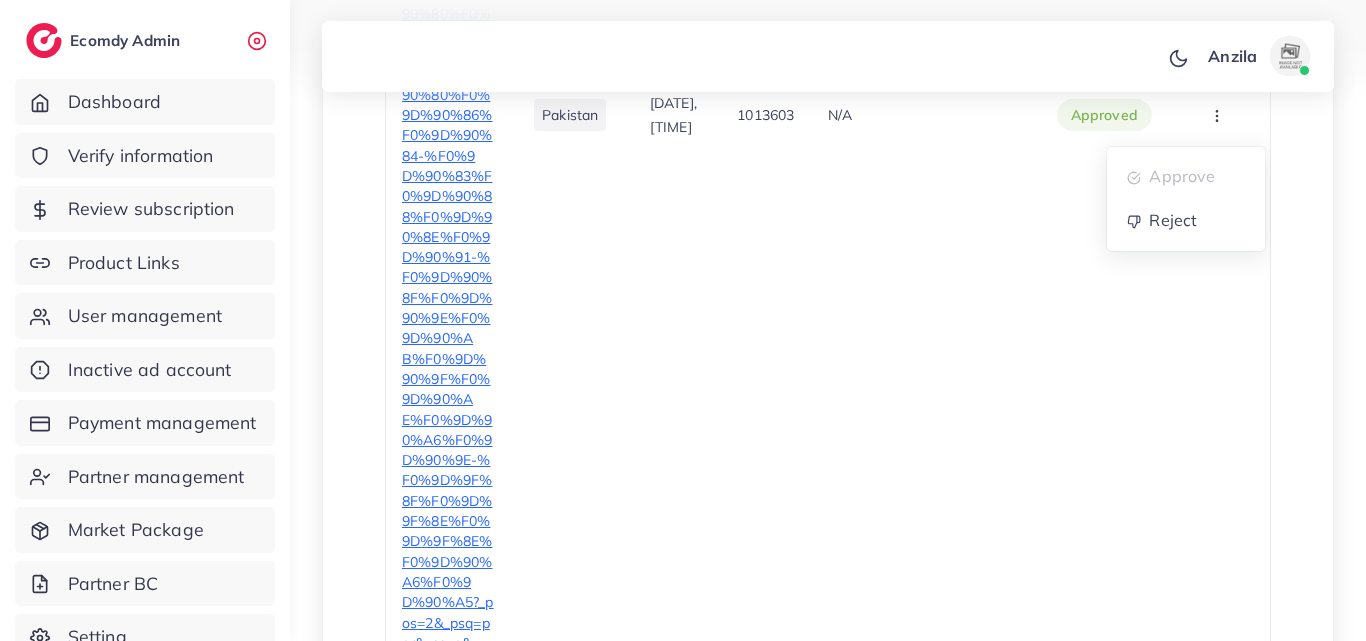 click at bounding box center (0, 0) 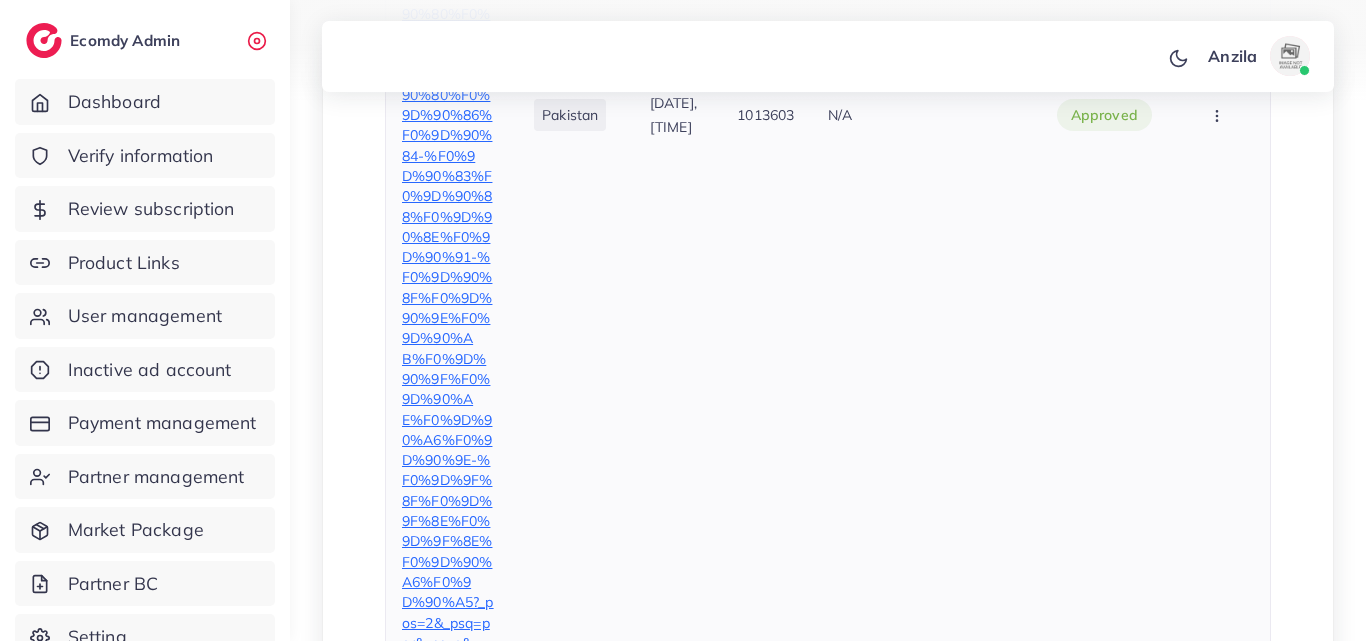 click at bounding box center (1219, 115) 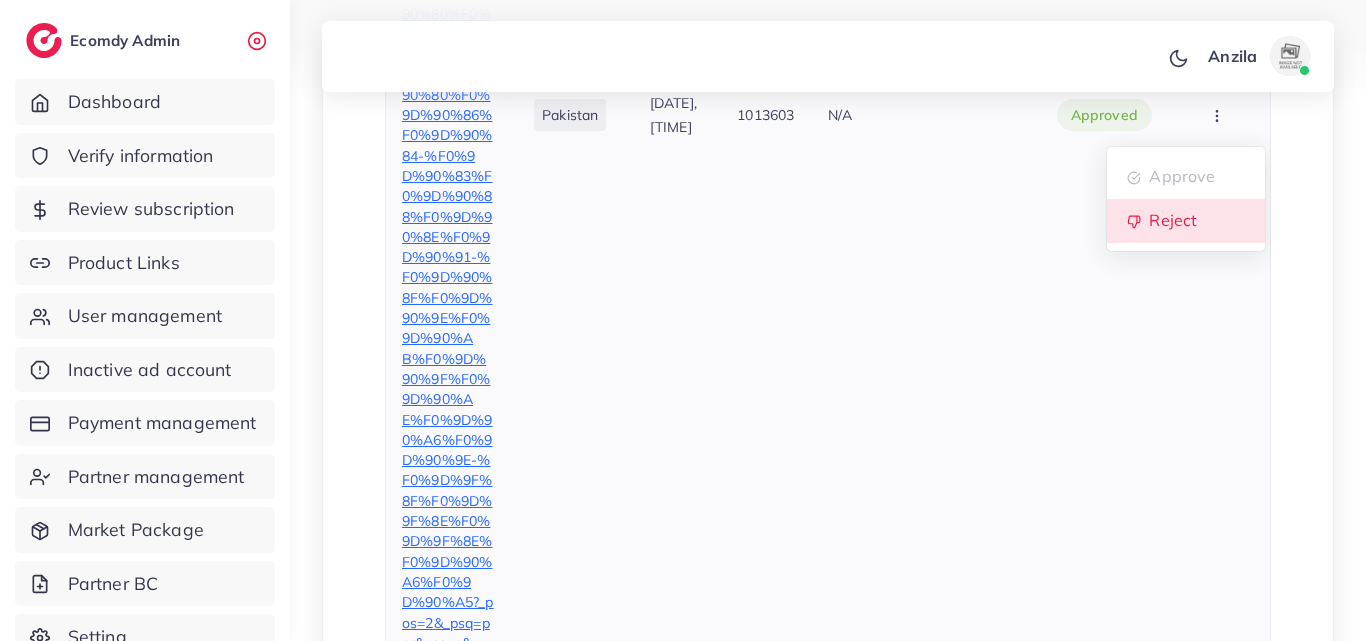 click on "Reject" at bounding box center (1173, 220) 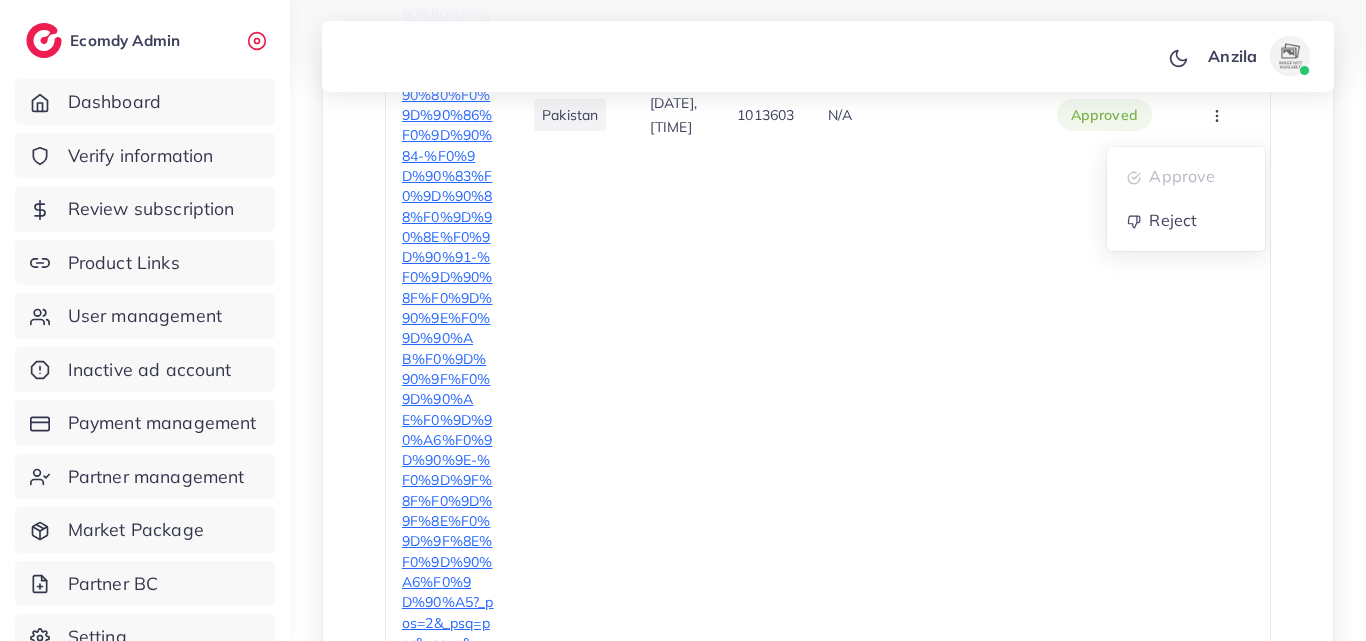 click at bounding box center [0, 0] 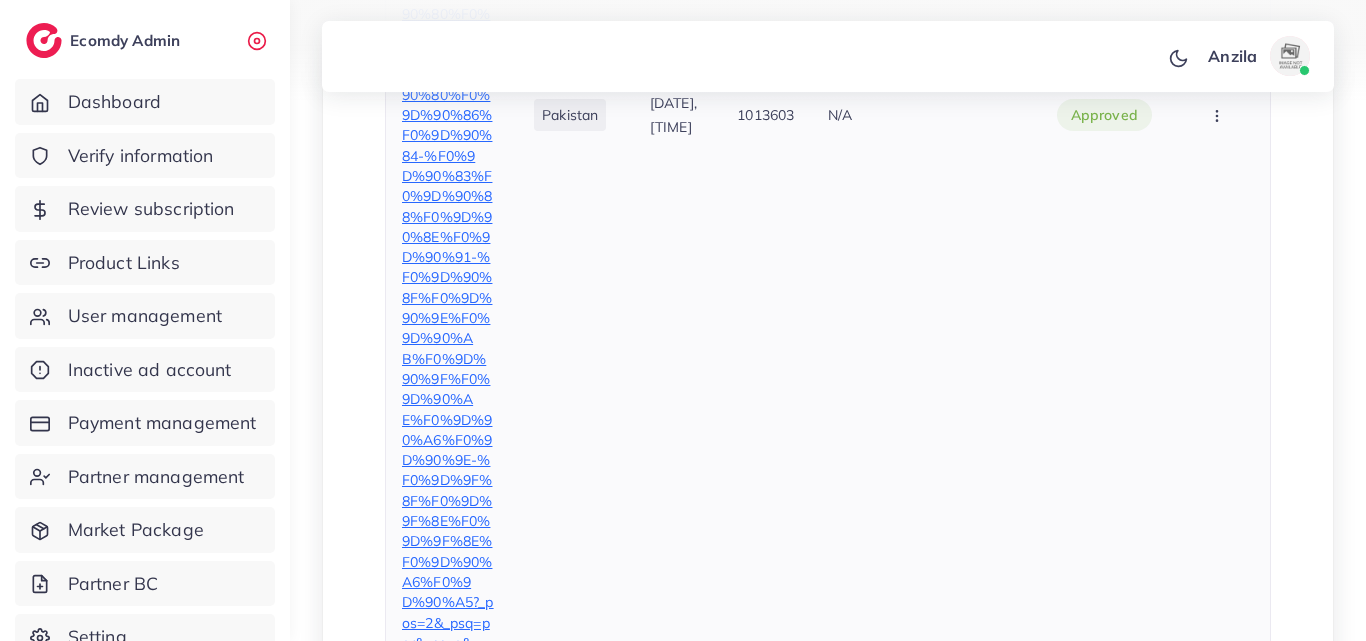 click at bounding box center [1219, 115] 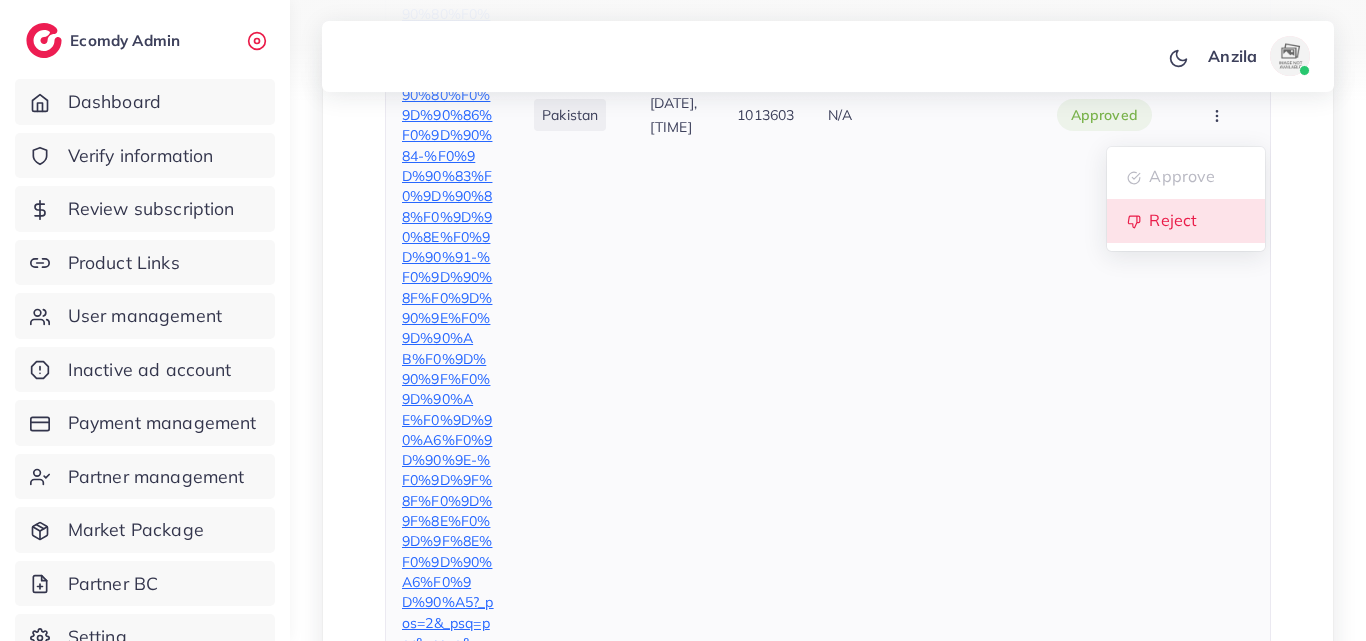click on "Reject" at bounding box center (1186, 221) 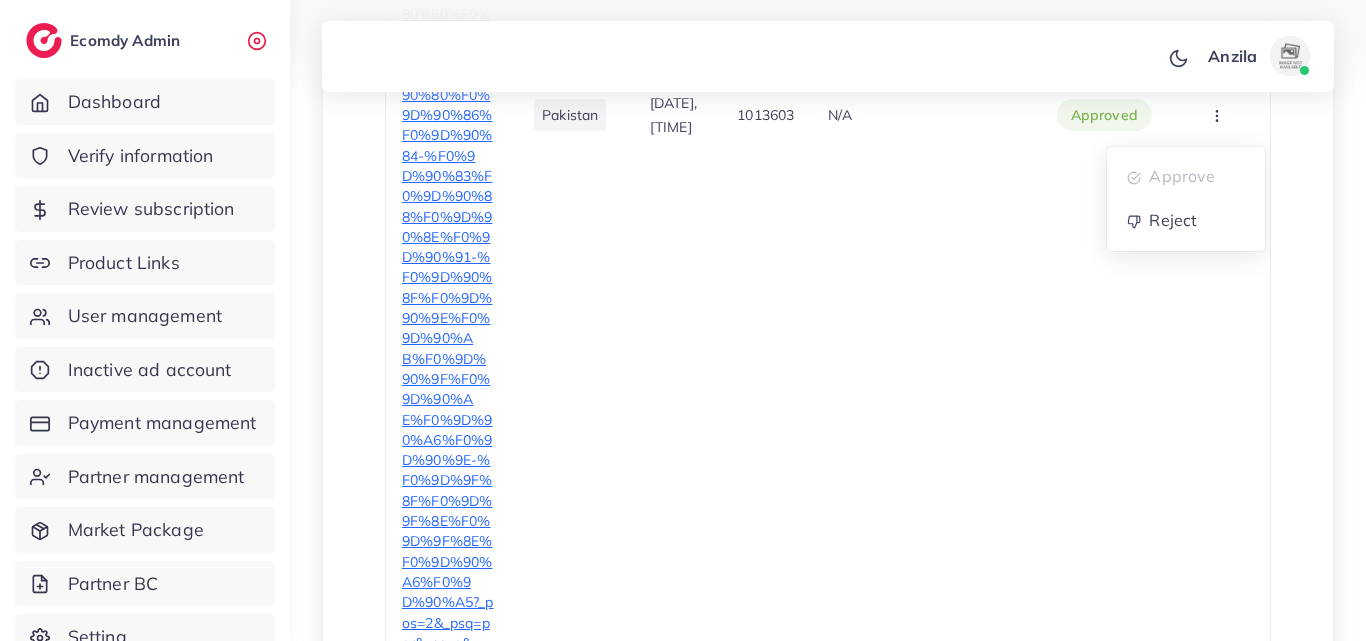 click at bounding box center (0, 0) 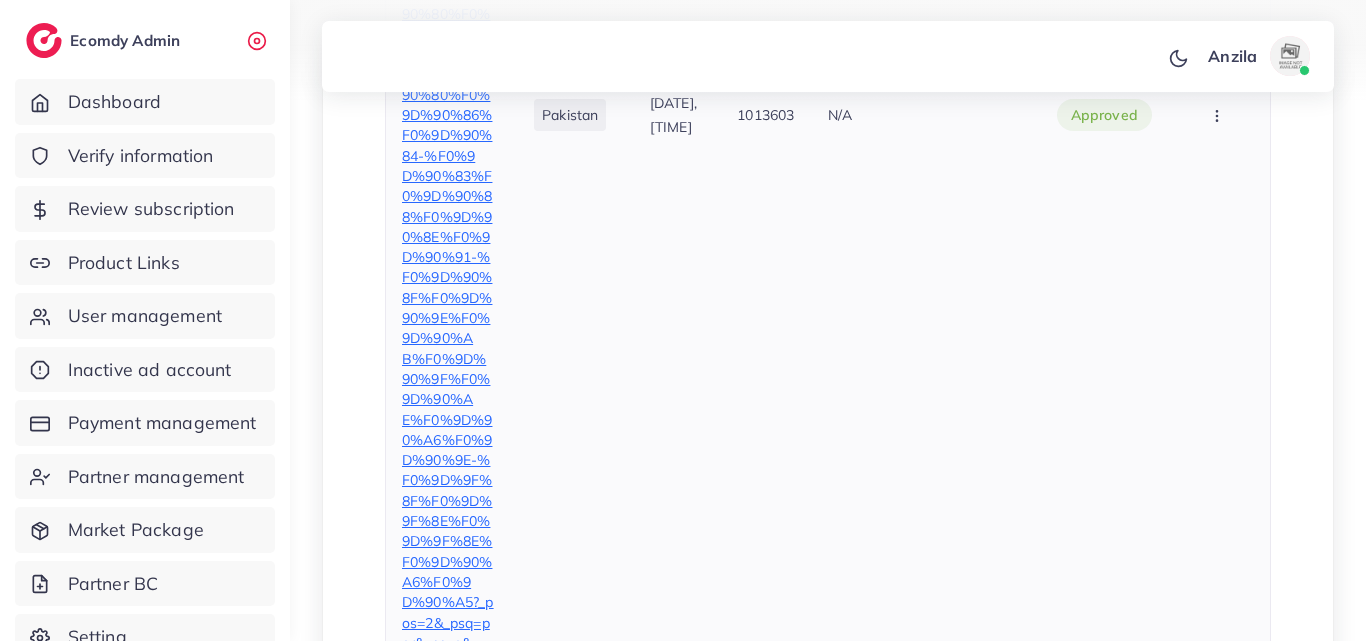 click at bounding box center (1219, 115) 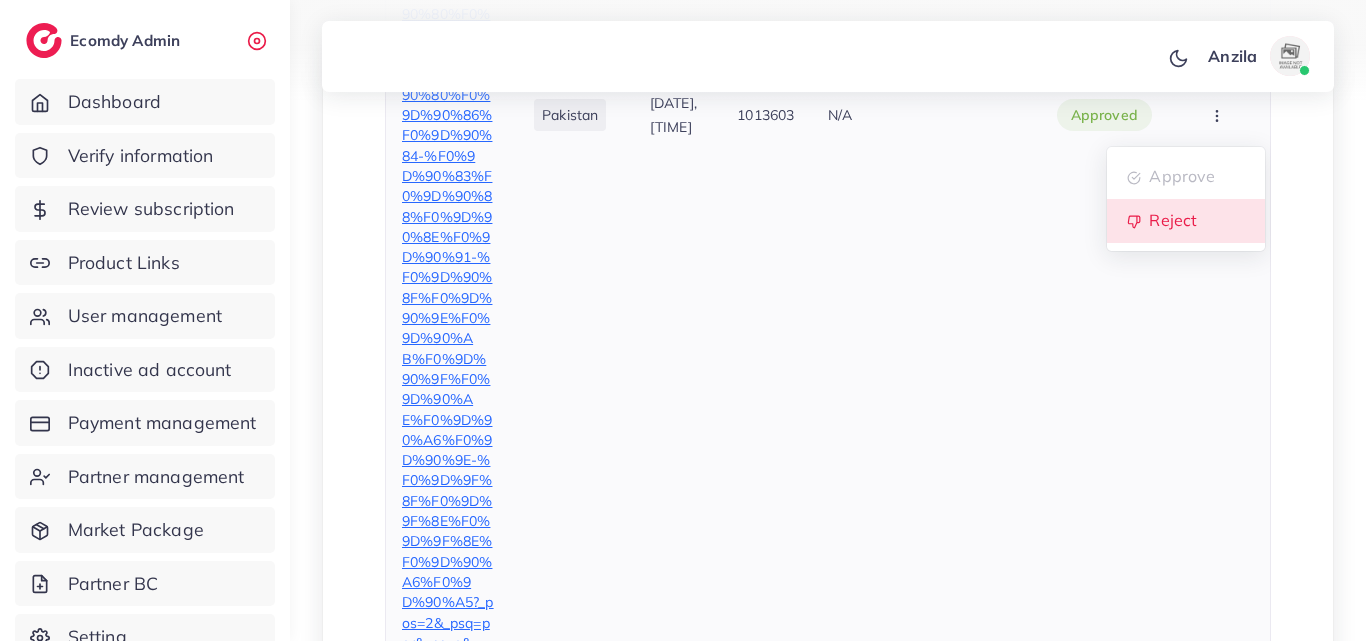 click on "Reject" at bounding box center (1186, 221) 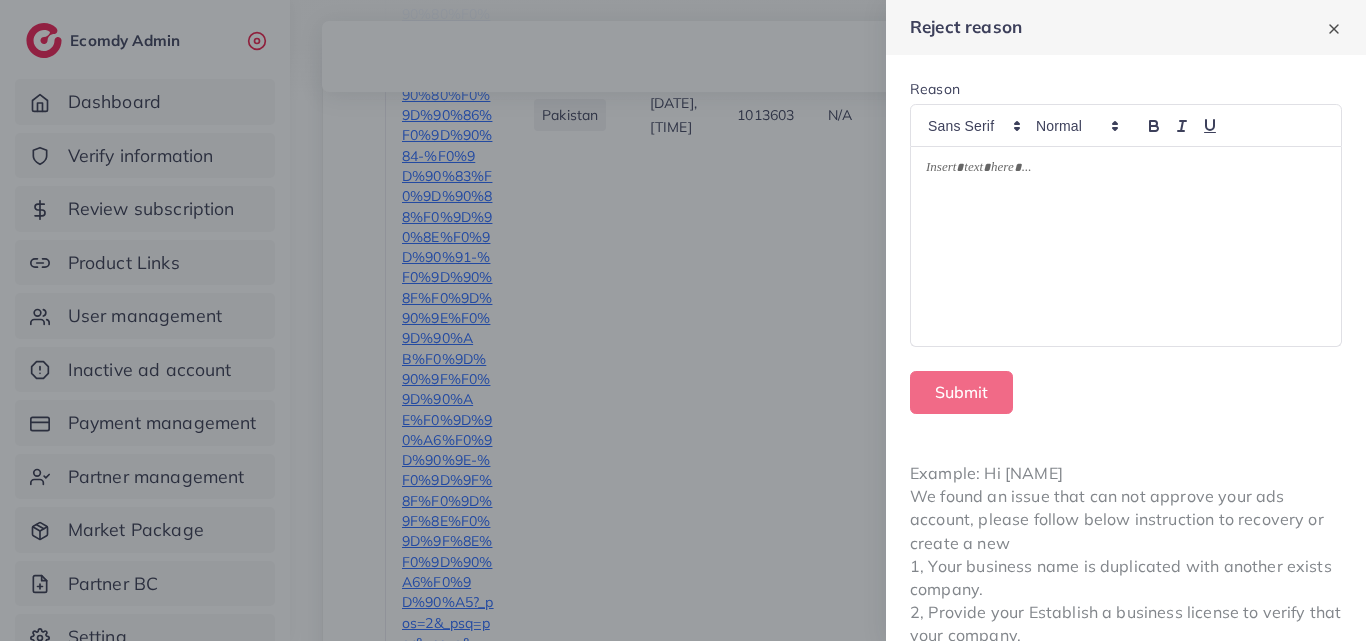 click at bounding box center [1126, 247] 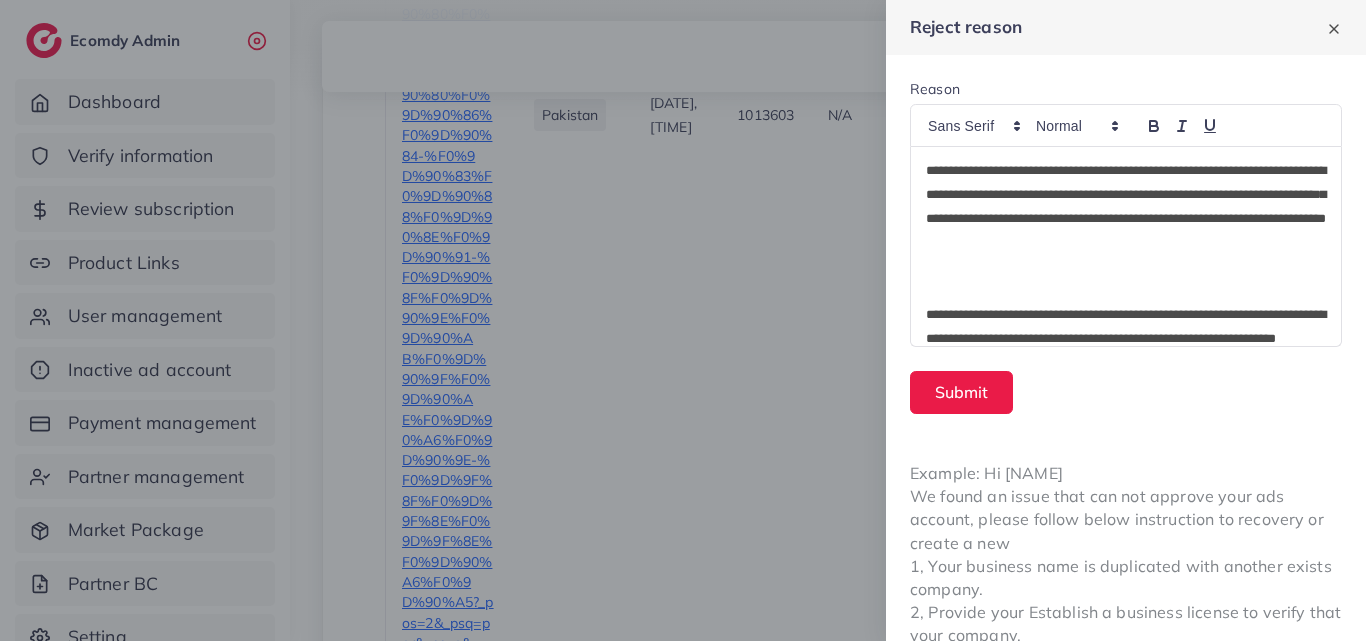 scroll, scrollTop: 0, scrollLeft: 0, axis: both 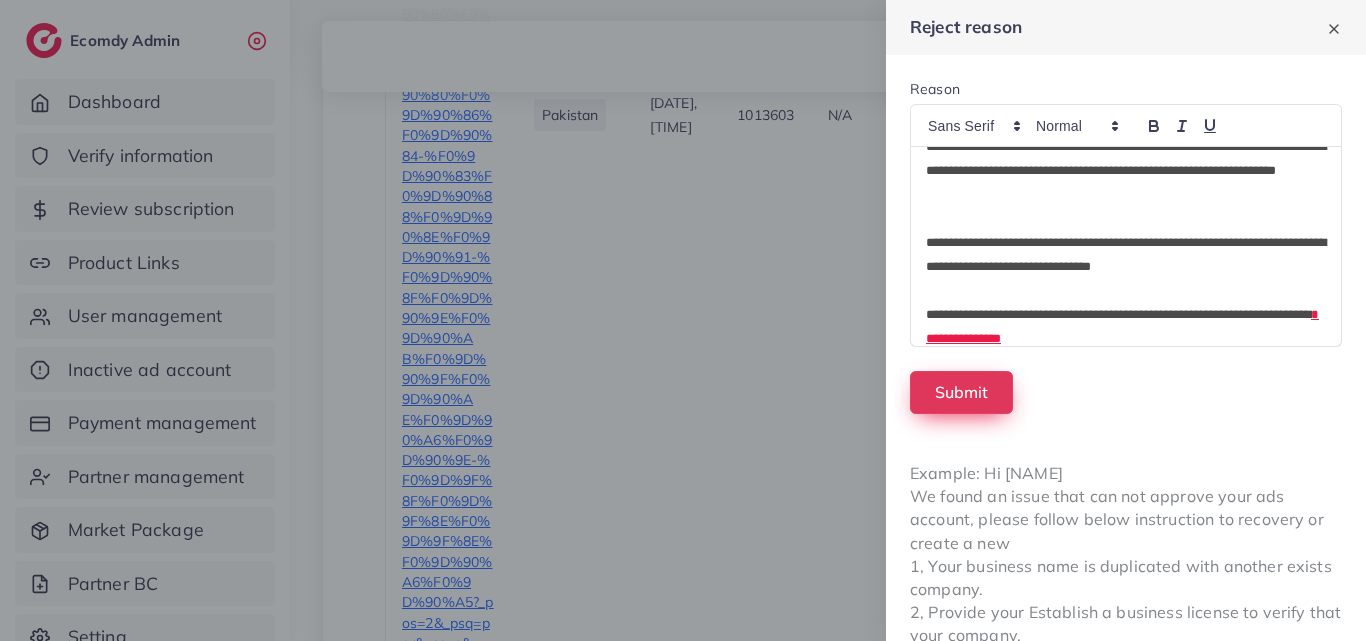 click on "Submit" at bounding box center (961, 392) 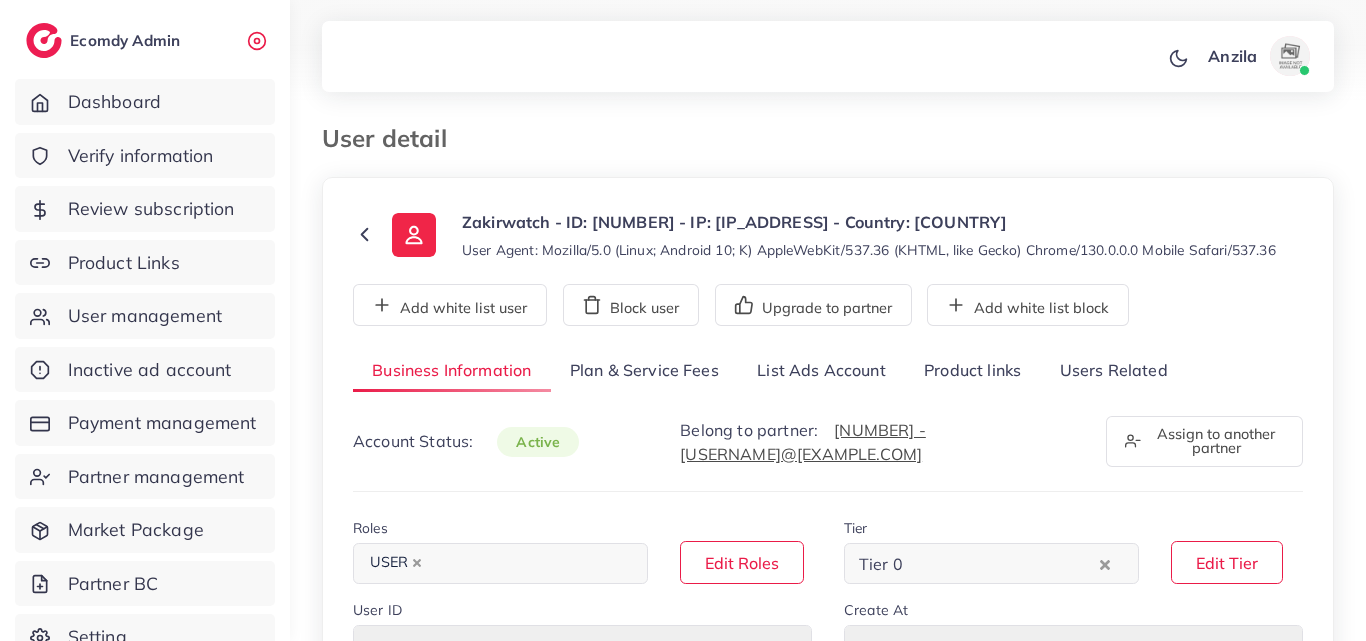 select on "********" 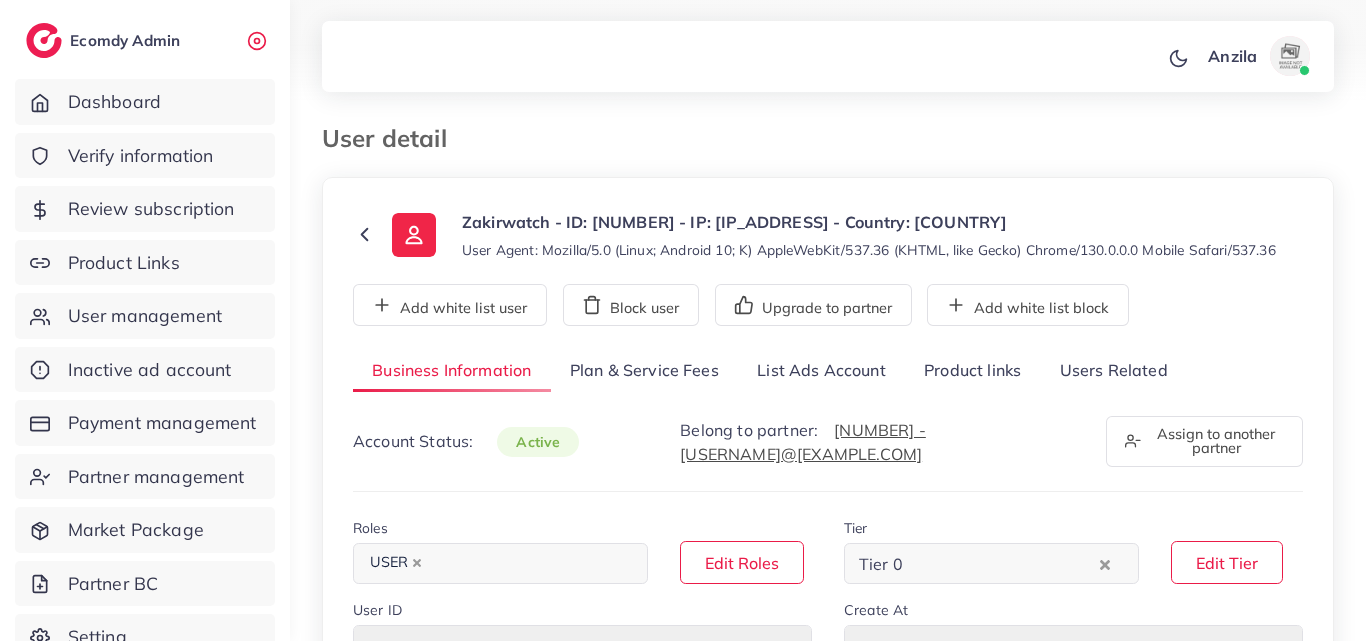 click on "Product links" at bounding box center (972, 371) 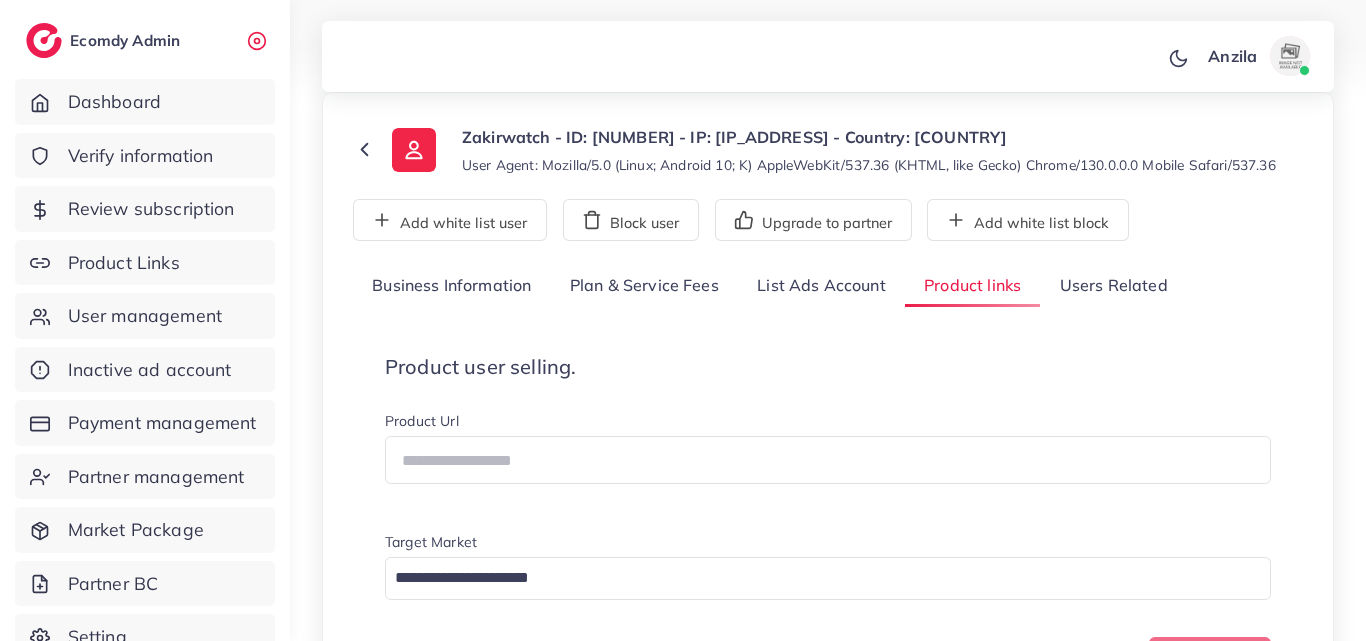 scroll, scrollTop: 200, scrollLeft: 0, axis: vertical 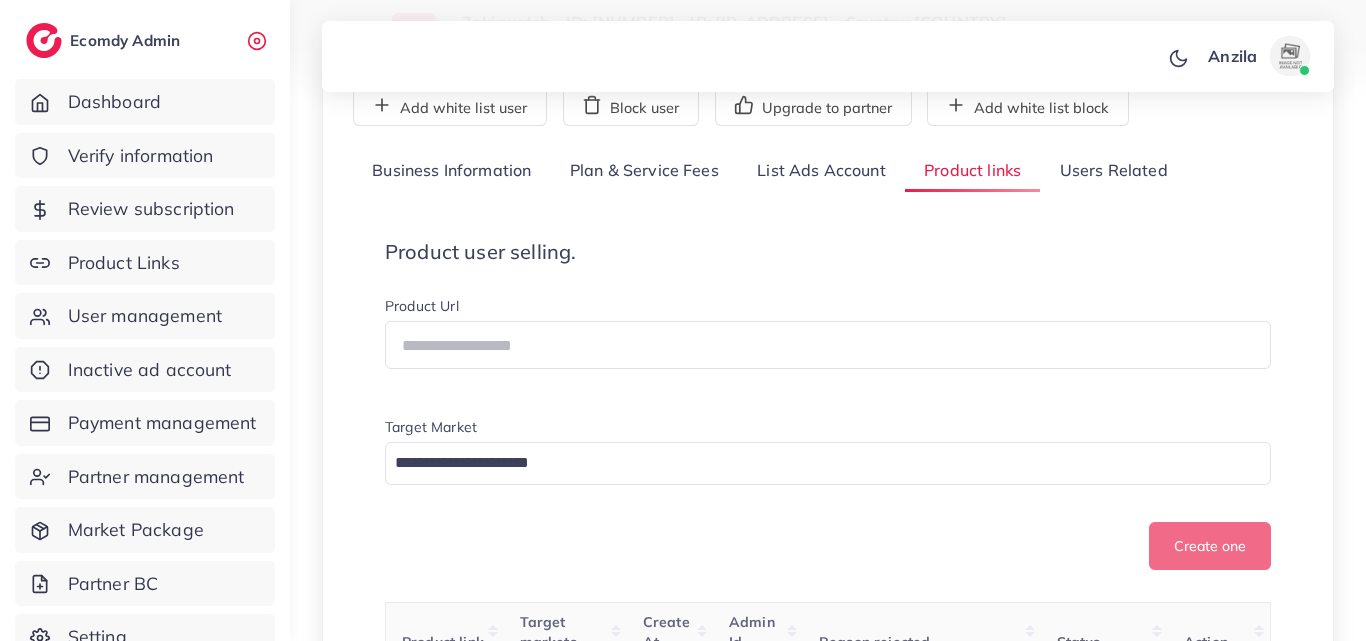 click on "Product user selling.   Product Url   Target Market            Loading...      Create one" at bounding box center [828, 405] 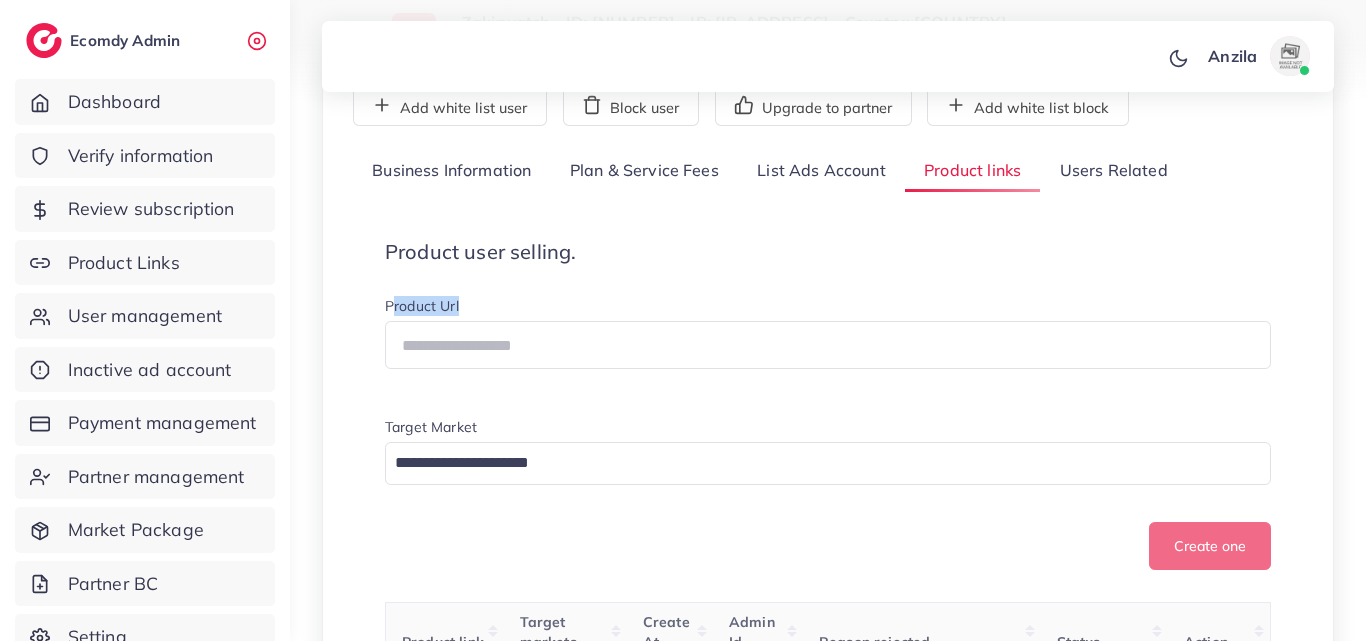 click on "Product user selling.   Product Url   Target Market            Loading...      Create one" at bounding box center (828, 405) 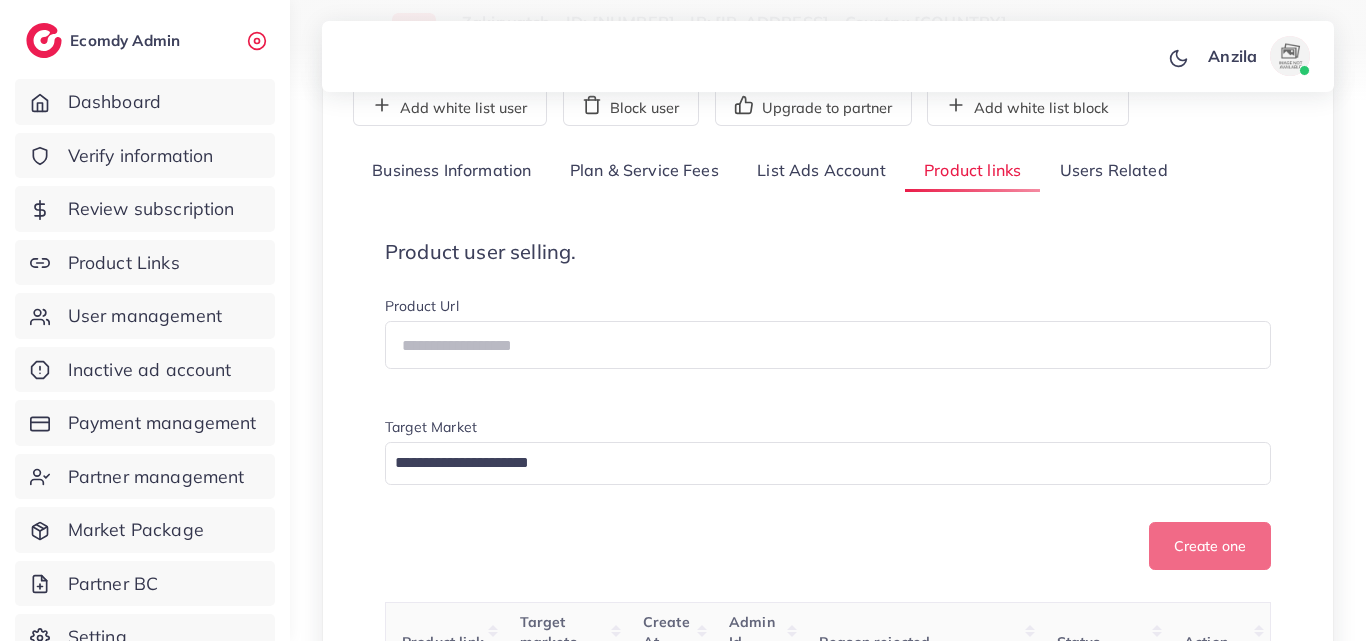 scroll, scrollTop: 694, scrollLeft: 0, axis: vertical 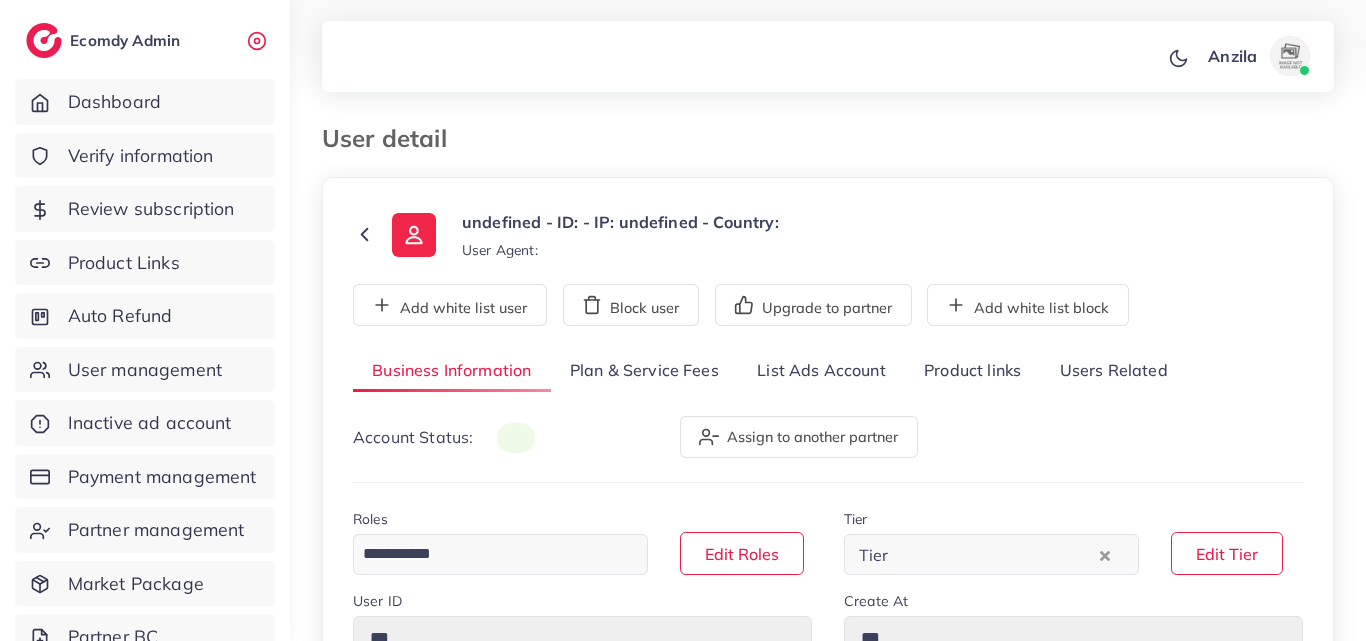 click on "Product links" at bounding box center (972, 371) 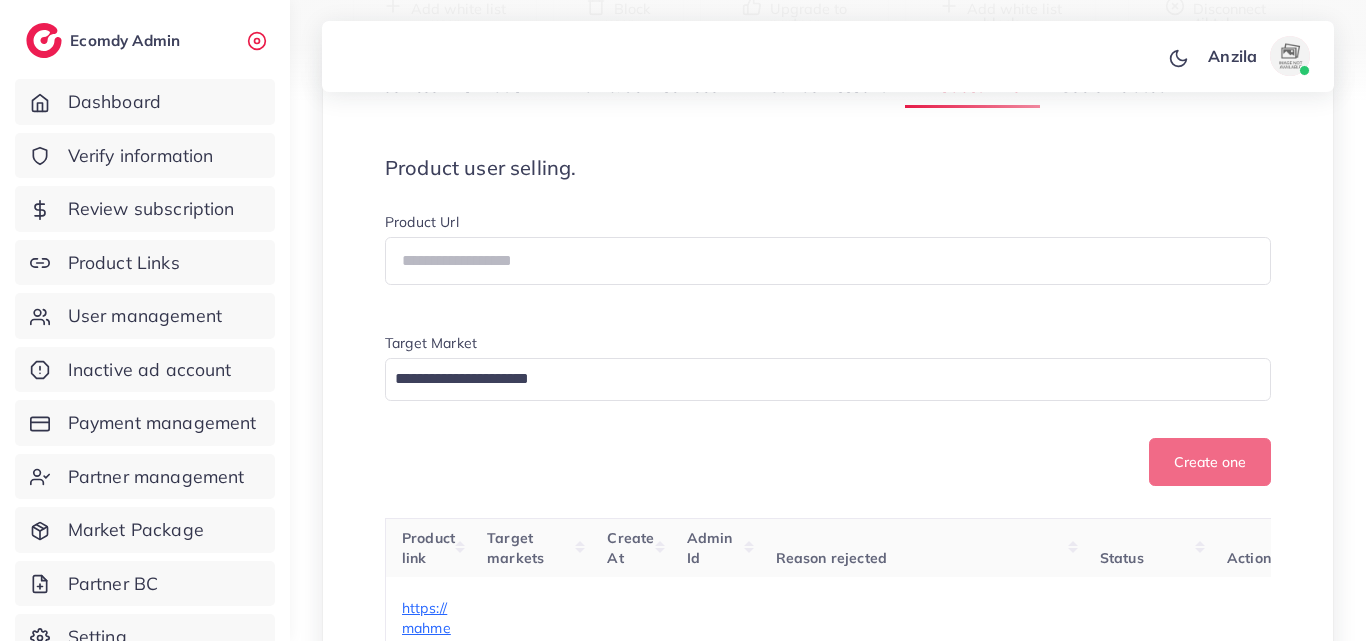 scroll, scrollTop: 300, scrollLeft: 0, axis: vertical 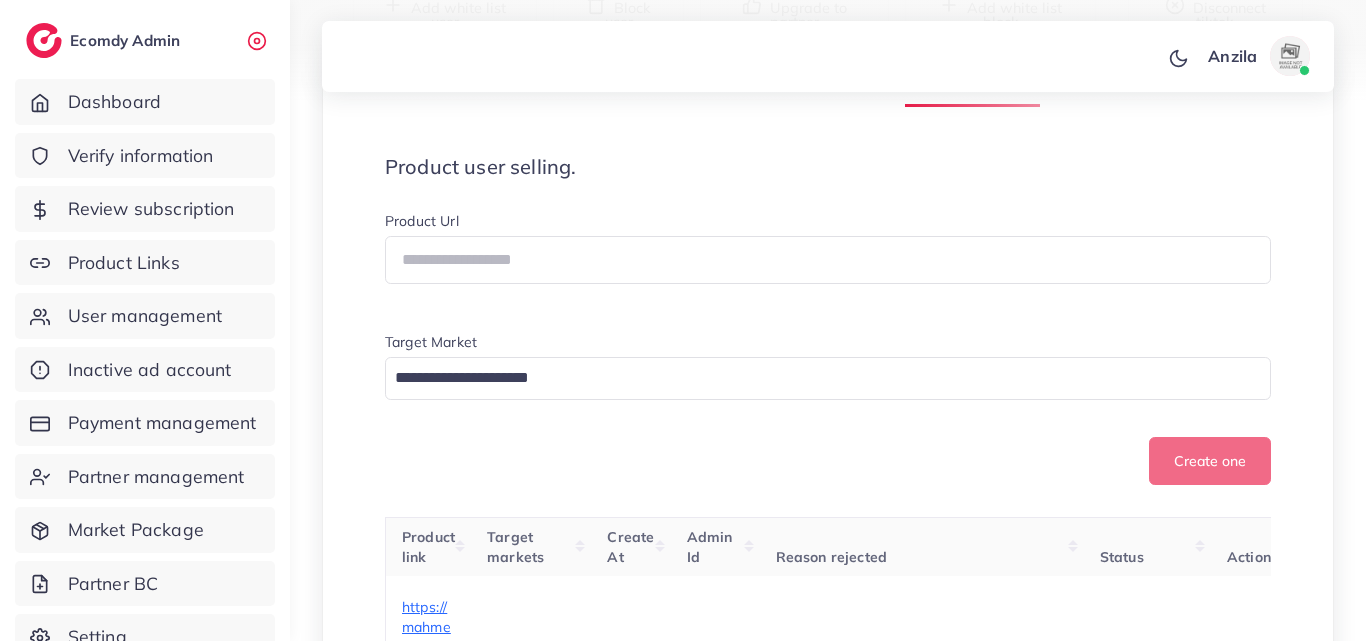 click on "Product Url" at bounding box center [828, 223] 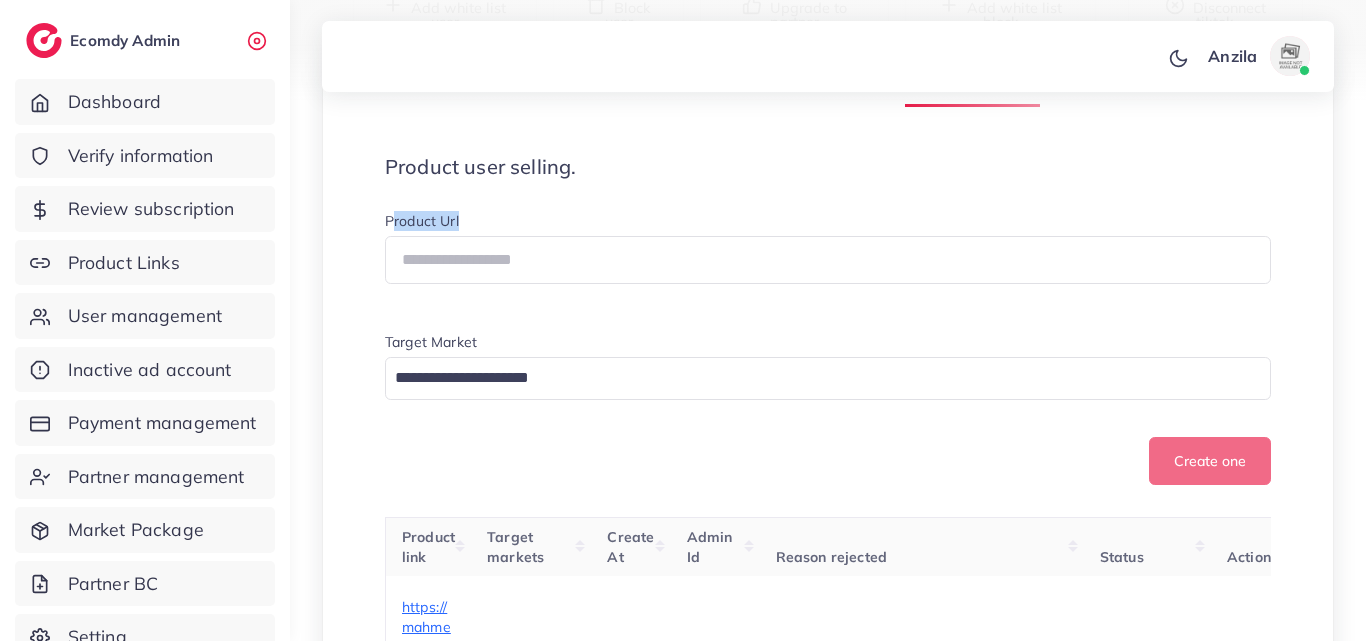click on "Product user selling.   Product Url   Target Market            Loading...      Create one" at bounding box center [828, 320] 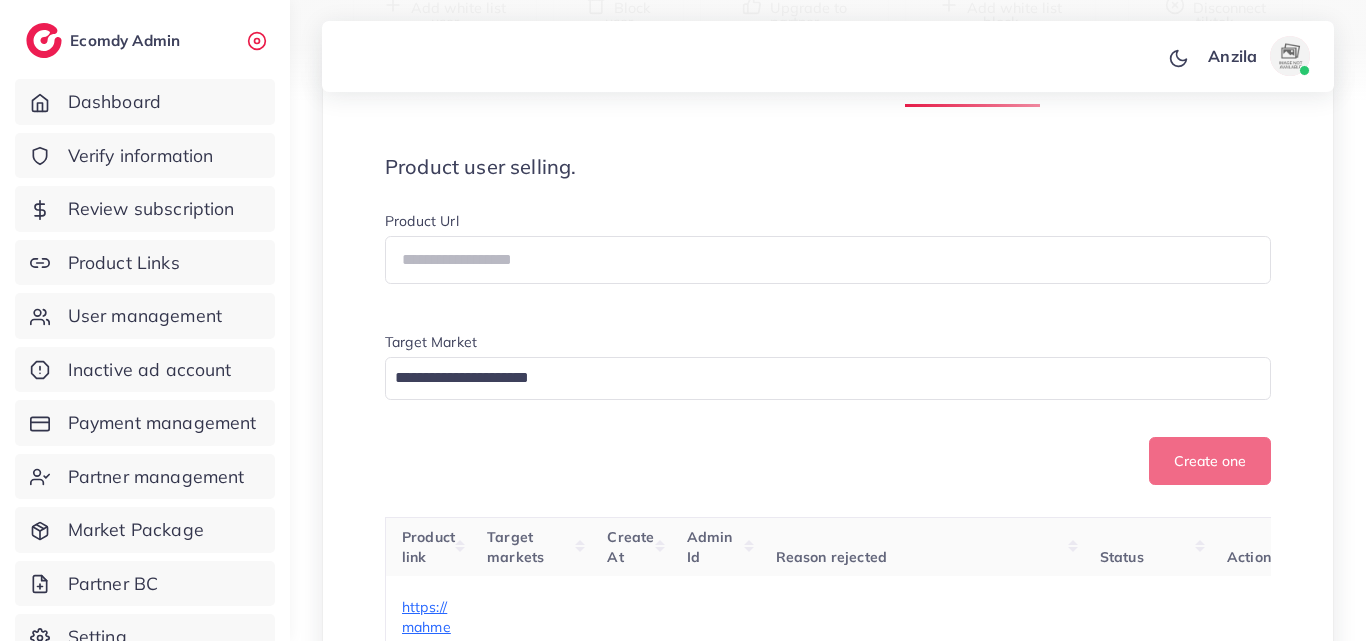 click on "Product user selling." at bounding box center [828, 167] 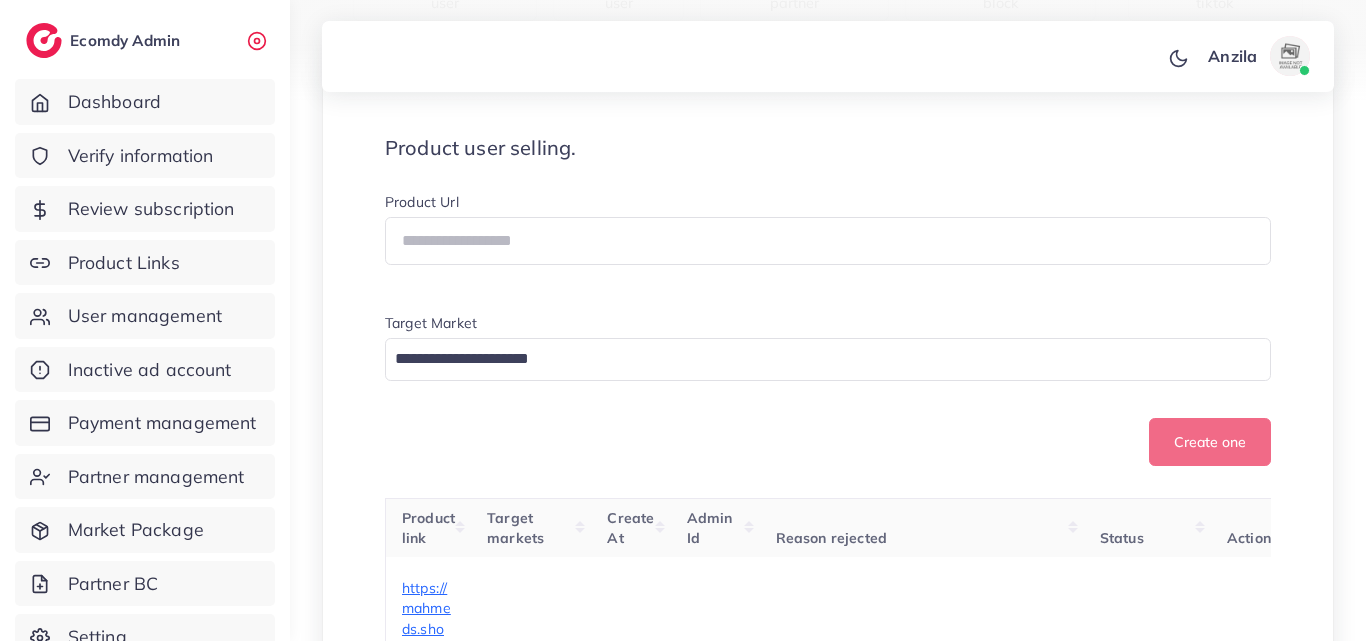 scroll, scrollTop: 300, scrollLeft: 0, axis: vertical 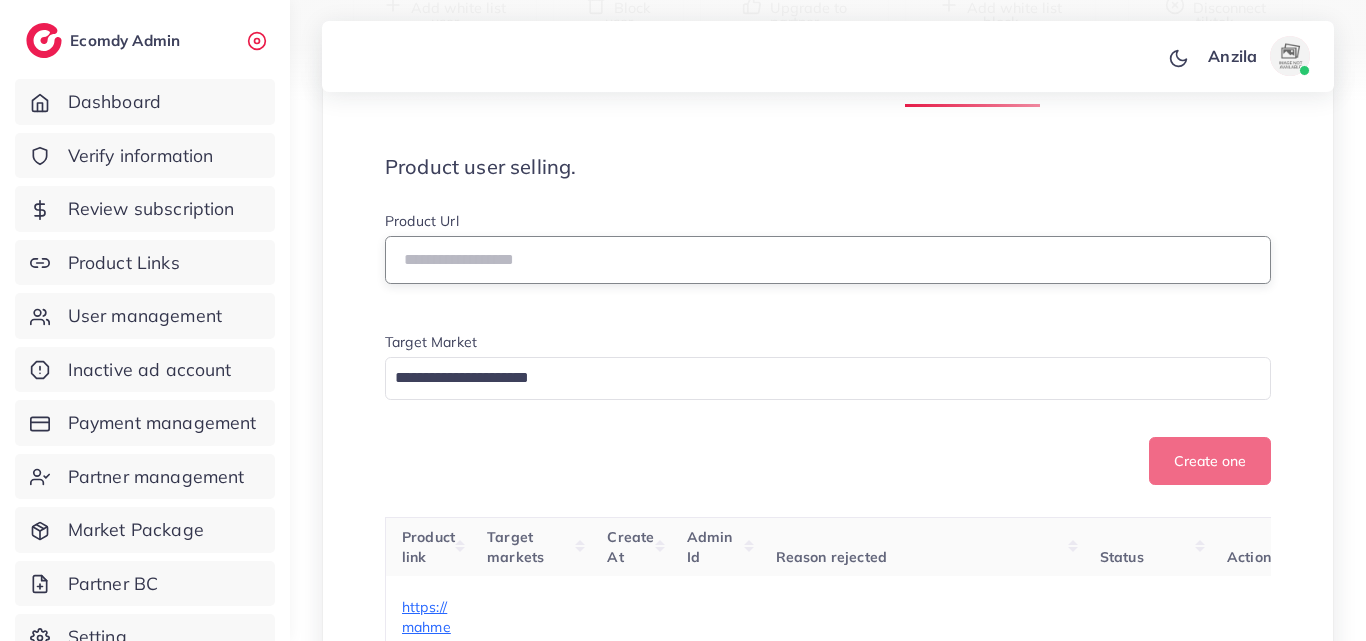 click at bounding box center (828, 260) 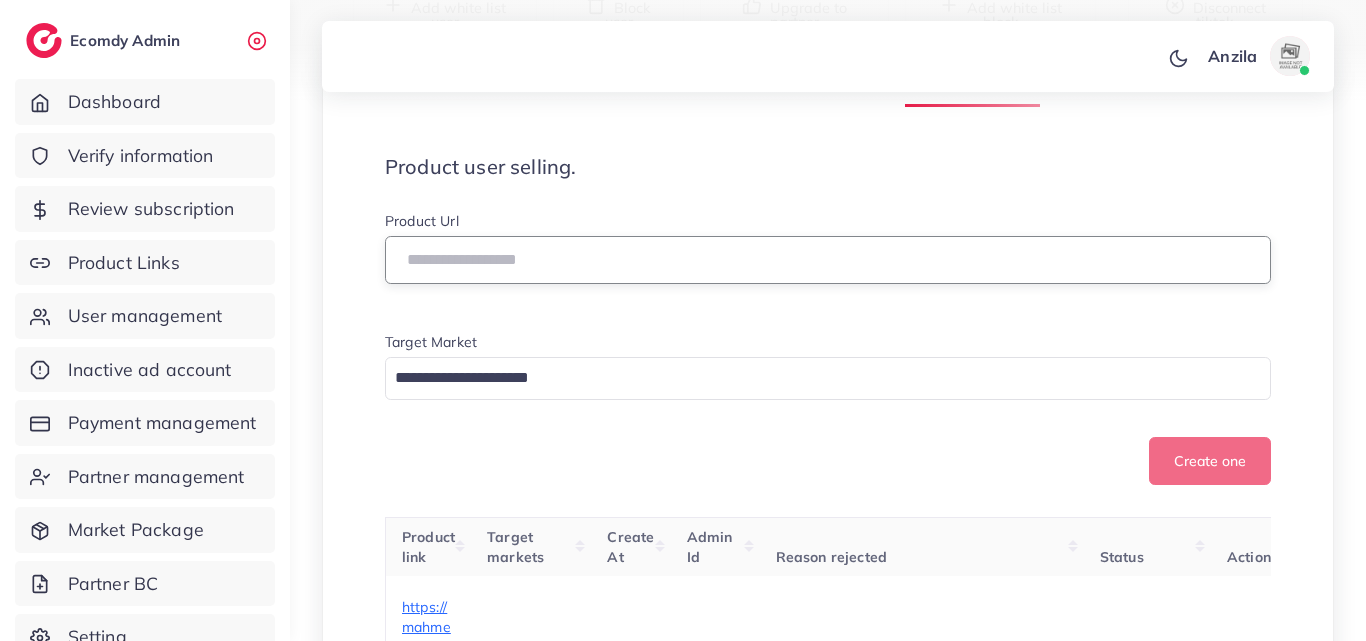 click at bounding box center [828, 260] 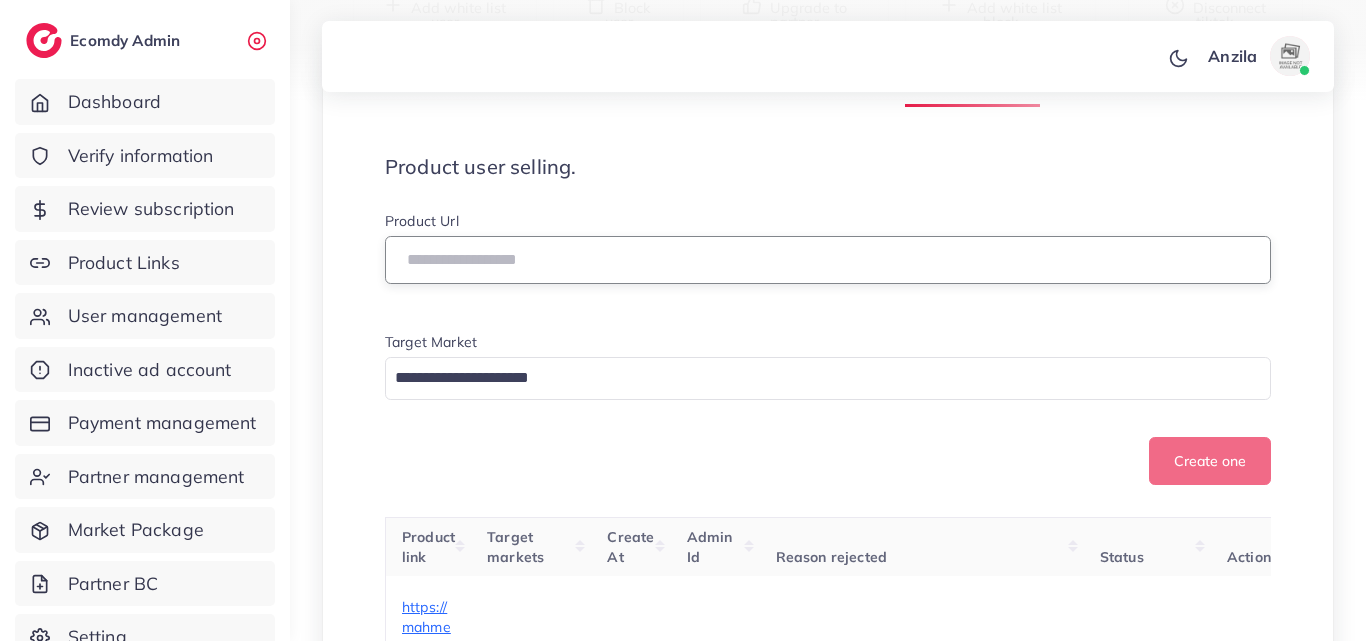 paste on "**********" 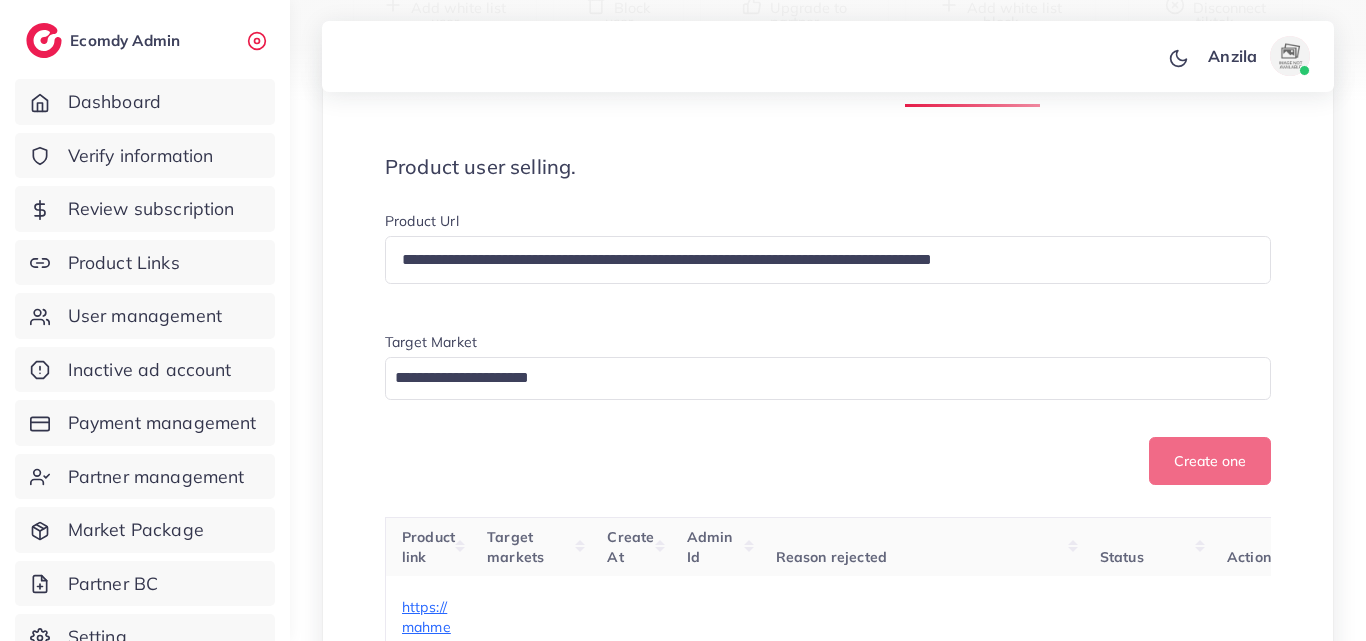 drag, startPoint x: 640, startPoint y: 285, endPoint x: 694, endPoint y: 412, distance: 138.00362 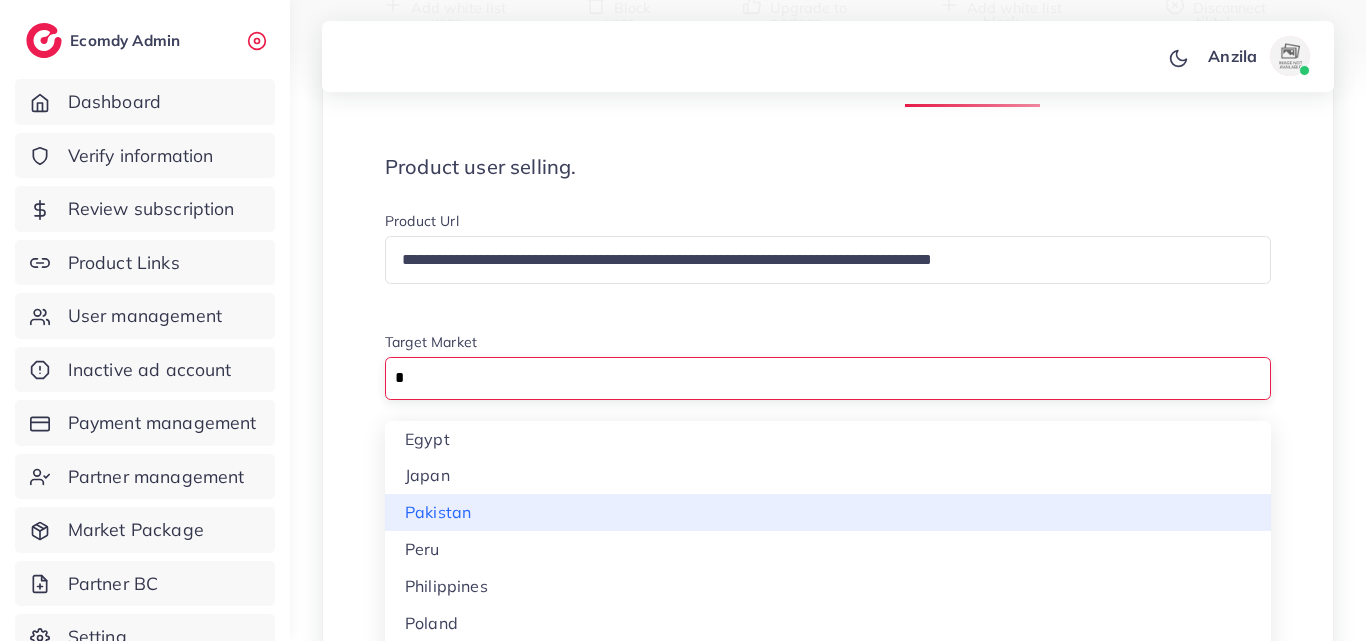 type on "*" 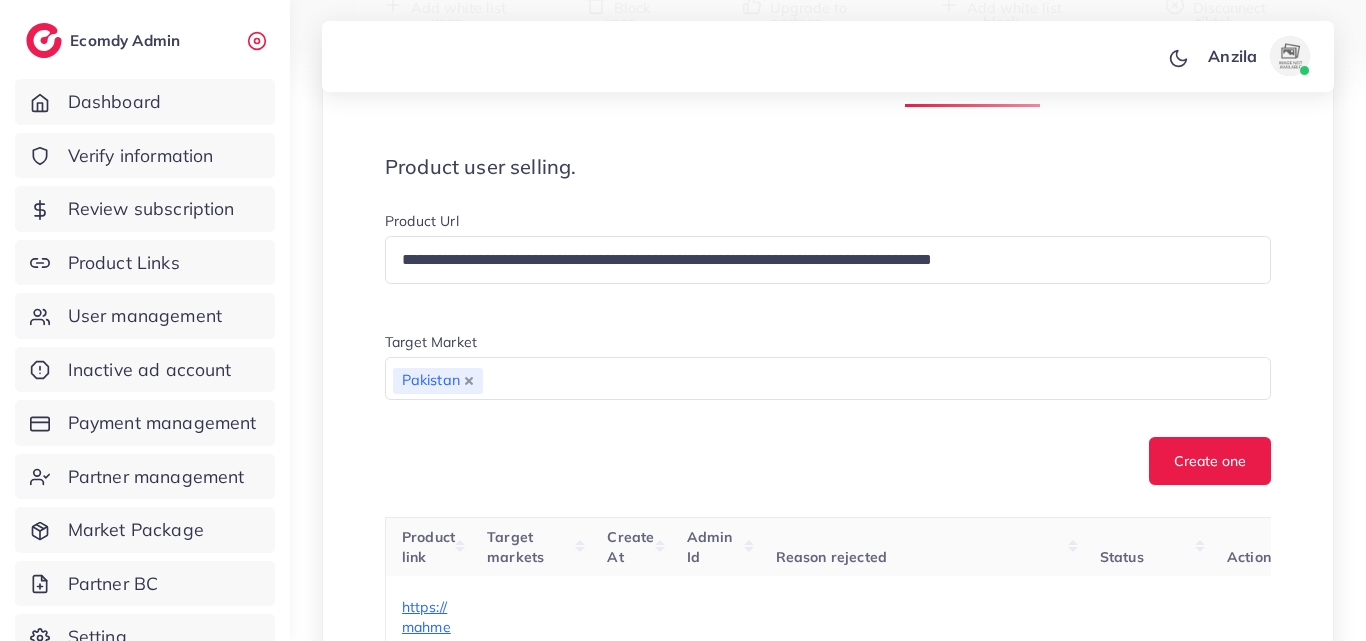 click on "**********" at bounding box center (828, 20775) 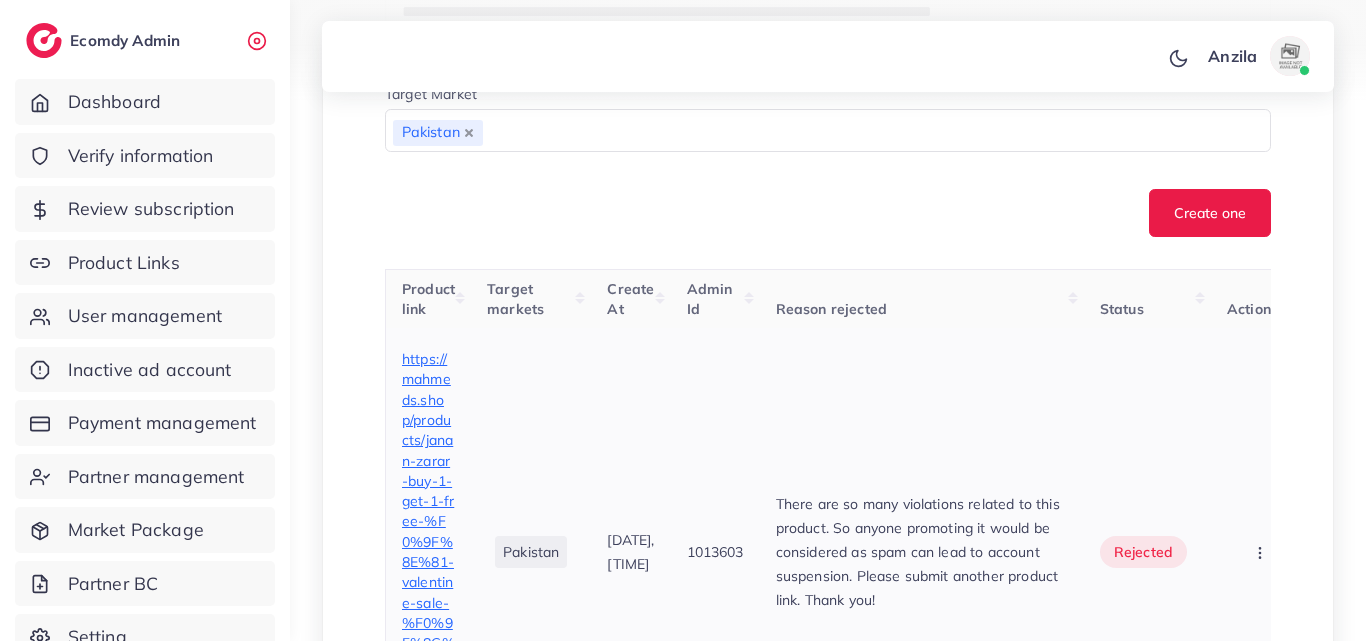 scroll, scrollTop: 600, scrollLeft: 0, axis: vertical 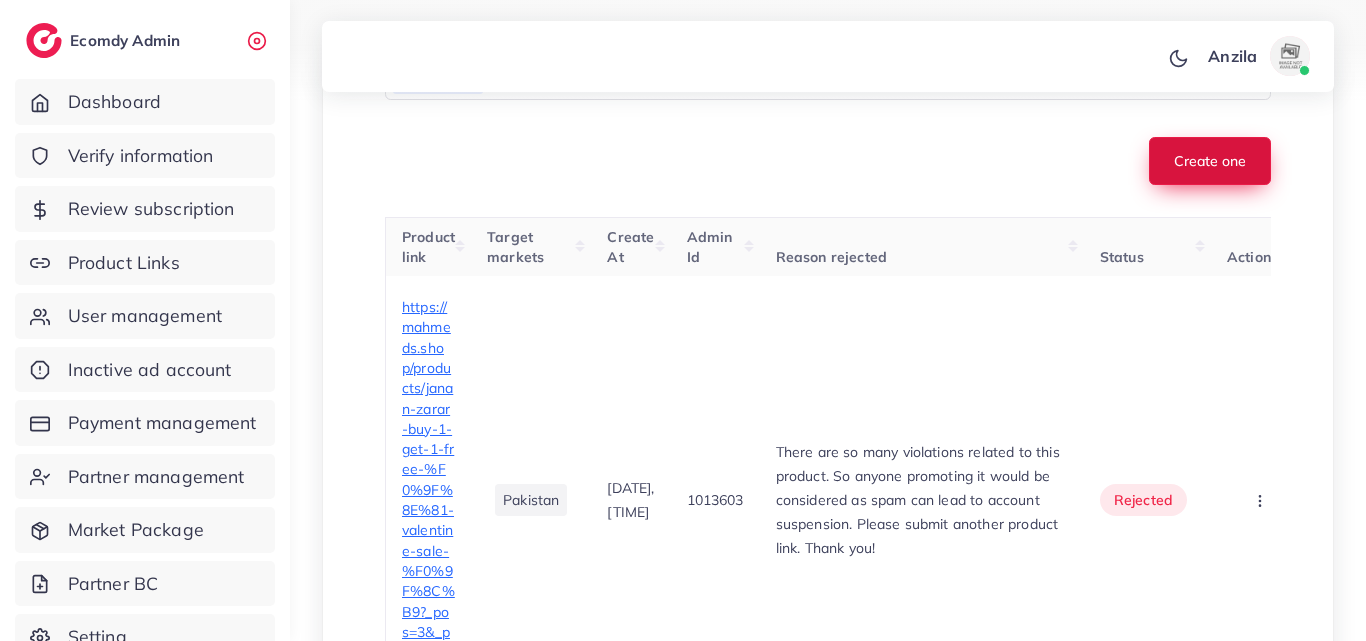 click on "Create one" at bounding box center (1210, 161) 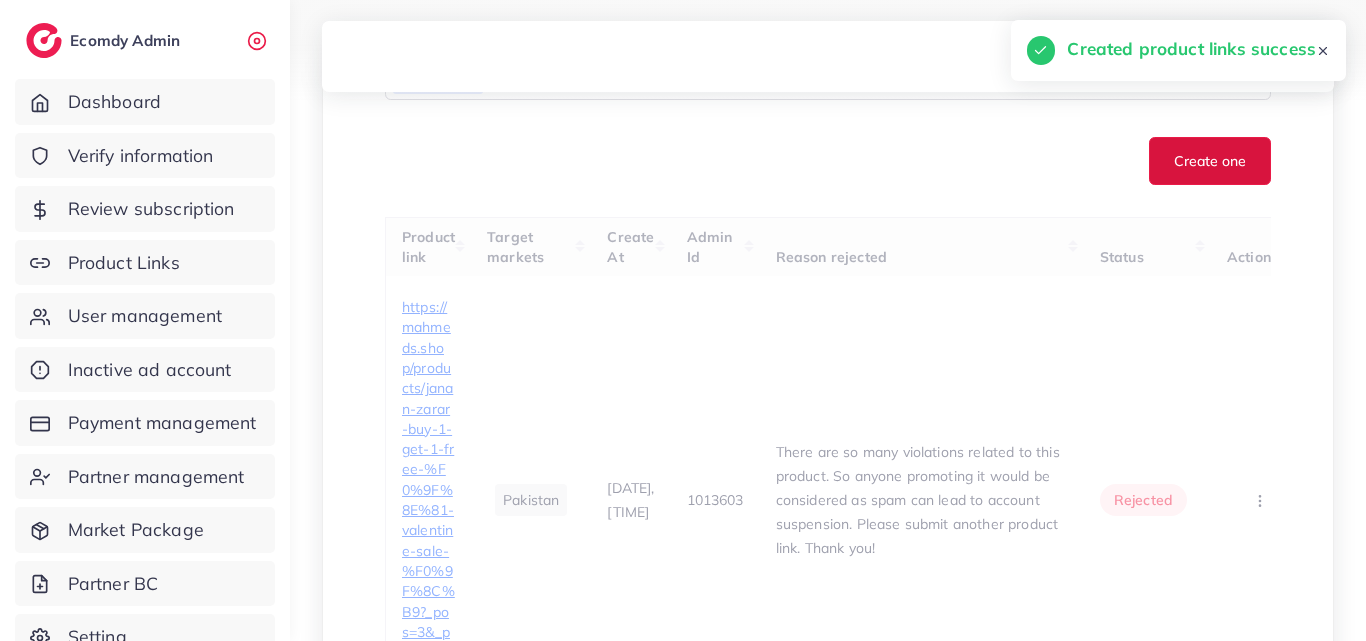 type 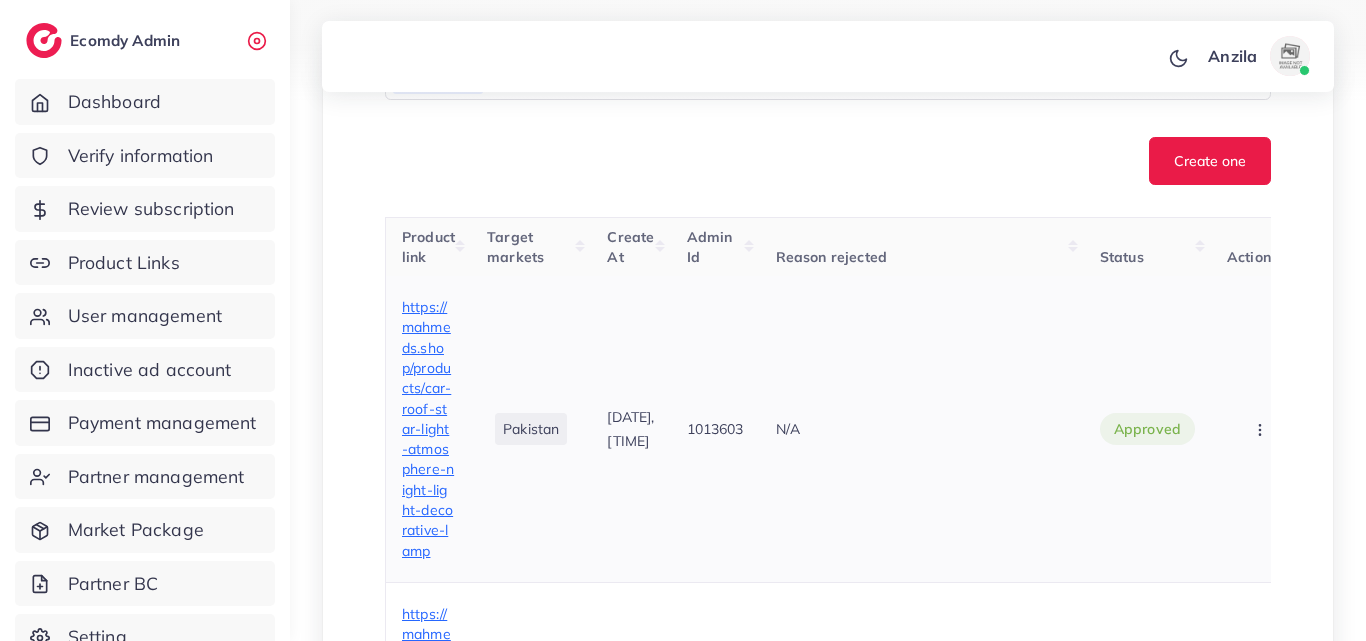 click on "https://mahmeds.shop/products/car-roof-star-light-atmosphere-night-light-decorative-lamp" at bounding box center (428, 429) 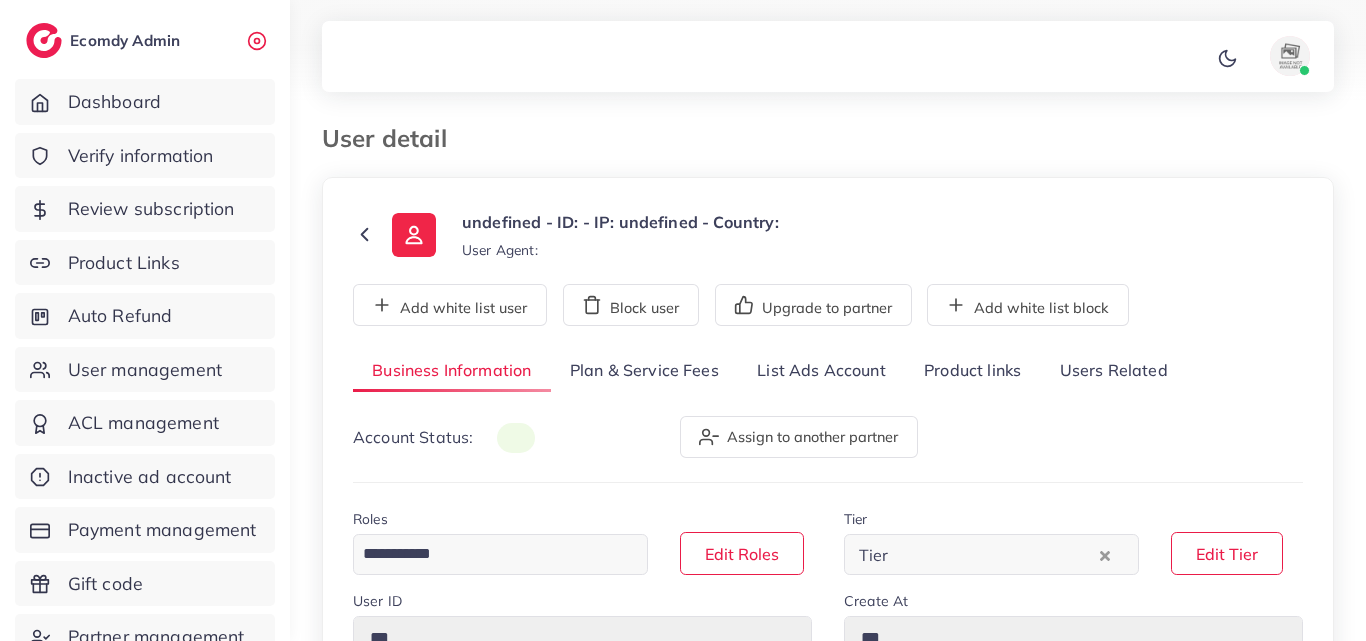 click on "Product links" at bounding box center (972, 371) 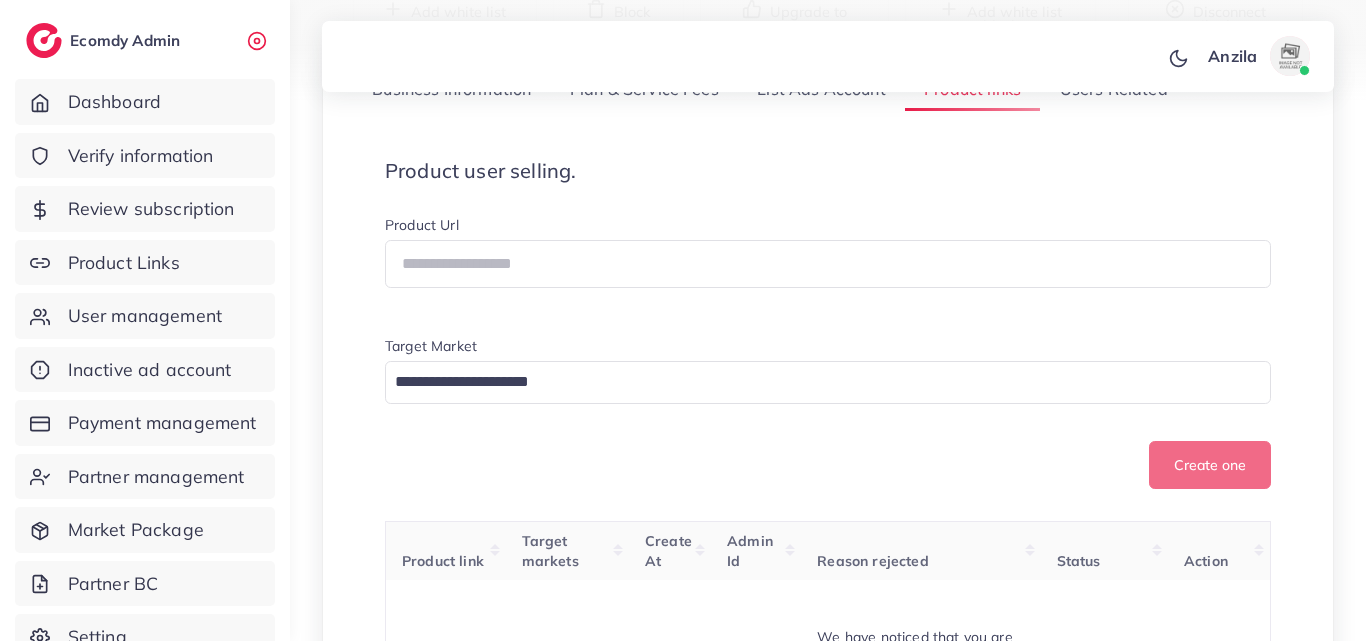 scroll, scrollTop: 300, scrollLeft: 0, axis: vertical 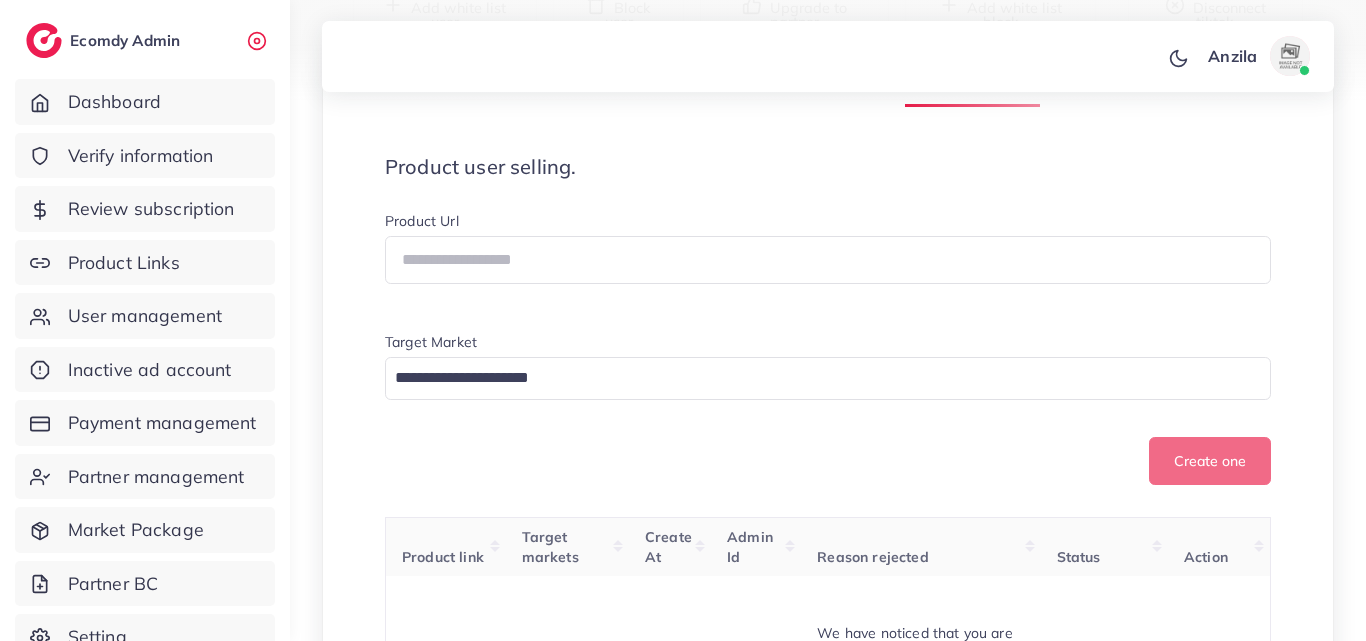 click on "Product Url" at bounding box center (828, 223) 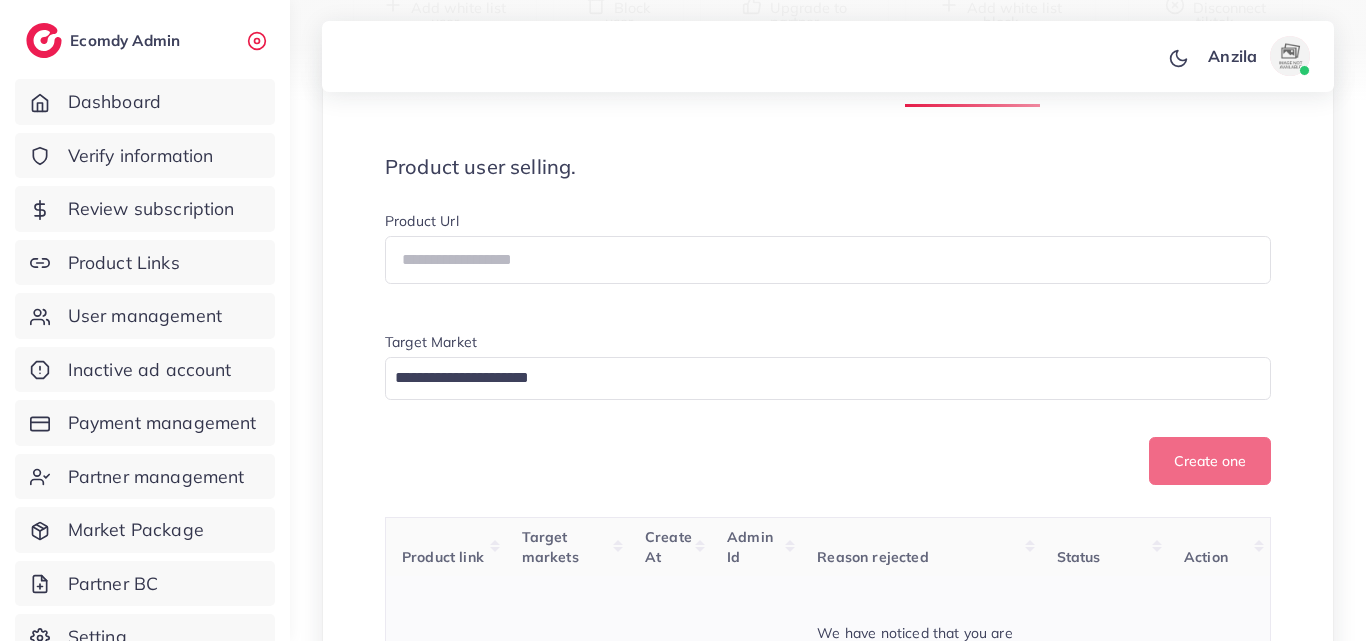 scroll, scrollTop: 957, scrollLeft: 0, axis: vertical 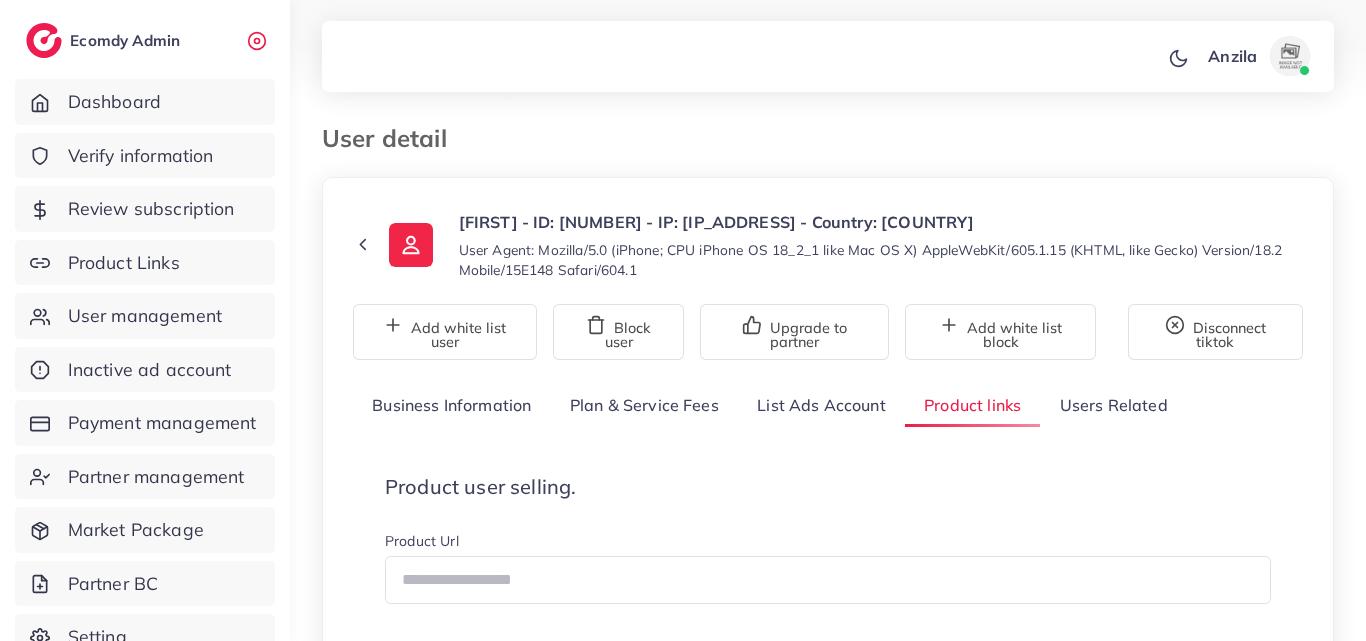 click on "Product user selling.   Product Url   Target Market            Loading...      Create one" at bounding box center (828, 640) 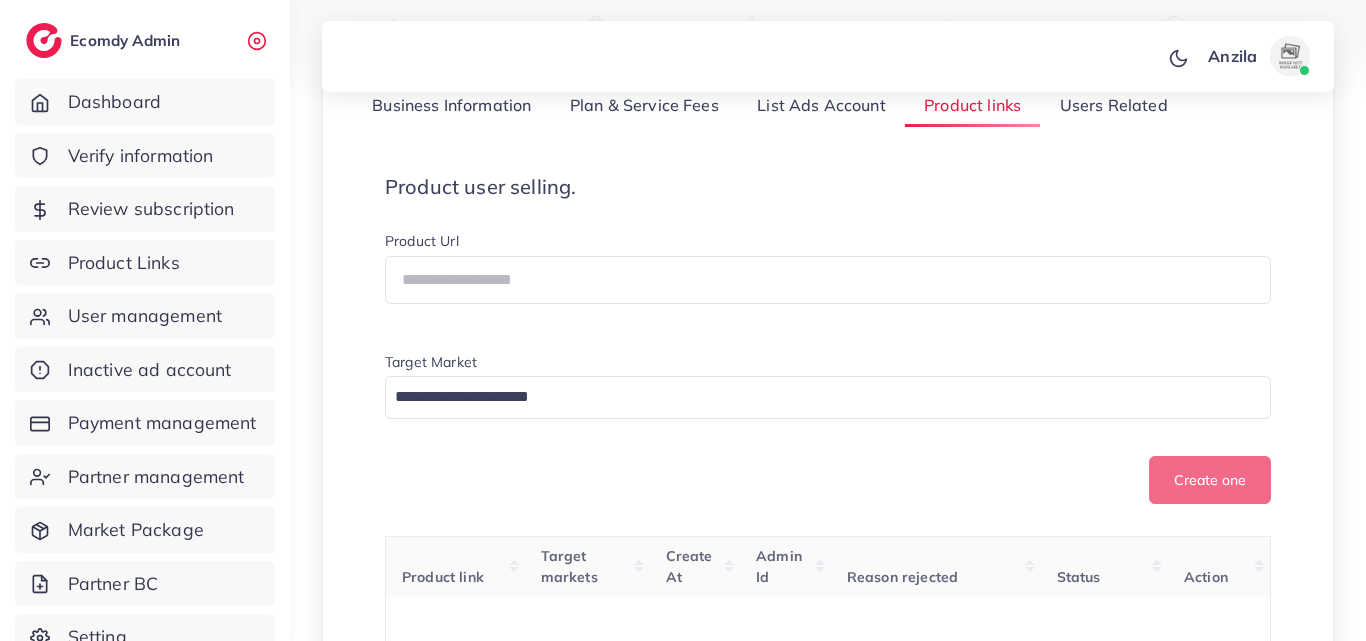 scroll, scrollTop: 300, scrollLeft: 0, axis: vertical 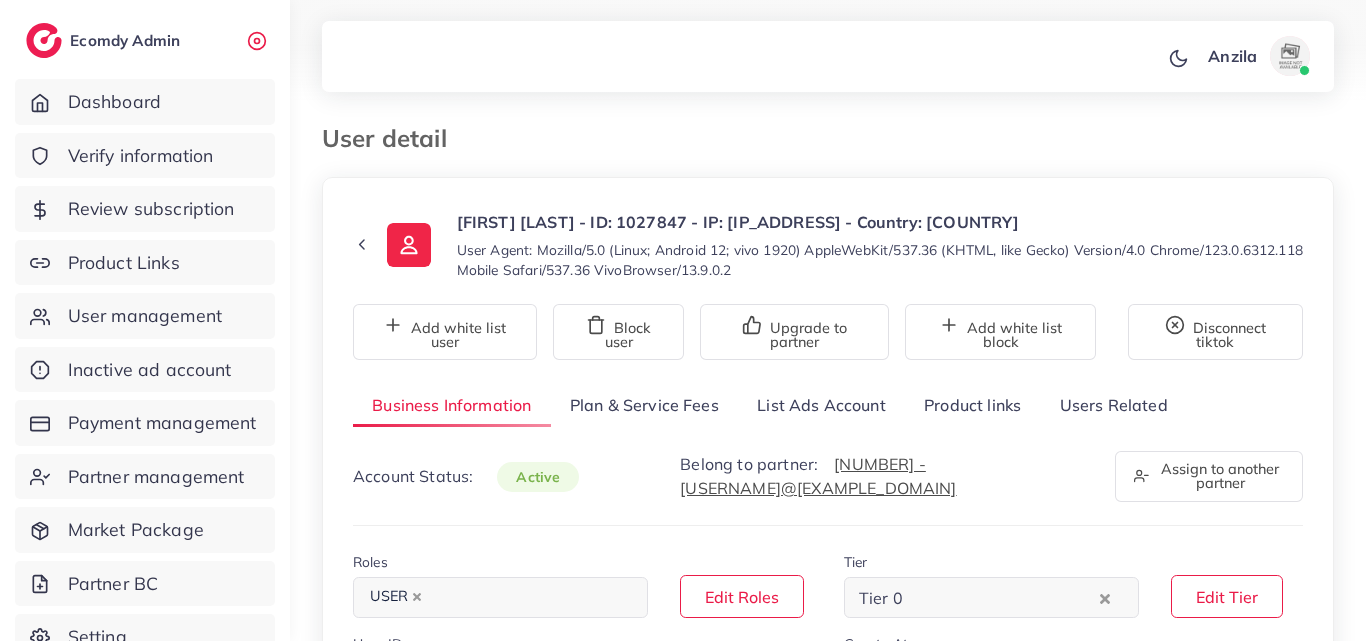 select on "********" 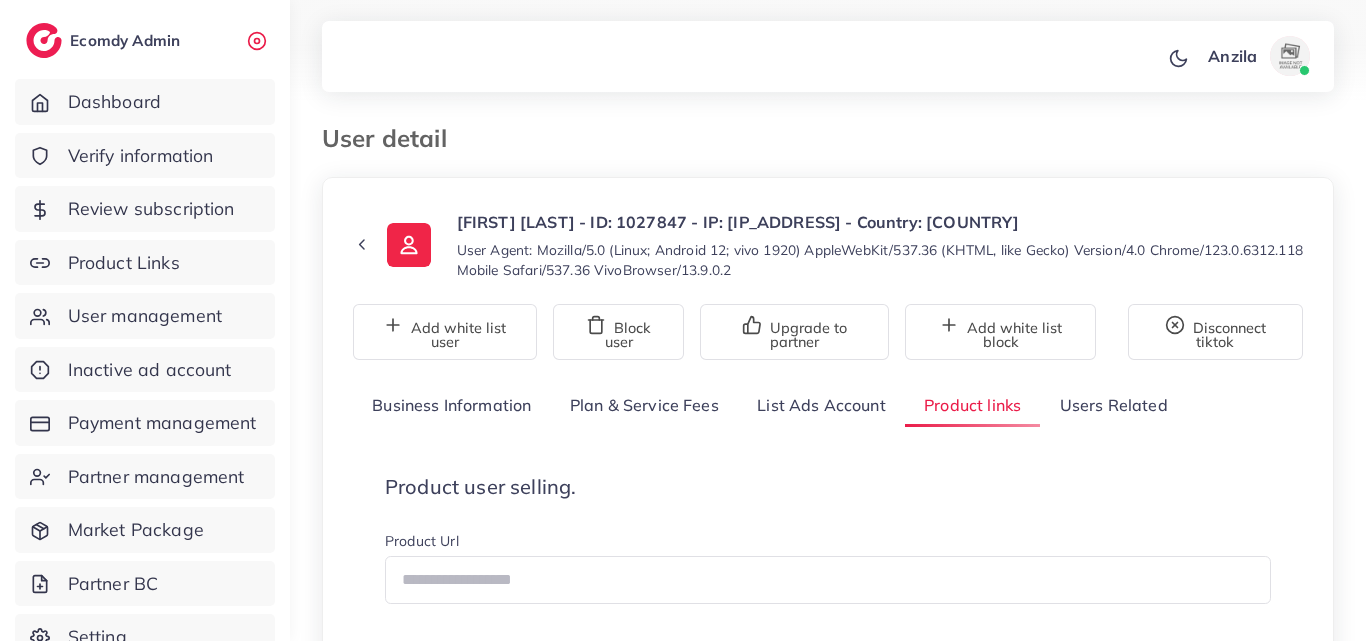 scroll, scrollTop: 200, scrollLeft: 0, axis: vertical 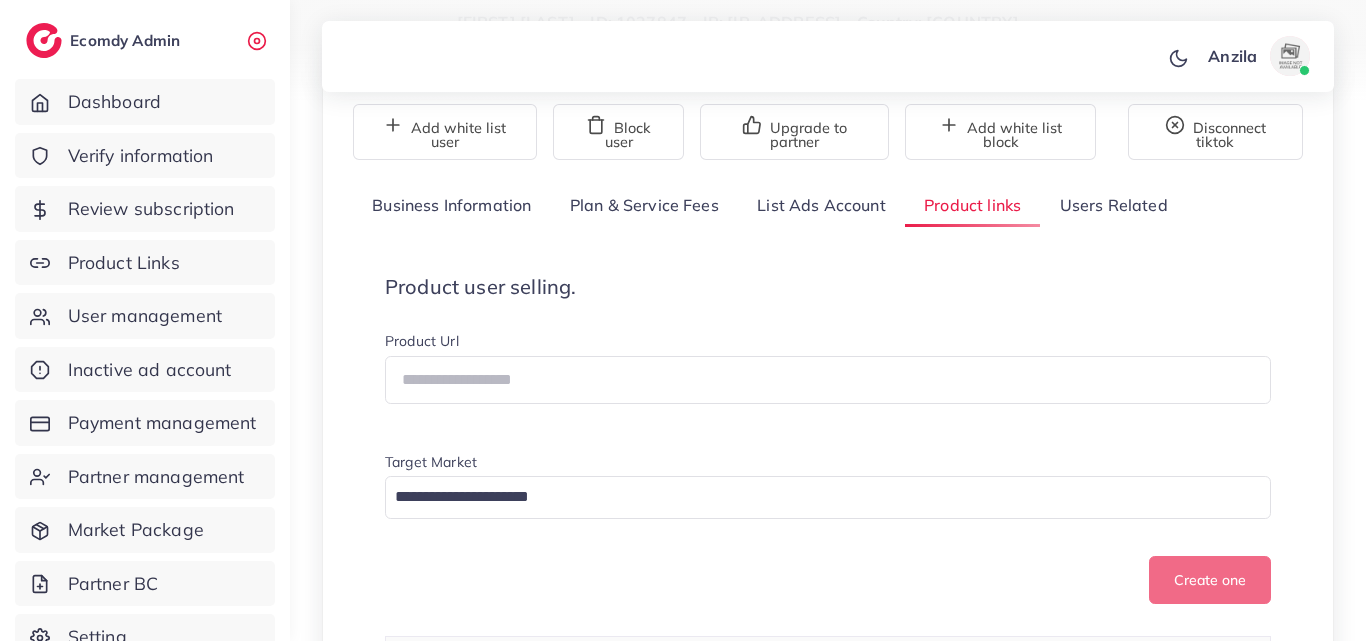 click on "Product user selling.   Product Url   Target Market            Loading...      Create one" at bounding box center (828, 440) 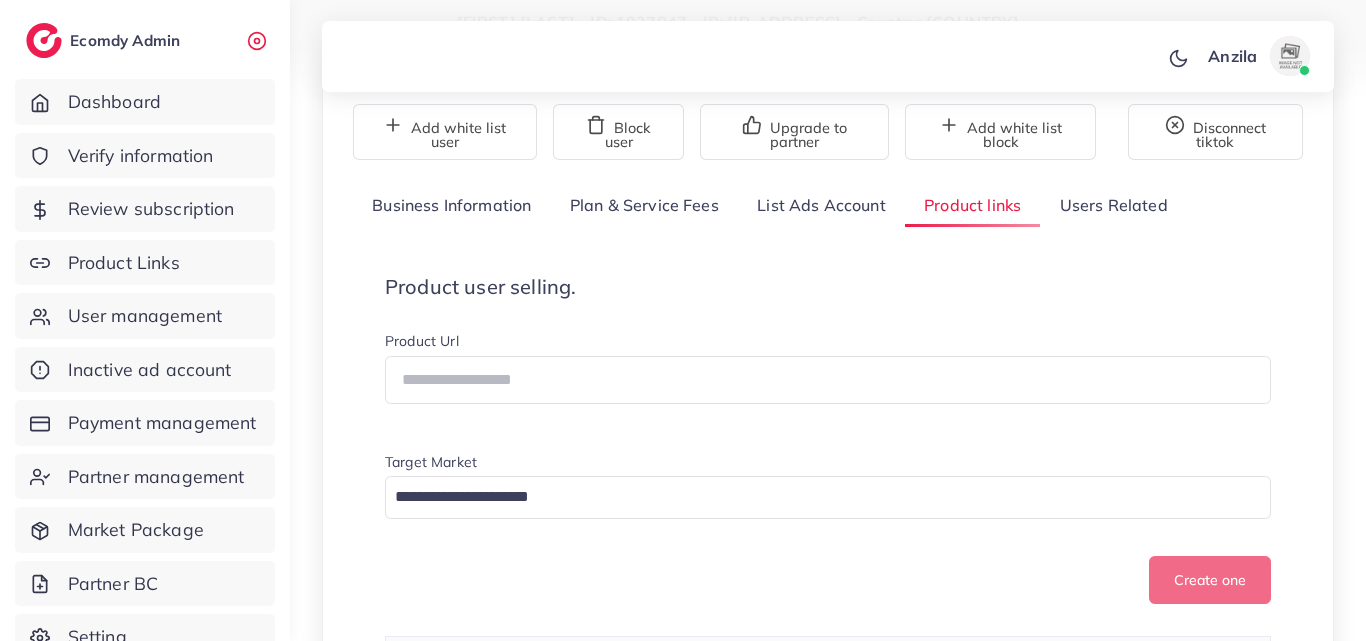 click on "Product user selling.   Product Url   Target Market            Loading...      Create one" at bounding box center [828, 440] 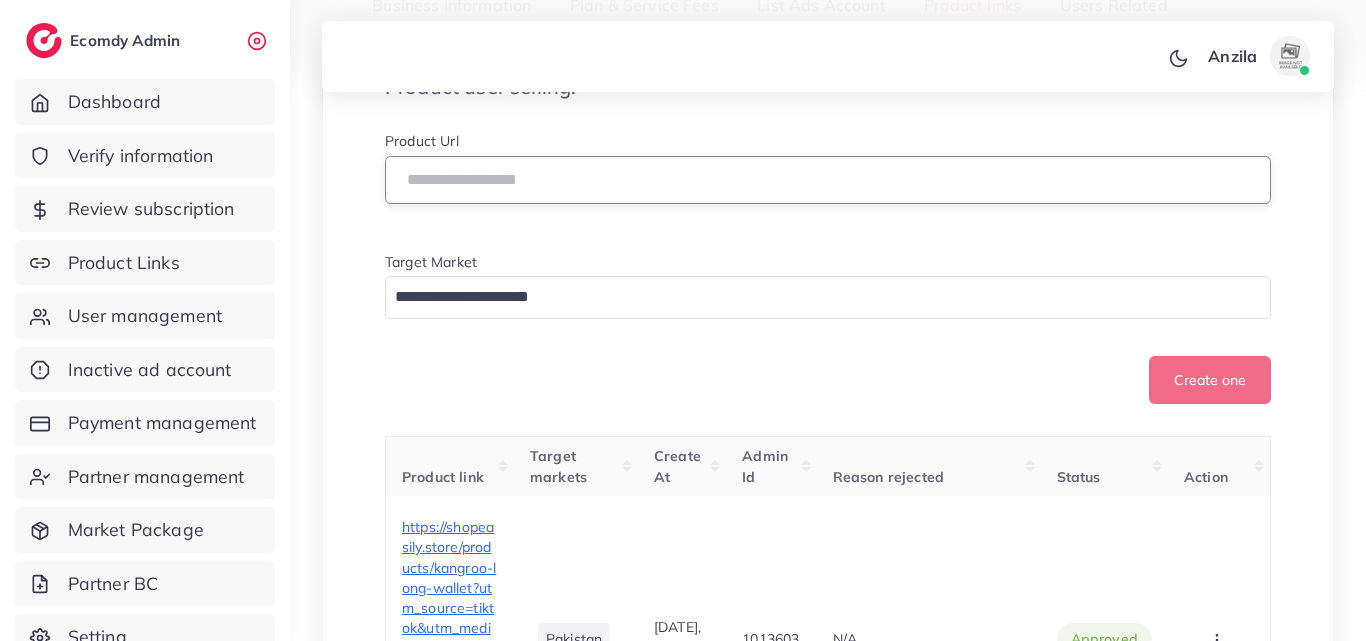 click at bounding box center [828, 180] 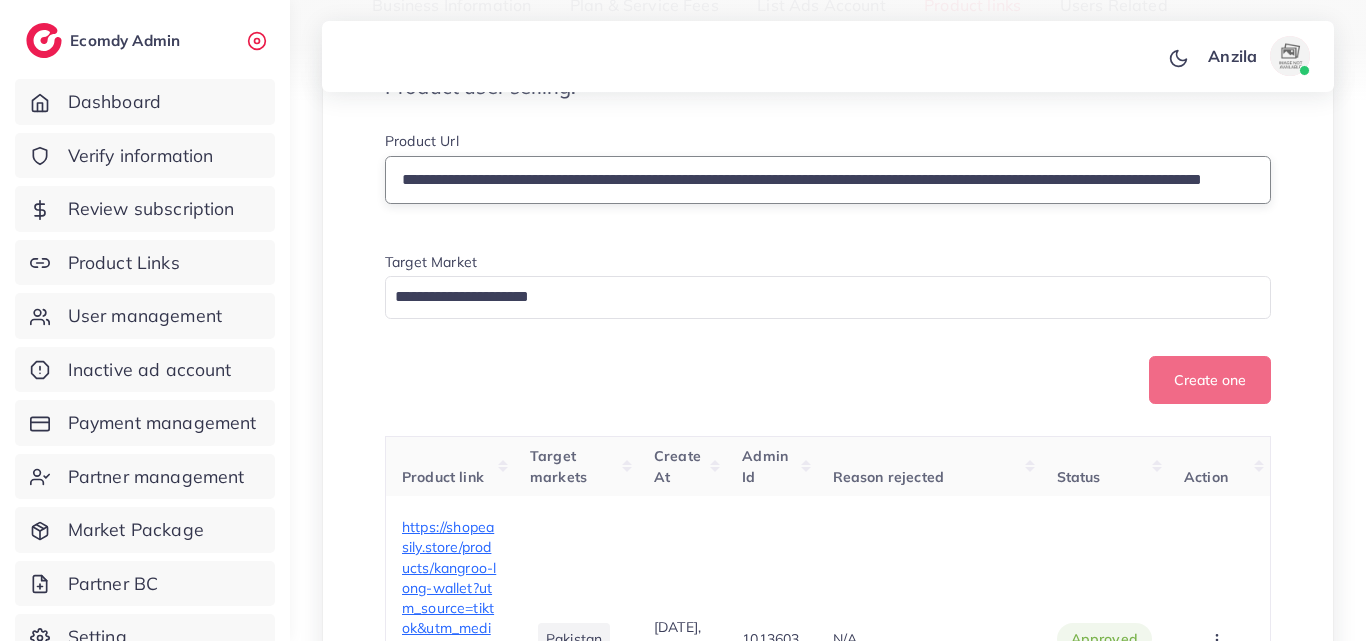 scroll, scrollTop: 0, scrollLeft: 277, axis: horizontal 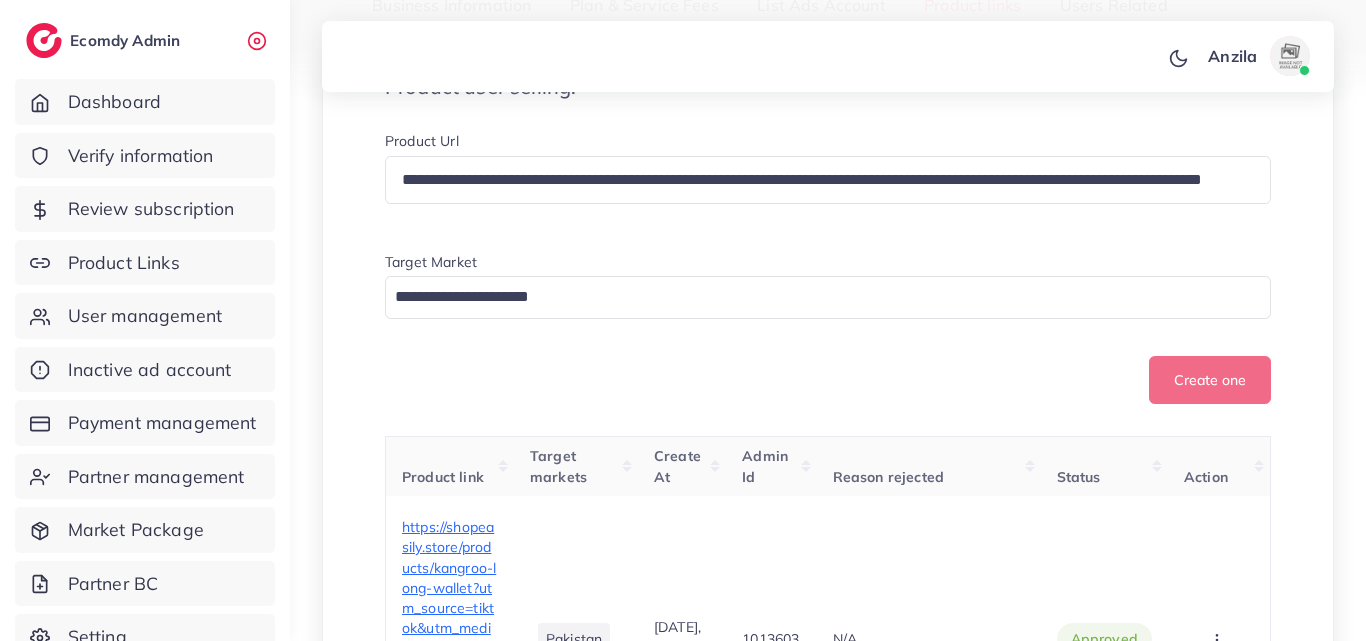 click on "**********" at bounding box center [828, 3282] 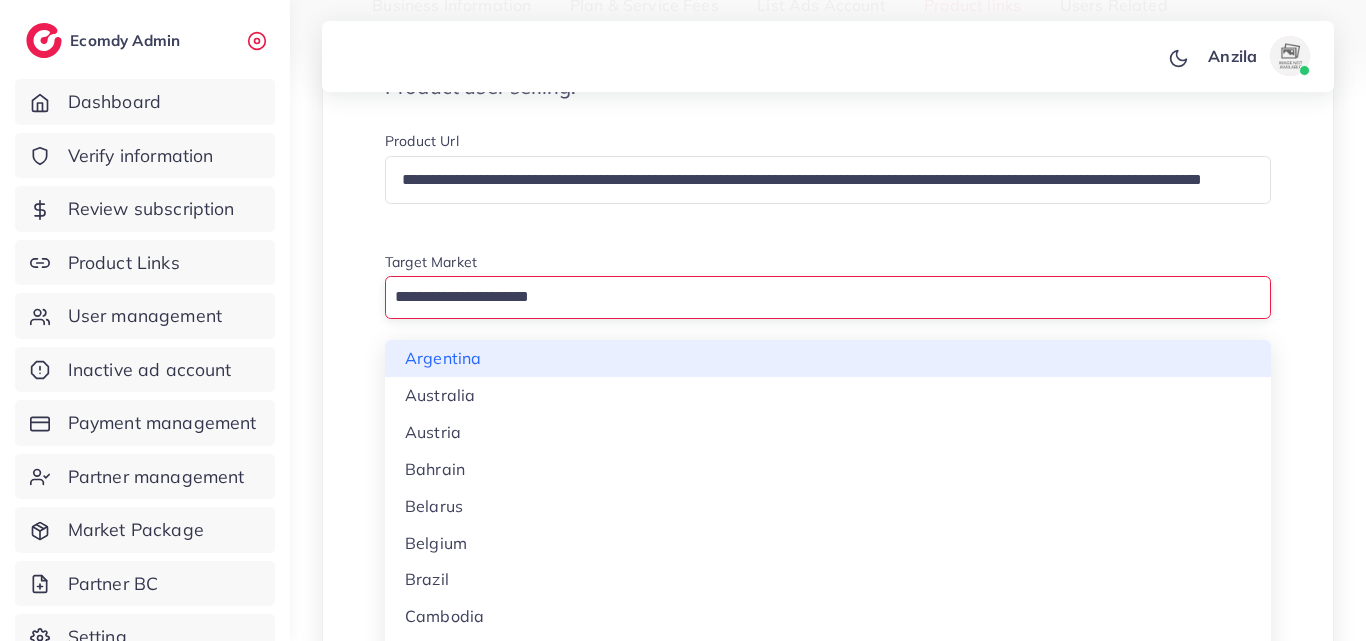 click at bounding box center [816, 297] 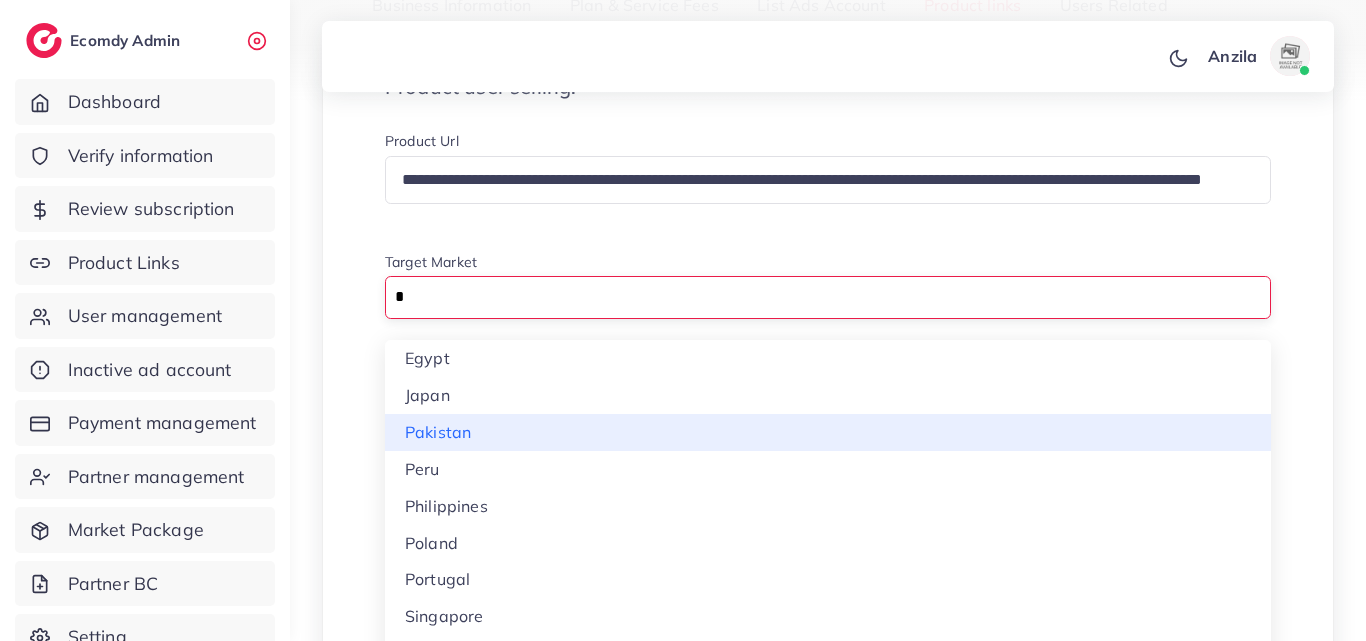 type on "*" 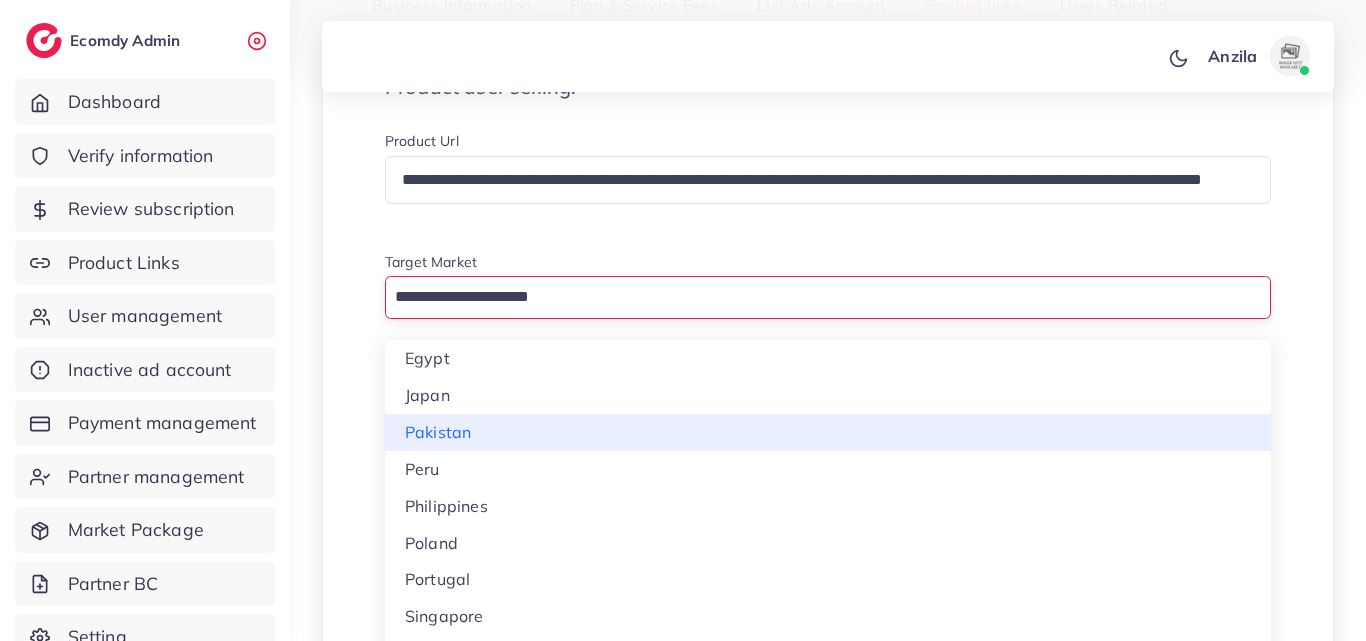 click on "**********" at bounding box center (828, 3282) 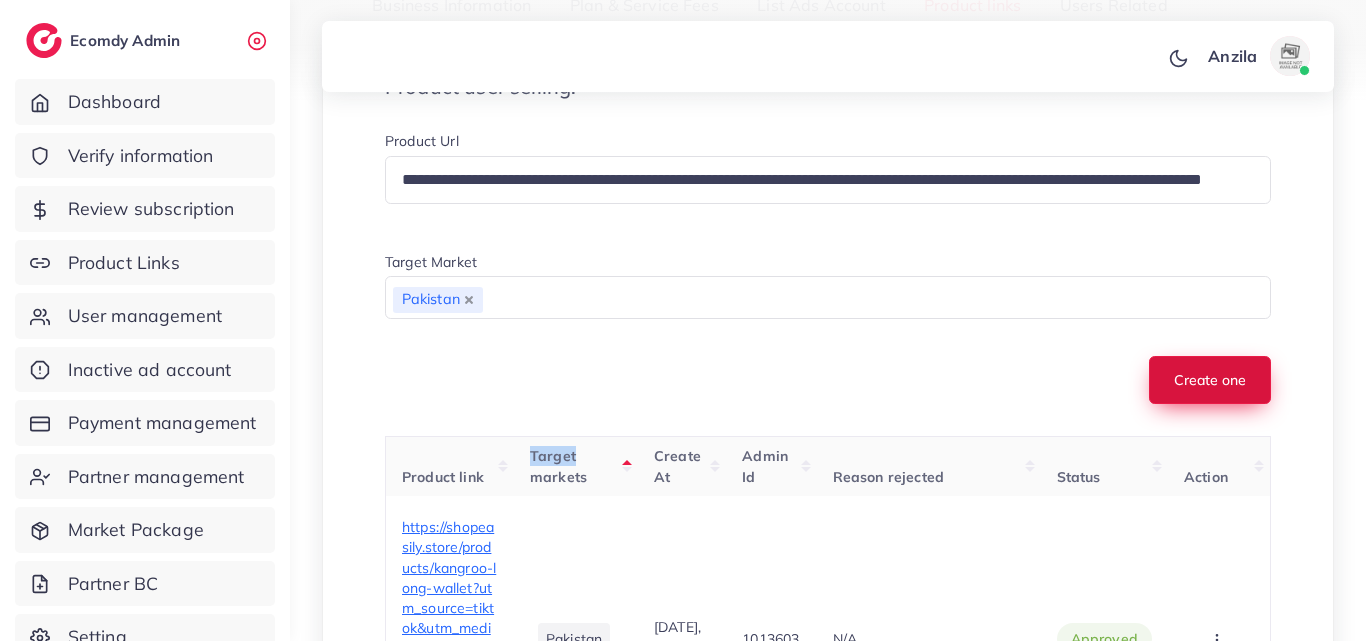 click on "Create one" at bounding box center (1210, 380) 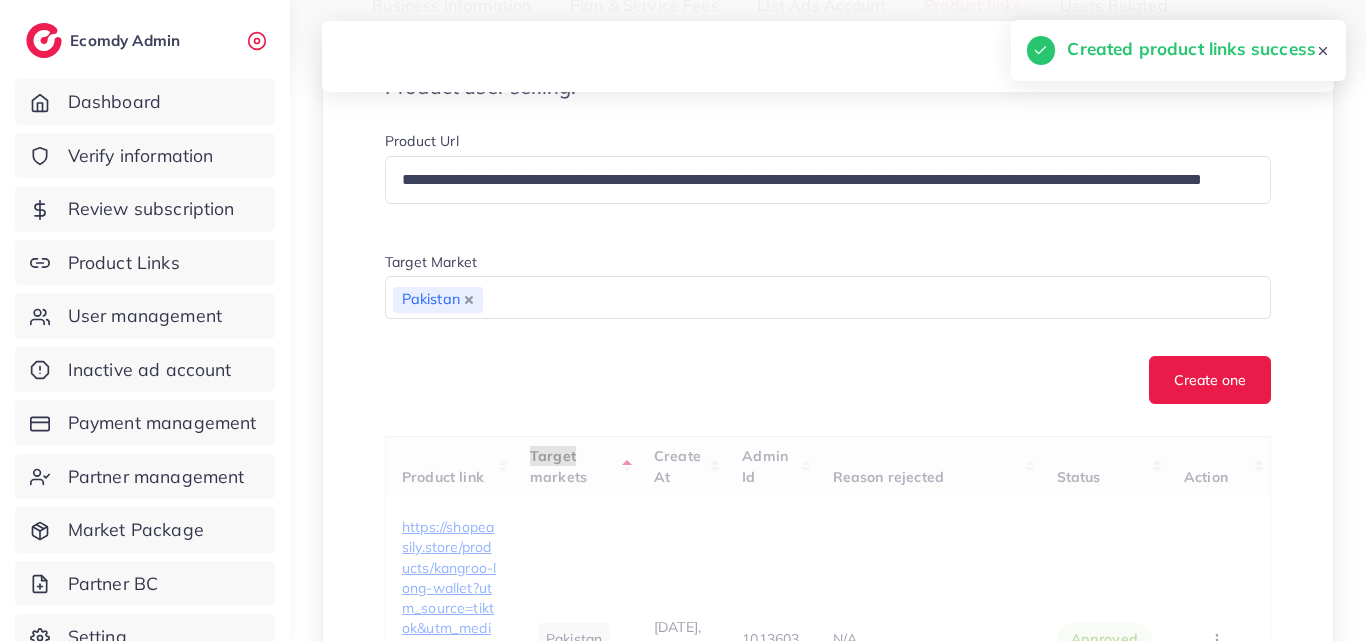 type 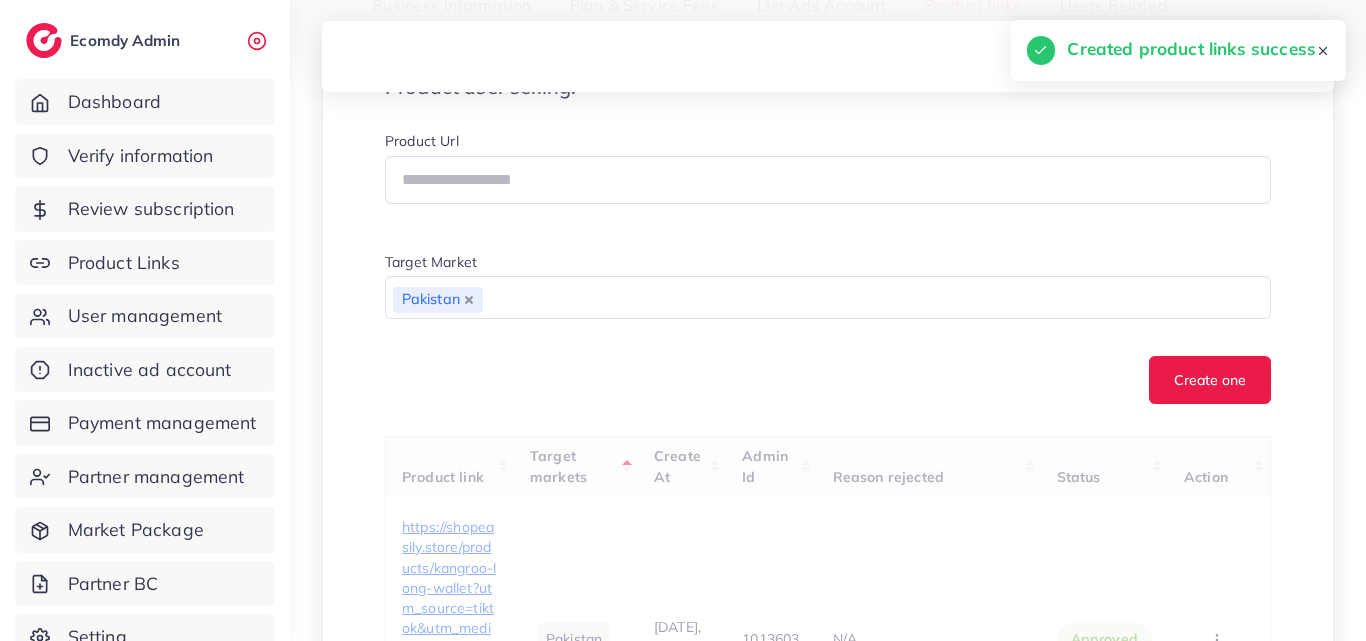 click on "Create one" at bounding box center (828, 380) 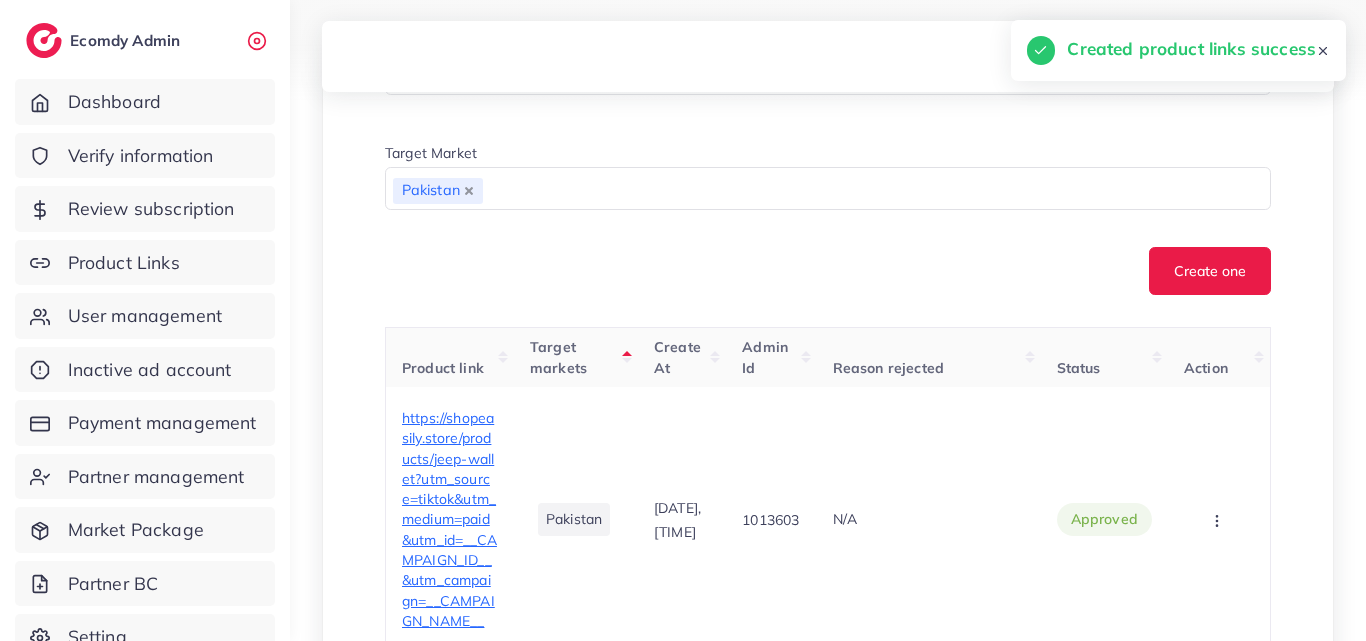 scroll, scrollTop: 600, scrollLeft: 0, axis: vertical 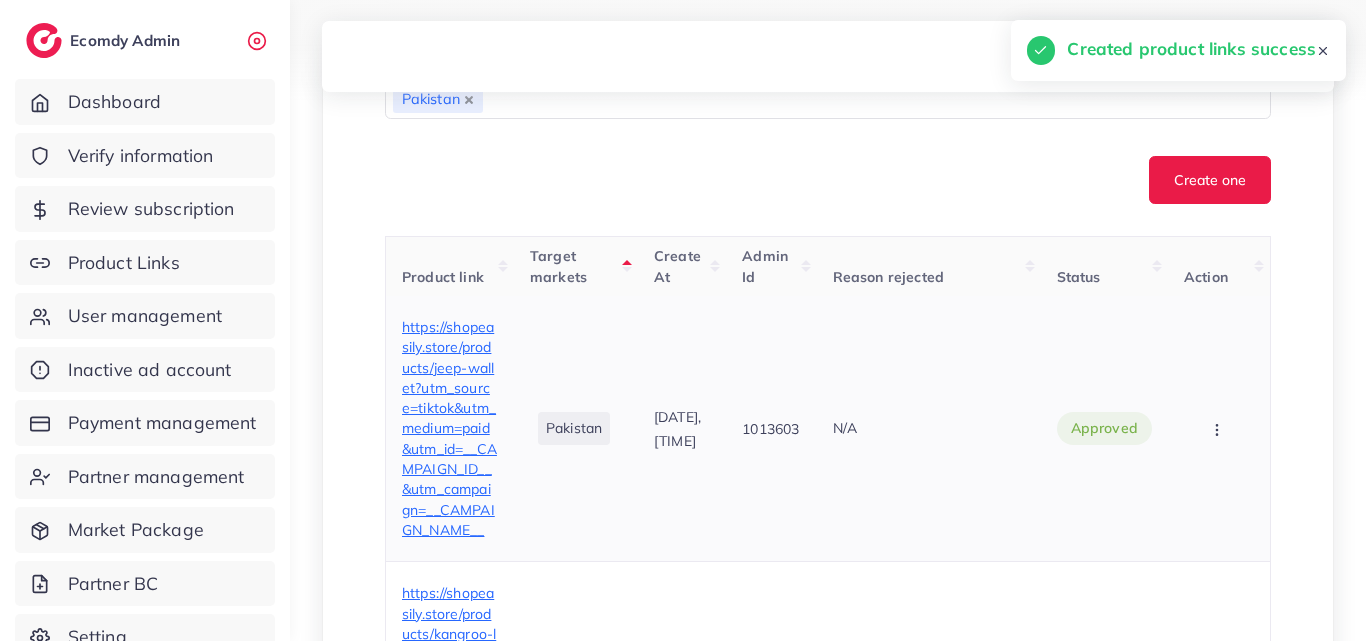 click on "https://shopeasily.store/products/jeep-wallet?utm_source=tiktok&utm_medium=paid&utm_id=__CAMPAIGN_ID__&utm_campaign=__CAMPAIGN_NAME__" at bounding box center (449, 428) 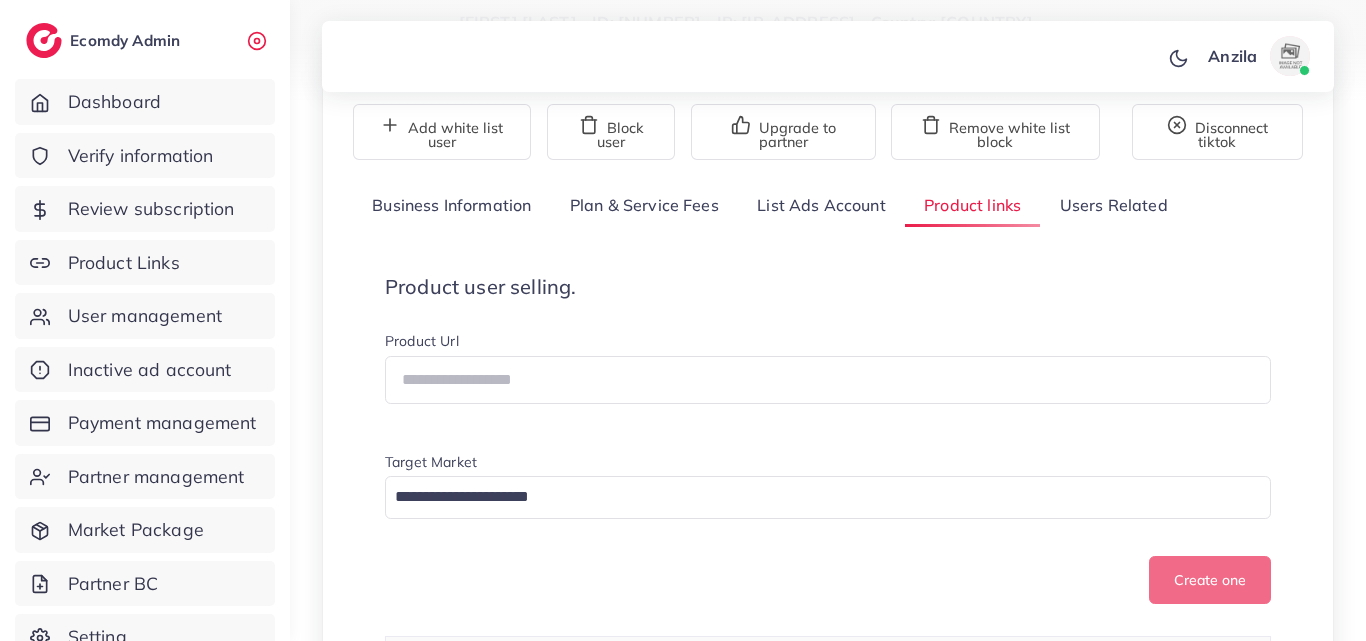 scroll, scrollTop: 627, scrollLeft: 0, axis: vertical 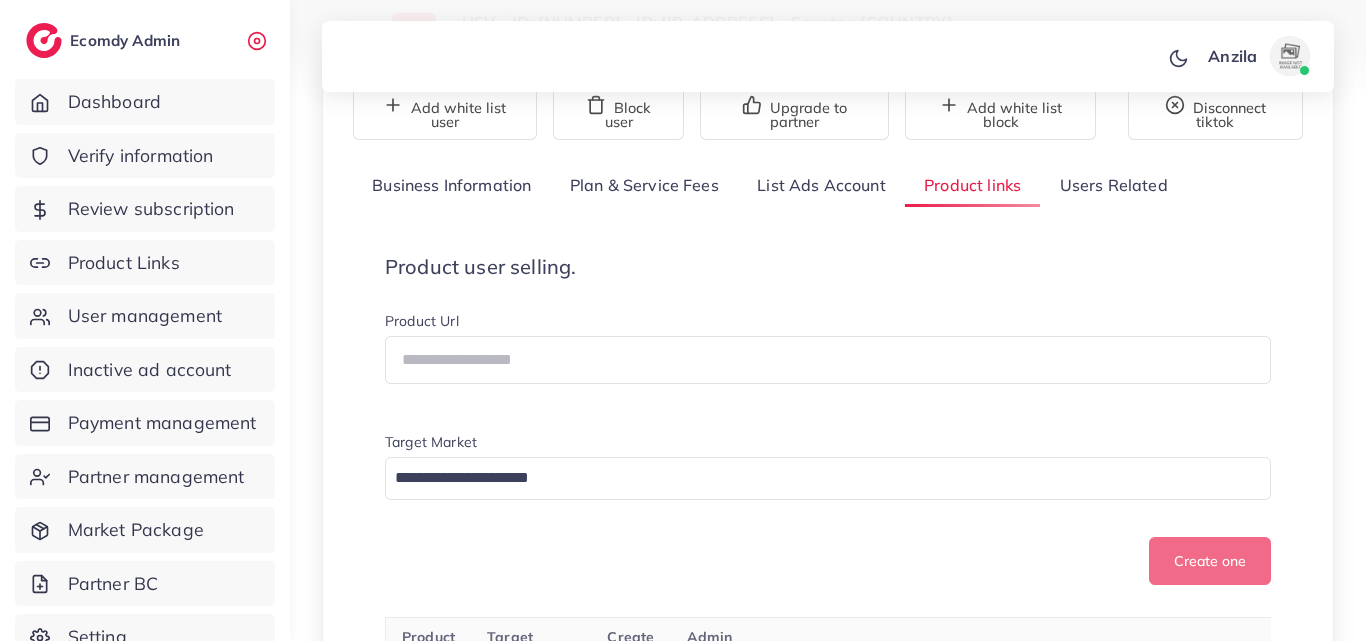 click on "Product user selling.   Product Url   Target Market            Loading...      Create one" at bounding box center (828, 420) 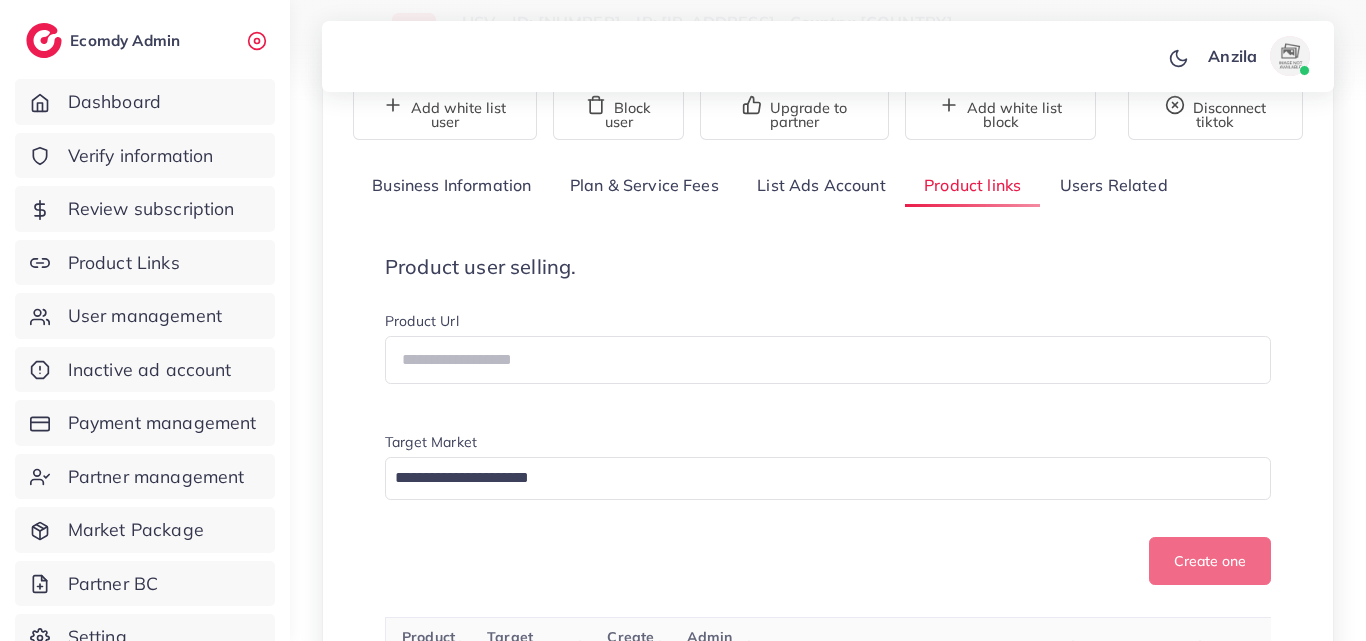 scroll, scrollTop: 721, scrollLeft: 0, axis: vertical 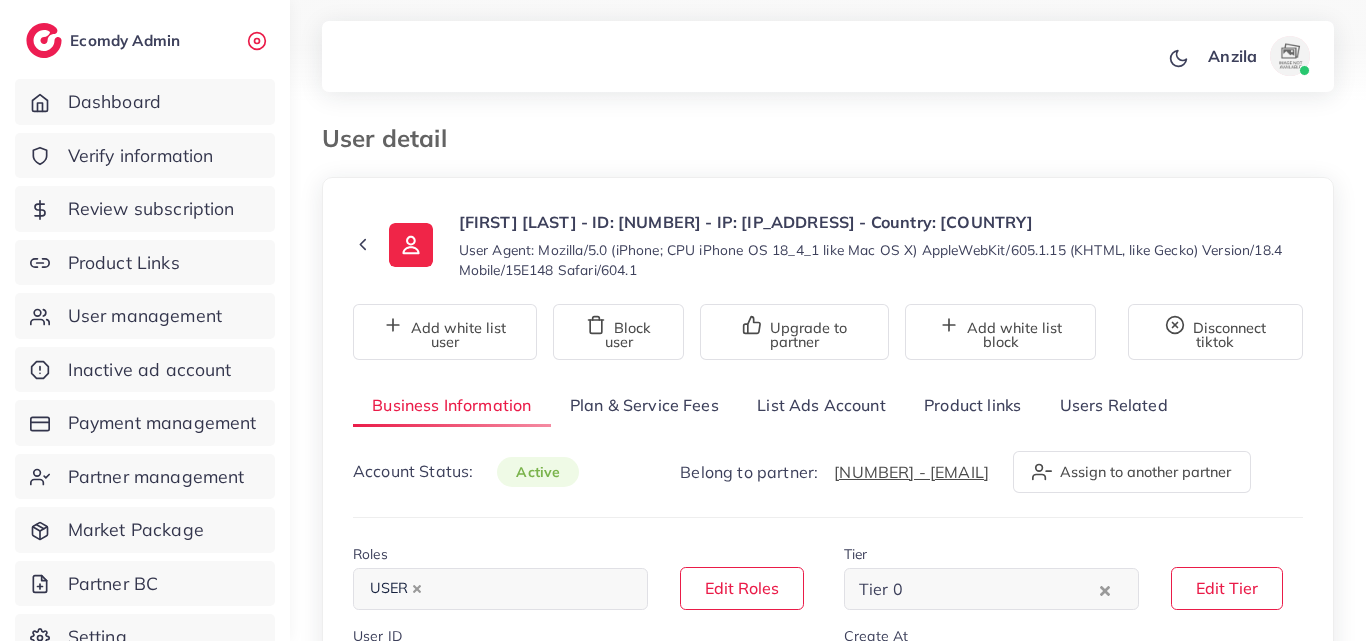 select on "**********" 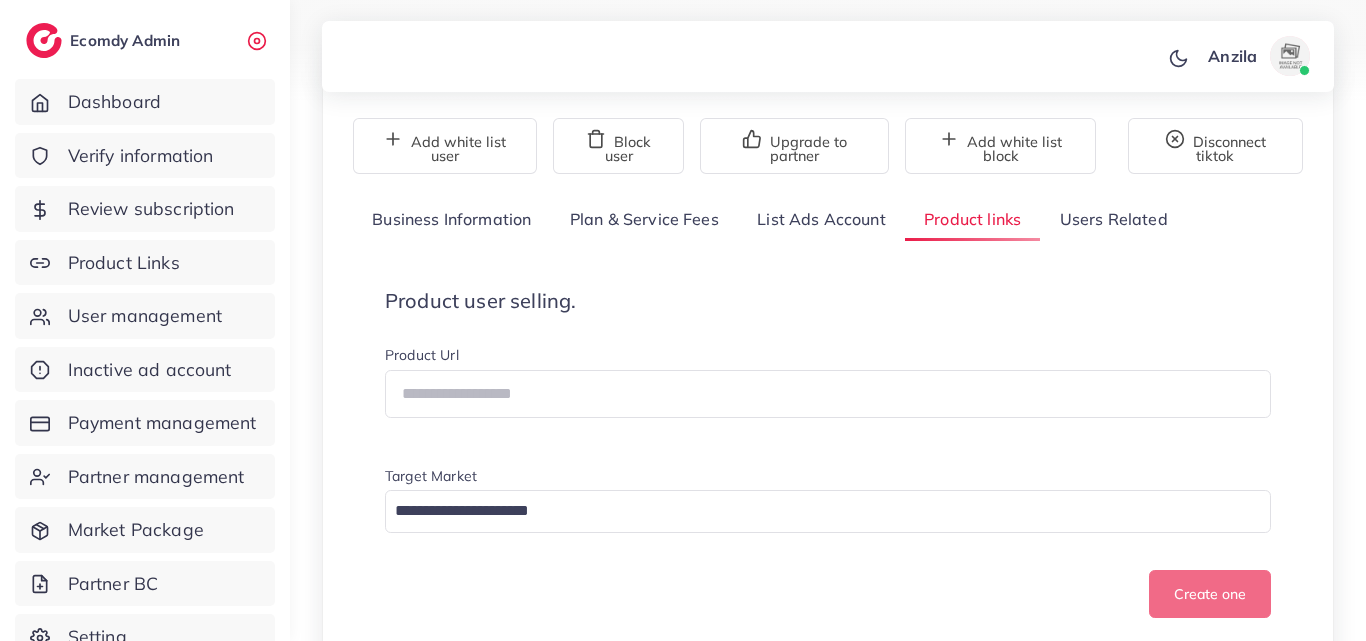 scroll, scrollTop: 200, scrollLeft: 0, axis: vertical 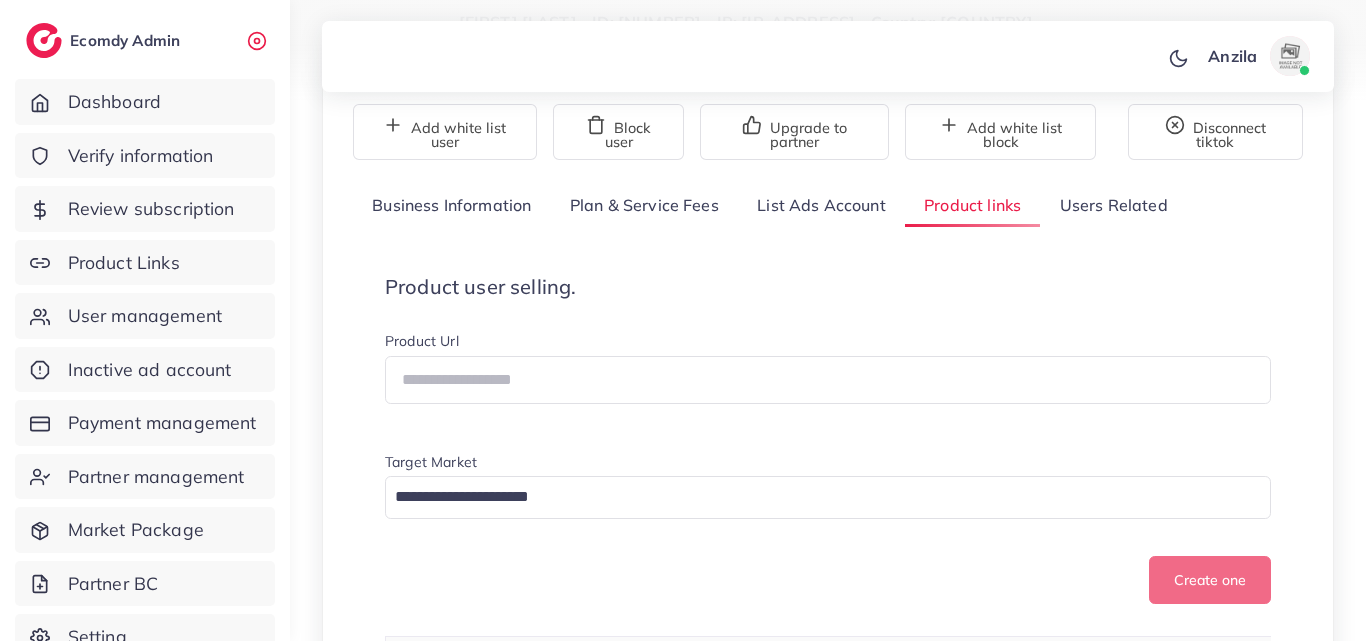click on "Product Url" at bounding box center (828, 343) 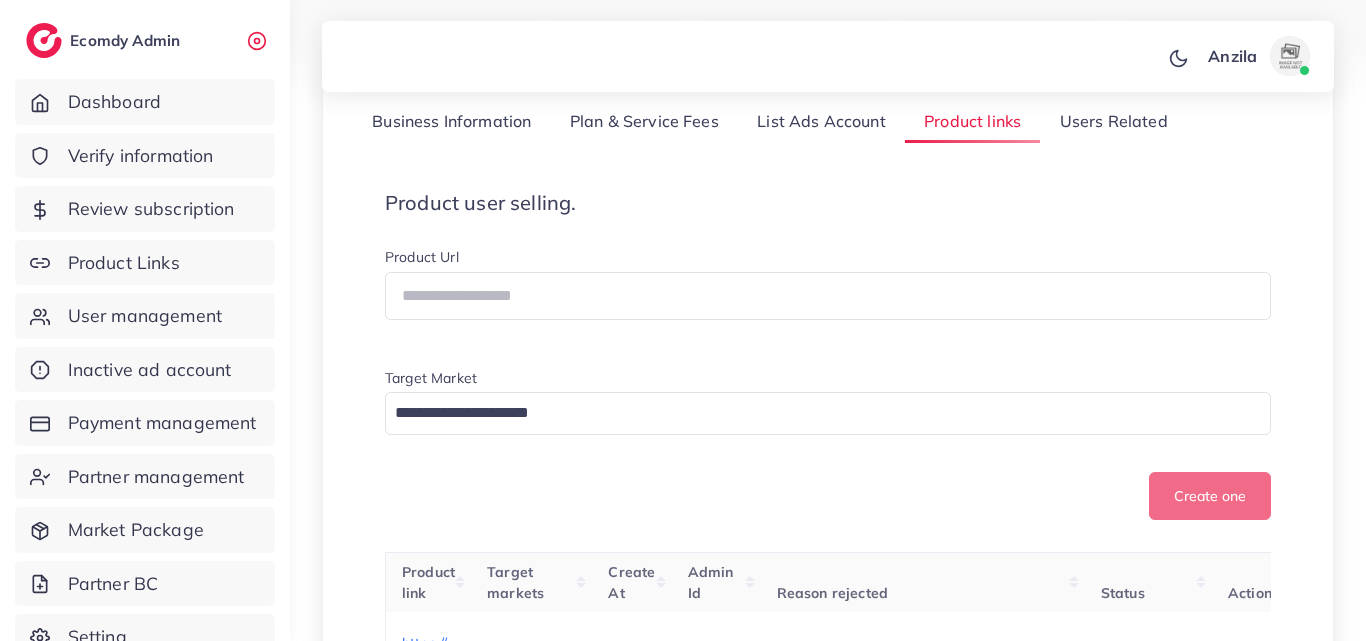 scroll, scrollTop: 400, scrollLeft: 0, axis: vertical 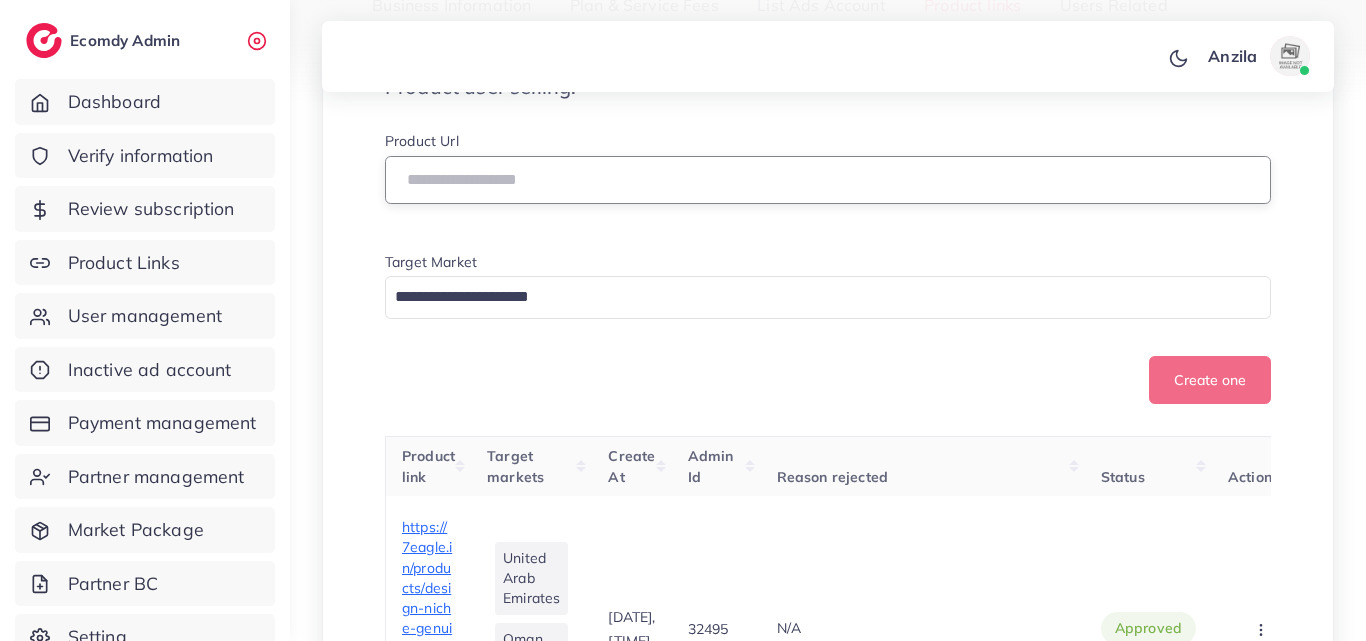 click at bounding box center (828, 180) 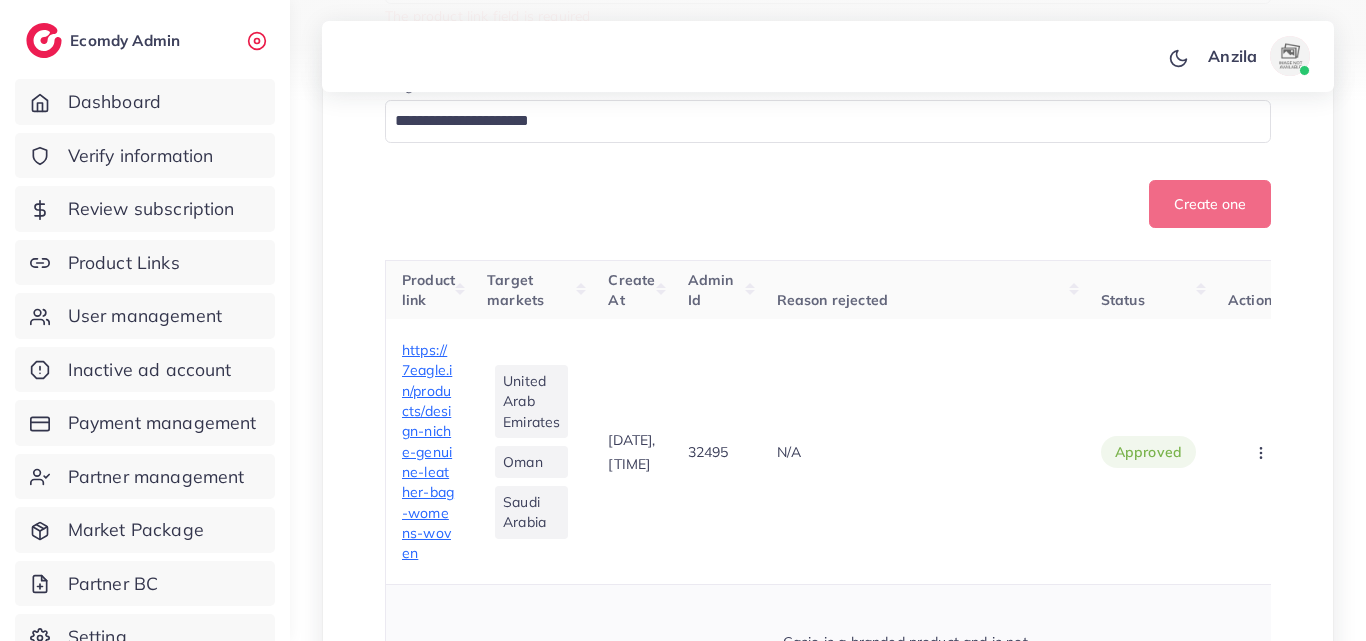 scroll, scrollTop: 400, scrollLeft: 0, axis: vertical 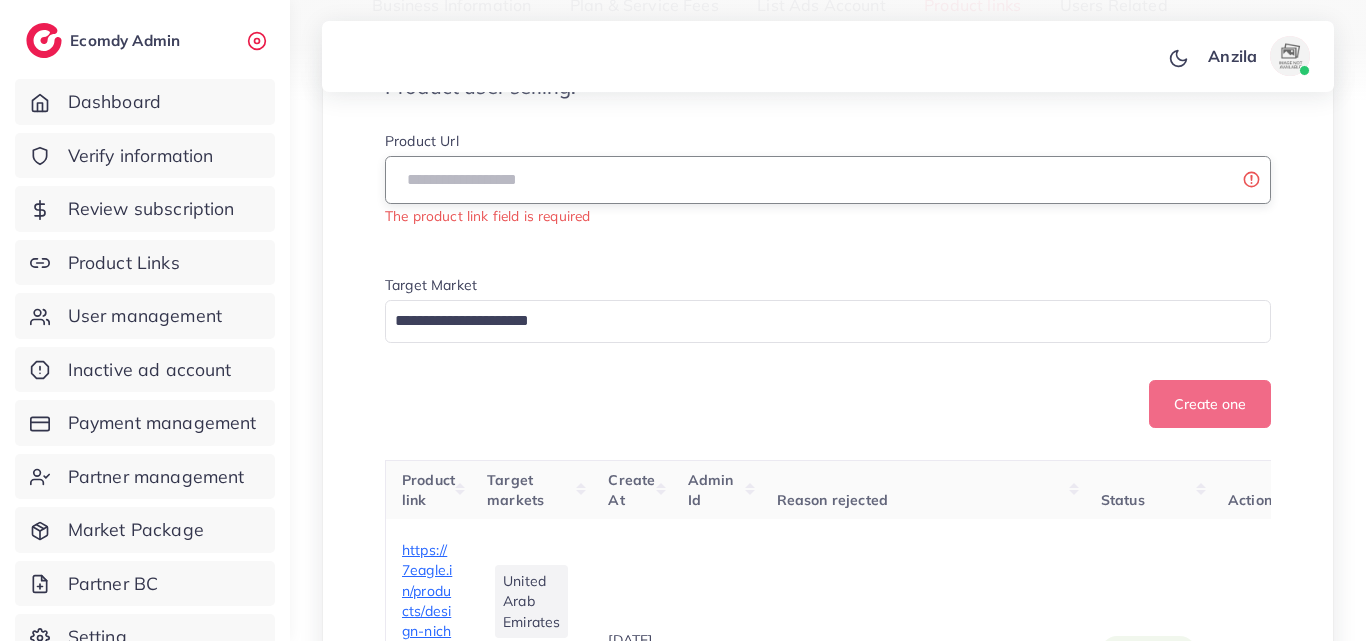 paste on "**********" 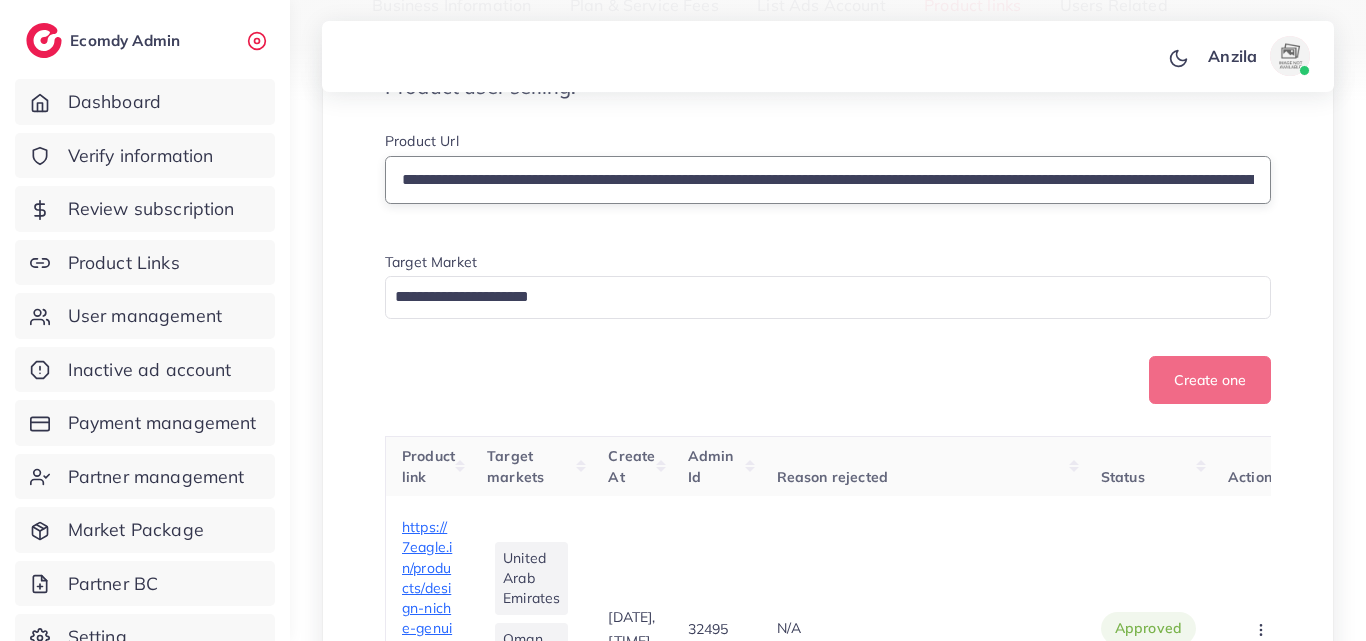 scroll, scrollTop: 0, scrollLeft: 883, axis: horizontal 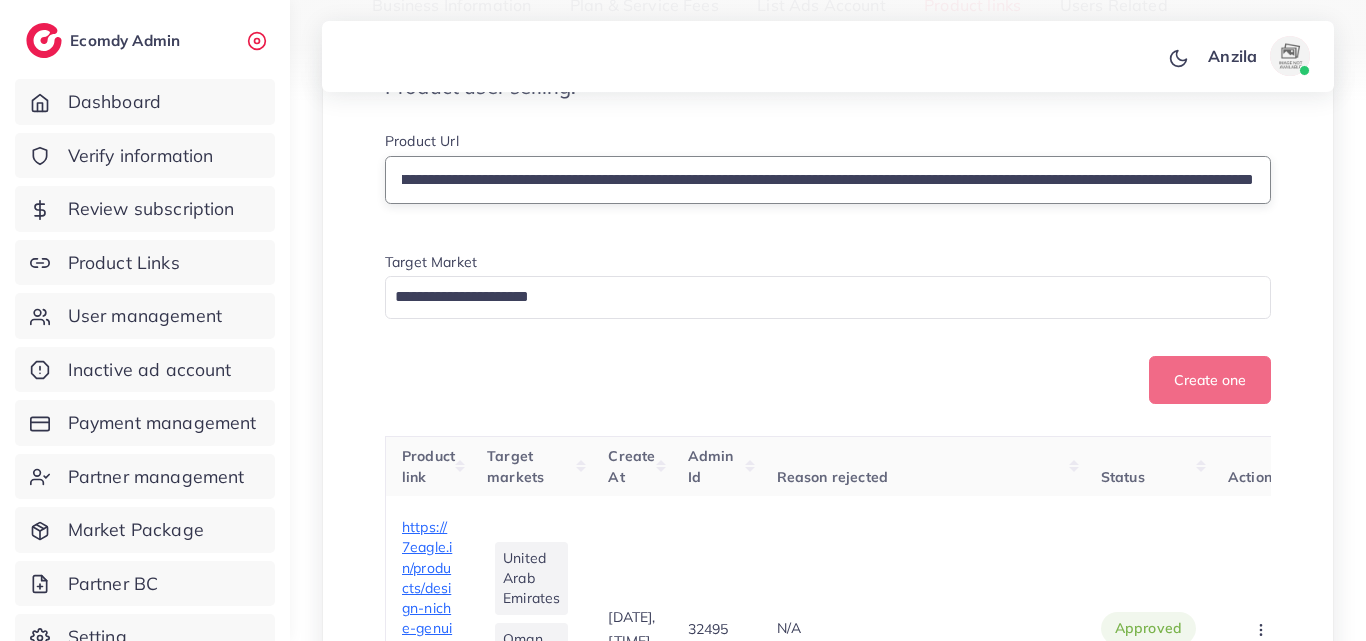 type on "**********" 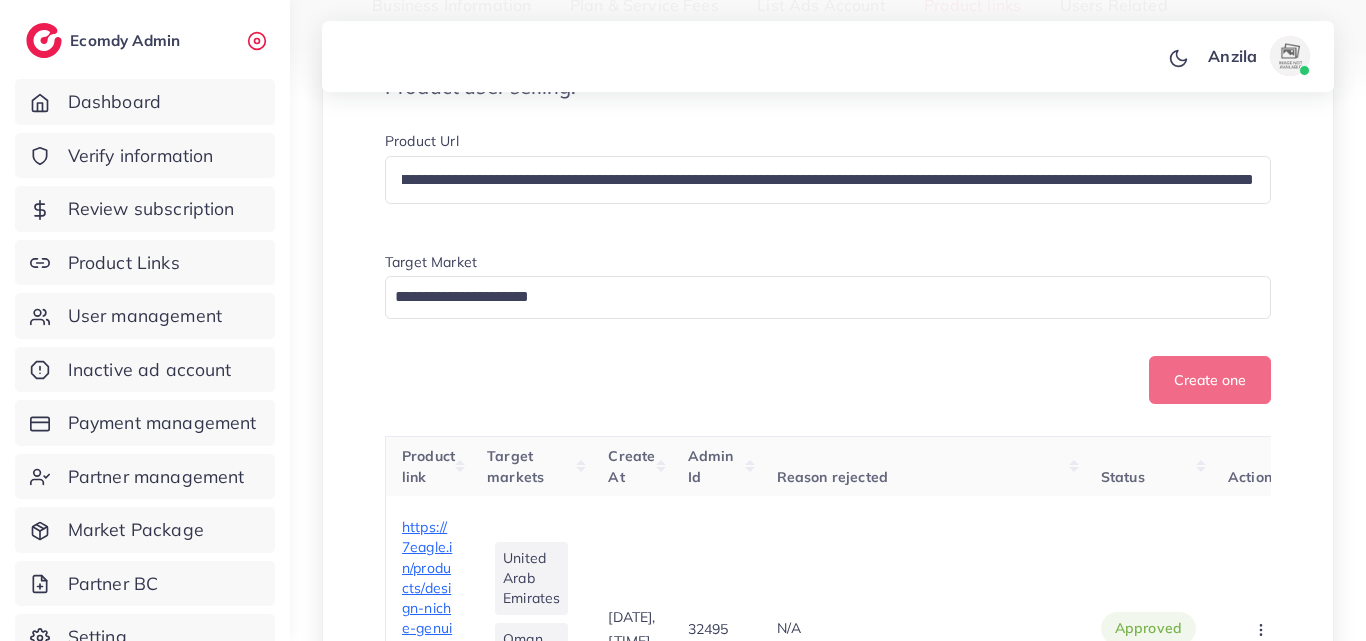 click at bounding box center [816, 297] 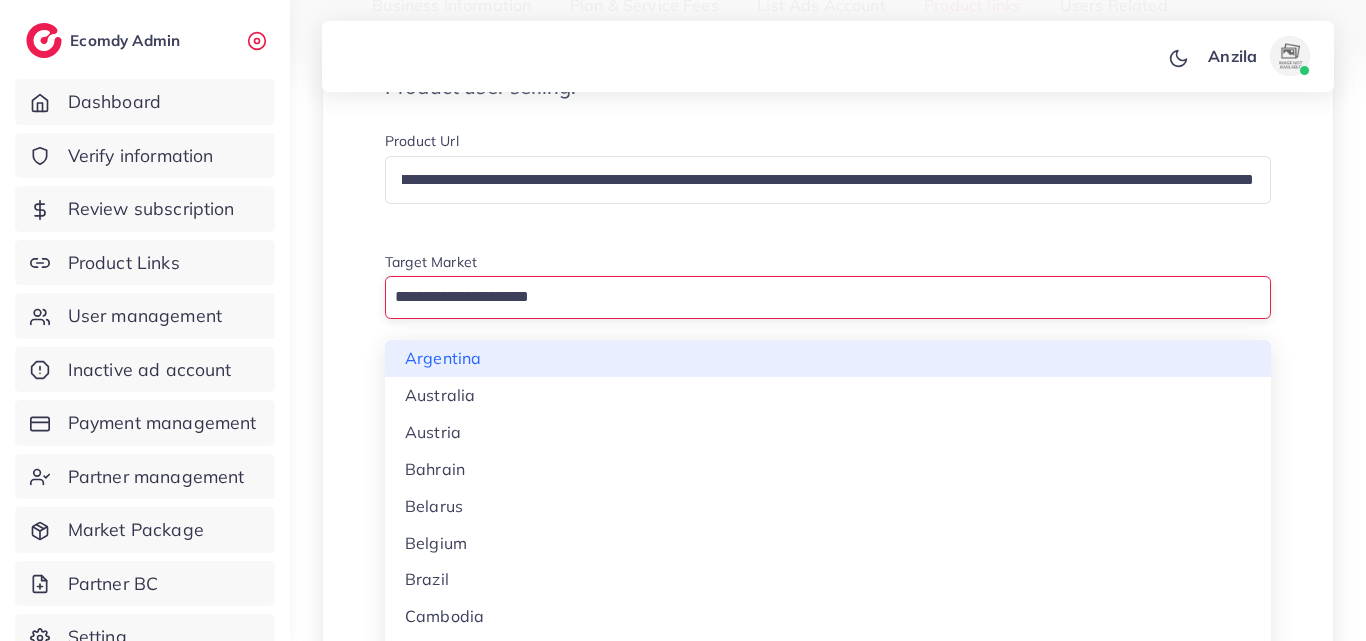 scroll, scrollTop: 0, scrollLeft: 0, axis: both 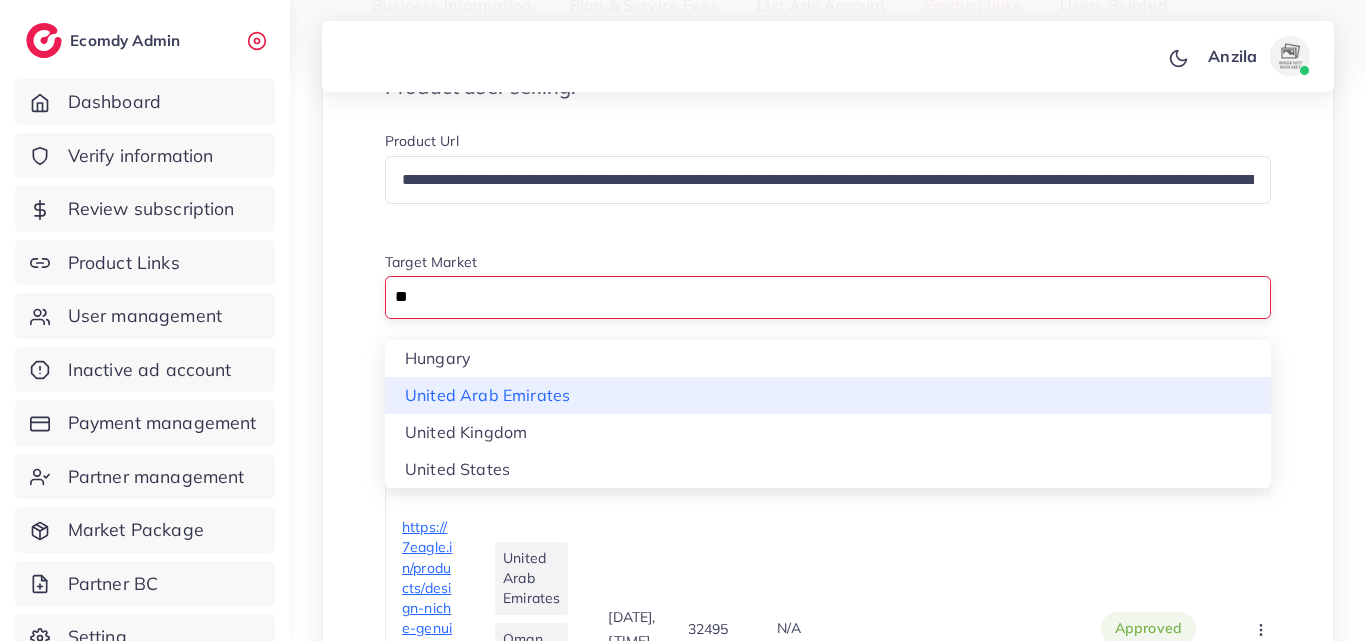 type on "**" 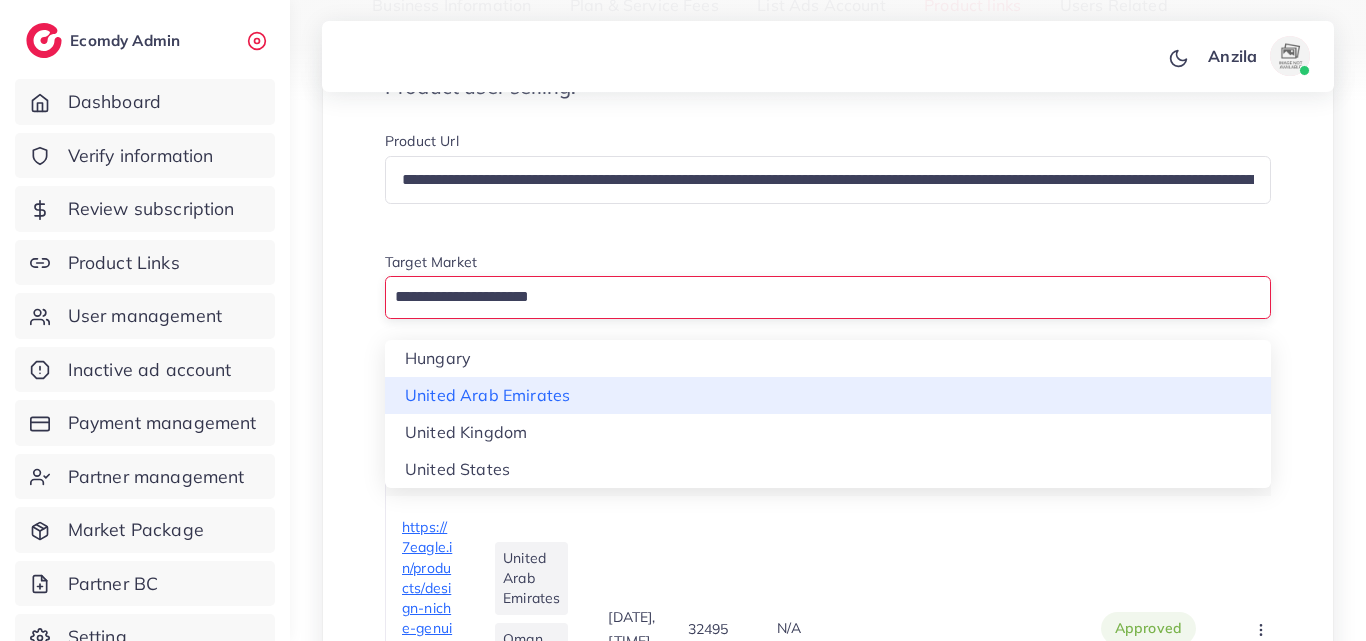 click on "**********" at bounding box center [828, 268] 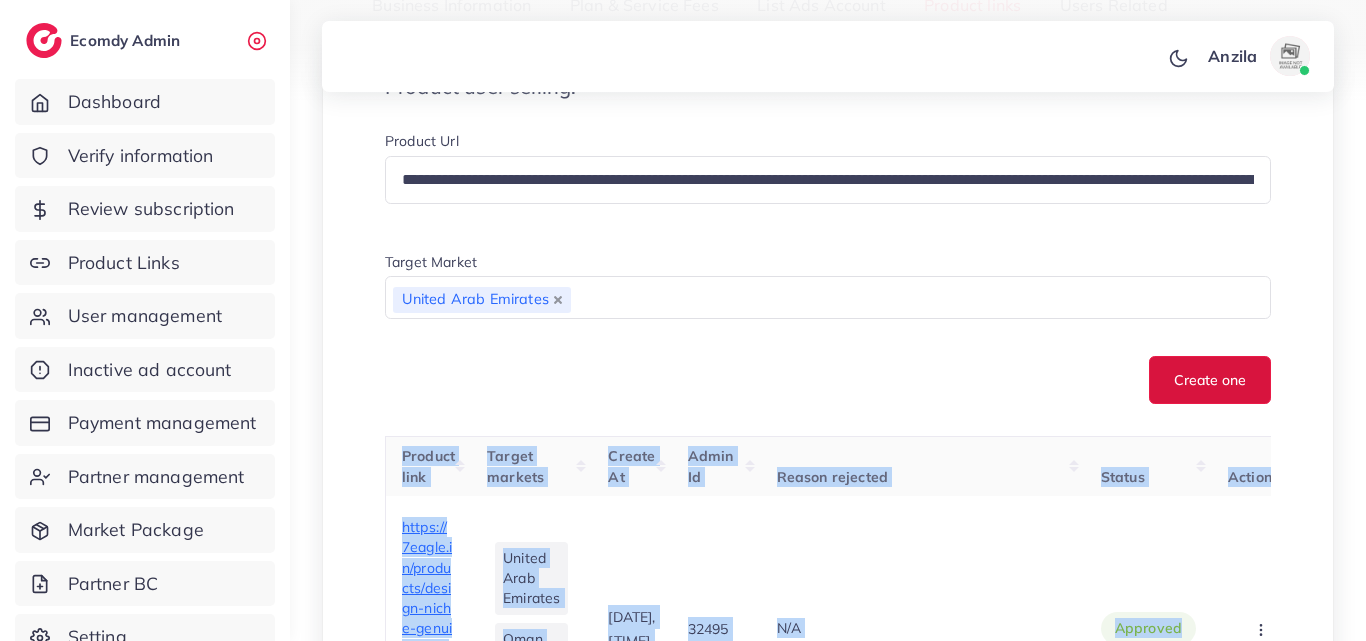 click on "Create one" at bounding box center (1210, 380) 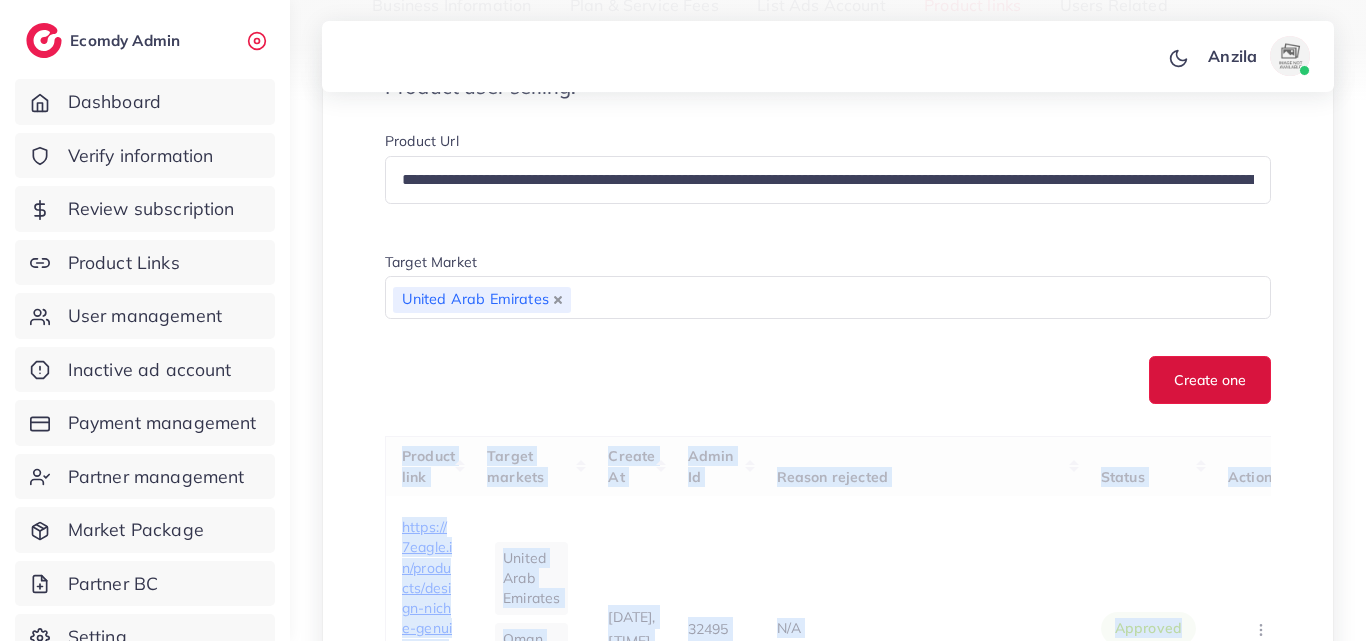 scroll, scrollTop: 600, scrollLeft: 0, axis: vertical 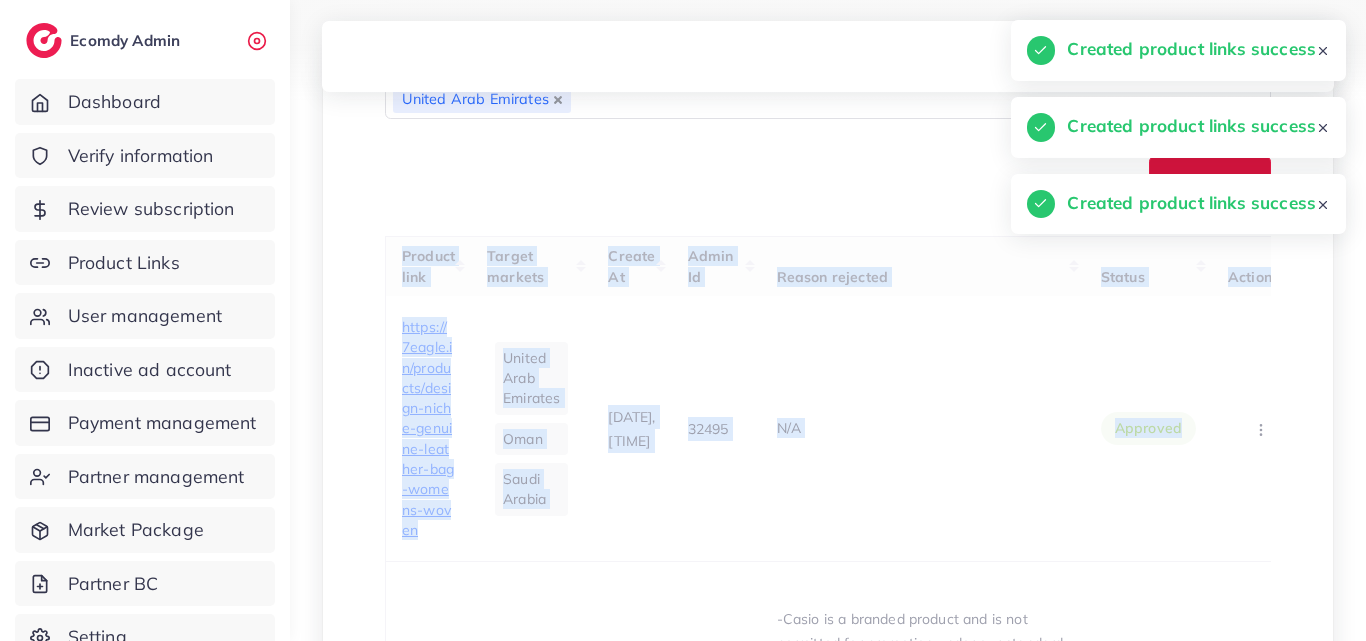 type 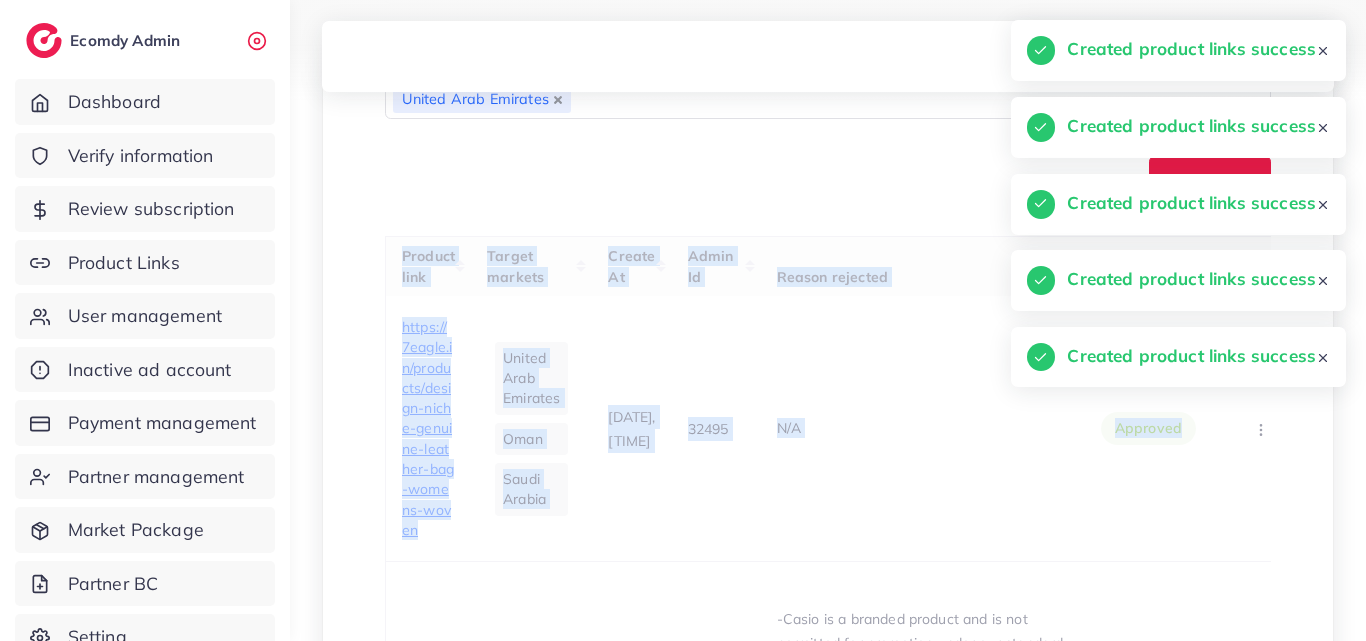 click on "Create one" at bounding box center (828, 180) 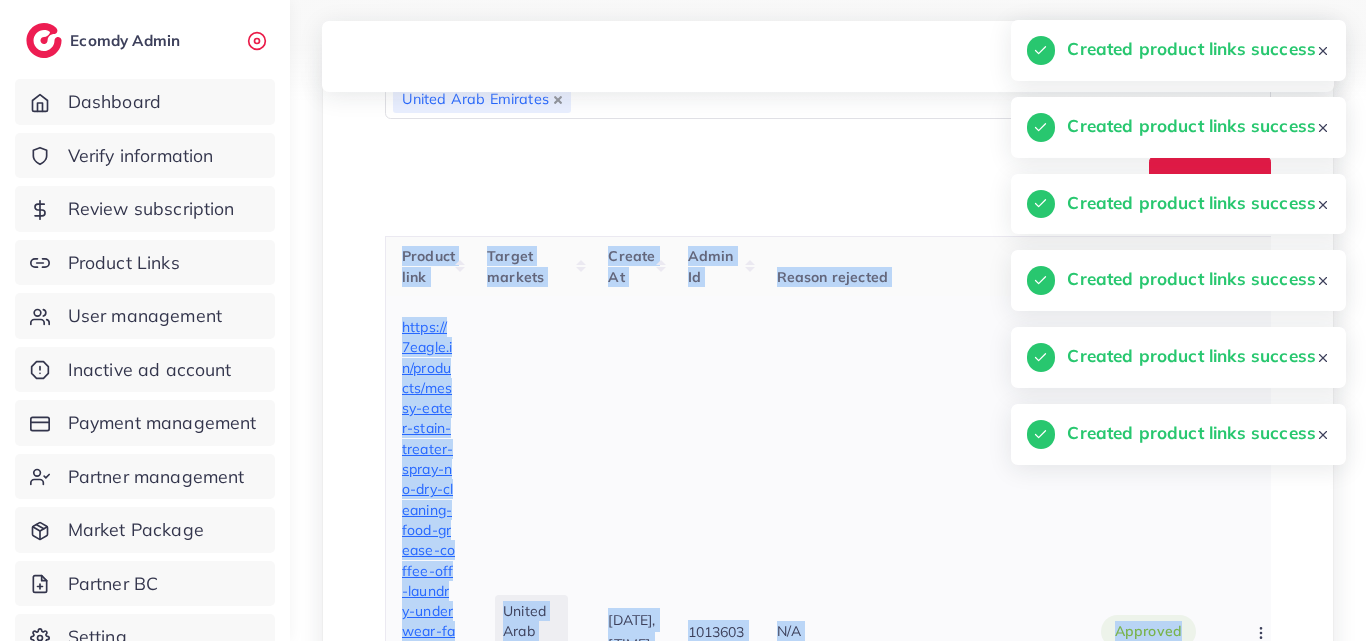 click on "https://7eagle.in/products/messy-eater-stain-treater-spray-no-dry-cleaning-food-grease-coffee-off-laundry-underwear-fabric?utm_source=tiktok&utm_medium=paid&utm_id=__CAMPAIGN_ID__&utm_campaign=__CAMPAIGN_NAME__" at bounding box center (428, 631) 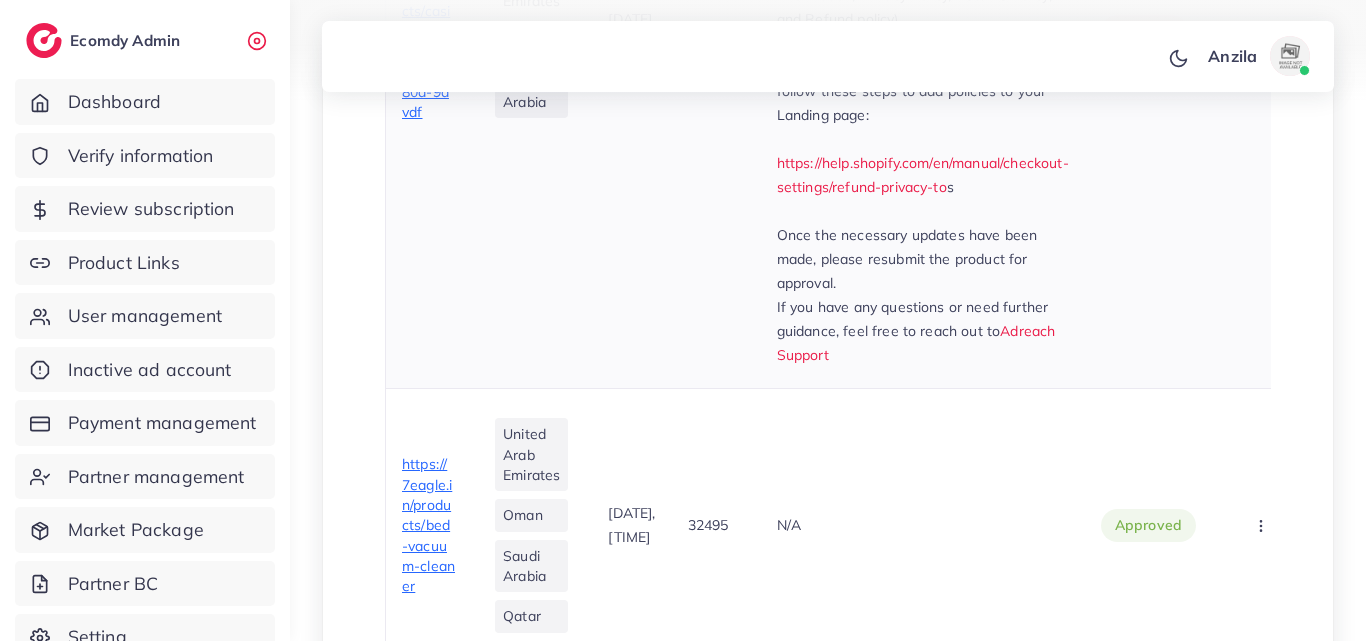 scroll, scrollTop: 2300, scrollLeft: 0, axis: vertical 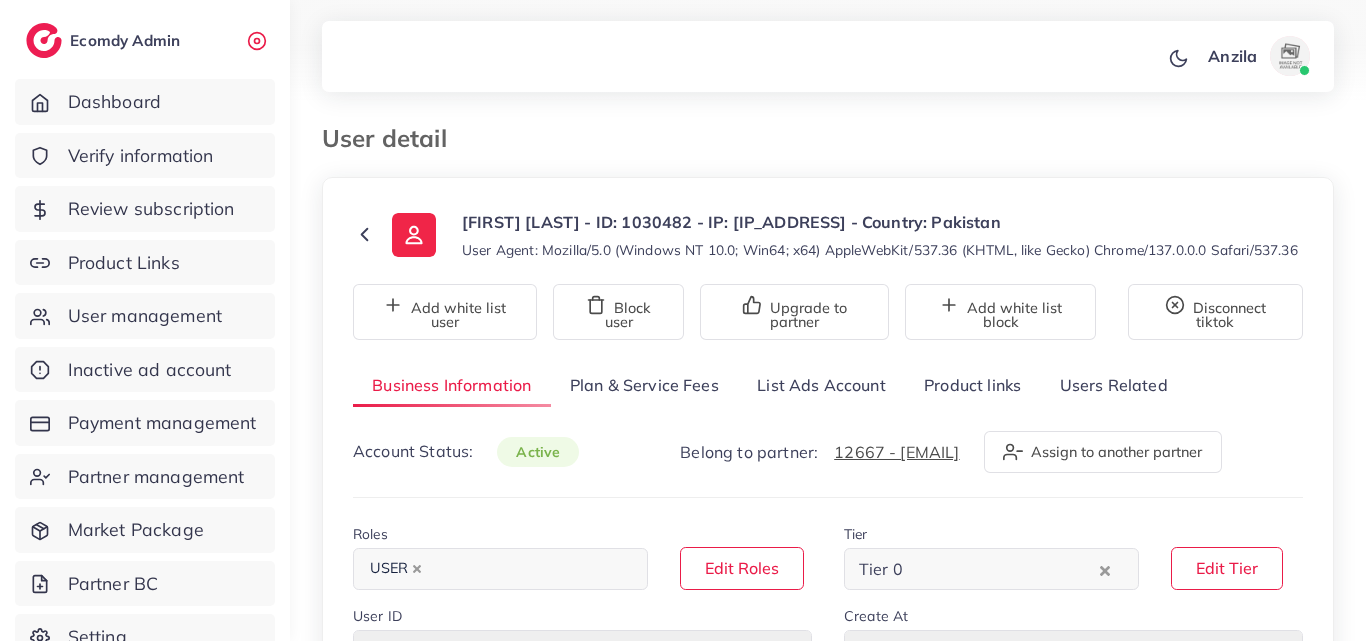 select on "********" 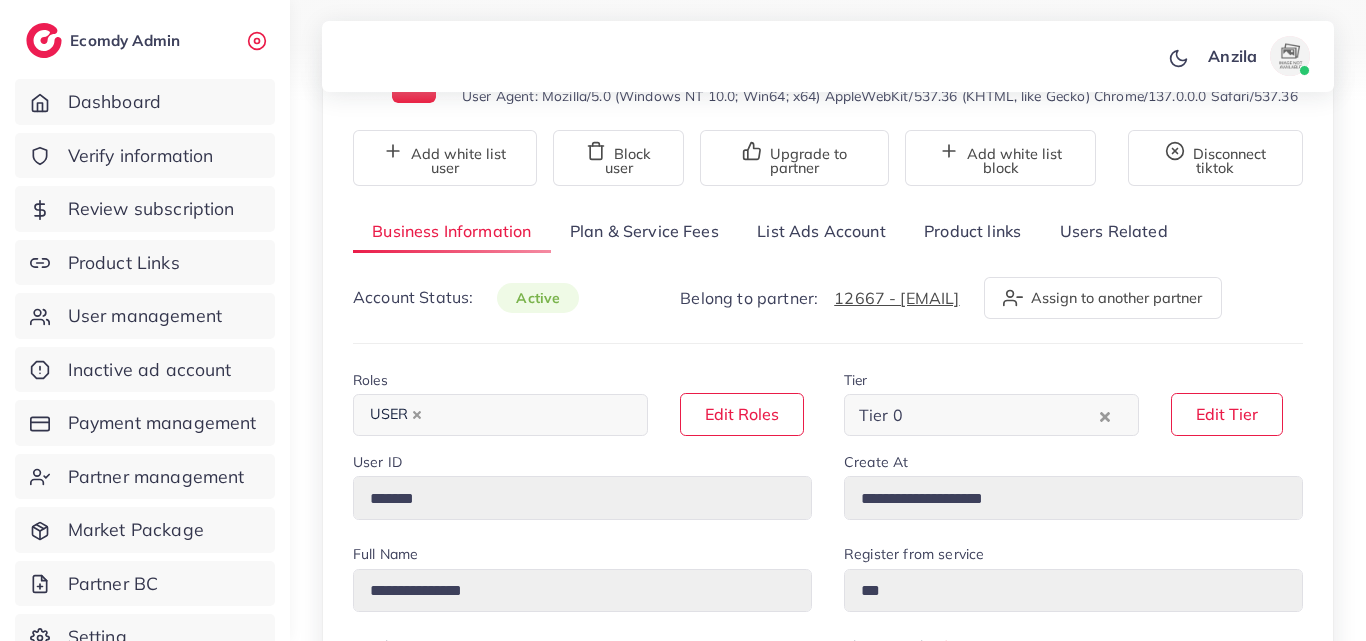 click on "**********" at bounding box center [828, 857] 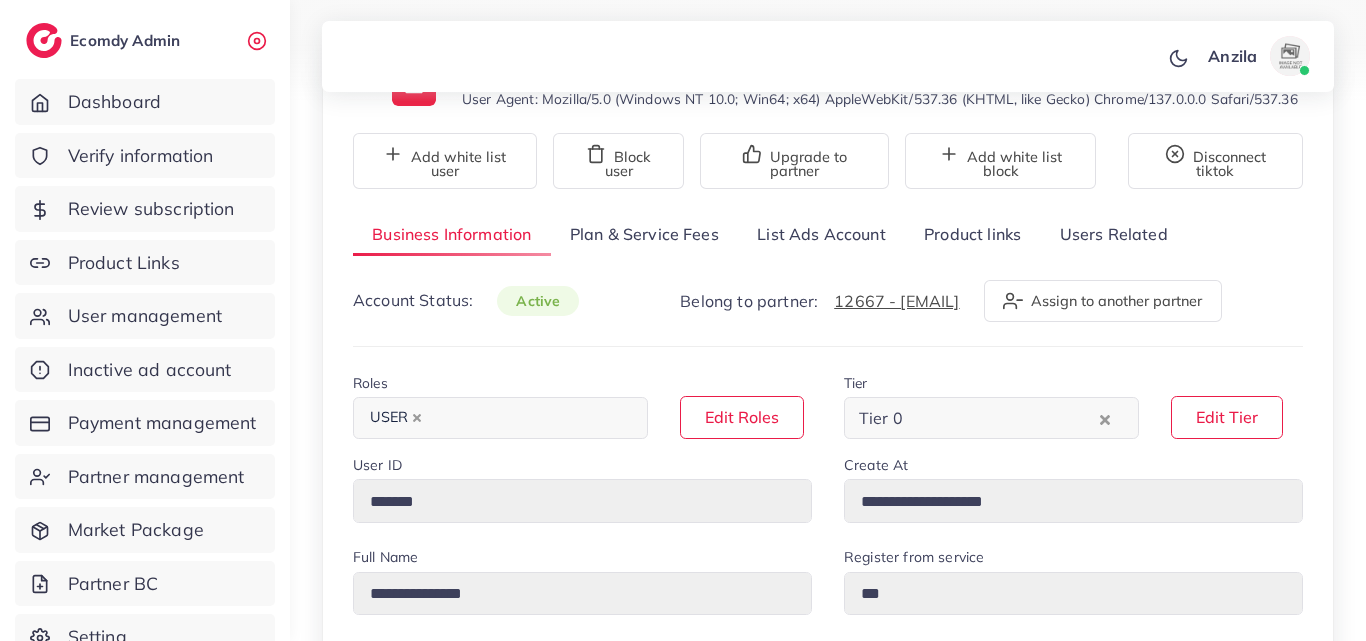 click on "**********" at bounding box center (828, 860) 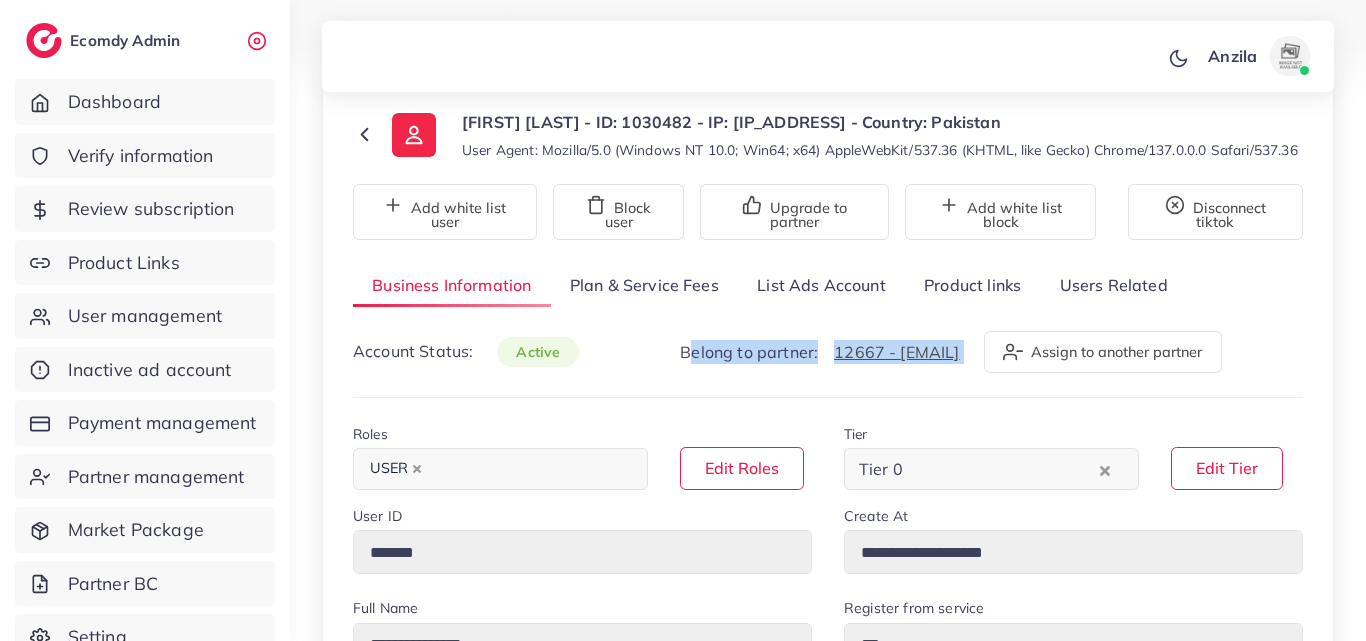 click on "**********" at bounding box center (828, 911) 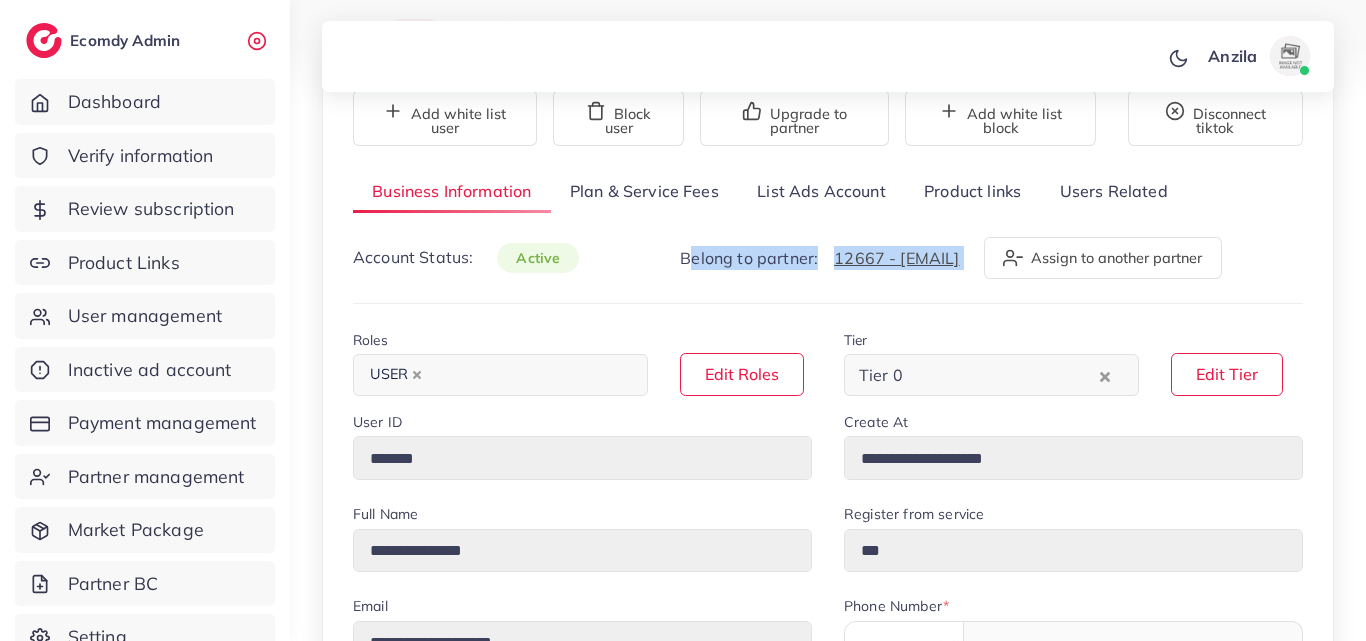 scroll, scrollTop: 0, scrollLeft: 0, axis: both 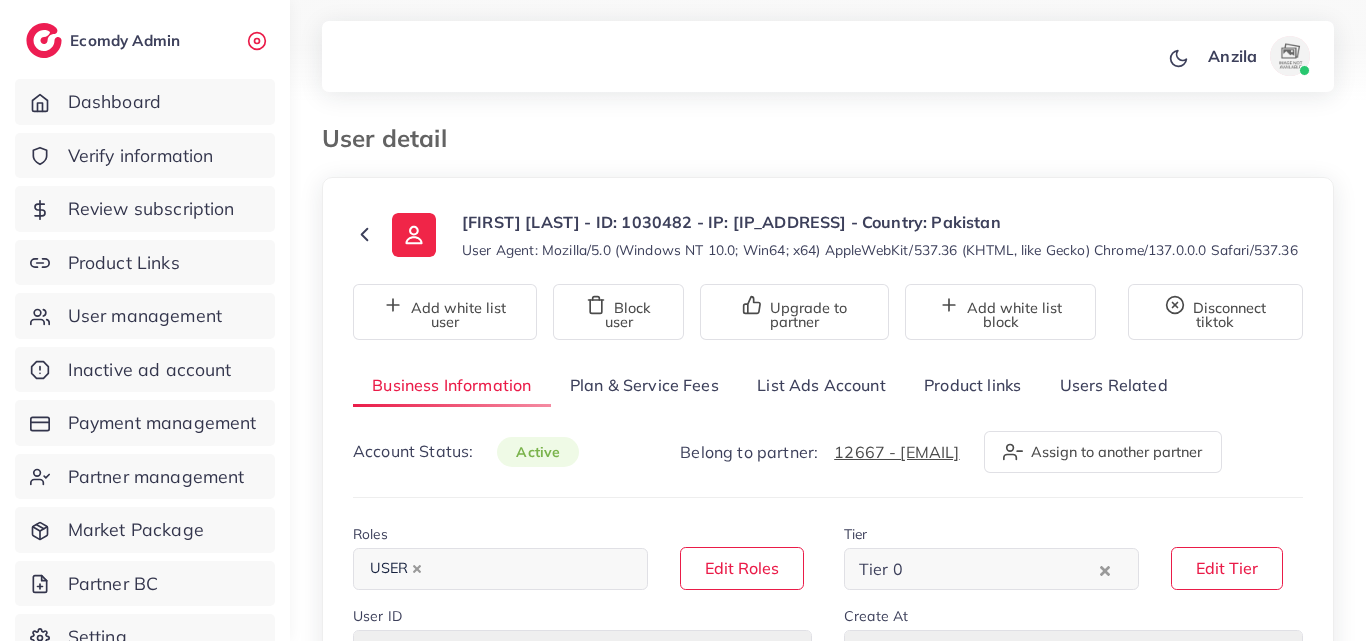 click at bounding box center (683, 51) 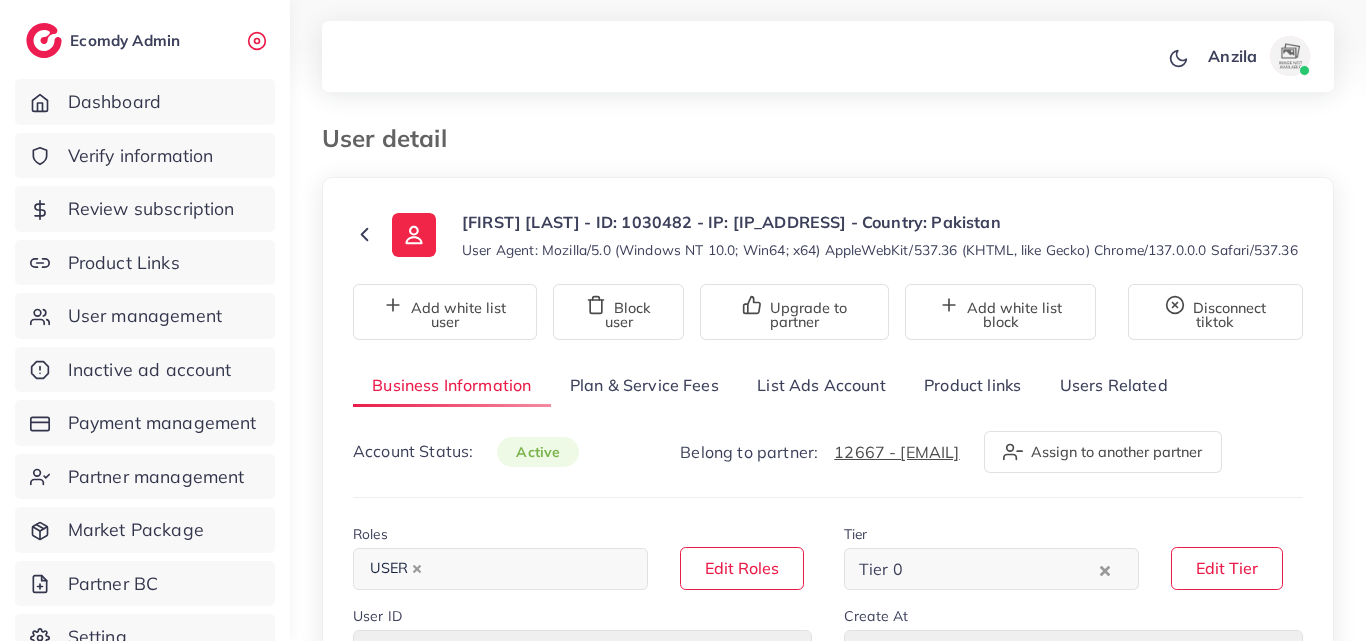 click on "Product links" at bounding box center (972, 385) 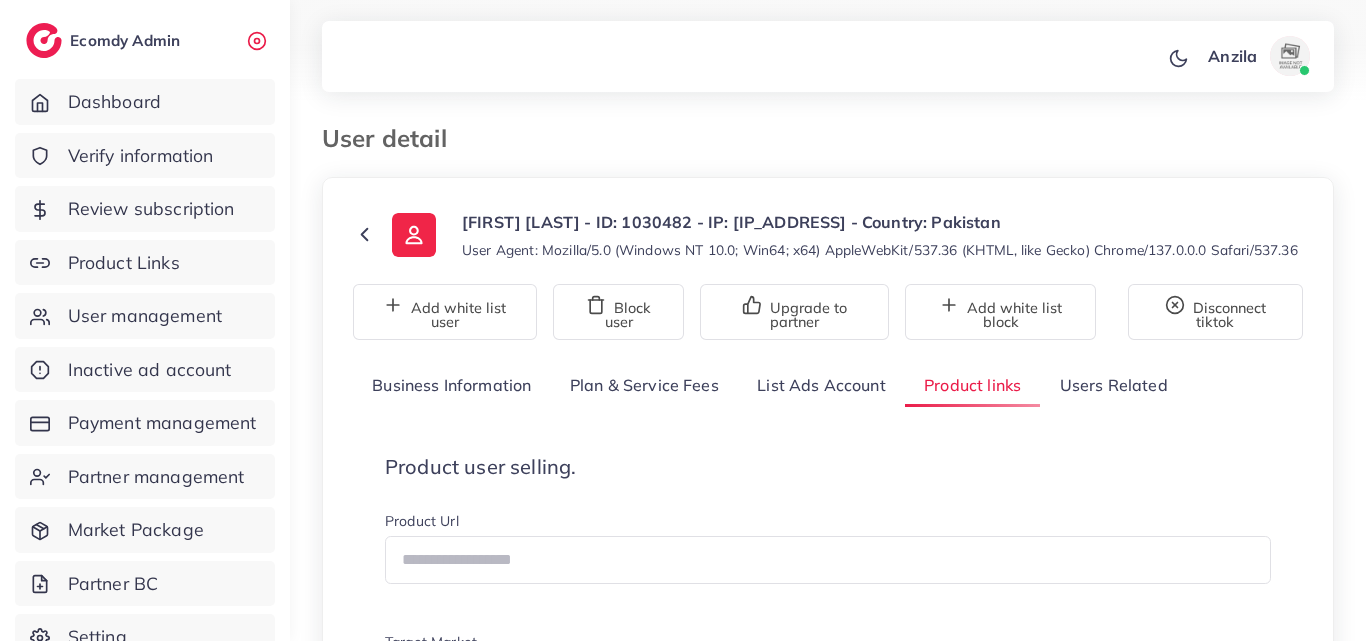 scroll, scrollTop: 200, scrollLeft: 0, axis: vertical 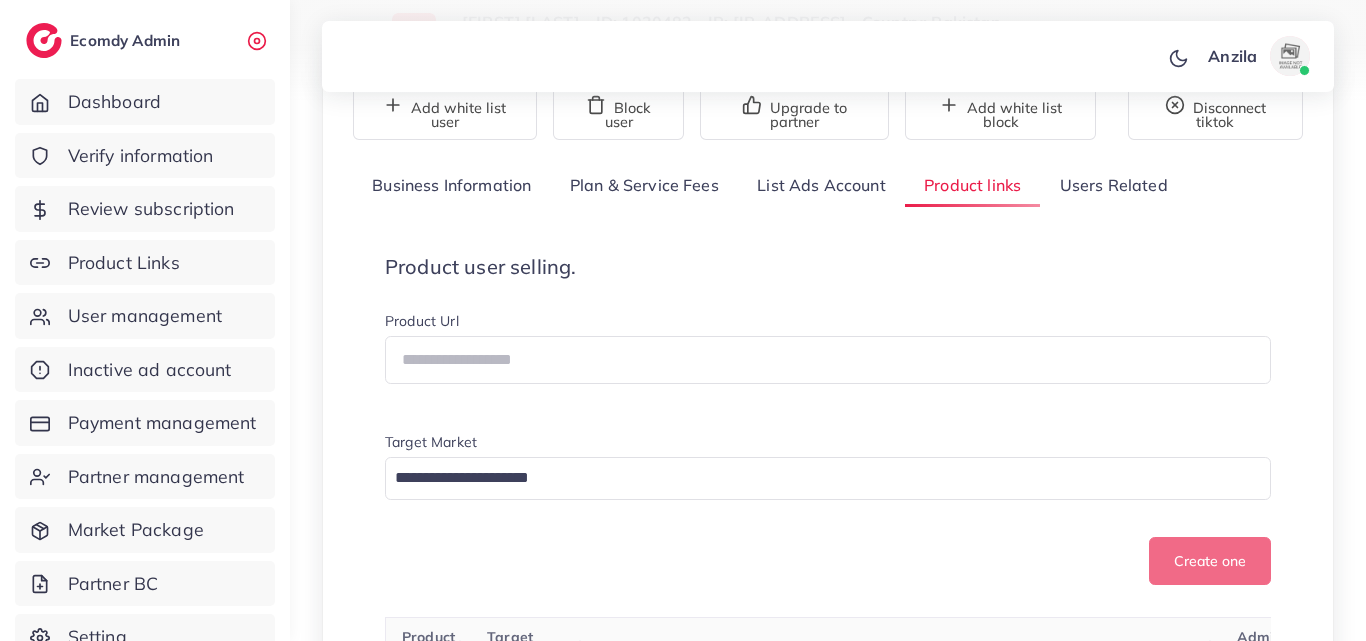 click on "Product user selling.   Product Url   Target Market            Loading...      Create one" at bounding box center [828, 420] 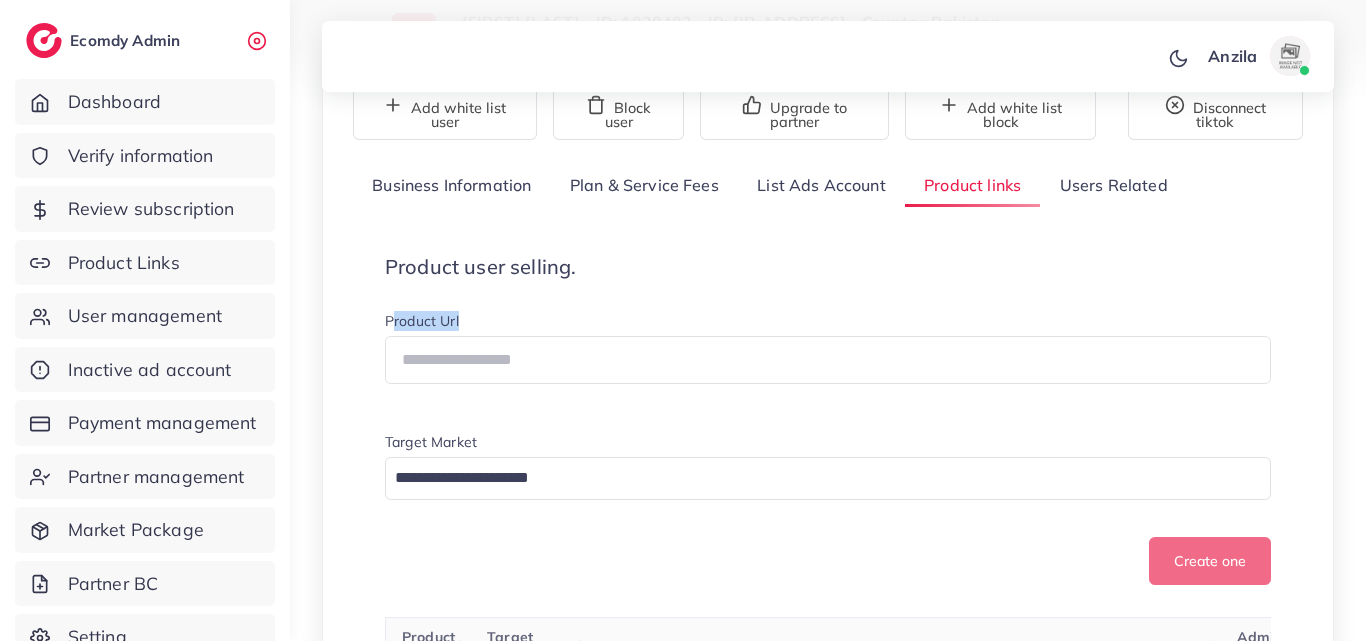 click on "Product user selling.   Product Url   Target Market            Loading...      Create one" at bounding box center (828, 420) 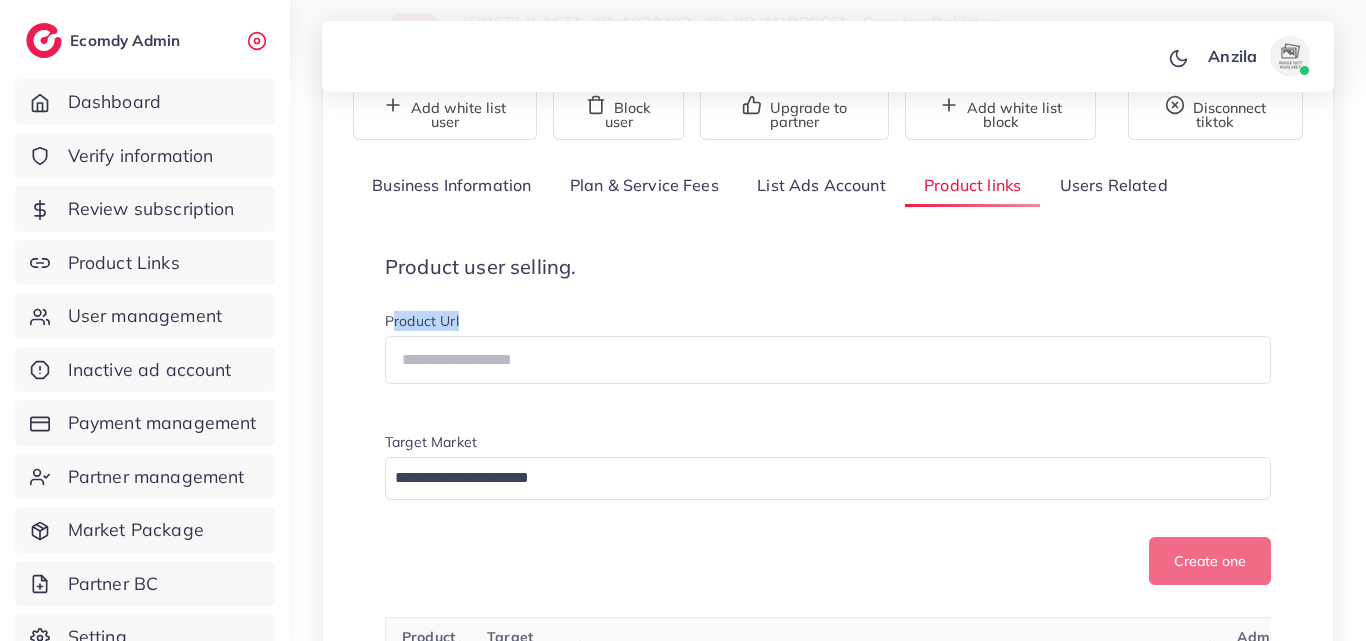 click on "Product user selling.   Product Url   Target Market            Loading...      Create one" at bounding box center [828, 420] 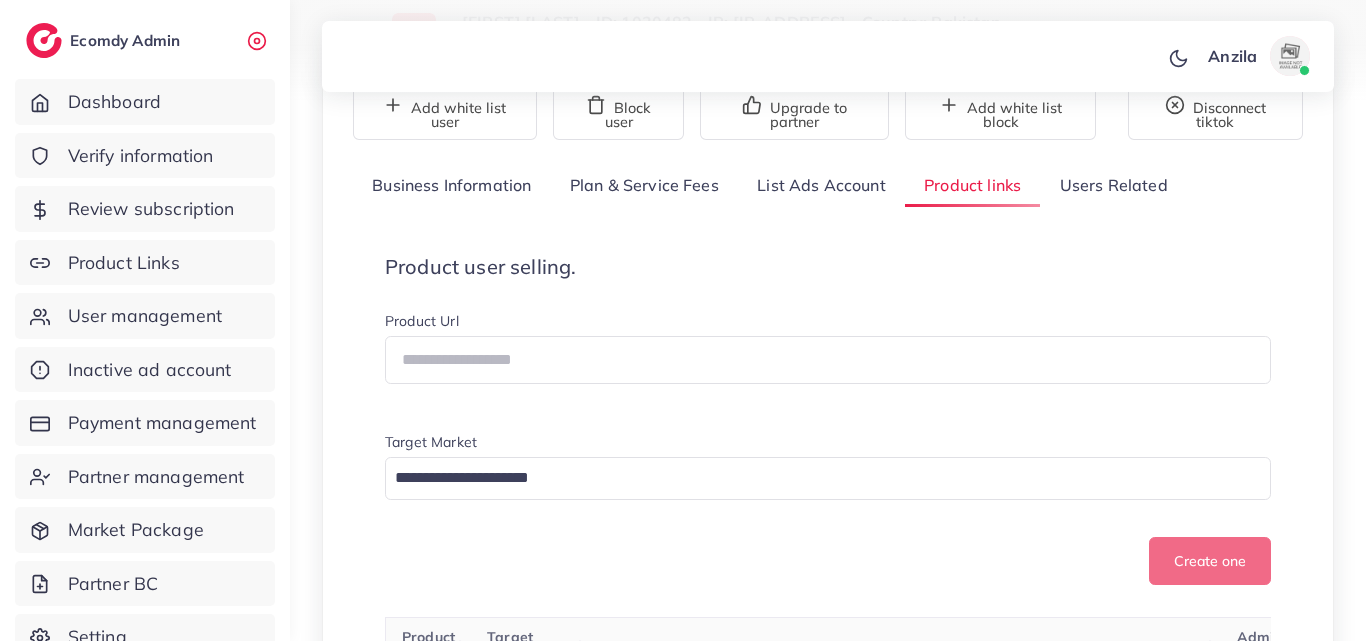 click on "Product links" at bounding box center (972, 185) 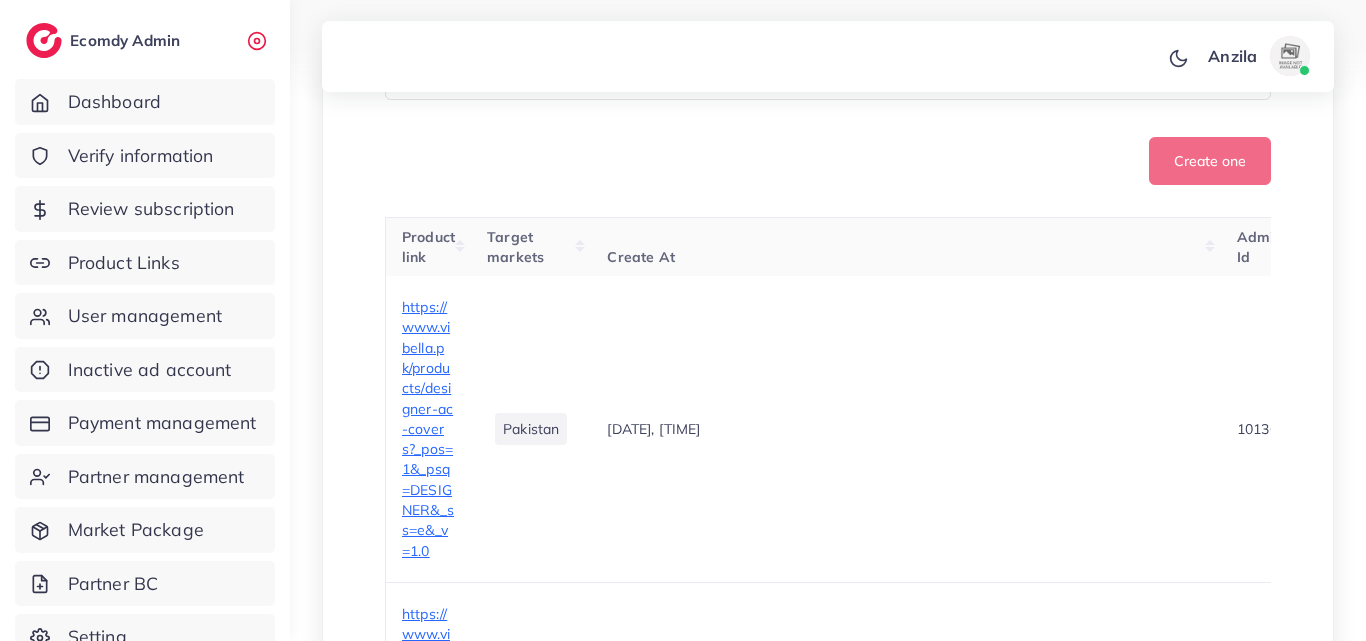 scroll, scrollTop: 400, scrollLeft: 0, axis: vertical 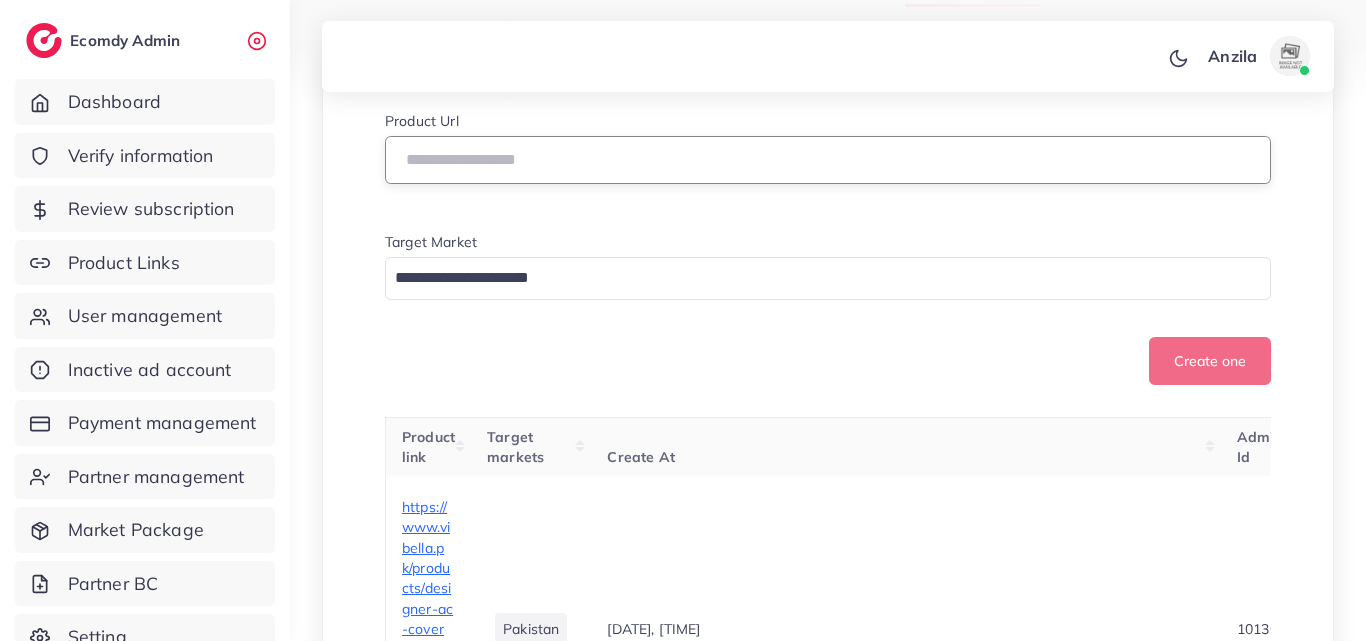 click at bounding box center [828, 160] 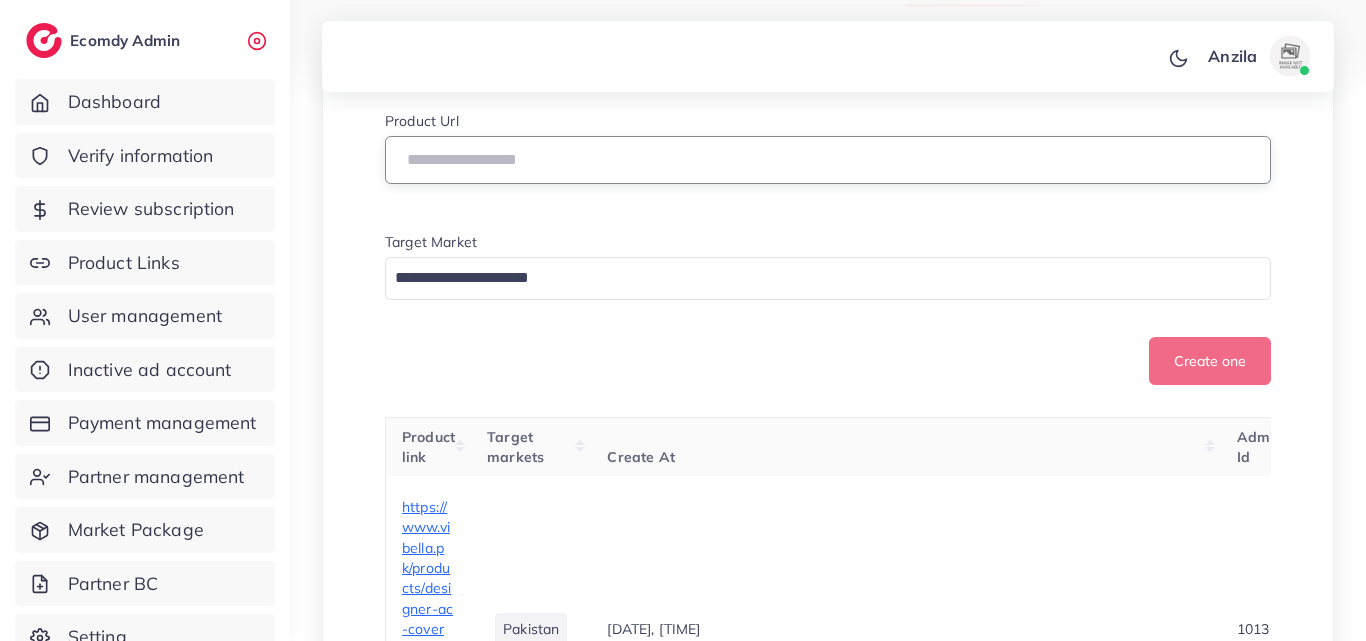 click at bounding box center (828, 160) 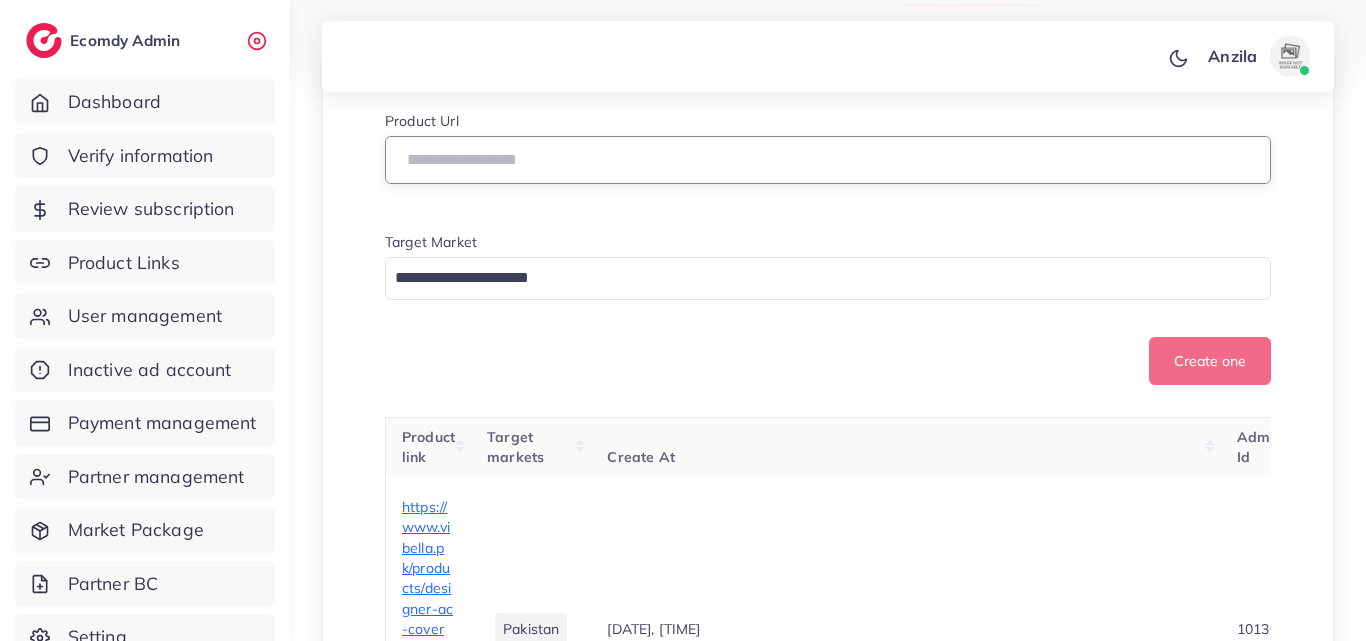 paste on "**********" 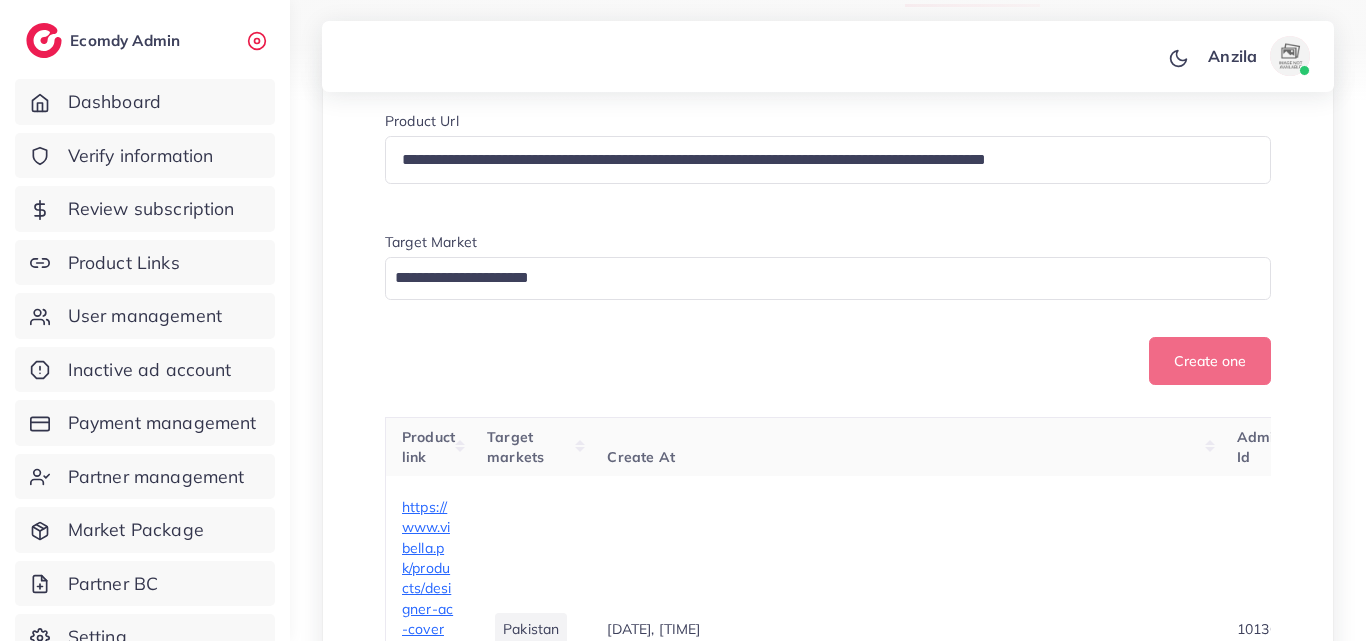 drag, startPoint x: 613, startPoint y: 186, endPoint x: 714, endPoint y: 415, distance: 250.28384 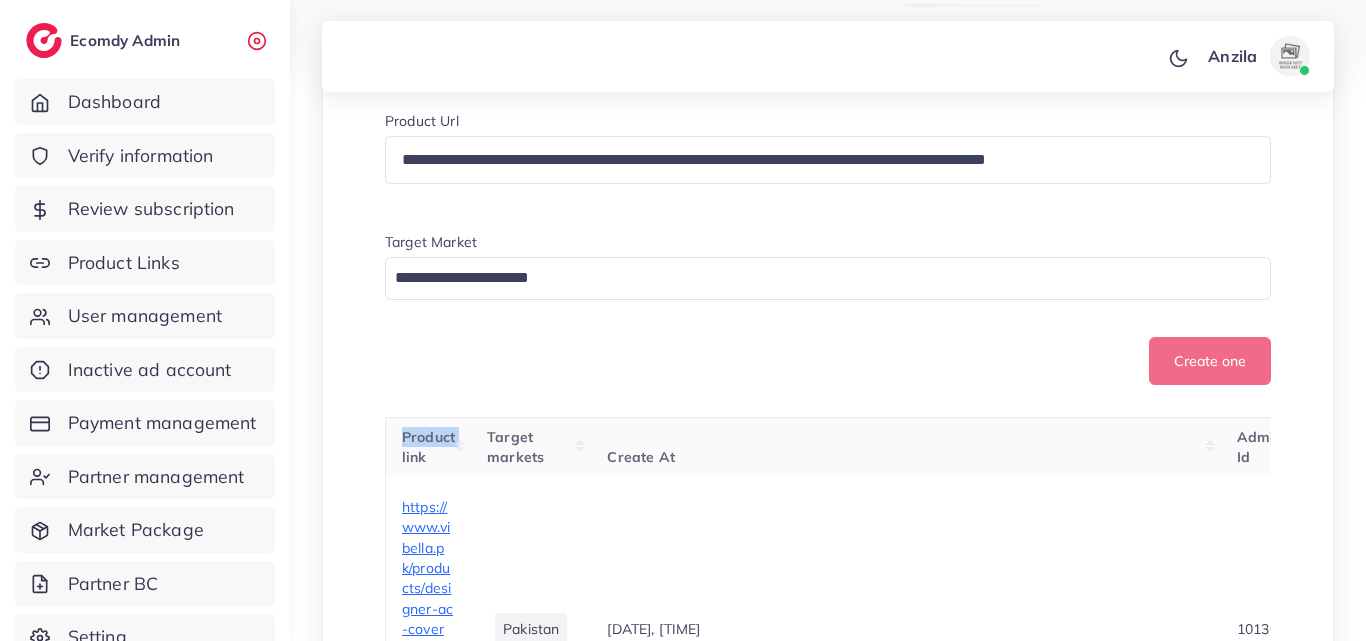 click at bounding box center (816, 278) 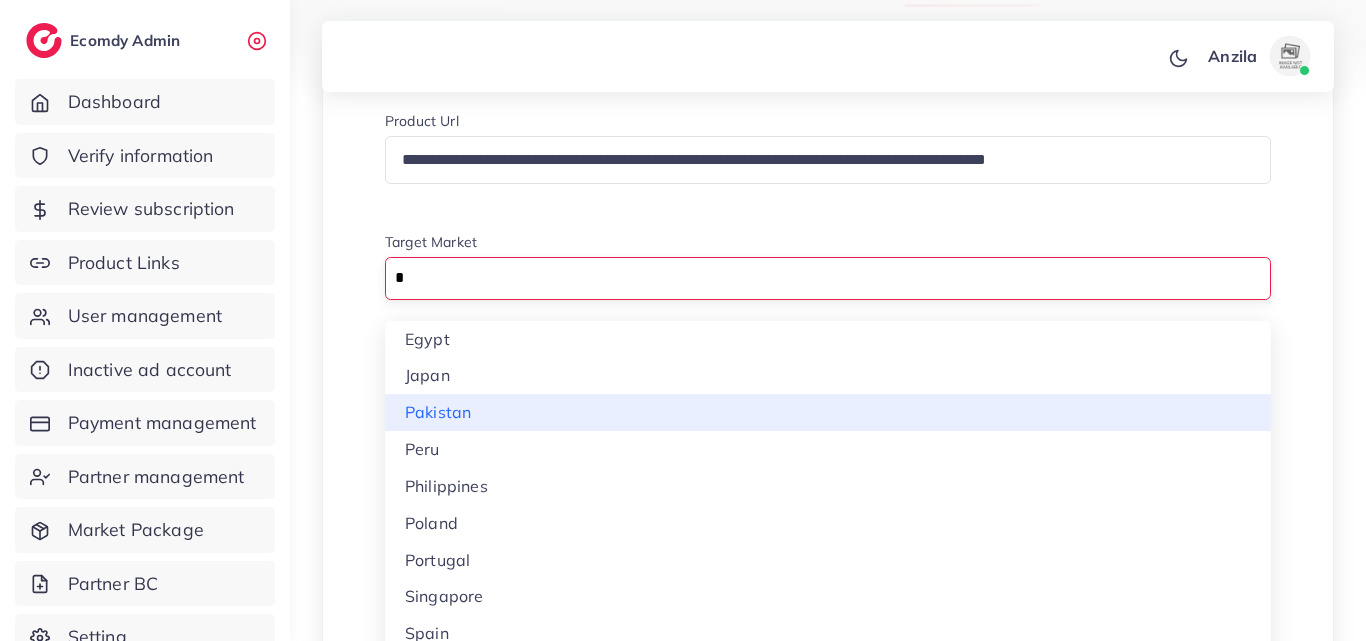 type on "*" 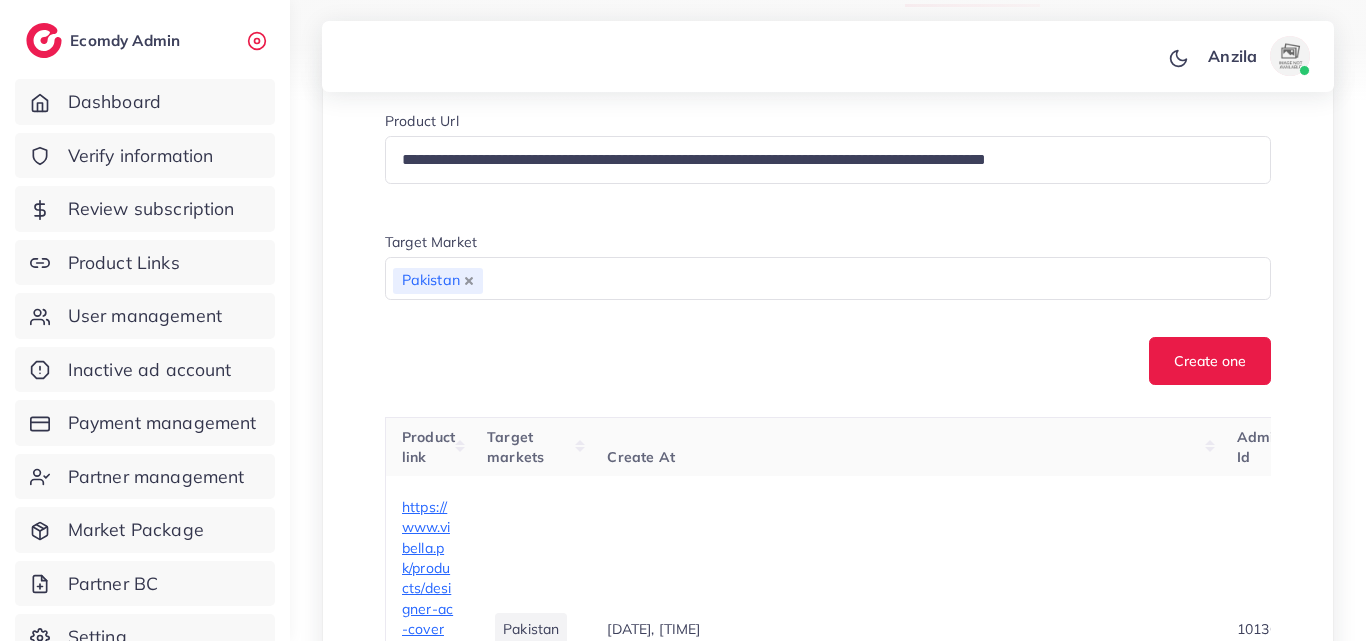 click on "**********" at bounding box center (828, 4700) 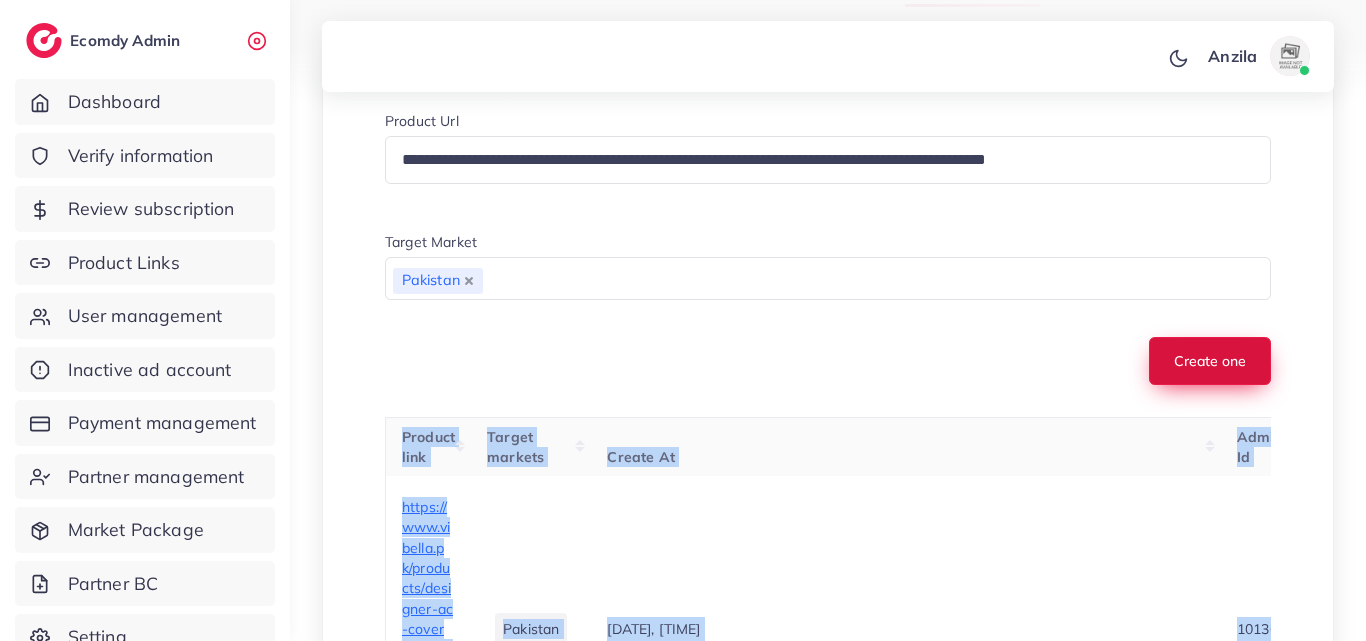 click on "Create one" at bounding box center (1210, 361) 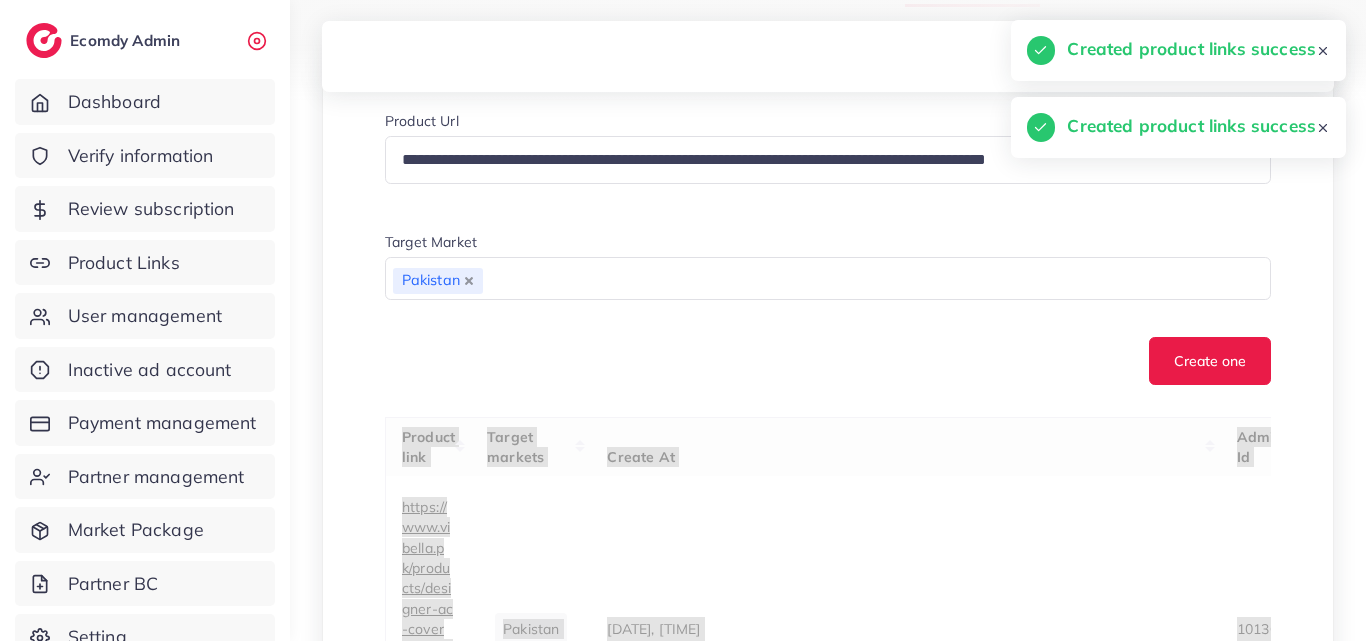 type 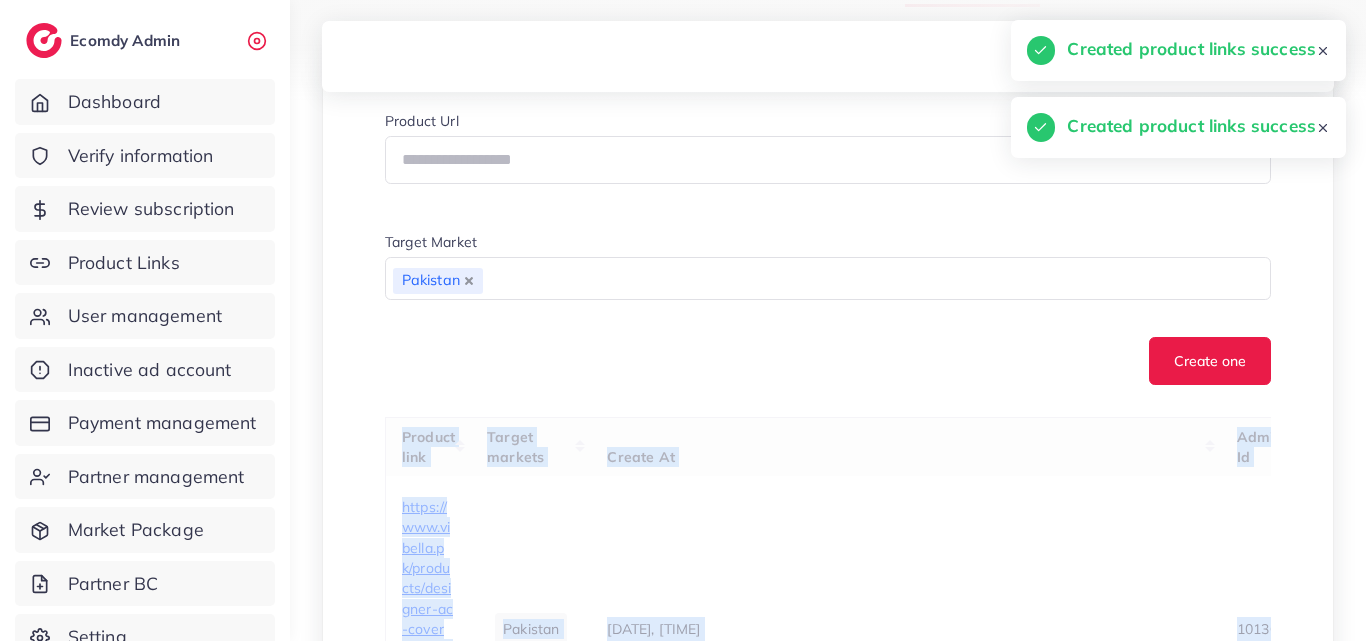 click on "Product Url   Target Market
Pakistan
Loading...      Create one" at bounding box center (828, 248) 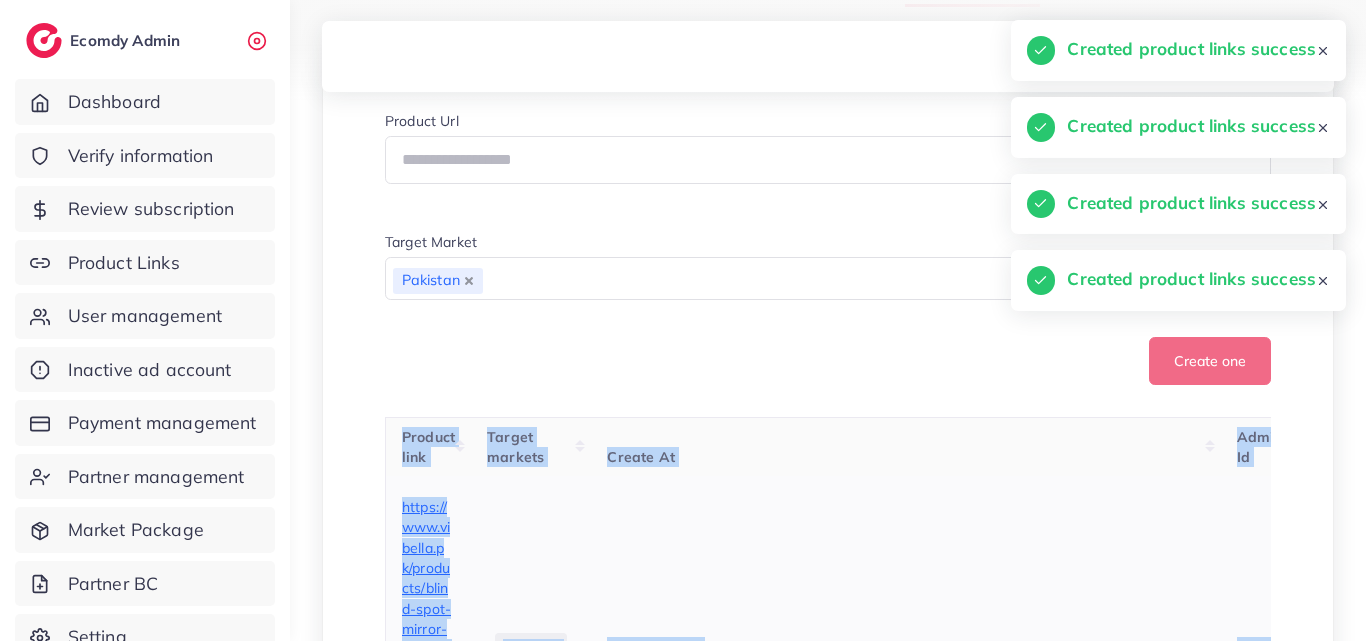 scroll, scrollTop: 600, scrollLeft: 0, axis: vertical 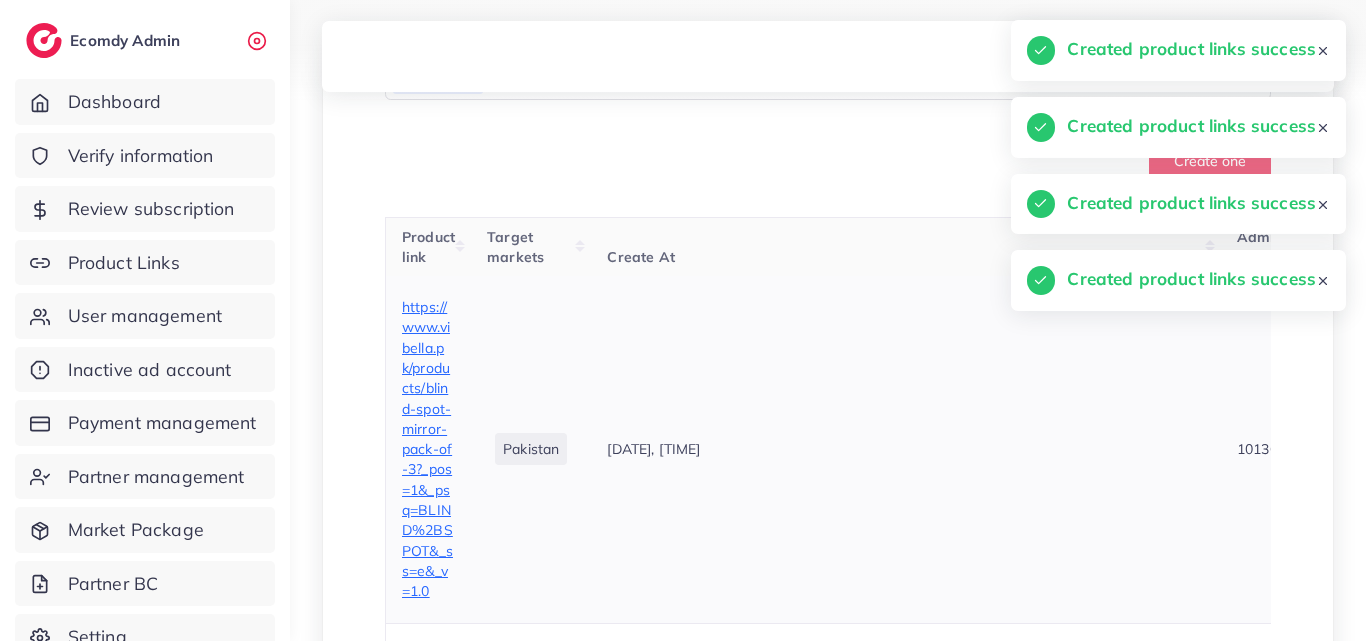 click on "https://www.vibella.pk/products/blind-spot-mirror-pack-of-3?_pos=1&_psq=BLIND%2BSPOT&_ss=e&_v=1.0" at bounding box center [427, 449] 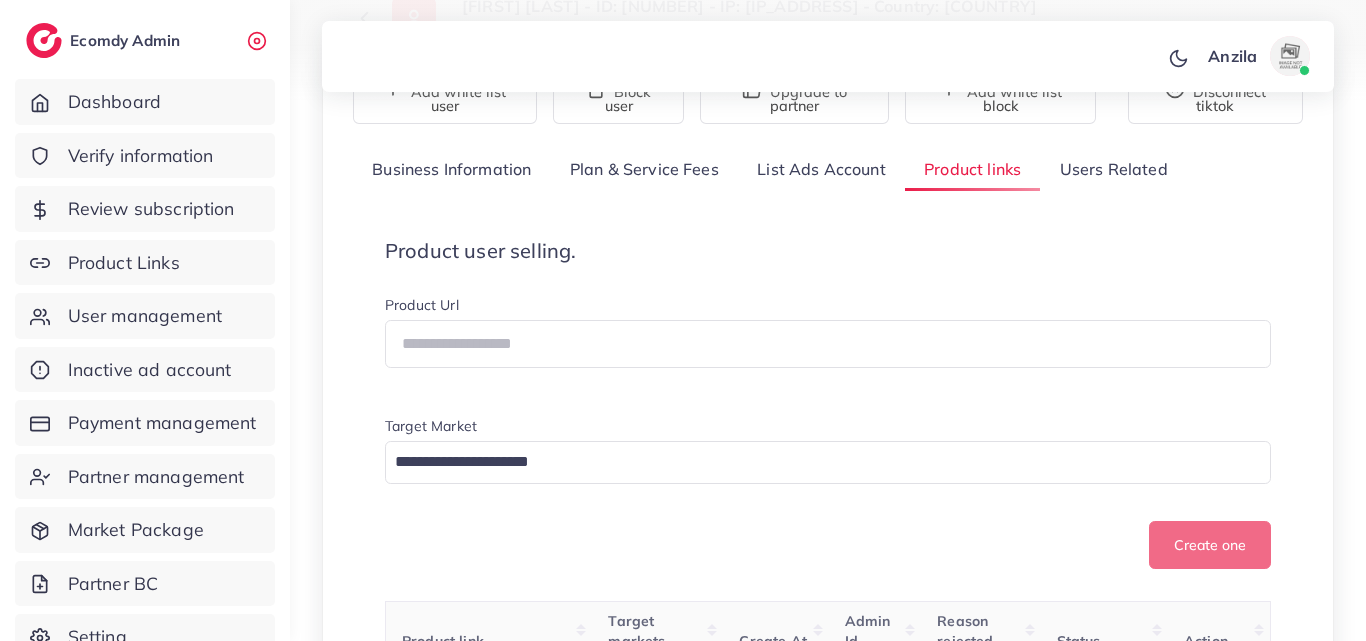 scroll, scrollTop: 200, scrollLeft: 0, axis: vertical 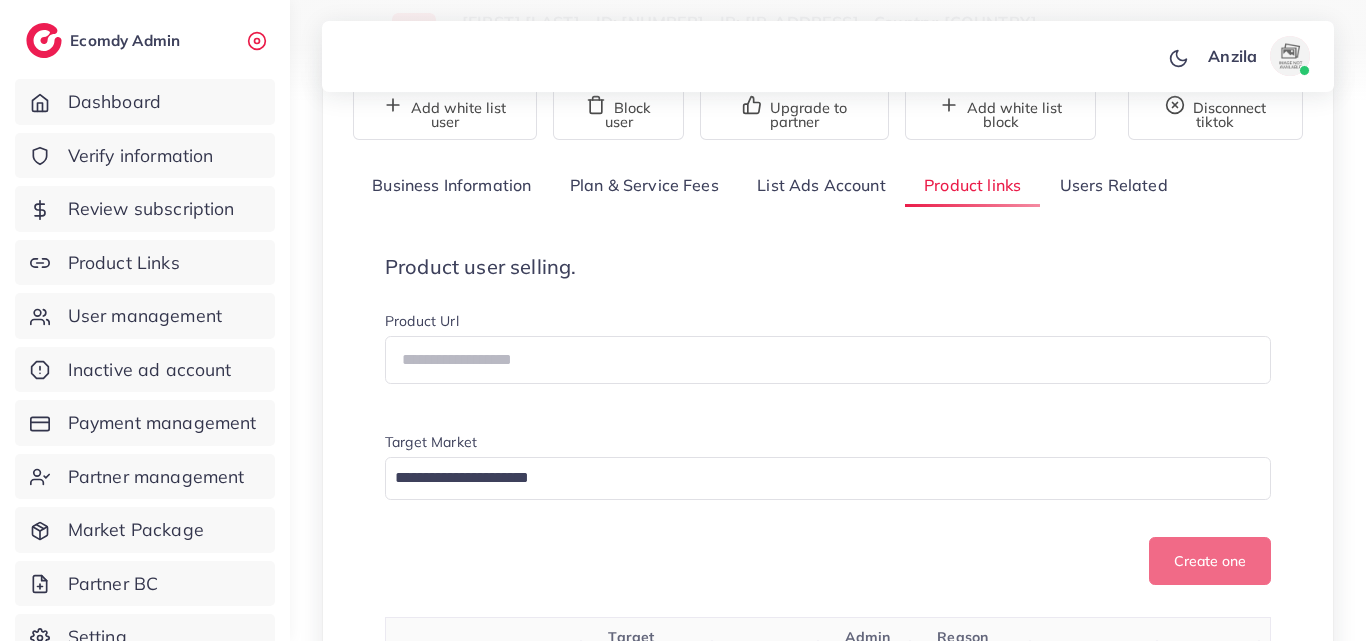 click on "Product user selling." at bounding box center [828, 267] 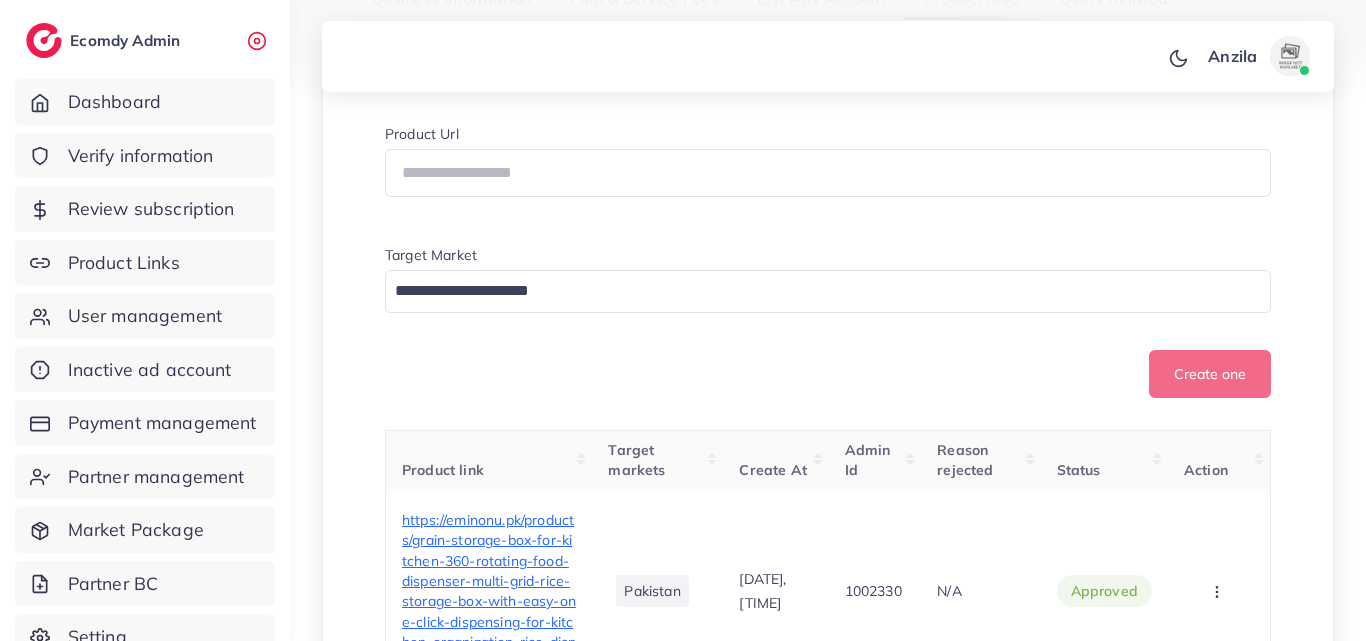 scroll, scrollTop: 383, scrollLeft: 0, axis: vertical 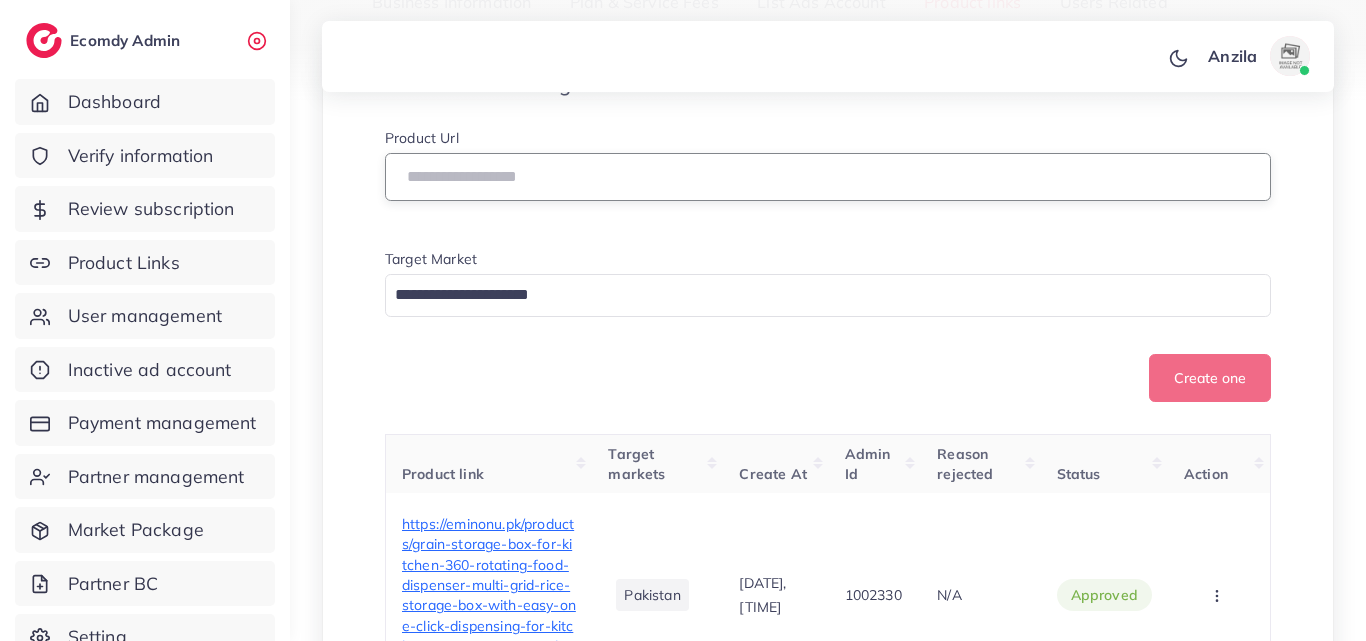 click at bounding box center (828, 177) 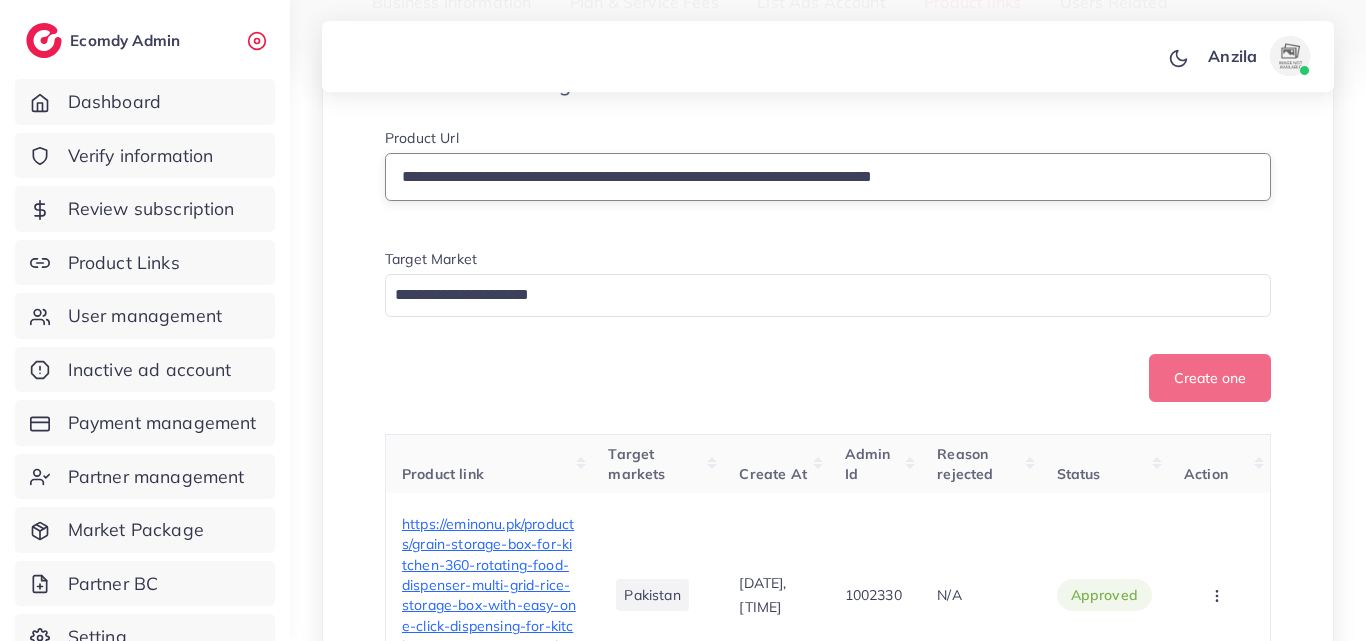 type on "**********" 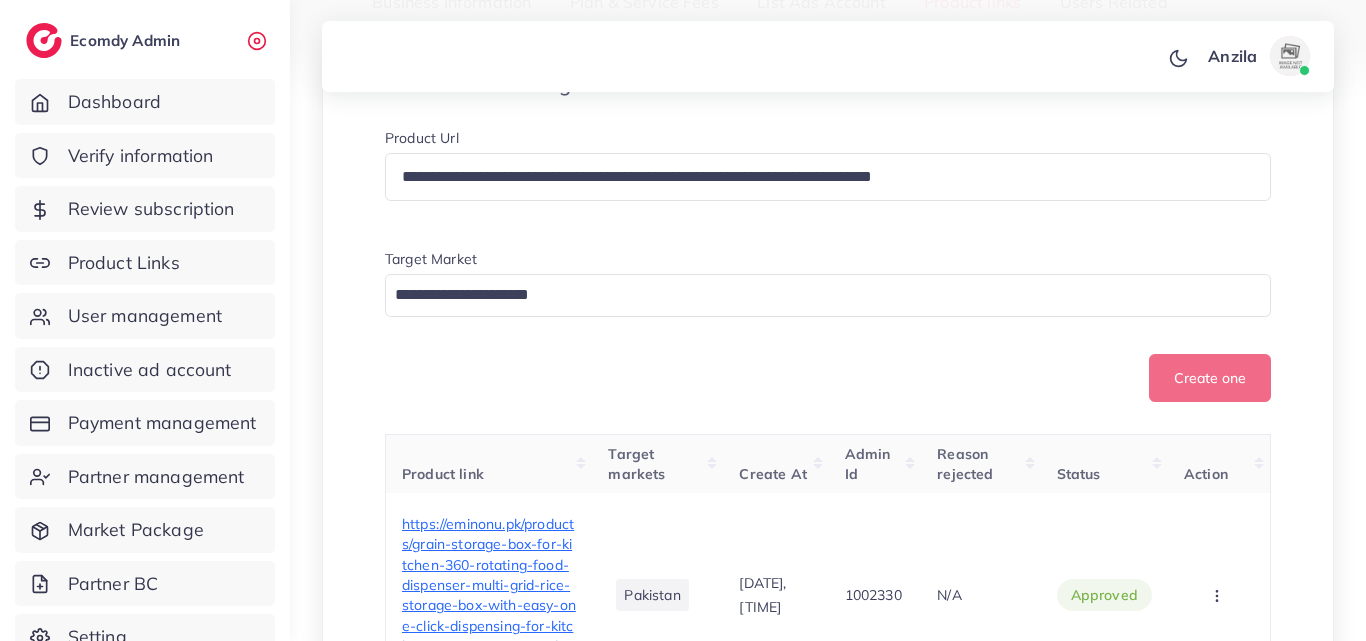 click at bounding box center [816, 295] 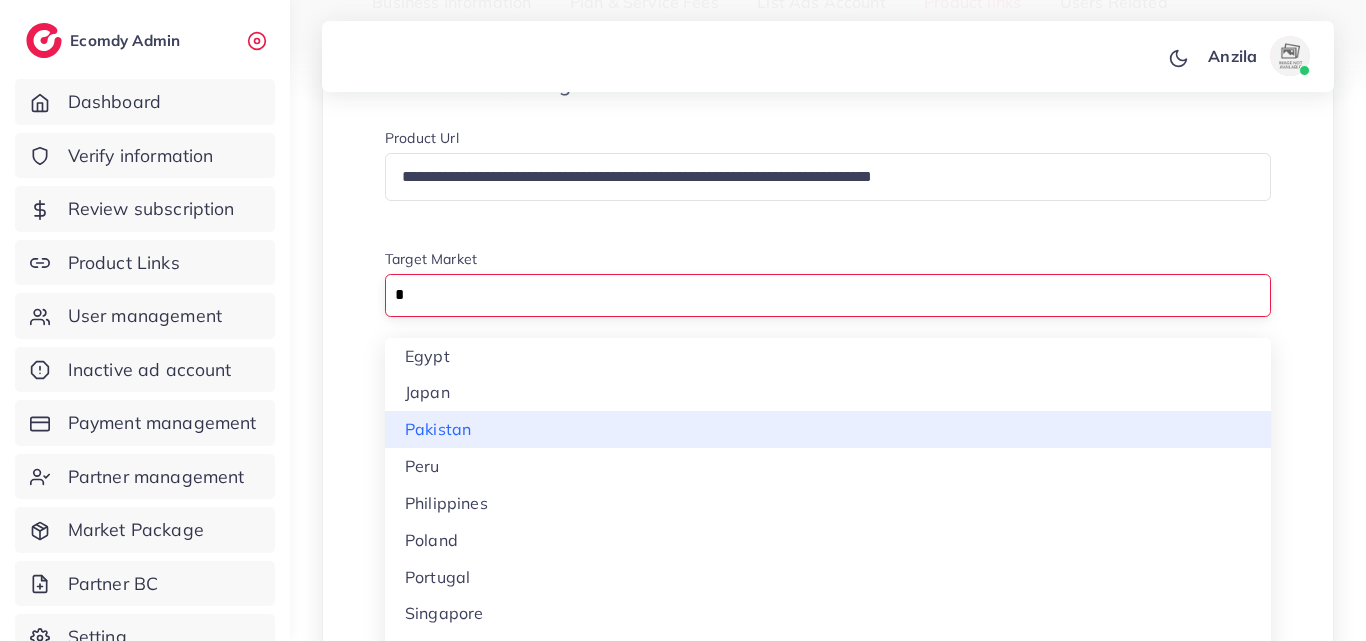 type on "*" 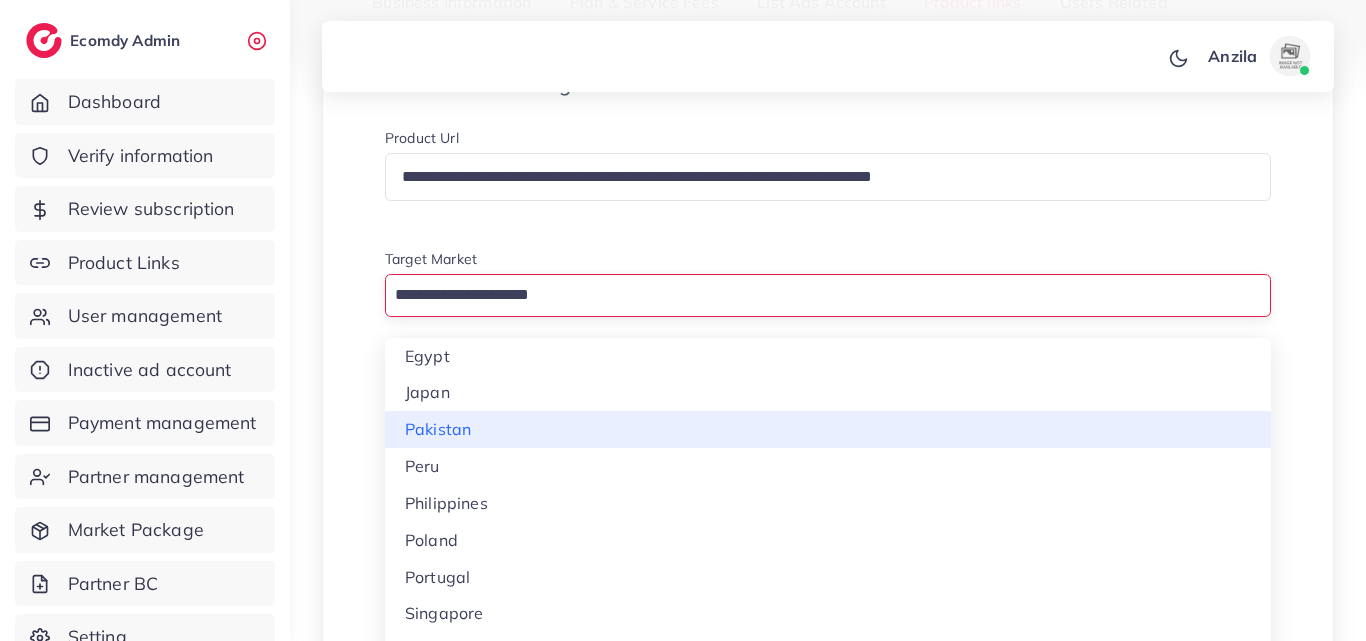 click on "**********" at bounding box center [828, 2275] 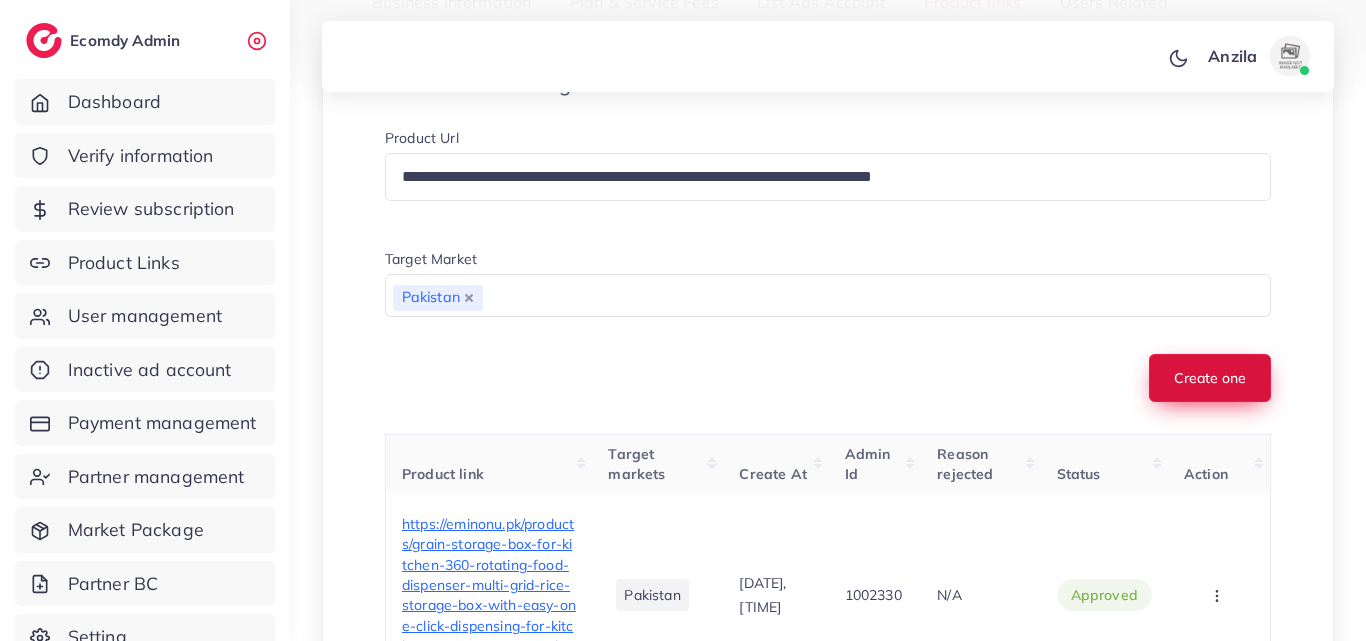 click on "Create one" at bounding box center (1210, 378) 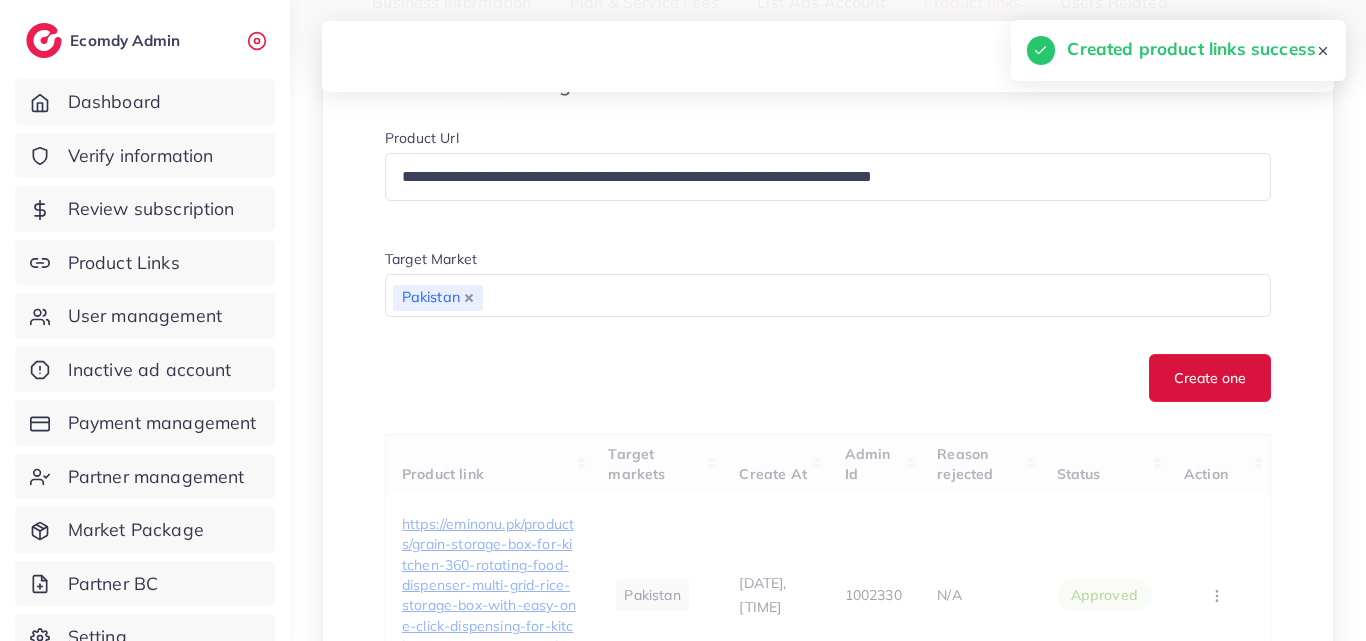 type 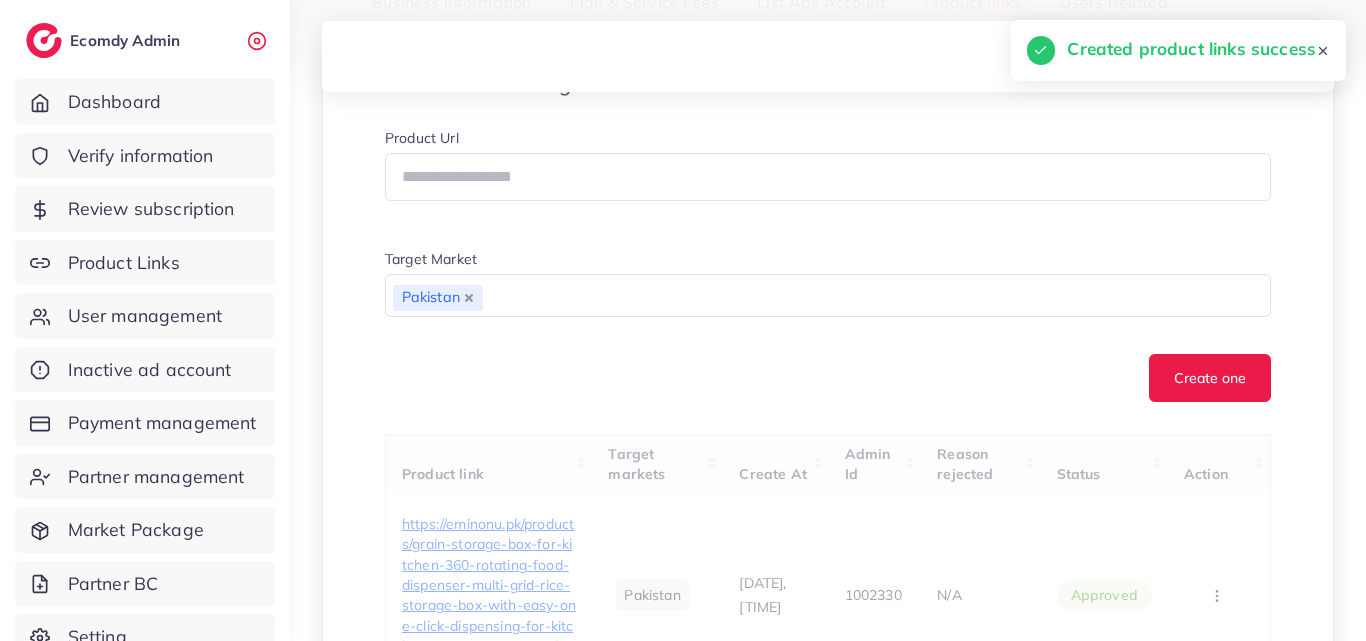 click on "Create one" at bounding box center (828, 378) 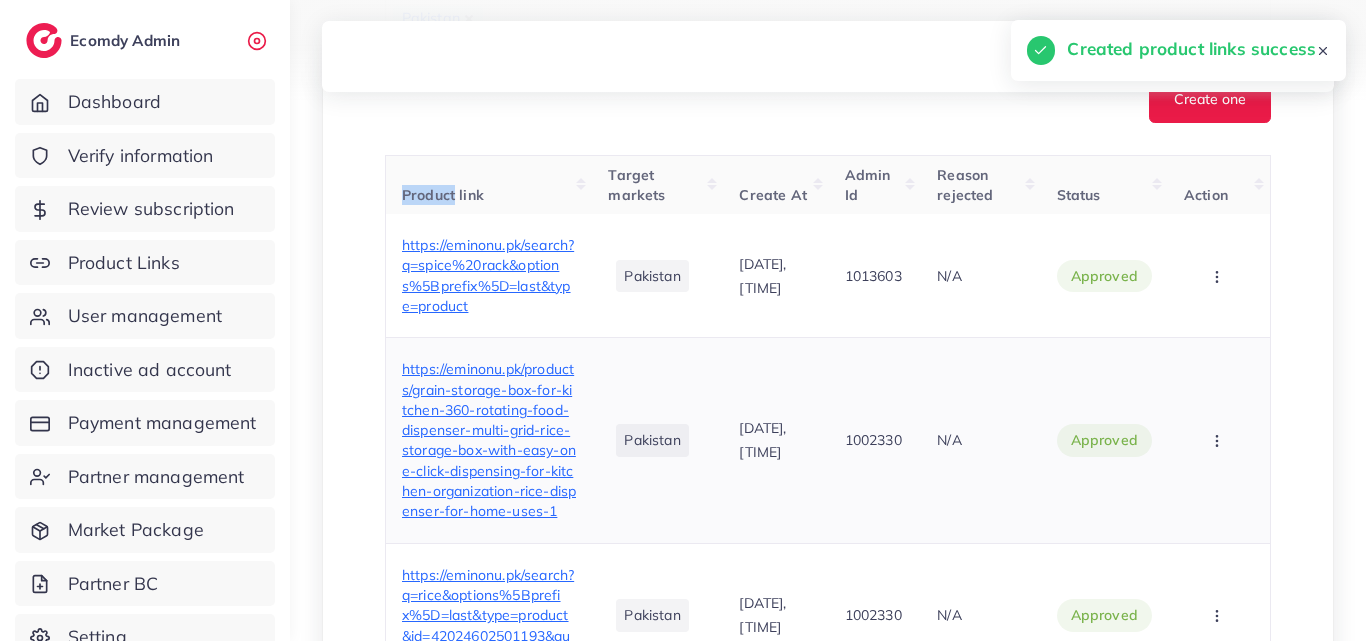 scroll, scrollTop: 683, scrollLeft: 0, axis: vertical 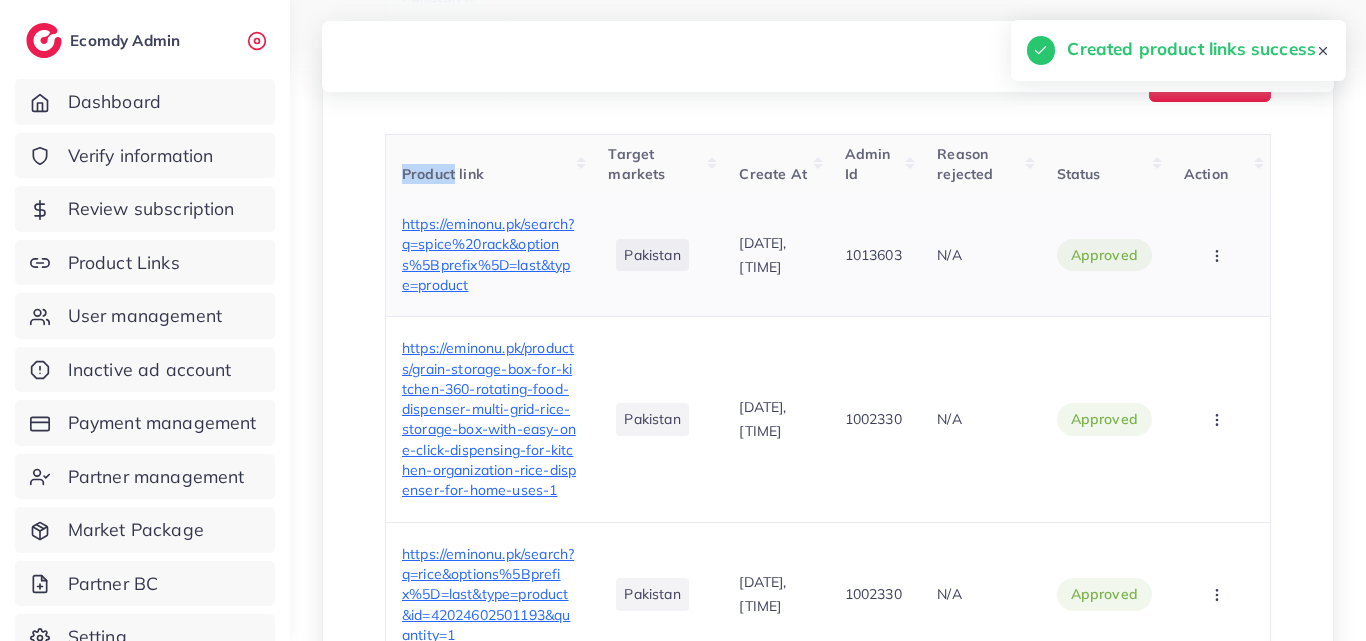 click on "https://eminonu.pk/search?q=spice%20rack&options%5Bprefix%5D=last&type=product" at bounding box center [488, 254] 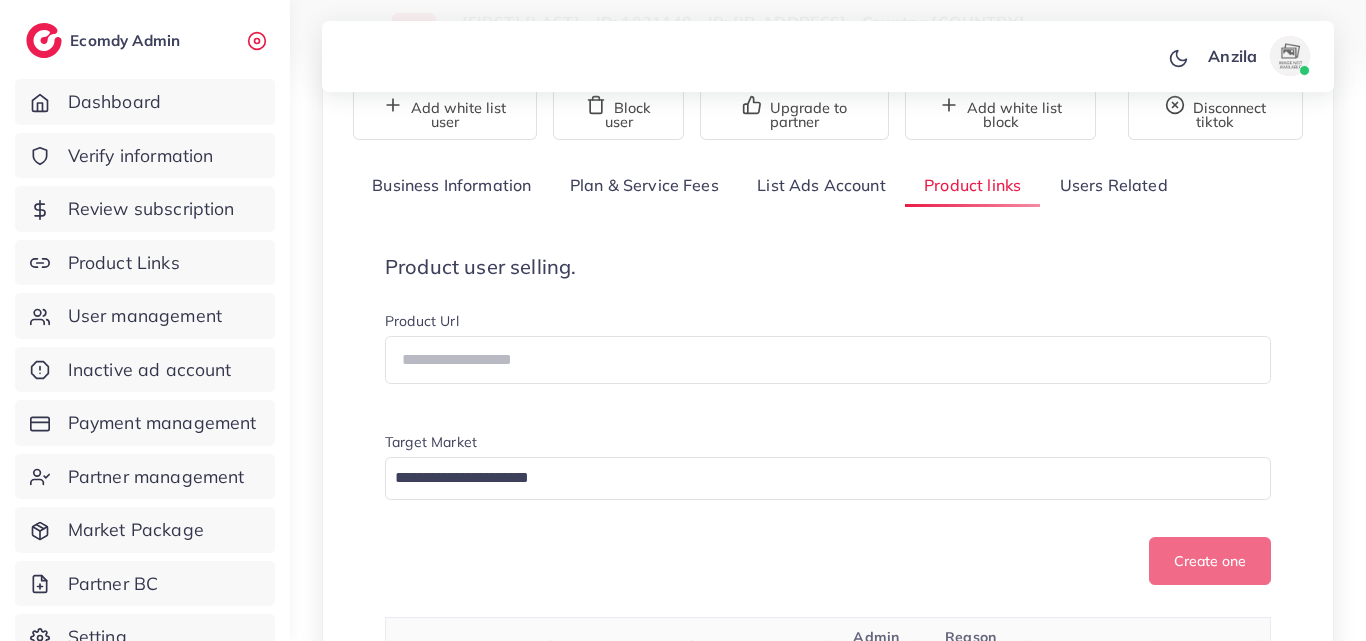 scroll, scrollTop: 200, scrollLeft: 0, axis: vertical 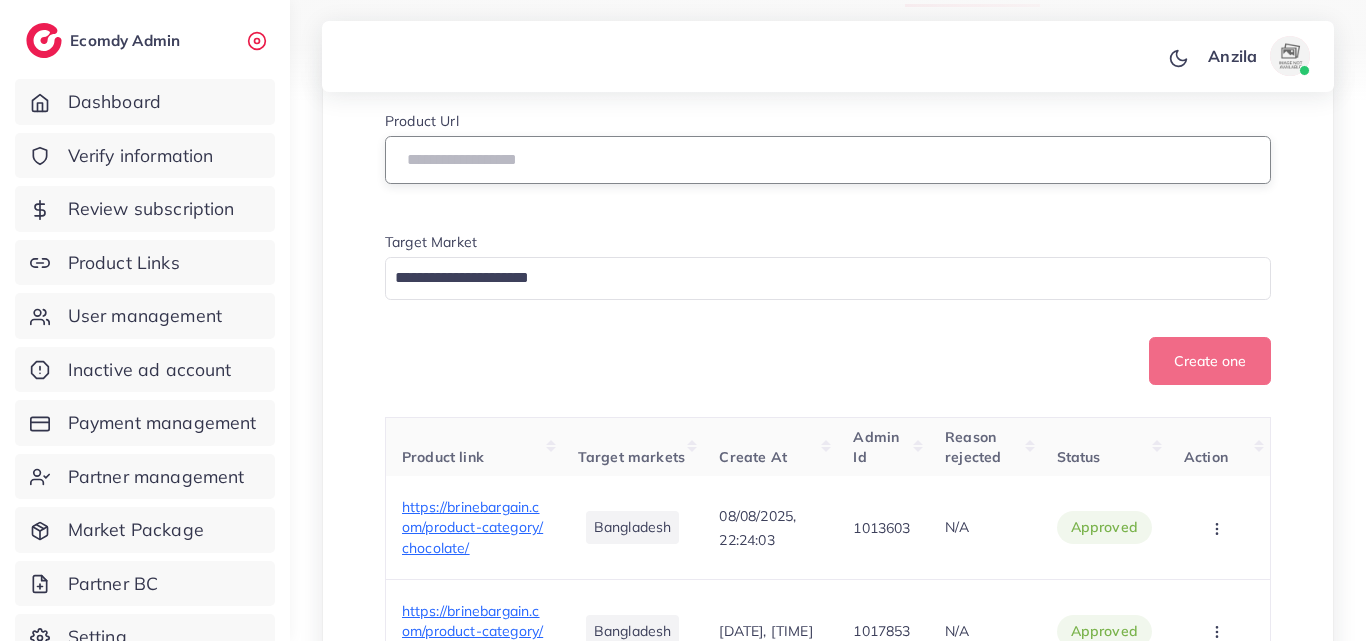 paste on "**********" 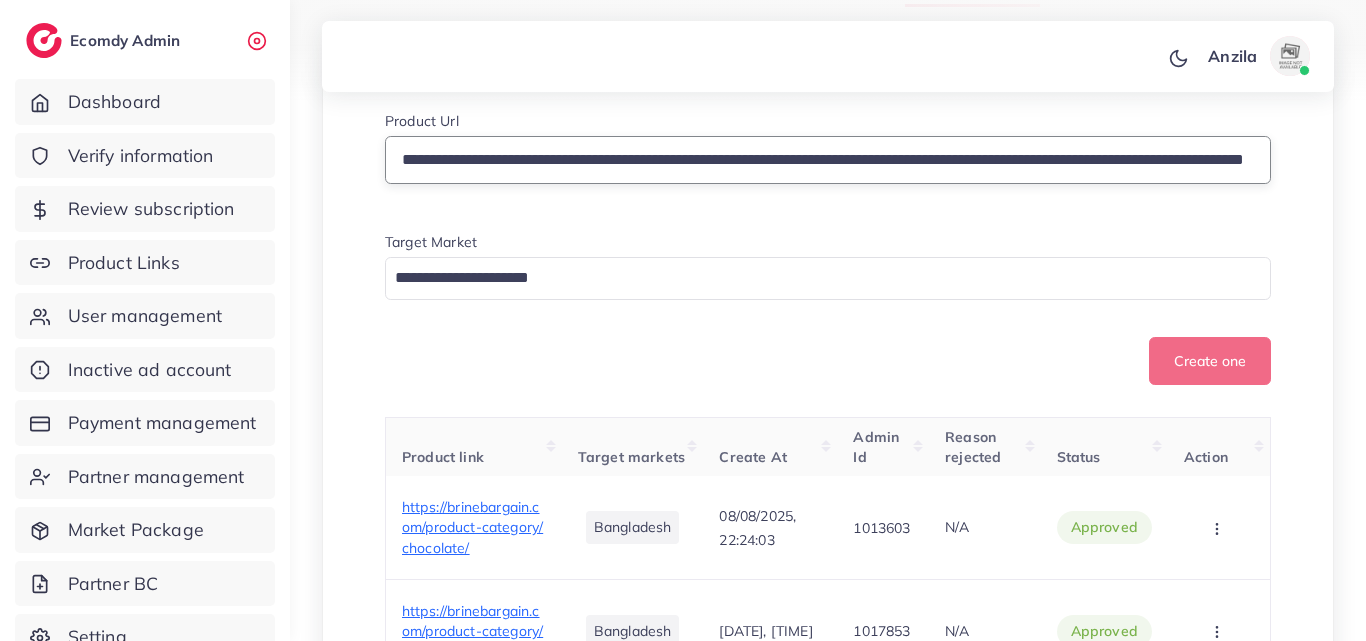 scroll, scrollTop: 0, scrollLeft: 345, axis: horizontal 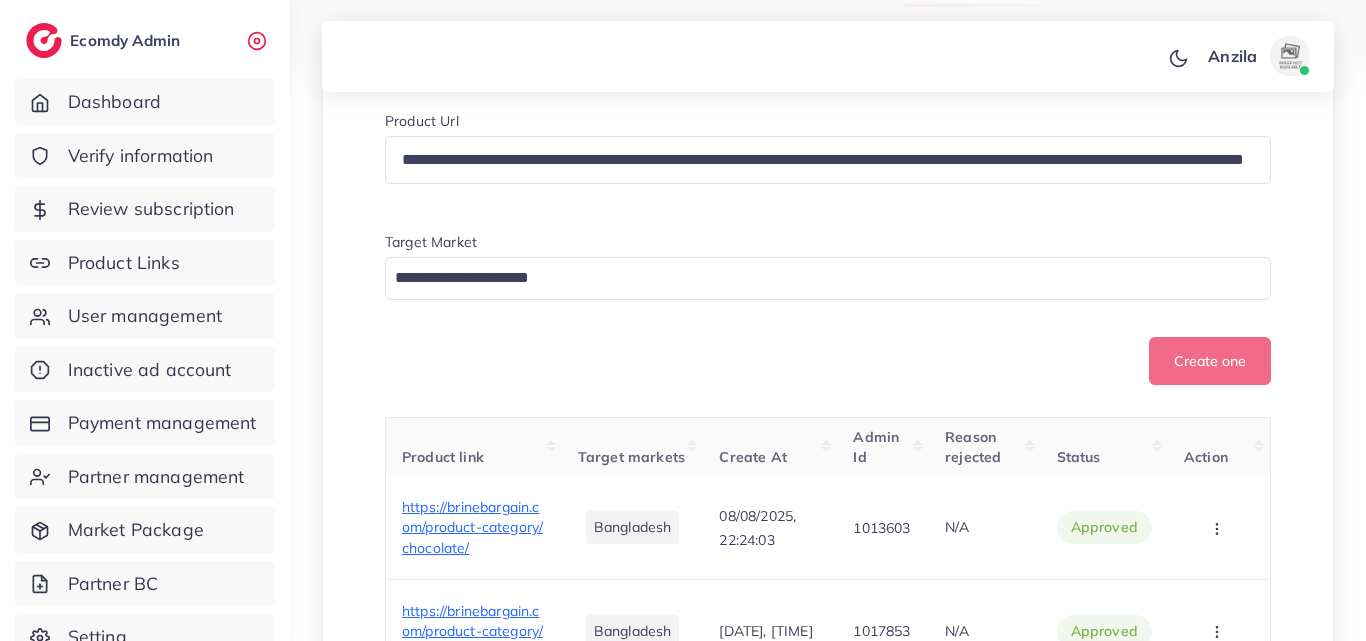 click on "**********" at bounding box center (828, 381) 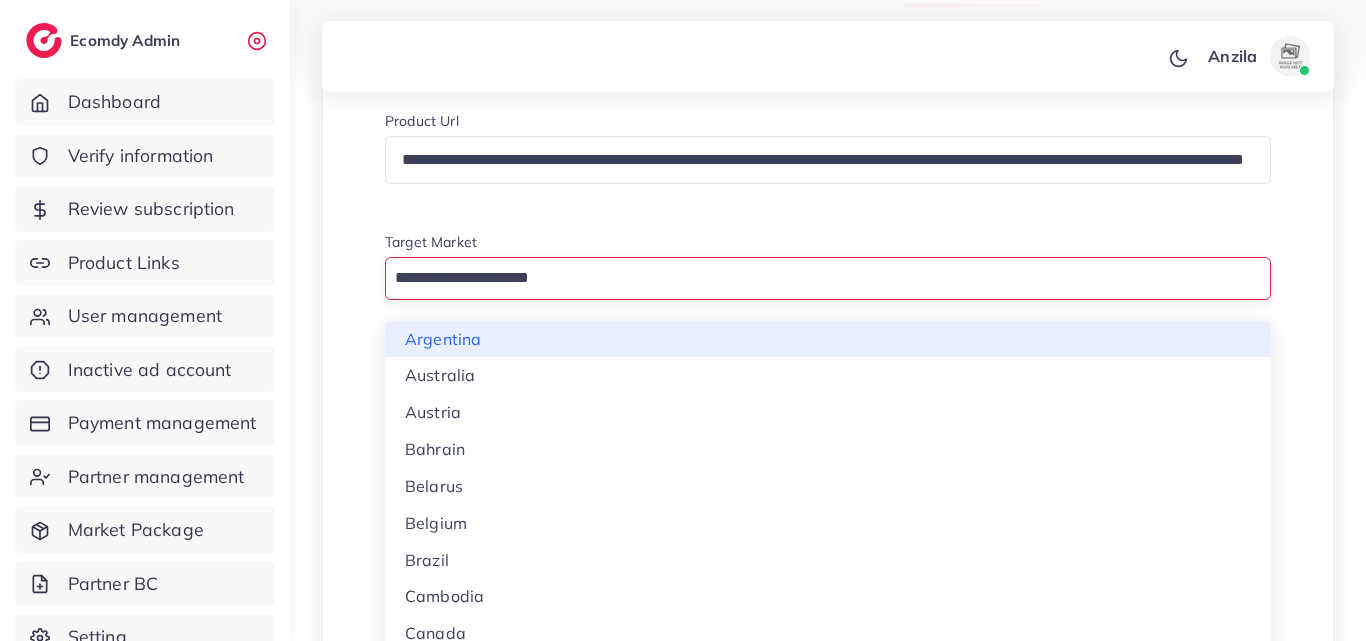 click at bounding box center (816, 278) 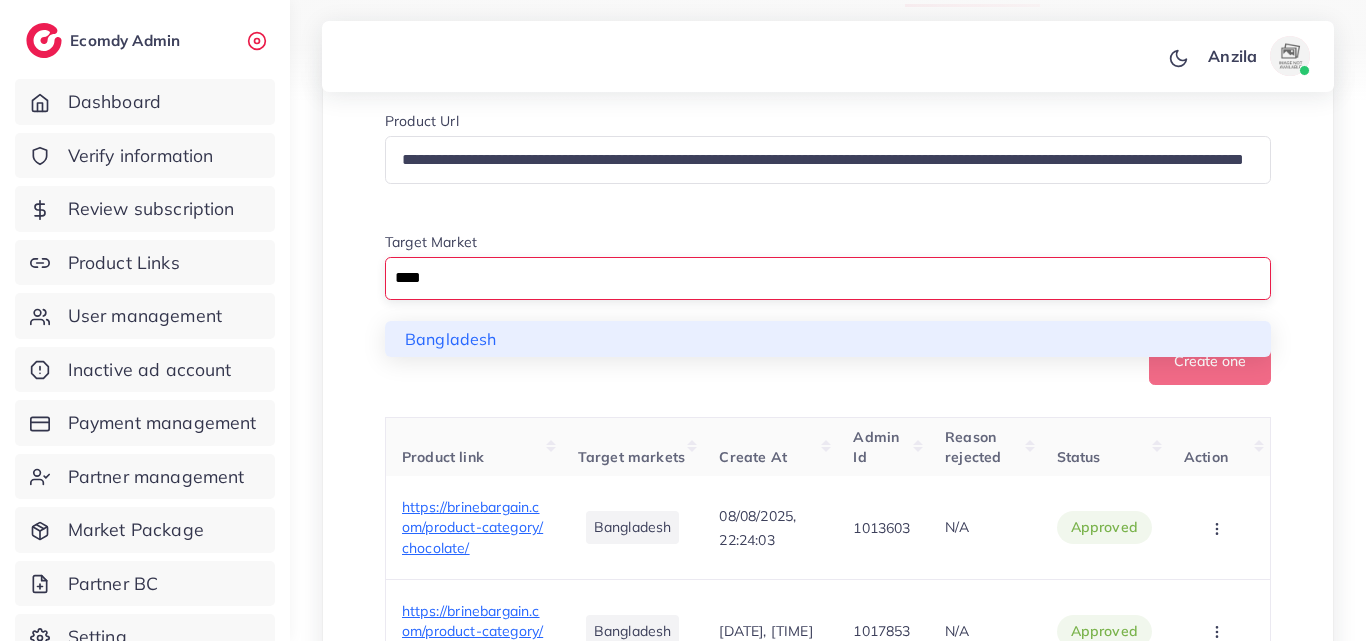 type on "****" 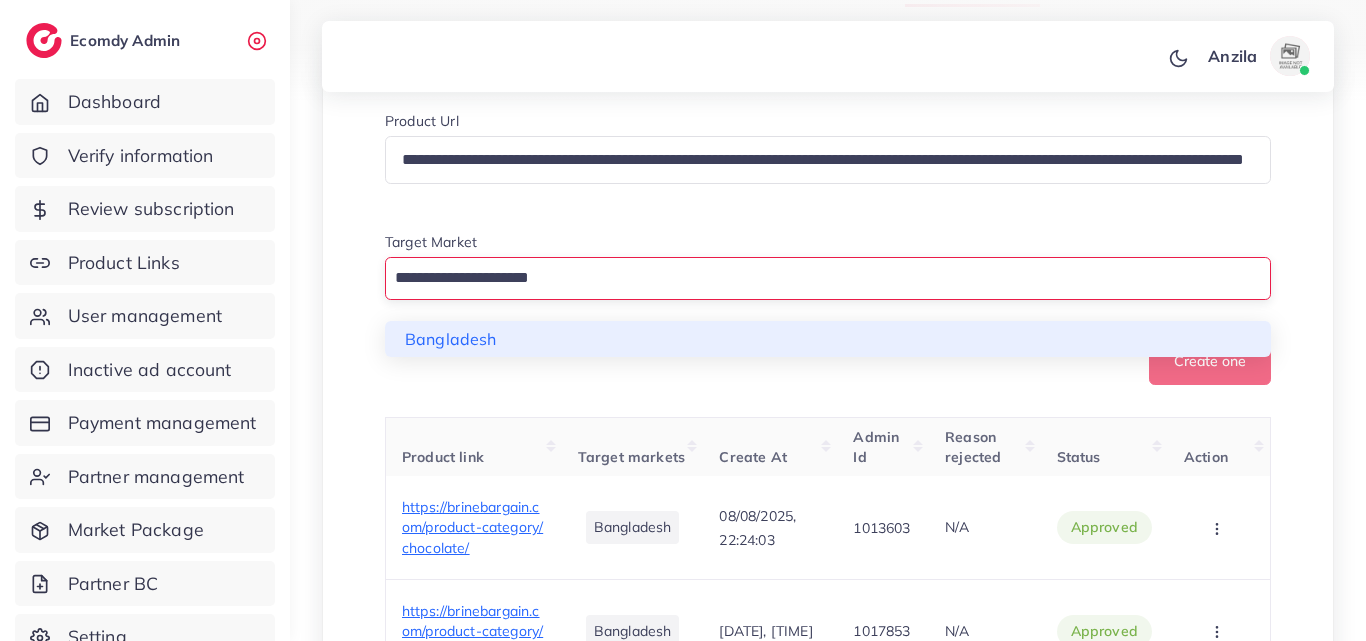 click on "**********" at bounding box center [828, 248] 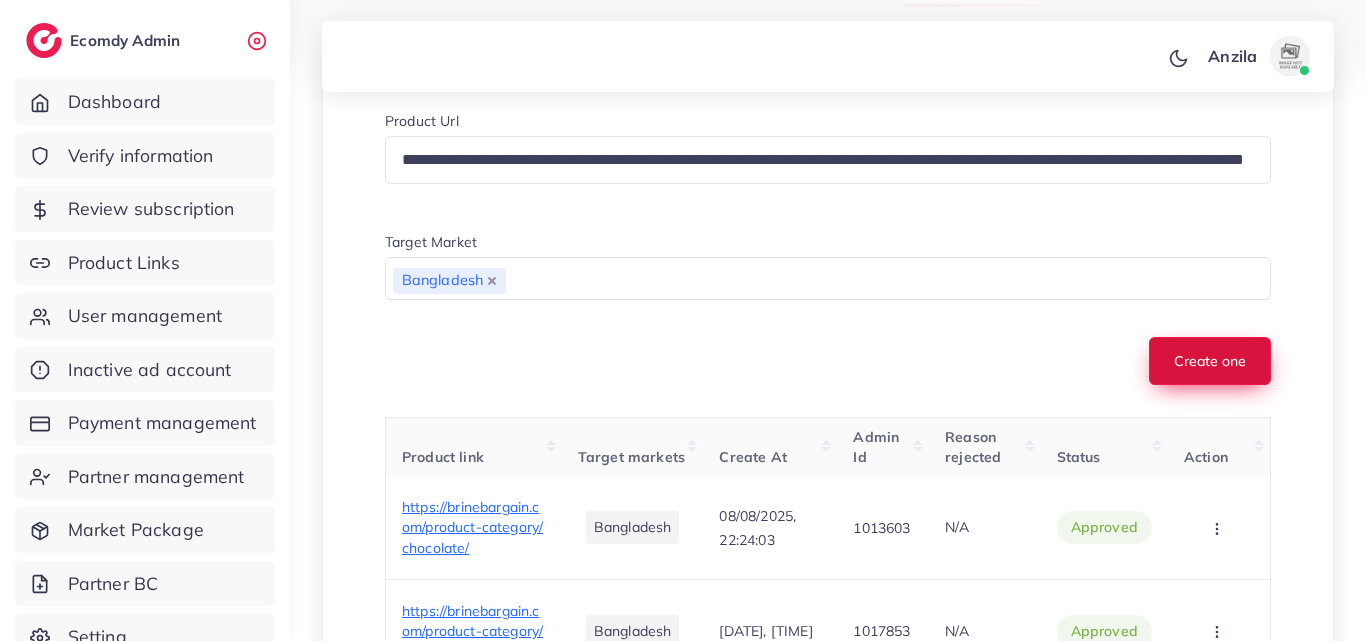 click on "Create one" at bounding box center [1210, 361] 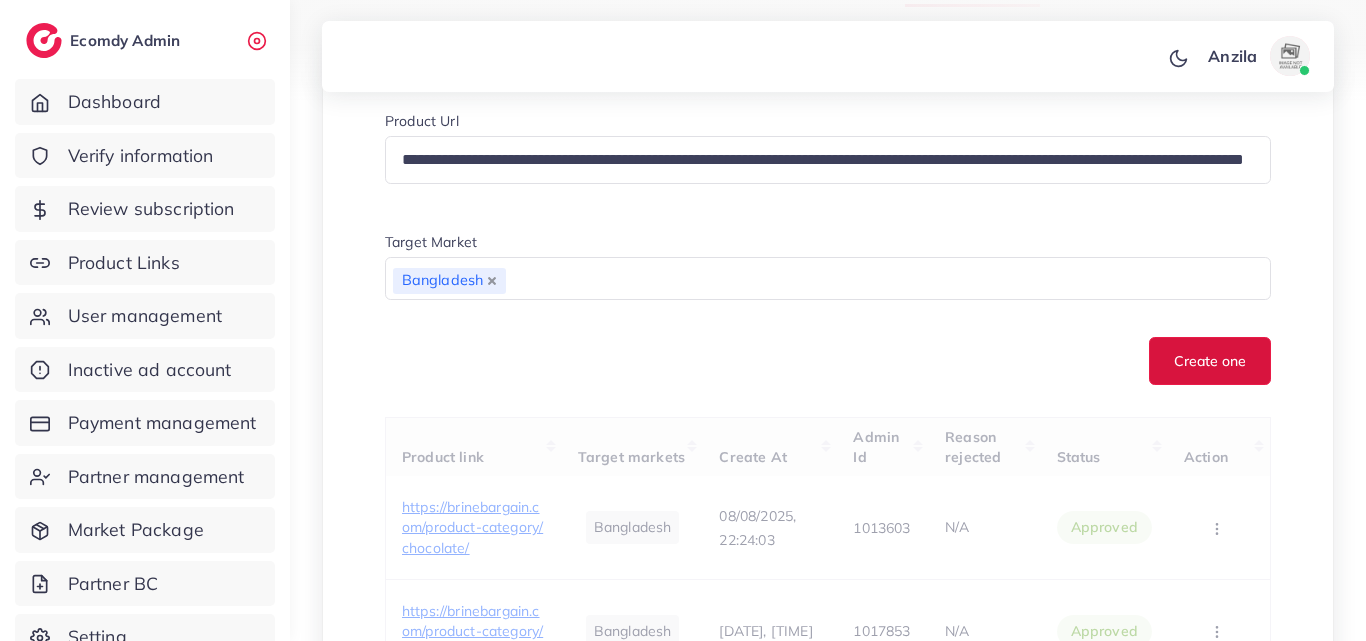 type 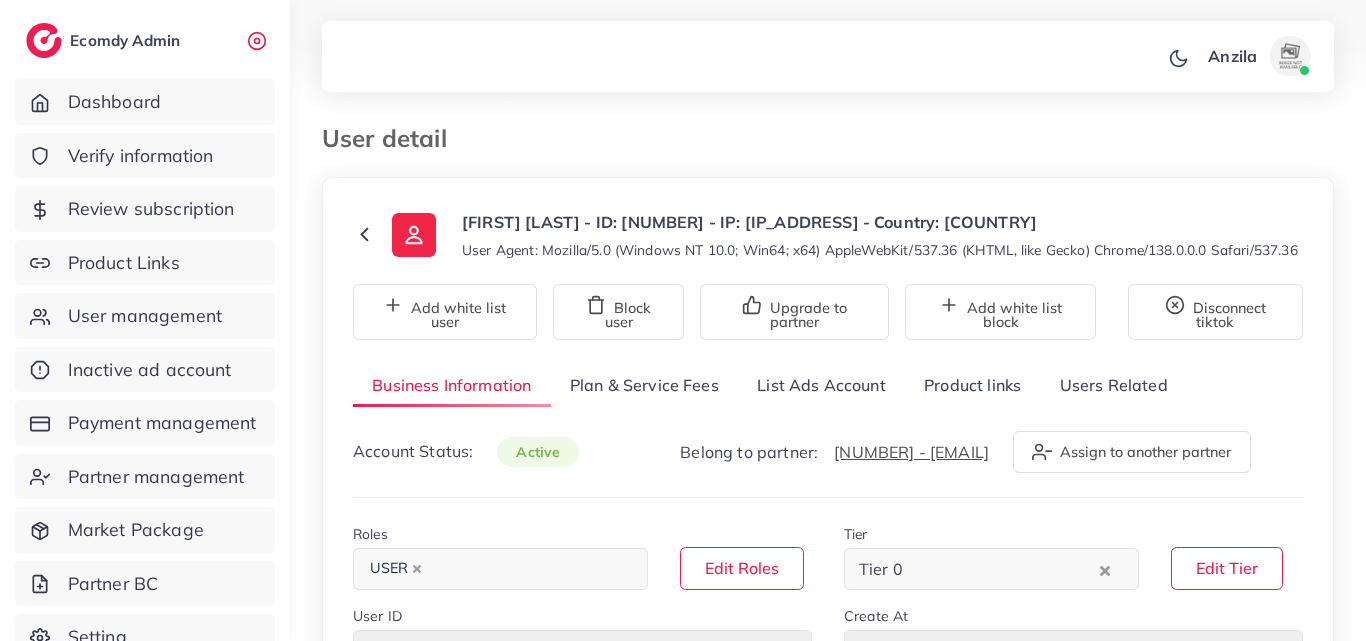 select on "**********" 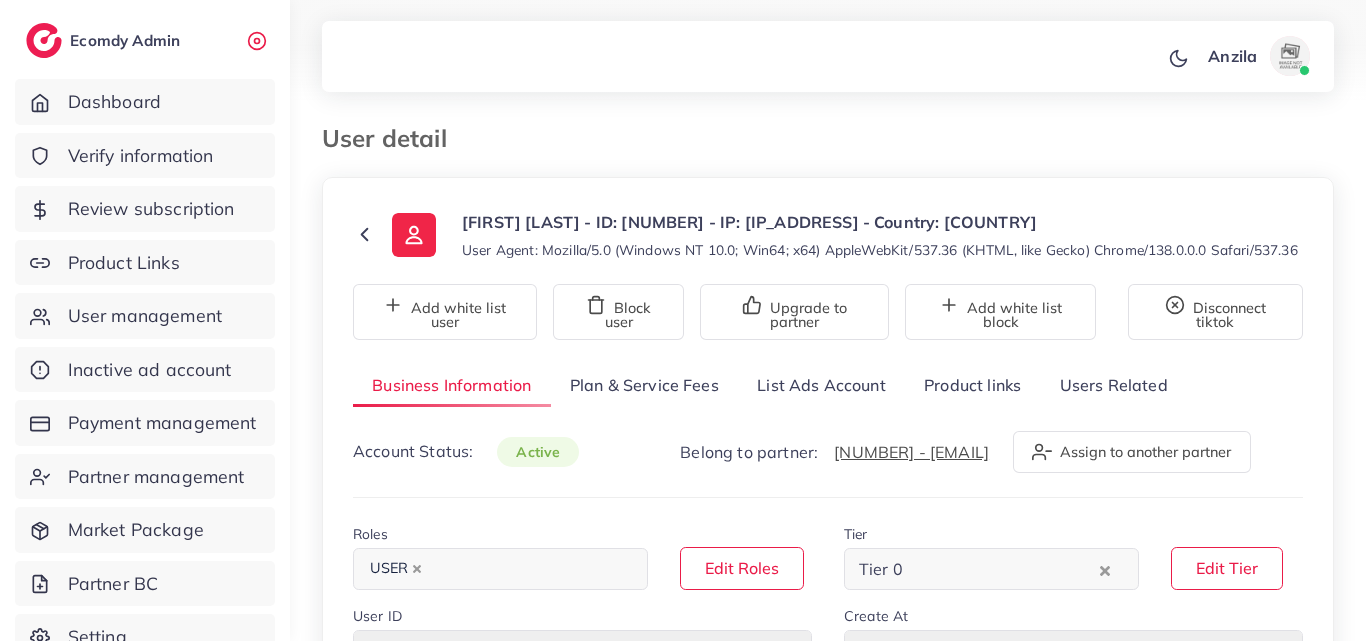 scroll, scrollTop: 0, scrollLeft: 0, axis: both 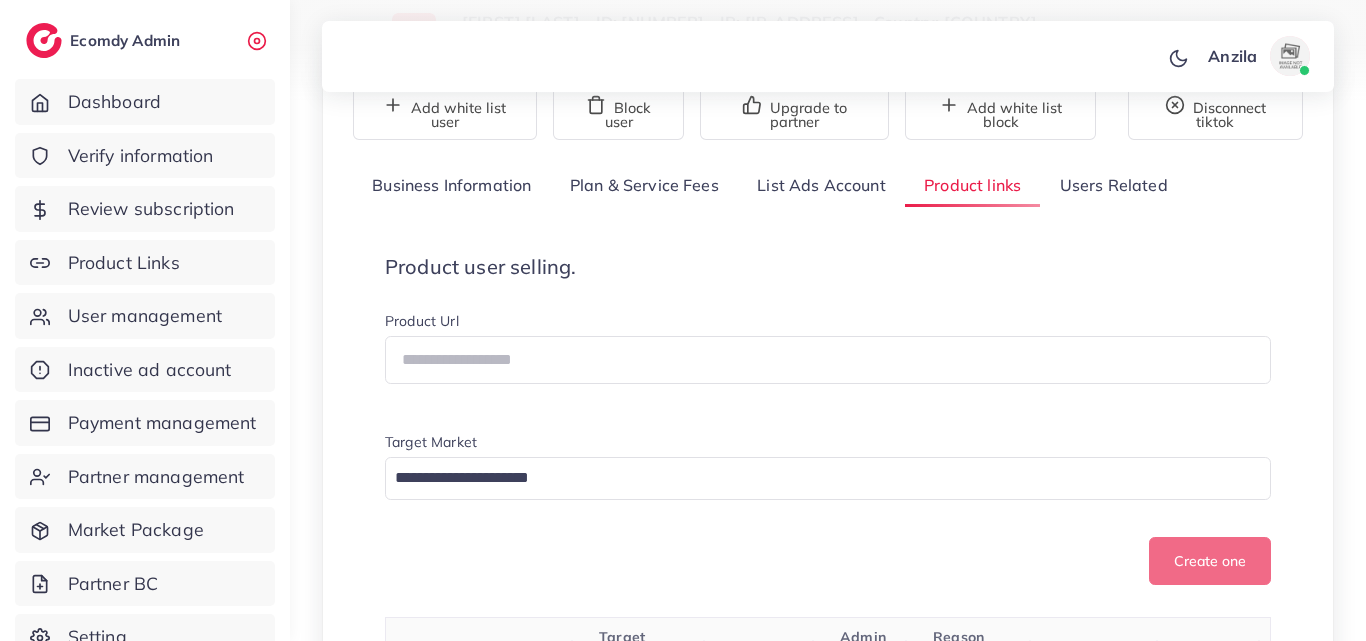 click on "Product Url" at bounding box center (828, 323) 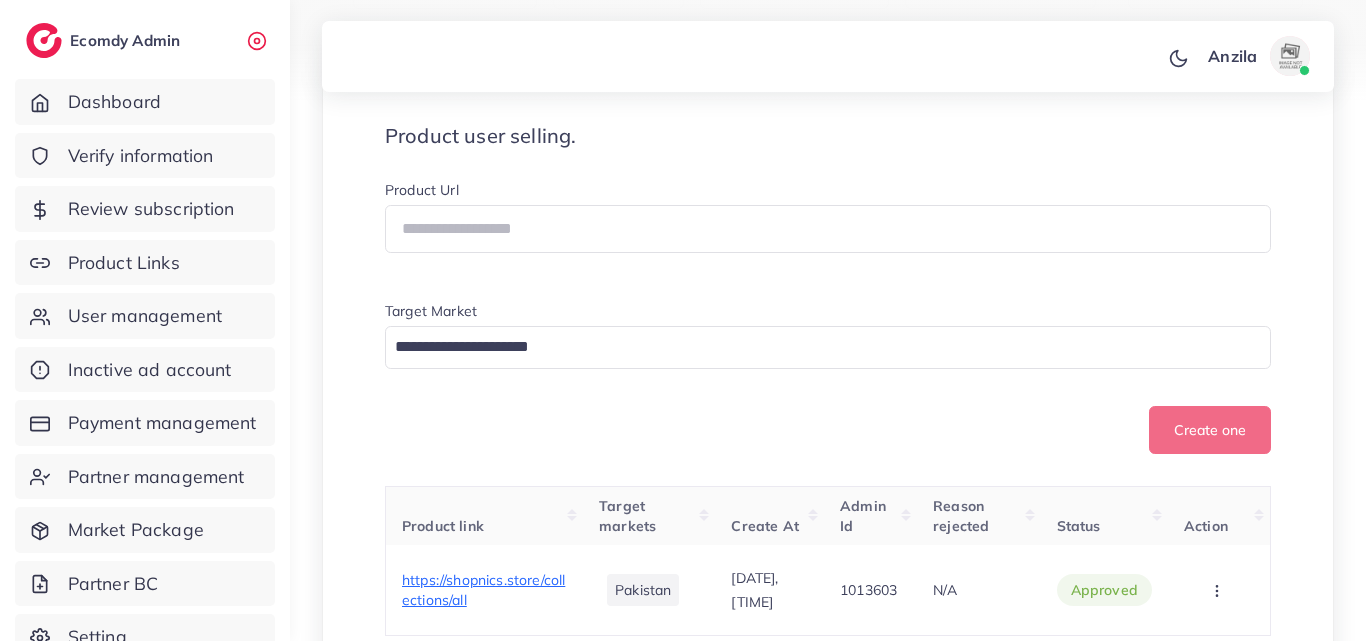 scroll, scrollTop: 400, scrollLeft: 0, axis: vertical 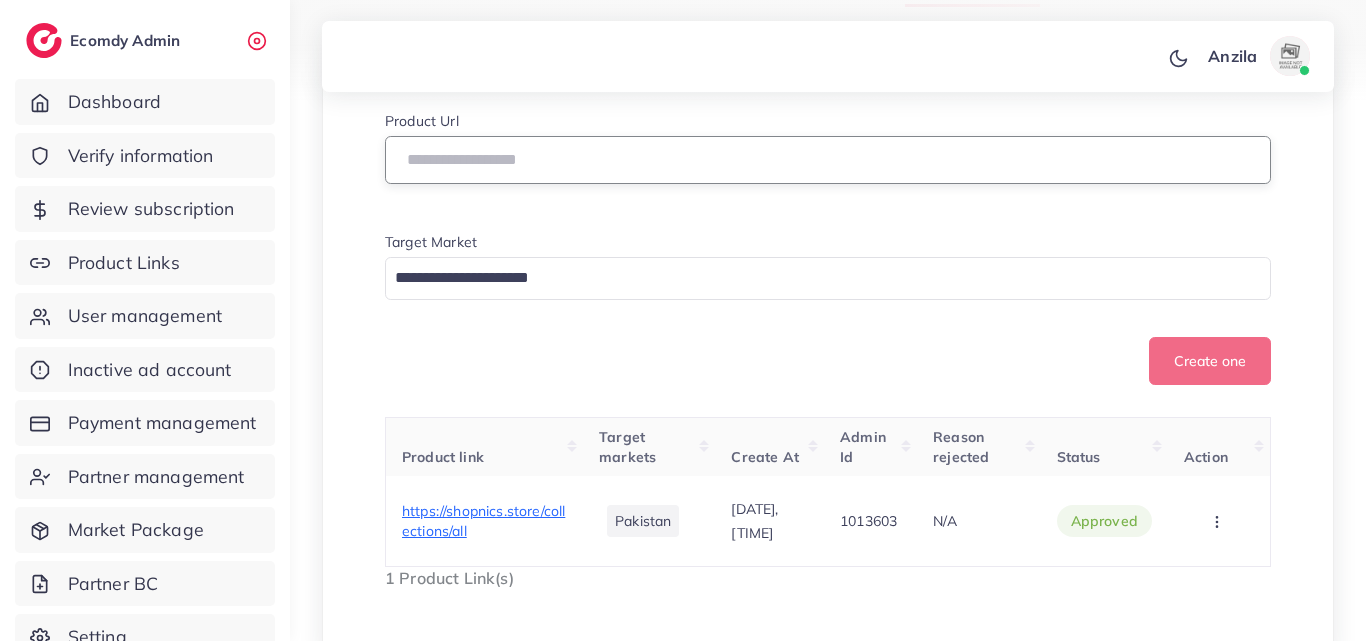 click at bounding box center [828, 160] 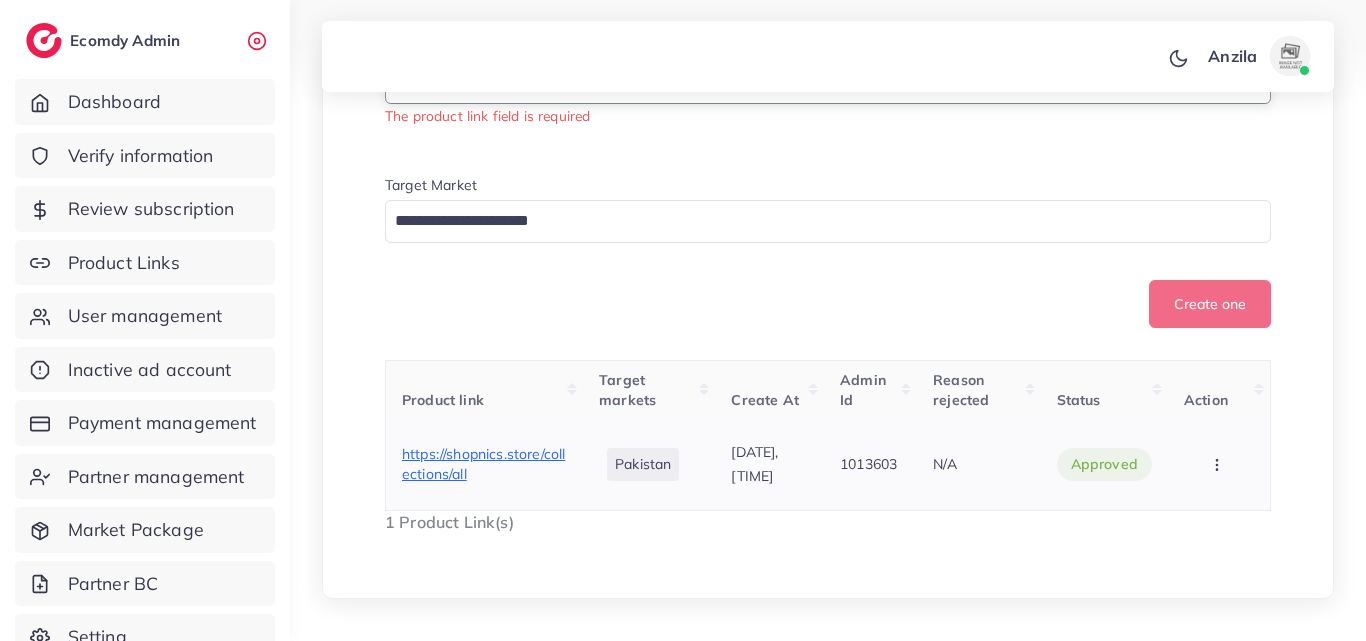 scroll, scrollTop: 375, scrollLeft: 0, axis: vertical 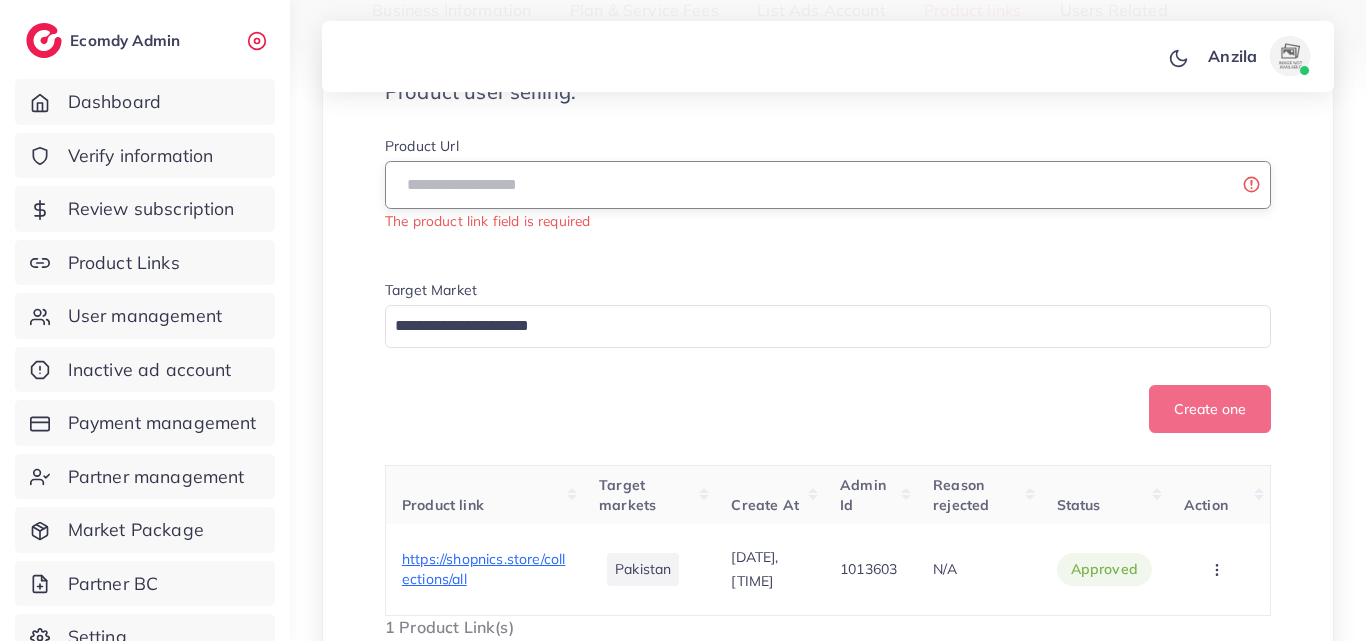 paste on "**********" 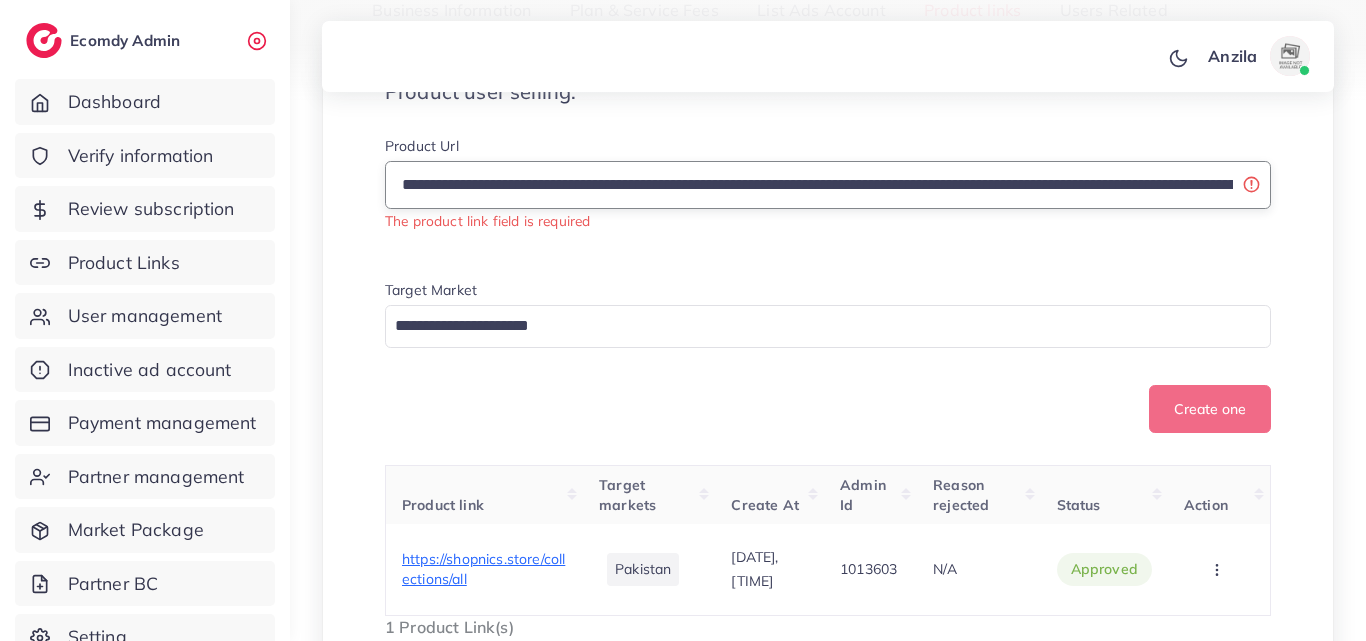 scroll, scrollTop: 0, scrollLeft: 1235, axis: horizontal 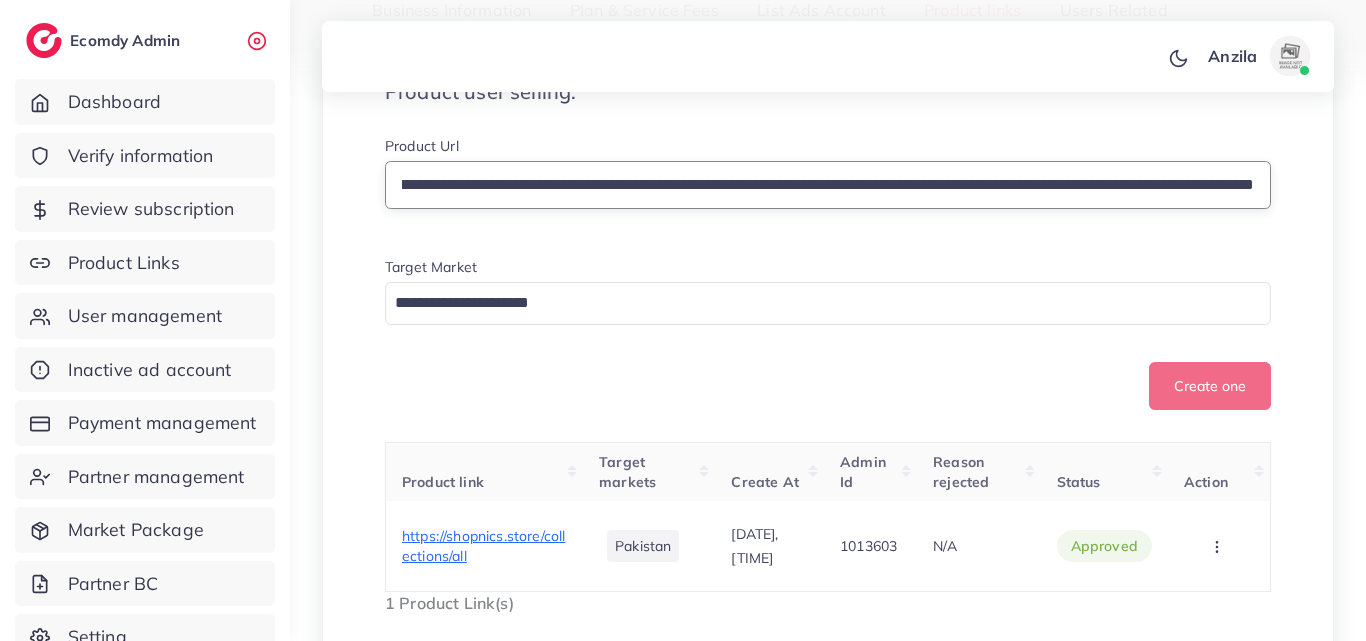 type on "**********" 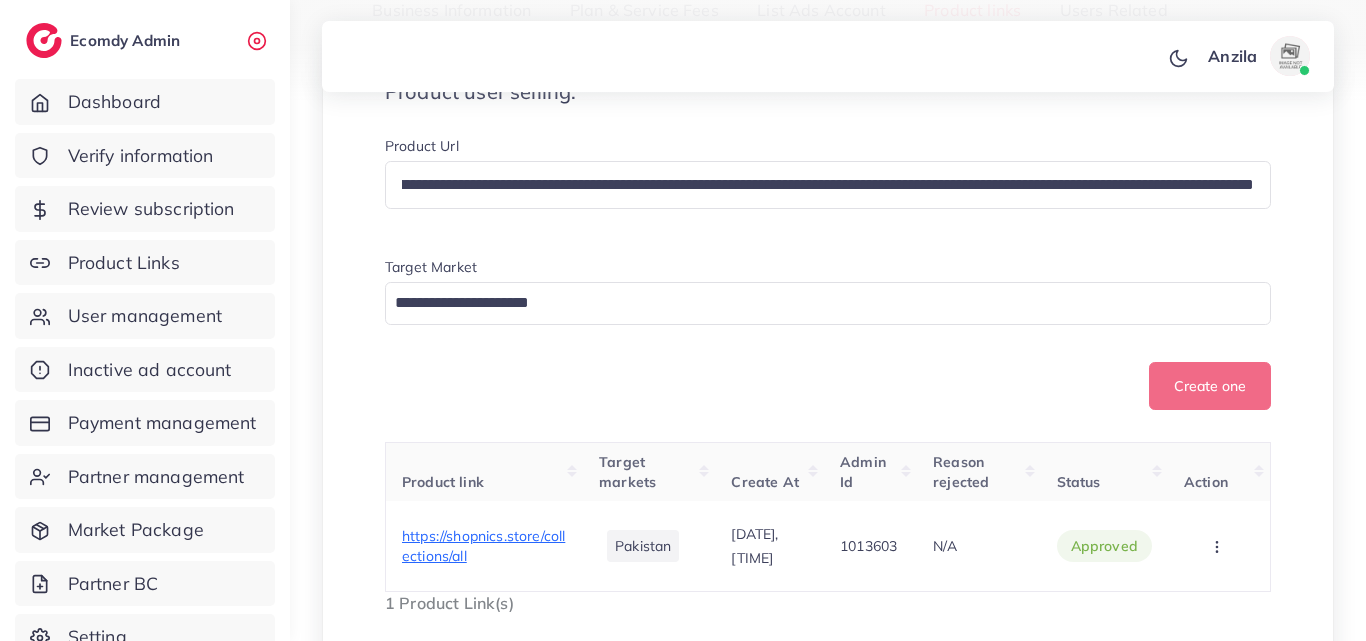 scroll, scrollTop: 0, scrollLeft: 0, axis: both 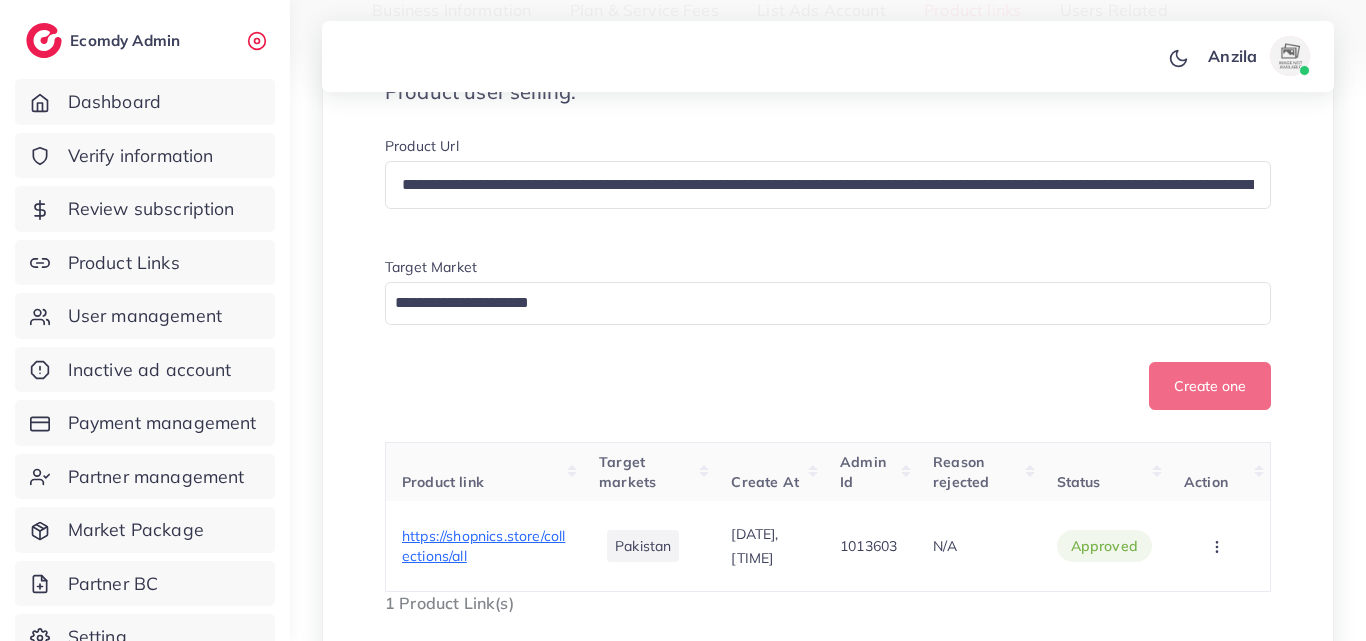 click on "**********" at bounding box center (828, 273) 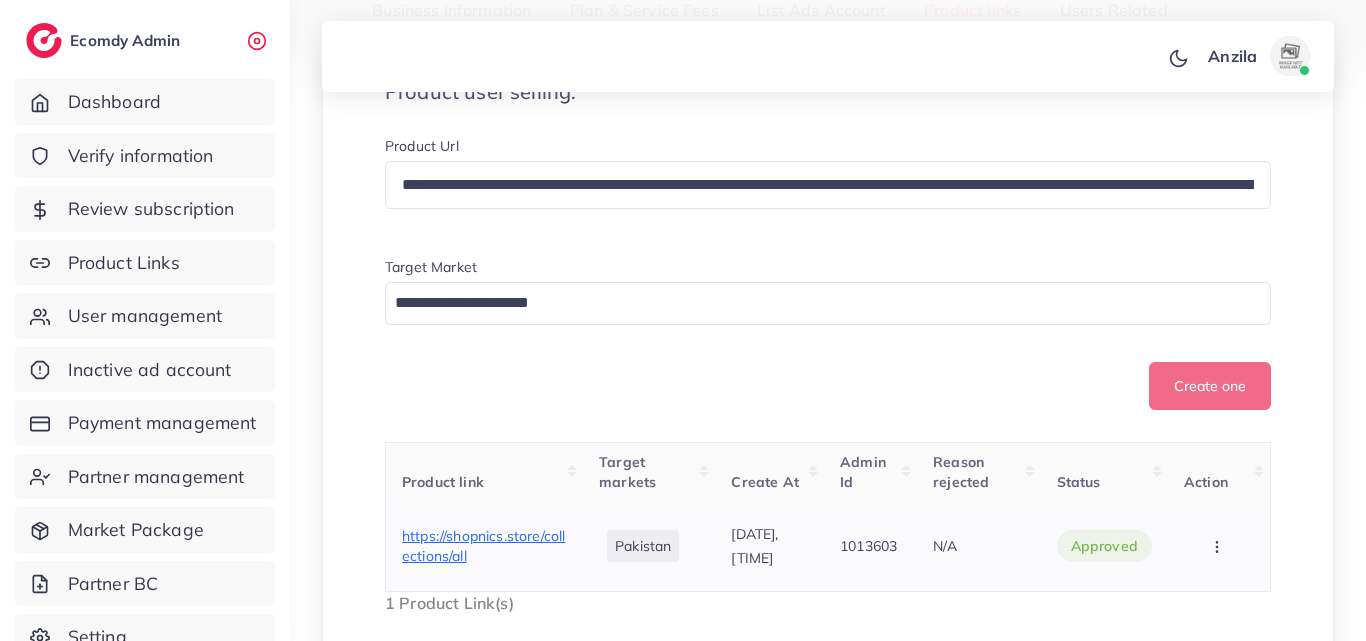 click on "https://shopnics.store/collections/all" at bounding box center (483, 546) 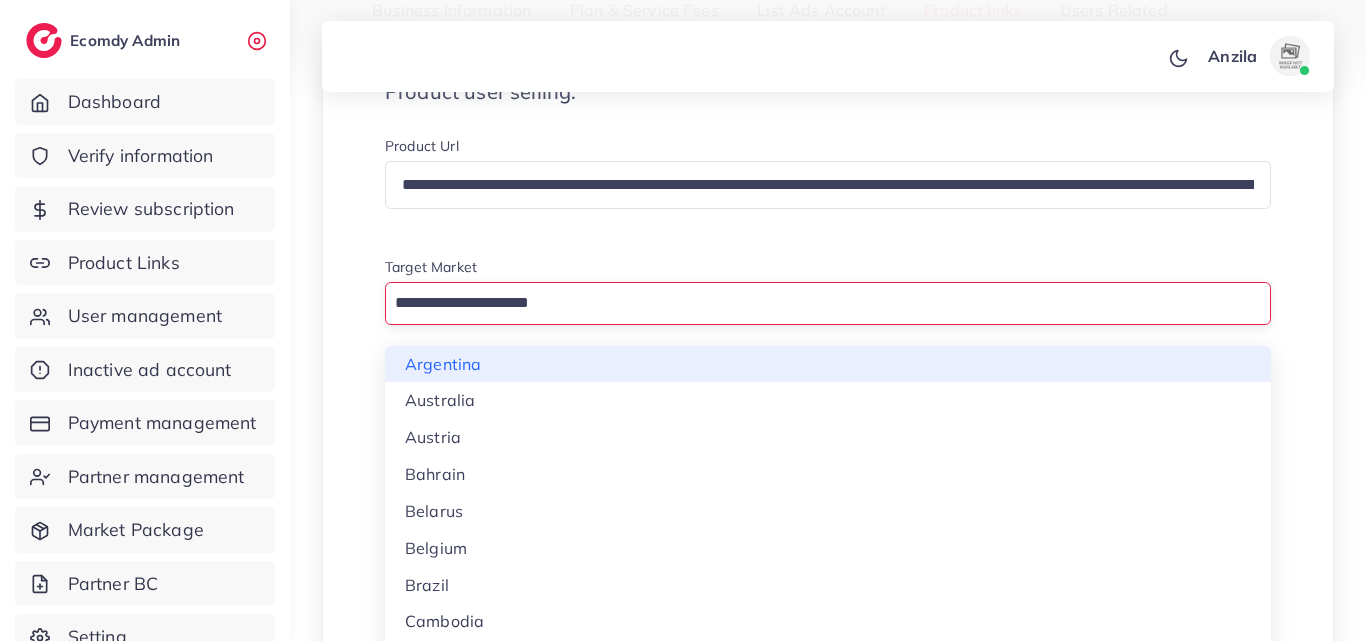 click at bounding box center (816, 303) 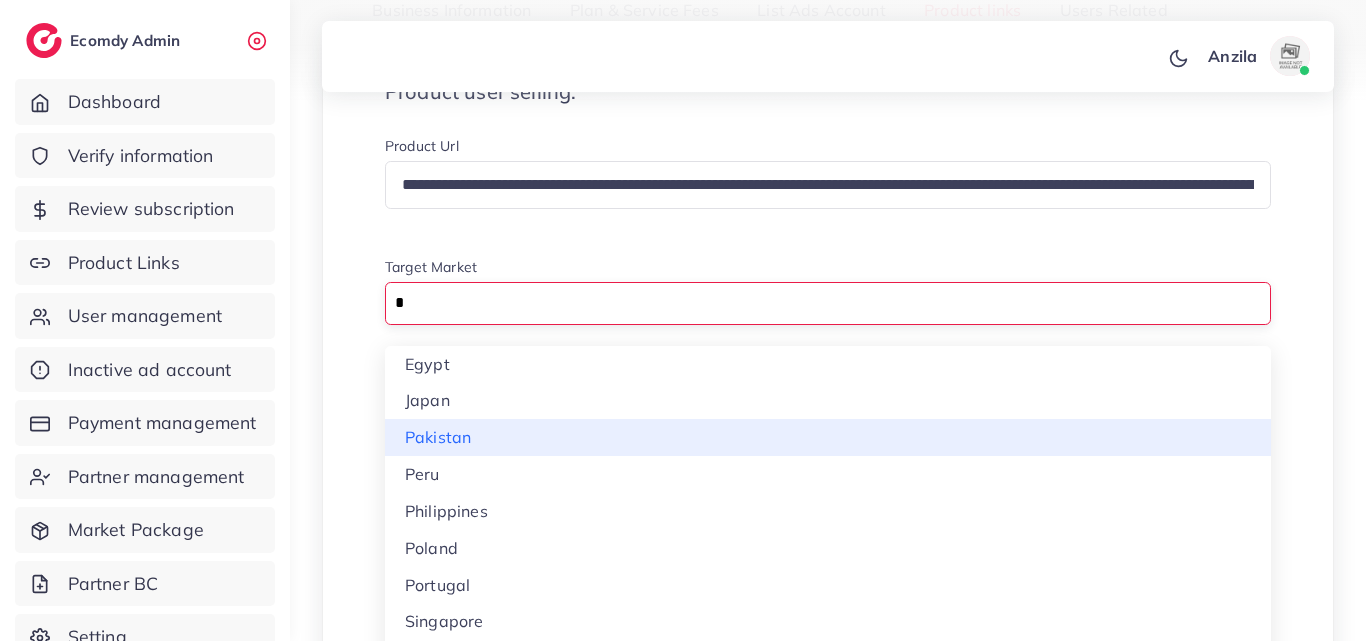 type on "*" 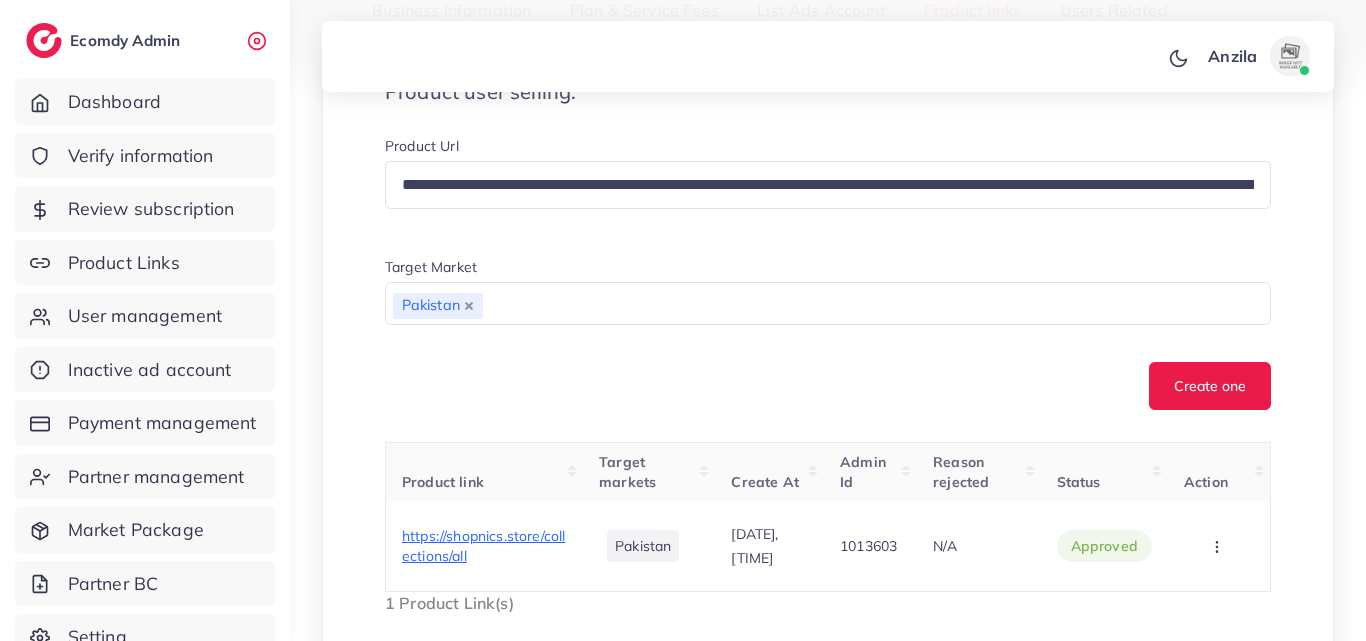 click on "**********" at bounding box center (828, 348) 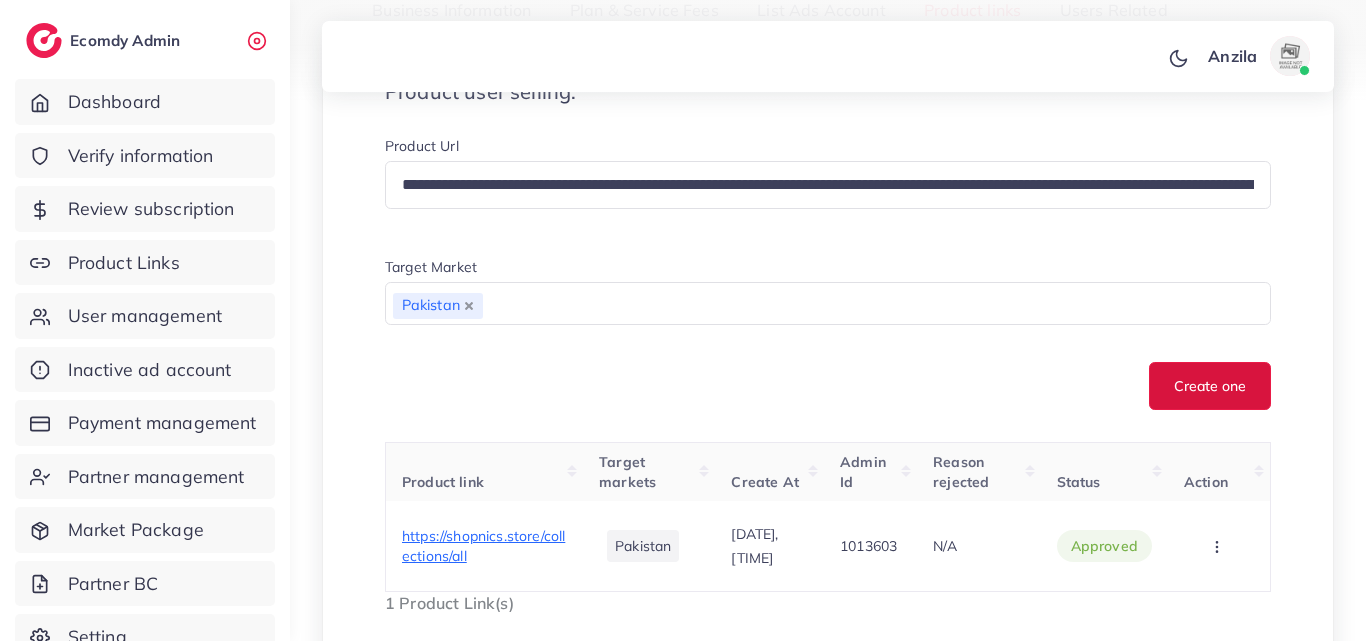 click on "Create one" at bounding box center (1210, 386) 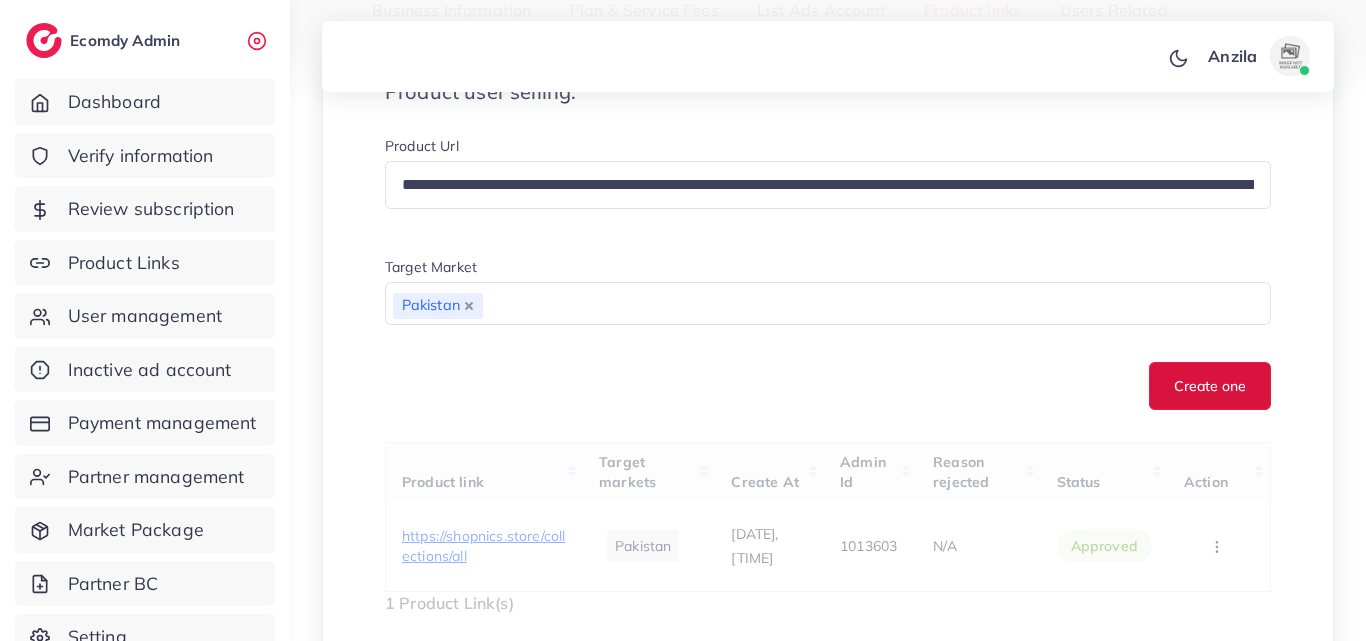 type 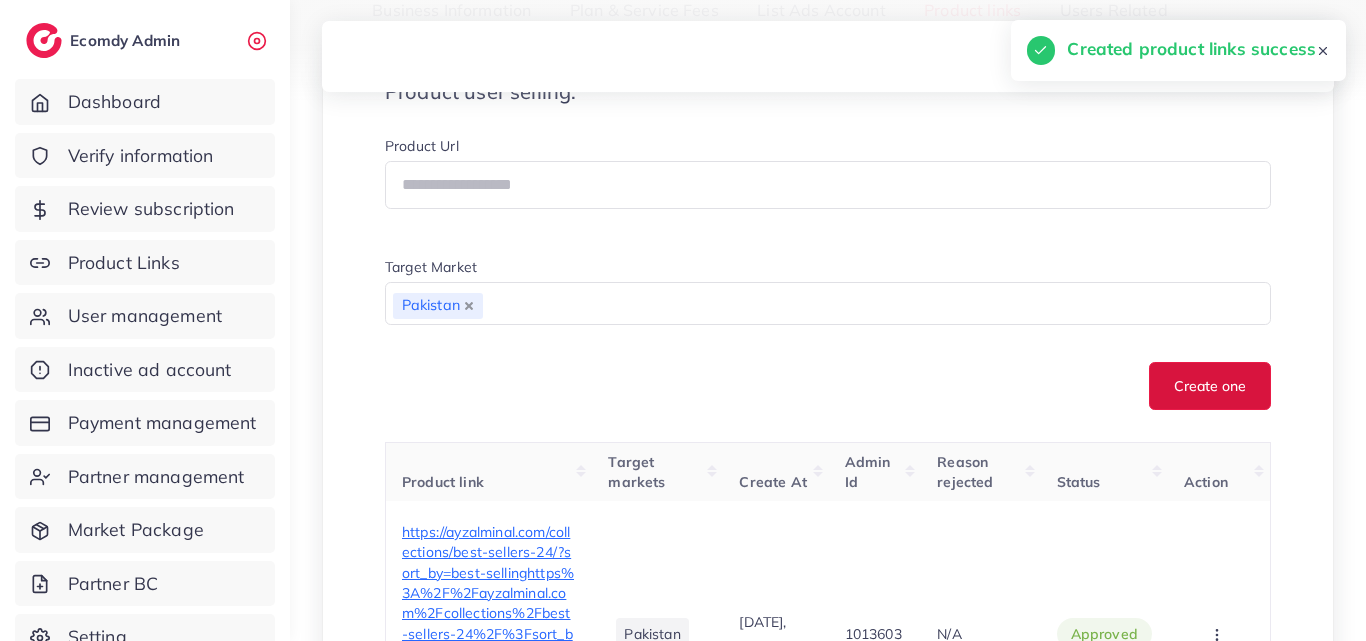 scroll, scrollTop: 775, scrollLeft: 0, axis: vertical 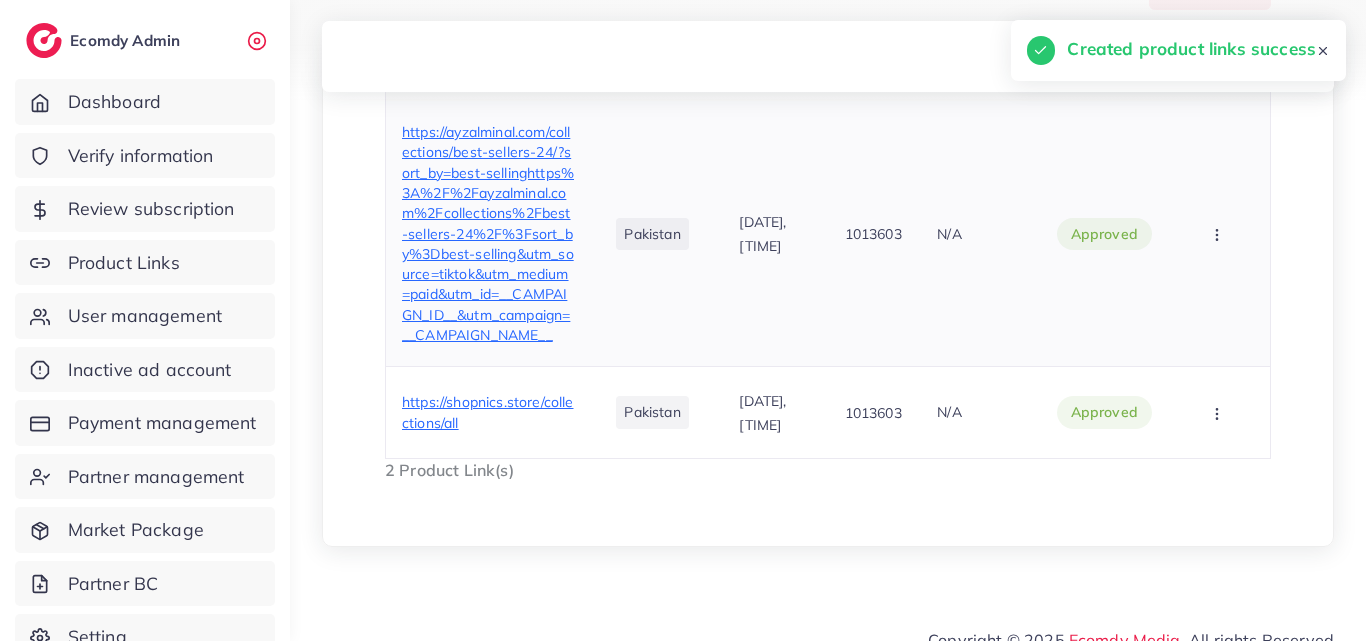 click at bounding box center [1219, 233] 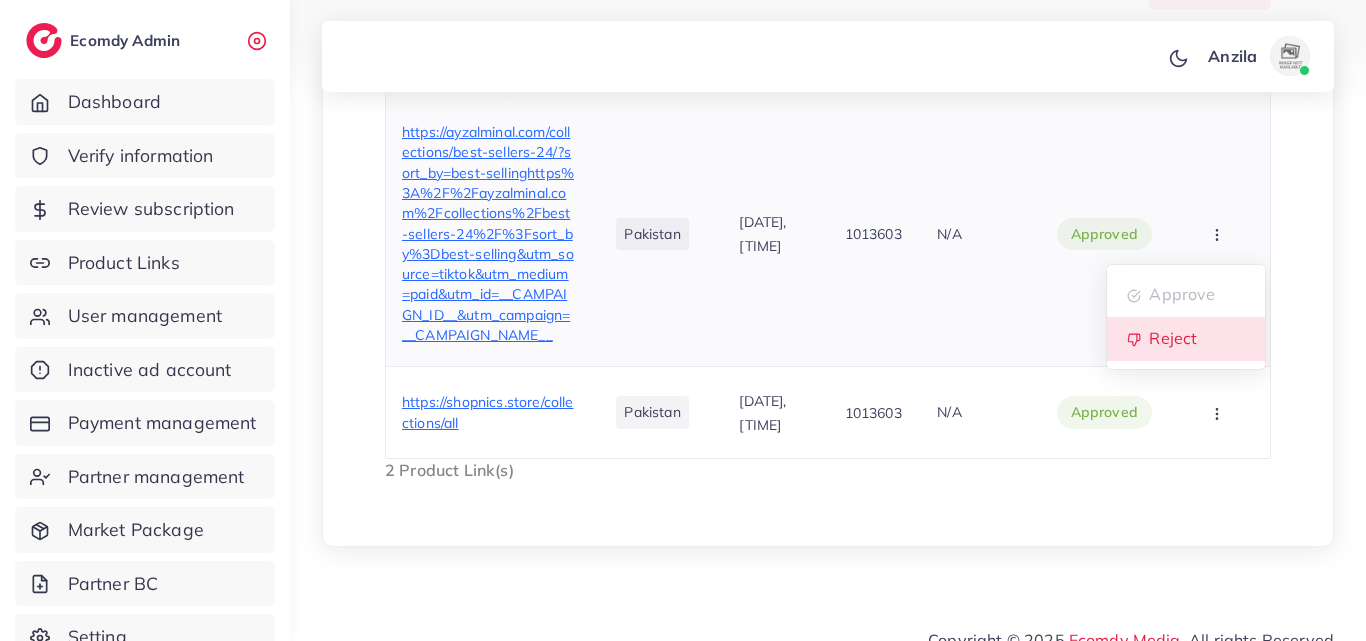 click on "Reject" at bounding box center (1186, 339) 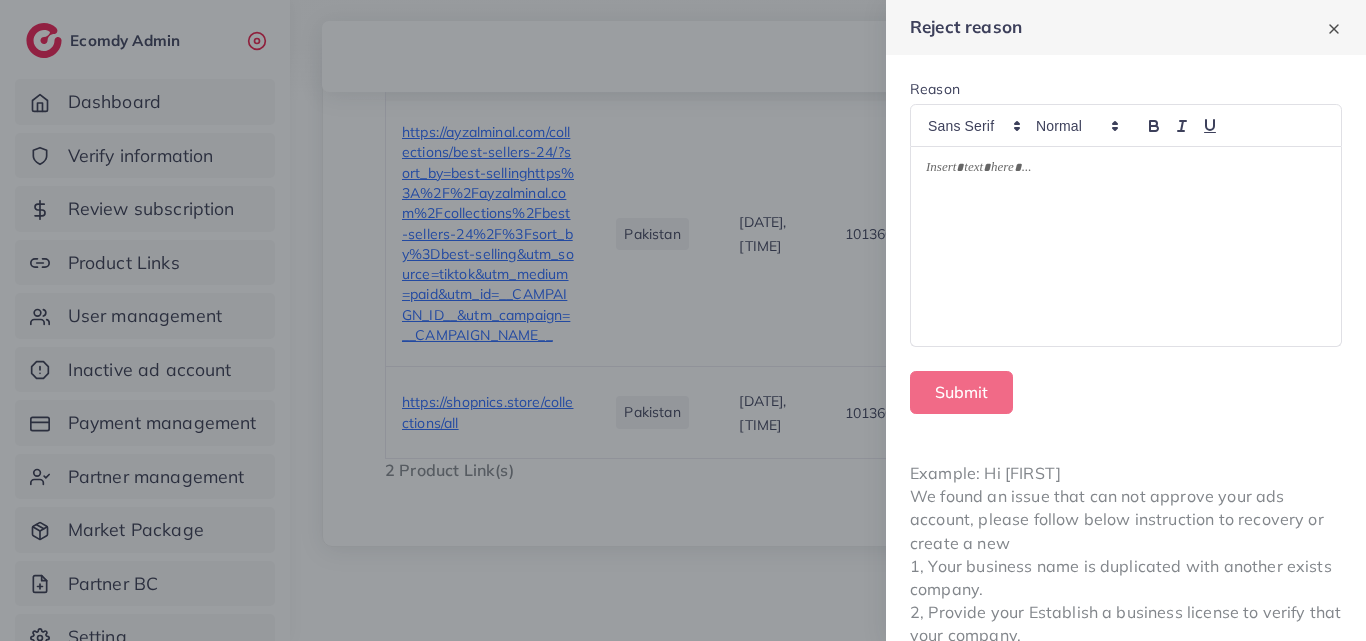 click at bounding box center [1126, 247] 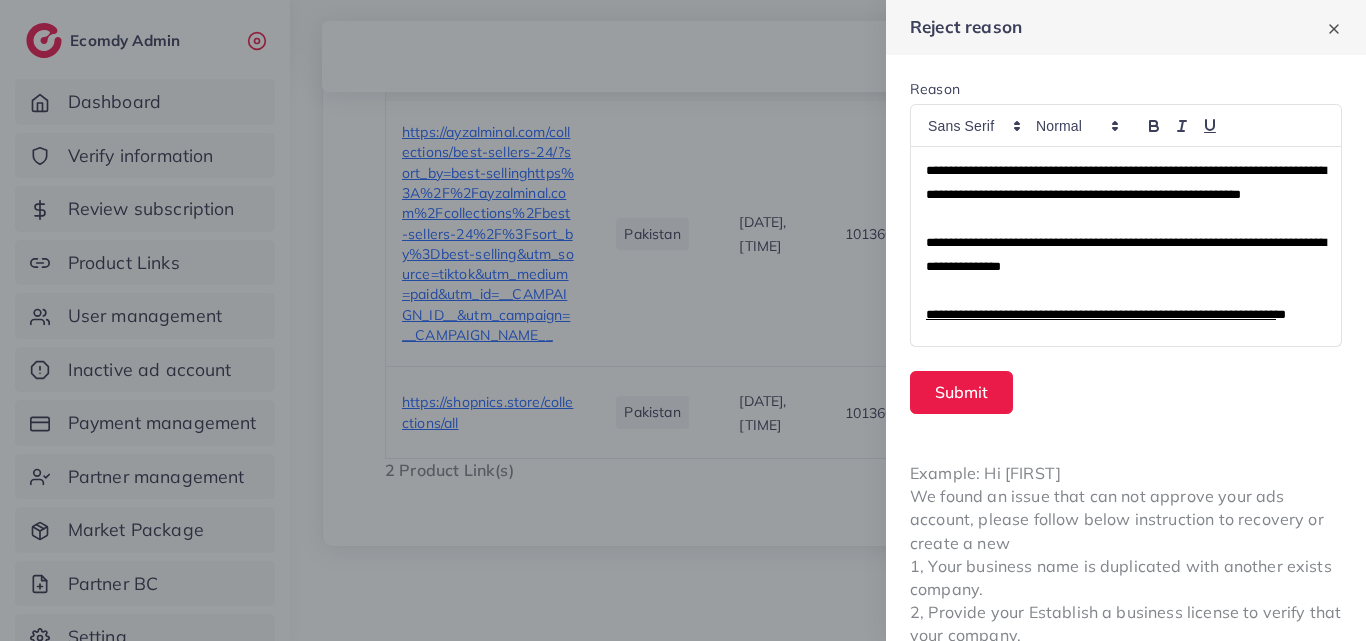 scroll, scrollTop: 0, scrollLeft: 0, axis: both 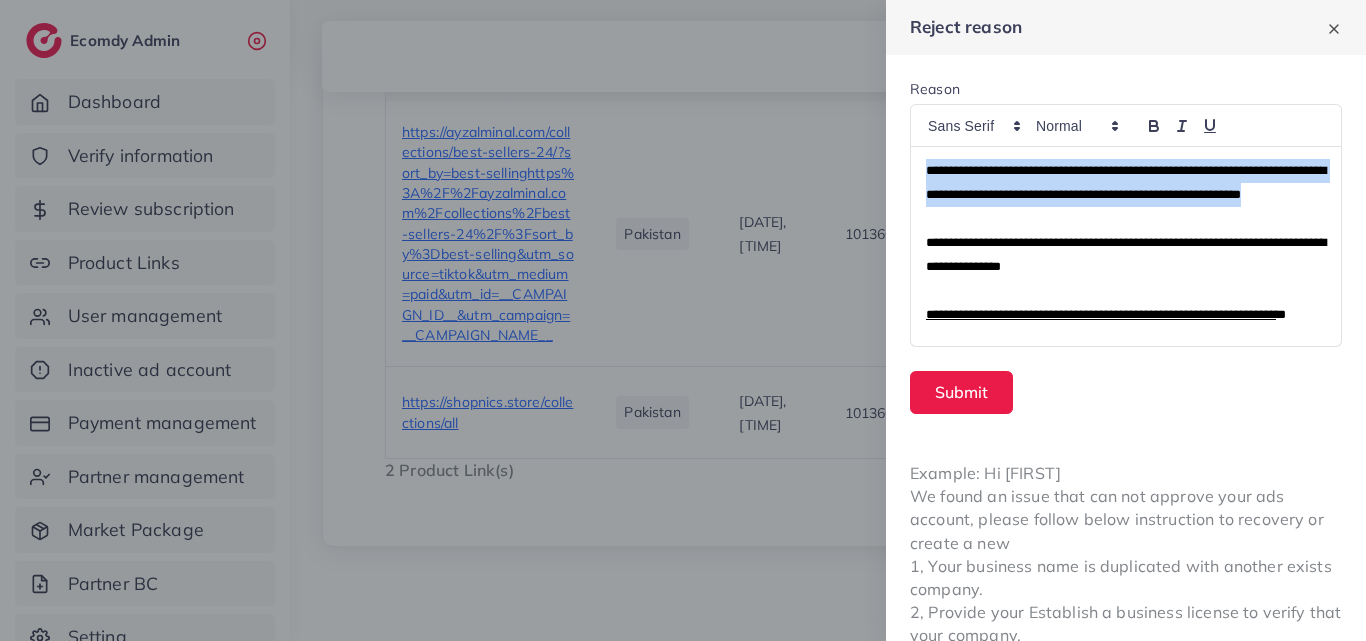 click on "**********" at bounding box center [1126, 182] 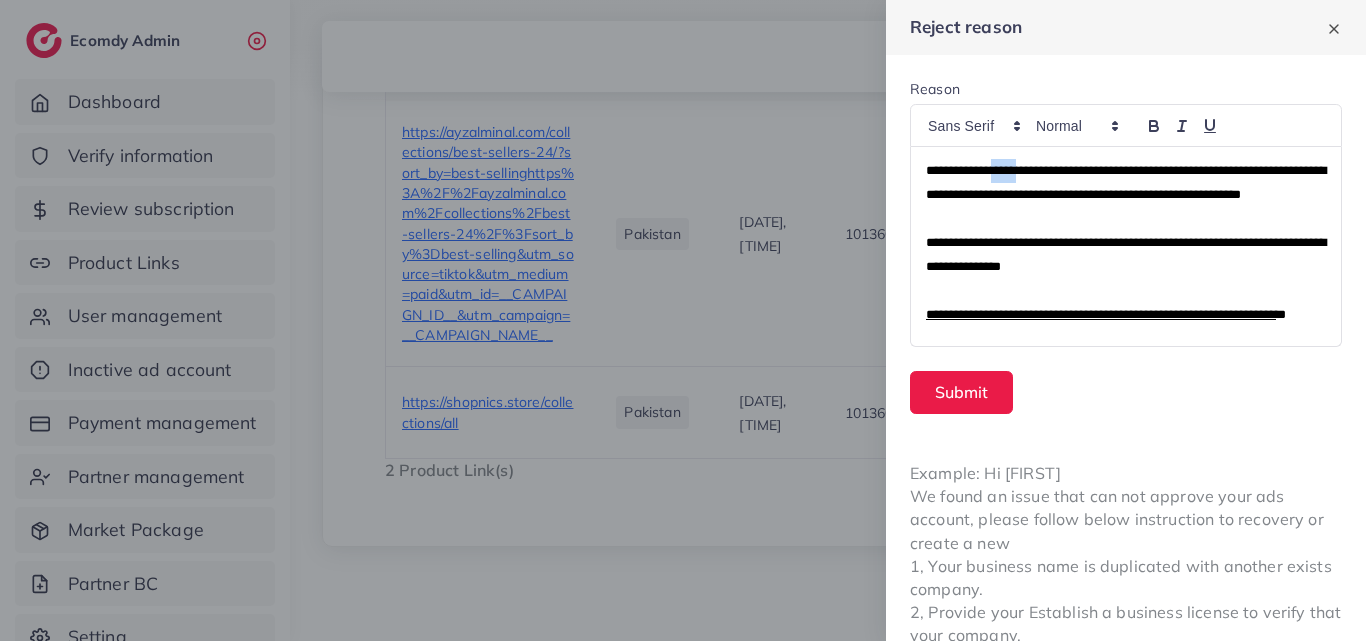 click on "**********" at bounding box center (1126, 182) 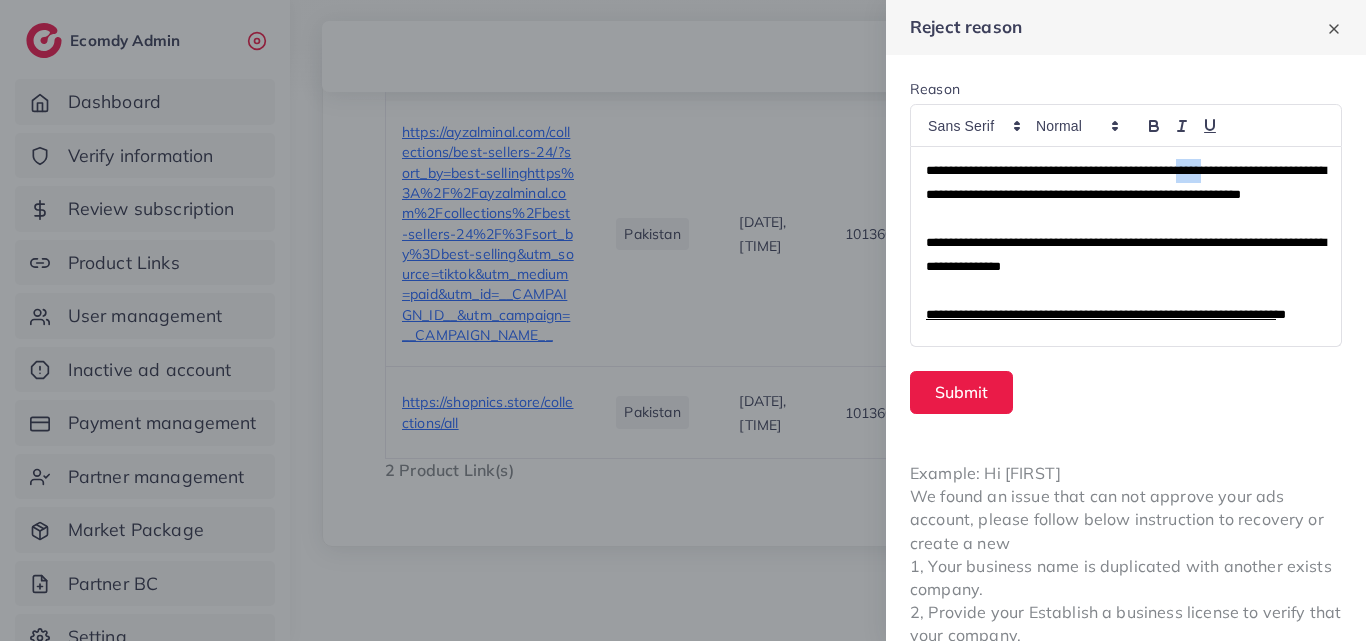 click on "**********" at bounding box center (1126, 182) 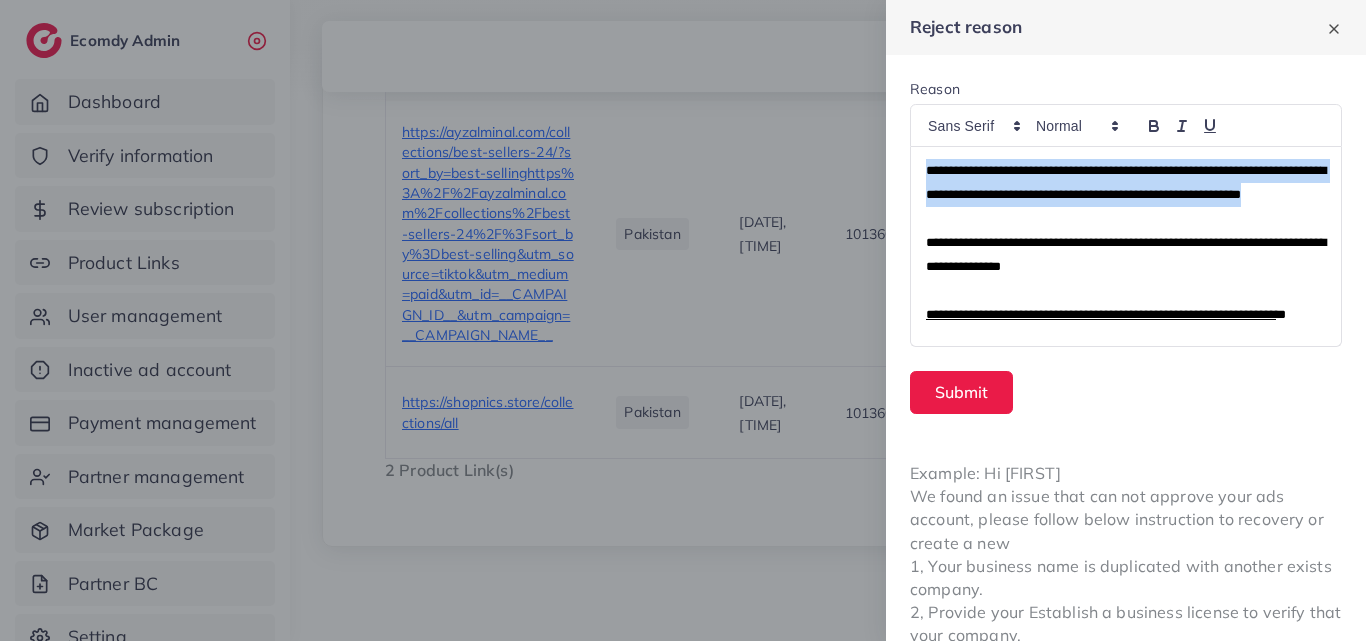 drag, startPoint x: 1241, startPoint y: 174, endPoint x: 1044, endPoint y: 213, distance: 200.8233 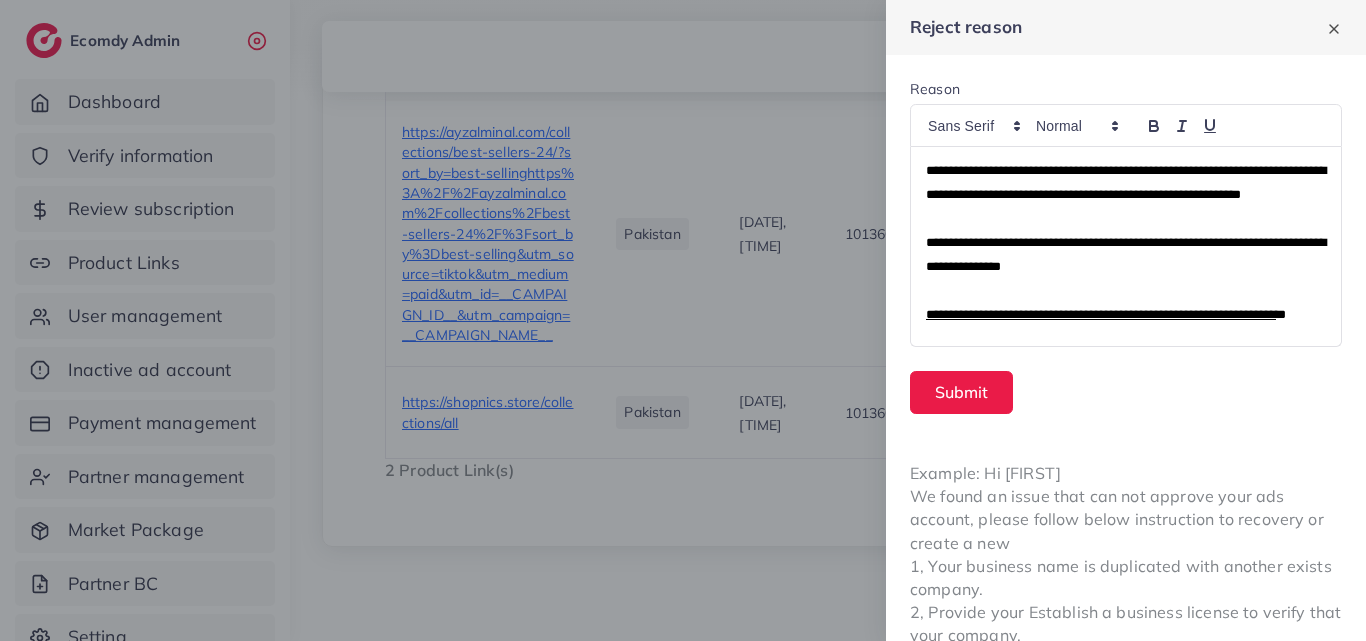 click on "**********" at bounding box center [1126, 182] 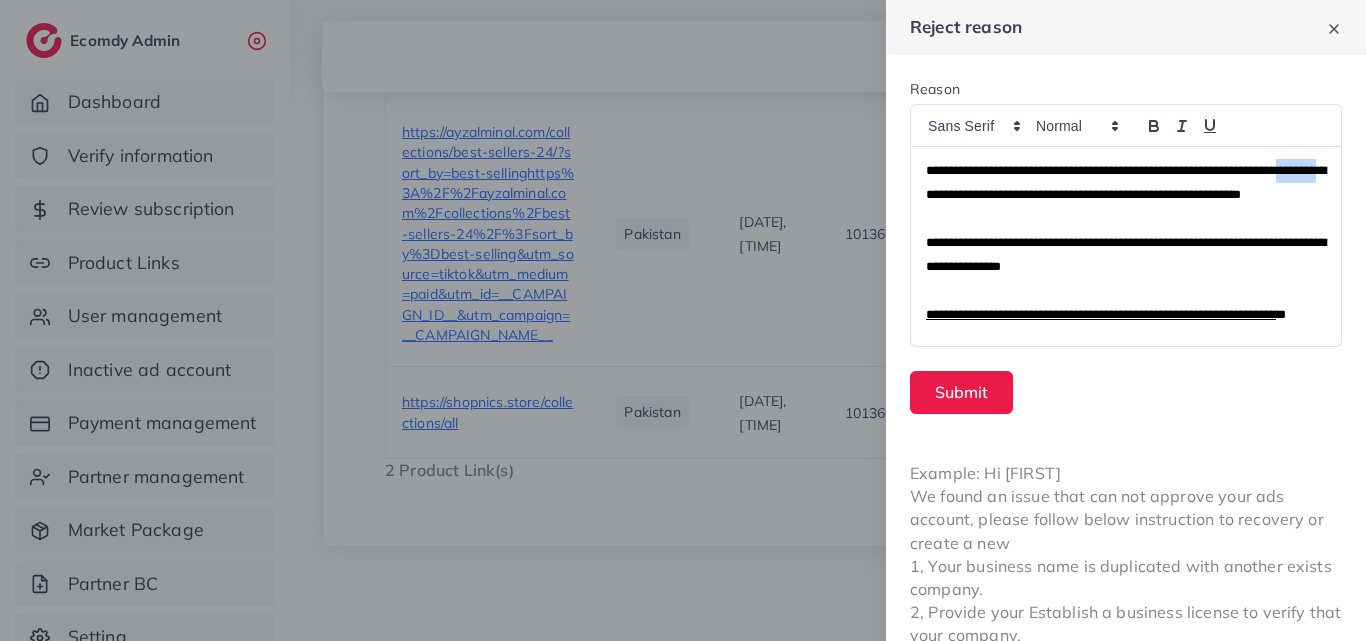 click on "**********" at bounding box center (1126, 182) 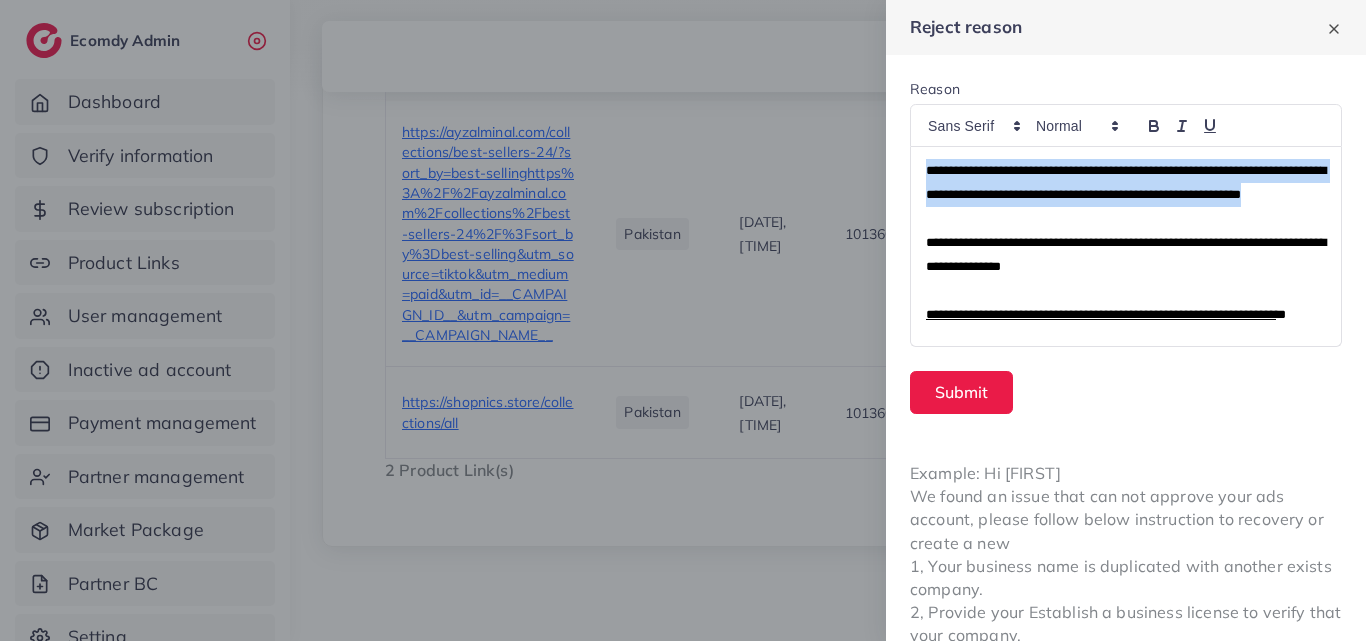 click on "**********" at bounding box center [1126, 182] 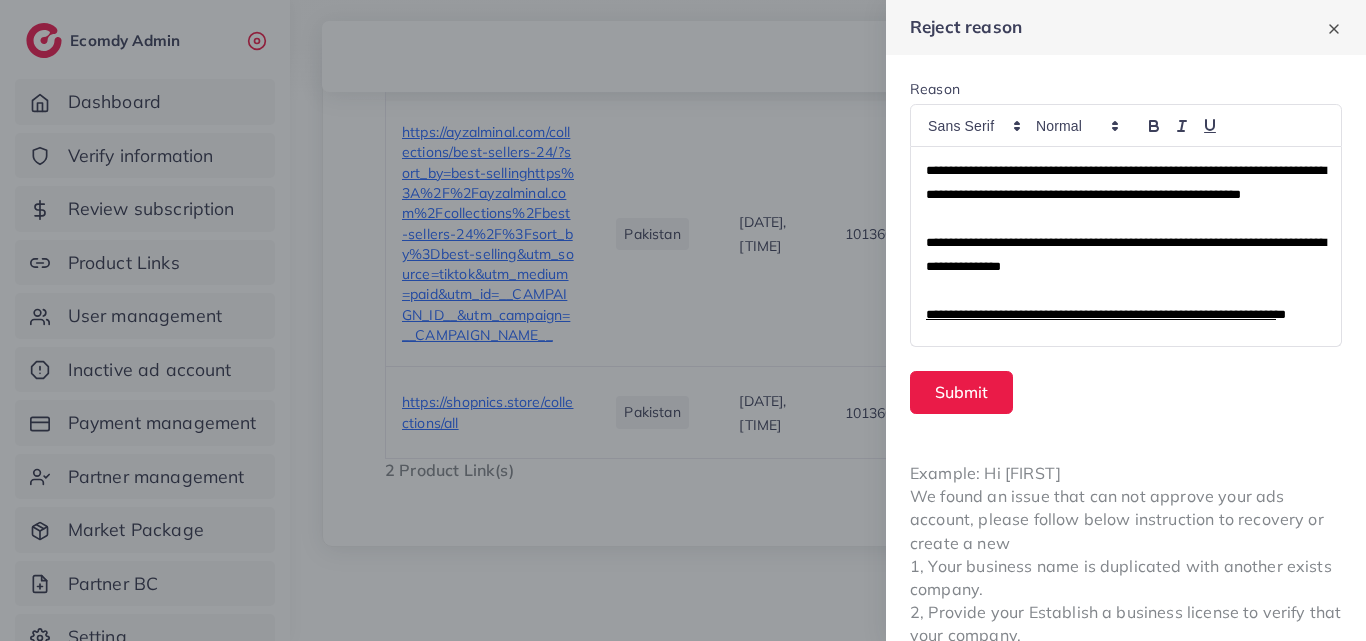 type 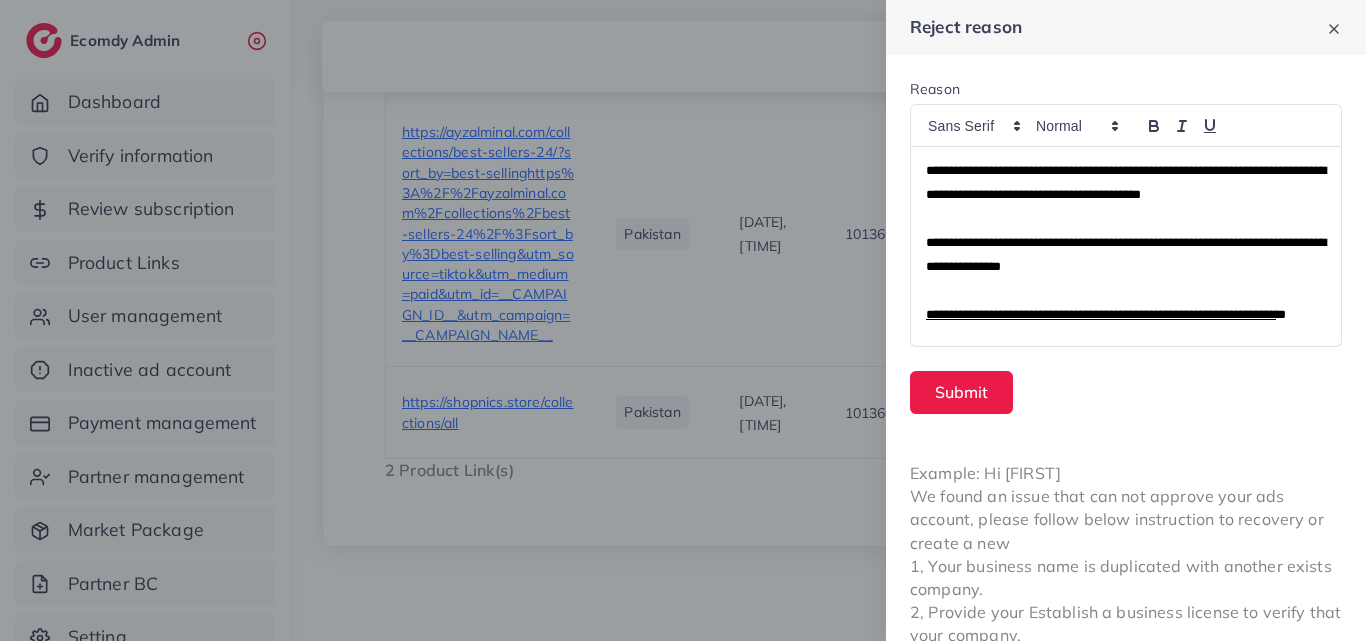 click on "**********" at bounding box center (1126, 182) 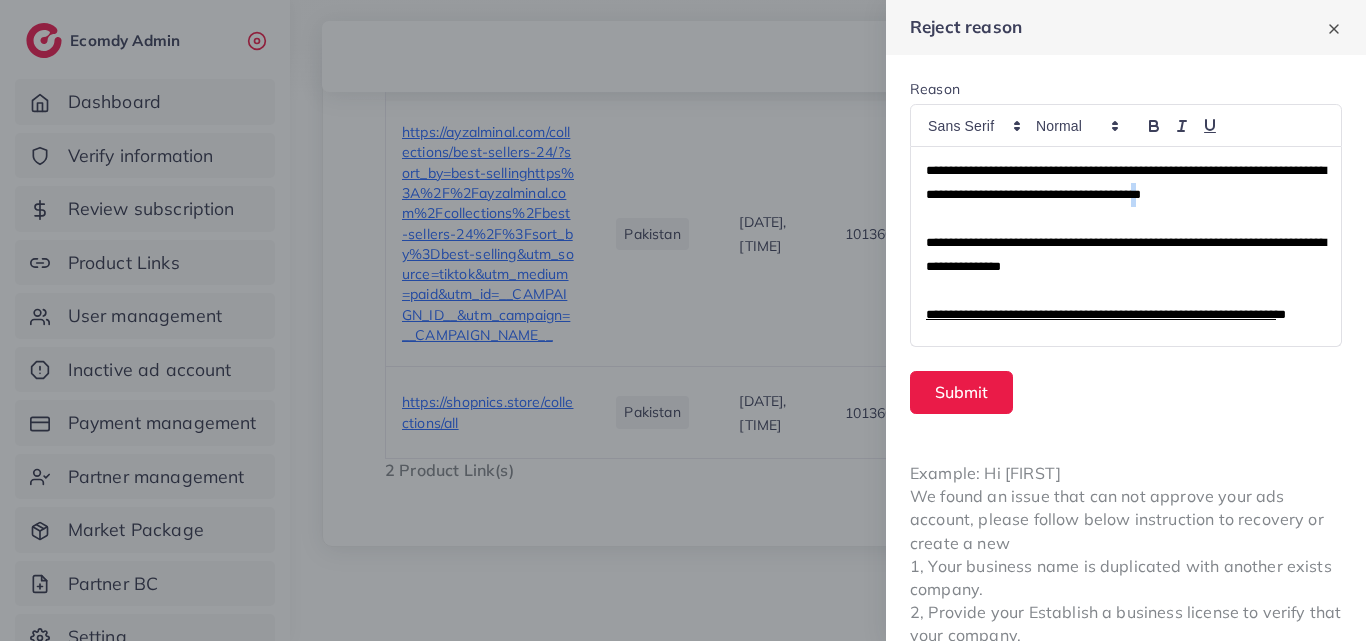 click on "**********" at bounding box center [1126, 182] 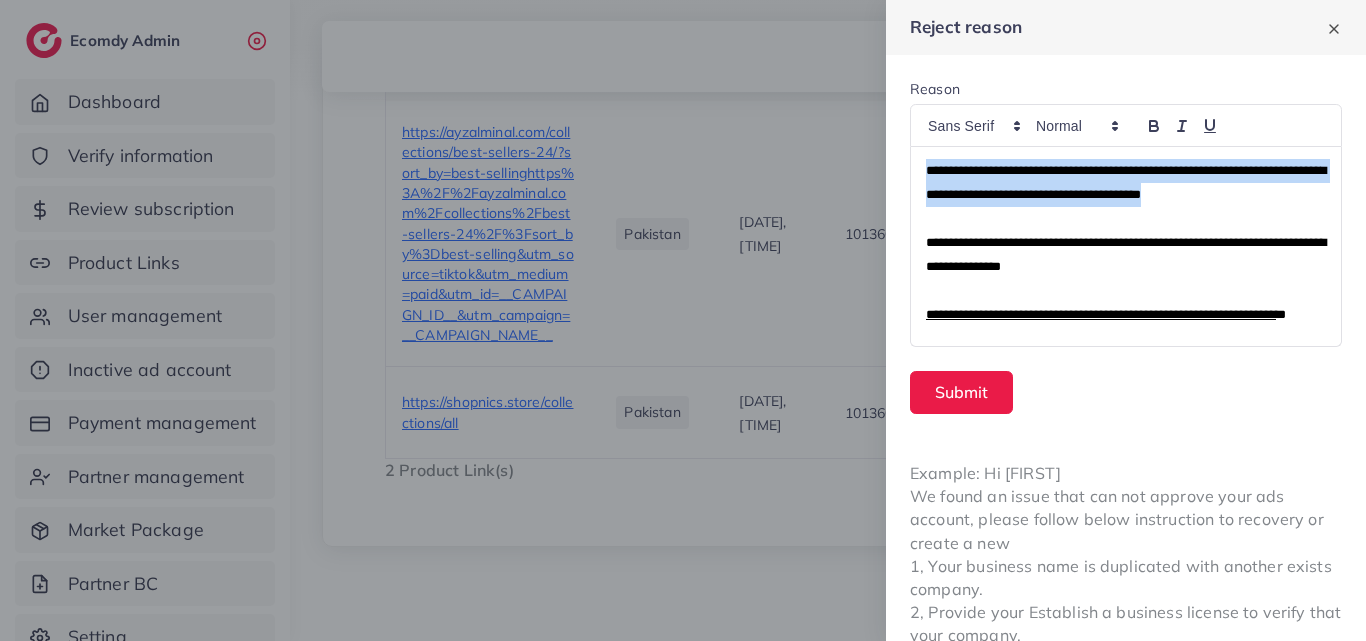 click on "**********" at bounding box center [1126, 182] 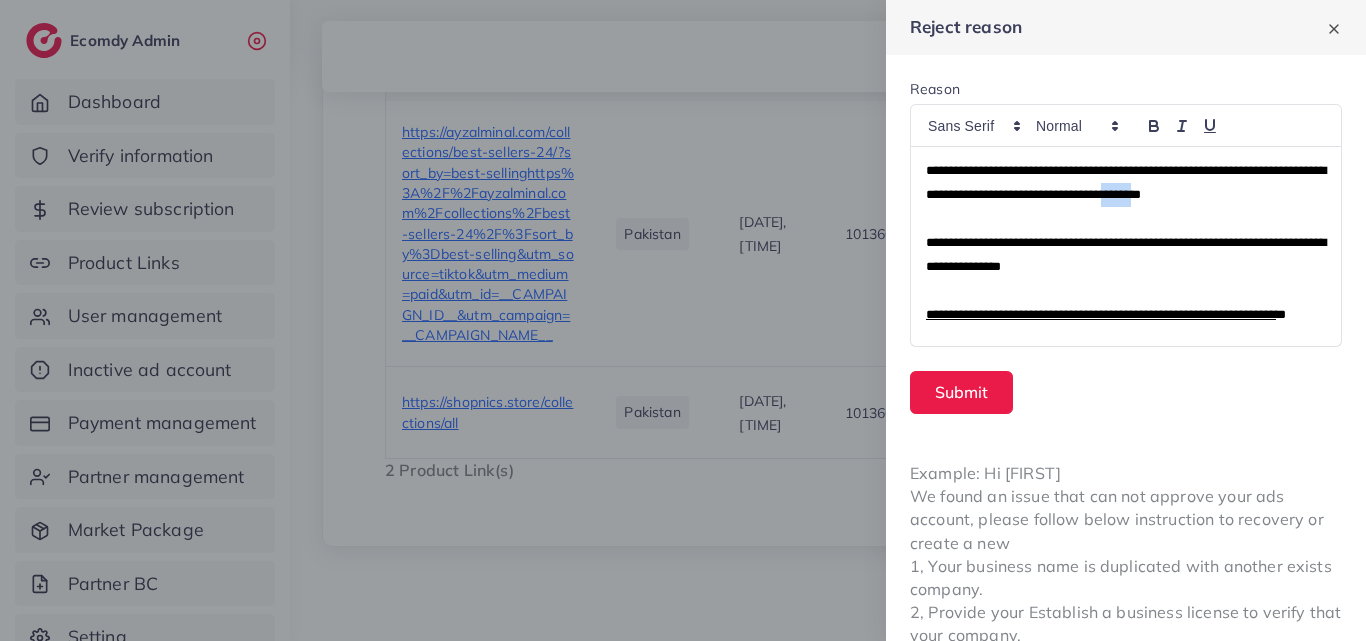 click on "**********" at bounding box center (1126, 182) 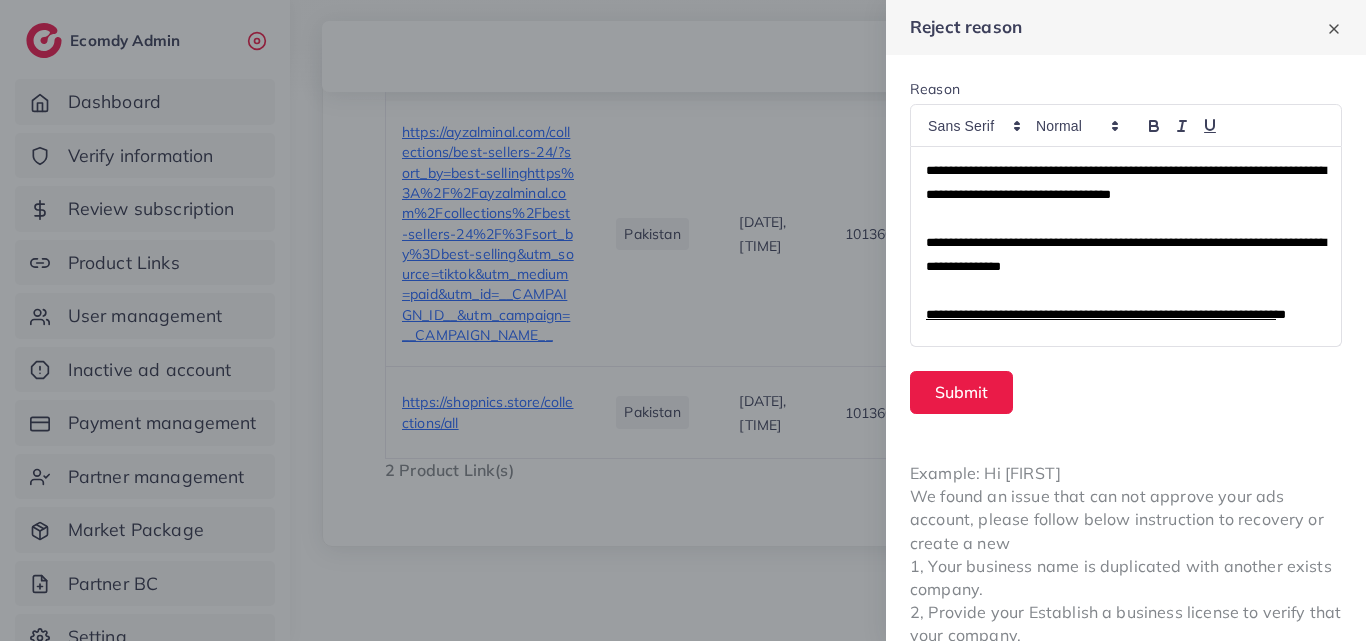 click on "**********" at bounding box center [1126, 182] 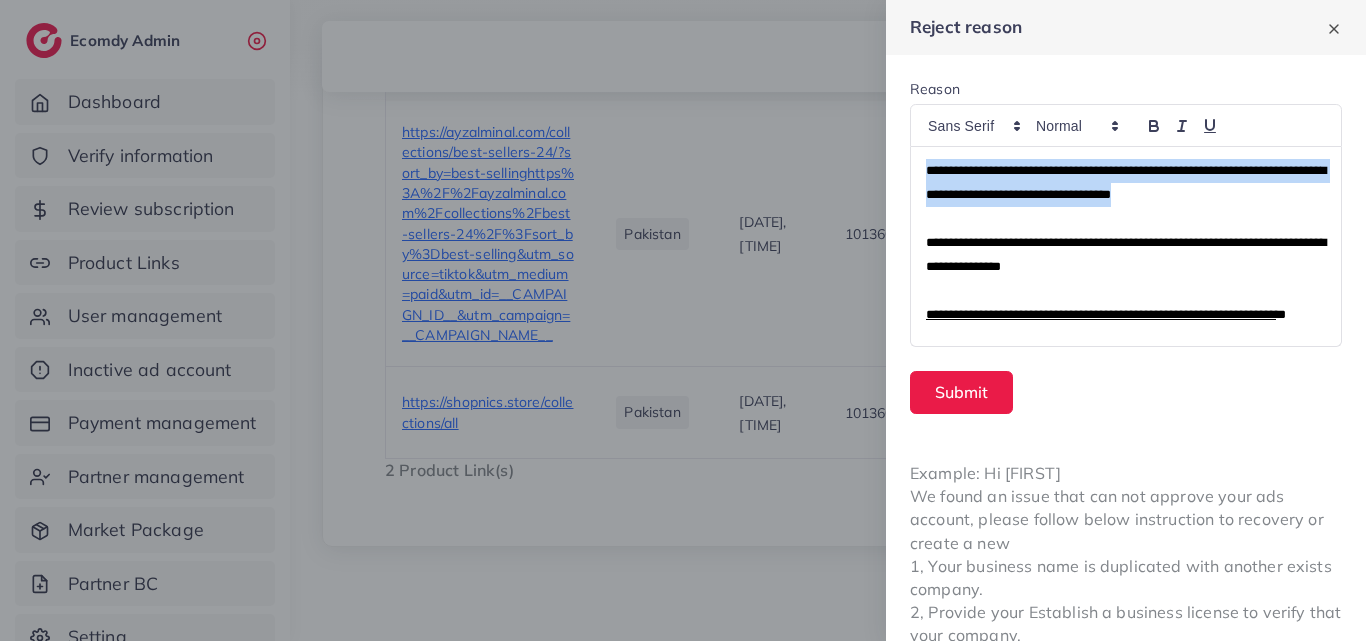 click on "**********" at bounding box center [1126, 182] 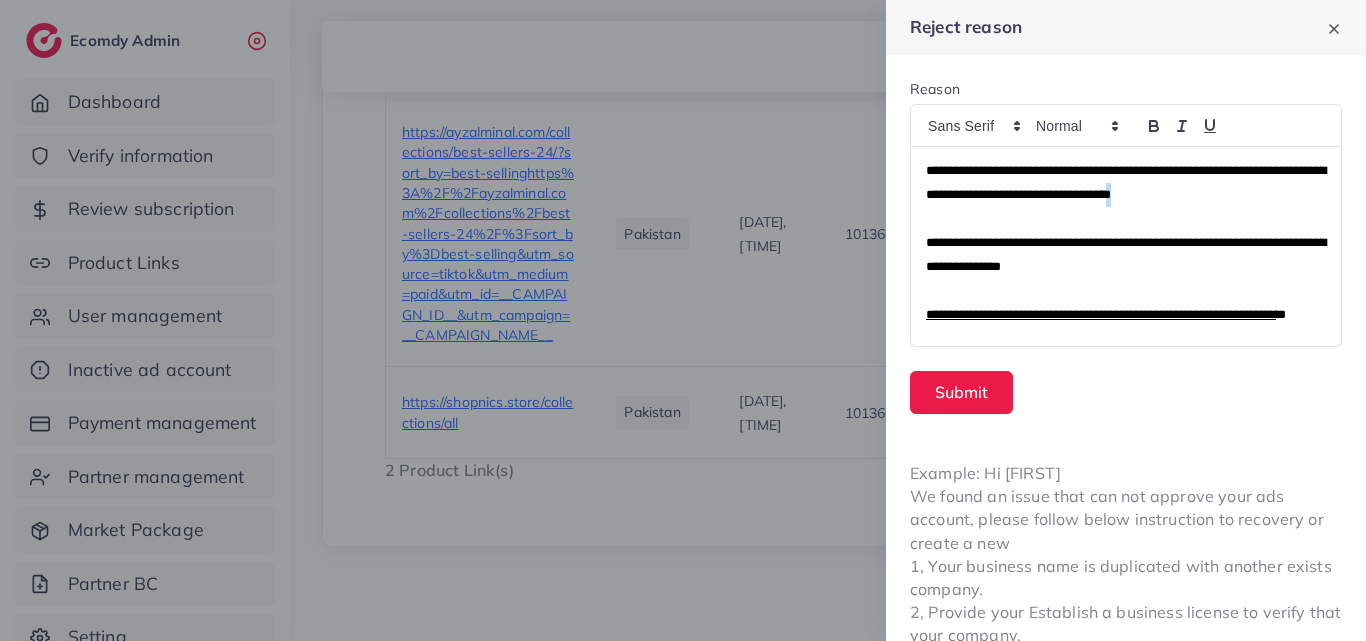 click on "**********" at bounding box center [1126, 182] 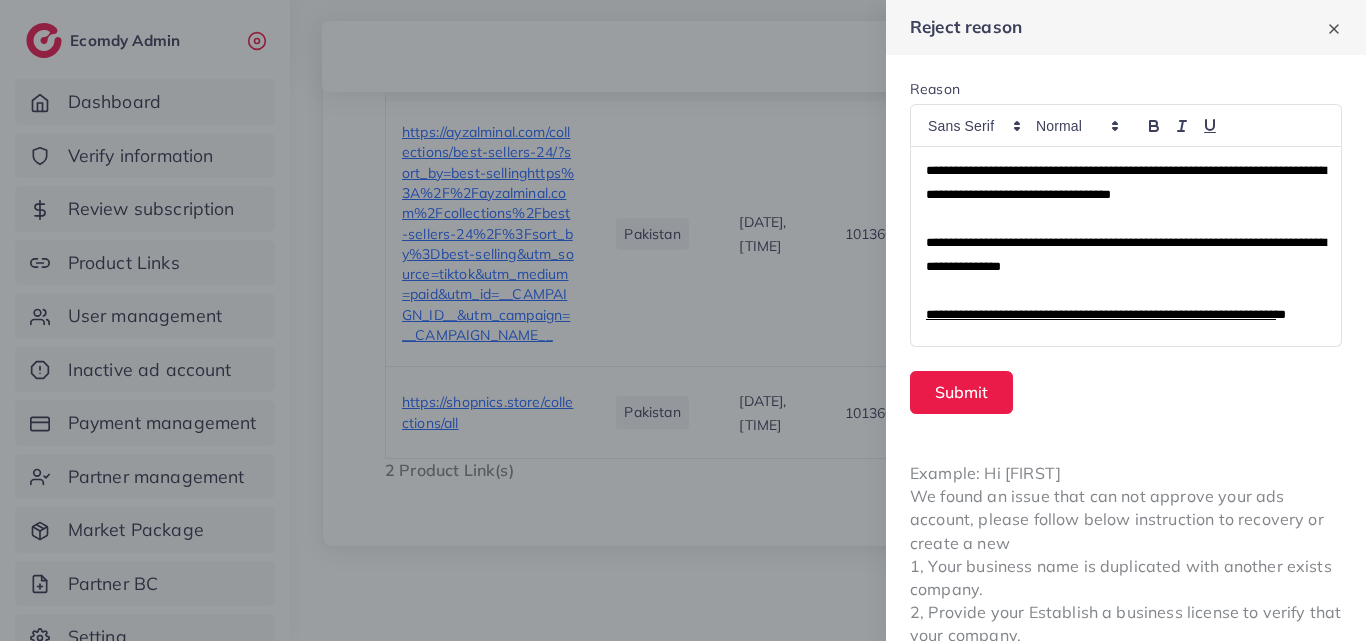 click on "**********" at bounding box center (1126, 182) 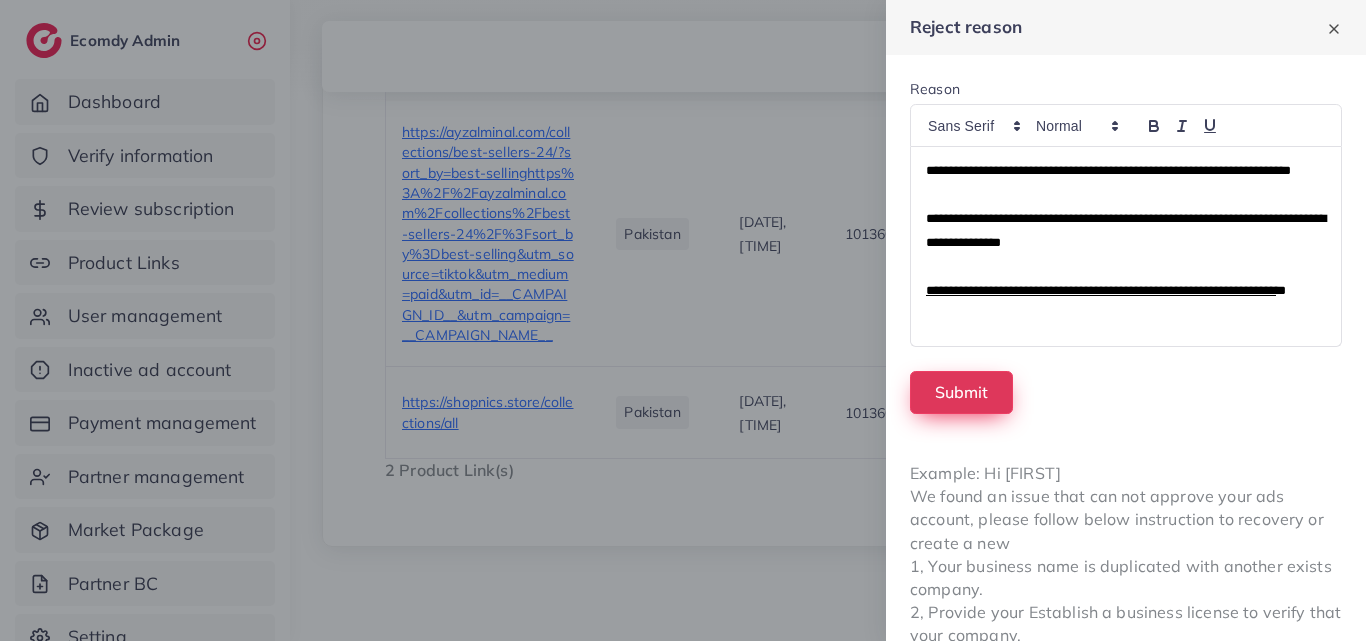click on "Submit" at bounding box center [961, 392] 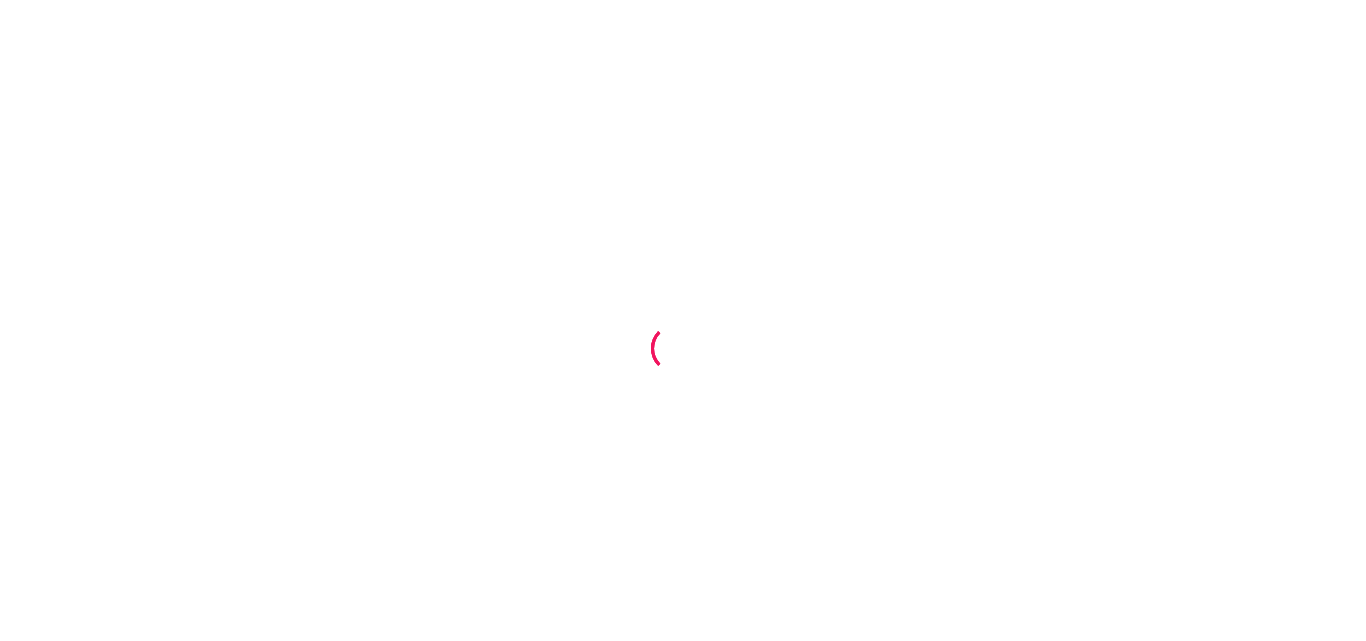scroll, scrollTop: 0, scrollLeft: 0, axis: both 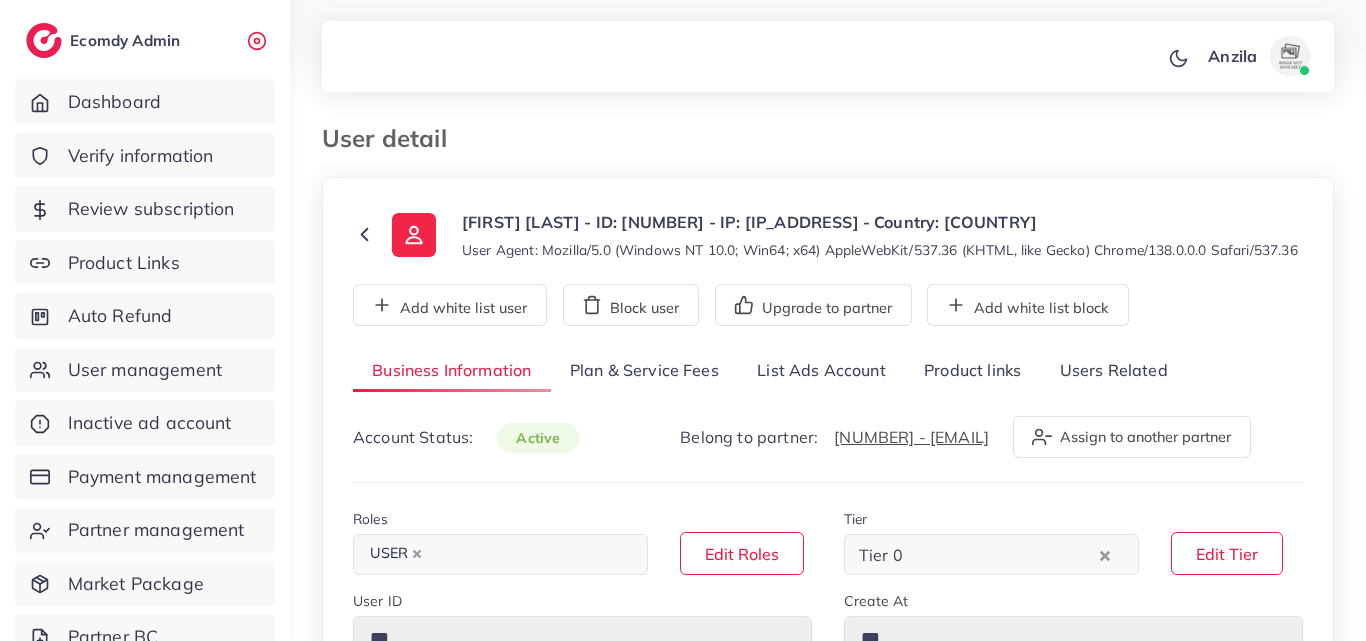 type on "*******" 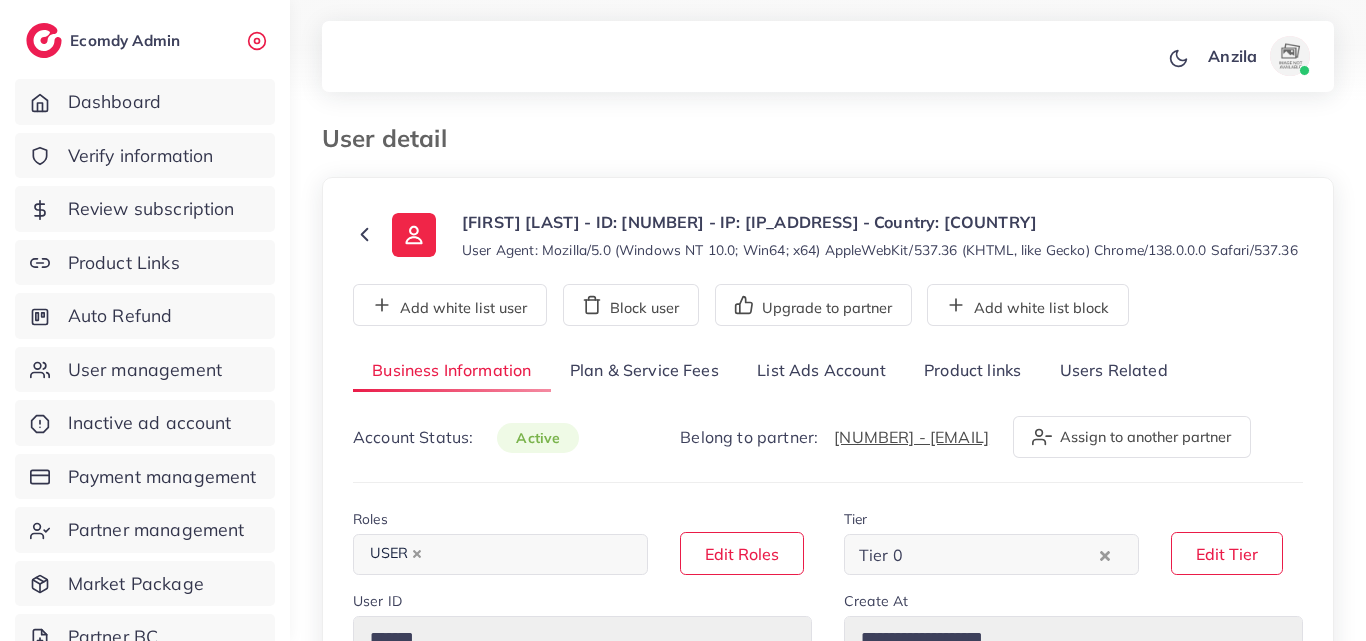type on "**********" 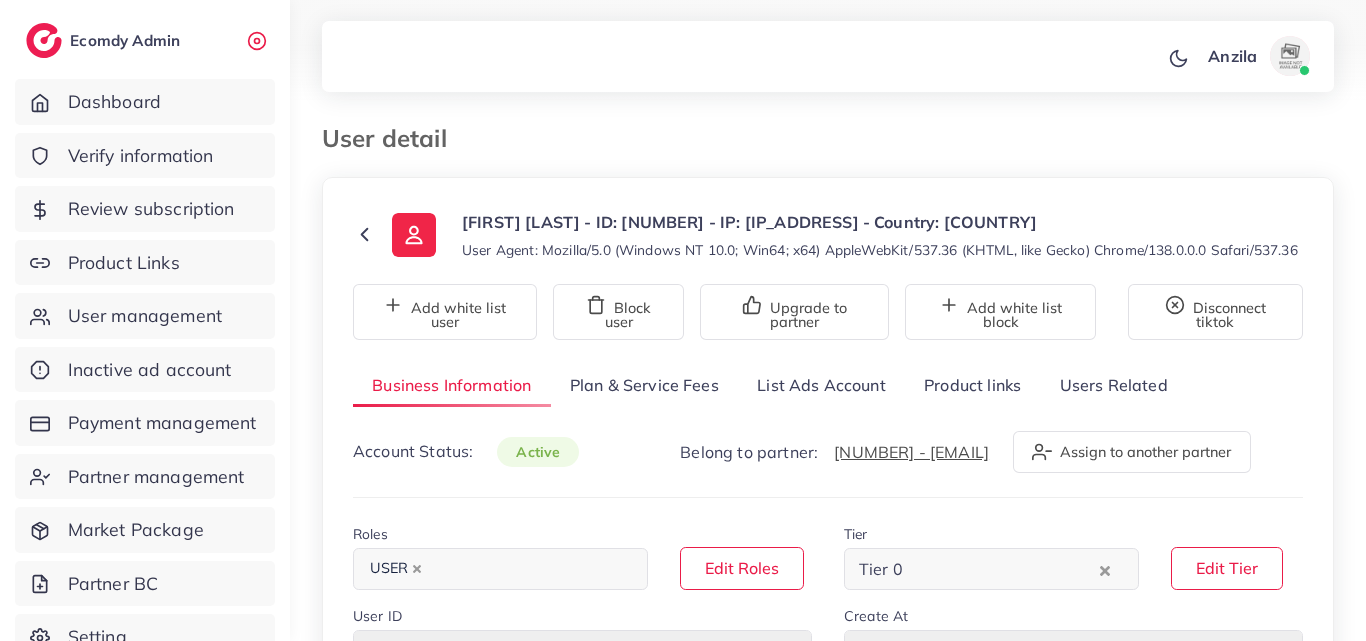 click on "Product links" at bounding box center (972, 385) 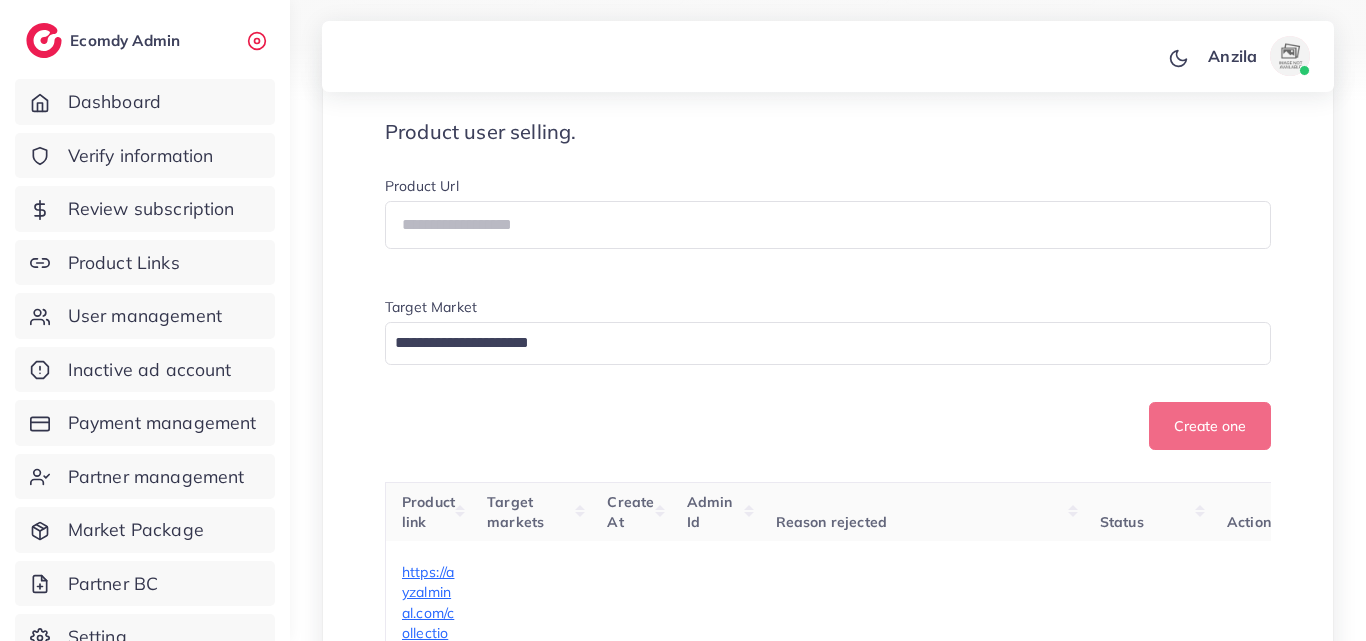 scroll, scrollTop: 300, scrollLeft: 0, axis: vertical 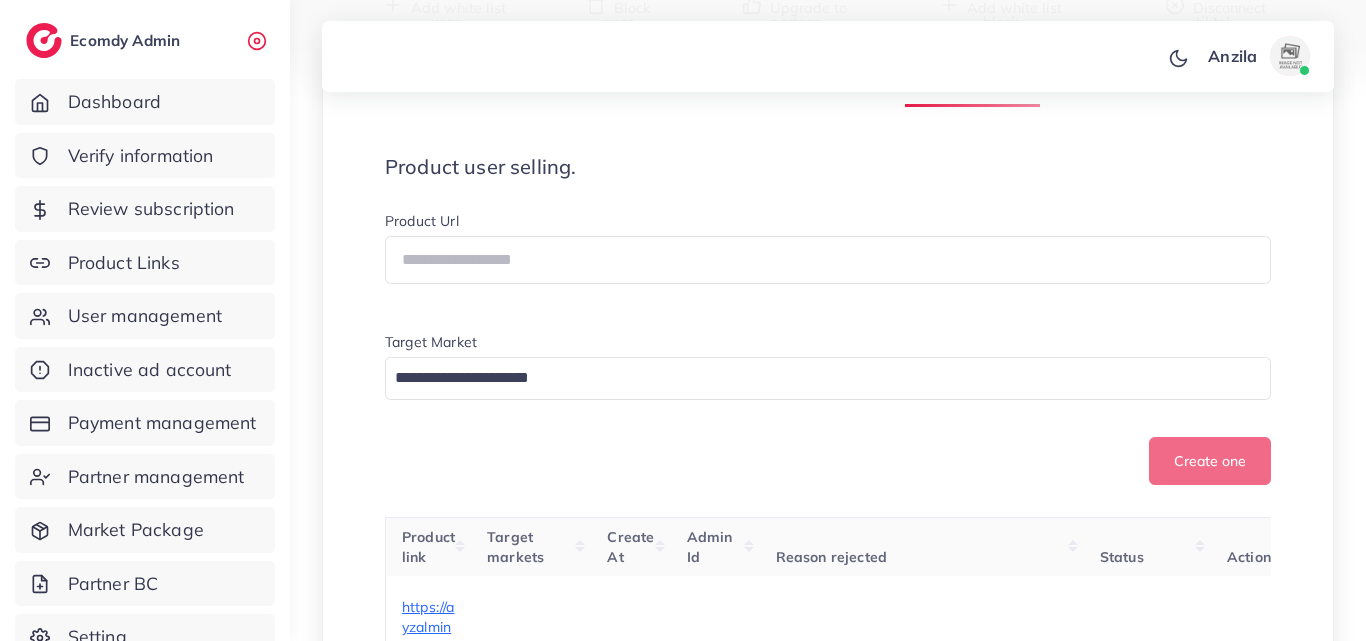 click on "Product user selling.   Product Url   Target Market            Loading...      Create one" at bounding box center [828, 320] 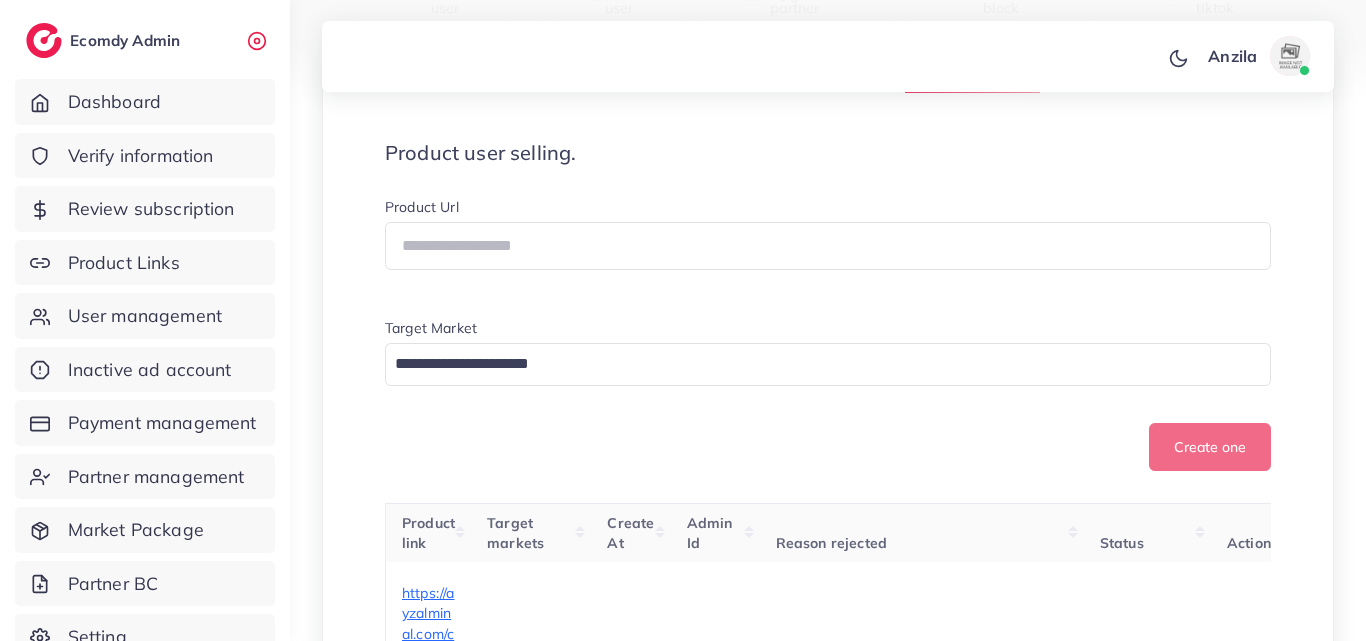 scroll, scrollTop: 300, scrollLeft: 0, axis: vertical 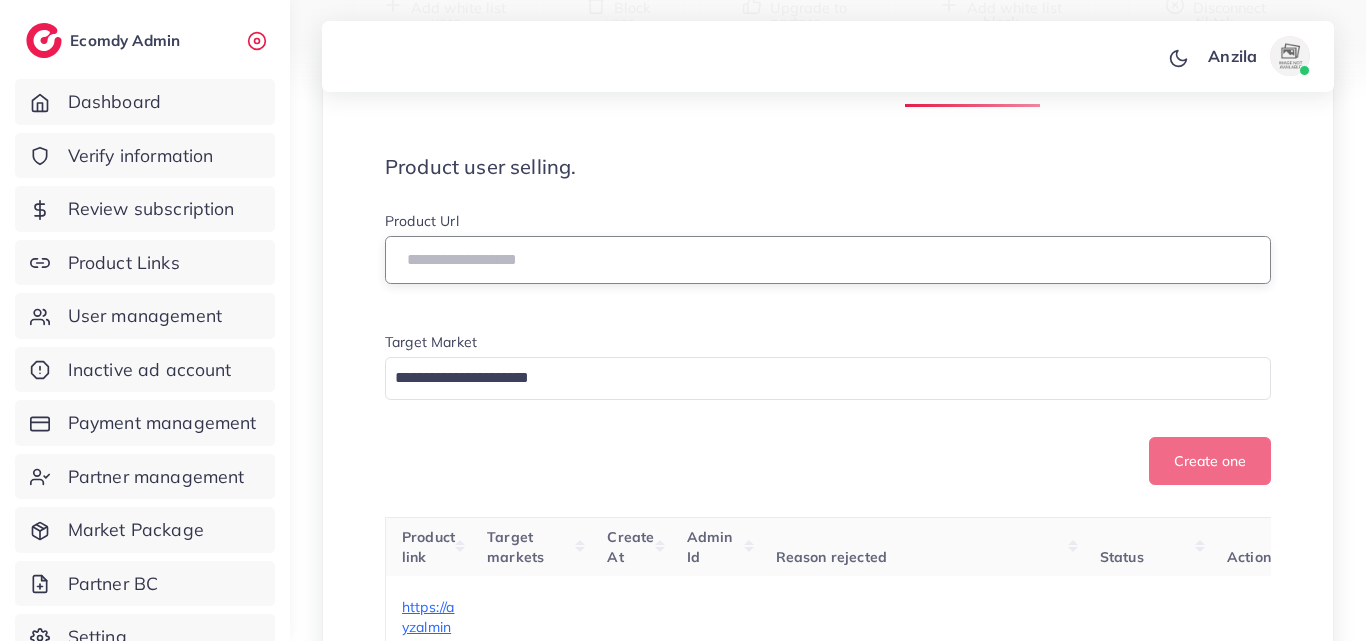click at bounding box center [828, 260] 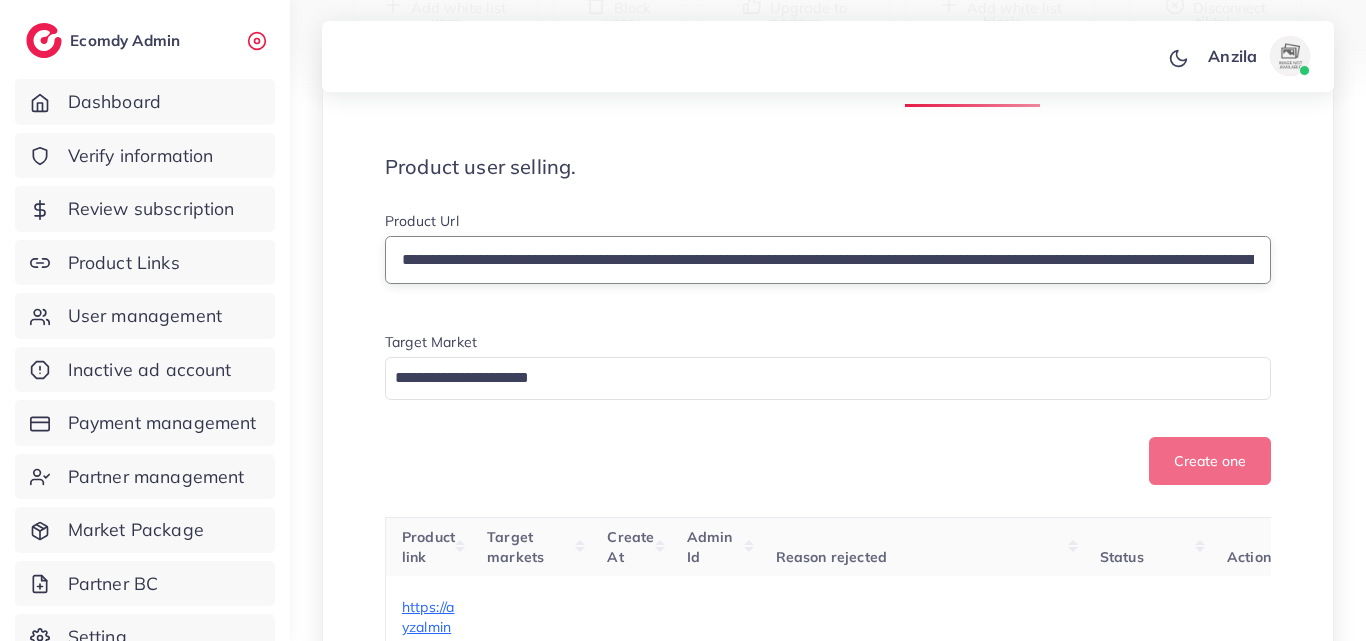 scroll, scrollTop: 0, scrollLeft: 480, axis: horizontal 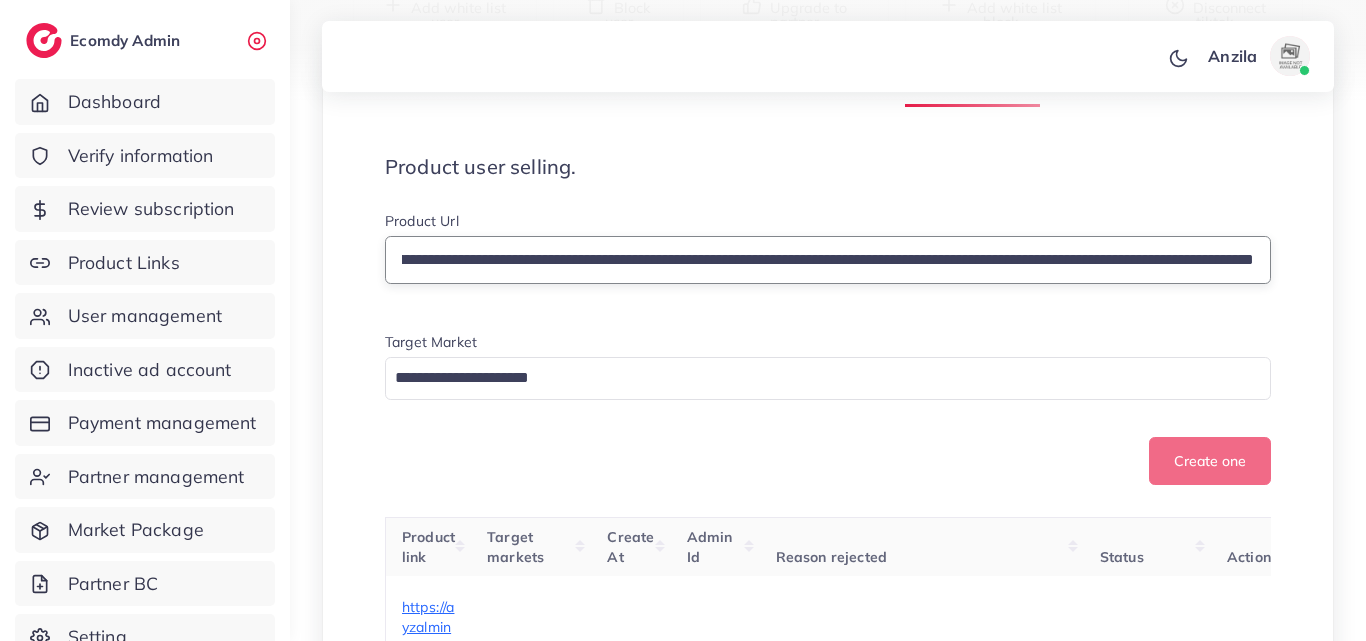 type on "**********" 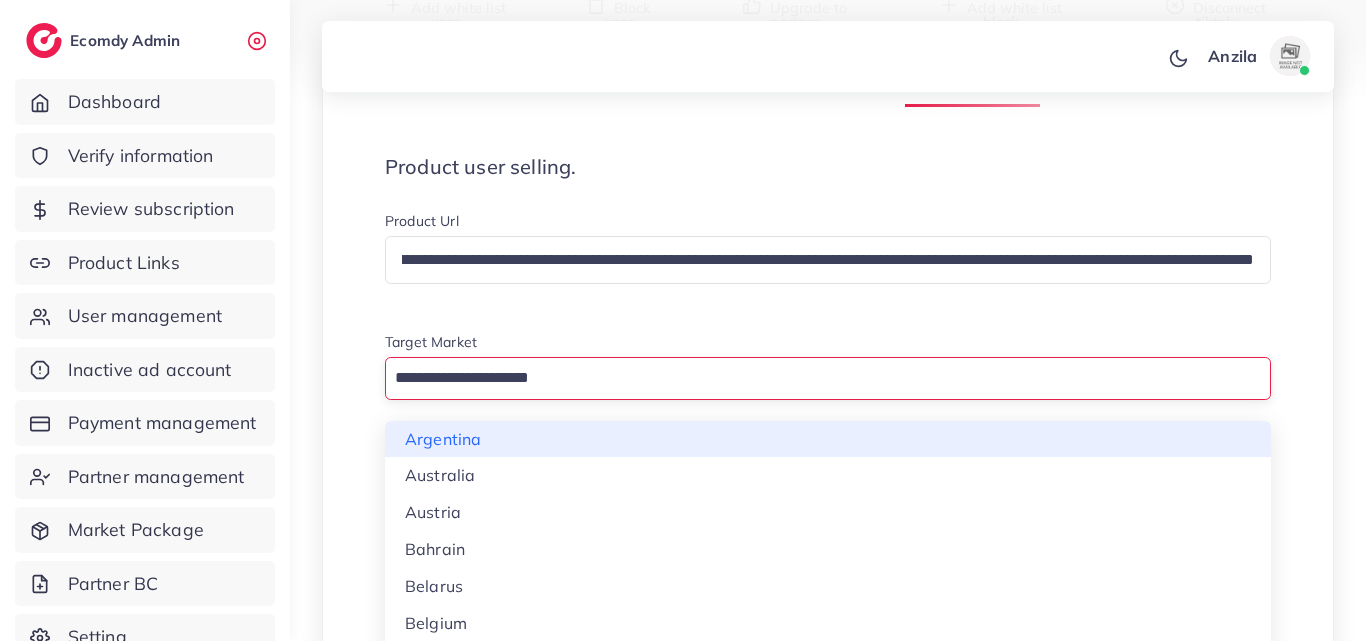 scroll, scrollTop: 0, scrollLeft: 0, axis: both 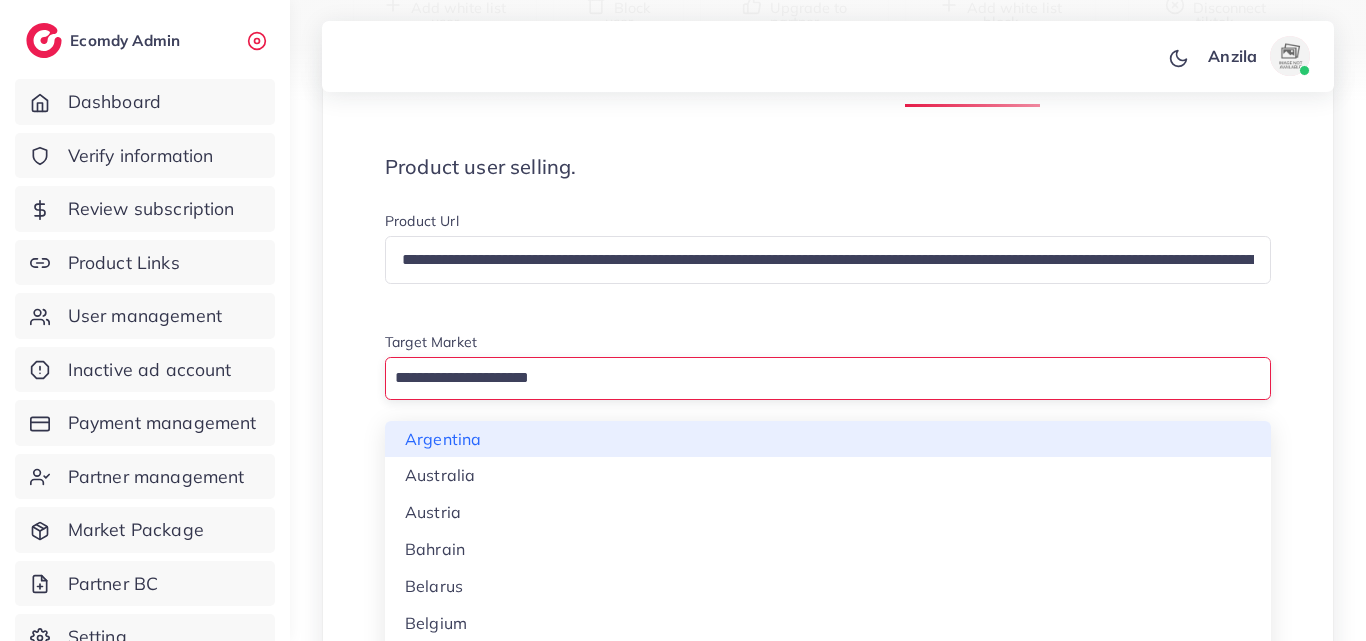 click at bounding box center [816, 378] 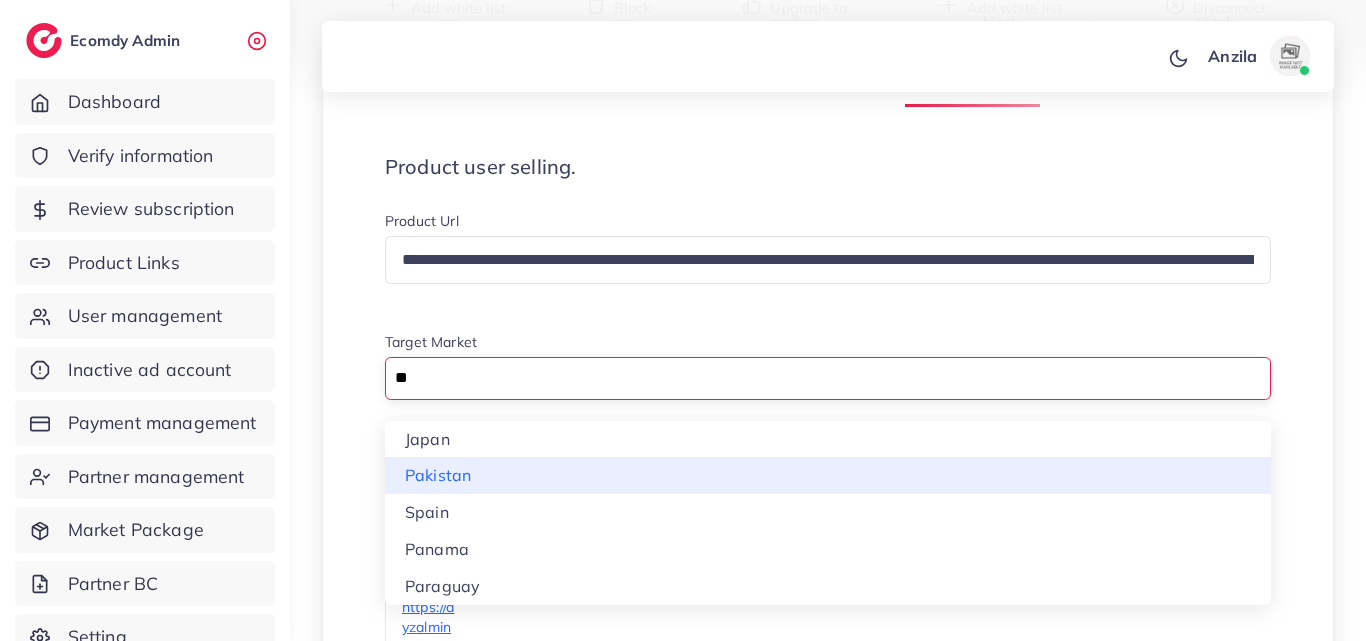 type on "**" 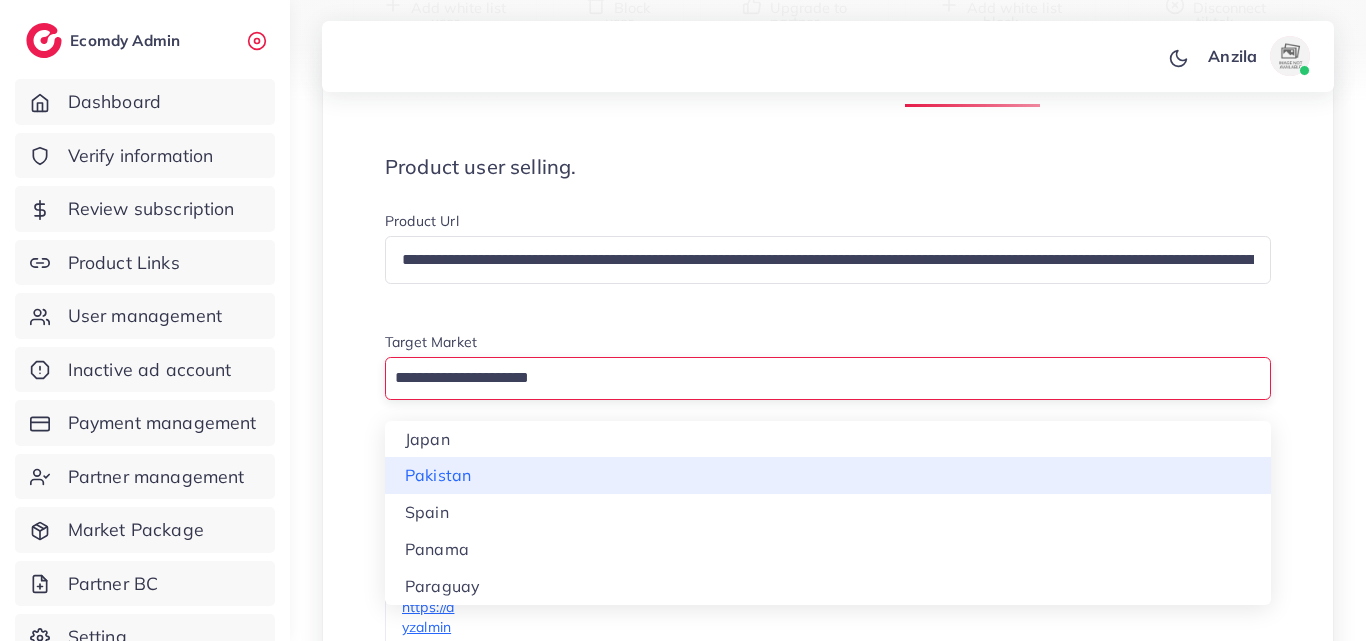 click on "**********" at bounding box center (828, 348) 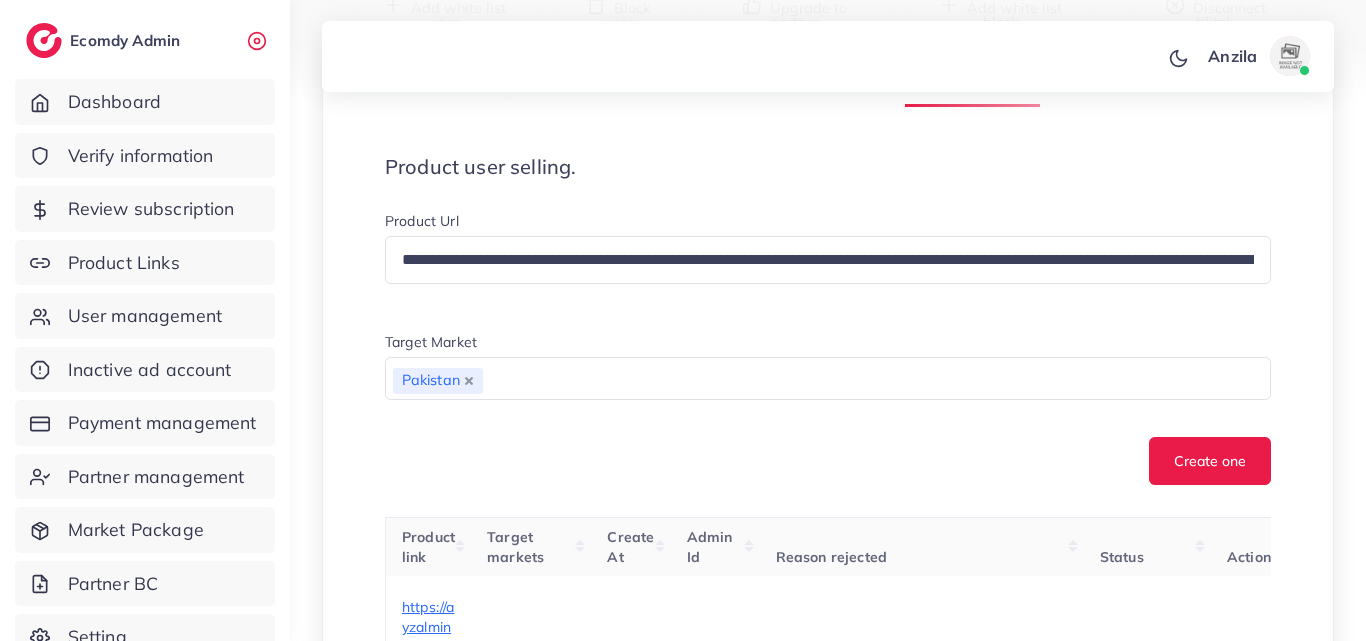 click on "Create one" at bounding box center [828, 461] 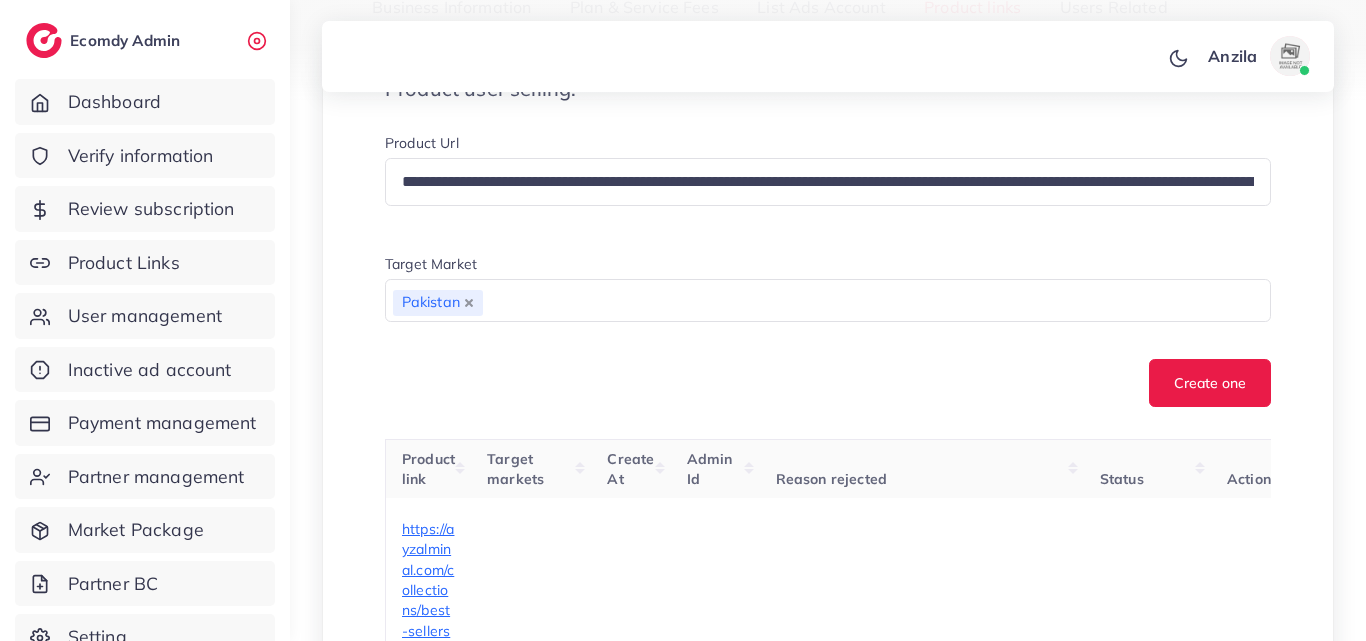 scroll, scrollTop: 500, scrollLeft: 0, axis: vertical 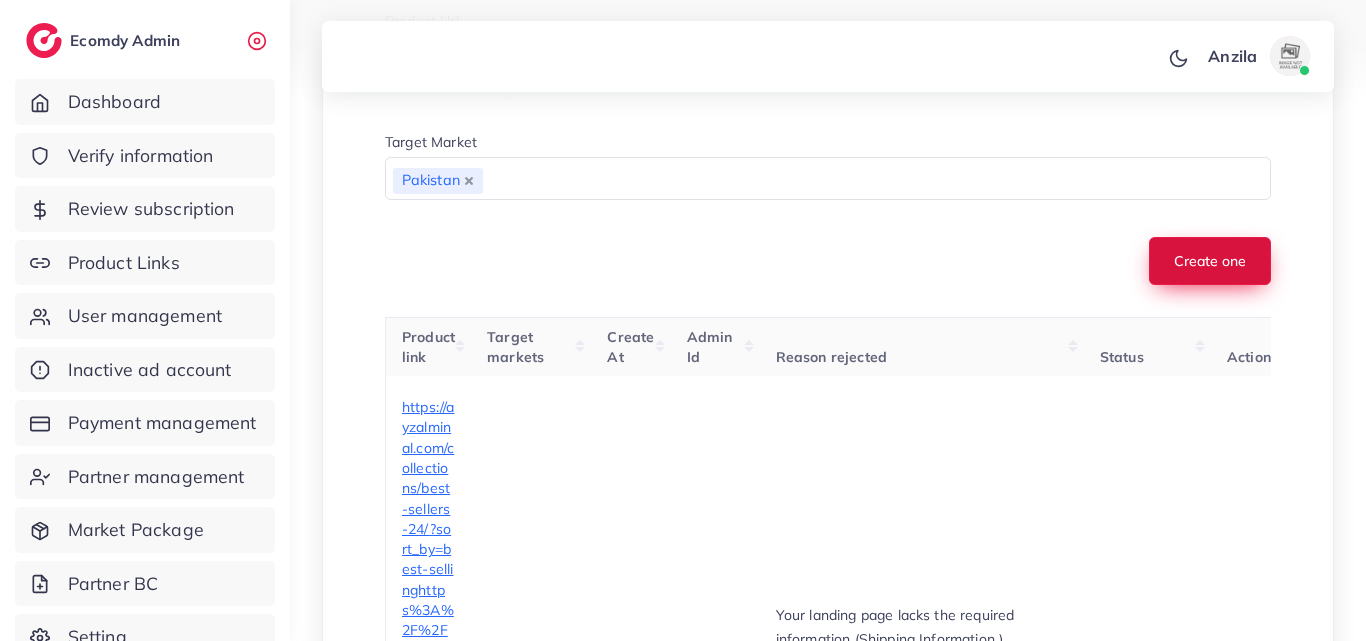 click on "Create one" at bounding box center [1210, 261] 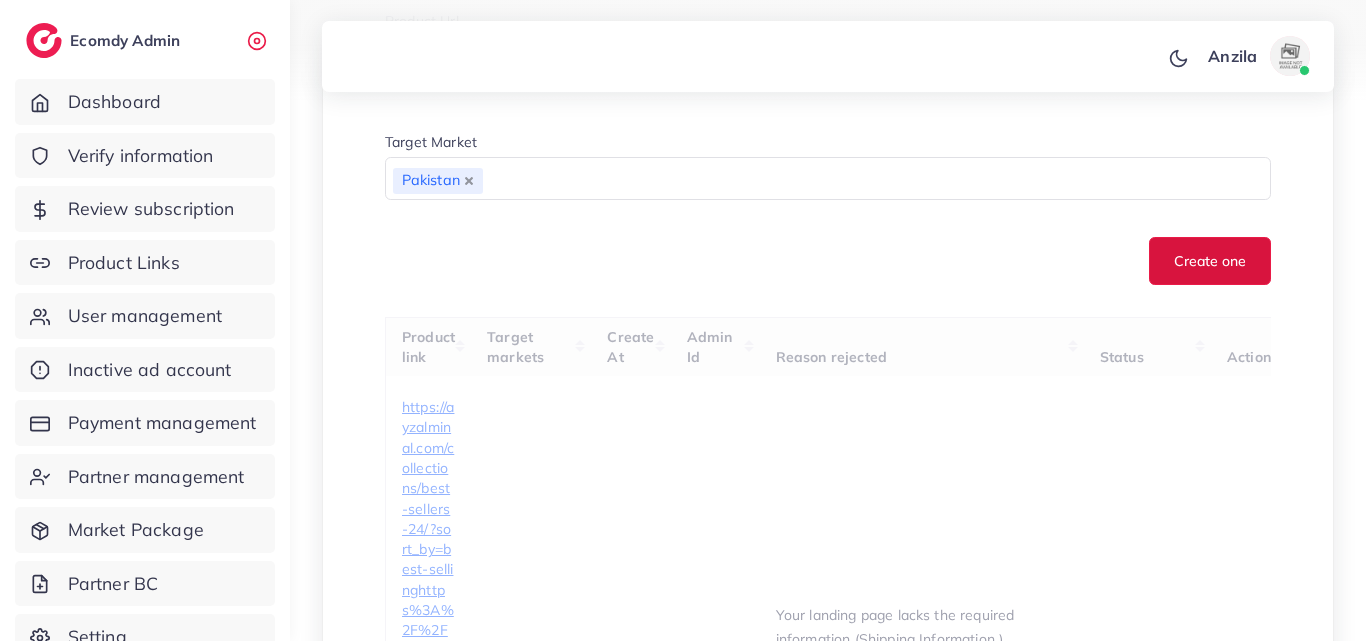 type 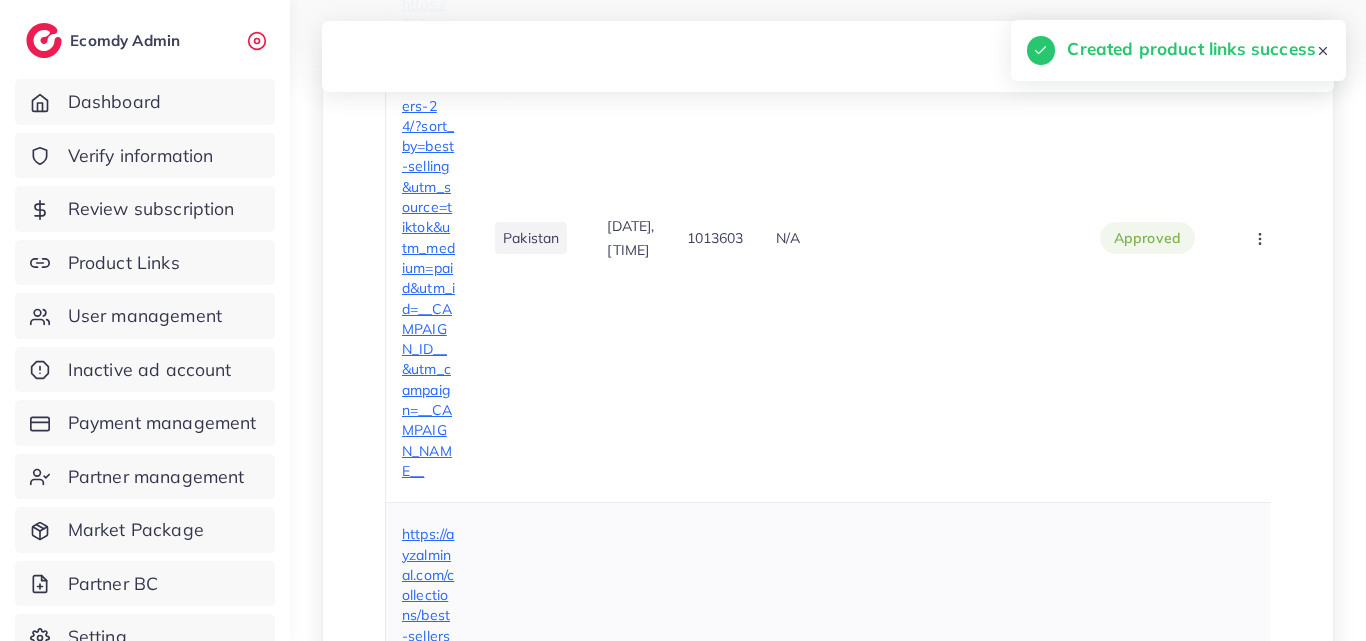 scroll, scrollTop: 1500, scrollLeft: 0, axis: vertical 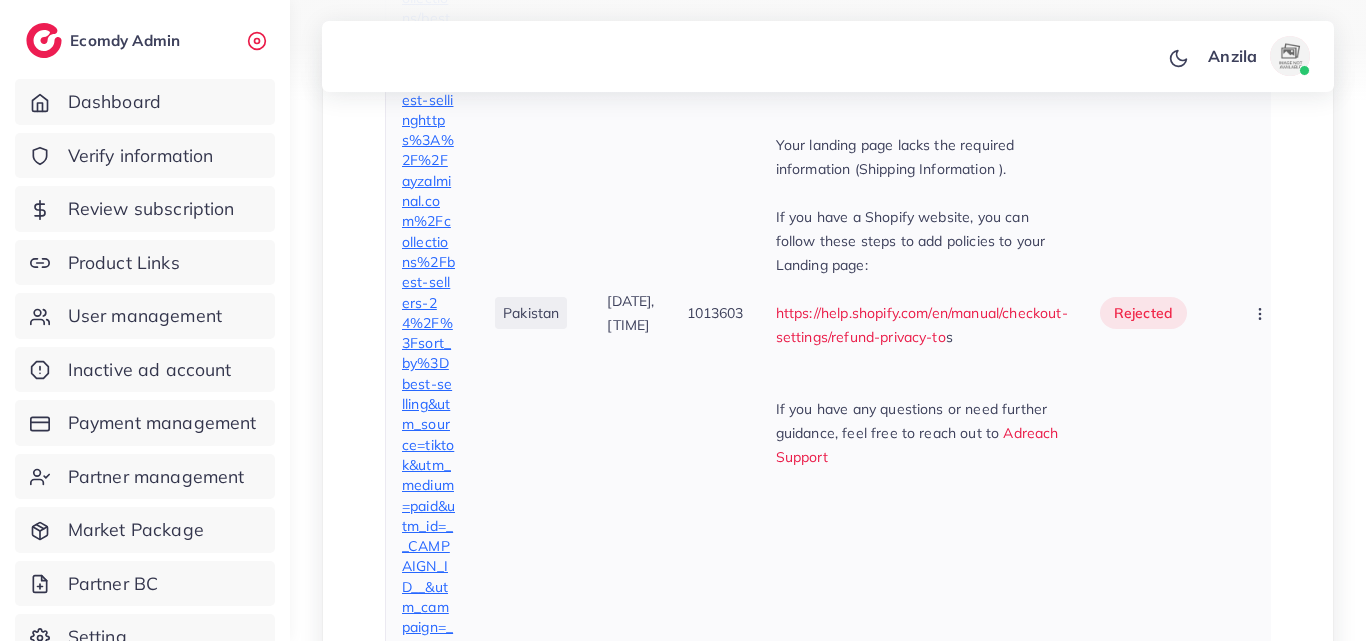 click on "rejected" at bounding box center [1147, 313] 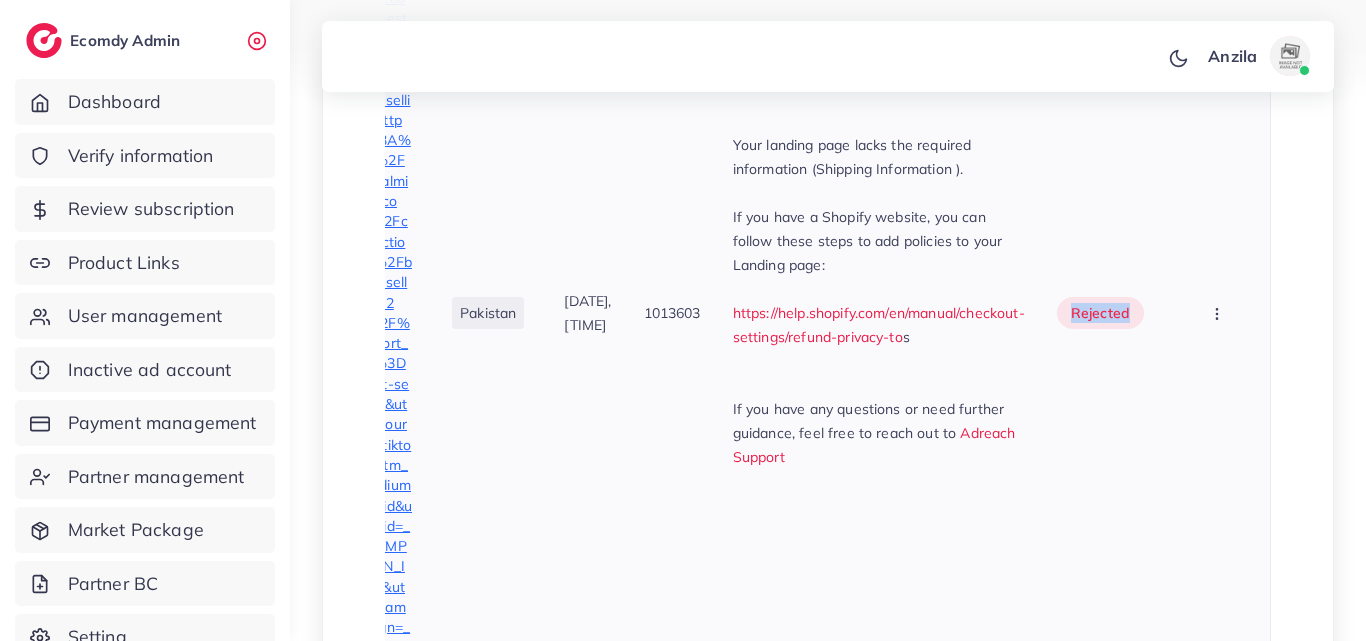scroll, scrollTop: 0, scrollLeft: 82, axis: horizontal 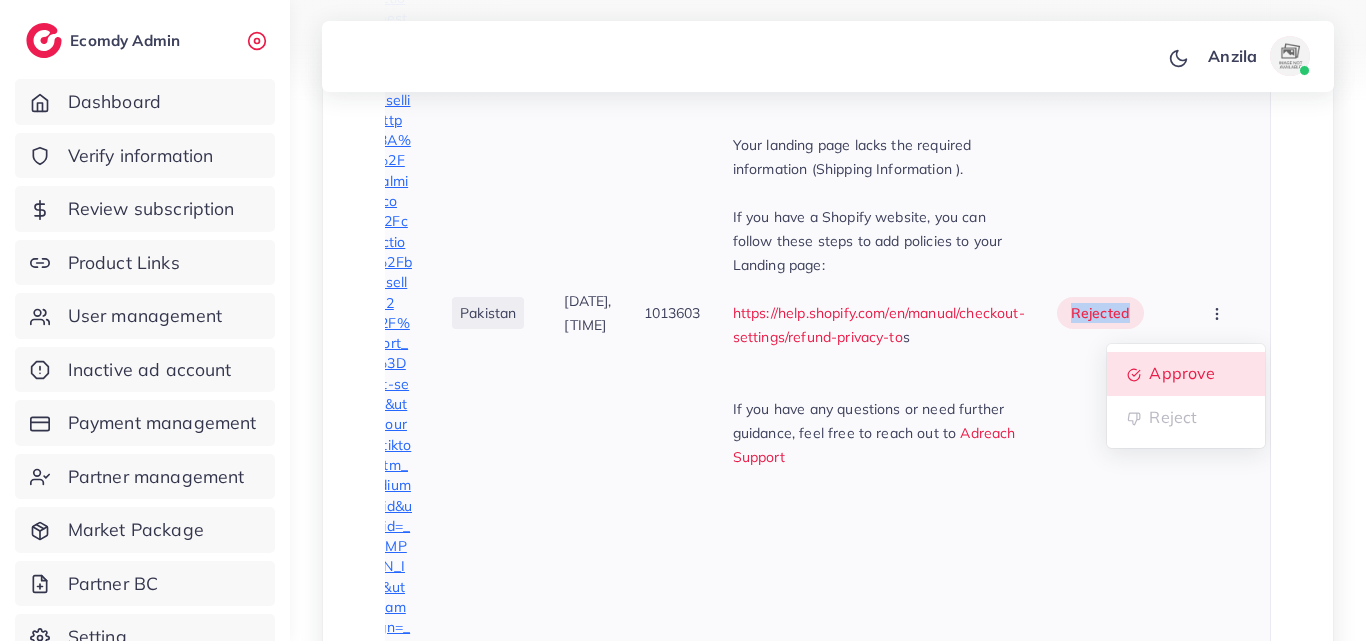 click on "Approve" at bounding box center (1186, 374) 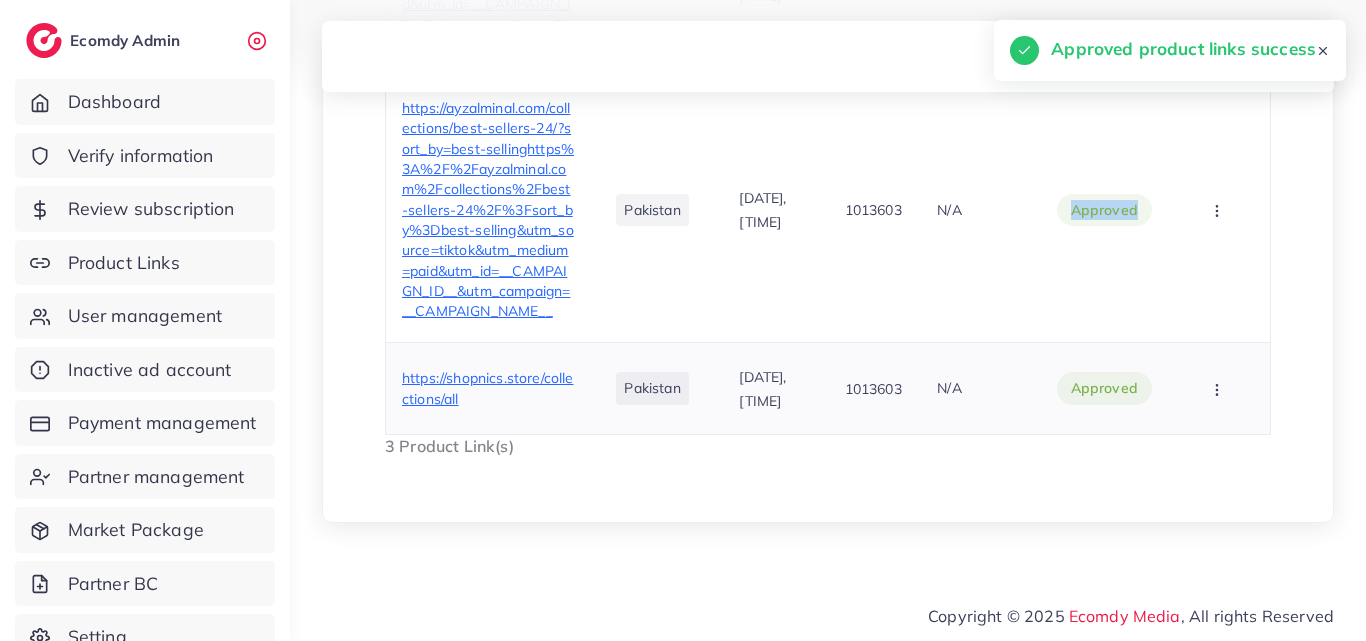 scroll, scrollTop: 1064, scrollLeft: 0, axis: vertical 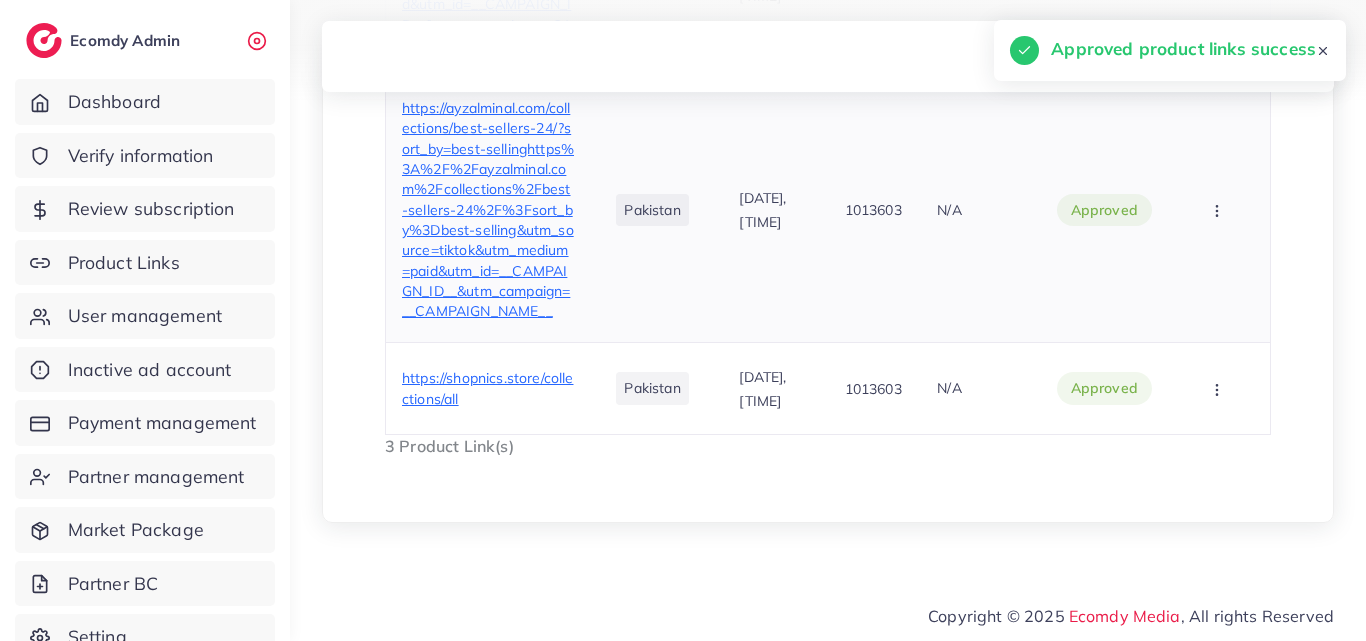 click at bounding box center [1219, 209] 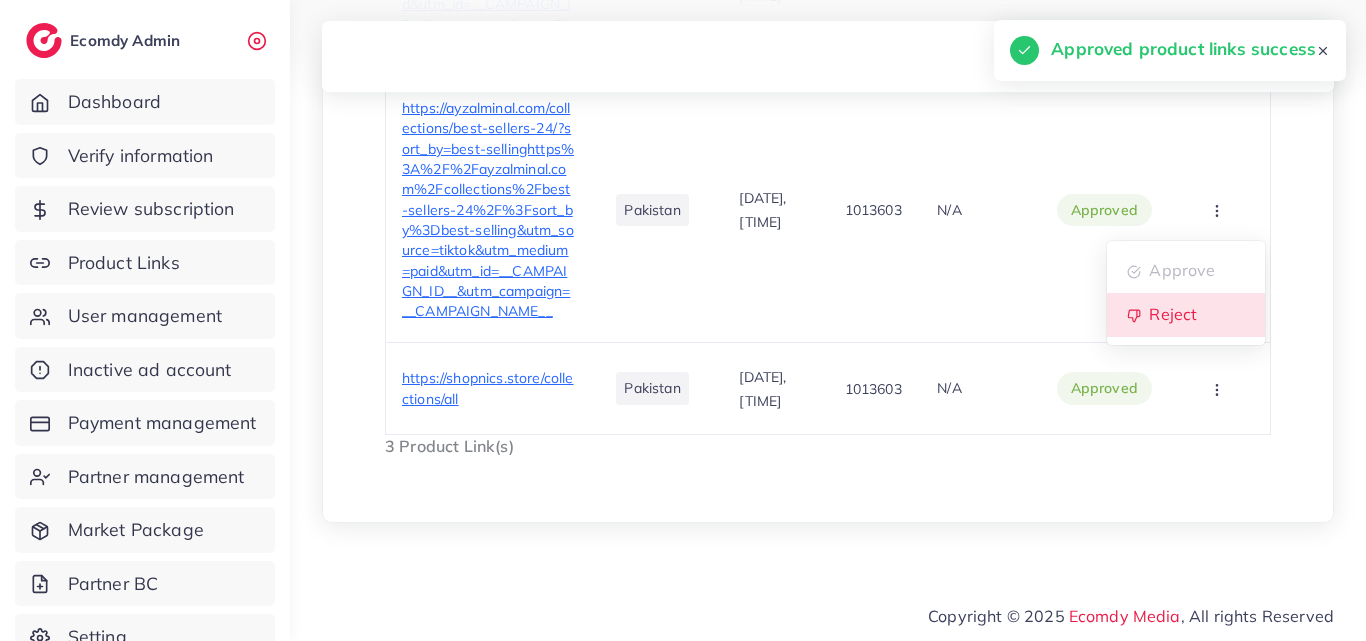 click on "Reject" at bounding box center [1186, 315] 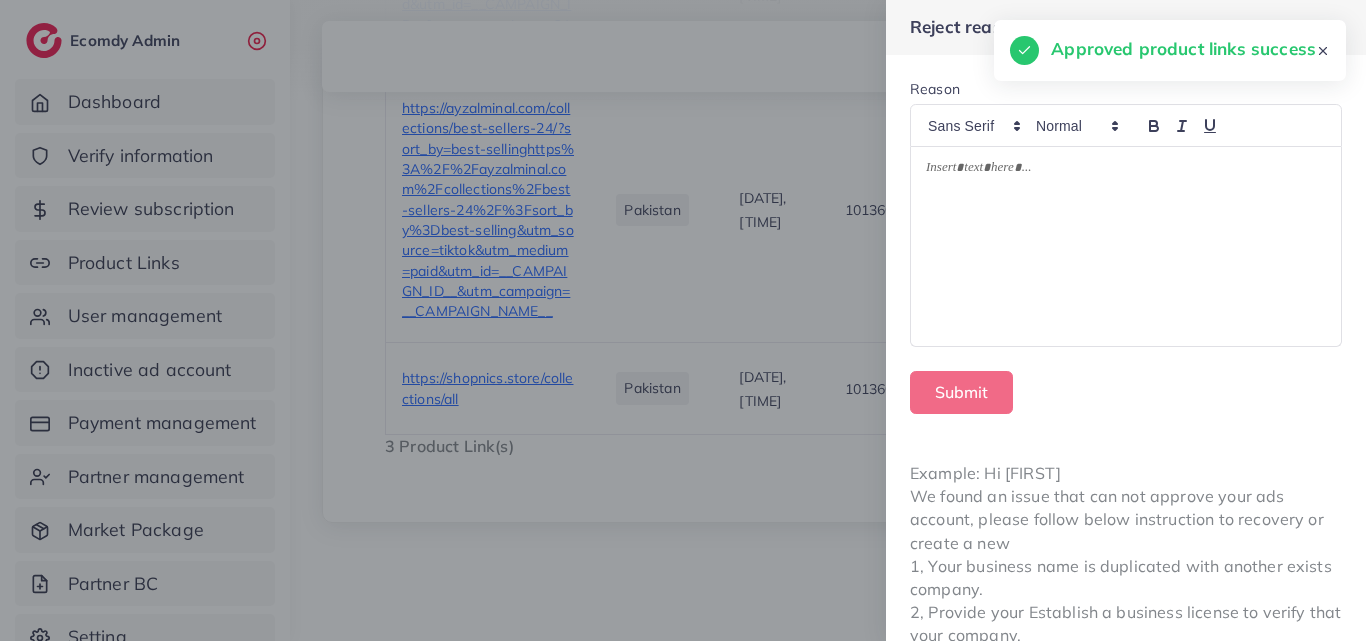 click at bounding box center (1126, 247) 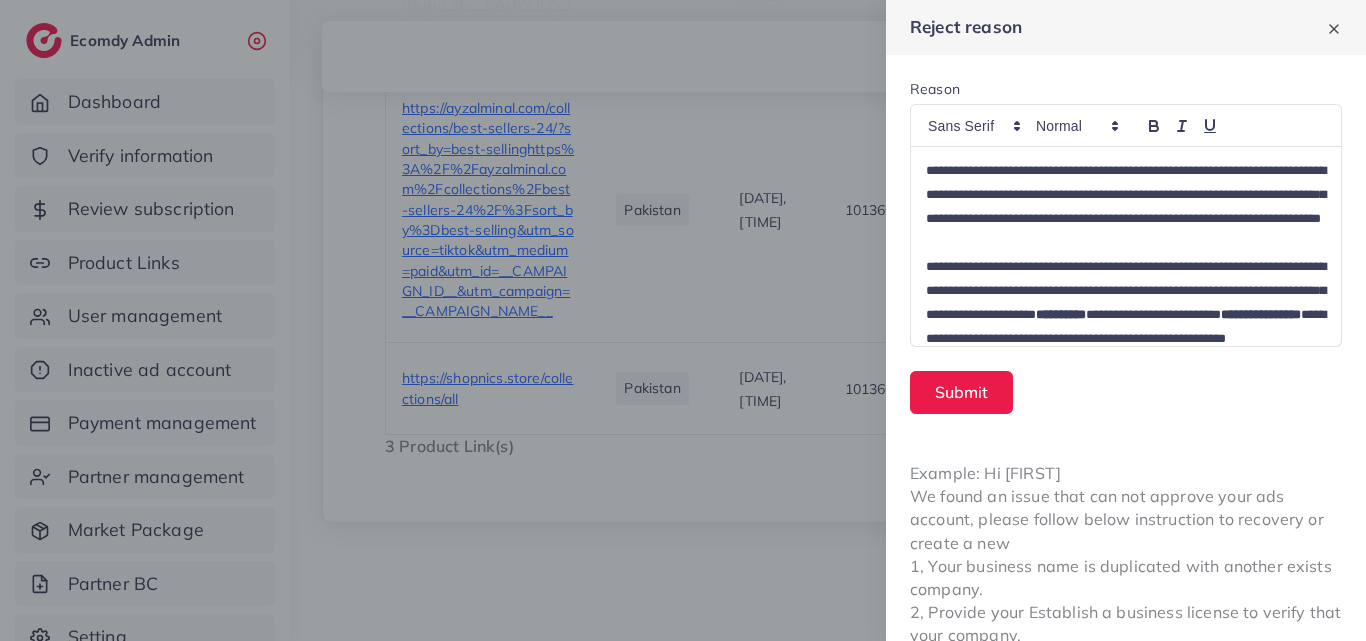 scroll, scrollTop: 0, scrollLeft: 0, axis: both 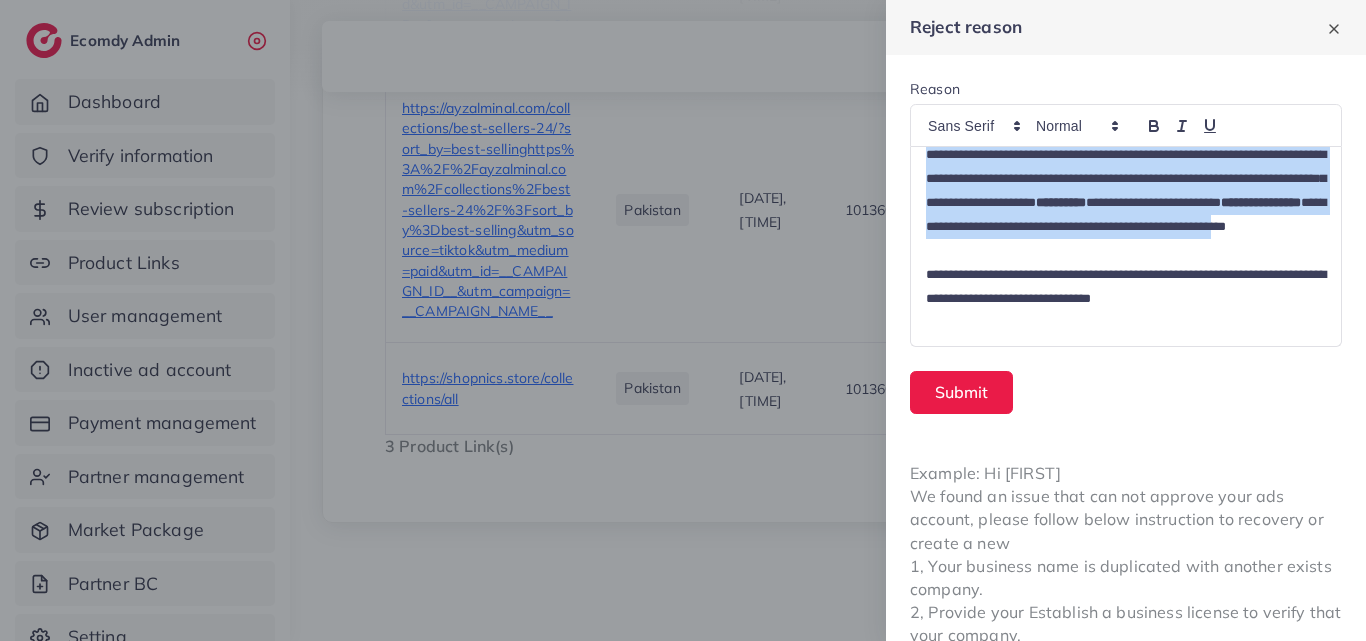 drag, startPoint x: 919, startPoint y: 307, endPoint x: 1262, endPoint y: 219, distance: 354.10873 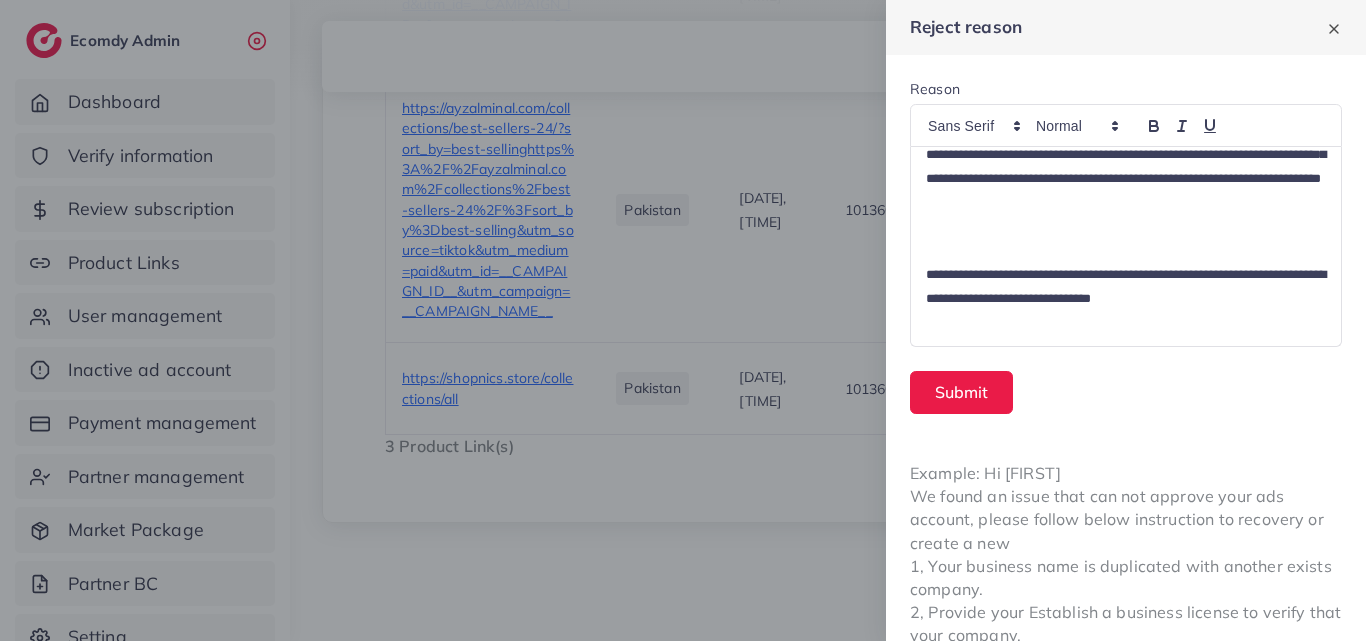 scroll, scrollTop: 88, scrollLeft: 0, axis: vertical 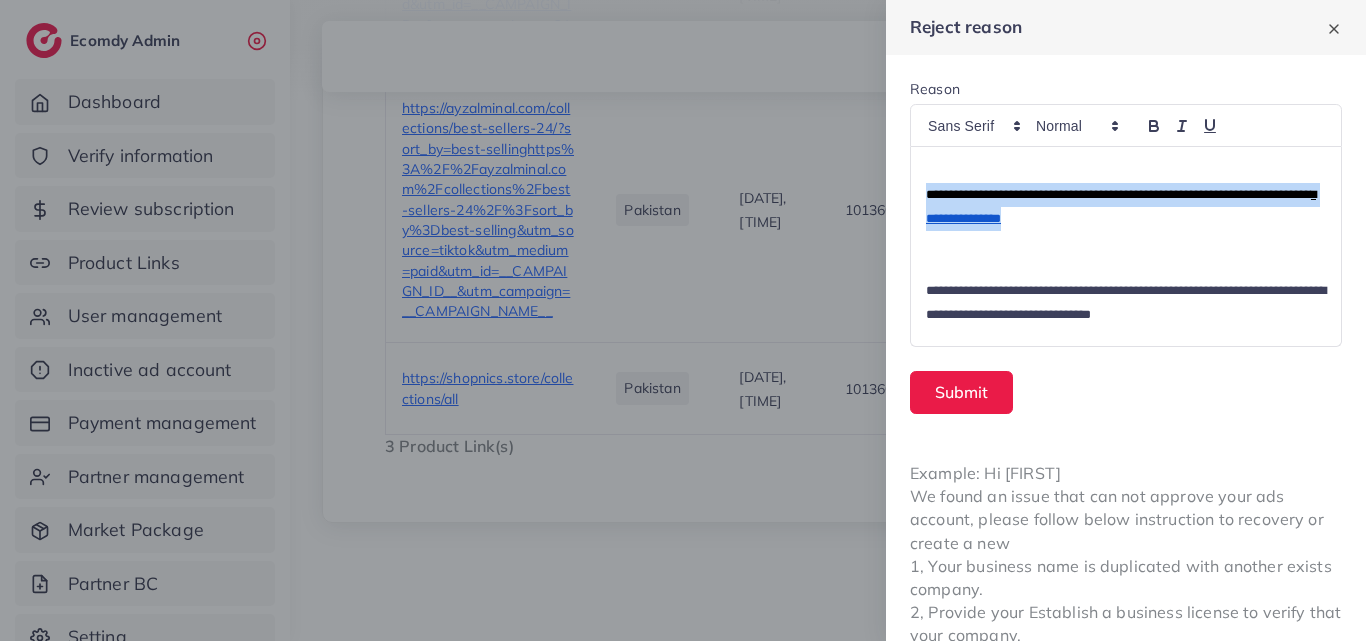 drag, startPoint x: 923, startPoint y: 285, endPoint x: 1152, endPoint y: 314, distance: 230.82893 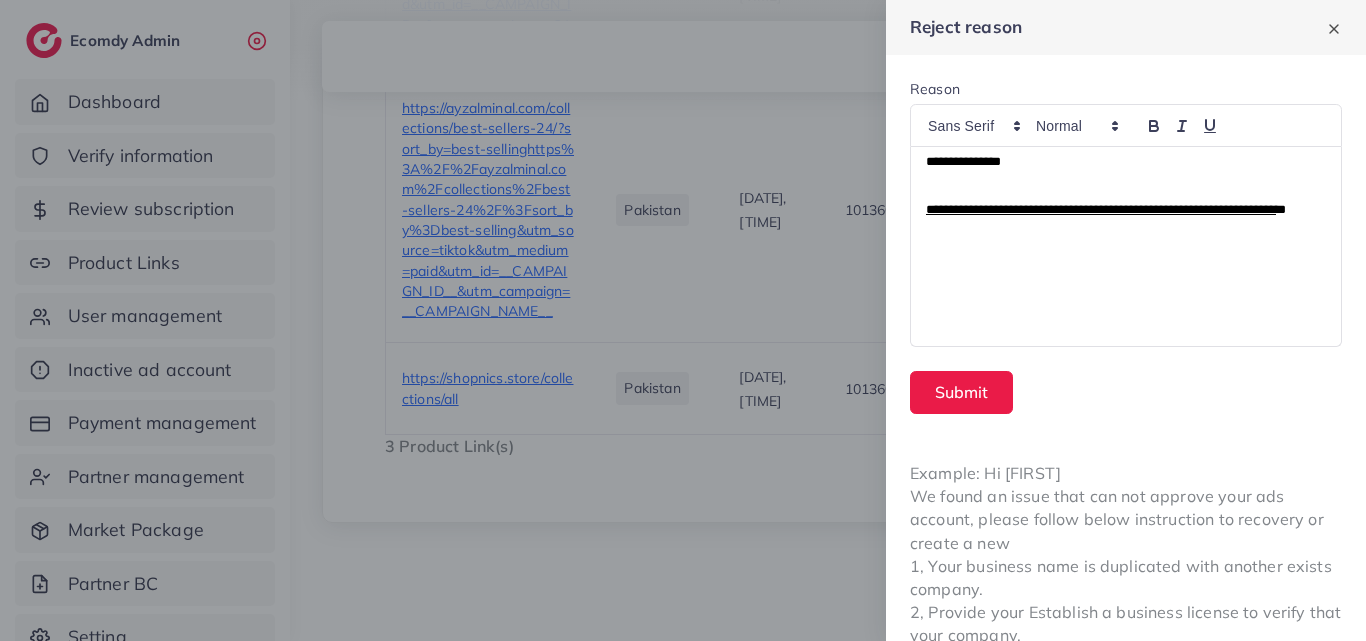 scroll, scrollTop: 88, scrollLeft: 0, axis: vertical 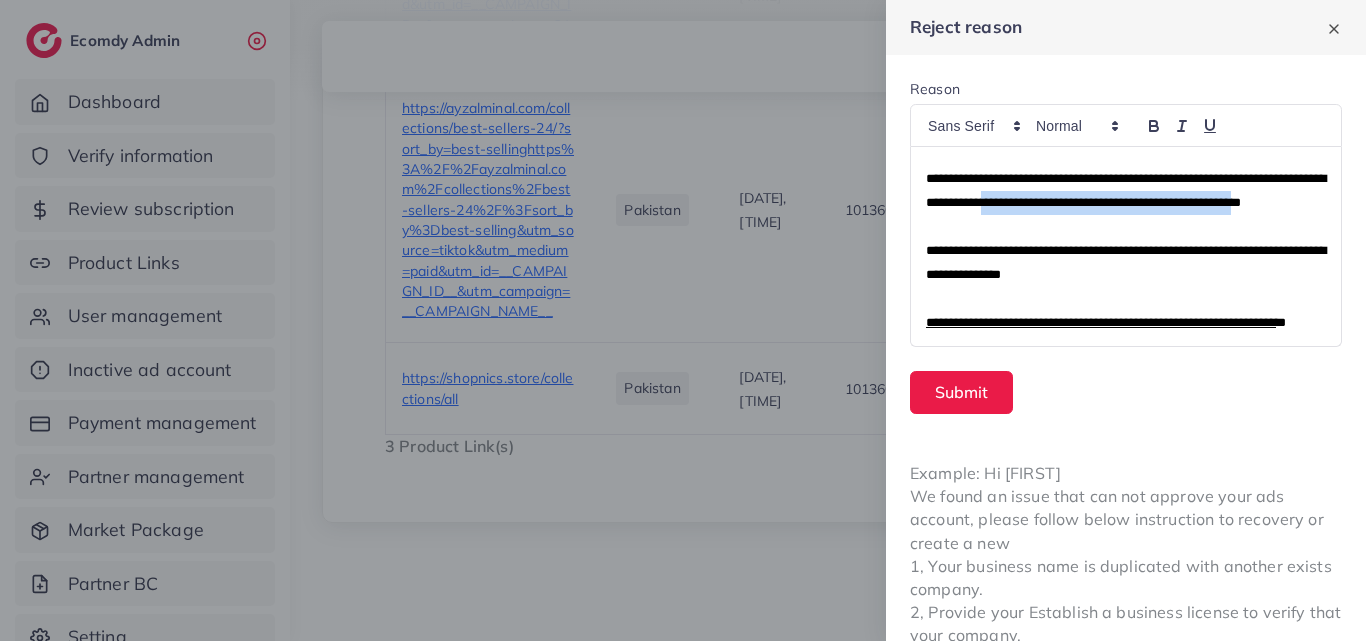 drag, startPoint x: 1131, startPoint y: 250, endPoint x: 1035, endPoint y: 275, distance: 99.20181 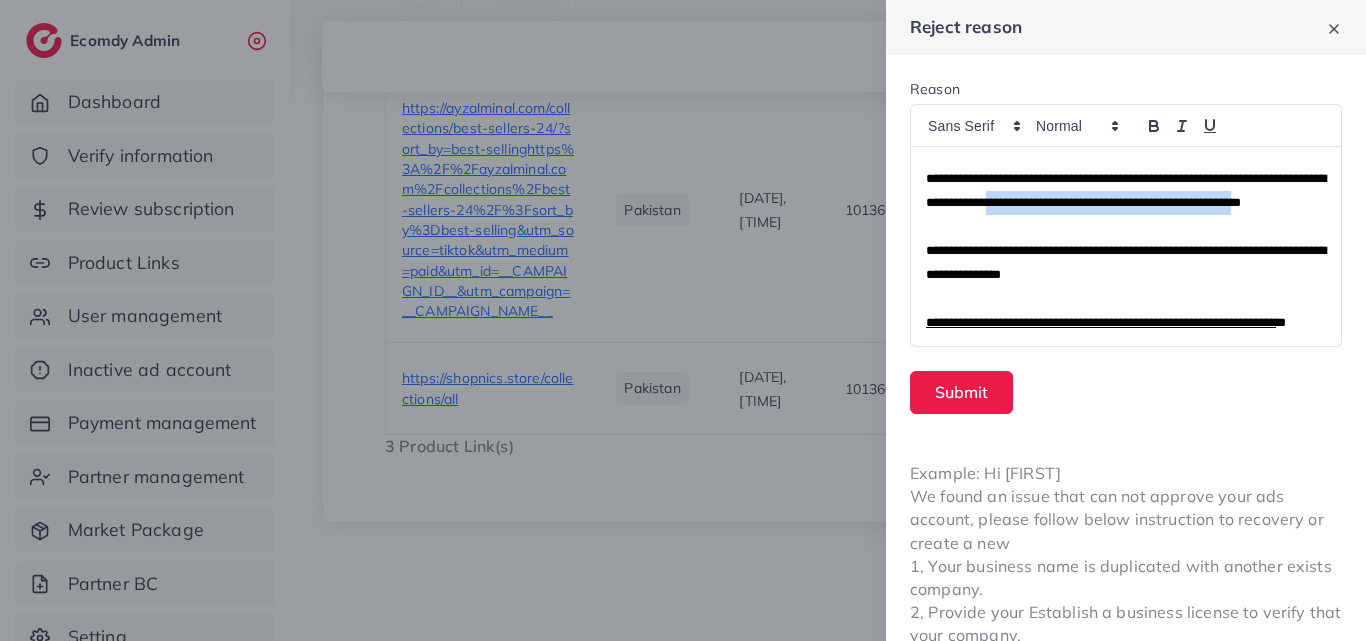 drag, startPoint x: 1135, startPoint y: 247, endPoint x: 1037, endPoint y: 273, distance: 101.390335 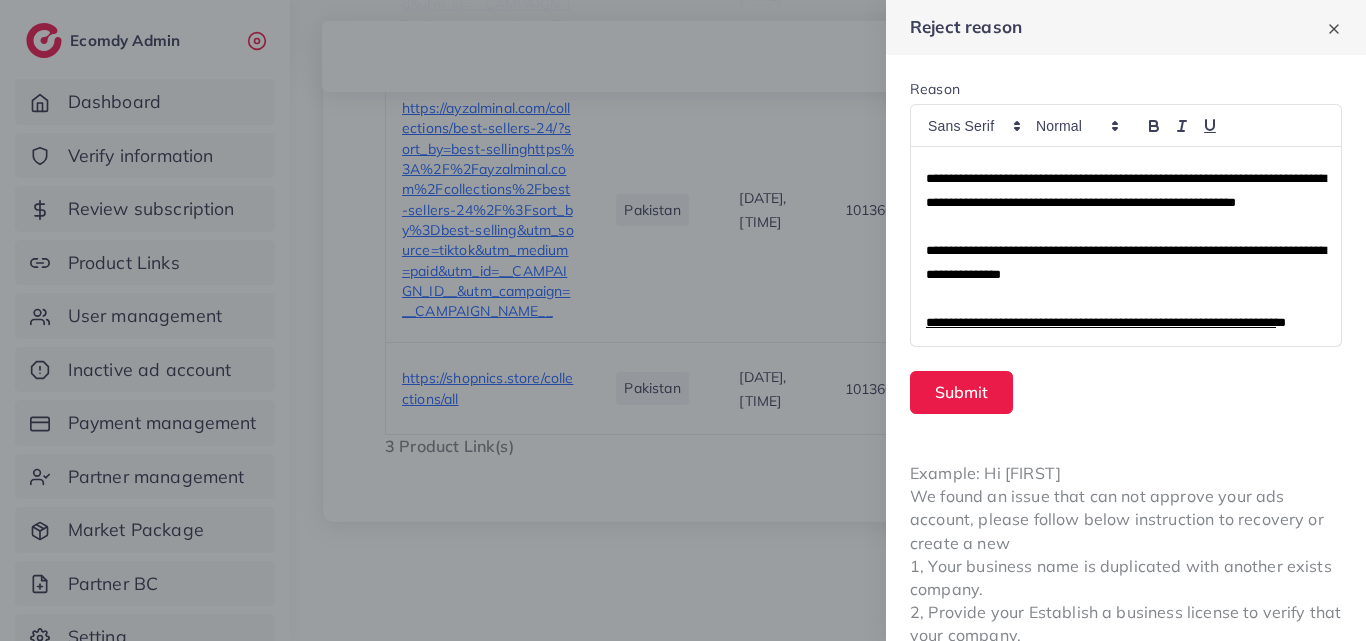 click on "**********" at bounding box center (1126, 190) 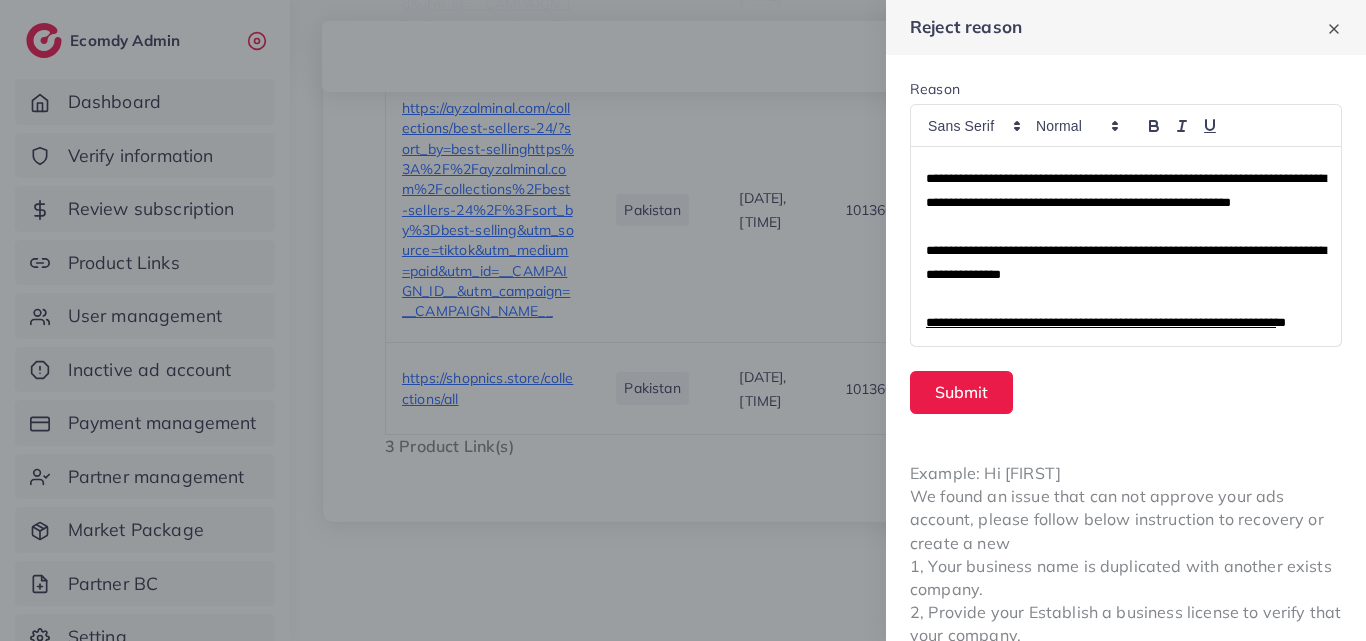 click on "**********" at bounding box center [1126, 190] 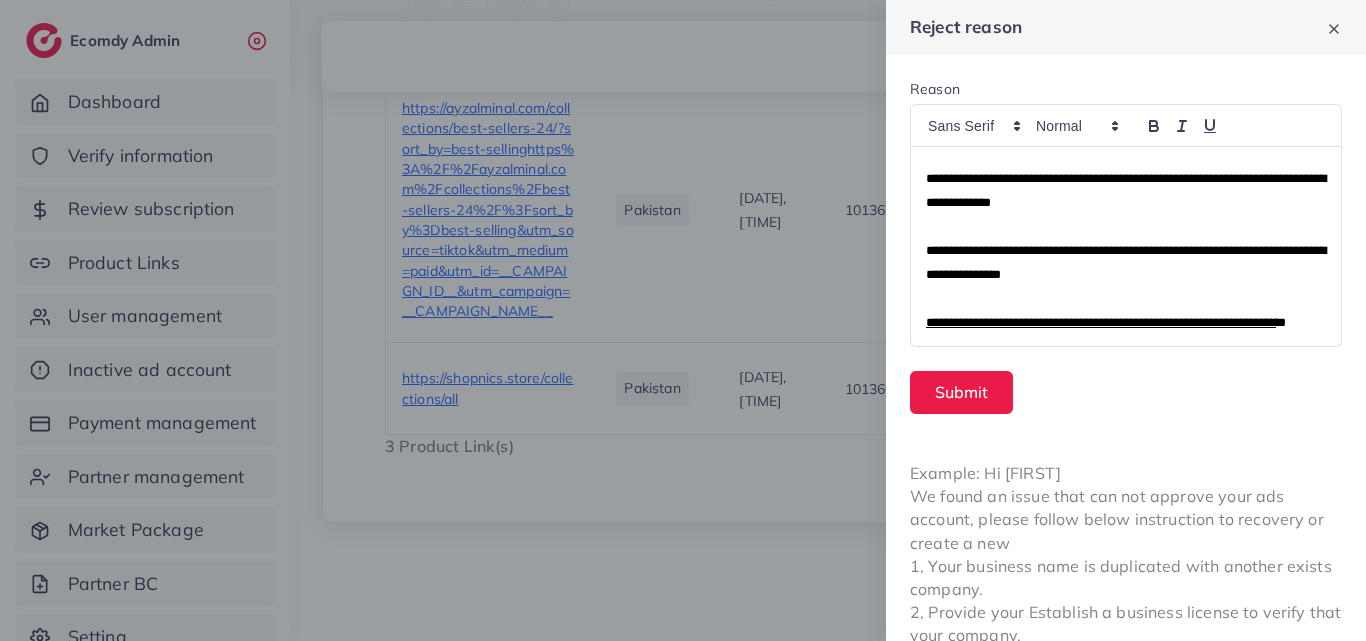 click on "**********" at bounding box center [1126, 190] 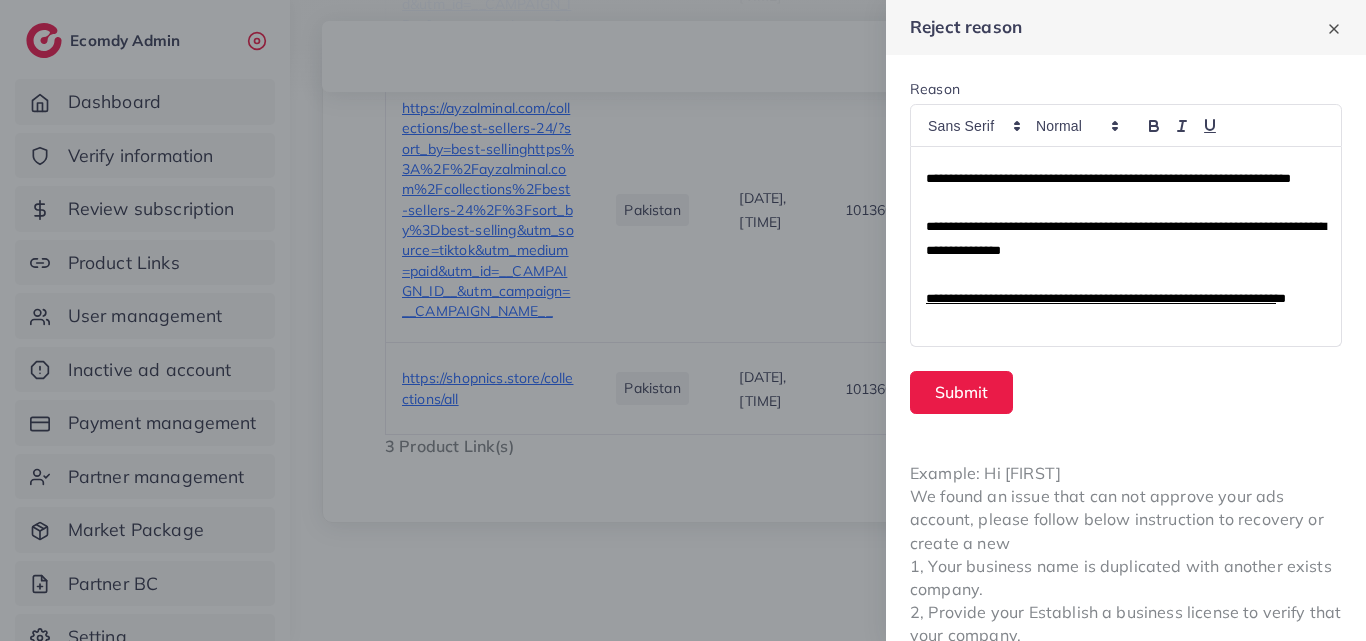 scroll, scrollTop: 0, scrollLeft: 0, axis: both 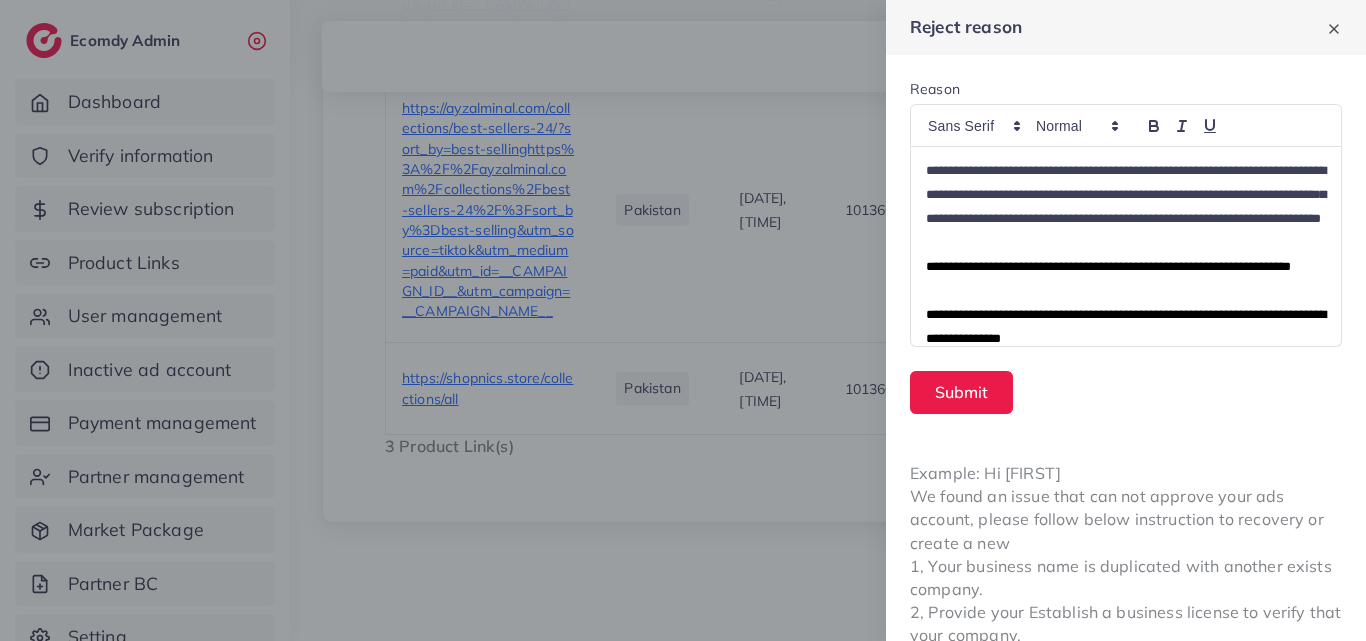 click on "**********" at bounding box center (1126, 194) 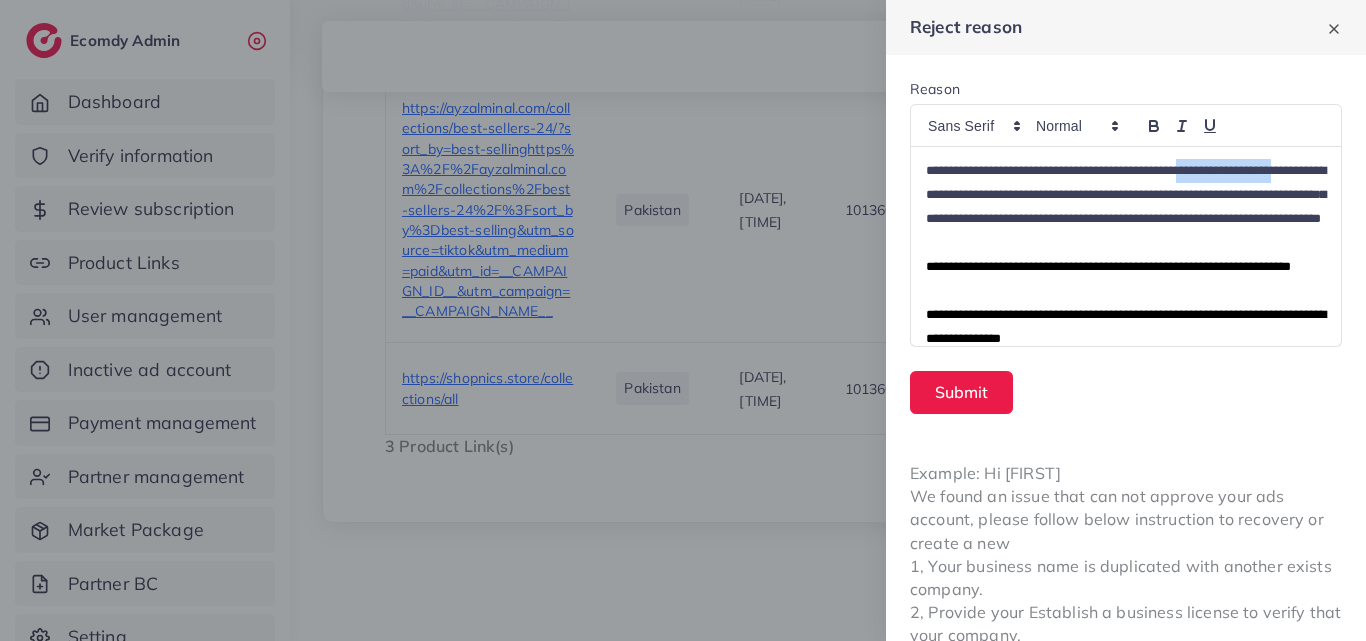click on "**********" at bounding box center (1126, 194) 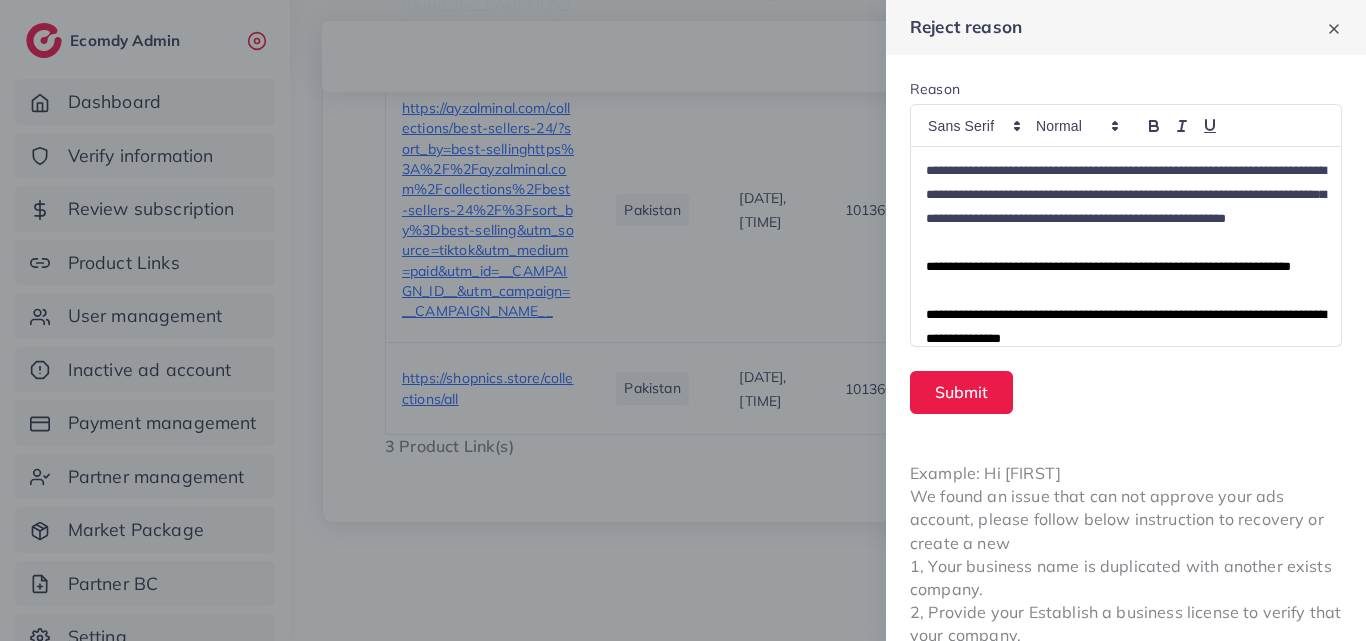scroll, scrollTop: 0, scrollLeft: 0, axis: both 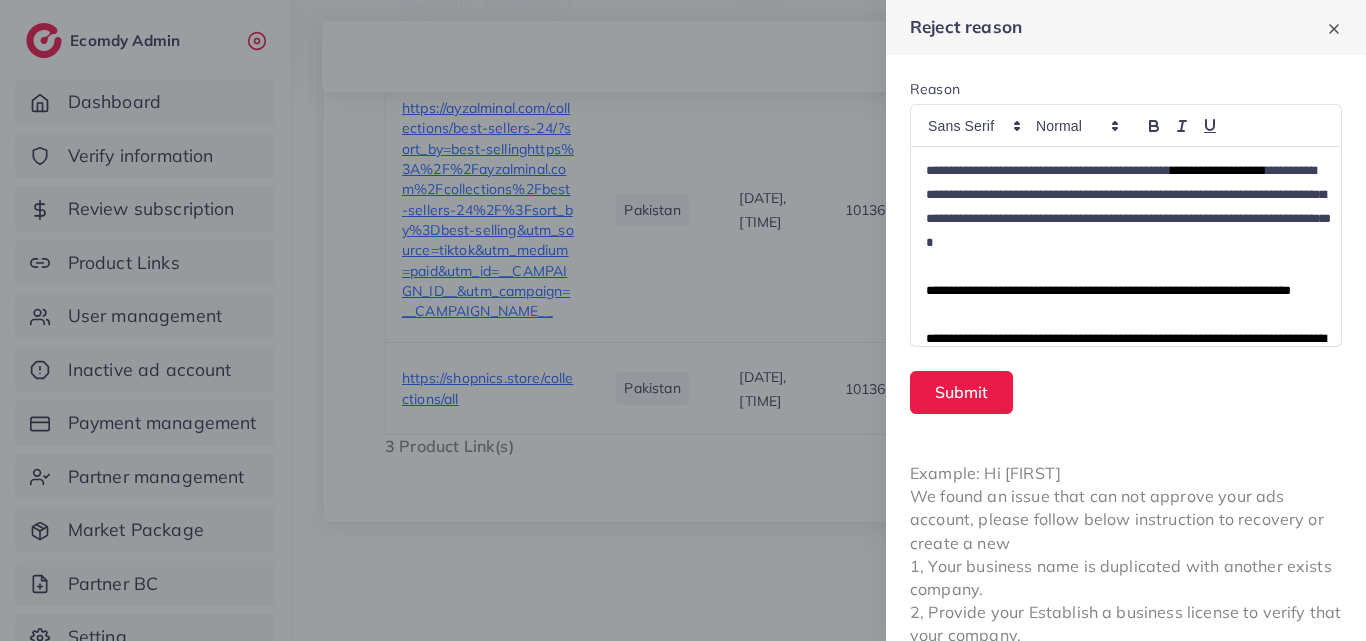 click on "**********" at bounding box center (1218, 170) 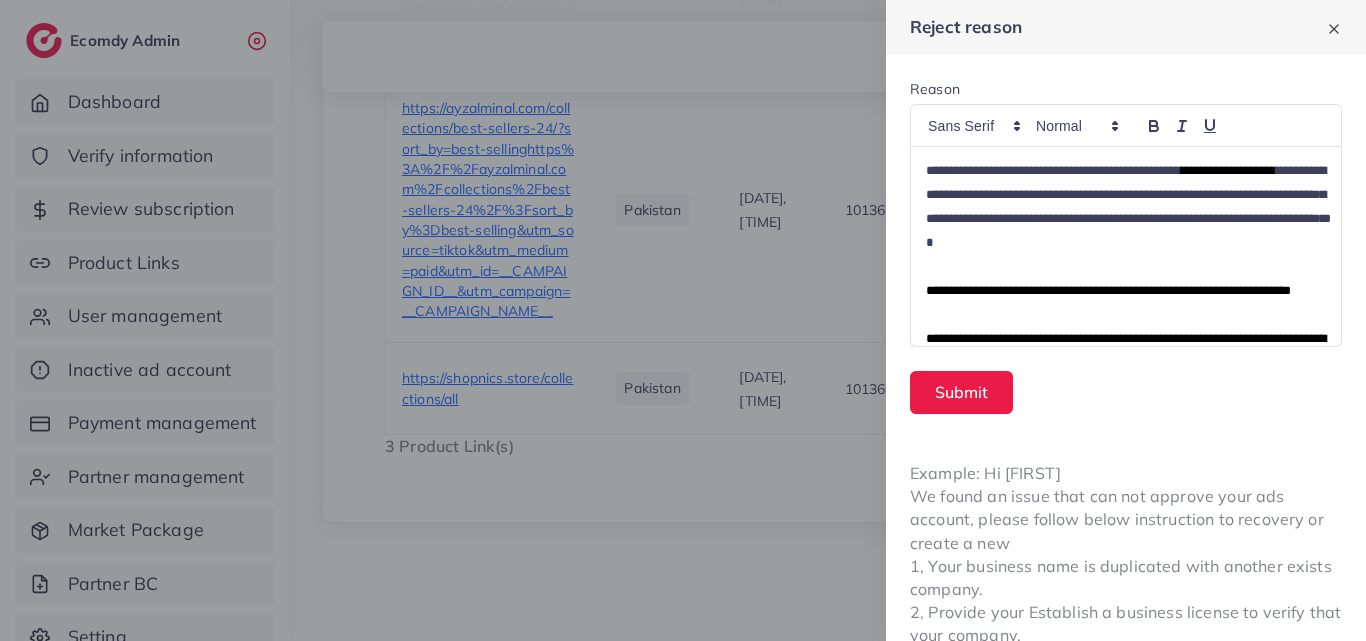 click on "**********" at bounding box center [1128, 206] 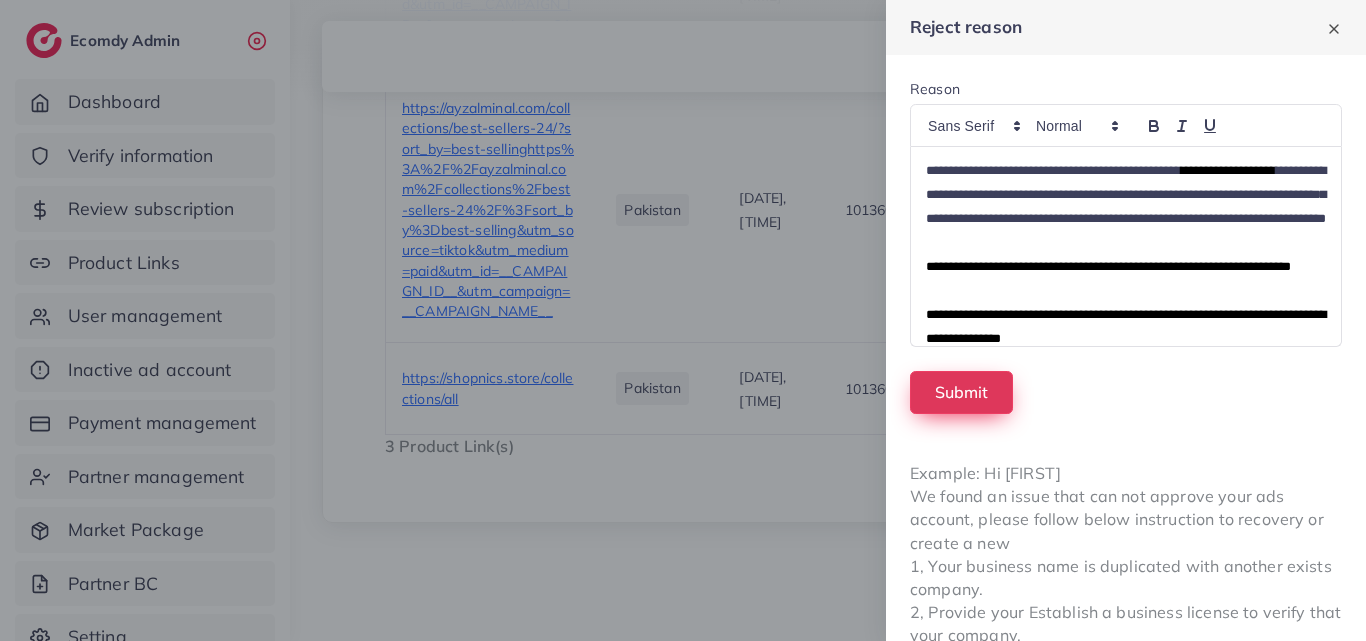 click on "Submit" at bounding box center [961, 392] 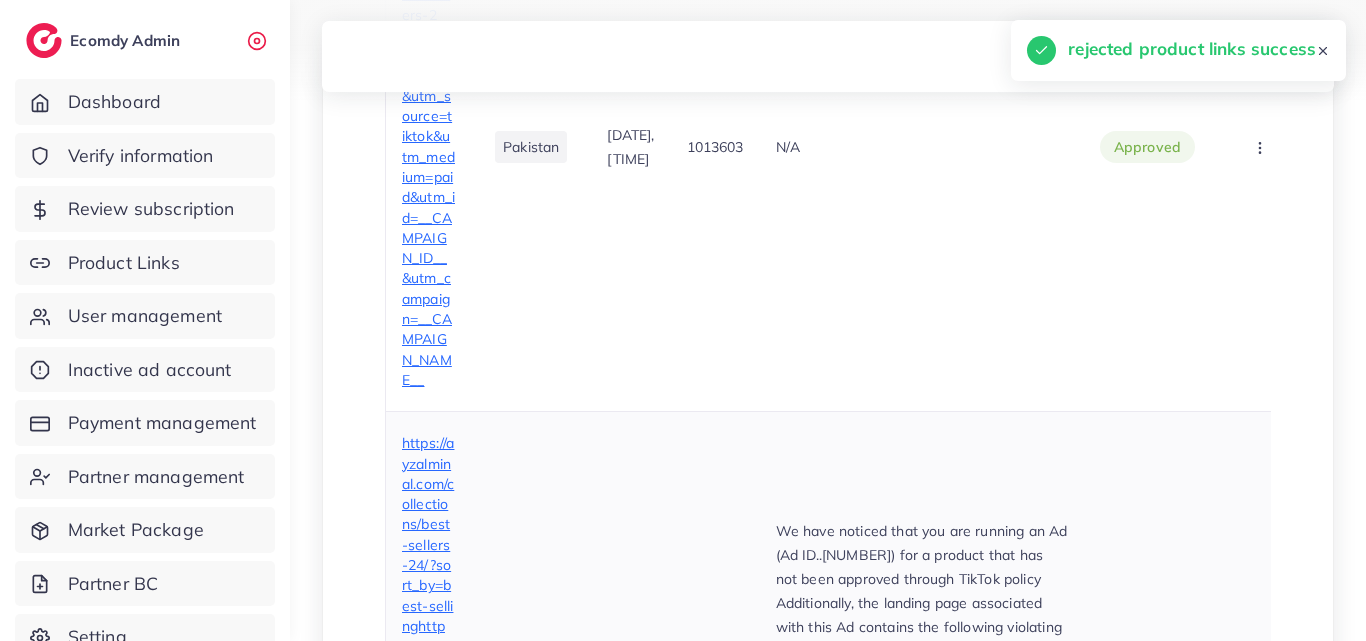 scroll, scrollTop: 864, scrollLeft: 0, axis: vertical 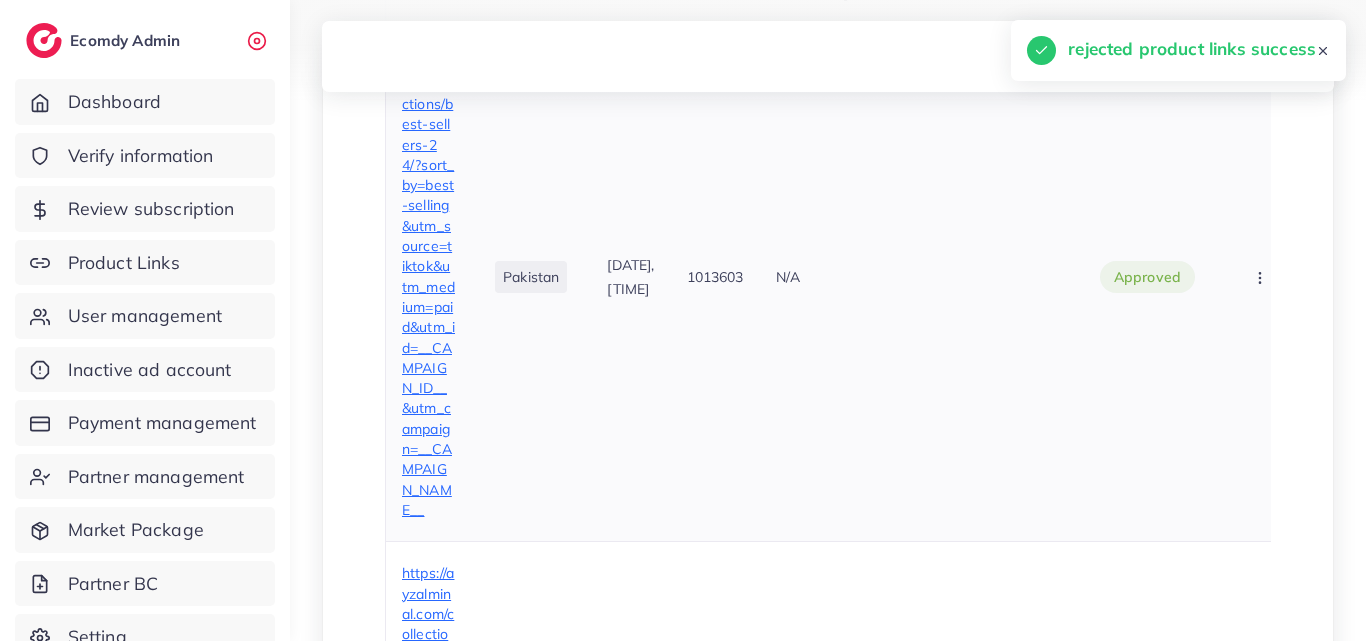click on "https://ayzalminal.com/collections/best-sellers-24/?sort_by=best-selling&utm_source=tiktok&utm_medium=paid&utm_id=__CAMPAIGN_ID__&utm_campaign=__CAMPAIGN_NAME__" at bounding box center [428, 276] 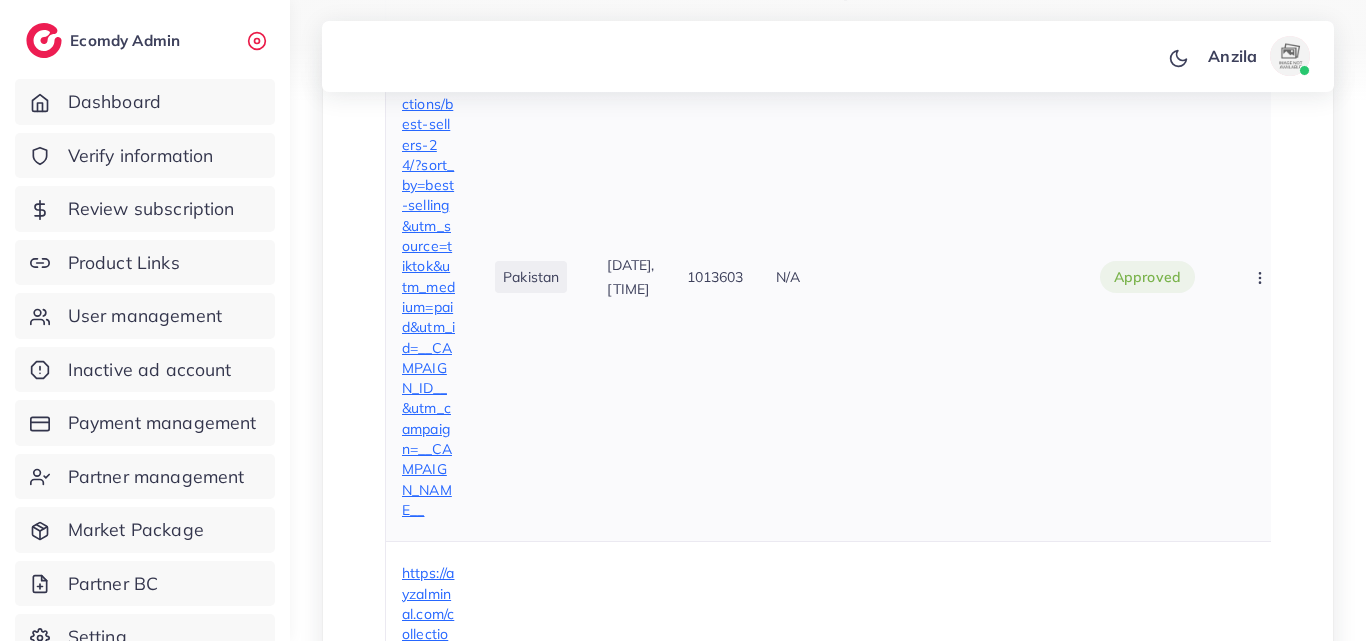 scroll, scrollTop: 1164, scrollLeft: 0, axis: vertical 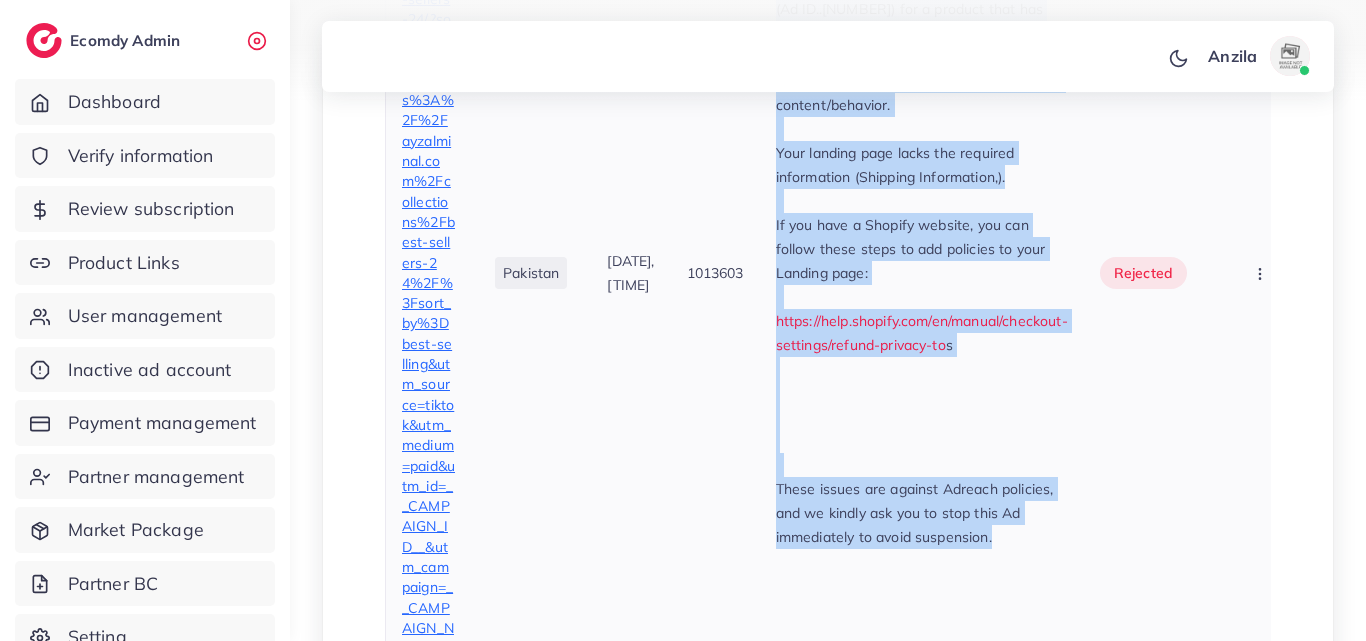 drag, startPoint x: 809, startPoint y: 384, endPoint x: 1050, endPoint y: 591, distance: 317.69482 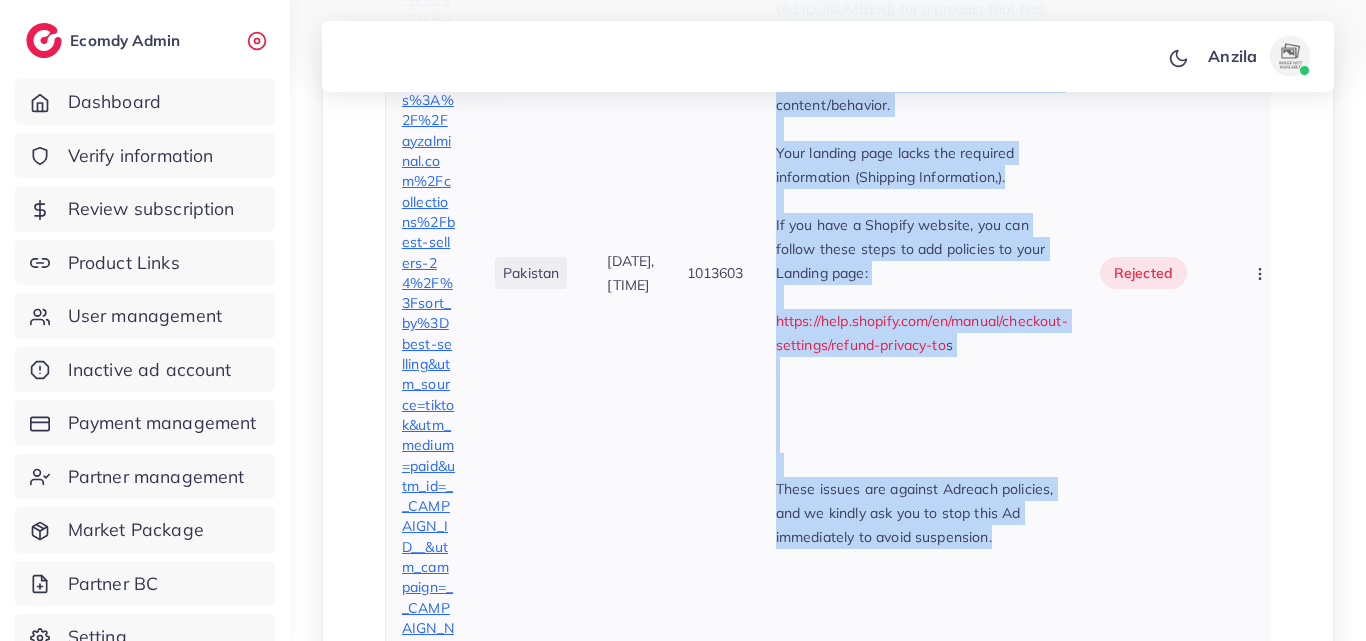 copy on "We have noticed that you are running an Ad (Ad ID.. 7535466246028951553 ) for a product that has not been approved through TikTok policy Additionally, the landing page associated with this Ad contains the following violating content/behavior.   Your landing page lacks the required information (Shipping Information,).     If you have a Shopify website, you can follow these steps to add policies to your Landing page:   https://help.shopify.com/en/manual/checkout-settings/refund-privacy-to s    These issues are against Adreach policies, and we kindly ask you to stop this Ad immediately to avoid suspension." 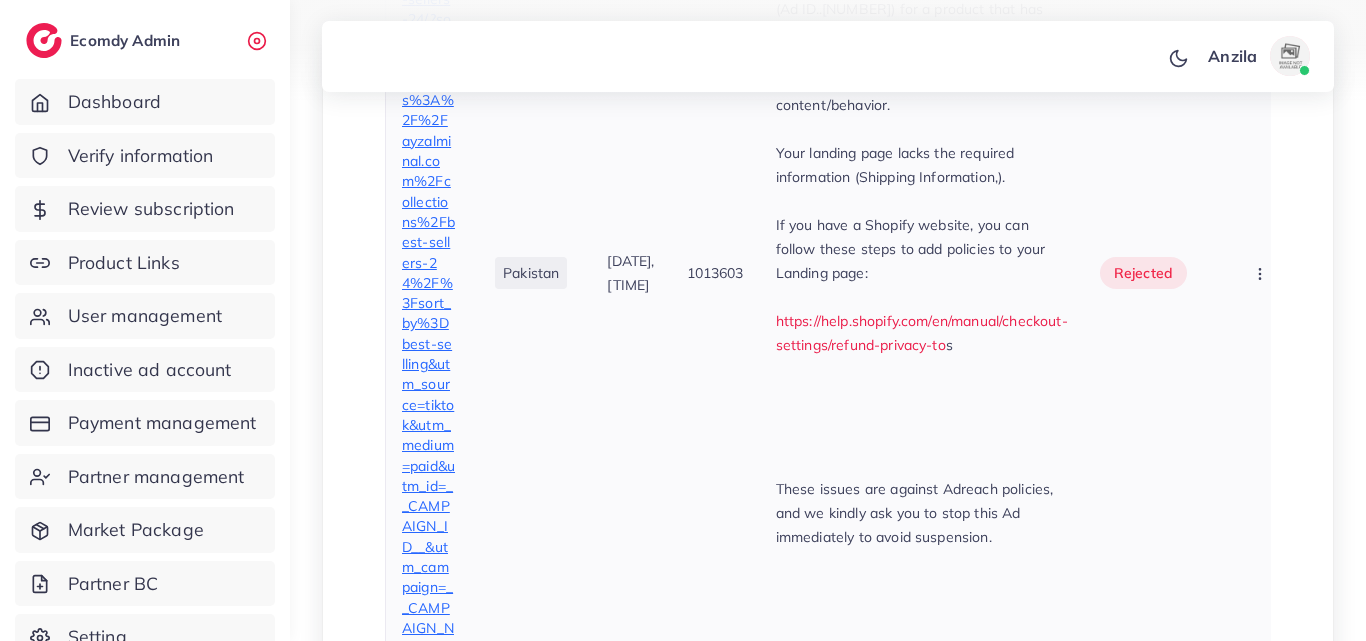 click on ") for a product that has not been approved through TikTok policy Additionally, the landing page associated with this Ad contains the following violating content/behavior." at bounding box center [919, 57] 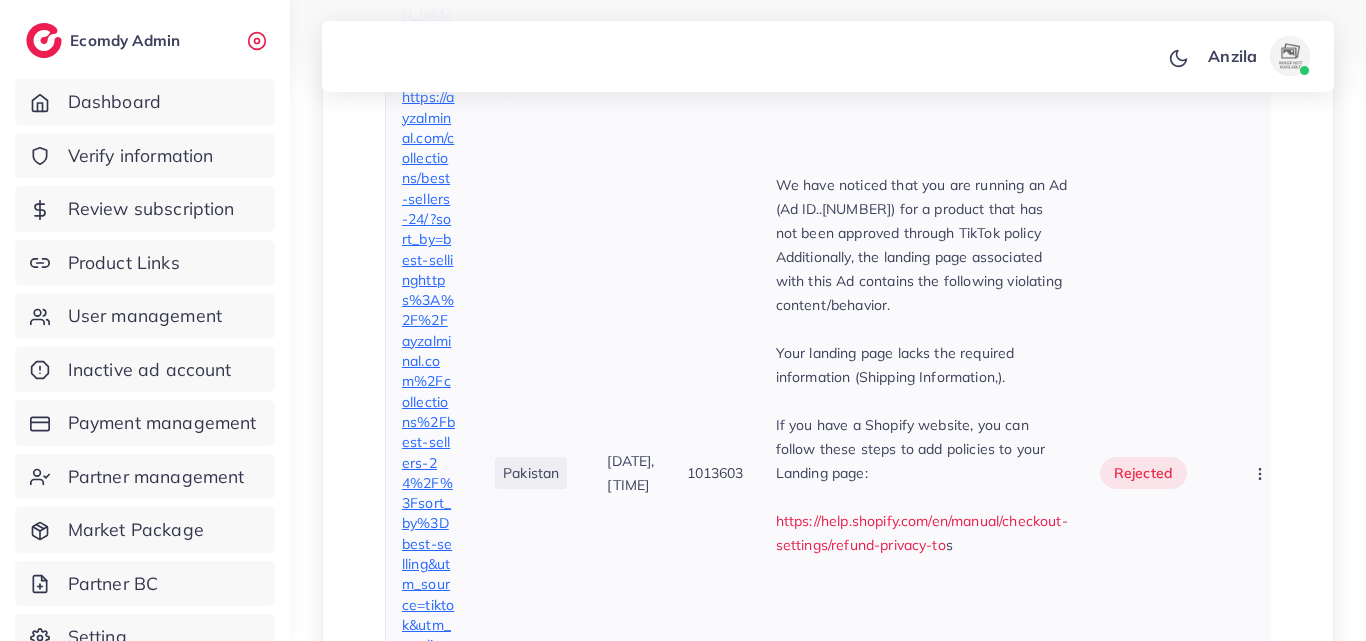 click on "We have noticed that you are running an Ad (Ad ID.. 7535466246028951553 ) for a product that has not been approved through TikTok policy Additionally, the landing page associated with this Ad contains the following violating content/behavior.   Your landing page lacks the required information (Shipping Information,).     If you have a Shopify website, you can follow these steps to add policies to your Landing page:   https://help.shopify.com/en/manual/checkout-settings/refund-privacy-to s    These issues are against Adreach policies, and we kindly ask you to stop this Ad immediately to avoid suspension." at bounding box center [922, 473] 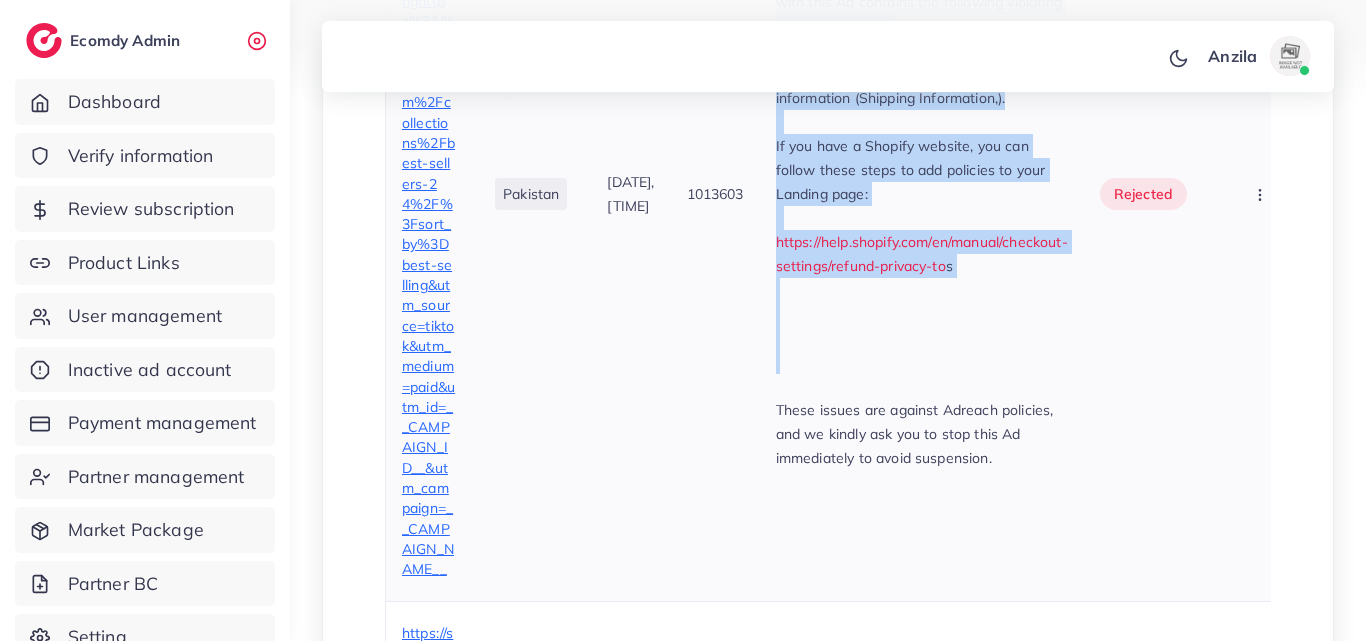 scroll, scrollTop: 1620, scrollLeft: 0, axis: vertical 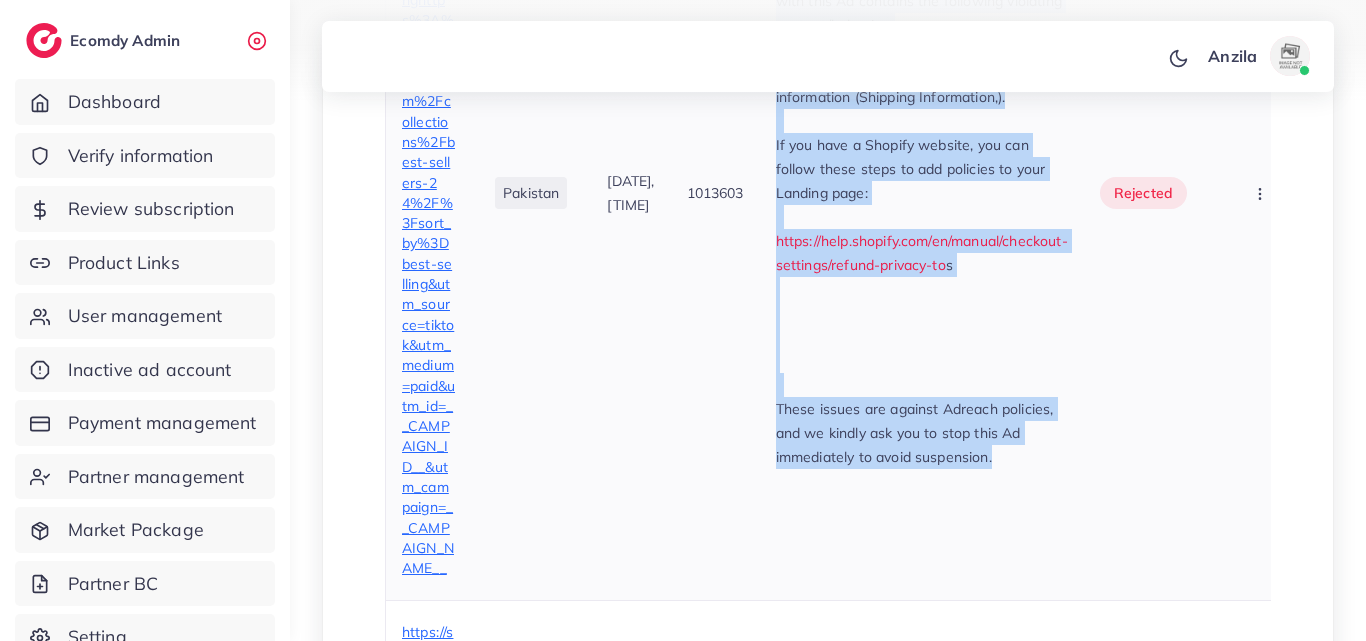 drag, startPoint x: 800, startPoint y: 226, endPoint x: 1028, endPoint y: 511, distance: 364.9781 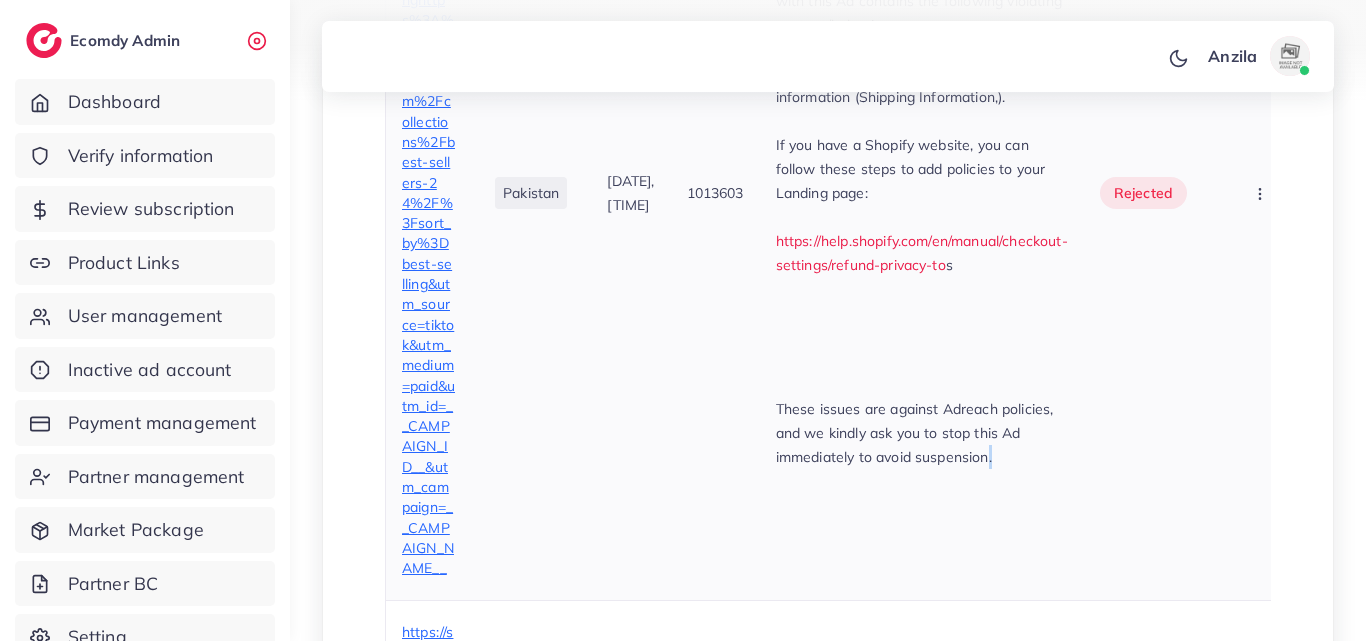 click on "These issues are against Adreach policies, and we kindly ask you to stop this Ad immediately to avoid suspension." at bounding box center [915, 433] 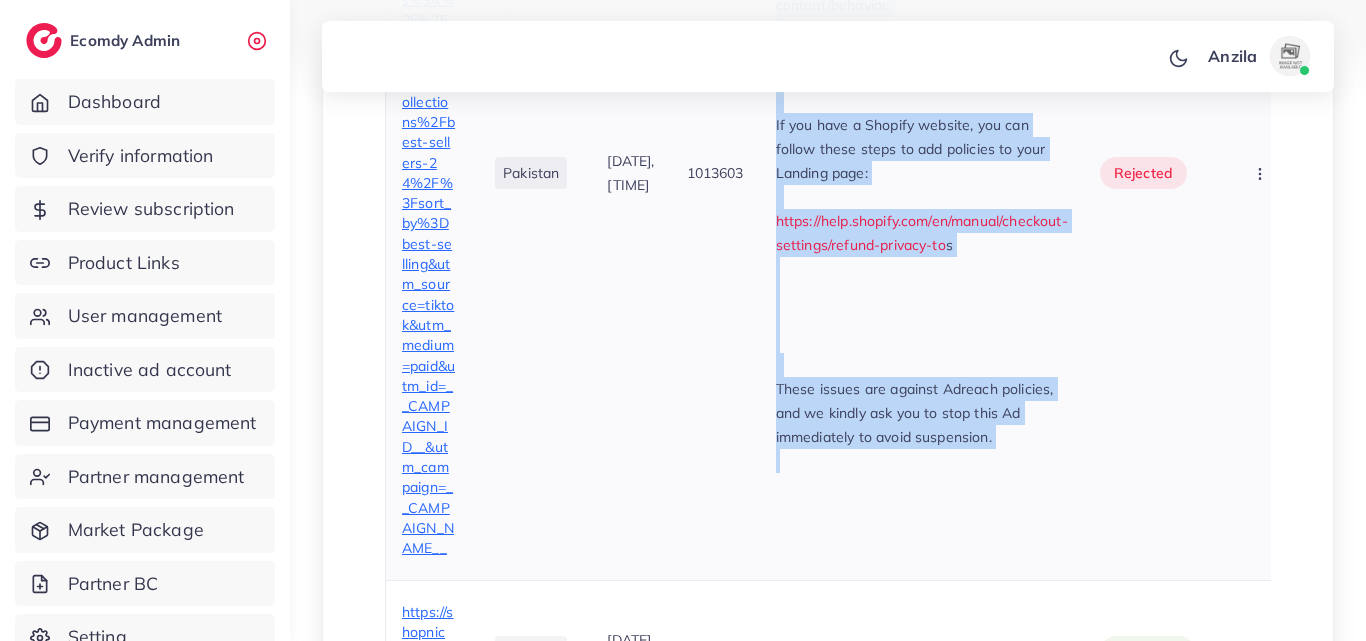 scroll, scrollTop: 1660, scrollLeft: 0, axis: vertical 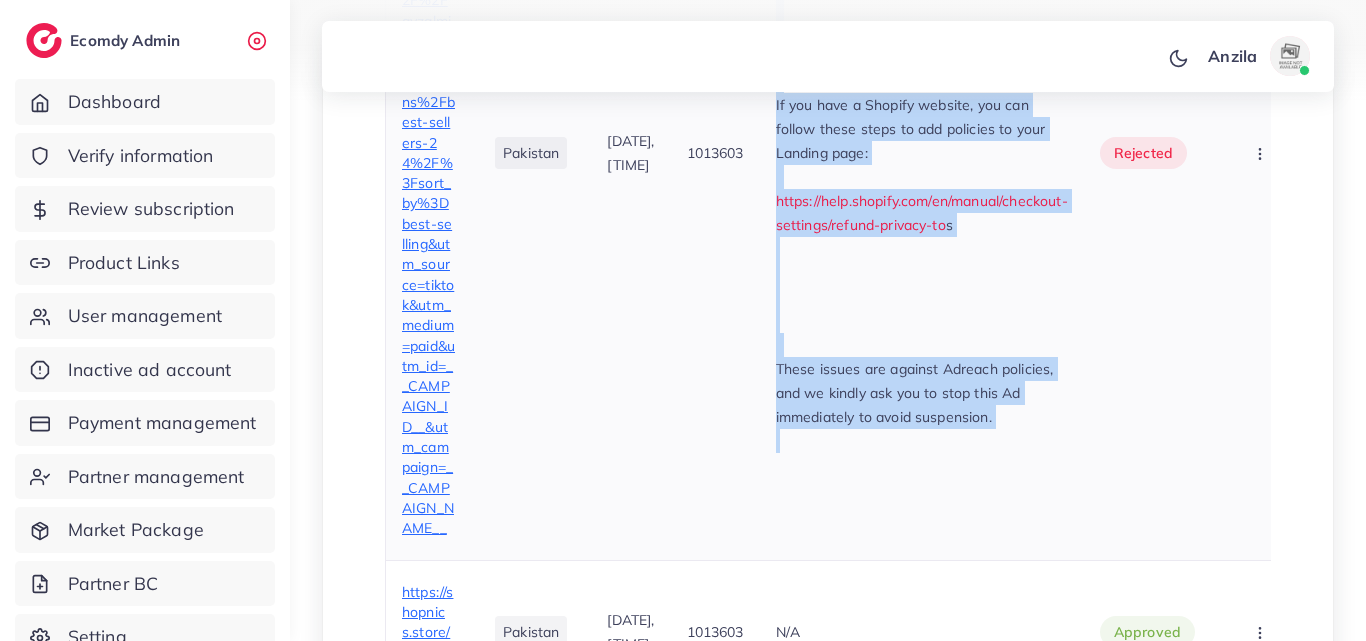 drag, startPoint x: 797, startPoint y: 149, endPoint x: 1043, endPoint y: 520, distance: 445.1483 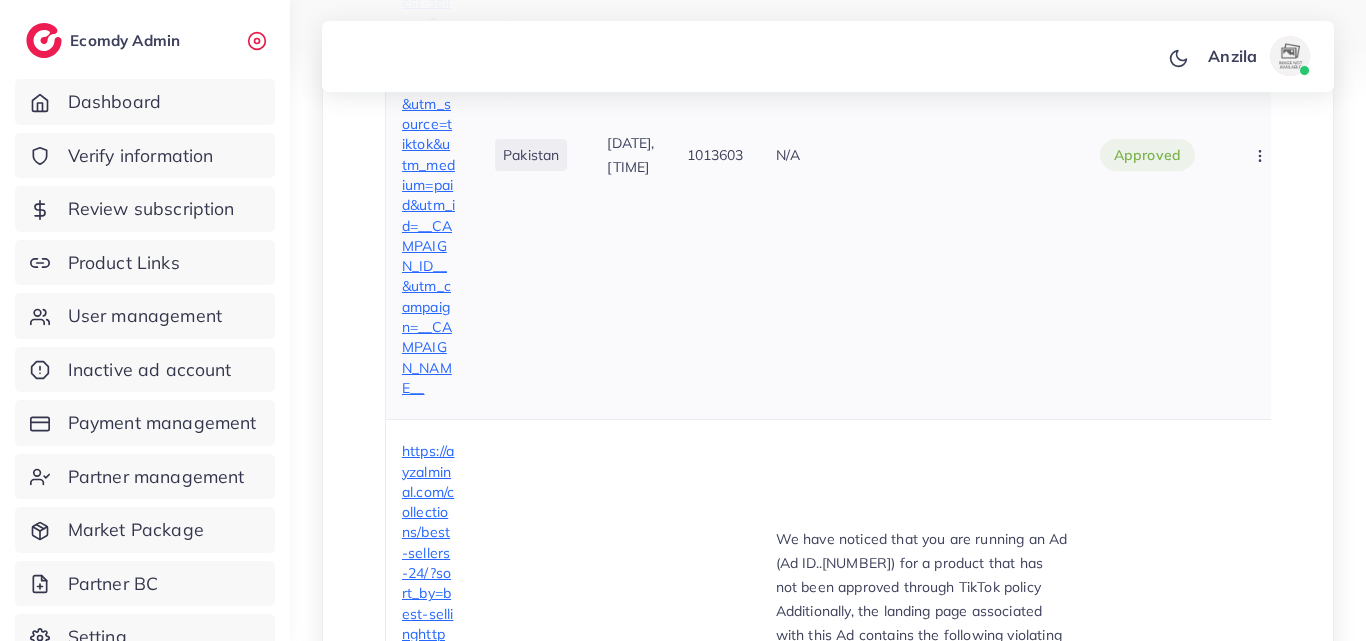 scroll, scrollTop: 960, scrollLeft: 0, axis: vertical 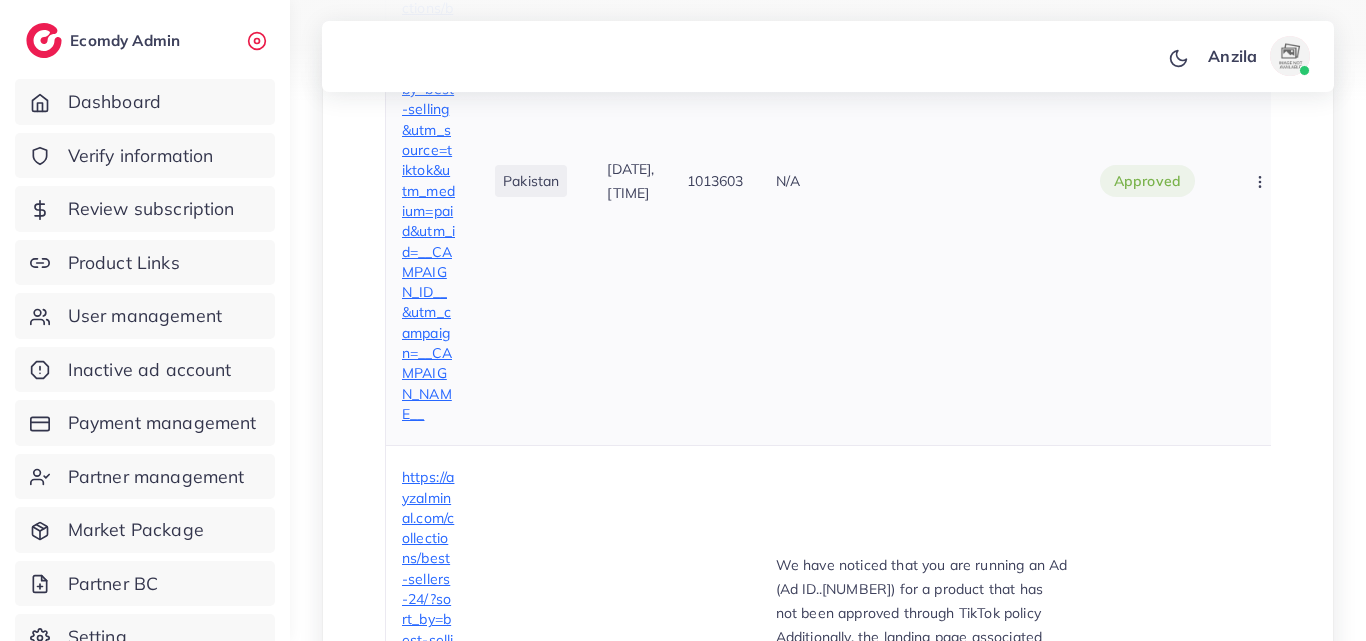 click on "N/A" at bounding box center (922, 181) 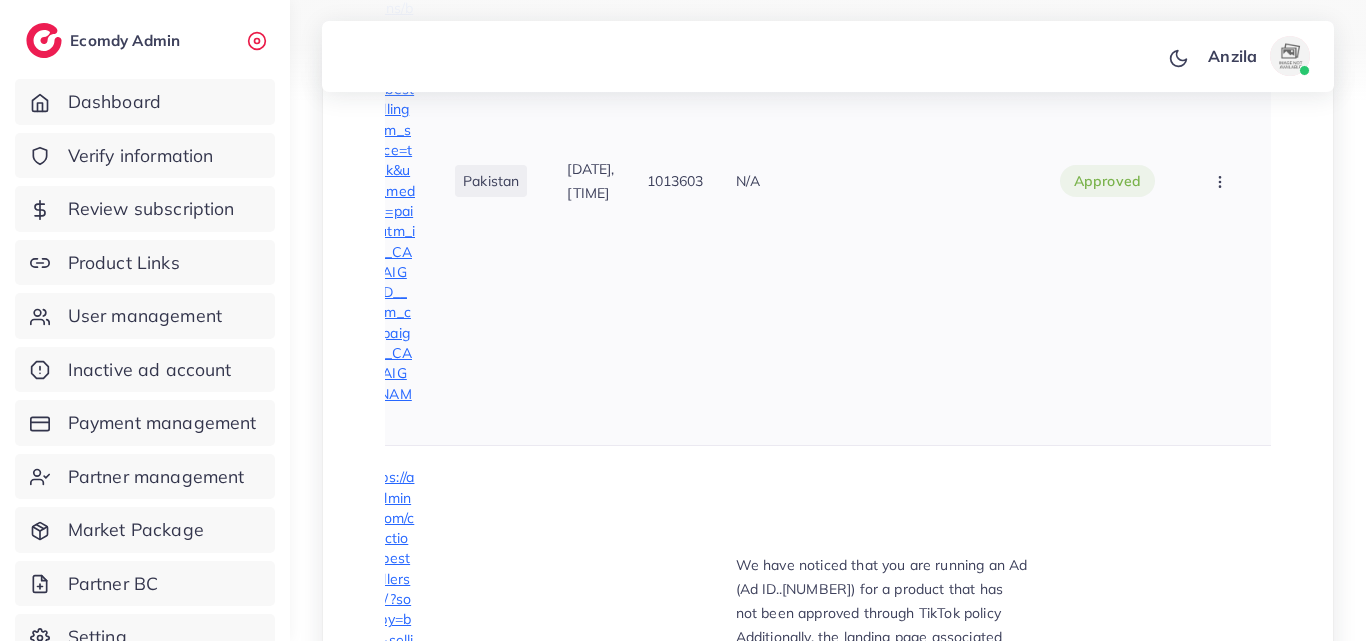 click 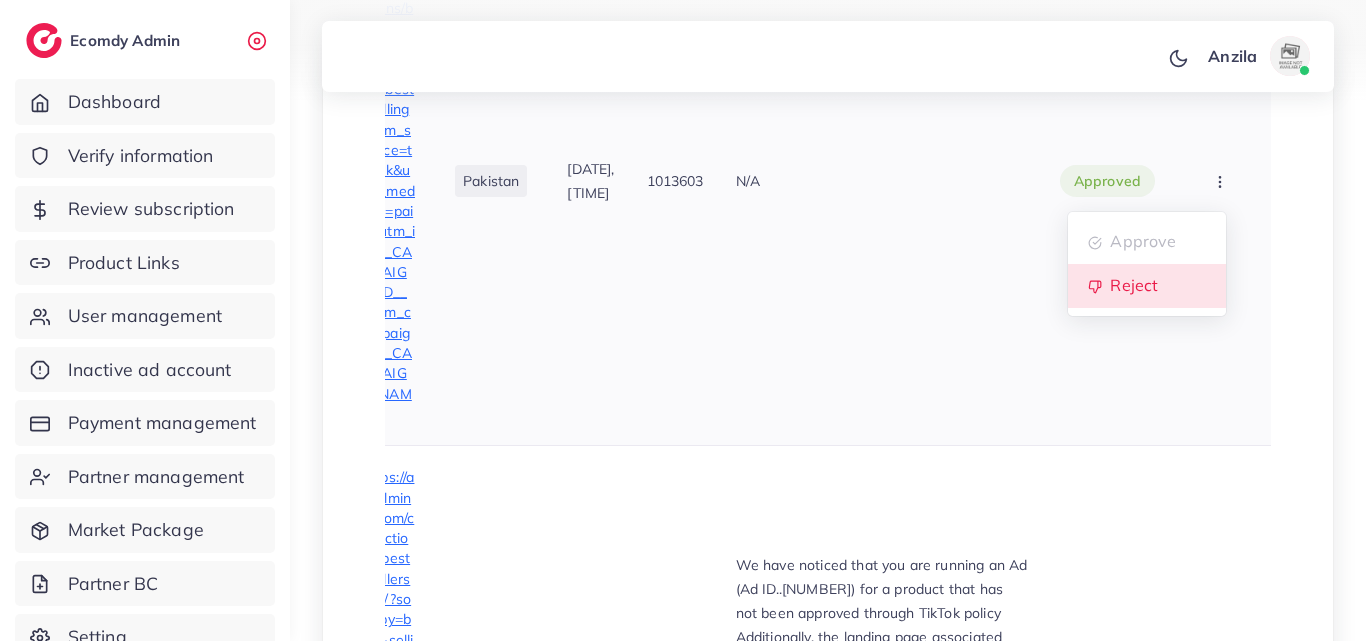 click on "Reject" at bounding box center (1147, 286) 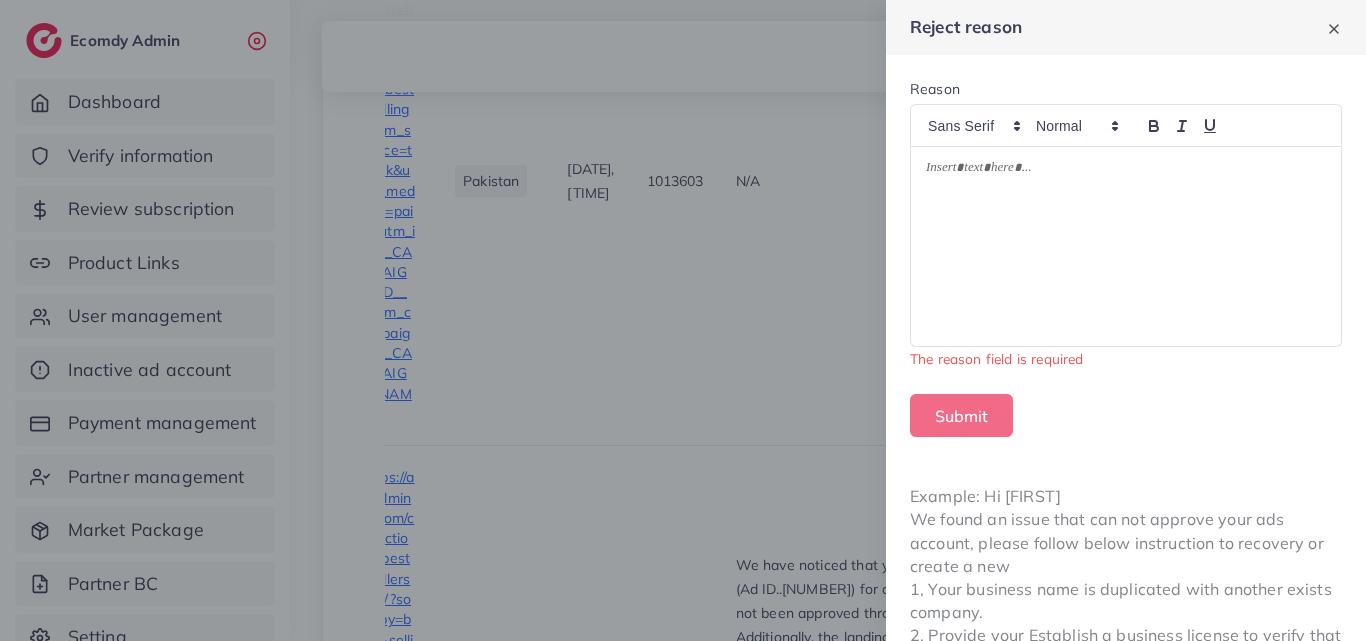 click at bounding box center (1126, 247) 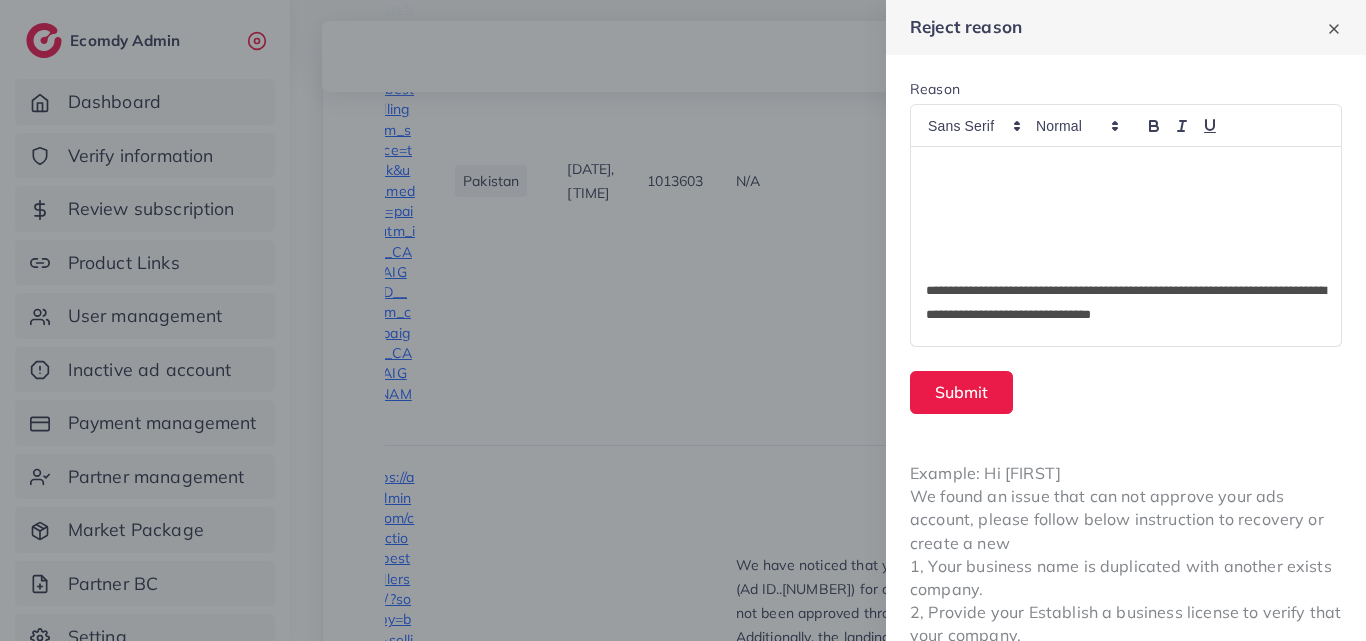 click at bounding box center [1126, 267] 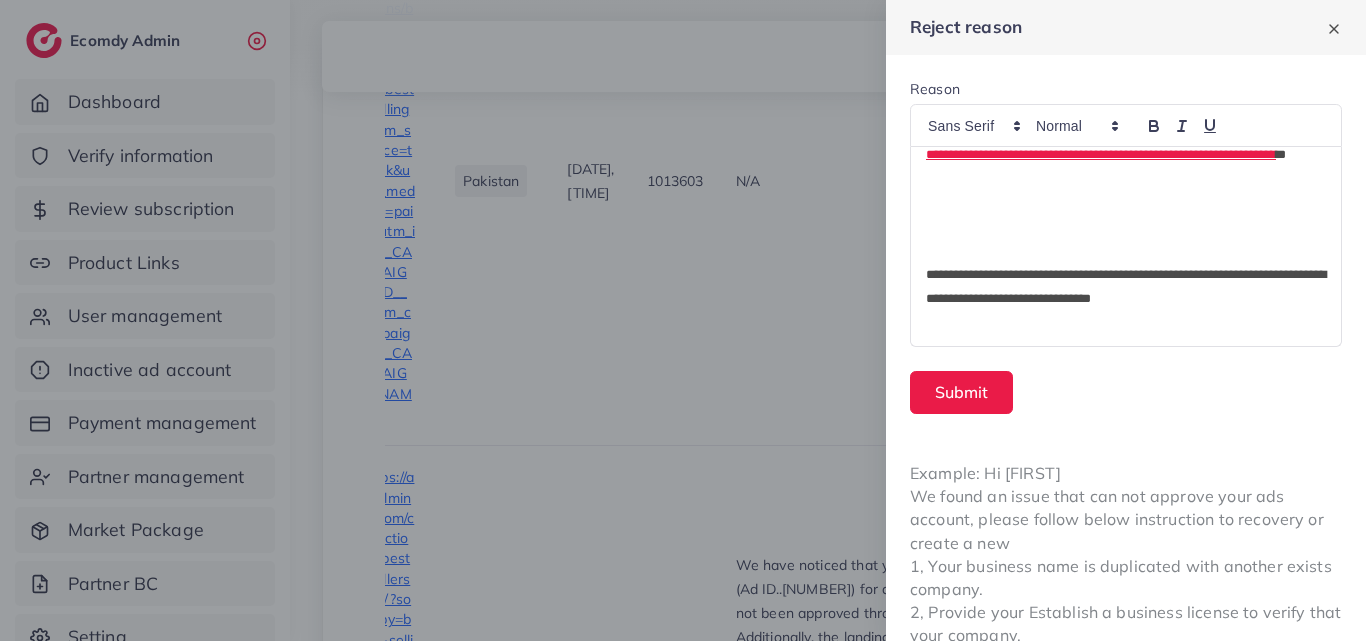 scroll, scrollTop: 304, scrollLeft: 0, axis: vertical 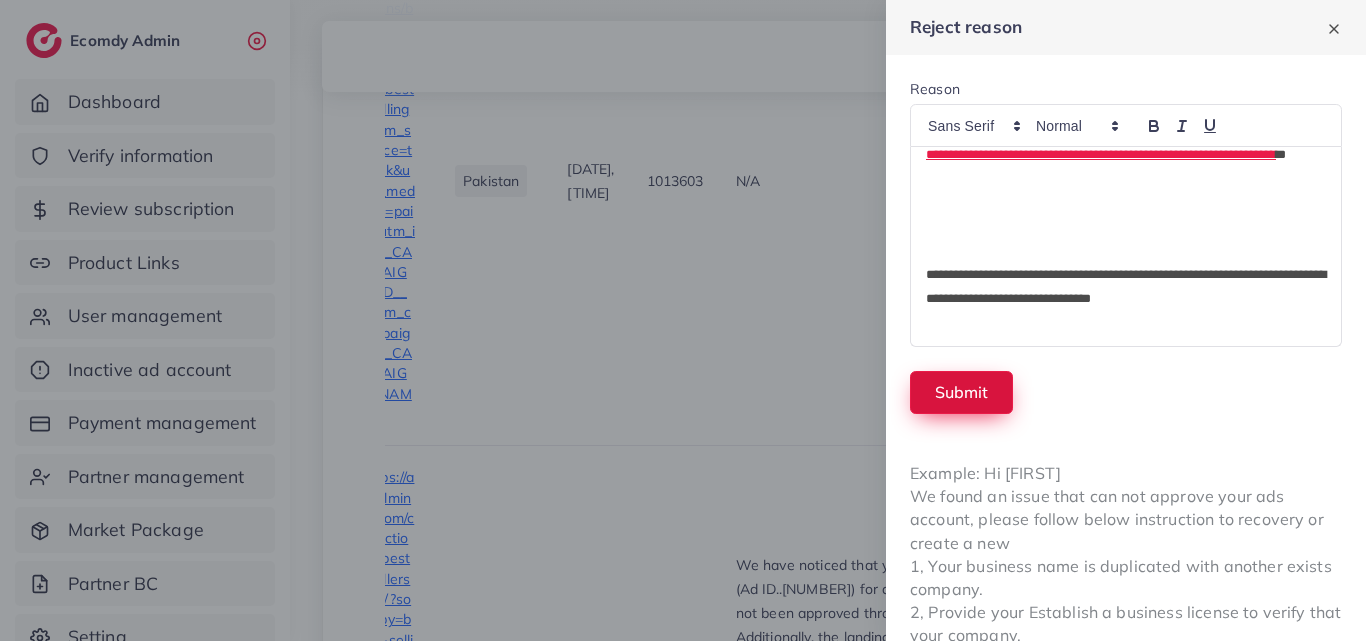 click on "Submit" at bounding box center (961, 392) 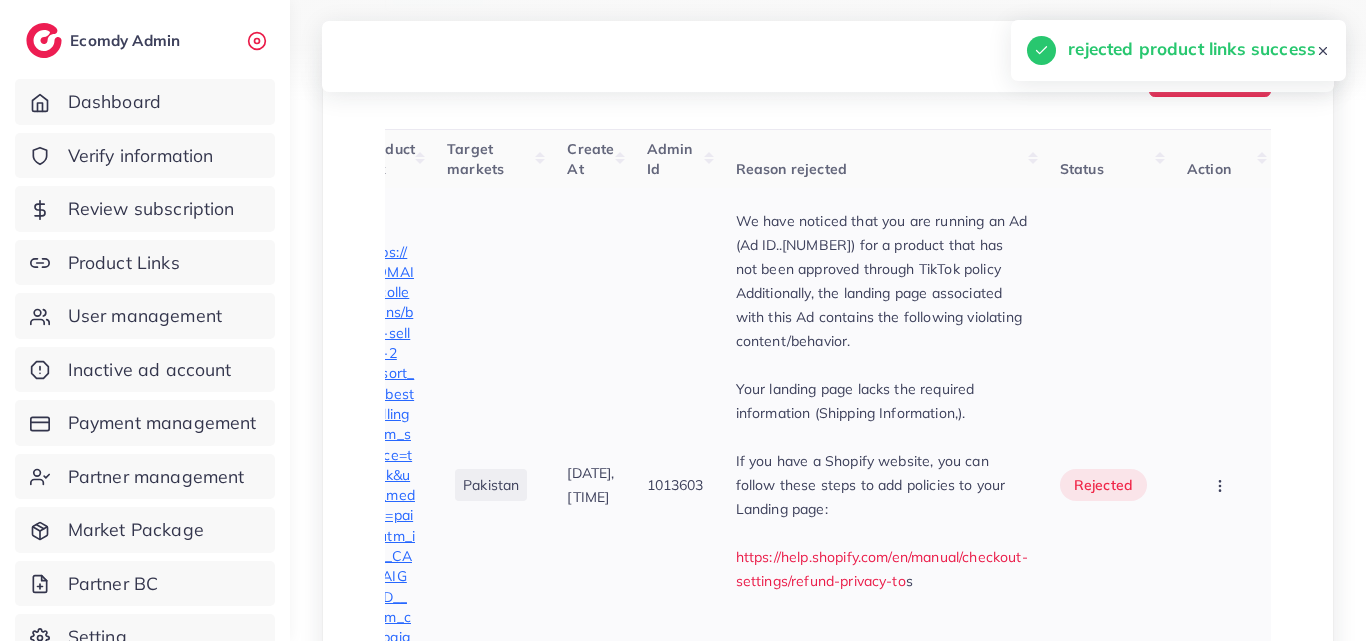 scroll, scrollTop: 682, scrollLeft: 0, axis: vertical 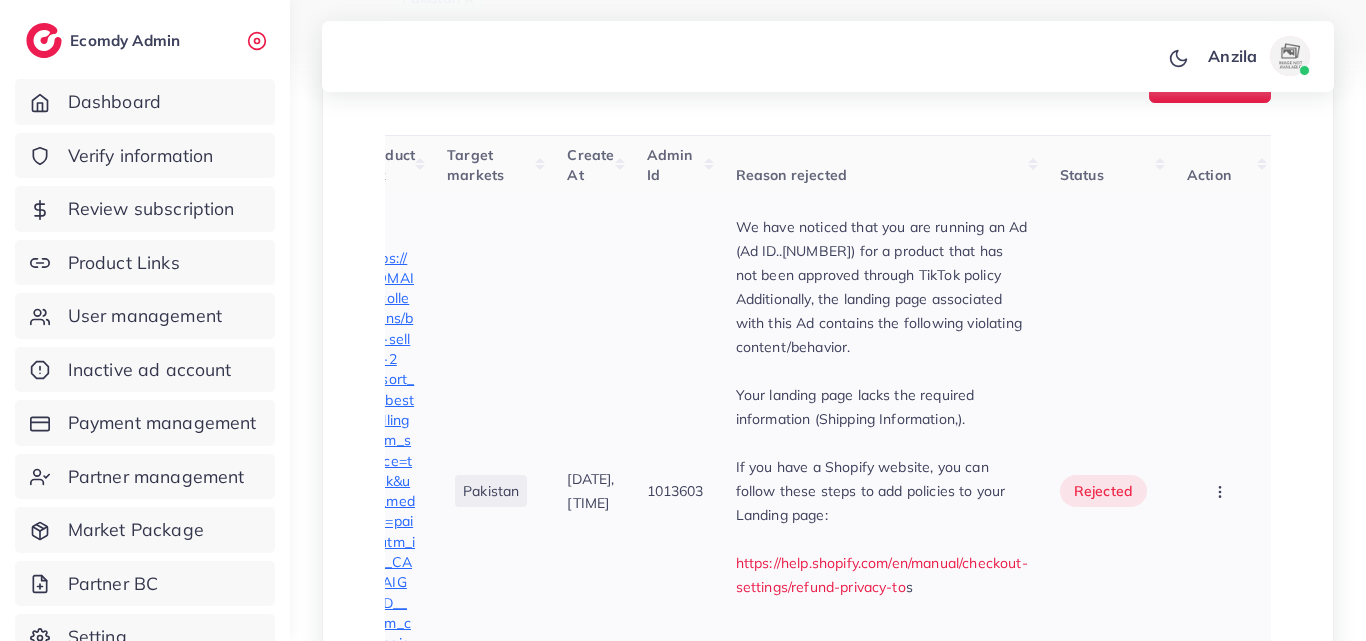 click on "09/08/2025, 13:04:19" at bounding box center [590, 491] 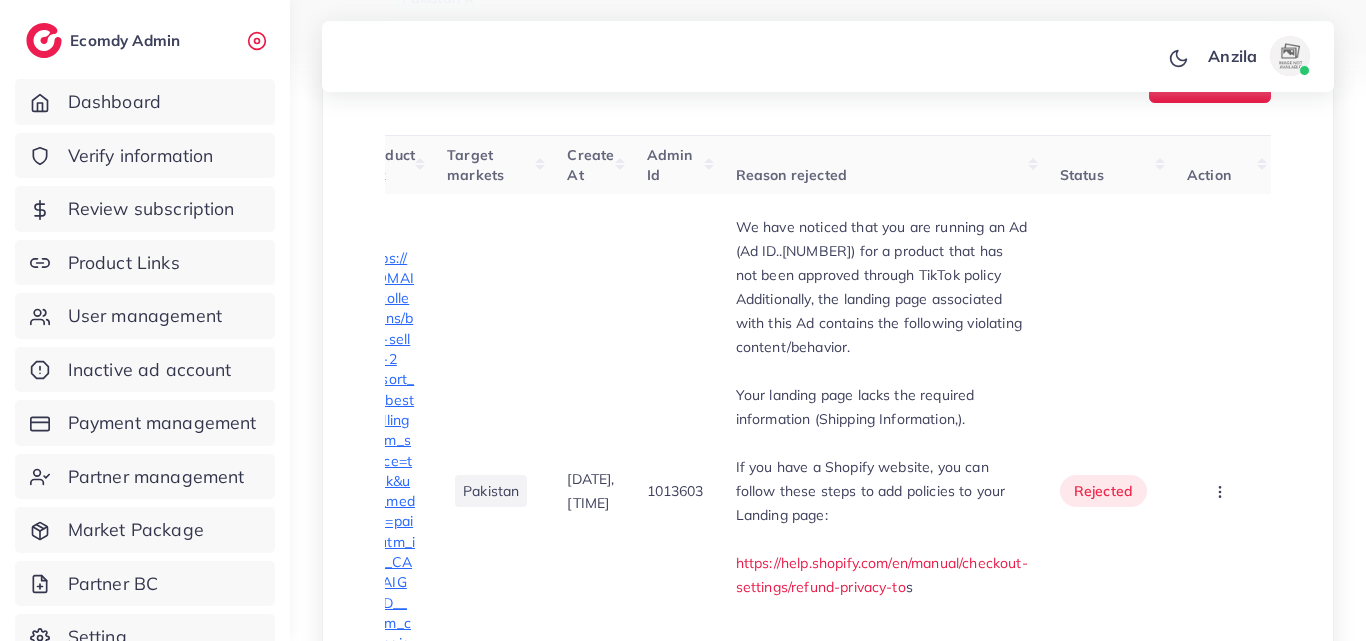scroll, scrollTop: 0, scrollLeft: 17, axis: horizontal 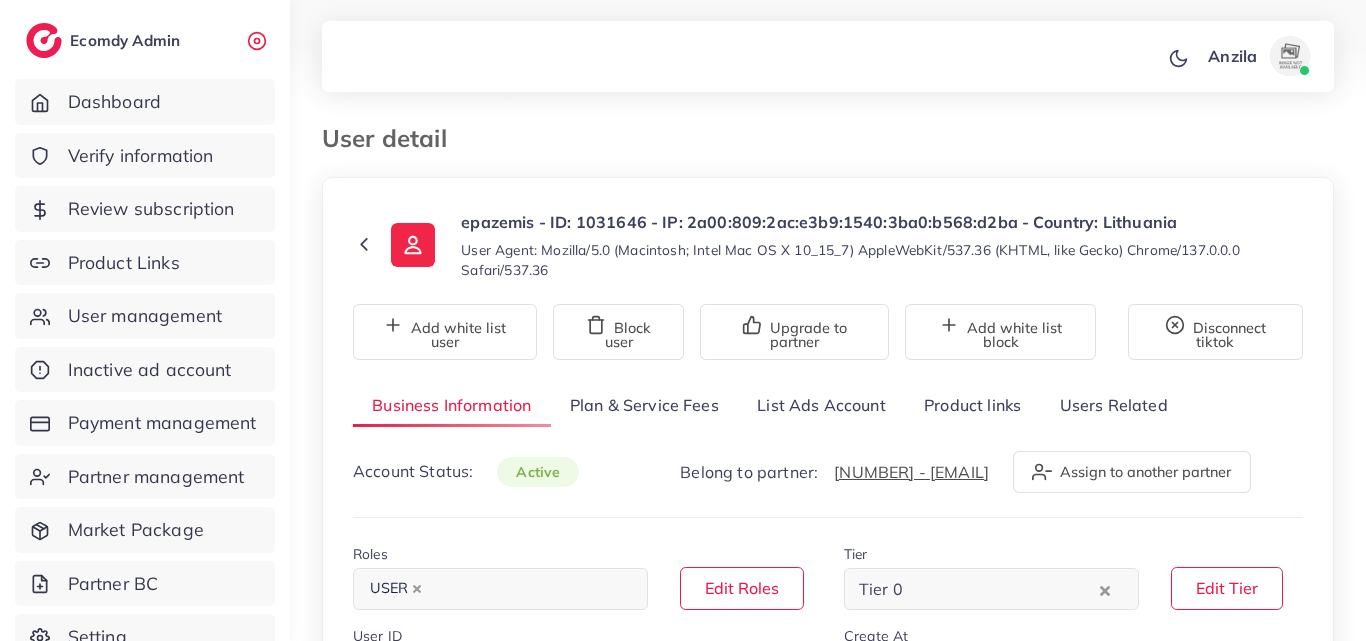 select on "*********" 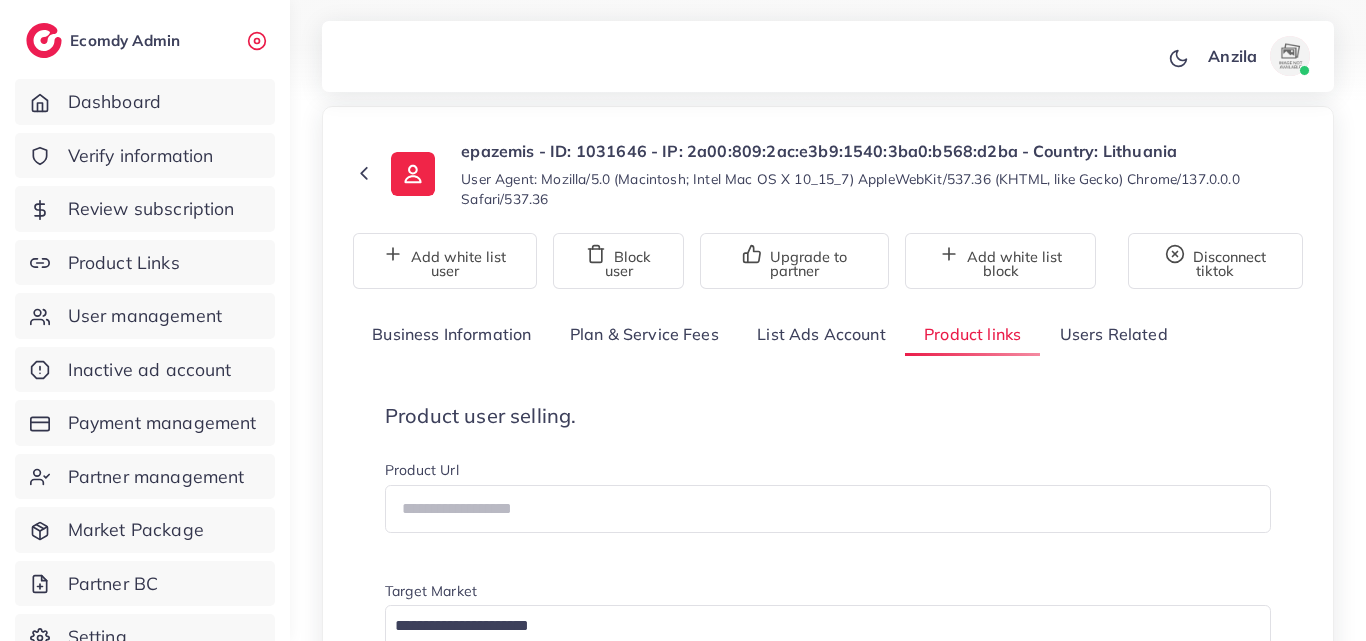scroll, scrollTop: 100, scrollLeft: 0, axis: vertical 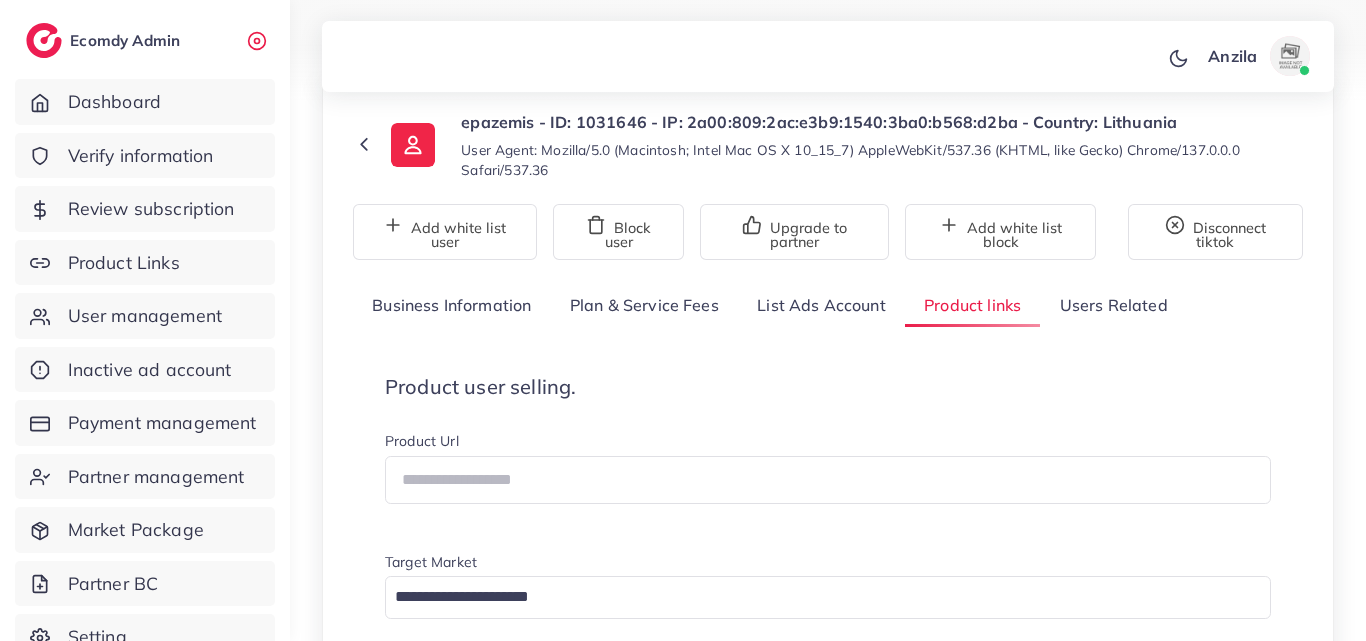 click on "Product user selling.   Product Url   Target Market            Loading...      Create one" at bounding box center [828, 540] 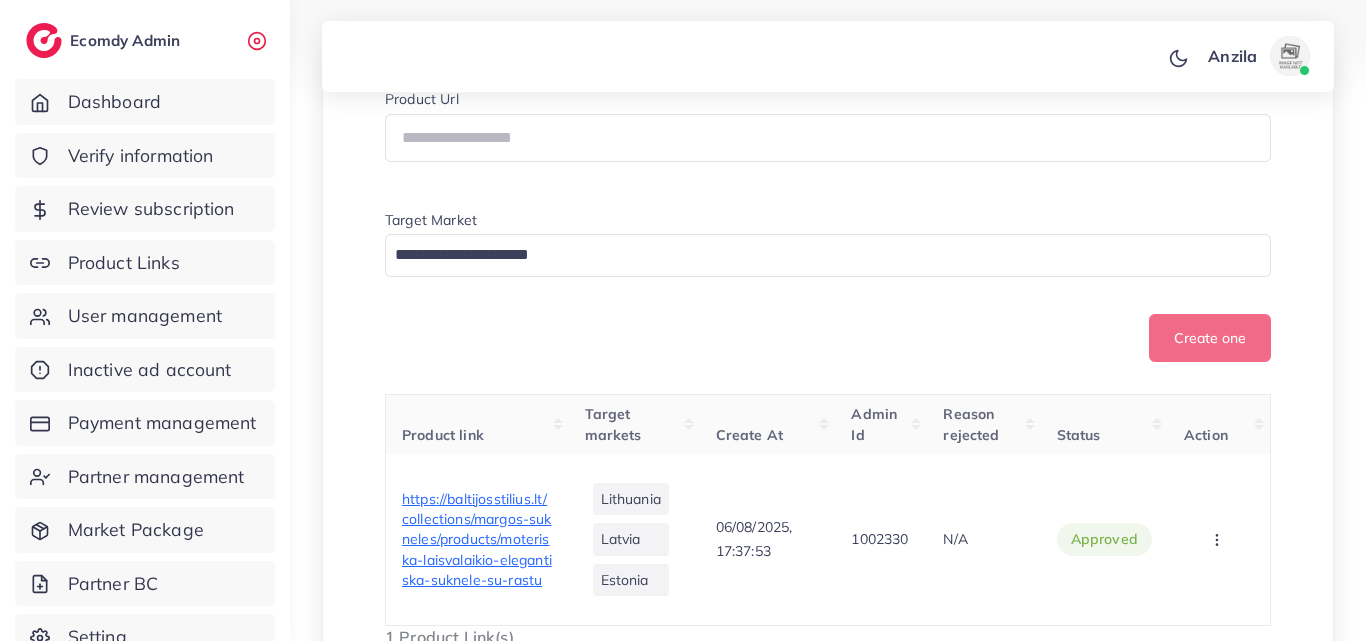 scroll, scrollTop: 433, scrollLeft: 0, axis: vertical 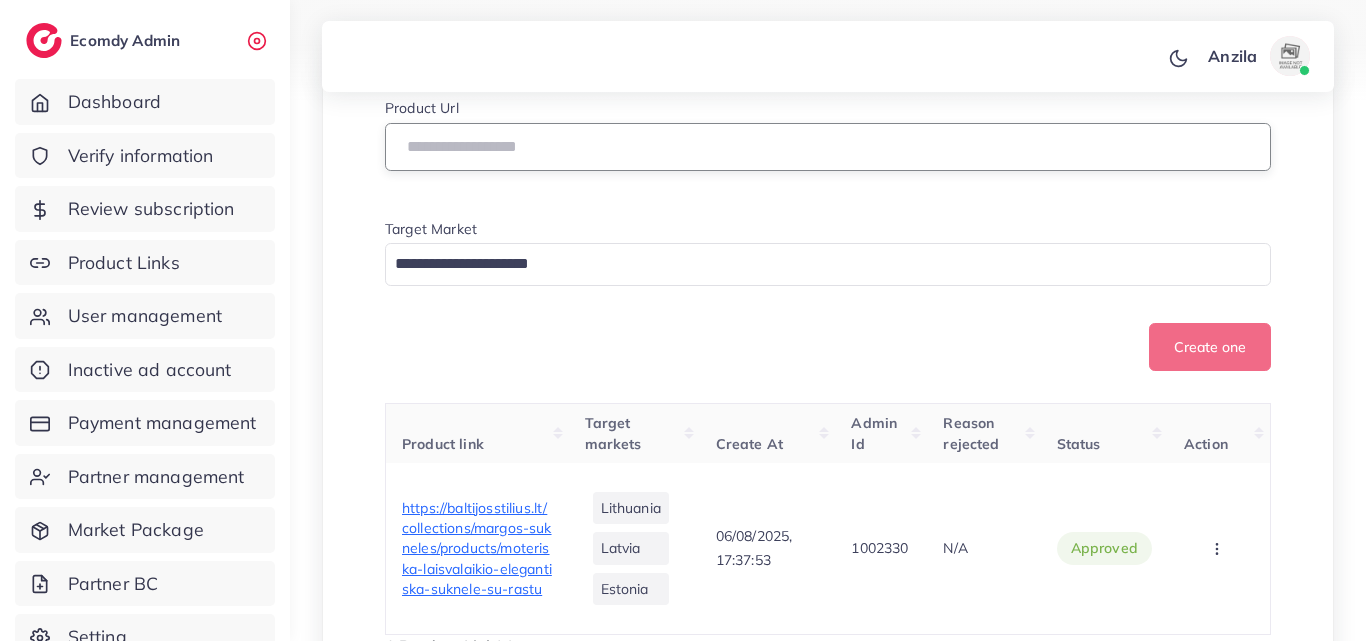 click at bounding box center [828, 147] 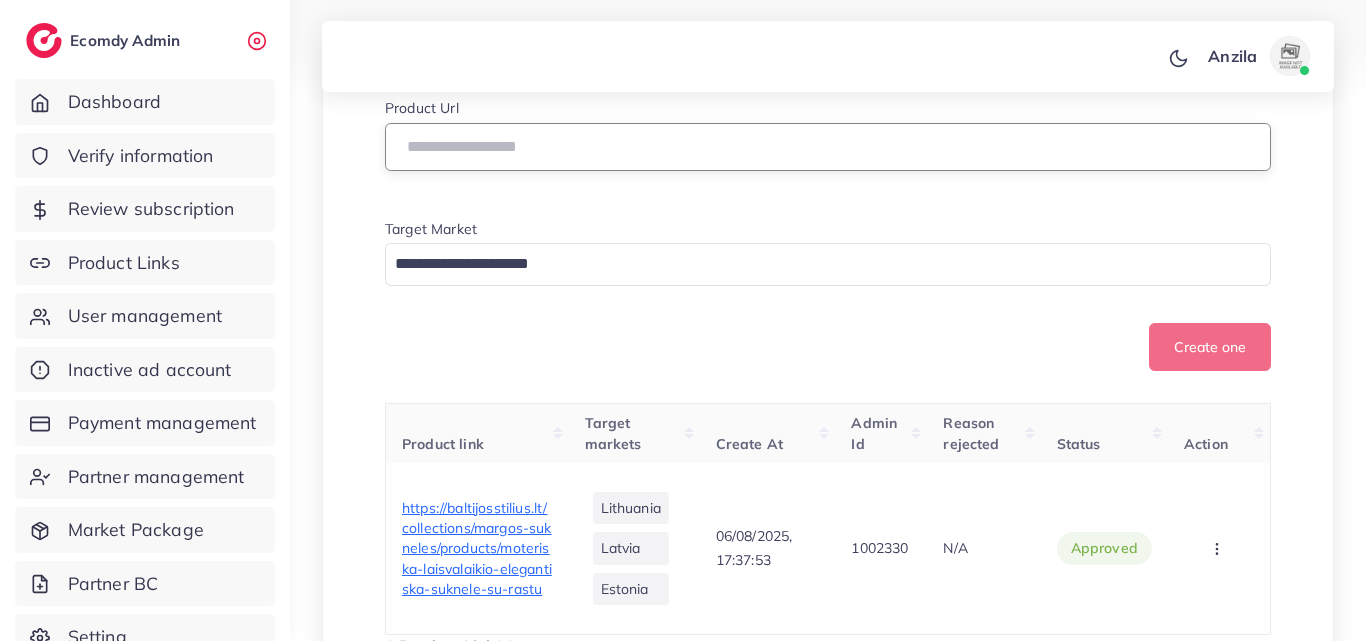 paste on "**********" 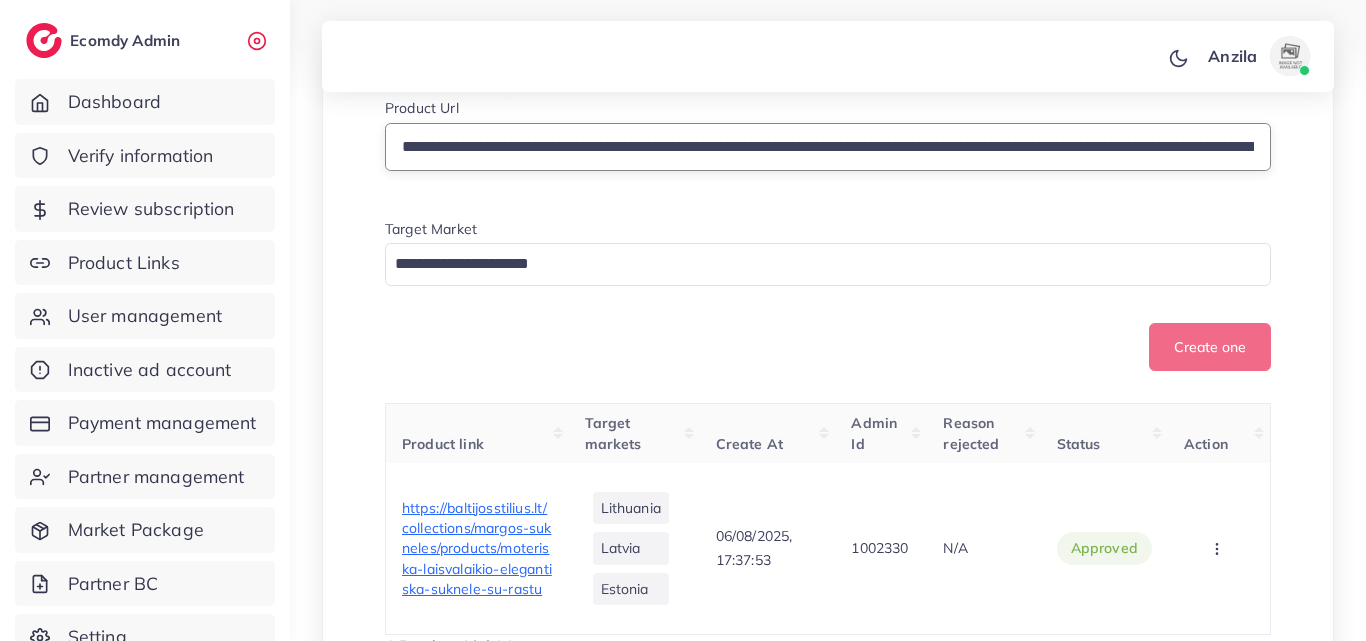 scroll, scrollTop: 0, scrollLeft: 591, axis: horizontal 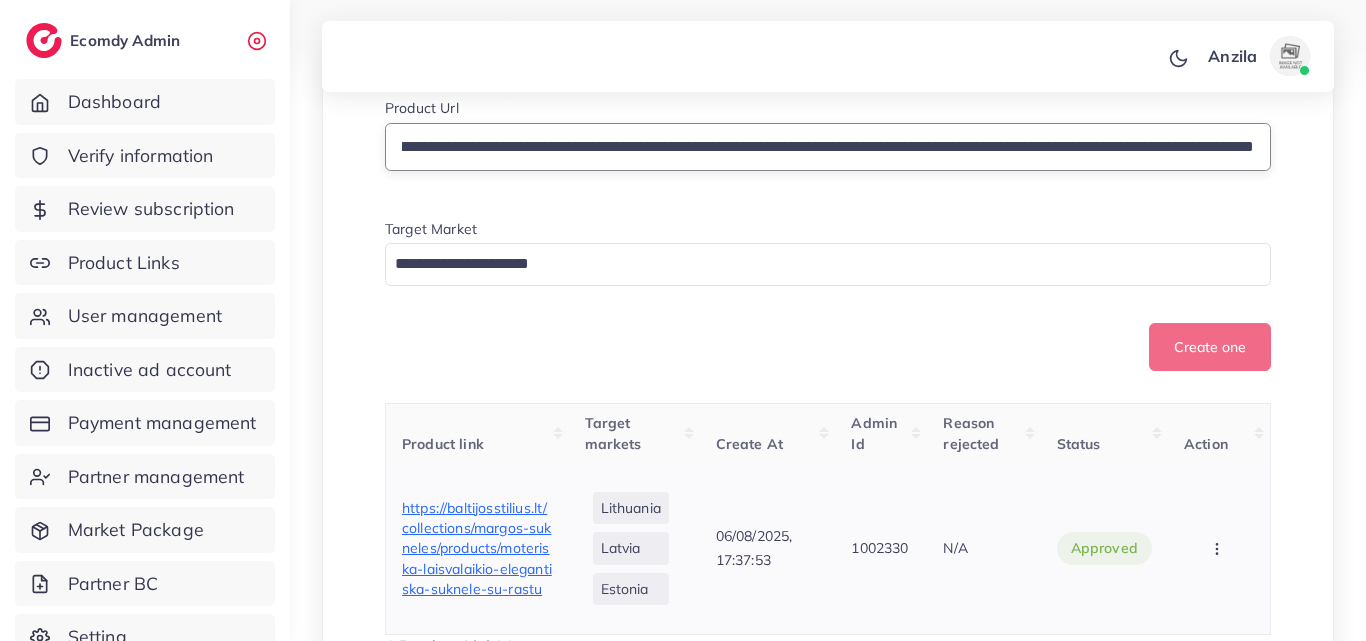 type on "**********" 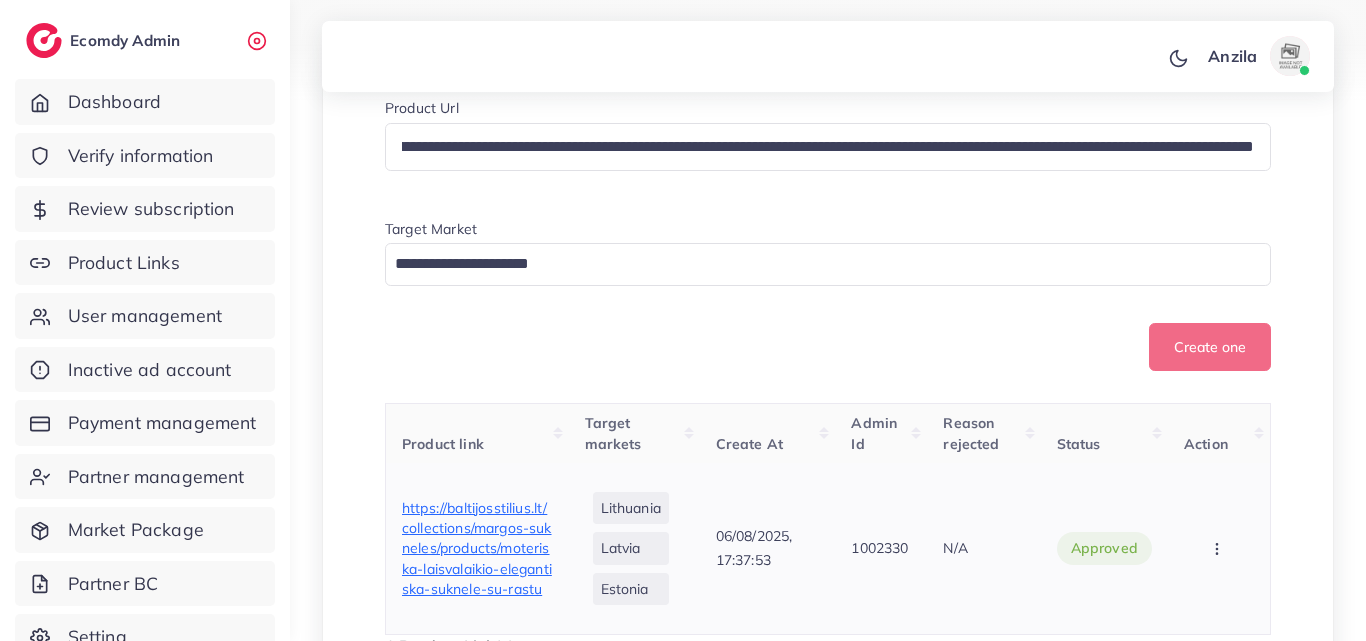 click on "Lithuania" at bounding box center (631, 508) 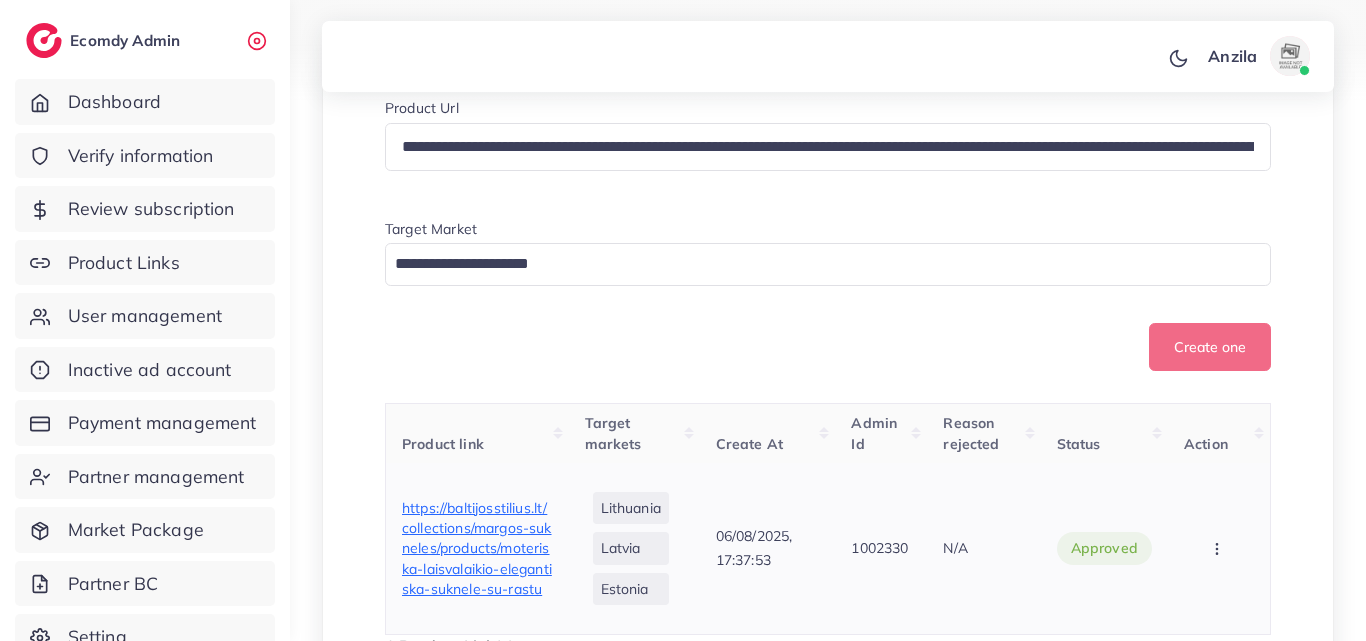 click on "Lithuania" at bounding box center (631, 508) 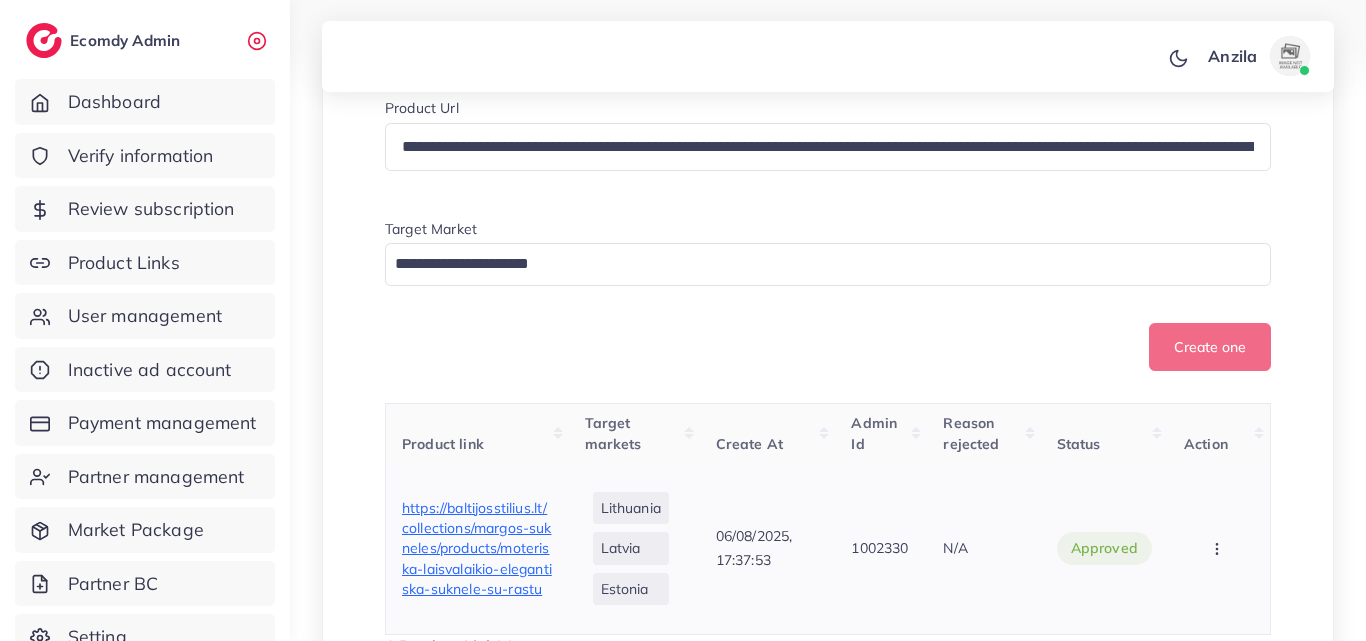 drag, startPoint x: 615, startPoint y: 507, endPoint x: 600, endPoint y: 507, distance: 15 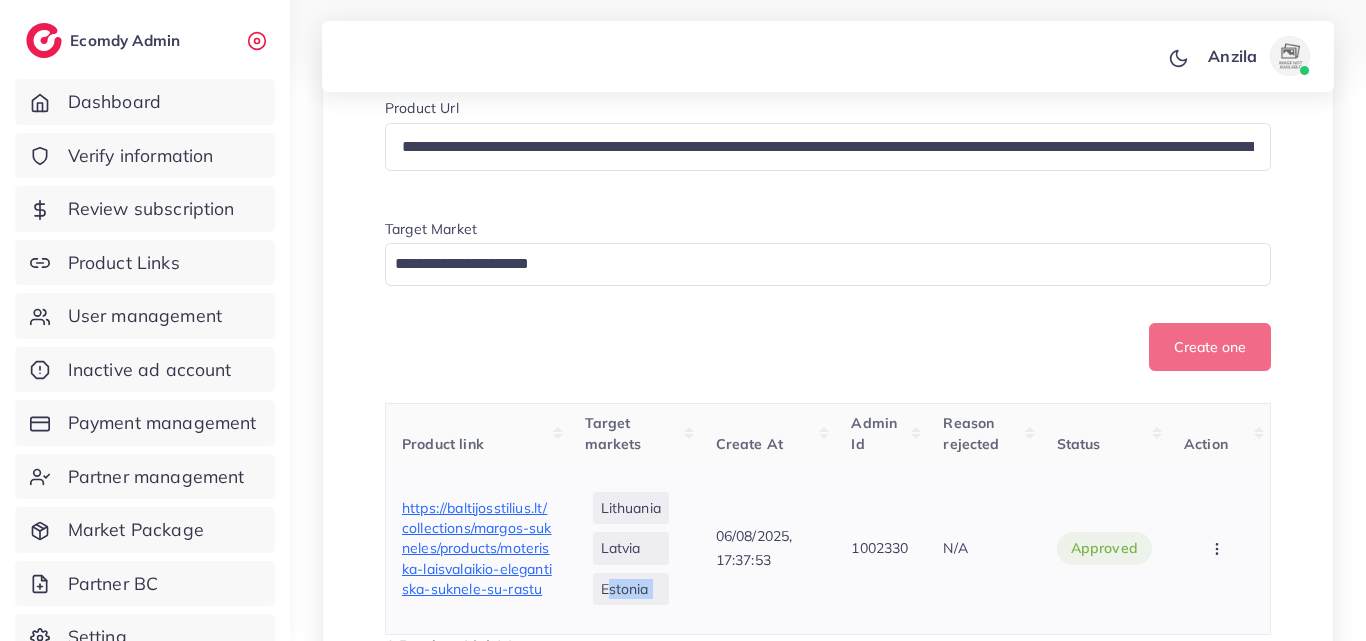 drag, startPoint x: 605, startPoint y: 500, endPoint x: 669, endPoint y: 598, distance: 117.047 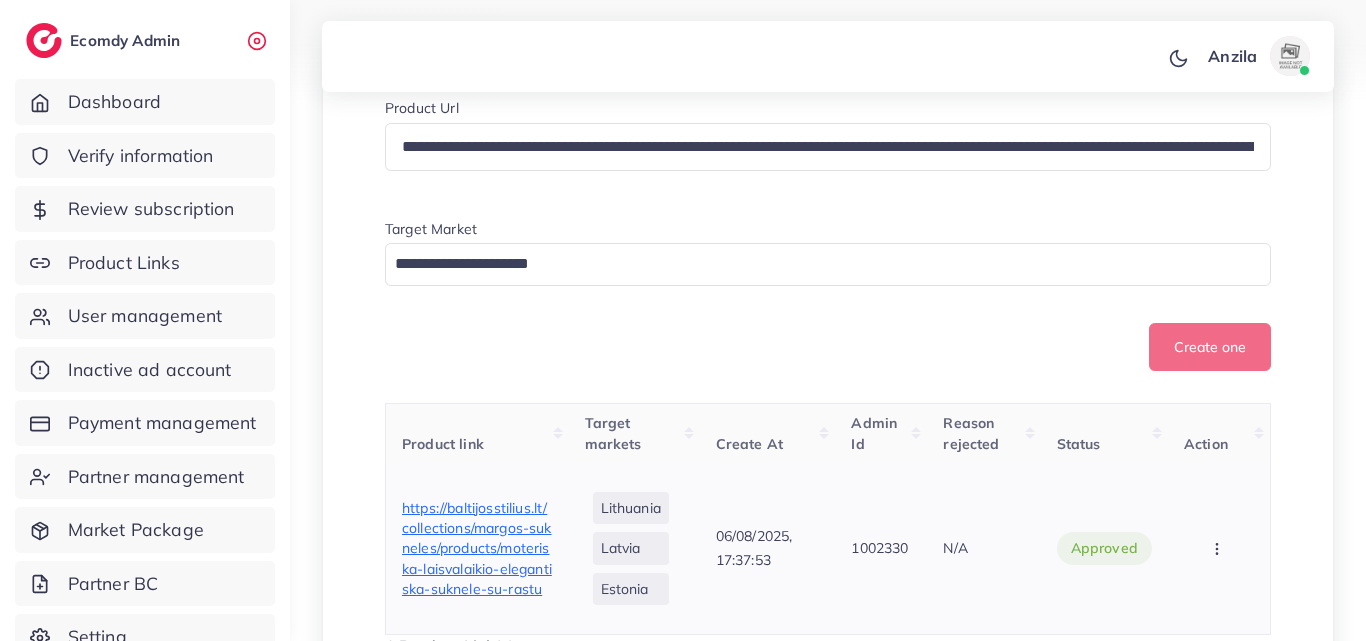 click on "Lithuania" at bounding box center (631, 508) 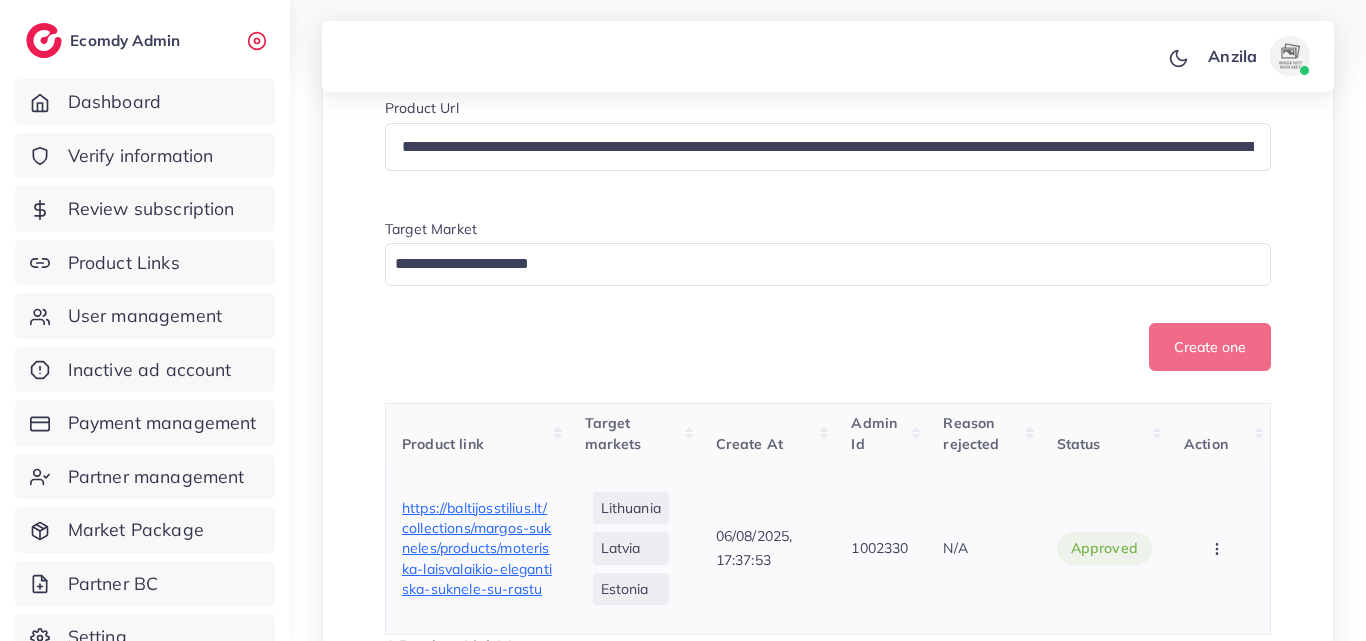 copy on "[COUNTRY]   [COUNTRY]   [COUNTRY]" 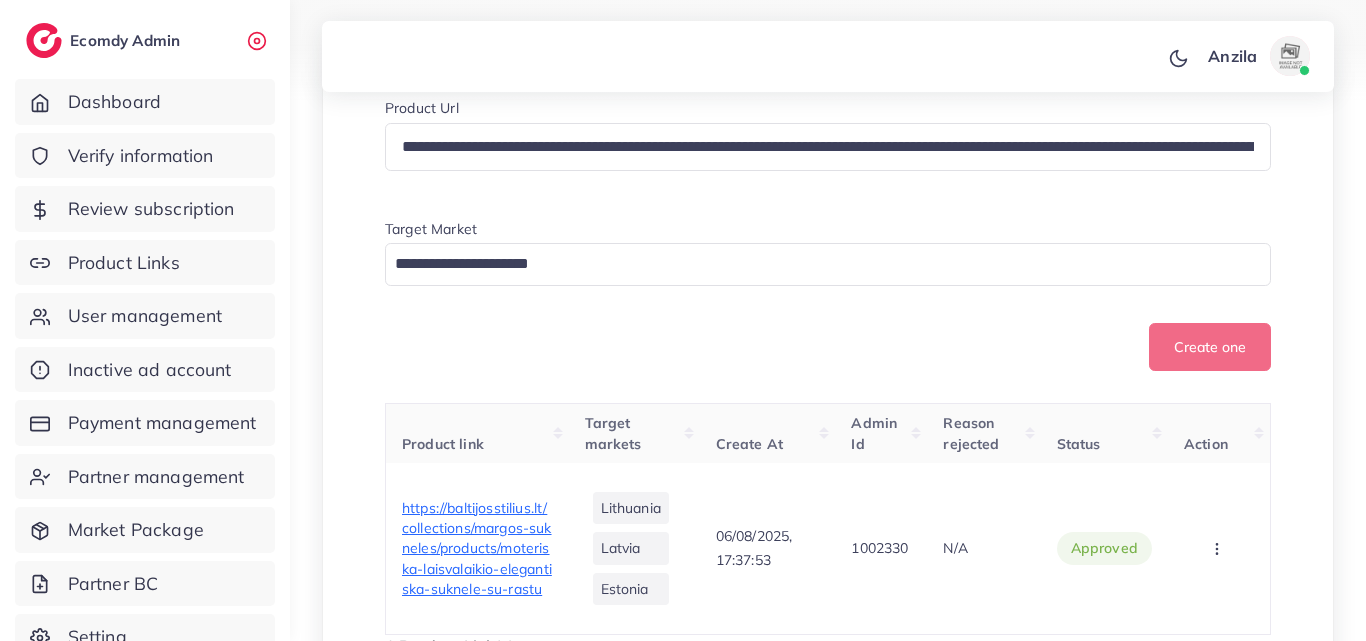 click at bounding box center (816, 264) 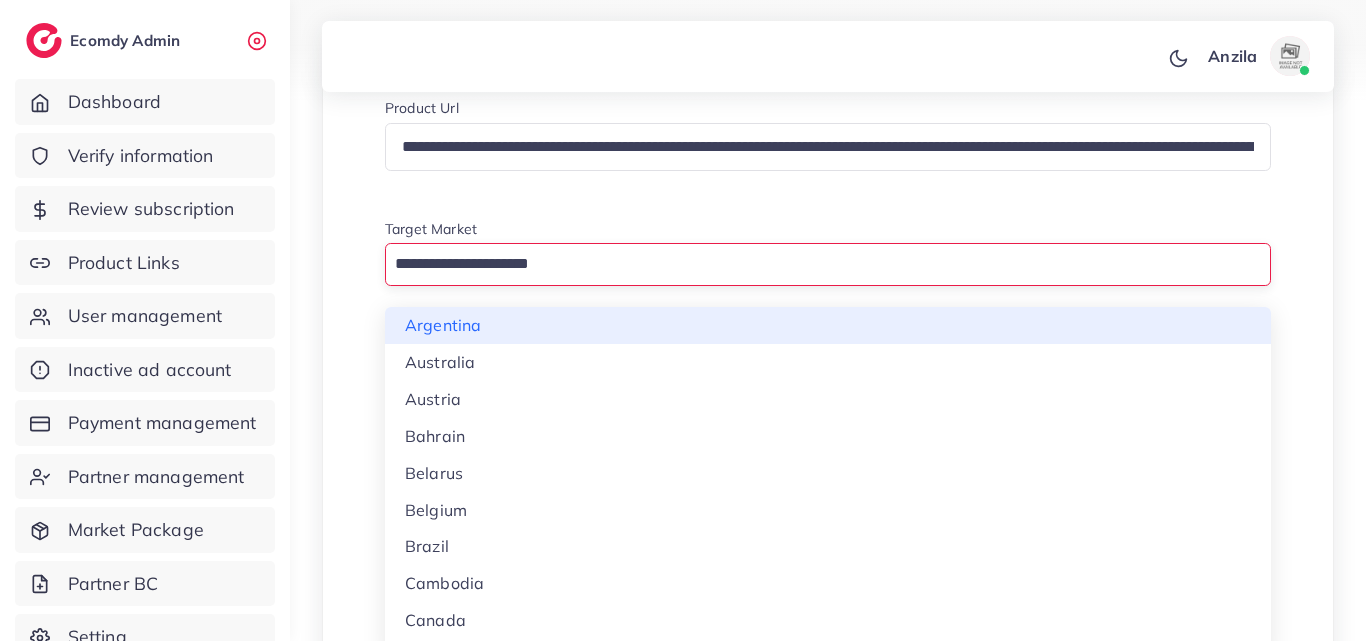 paste on "**********" 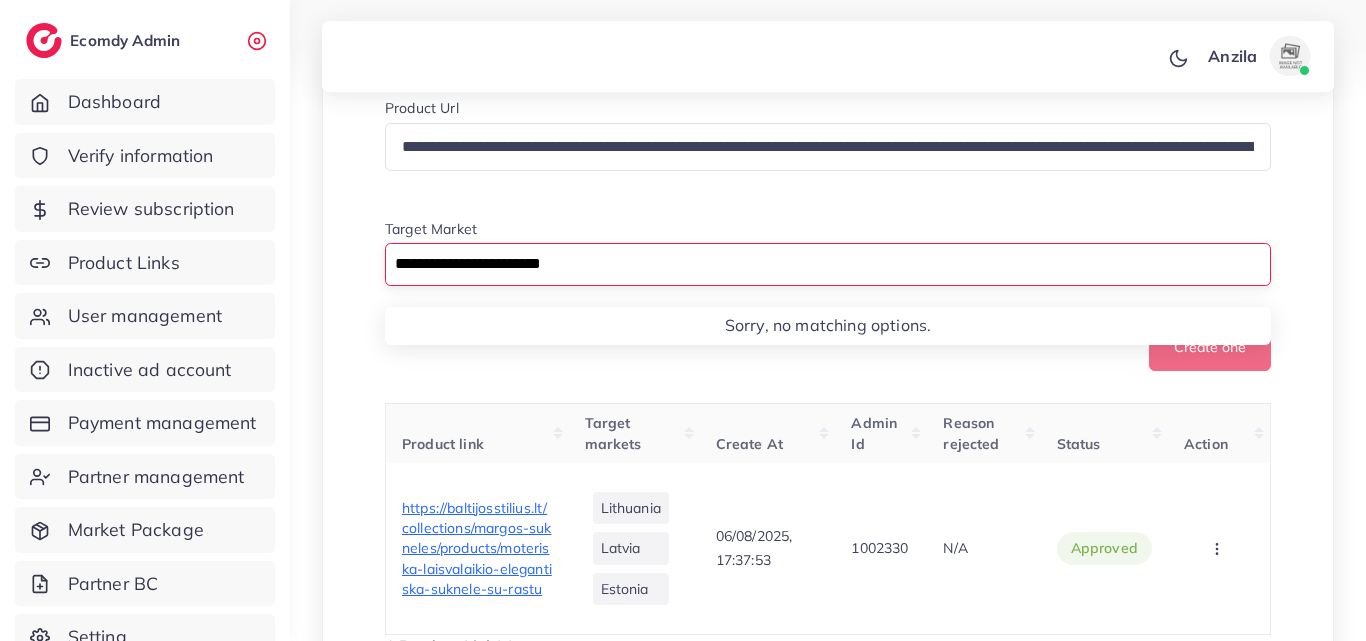 click on "**********" at bounding box center (816, 264) 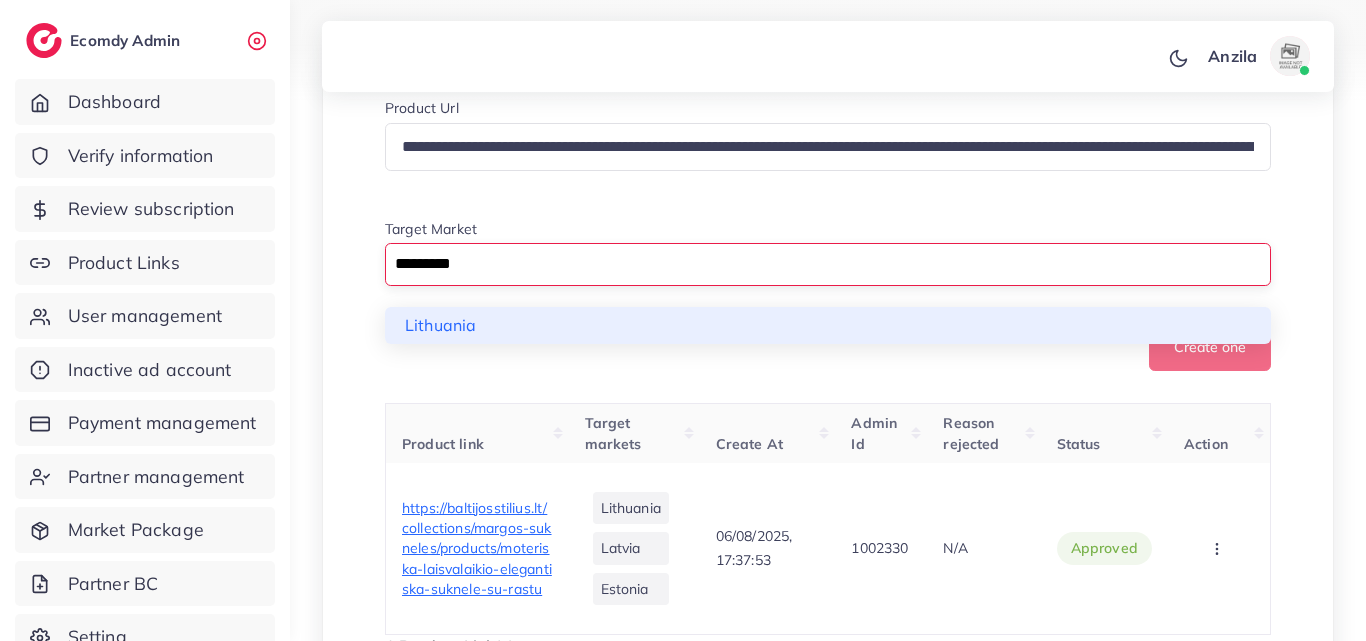 type on "*********" 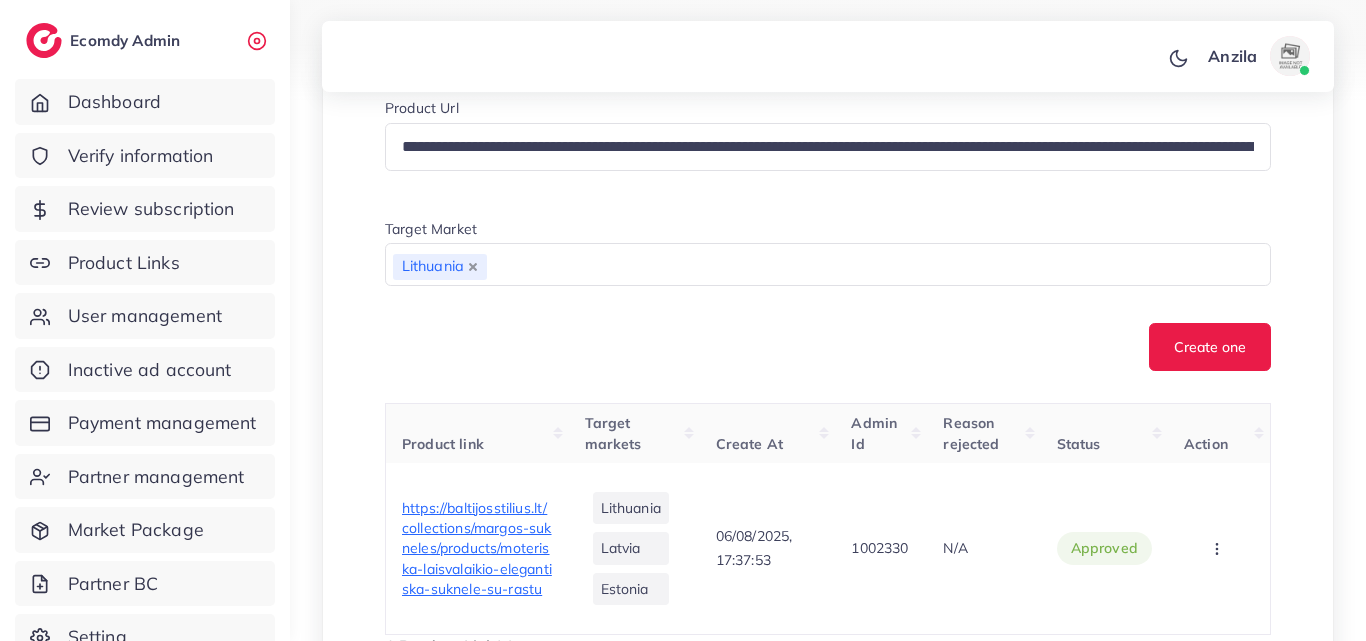 click on "**********" at bounding box center [828, 235] 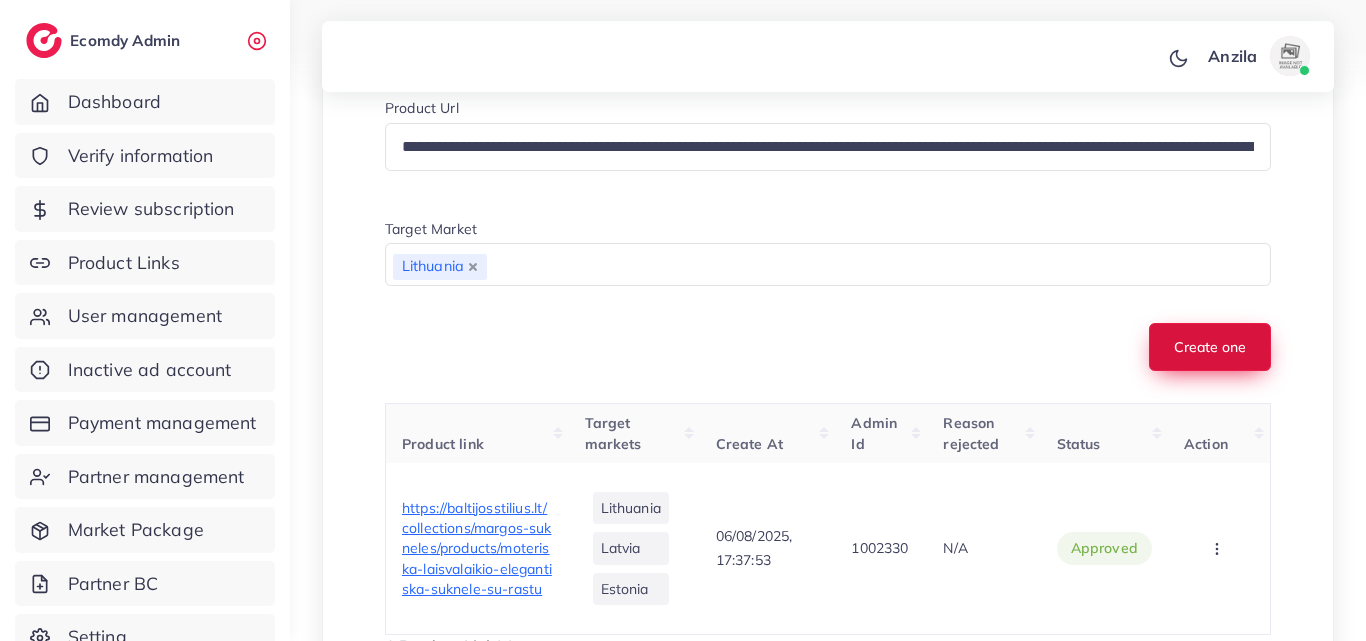 click on "Create one" at bounding box center (1210, 347) 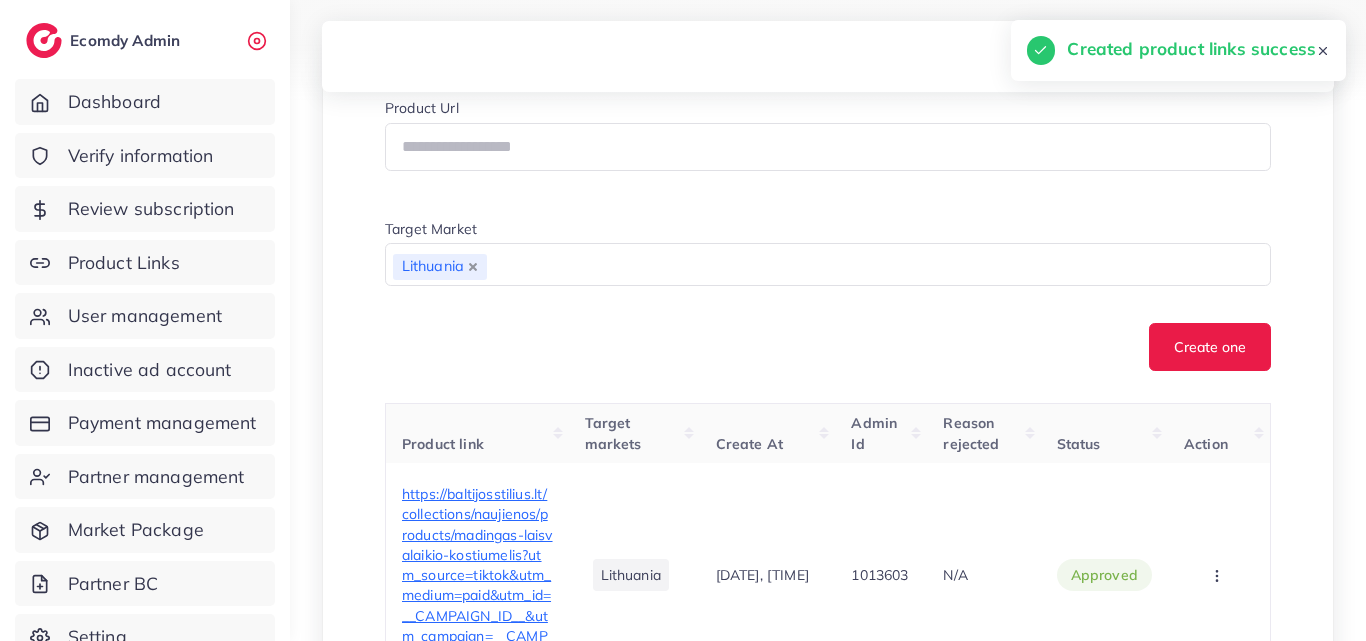 click on "Create one" at bounding box center [828, 347] 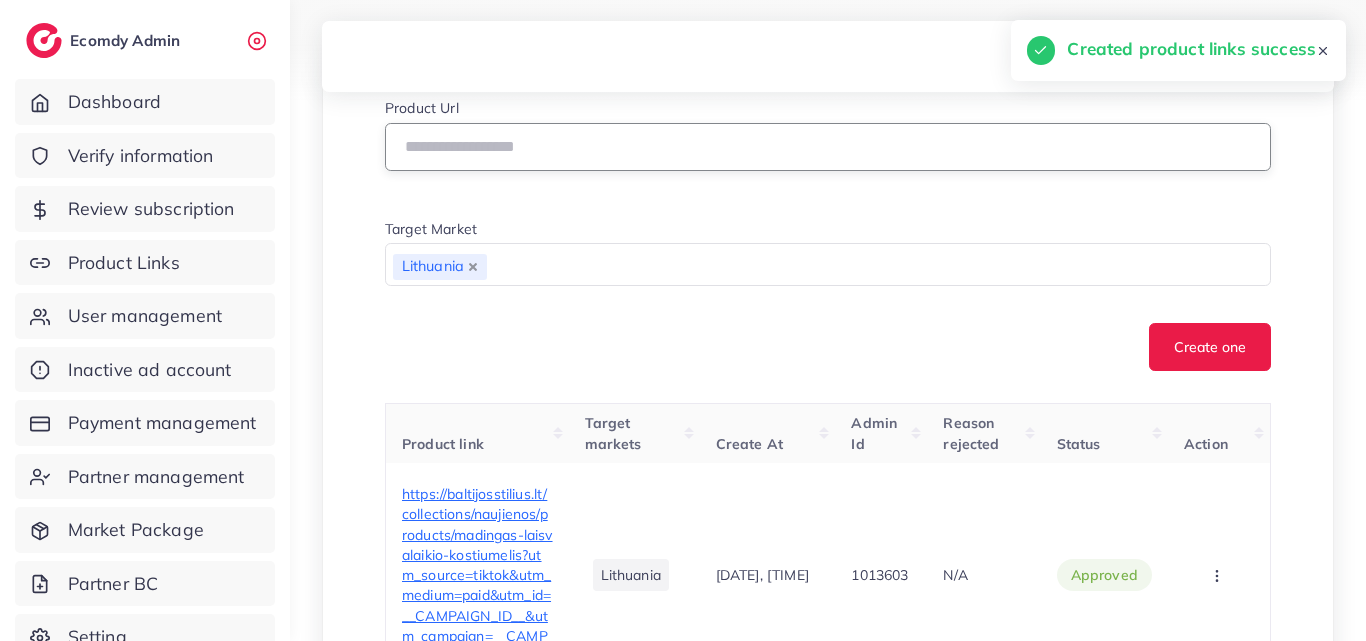 click at bounding box center (828, 147) 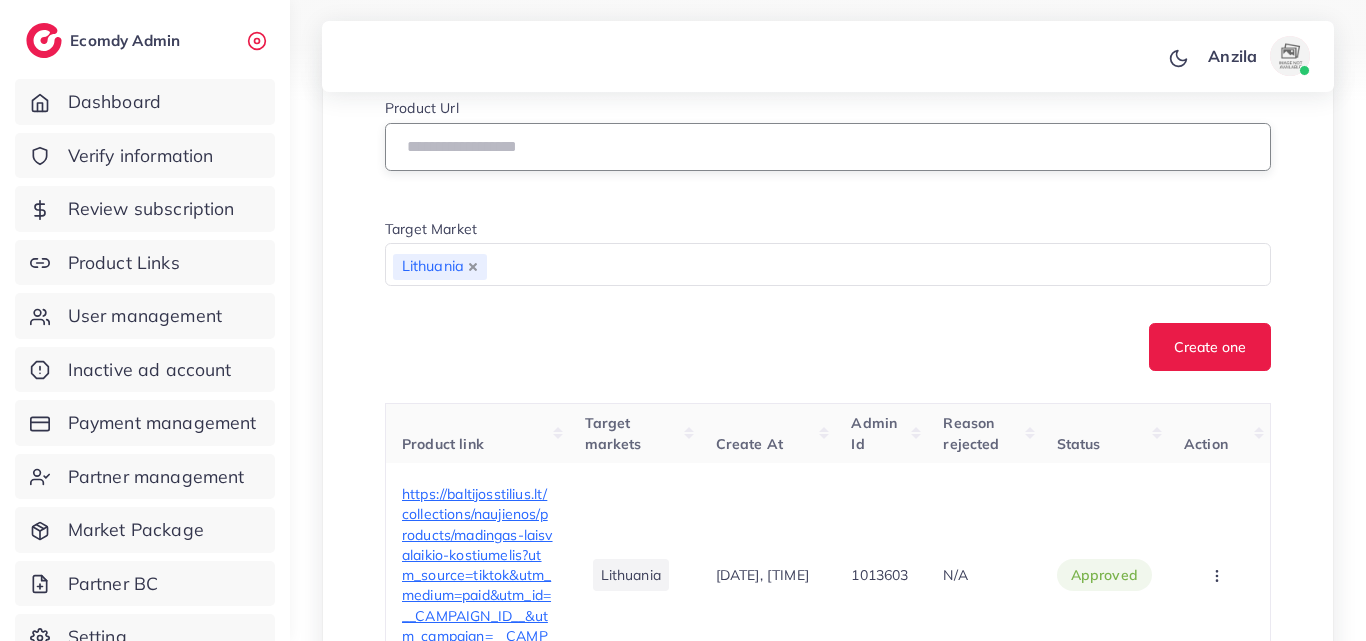 paste on "**********" 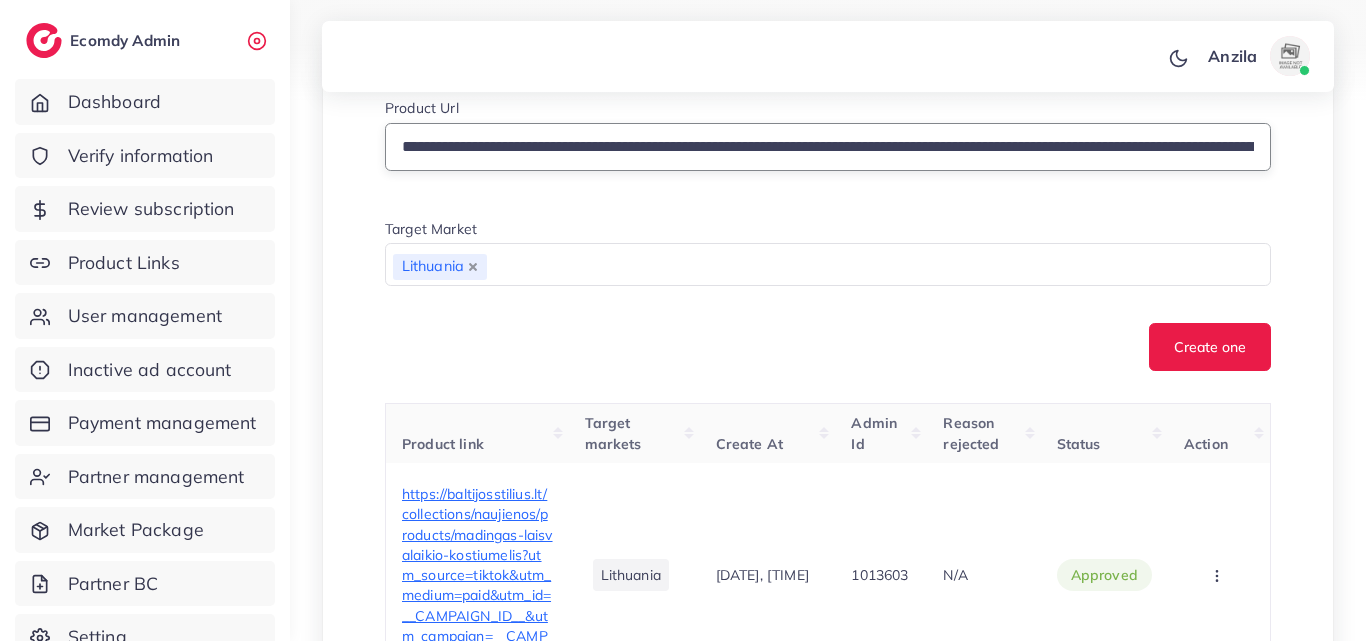 scroll, scrollTop: 0, scrollLeft: 449, axis: horizontal 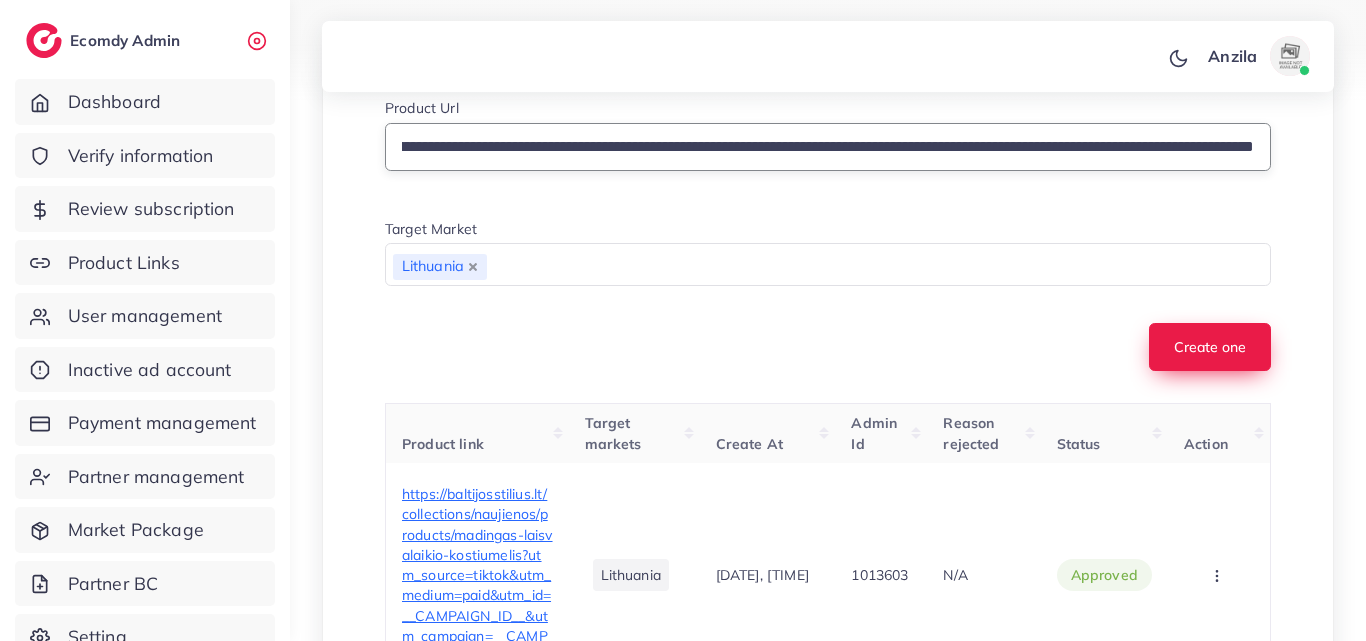 type on "**********" 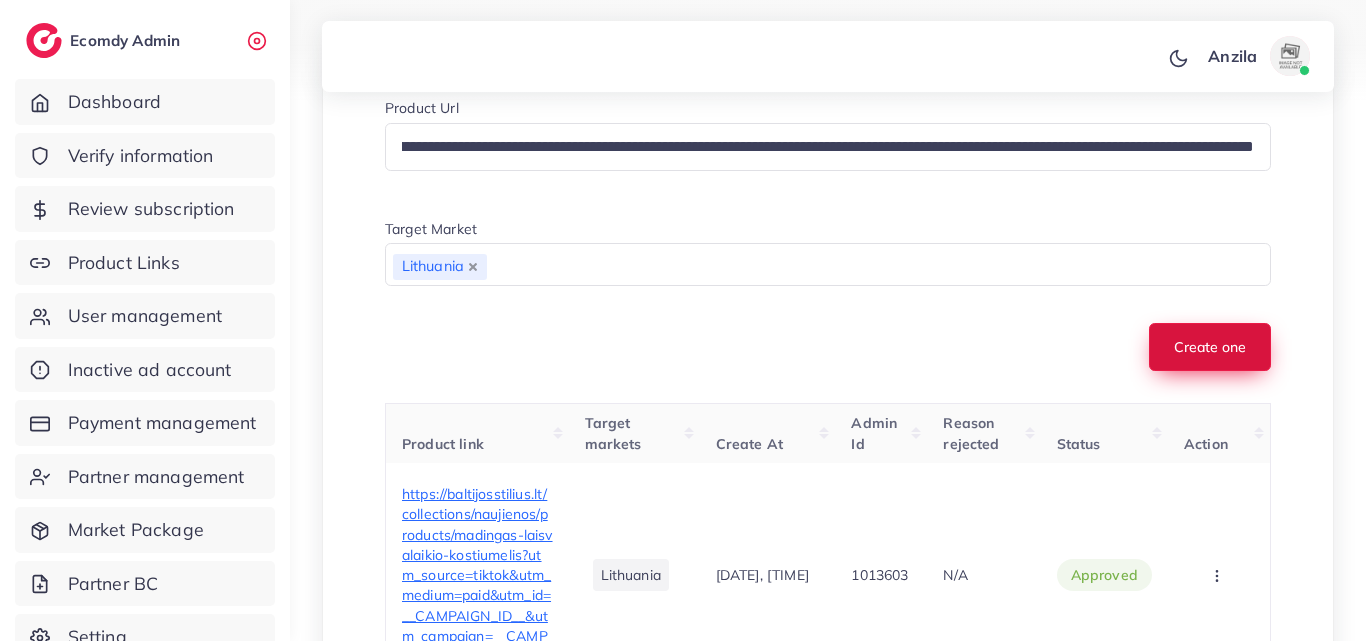 click on "Create one" at bounding box center (1210, 347) 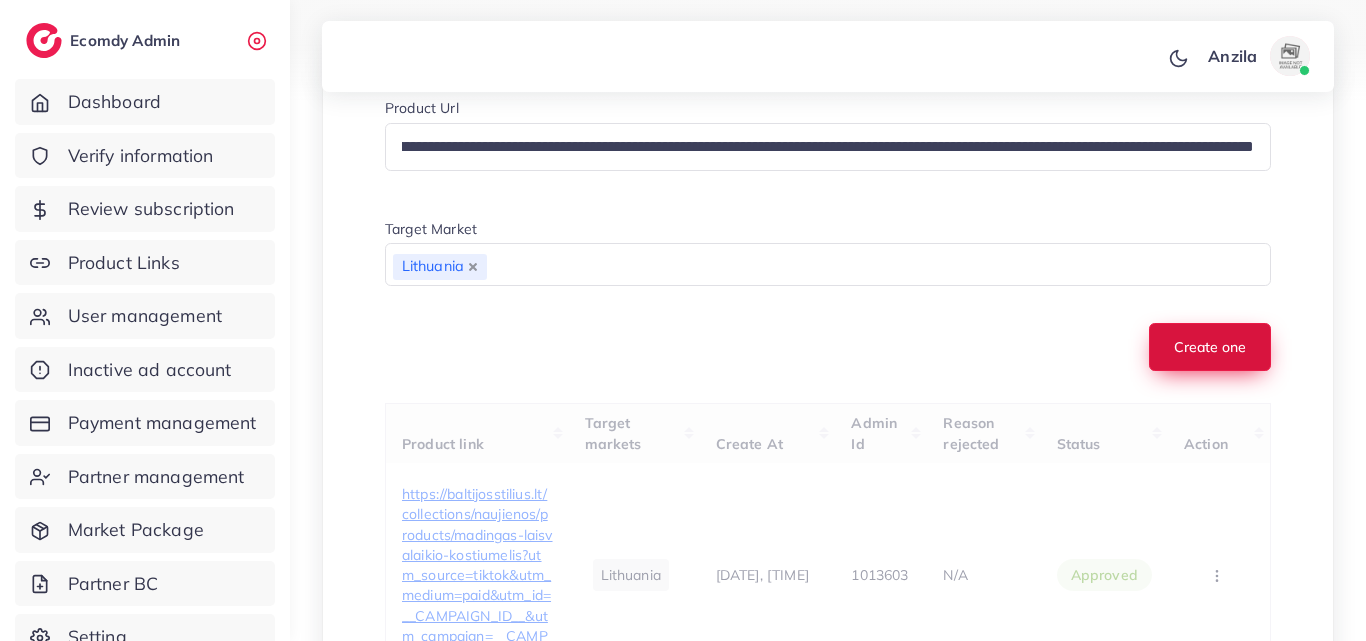 scroll, scrollTop: 0, scrollLeft: 0, axis: both 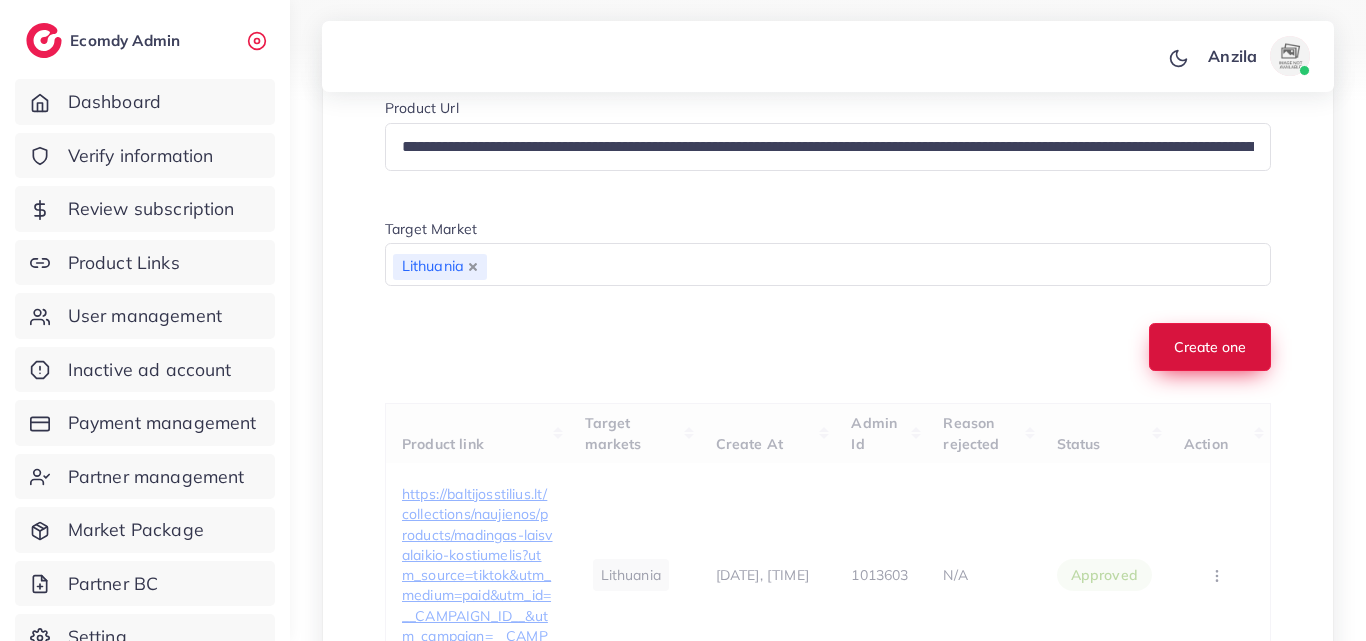 type 